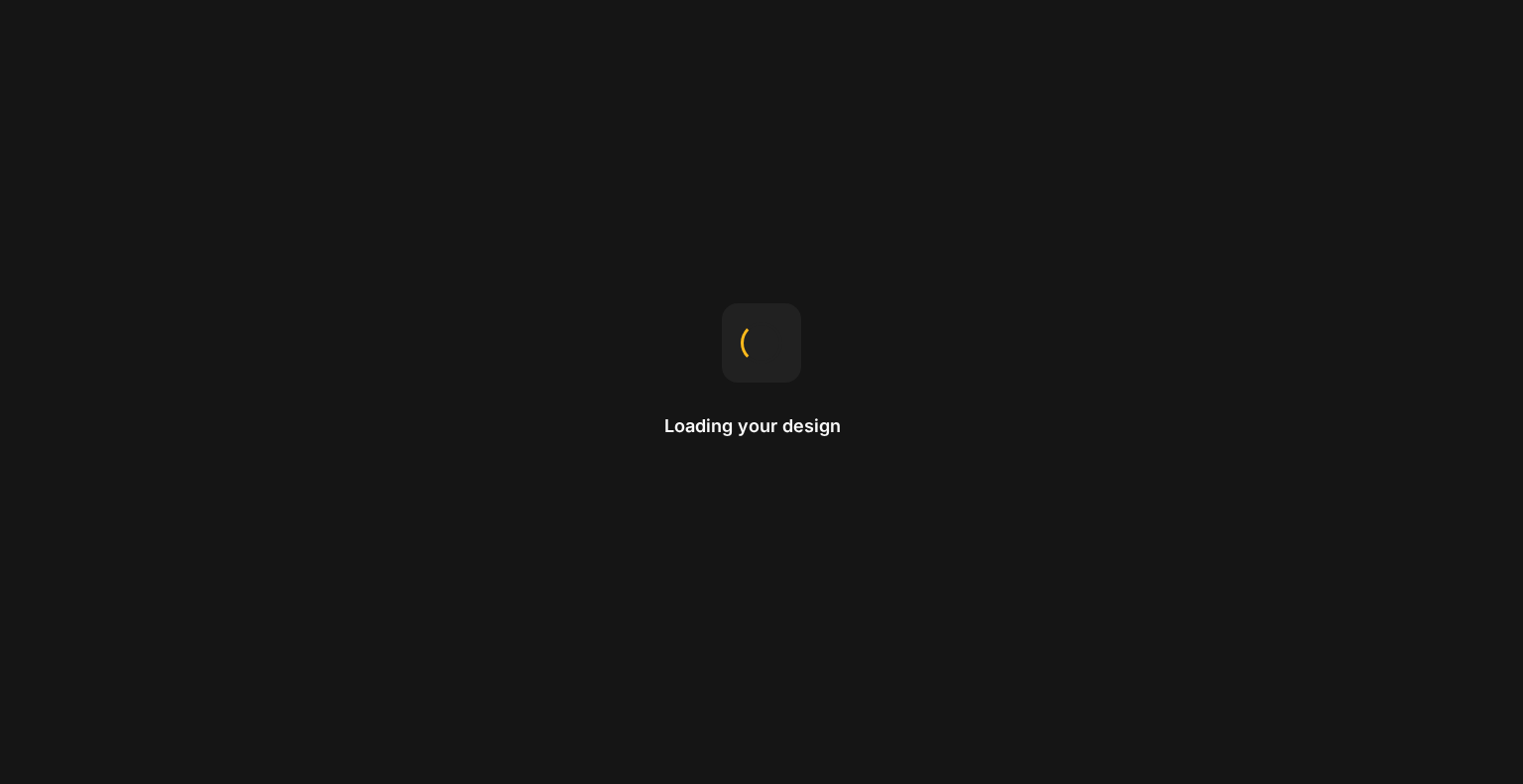 scroll, scrollTop: 0, scrollLeft: 0, axis: both 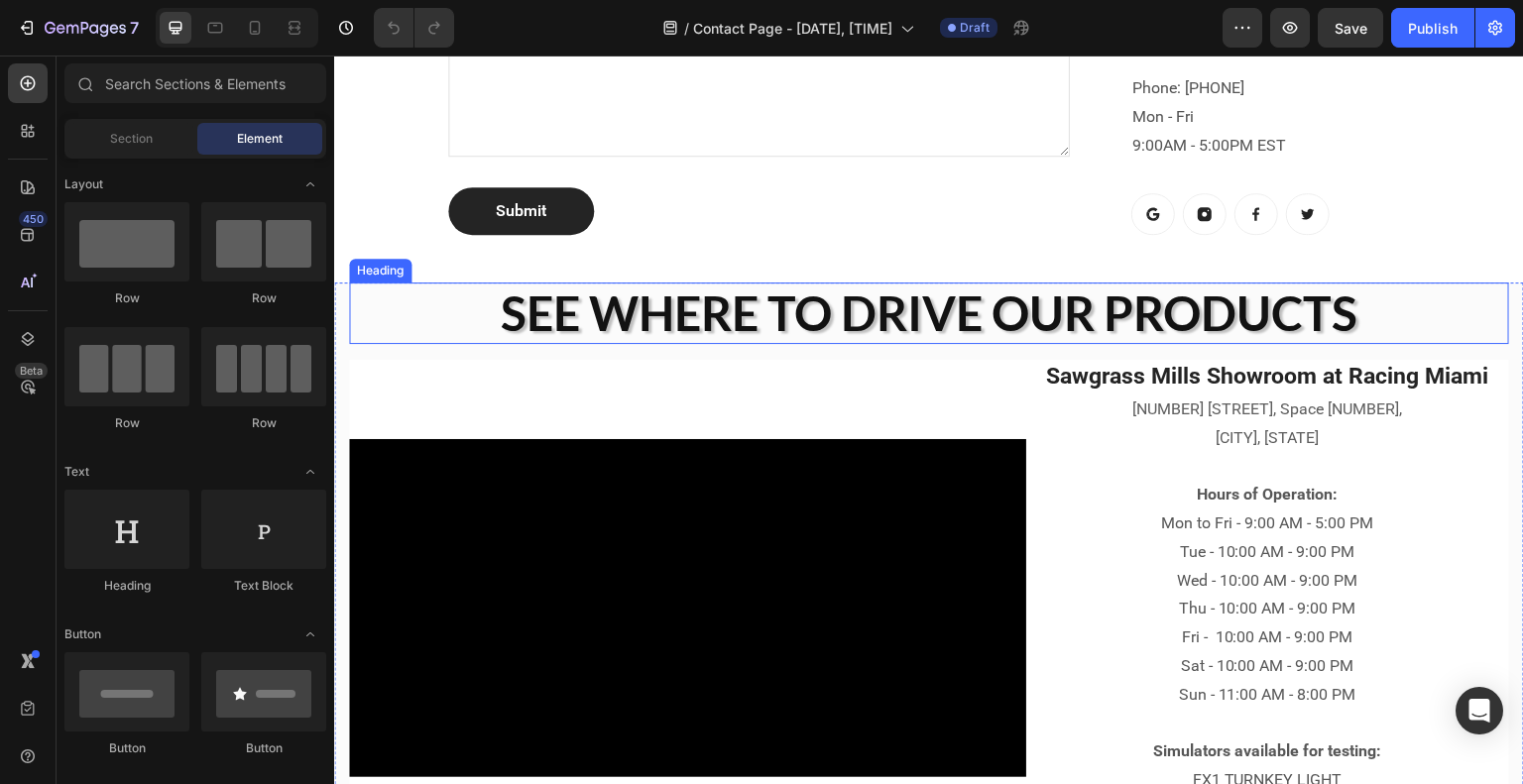 click on "SEE WHERE TO DRIVE OUR PRODUCTS" at bounding box center (929, 313) 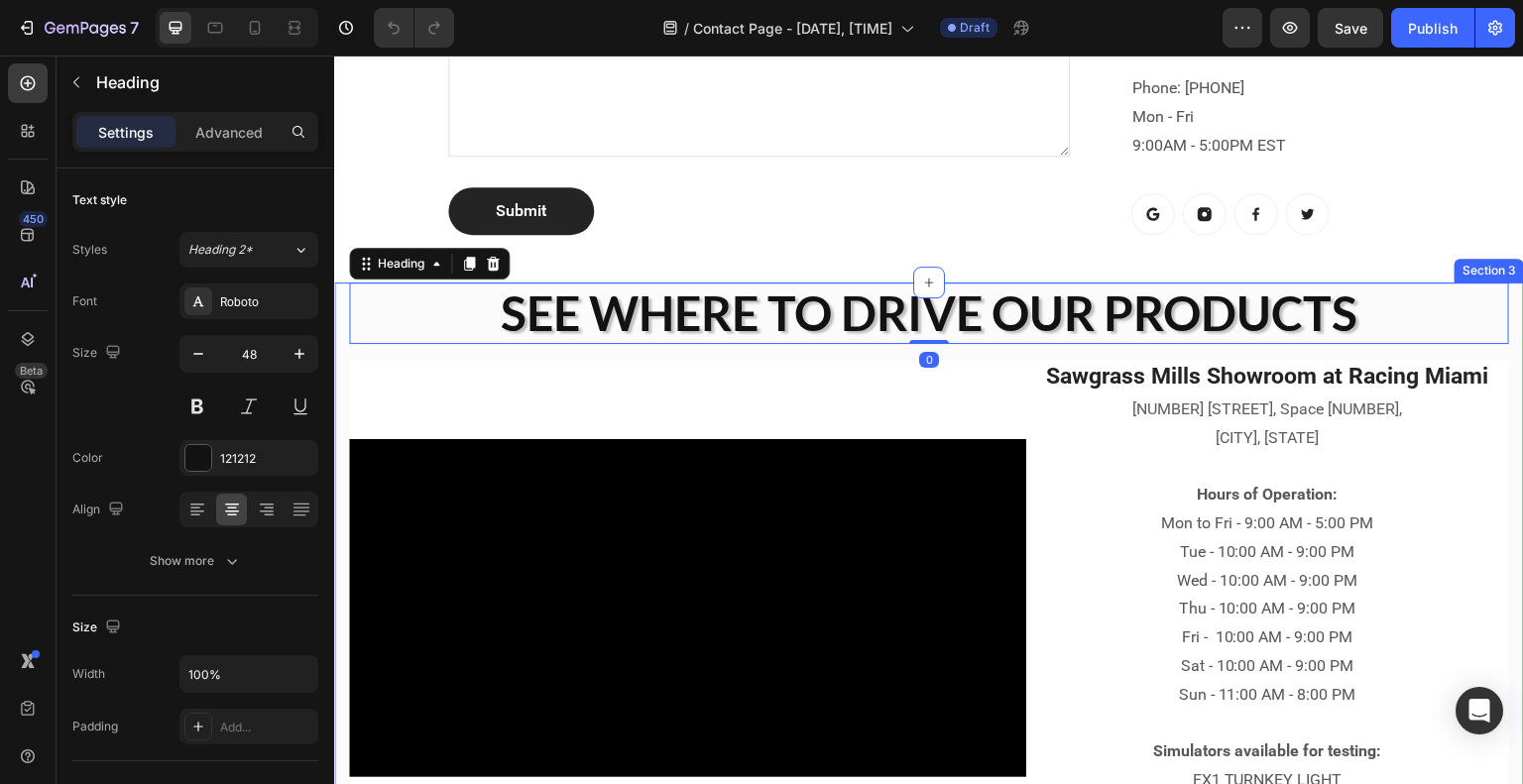 click on "SEE WHERE TO DRIVE OUR PRODUCTS Heading   0 Video Video Row Video Sawgrass Mills Showroom at Racing Miami Heading 12 801 W Sunrise Blvd. Space 881,  Sunrise, FL Hours of Operation: Mon to Fri - 9:00 AM - 5:00 PM Tue - 10:00 AM - 9:00 PM Wed - 10:00 AM - 9:00 PM Thu - 10:00 AM - 9:00 PM Fri -  10:00 AM - 9:00 PM Sat - 10:00 AM - 9:00 PM Sun - 11:00 AM - 8:00 PM Simulators available for testing: FX1 TURNKEY LIGHT FULL DRIFT / GT TURNKEY LIGHT Text block Row Section 3" at bounding box center [929, 616] 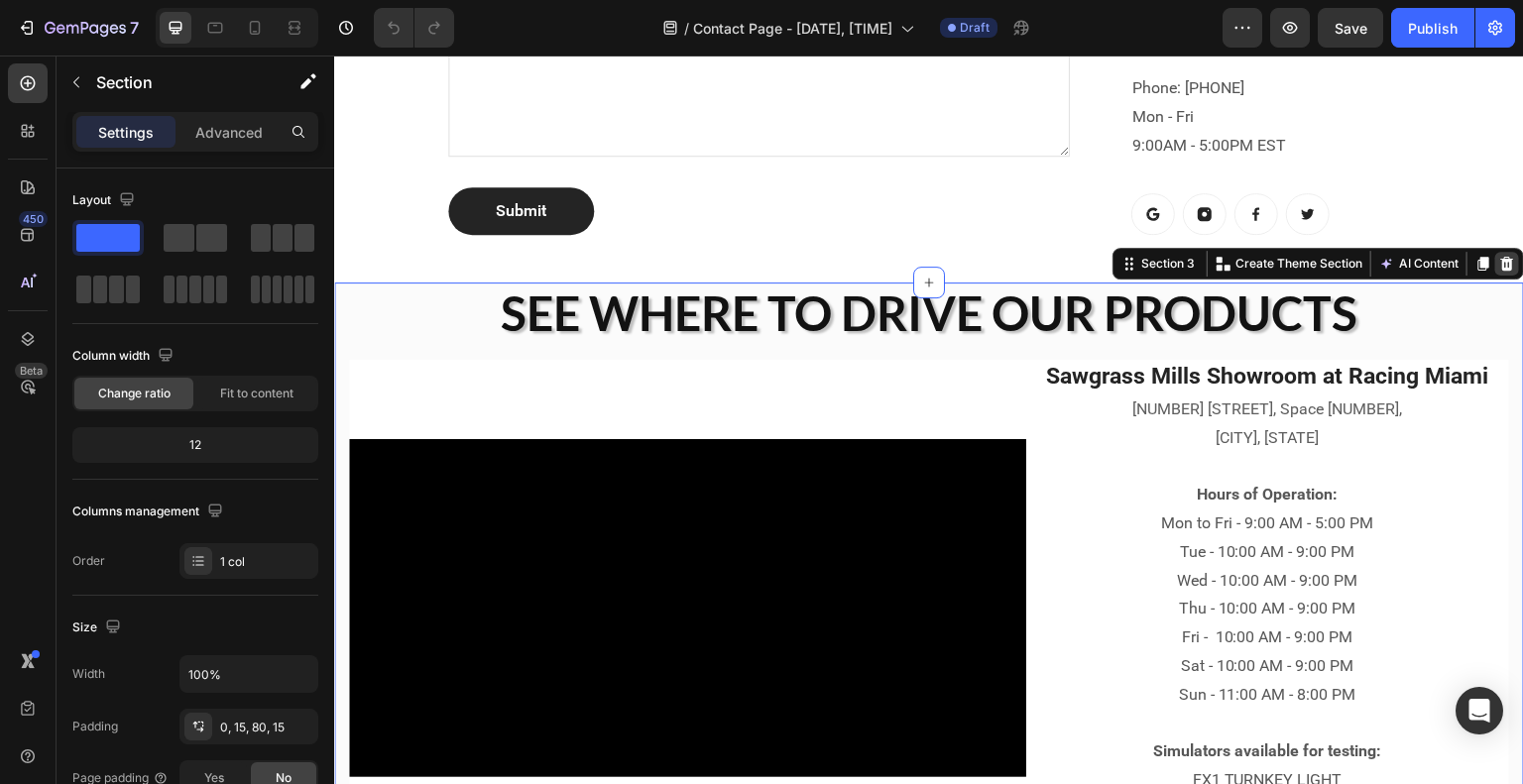 click 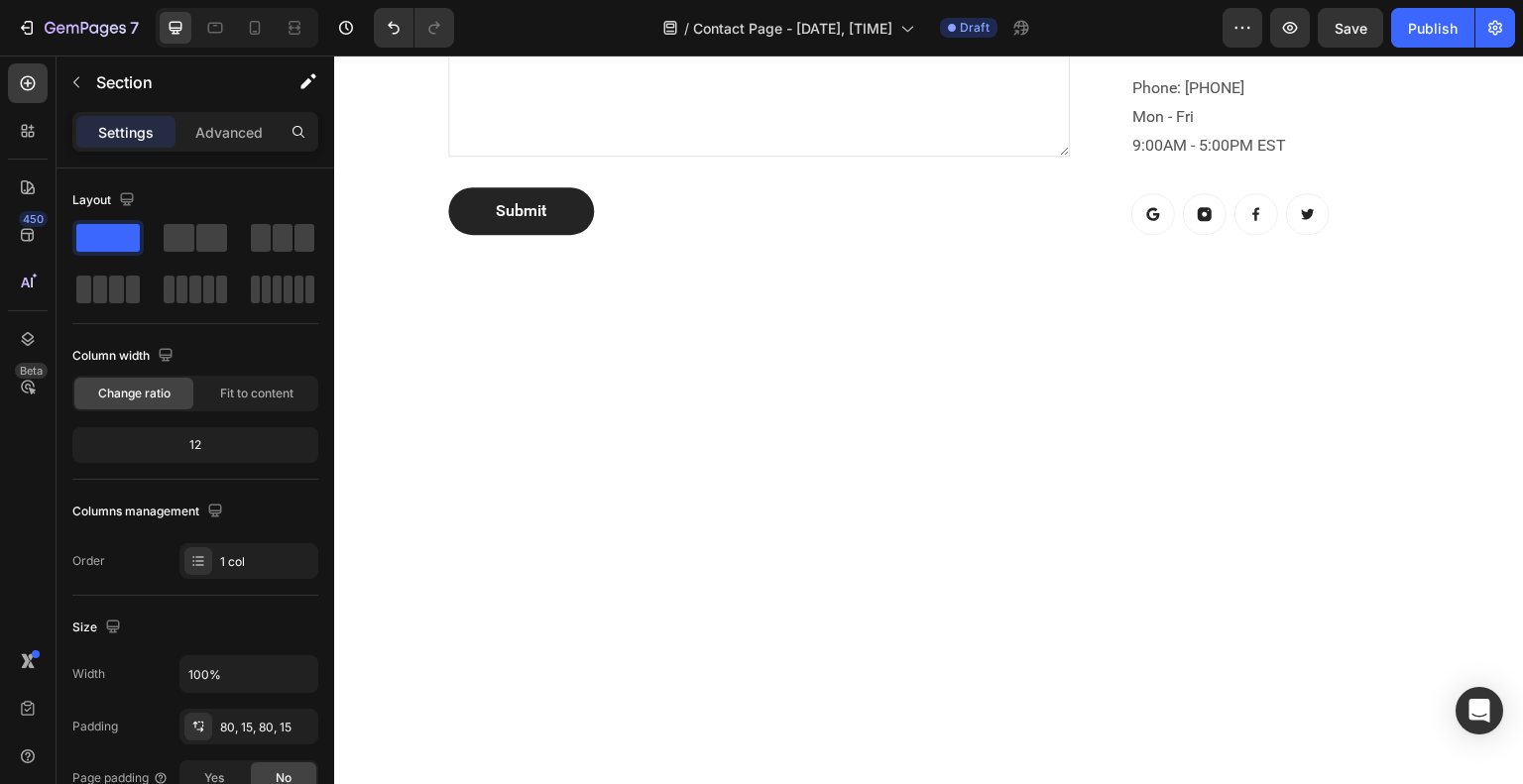 click at bounding box center (929, 674) 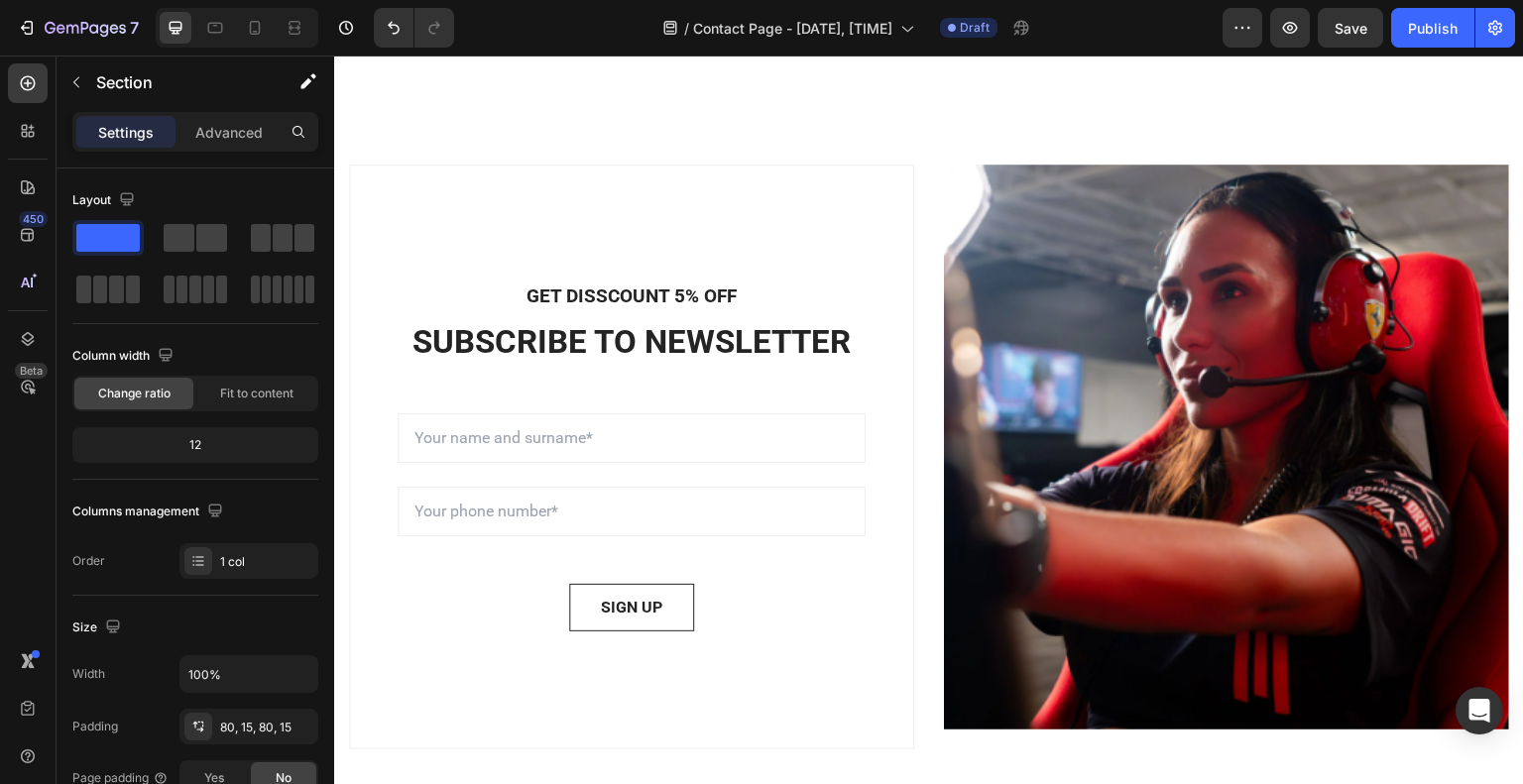 scroll, scrollTop: 1189, scrollLeft: 0, axis: vertical 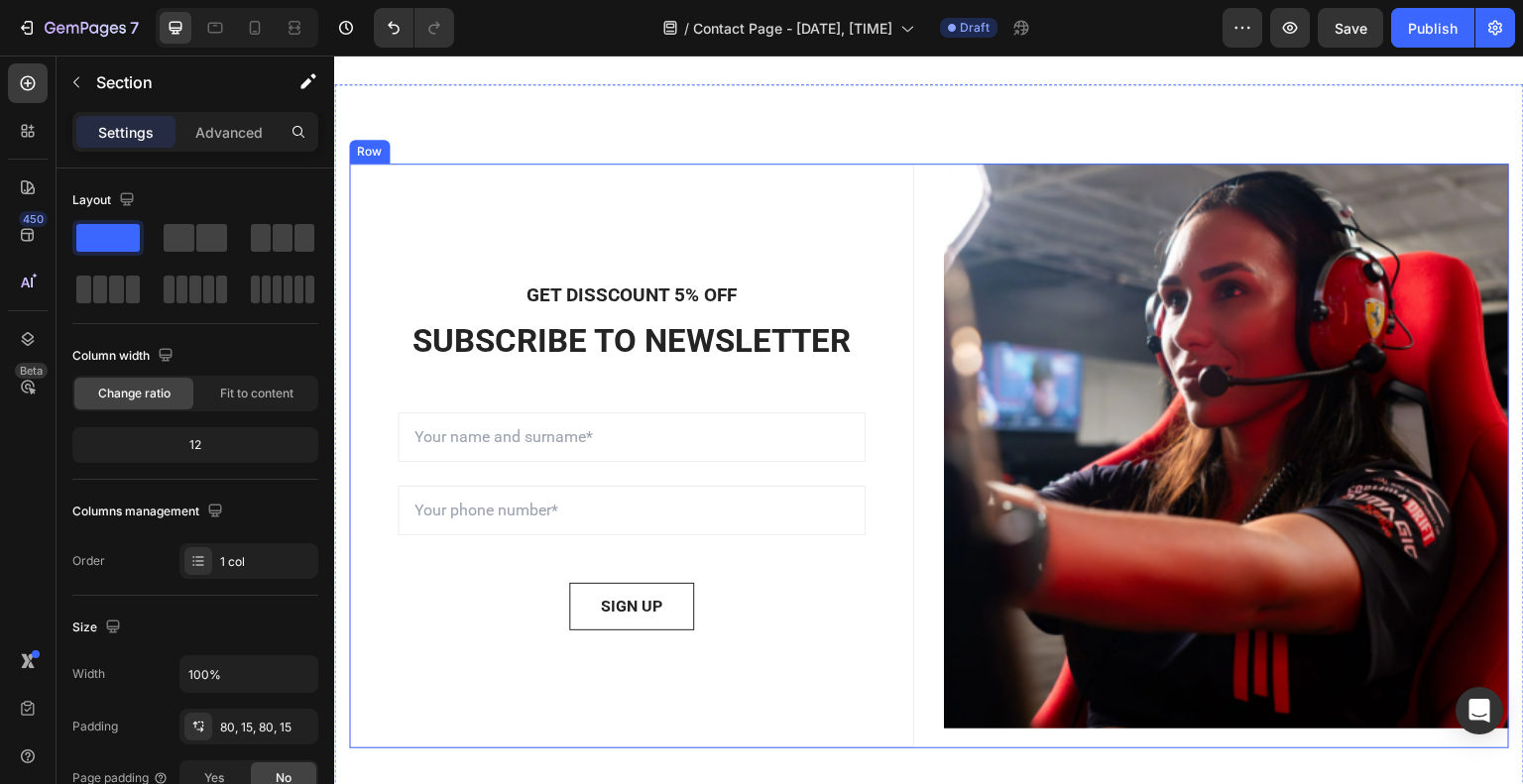 click on "GET DISSCOUNT 5% OFF Text block SUBSCRIBE TO NEWSLETTER Heading Sign up to be the first to hear about exclusive deals, special offers and upcoming collections Text block Row Email Field Email Field SIGN UP Submit Button Row Newsletter Row Image Row" at bounding box center [929, 456] 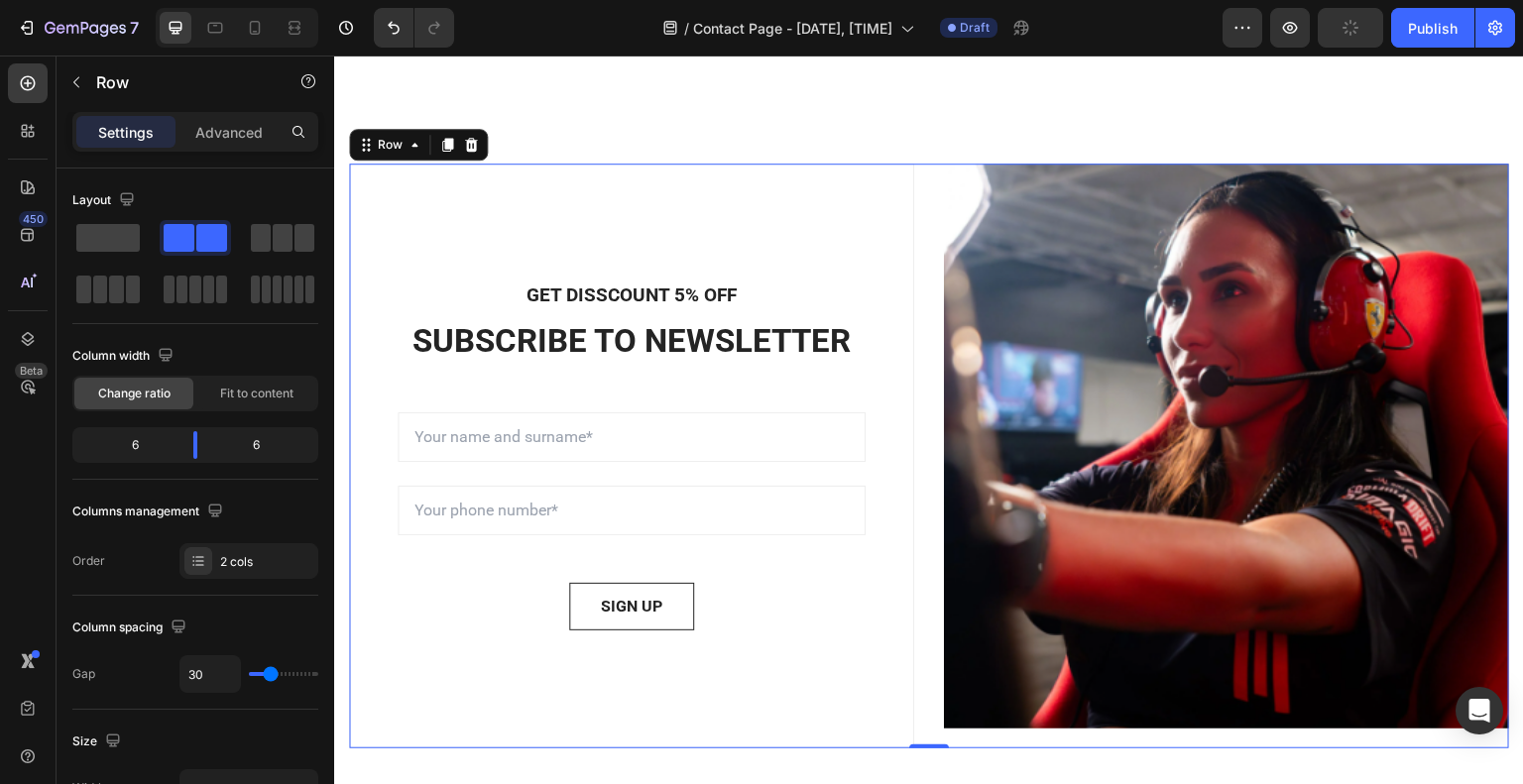 click on "GET DISSCOUNT 5% OFF Text block SUBSCRIBE TO NEWSLETTER Heading Sign up to be the first to hear about exclusive deals, special offers and upcoming collections Text block Row Email Field Email Field SIGN UP Submit Button Row Newsletter Row Image Row   0" at bounding box center (929, 456) 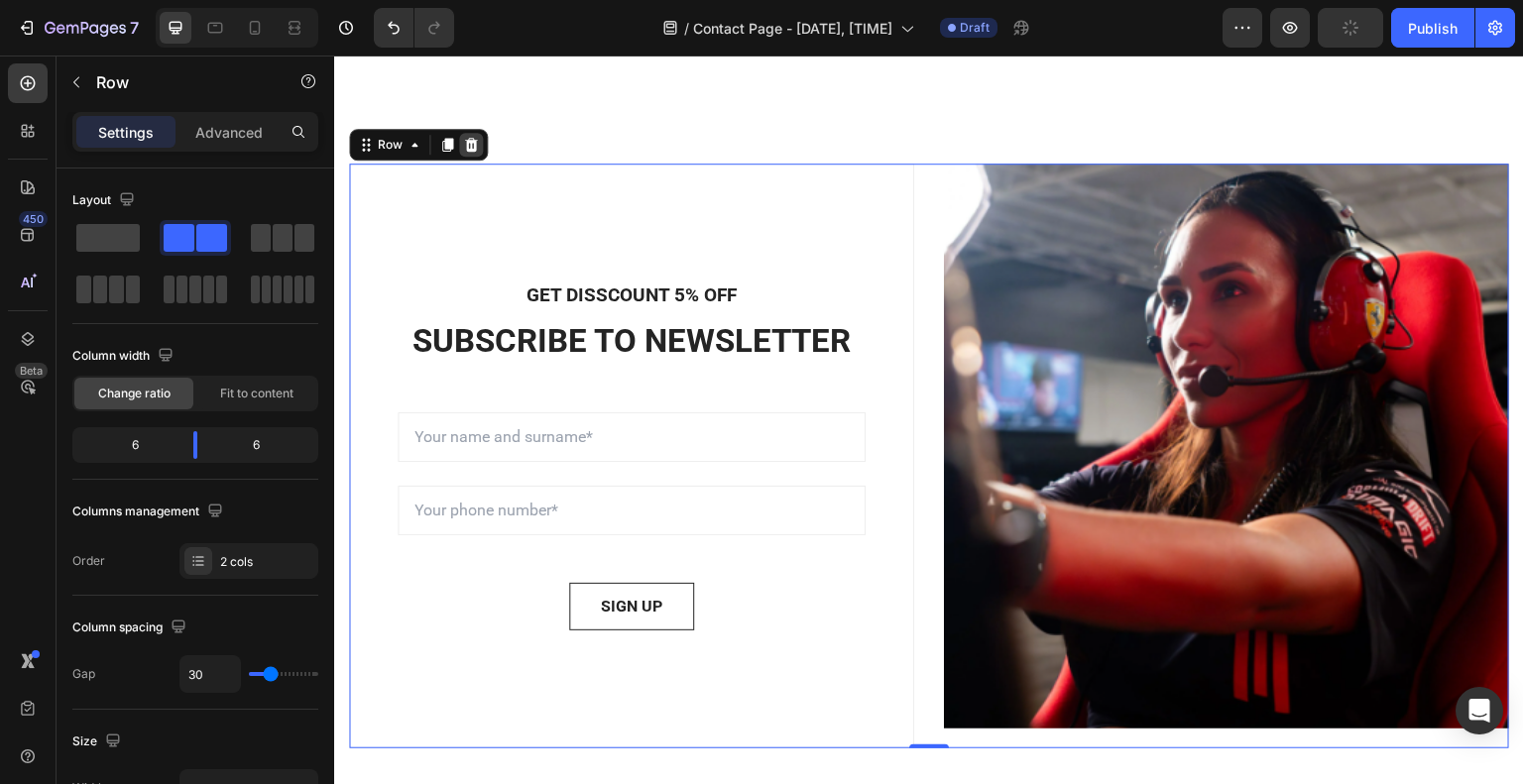 click 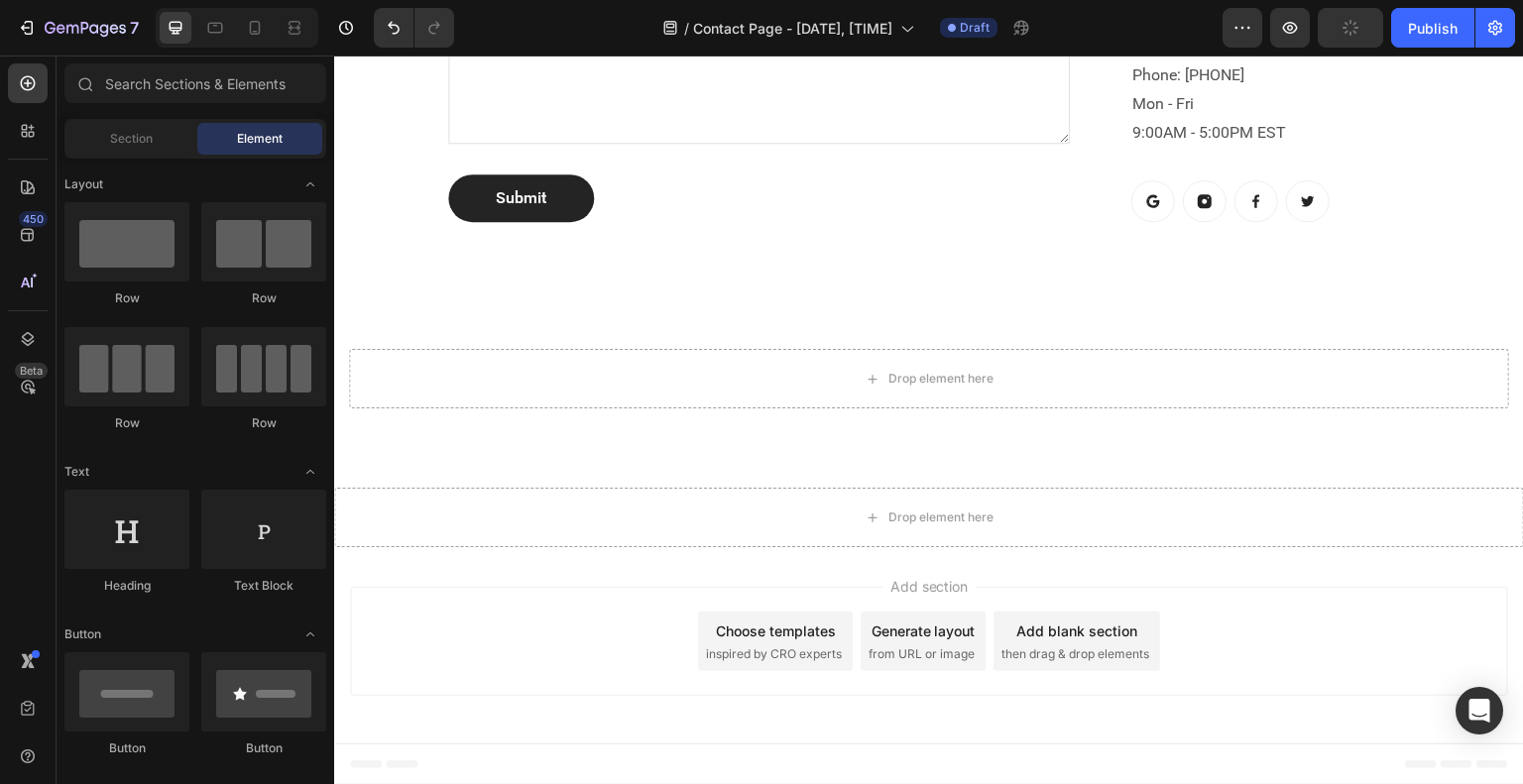 scroll, scrollTop: 1002, scrollLeft: 0, axis: vertical 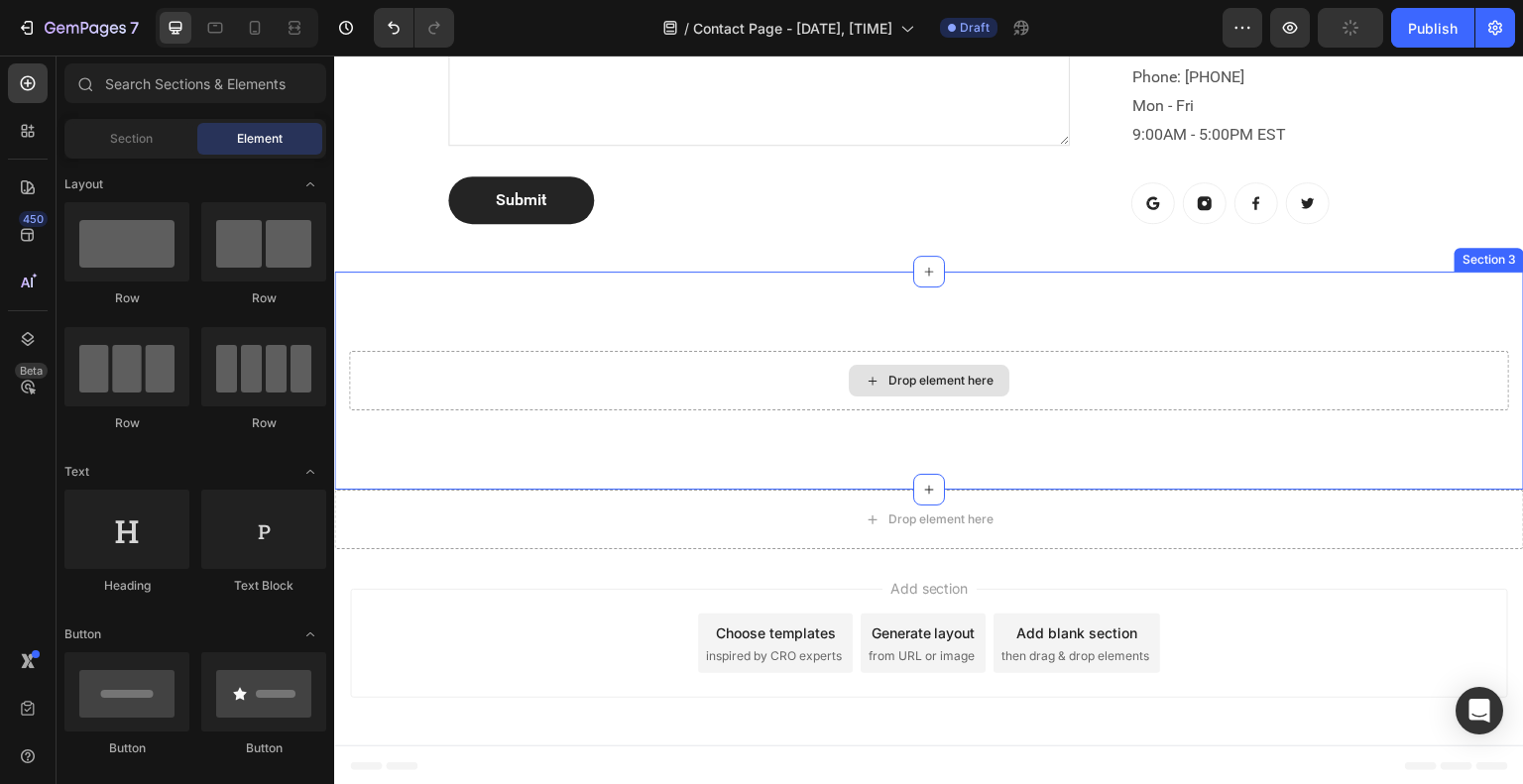 click on "Drop element here" at bounding box center (929, 381) 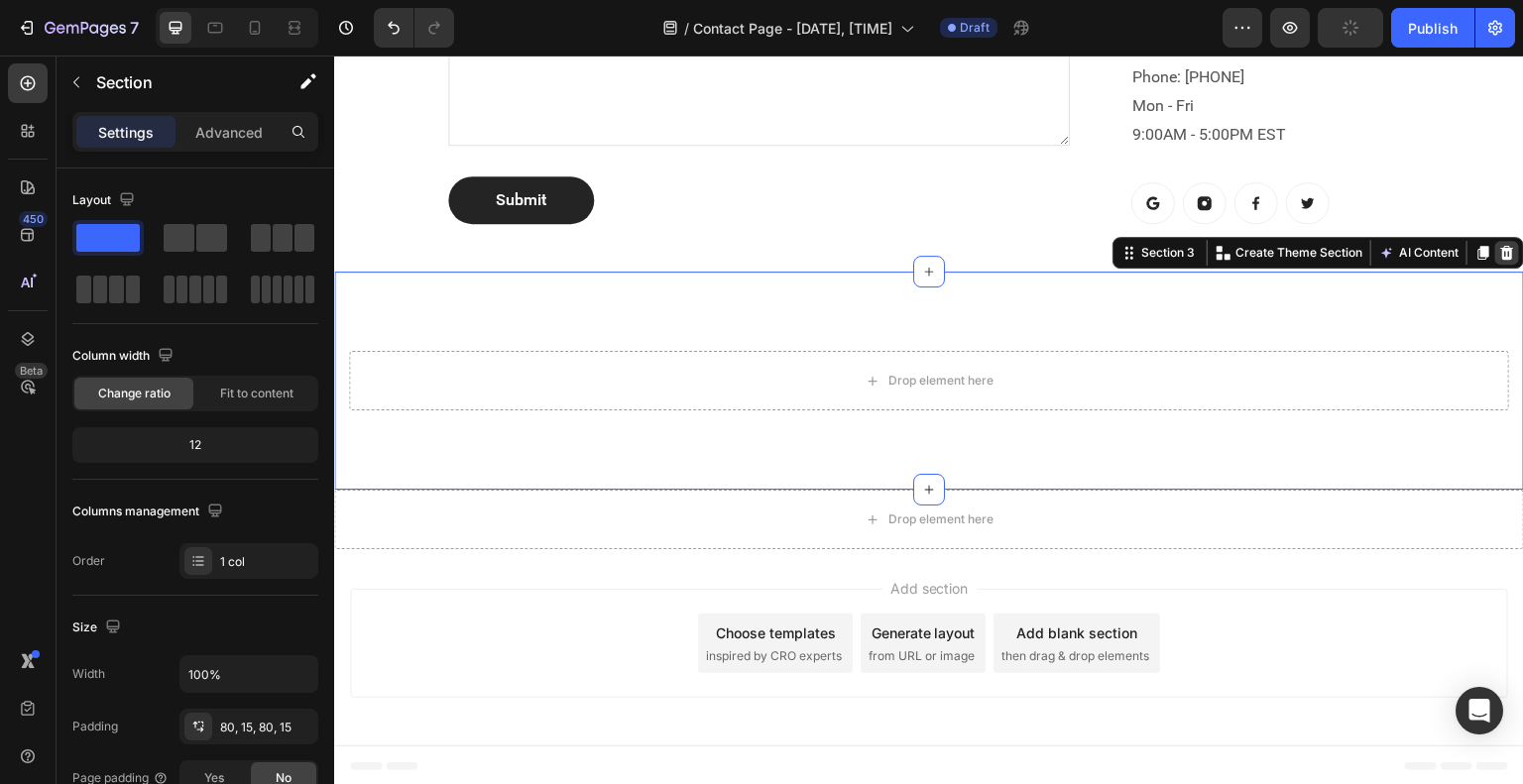 click 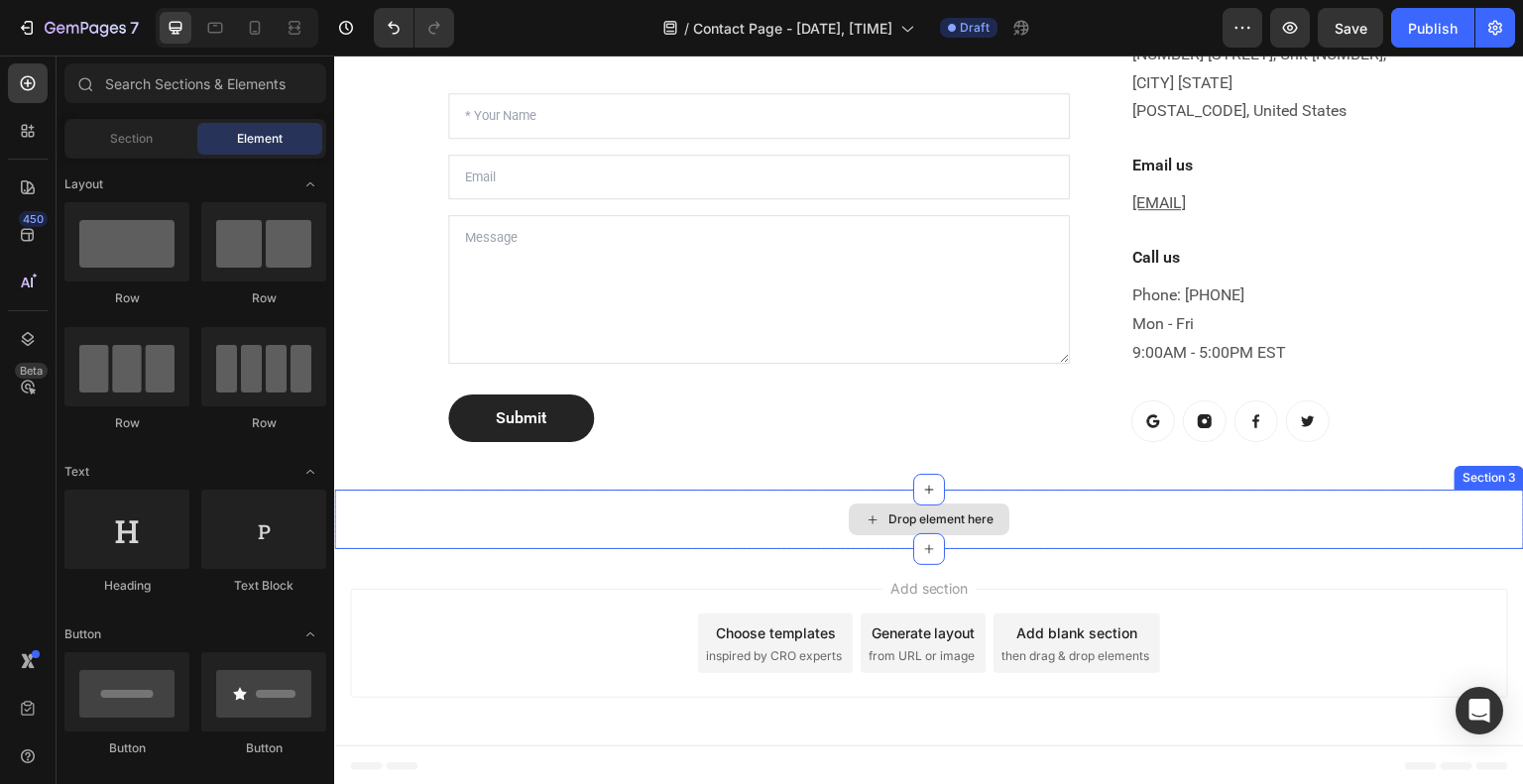 click on "Drop element here" at bounding box center (929, 519) 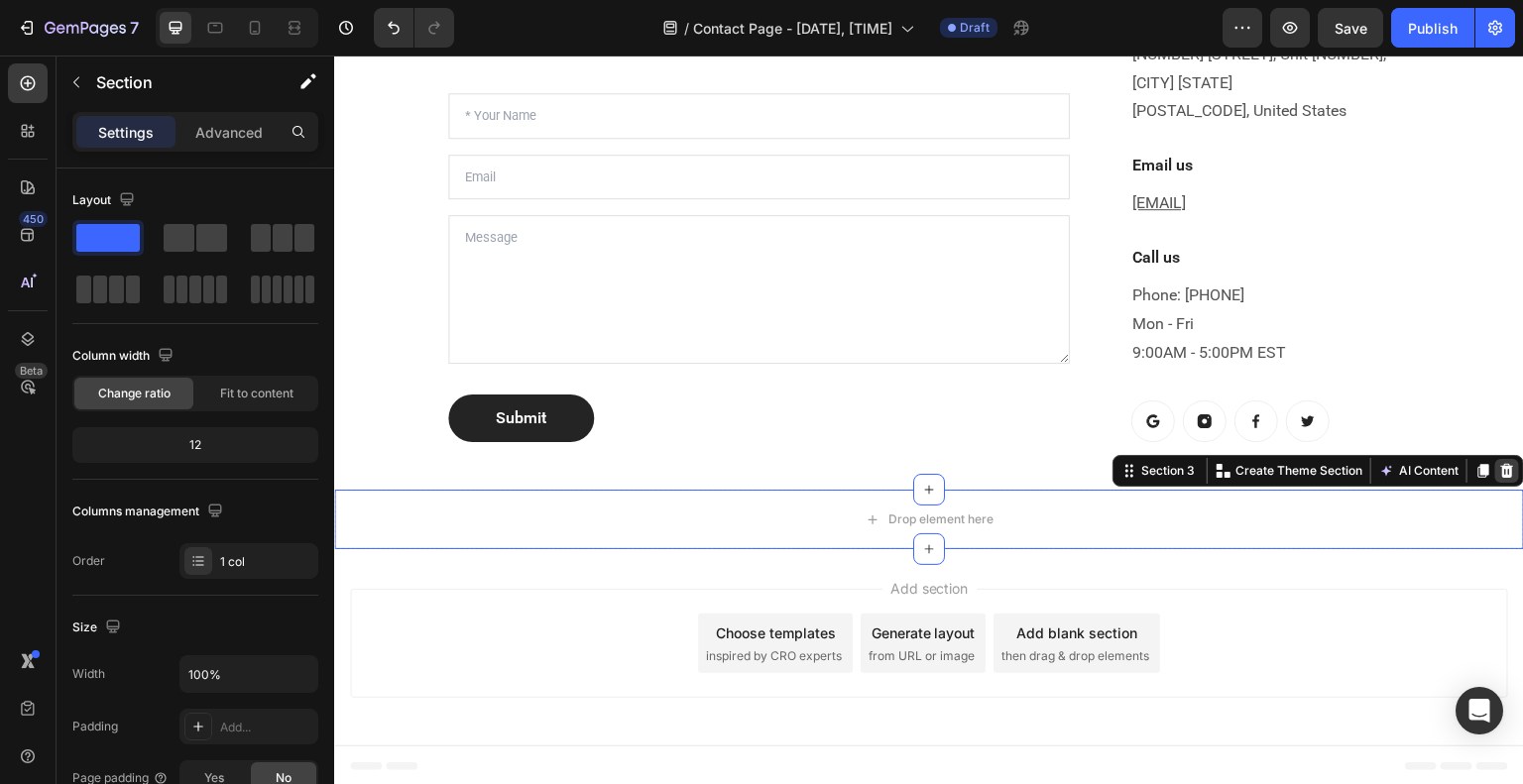 click 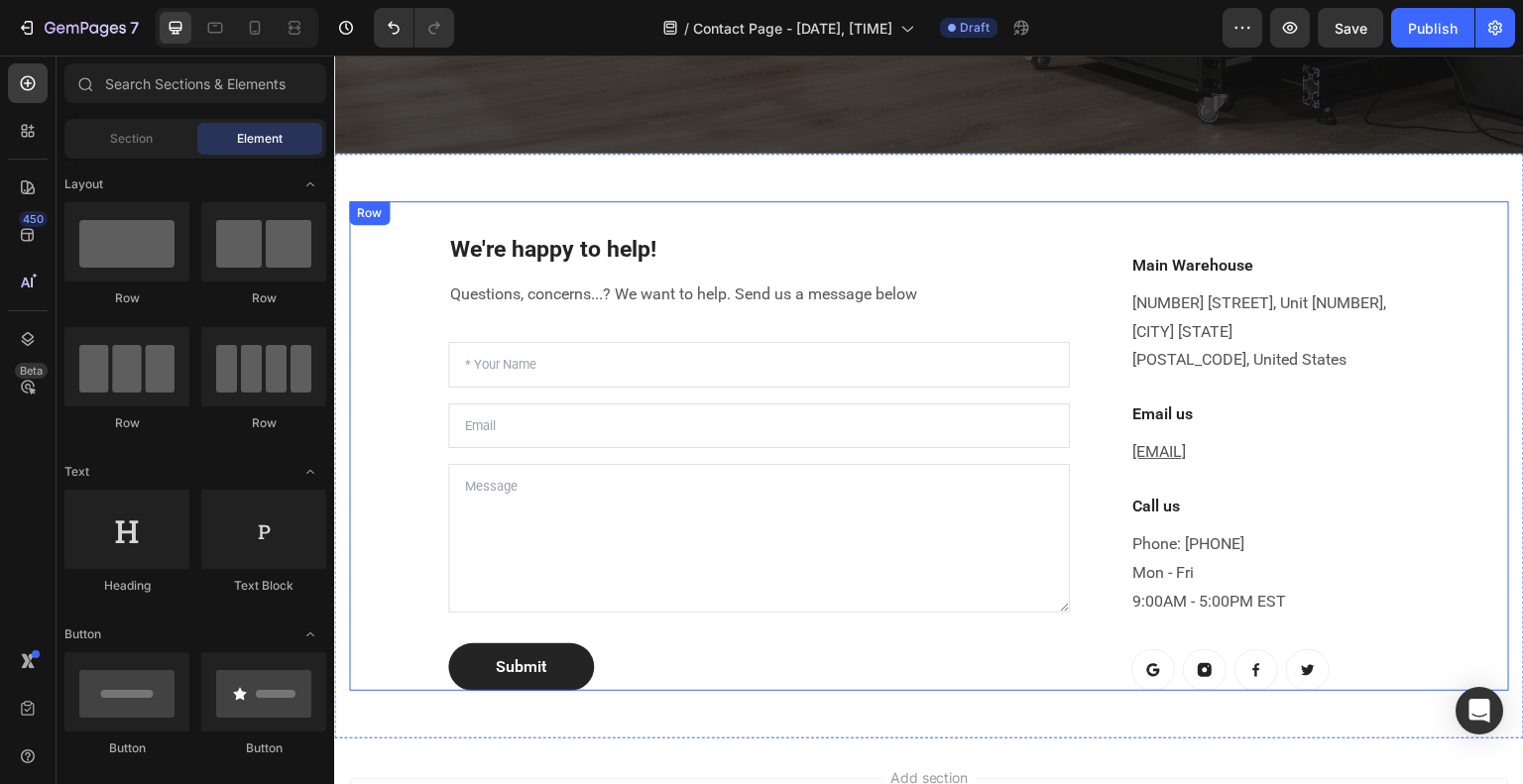 scroll, scrollTop: 526, scrollLeft: 0, axis: vertical 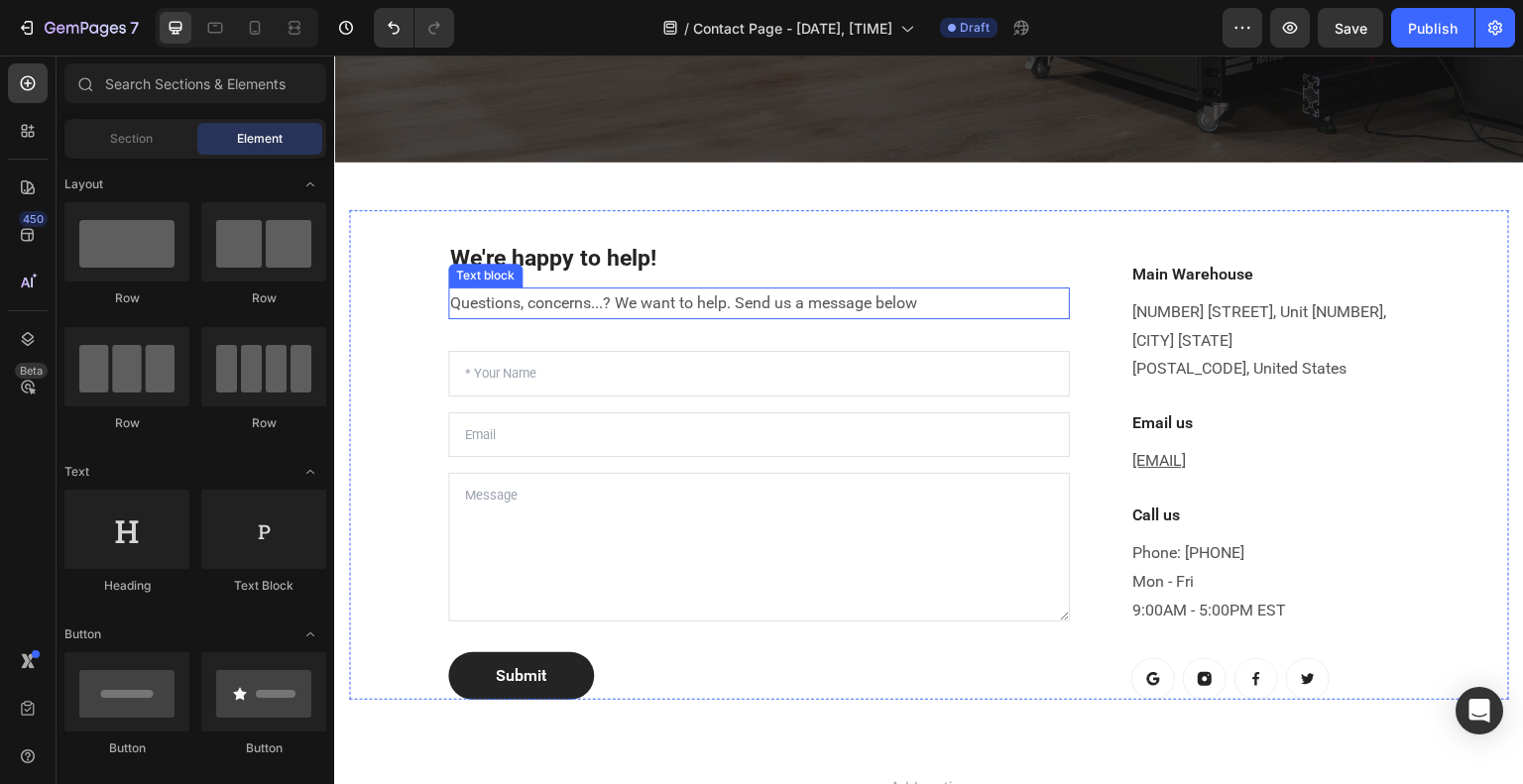 click on "Questions, concerns...? We want to help. Send us a message below" at bounding box center [759, 303] 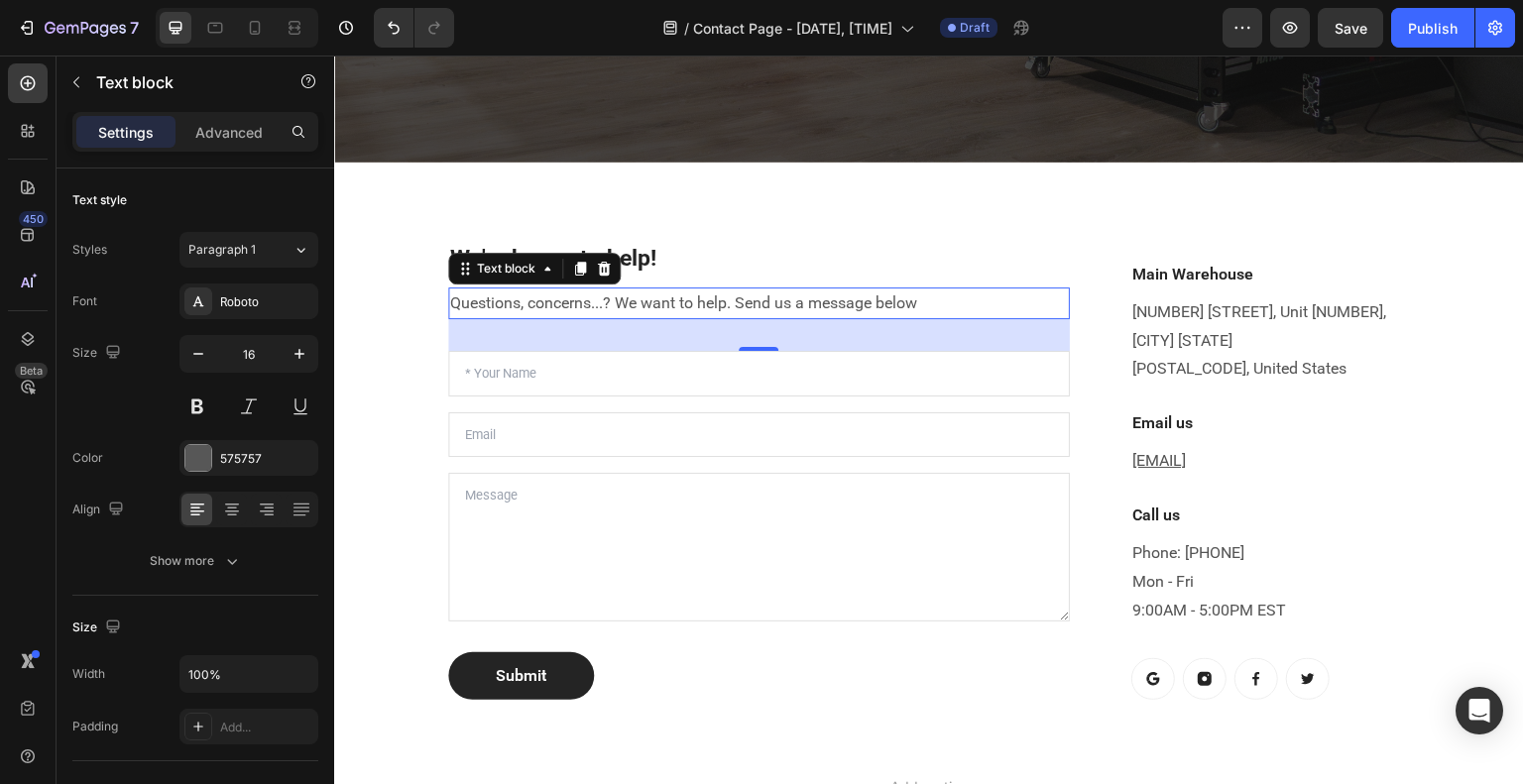 click on "Questions, concerns...? We want to help. Send us a message below" at bounding box center (759, 303) 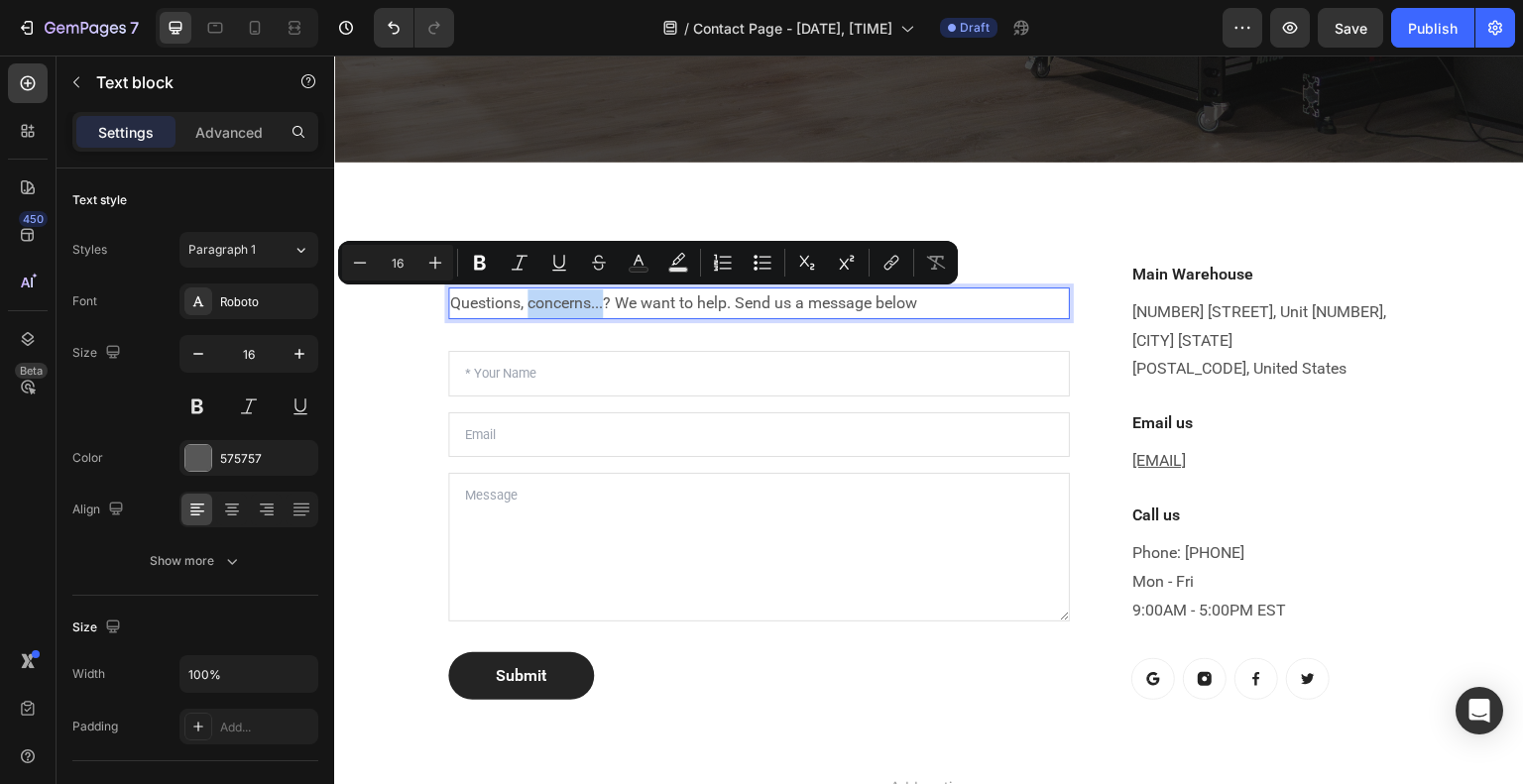 drag, startPoint x: 527, startPoint y: 305, endPoint x: 604, endPoint y: 307, distance: 77.02597 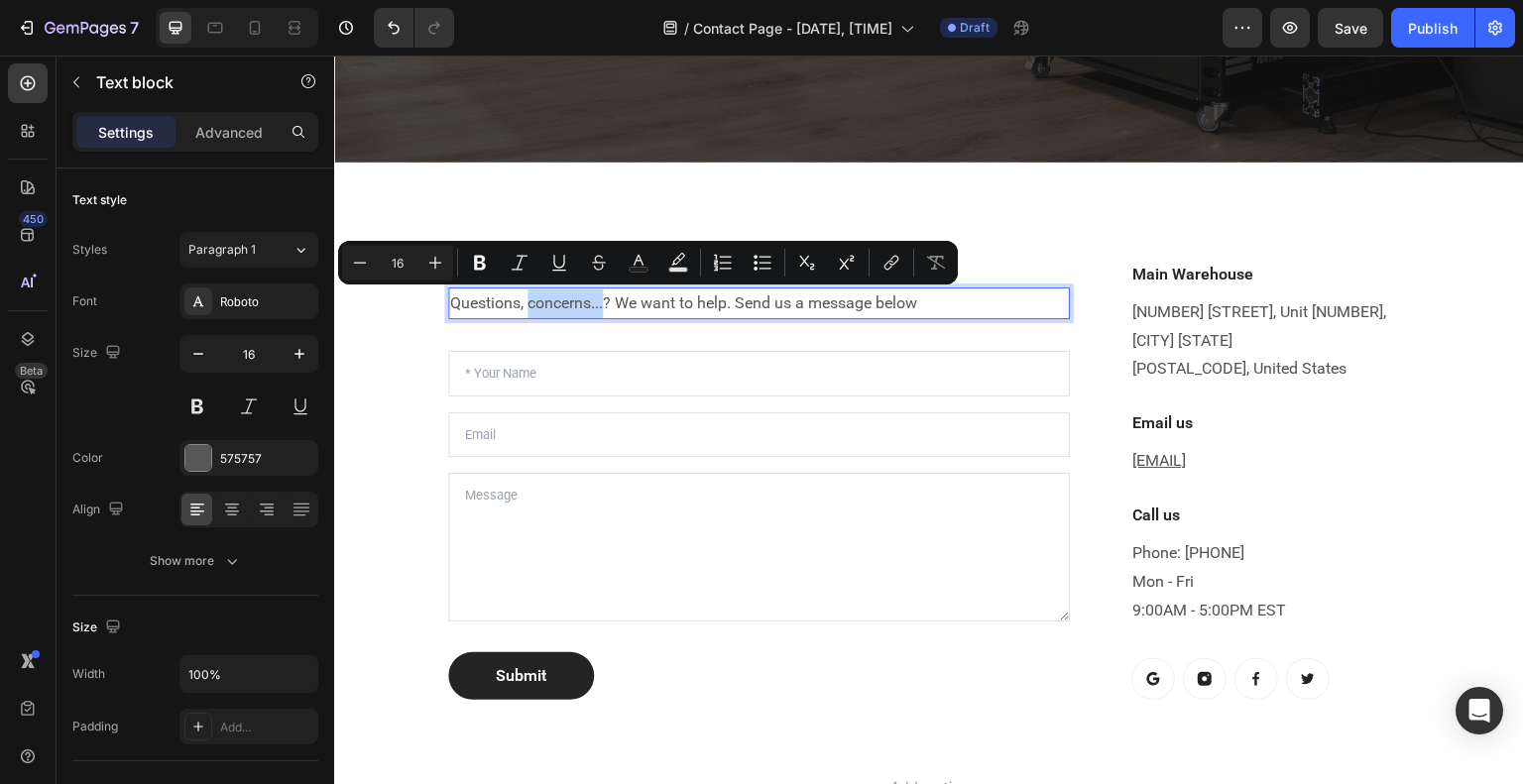 click on "Questions, concerns...? We want to help. Send us a message below" at bounding box center (759, 303) 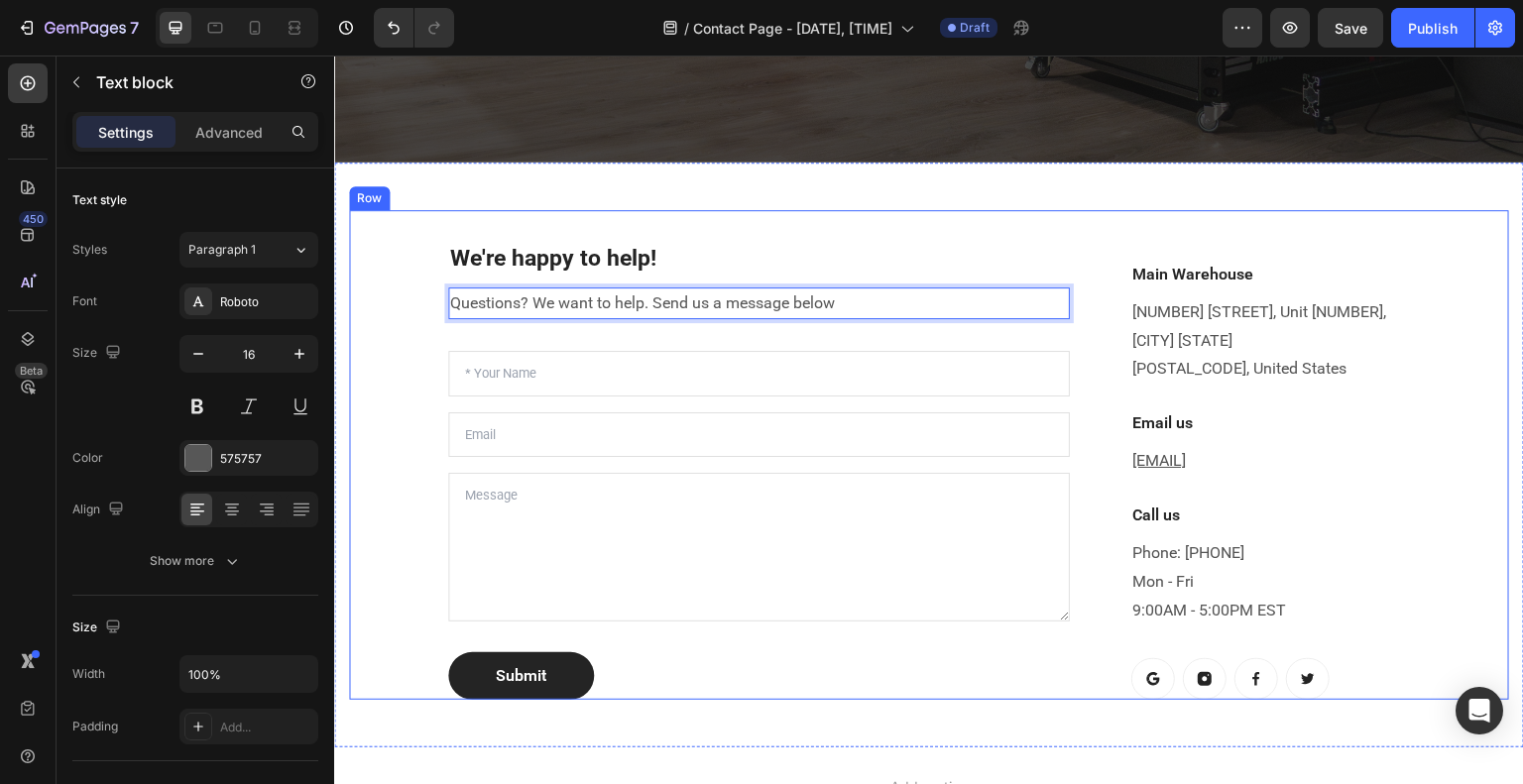 click on "We're happy to help! Heading Questions? We want to help. Send us a message below Text block   32 Text Field Email Field Text Area Submit Submit Button Contact Form Main Warehouse Heading 5121 Bowden Road, Unit 105, Jacksonville Florida  32216, United States Text block Email us Heading contact@extremesimracing.com Text block Call us Heading Phone: 904-801-3934  Mon - Fri  9:00AM - 5:00PM EST Text block           Button     Button     Button     Button Row Row Row" at bounding box center [929, 455] 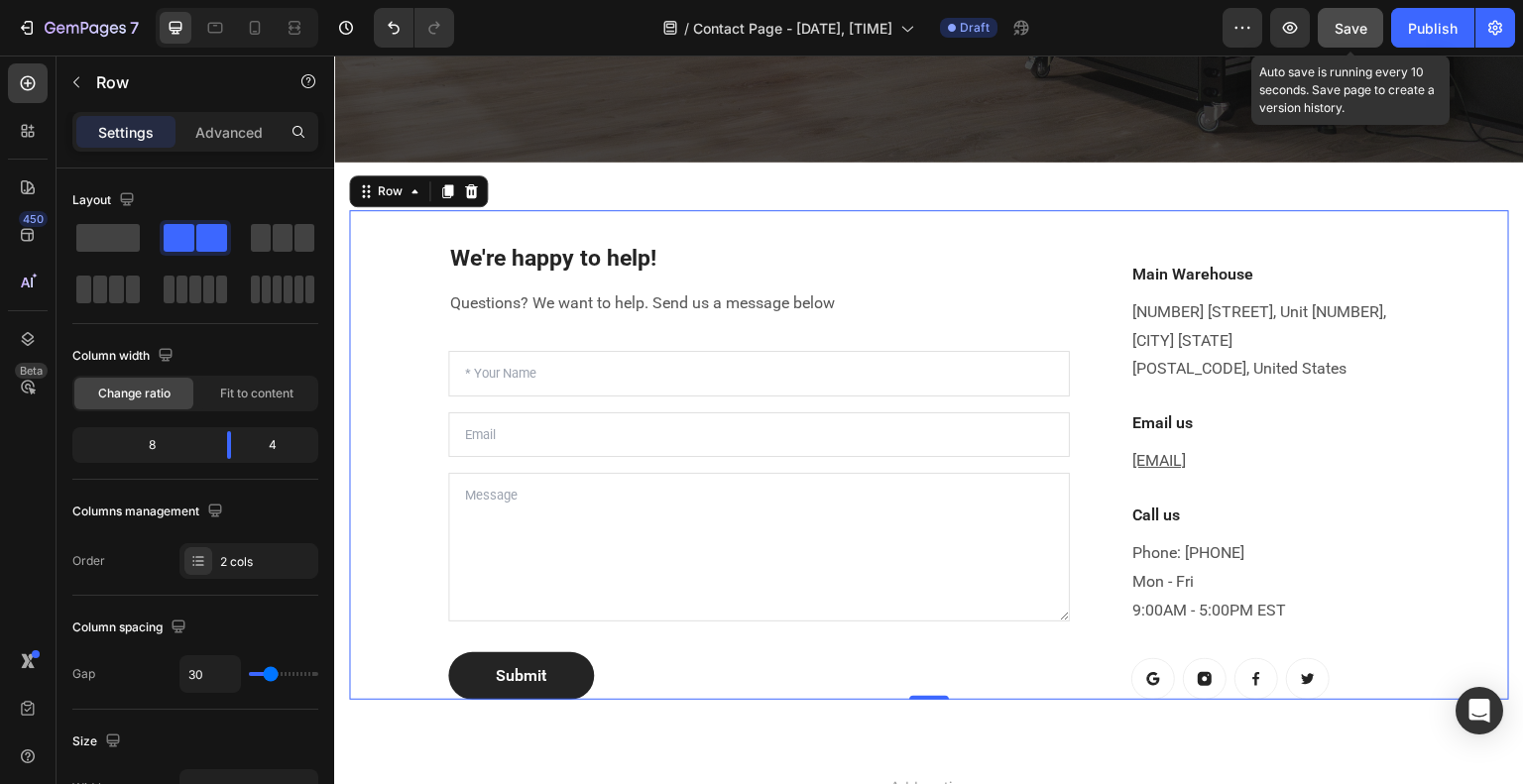 click on "Save" at bounding box center [1350, 28] 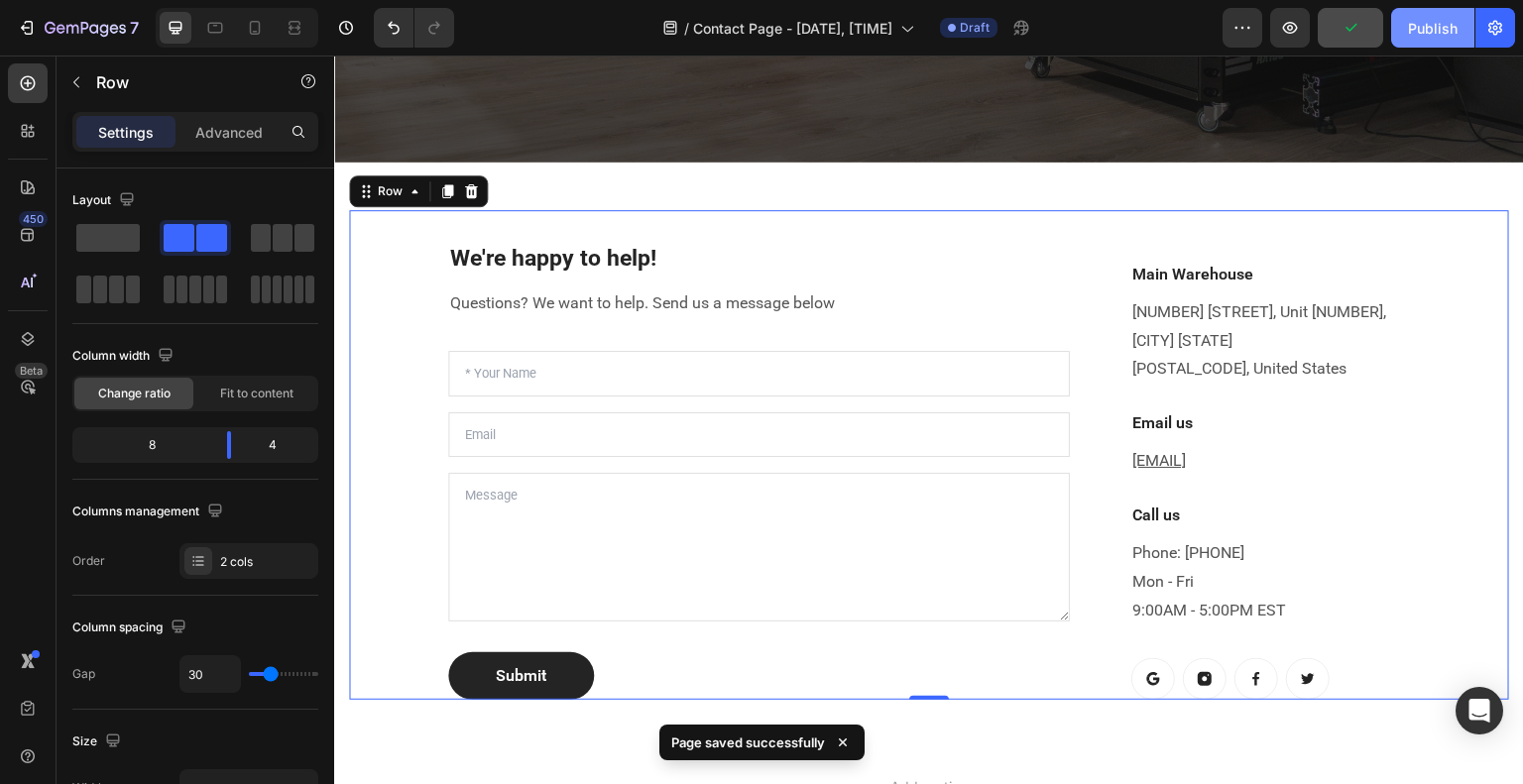 click on "Publish" at bounding box center [1433, 28] 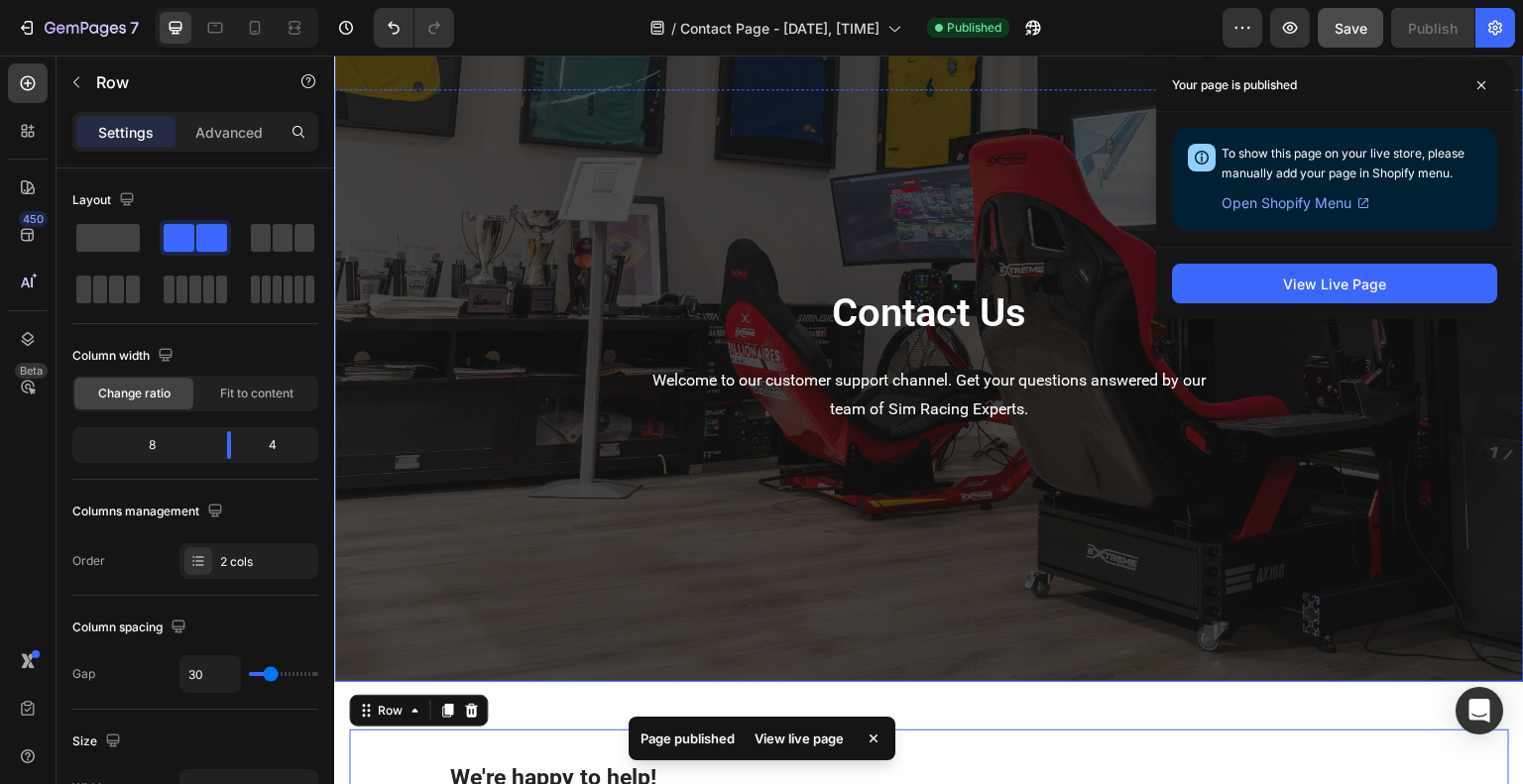 scroll, scrollTop: 0, scrollLeft: 0, axis: both 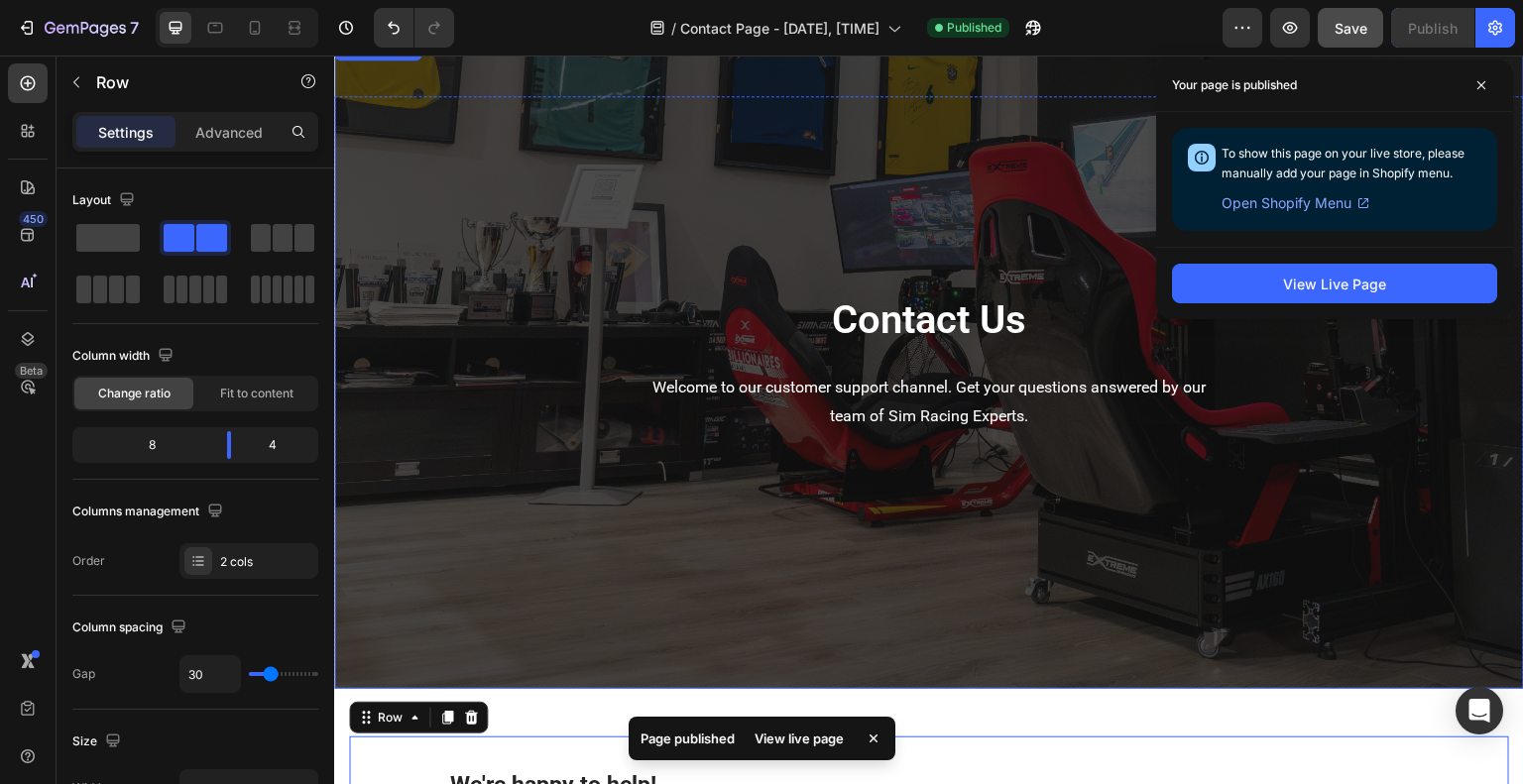 click on "Contact Us  Heading Welcome to our customer support channel. Get your questions answered by our team of Sim Racing Experts. Text block Row" at bounding box center [929, 363] 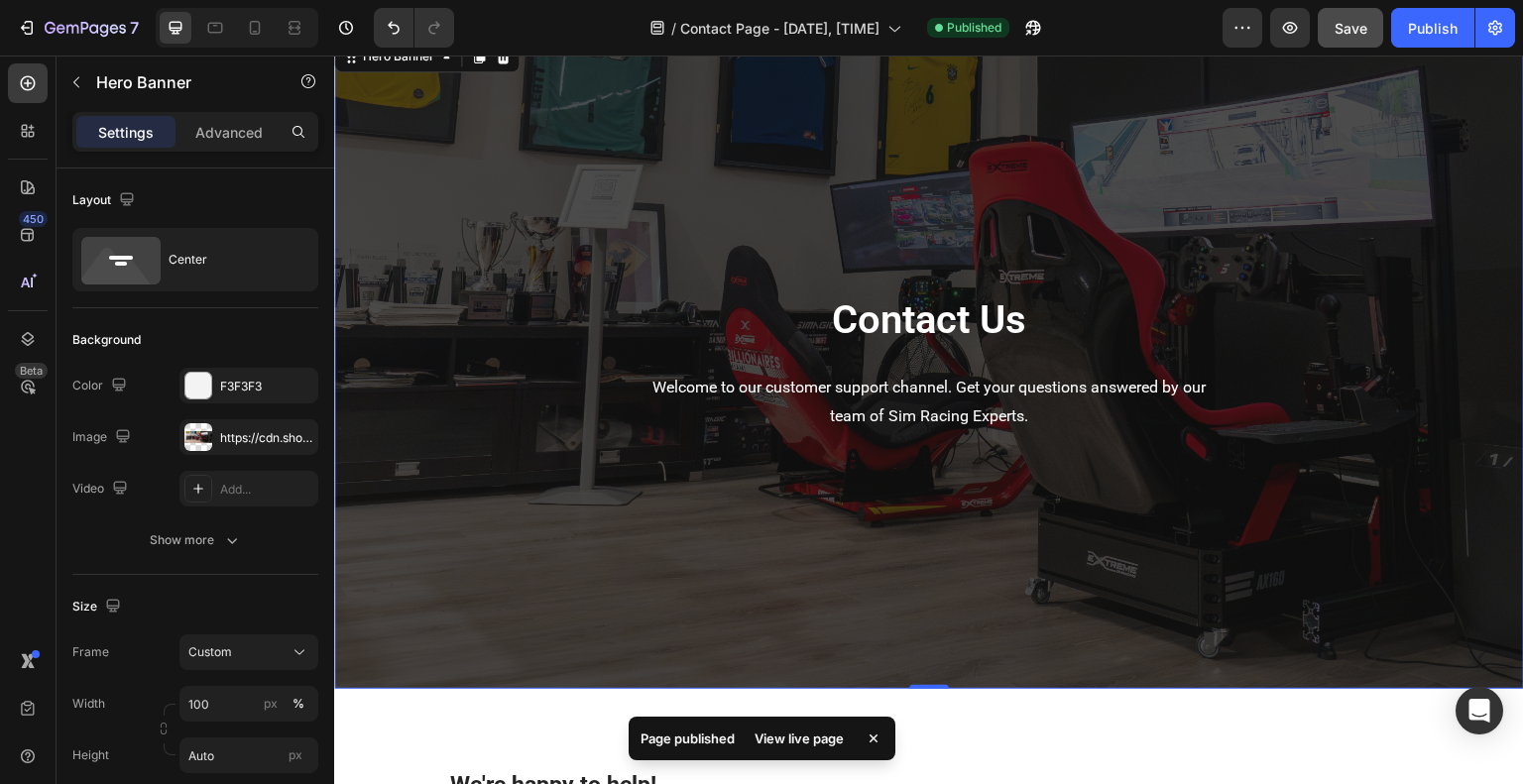 click on "Contact Us  Heading Welcome to our customer support channel. Get your questions answered by our team of Sim Racing Experts. Text block Row" at bounding box center (929, 363) 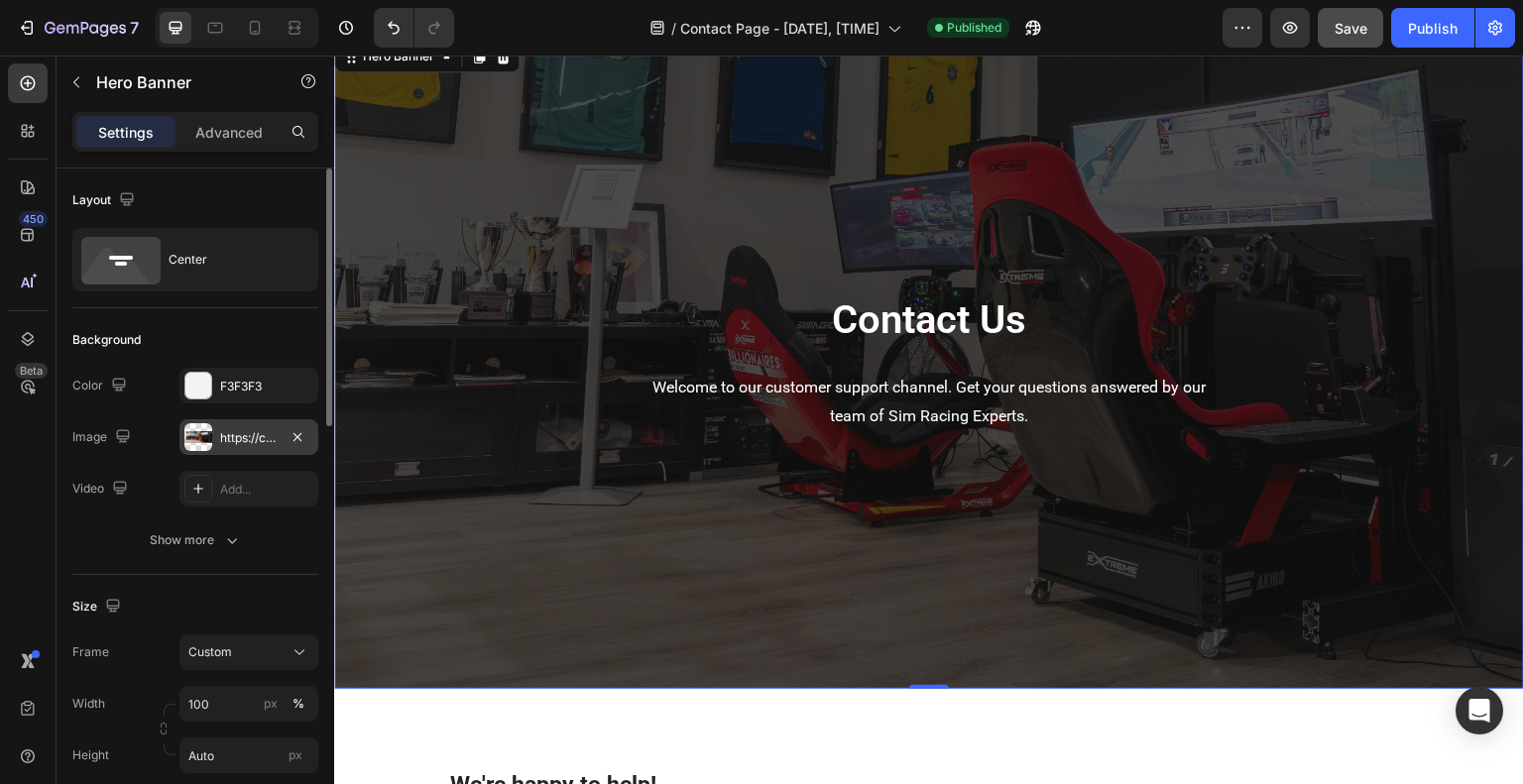 click at bounding box center [198, 437] 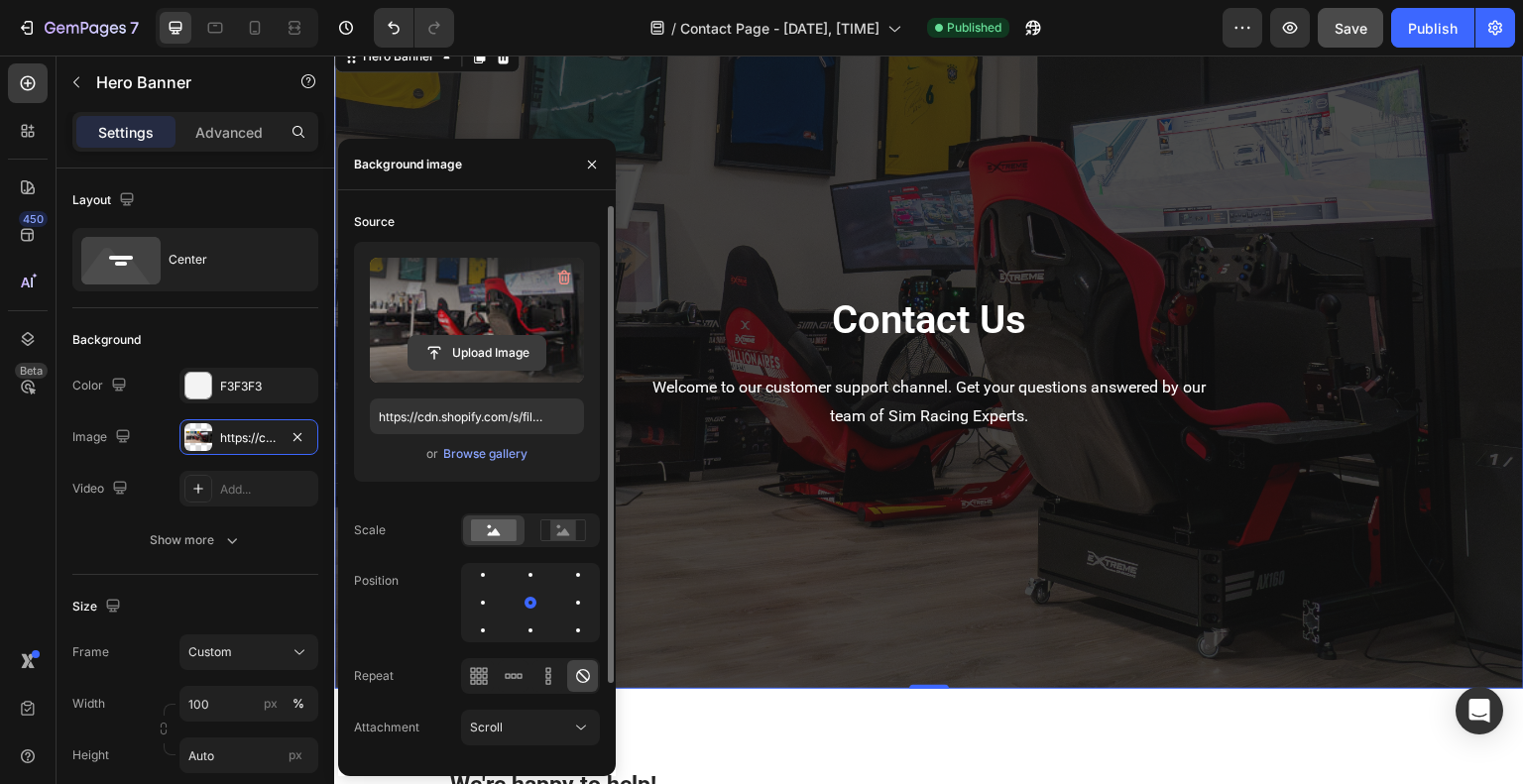 click 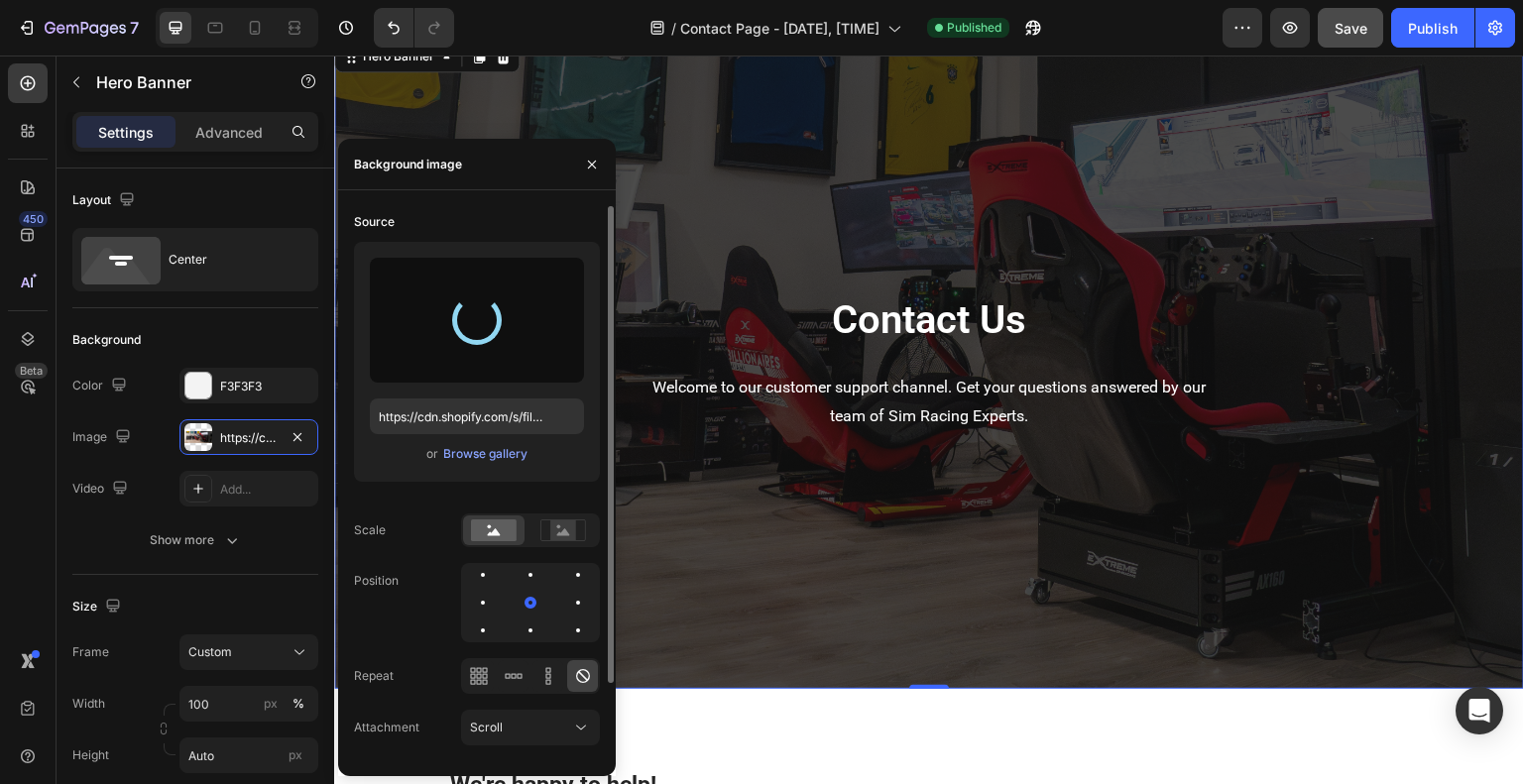 type on "https://cdn.shopify.com/s/files/1/0948/3747/3599/files/gempages_576578273614496594-9c5e7d65-eaf1-44bb-9166-6ebeaad6a35e.jpg" 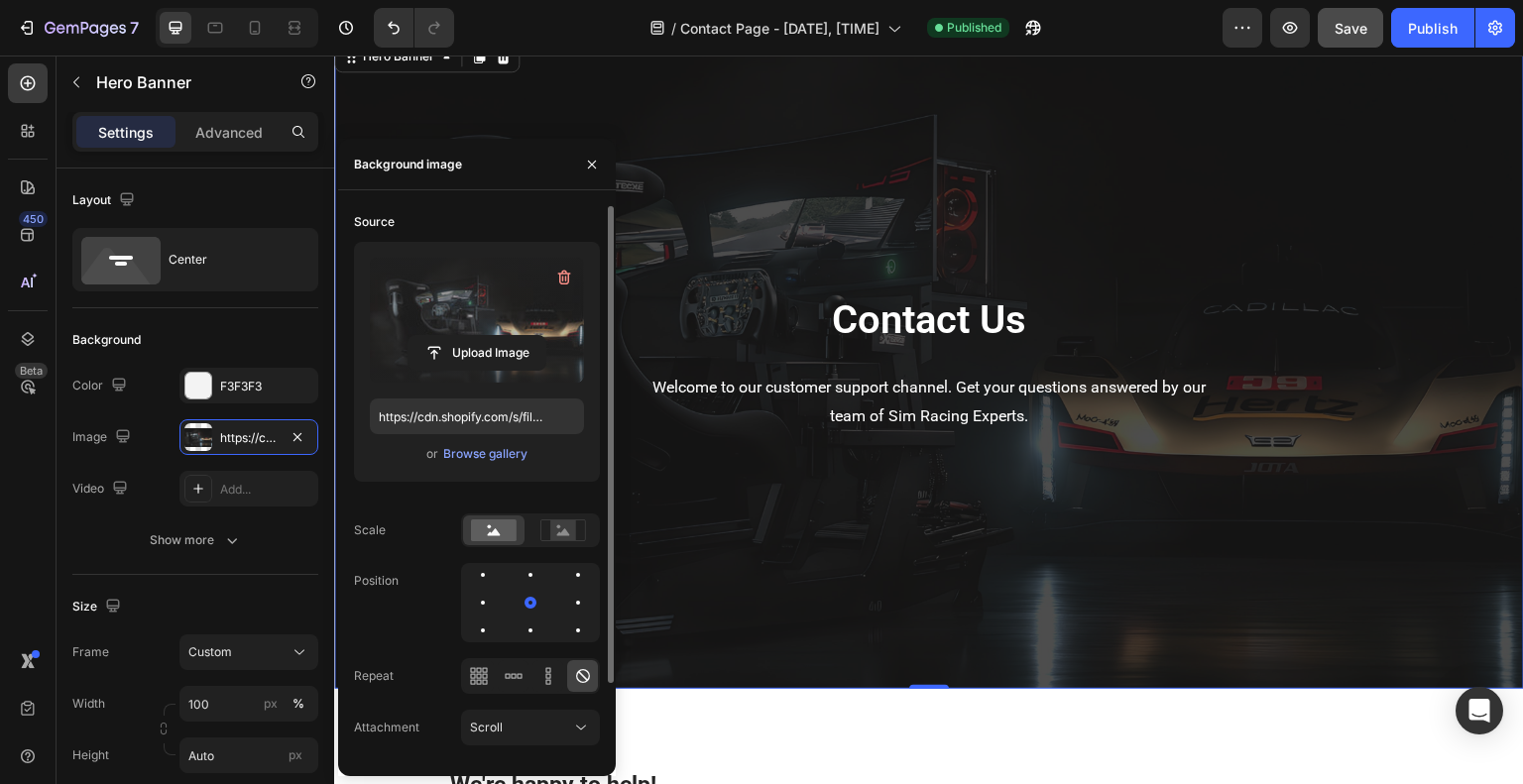 click on "Contact Us  Heading Welcome to our customer support channel. Get your questions answered by our team of Sim Racing Experts. Text block Row" at bounding box center (929, 363) 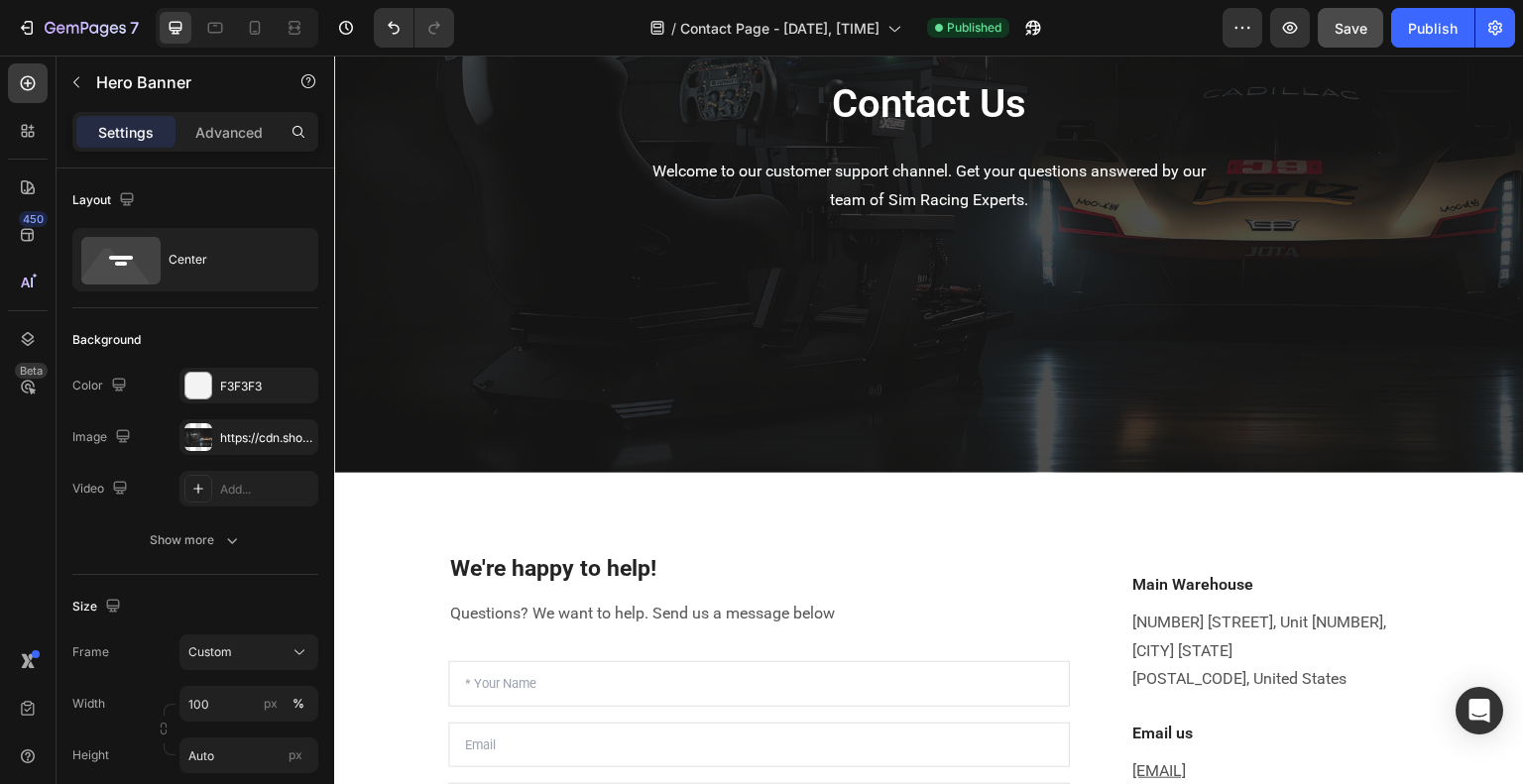 scroll, scrollTop: 0, scrollLeft: 0, axis: both 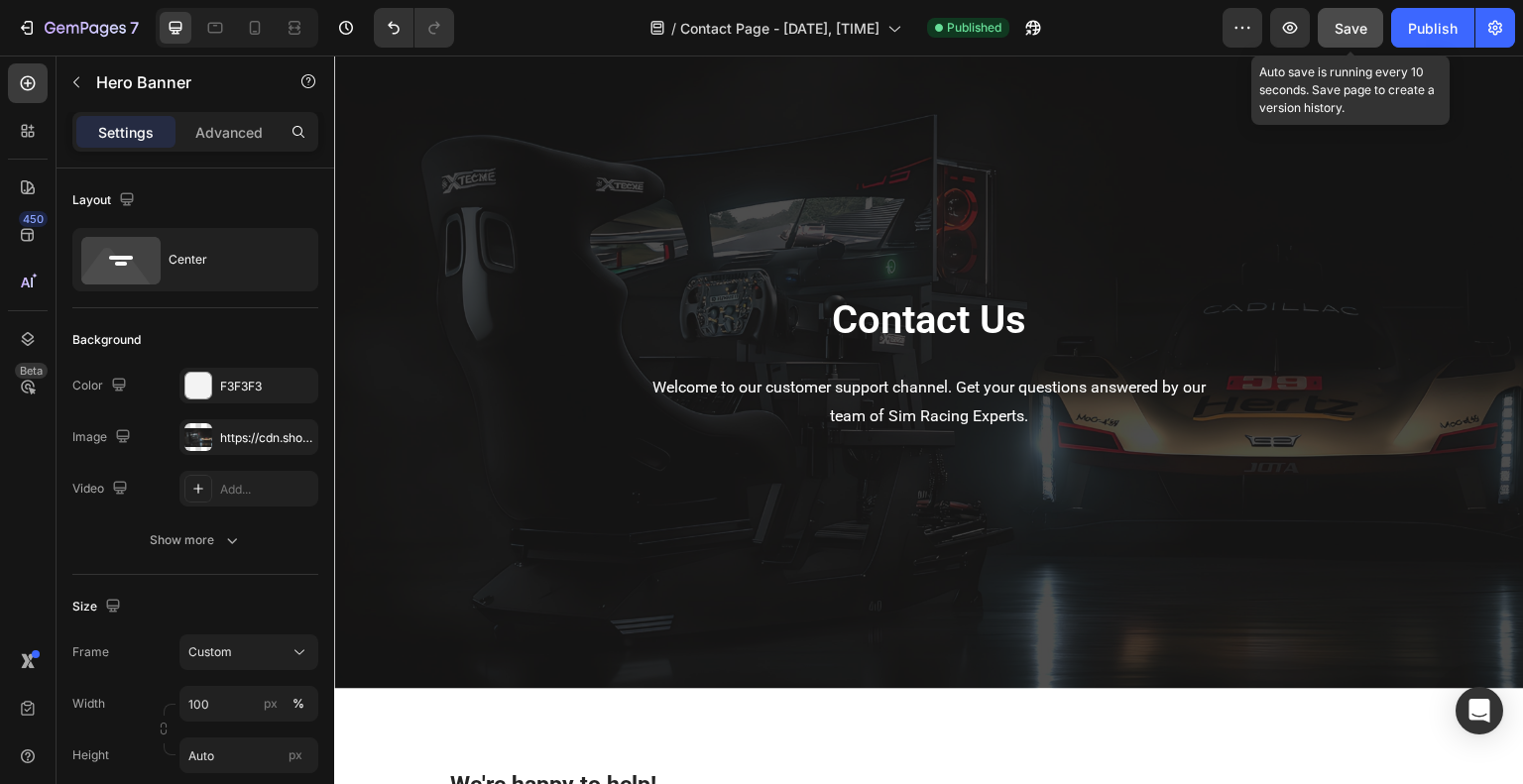 click on "Save" at bounding box center (1350, 28) 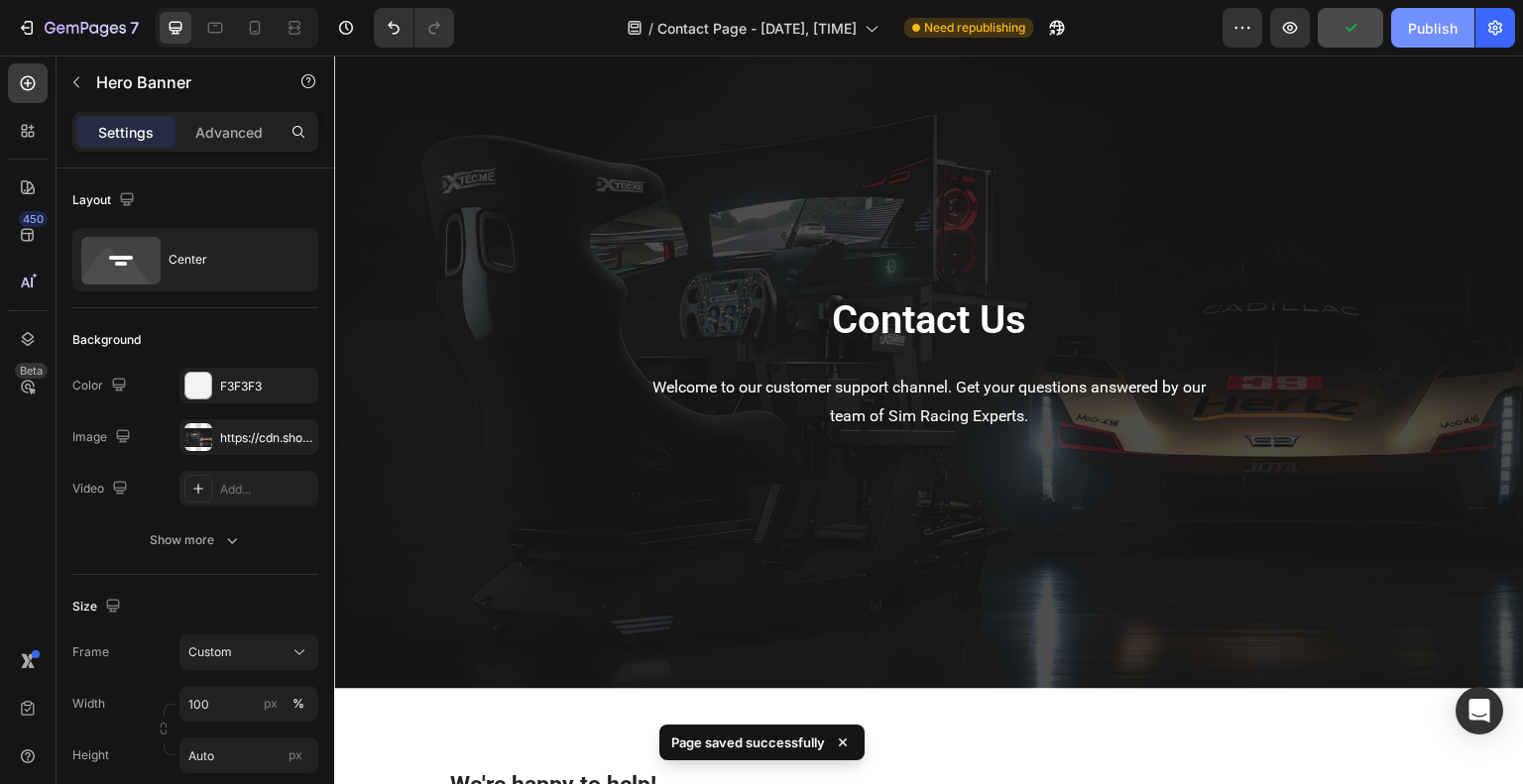 click on "Publish" at bounding box center (1433, 28) 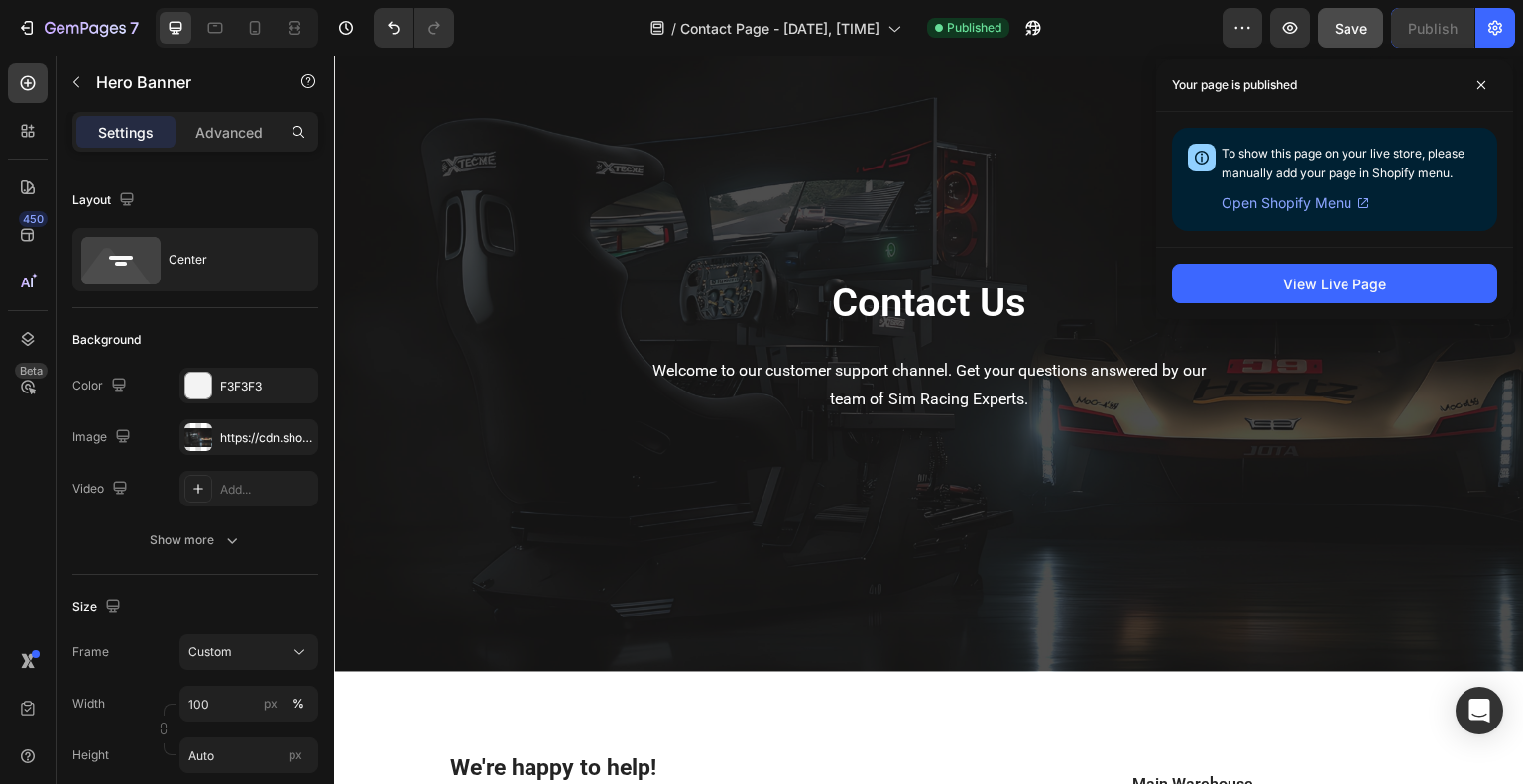 scroll, scrollTop: 0, scrollLeft: 0, axis: both 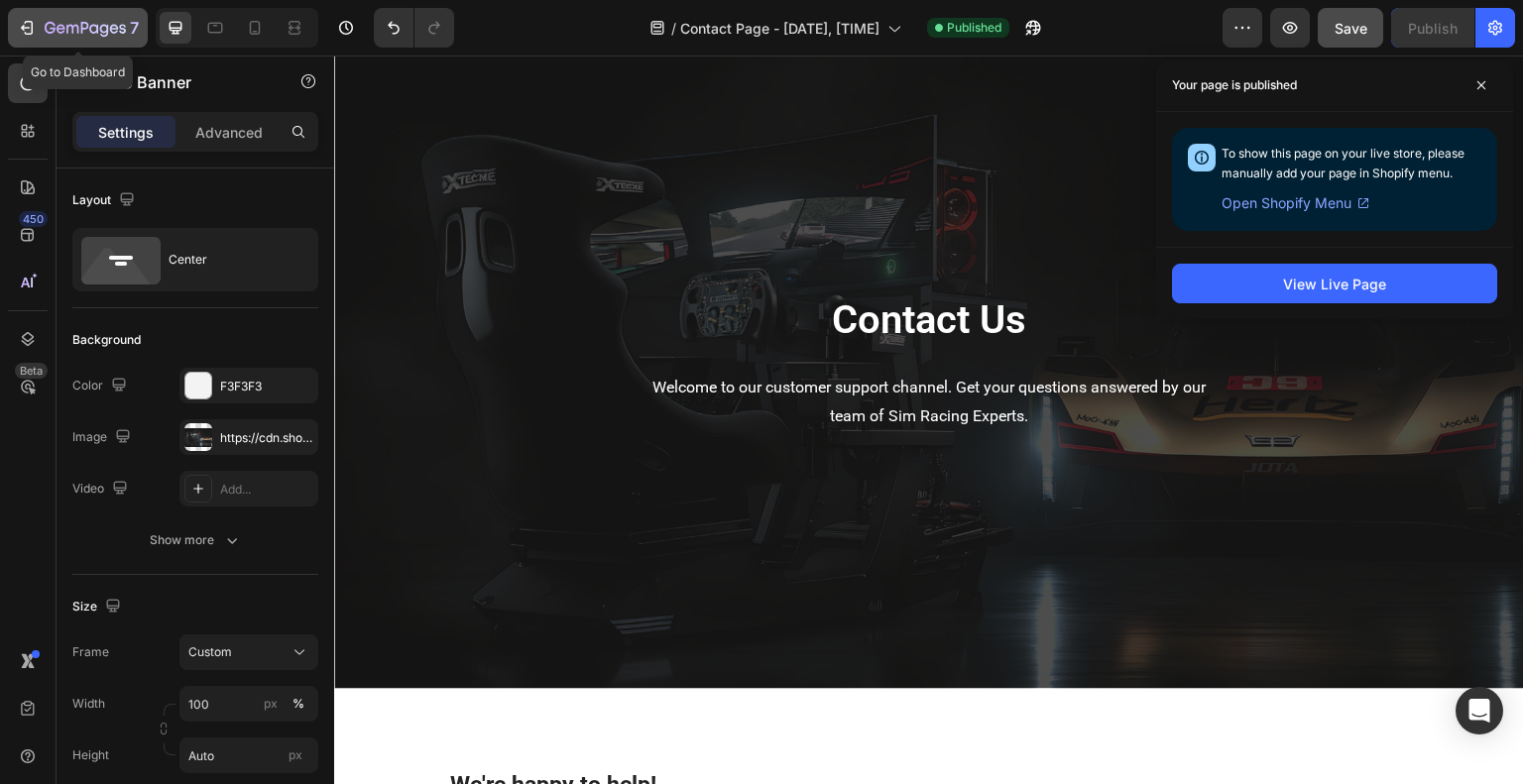 click 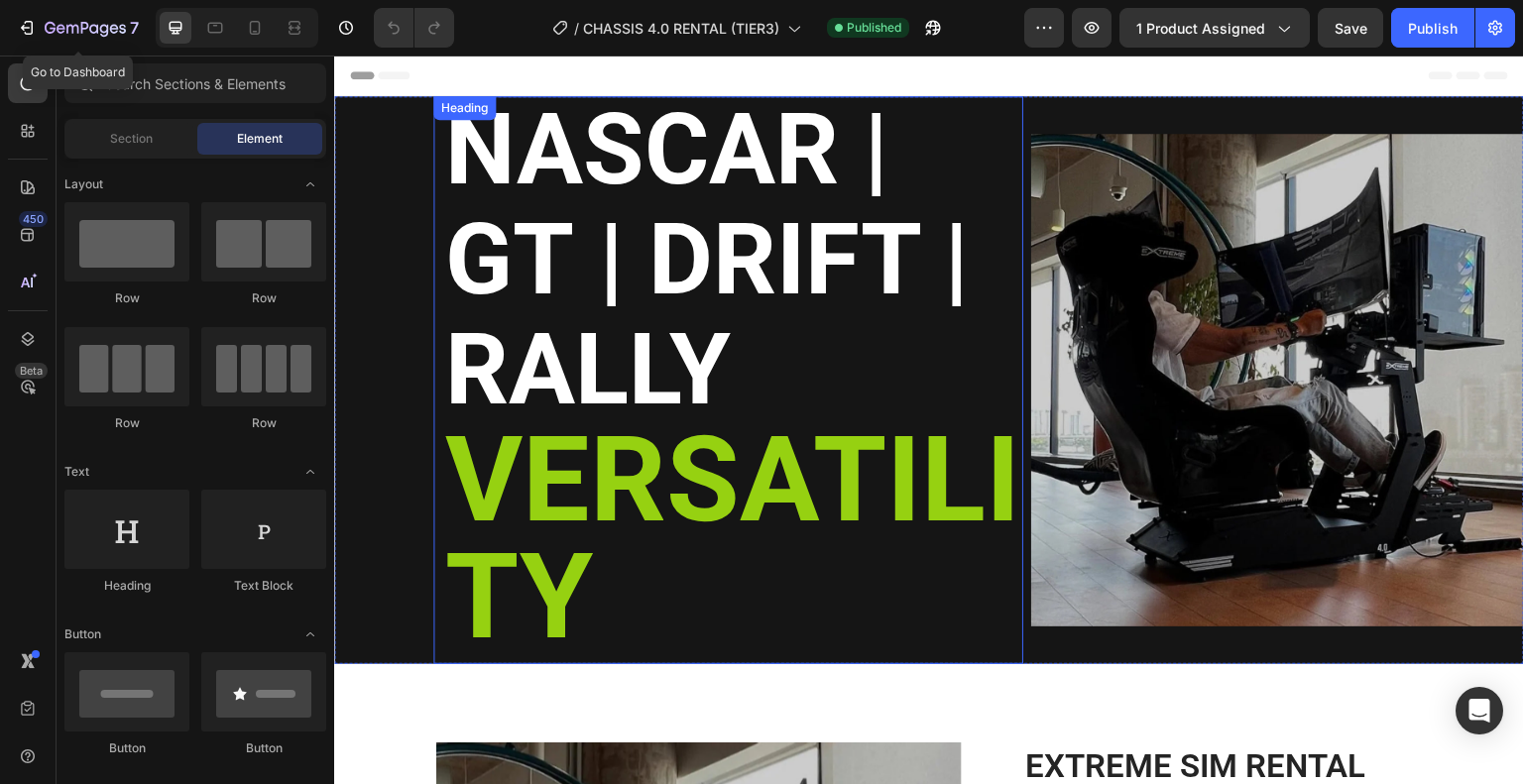 scroll, scrollTop: 0, scrollLeft: 0, axis: both 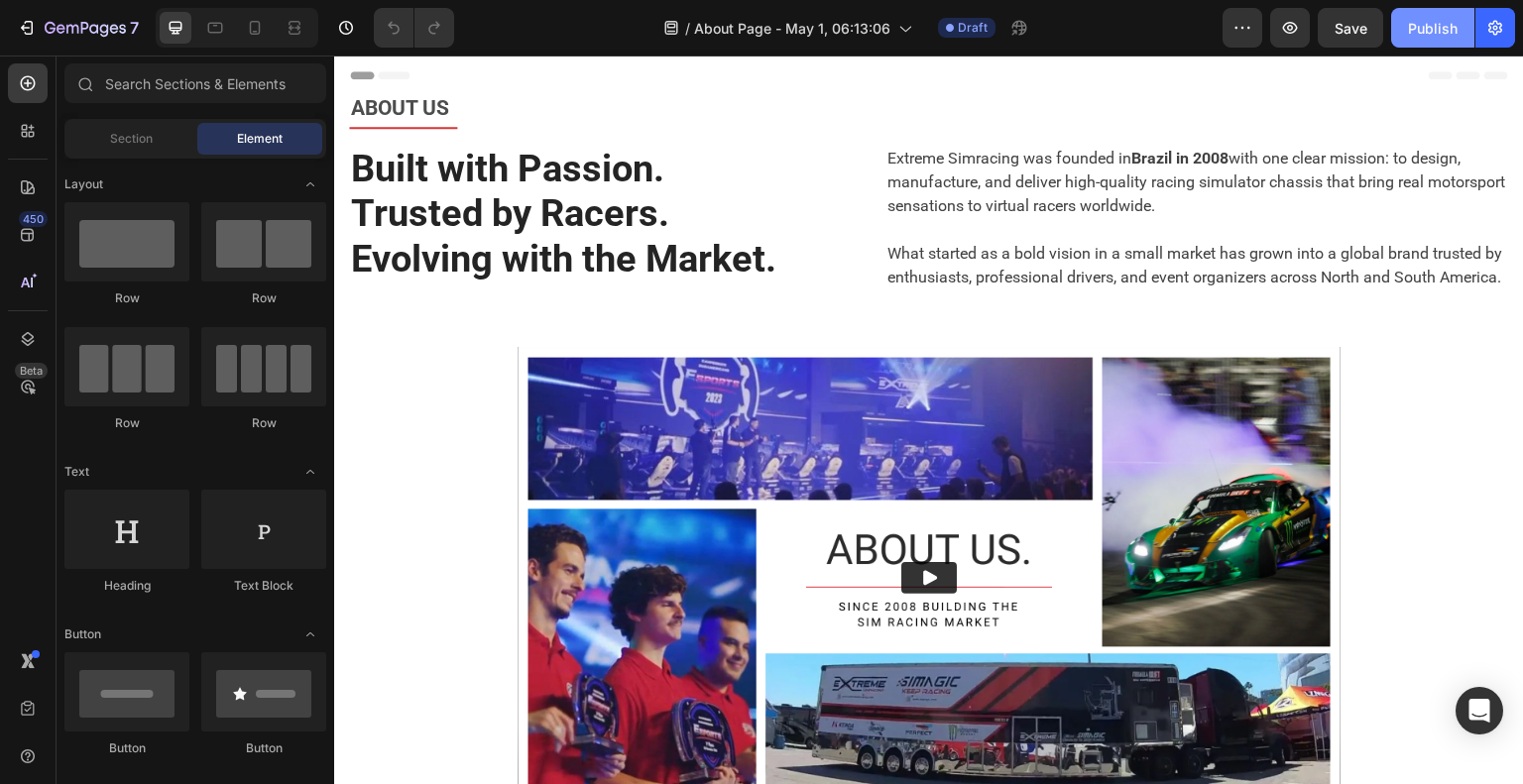 click on "Publish" at bounding box center [1433, 28] 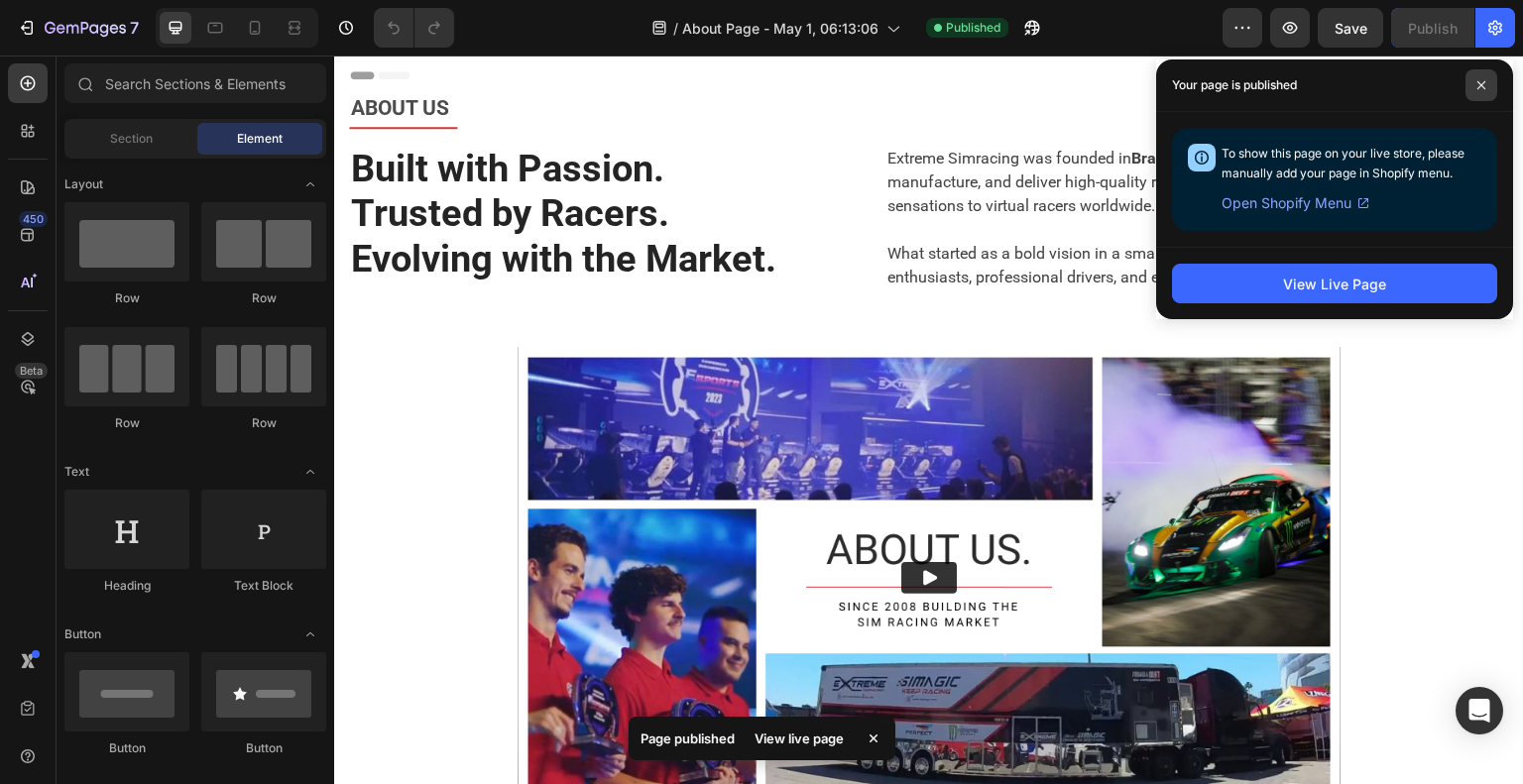 click 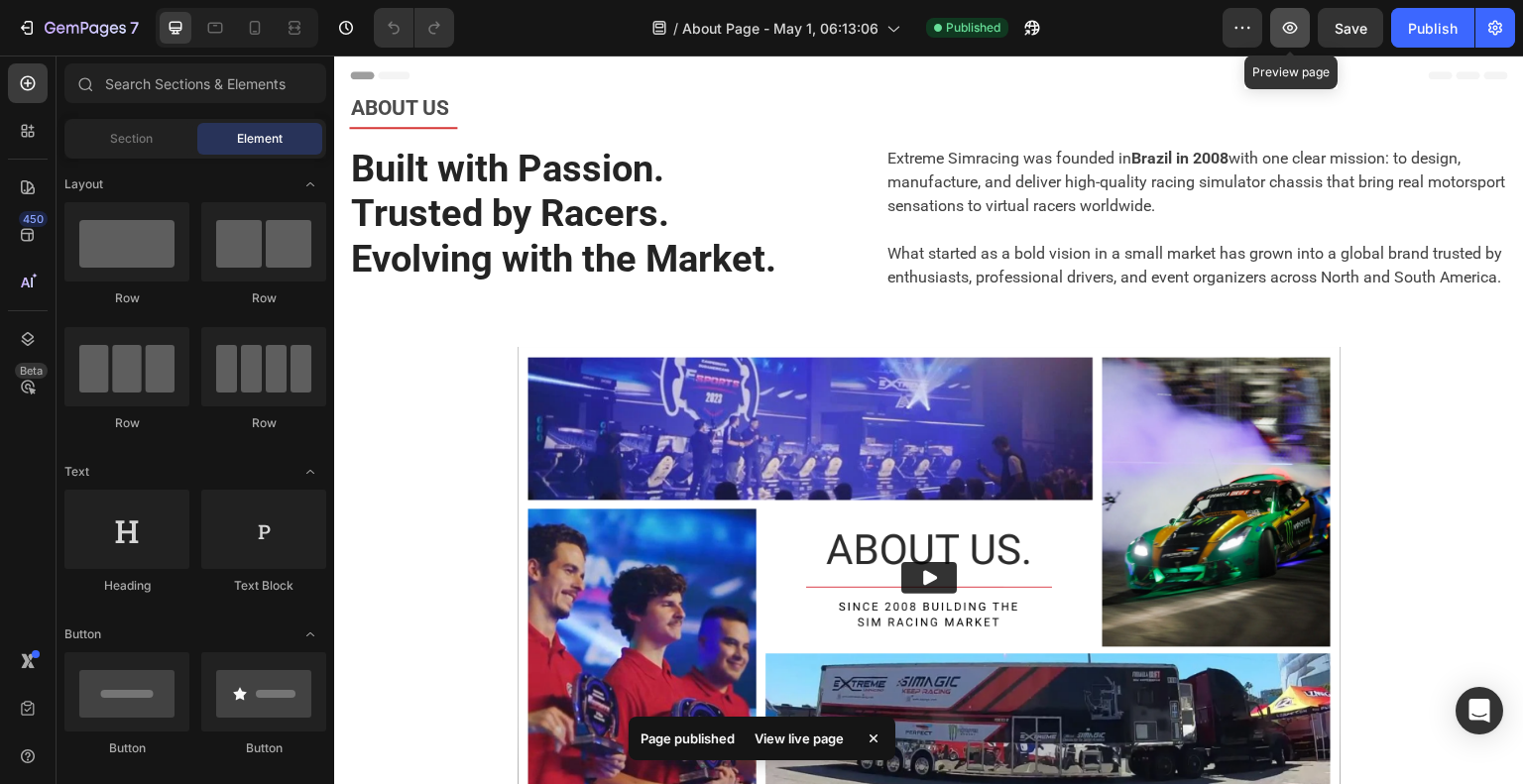click 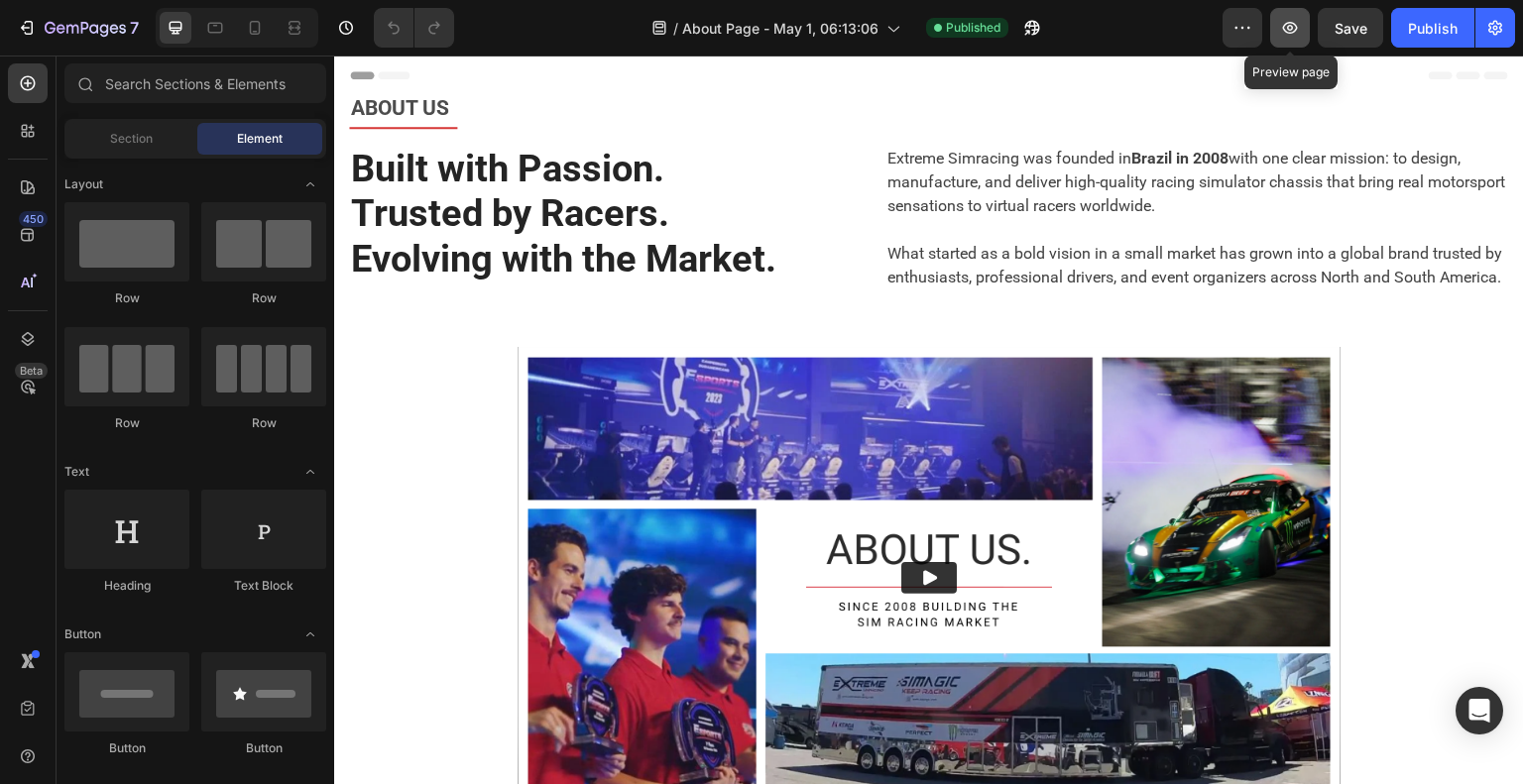 click 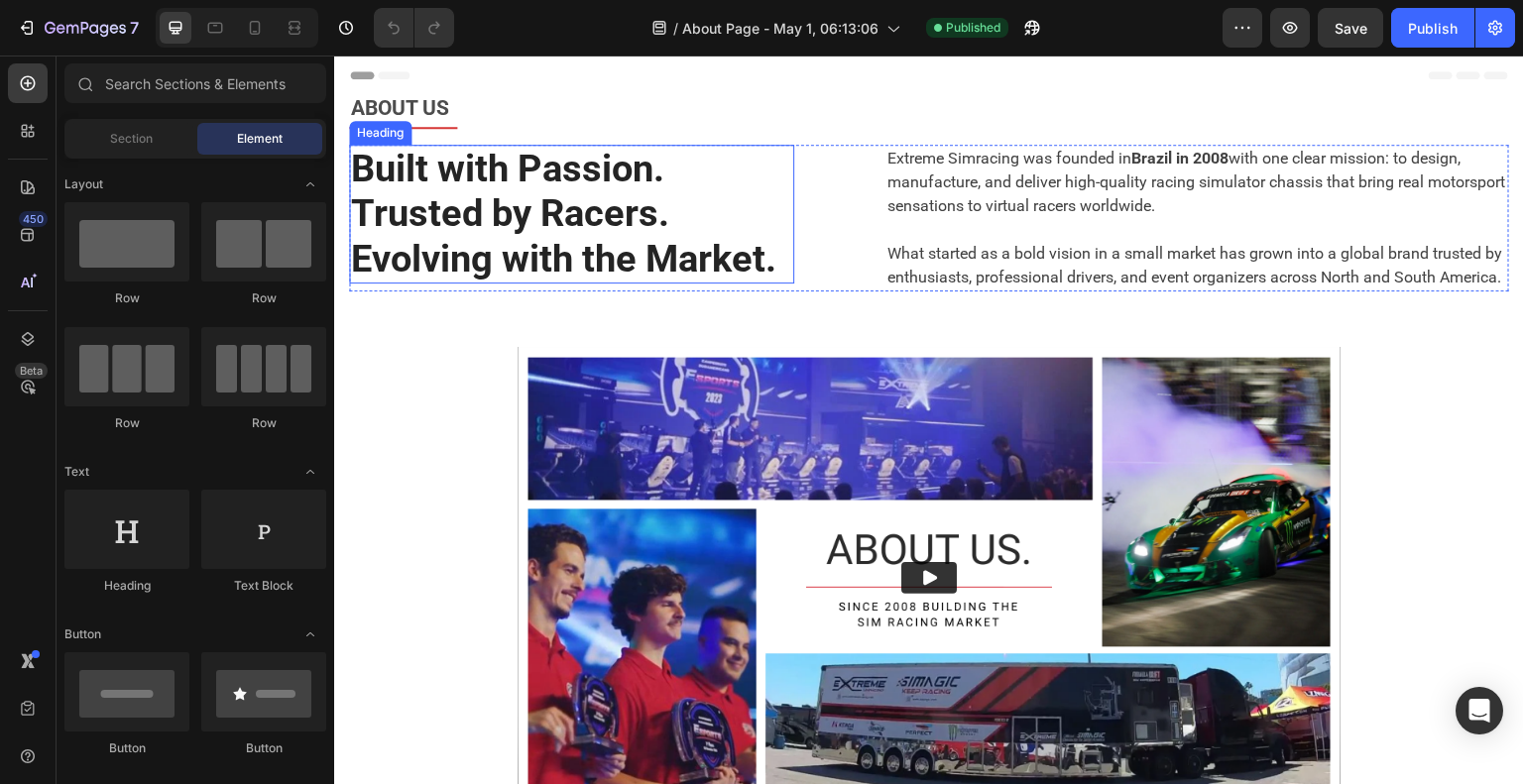 click on "Built with Passion.  Trusted by Racers.  Evolving with the Market." at bounding box center [571, 214] 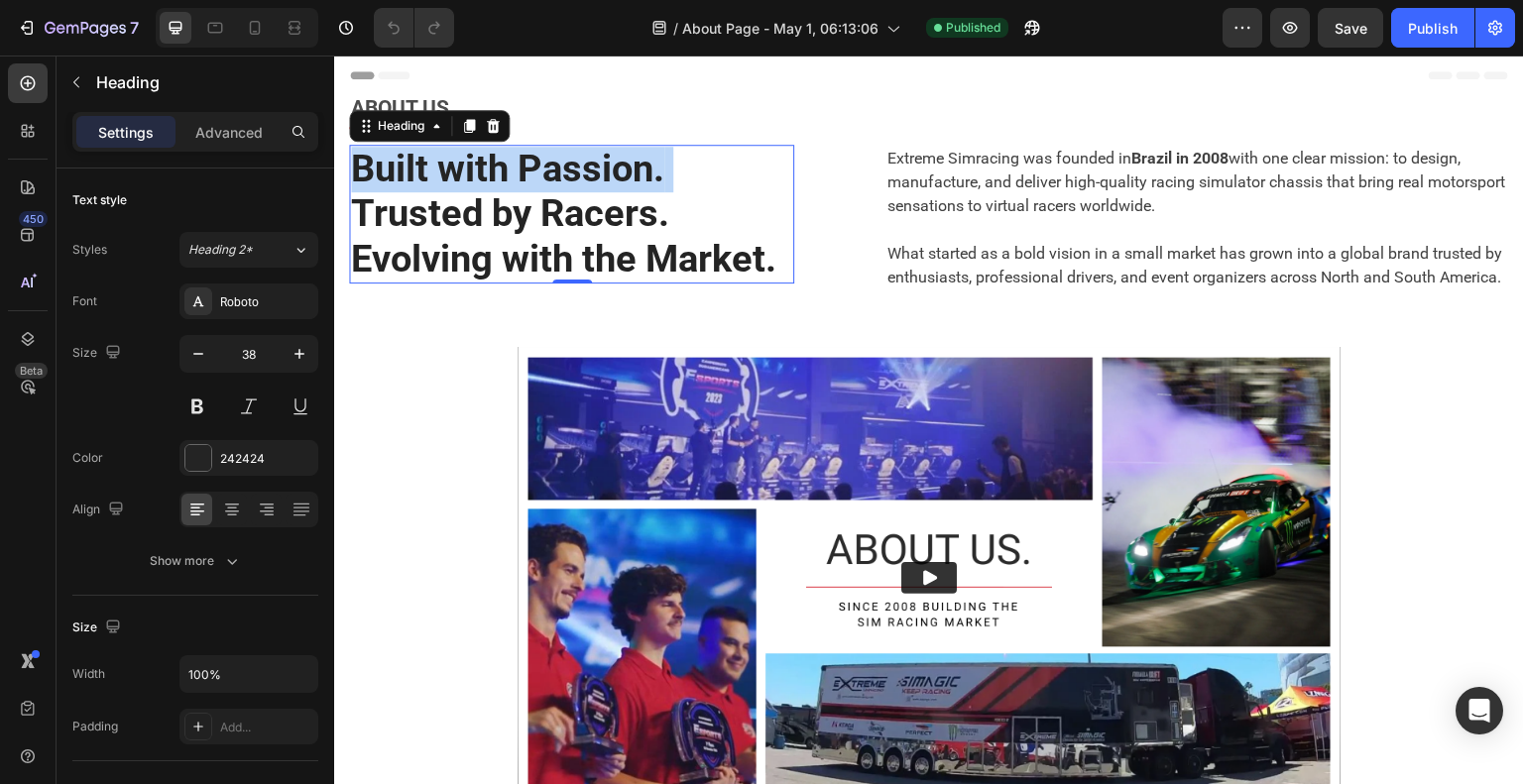 click on "Built with Passion.  Trusted by Racers.  Evolving with the Market." at bounding box center (571, 214) 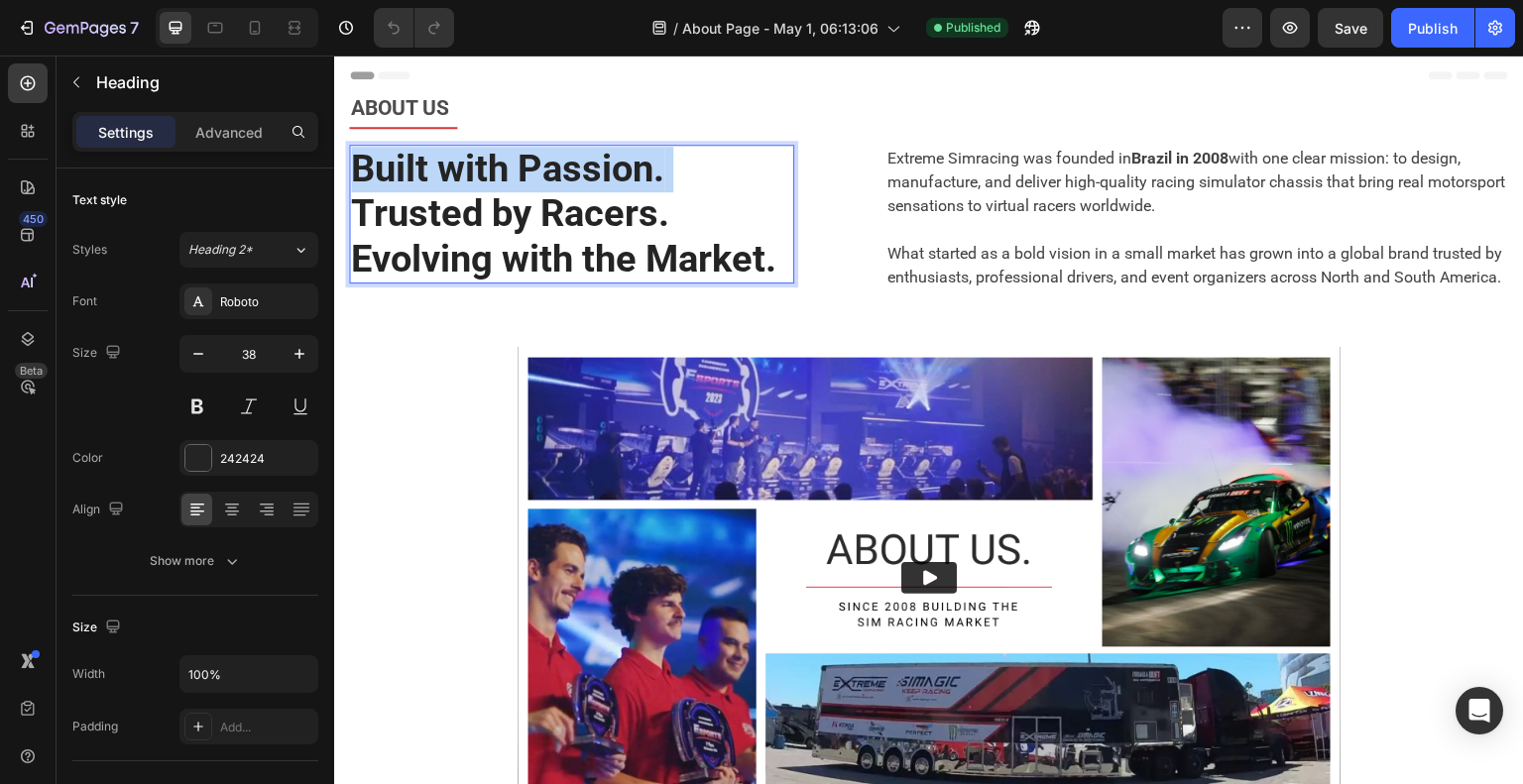 click on "Built with Passion.  Trusted by Racers.  Evolving with the Market." at bounding box center (571, 214) 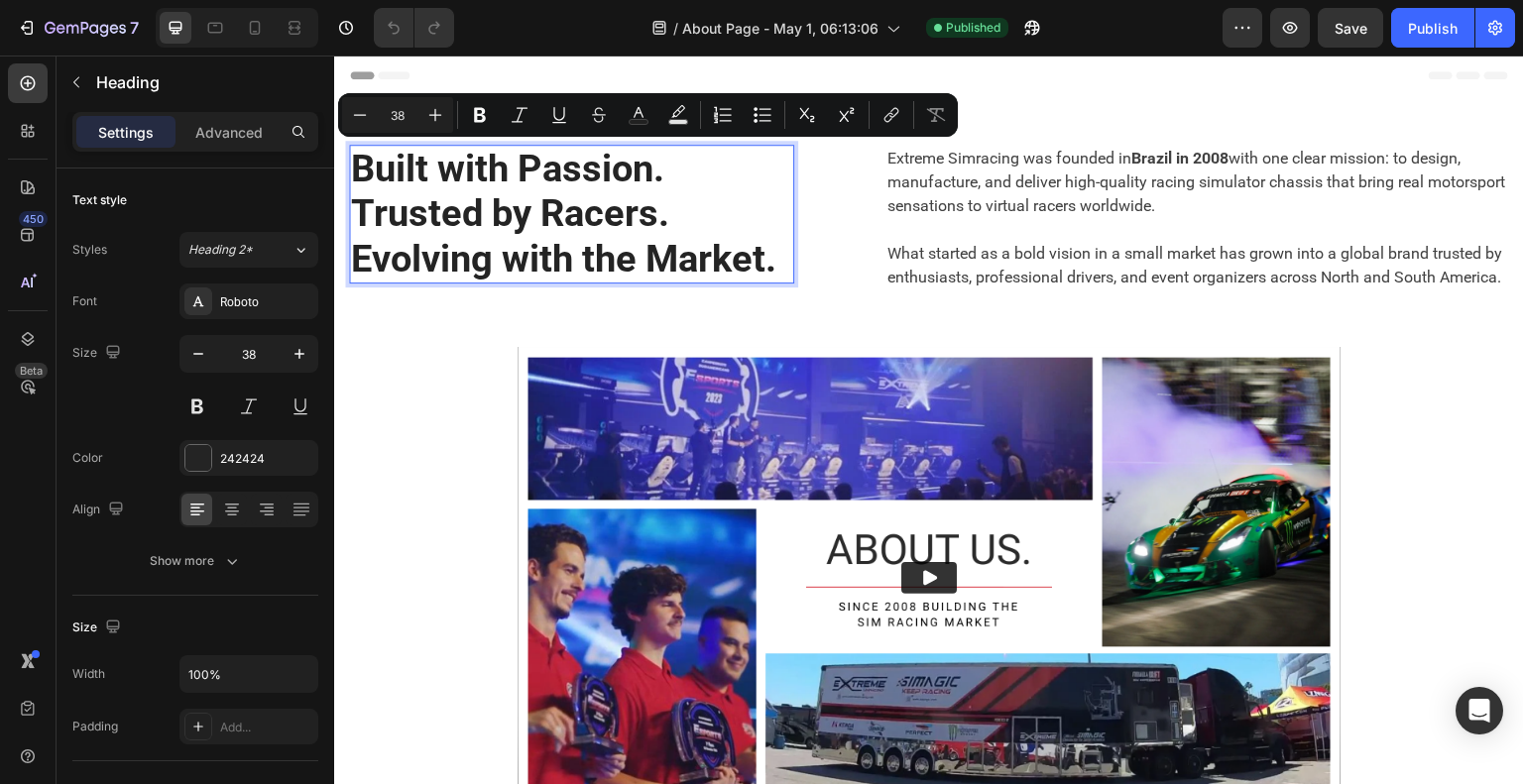 click on "Built with Passion.  Trusted by Racers.  Evolving with the Market." at bounding box center (571, 214) 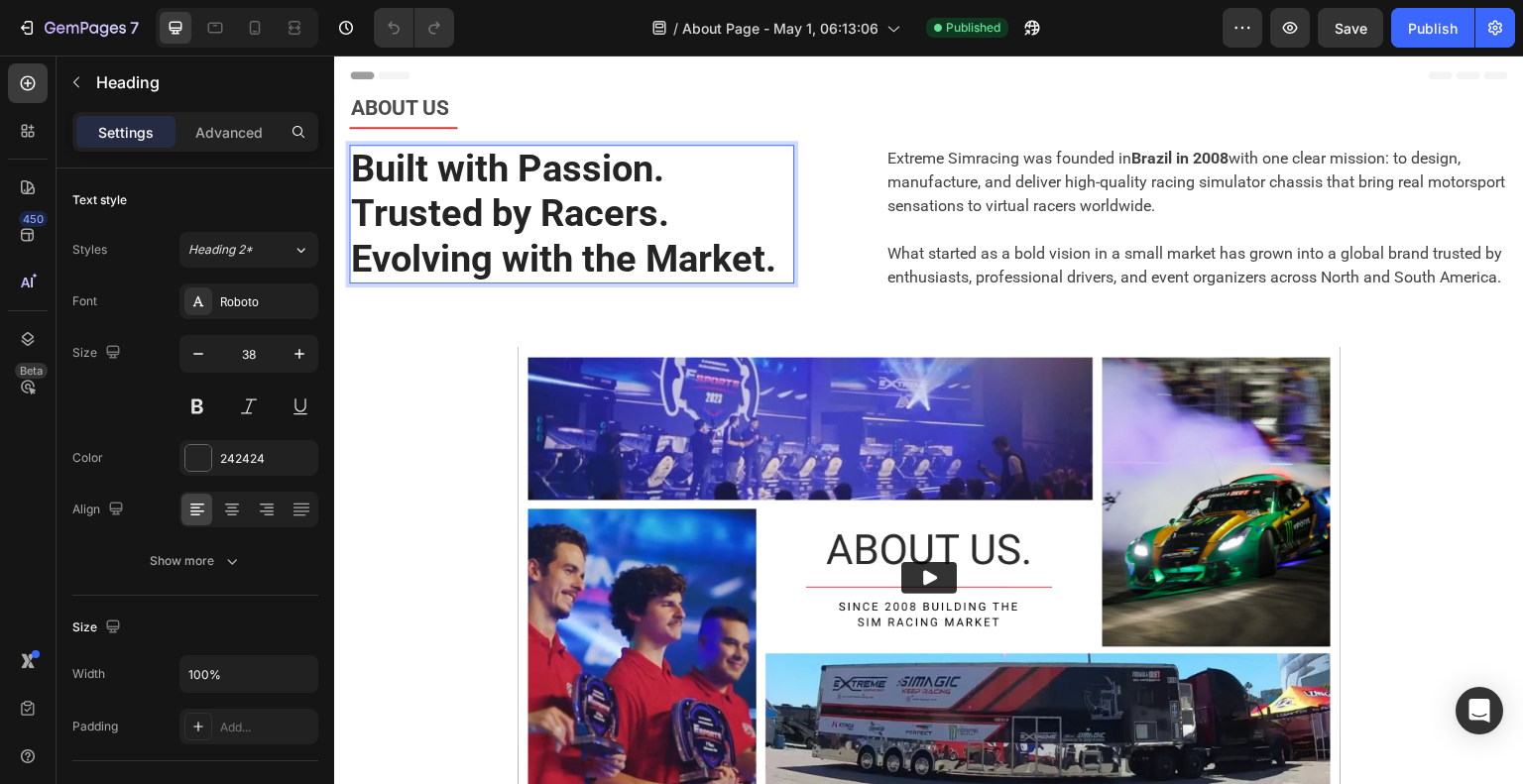 click on "Built with Passion.  Trusted by Racers.  Evolving with the Market." at bounding box center (571, 214) 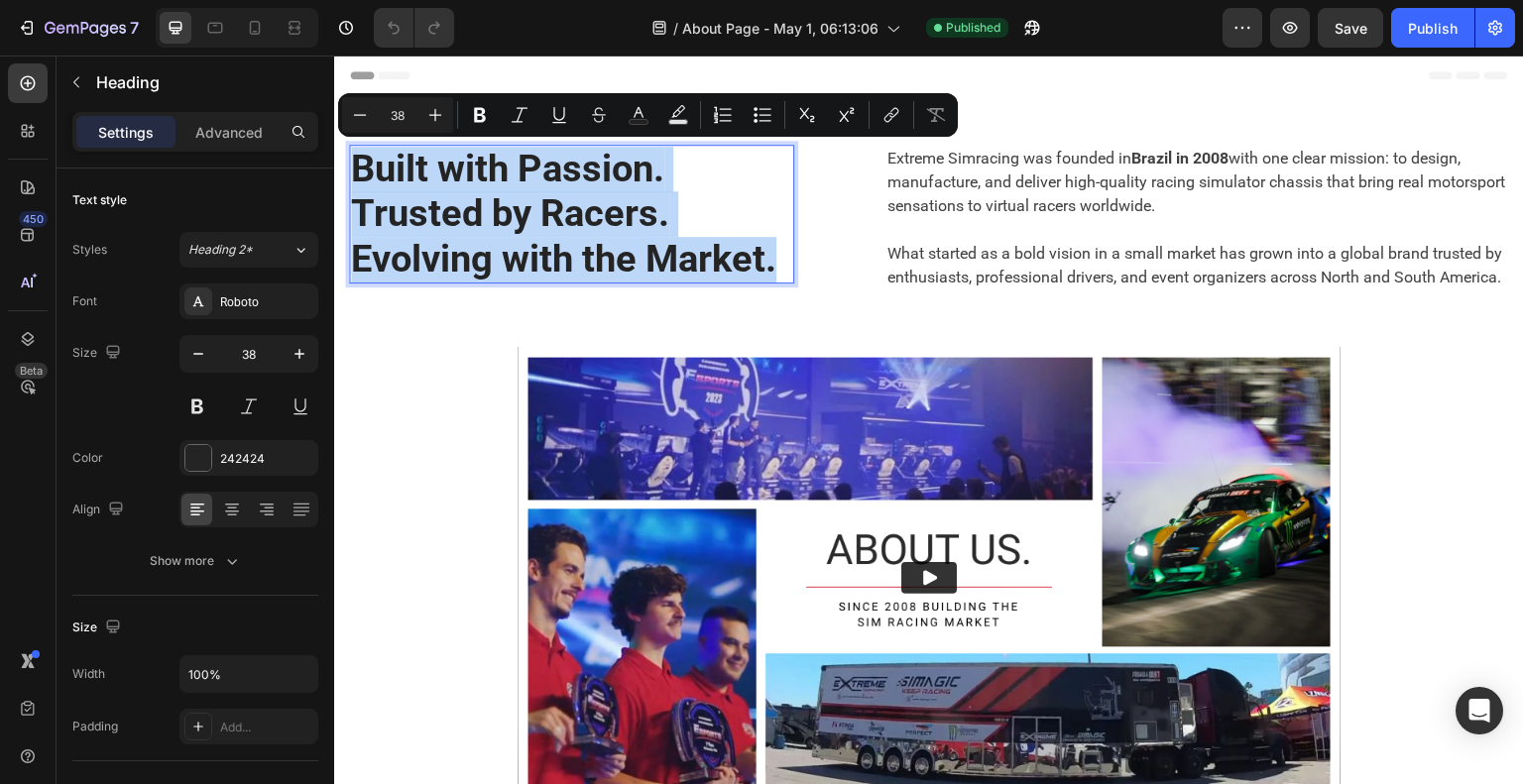 drag, startPoint x: 778, startPoint y: 261, endPoint x: 358, endPoint y: 166, distance: 430.61 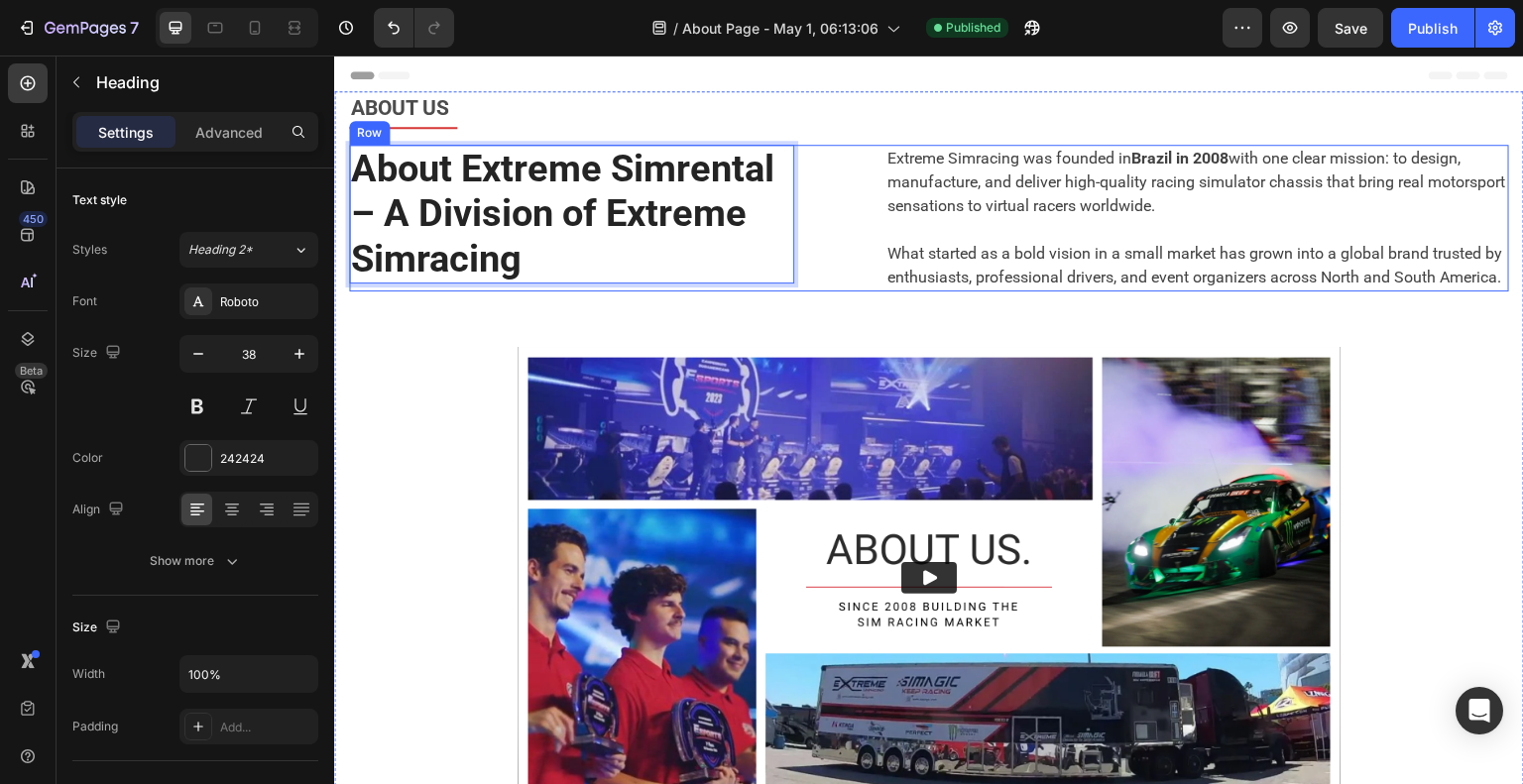 click on "About Extreme Simrental – A Division of Extreme Simracing Heading   0 Extreme Simracing was founded in  Brazil in 2008  with one clear mission: to design, manufacture, and deliver high-quality racing simulator chassis that bring real motorsport sensations to virtual racers worldwide.   What started as a bold vision in a small market has grown into a global brand trusted by enthusiasts, professional drivers, and event organizers across North and South America. Text block Row" at bounding box center [929, 218] 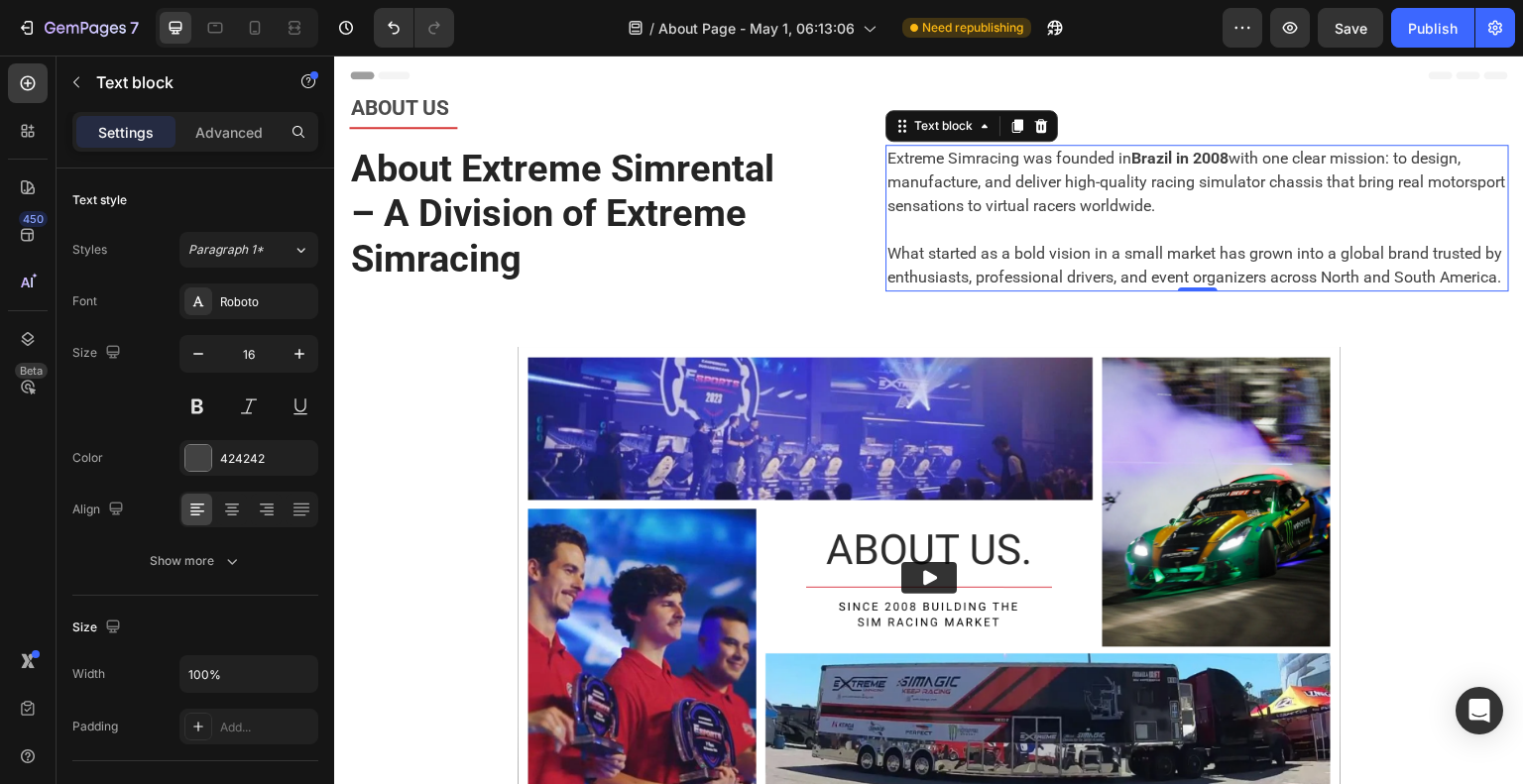 click on "Extreme Simracing was founded in  Brazil in 2008  with one clear mission: to design, manufacture, and deliver high-quality racing simulator chassis that bring real motorsport sensations to virtual racers worldwide." at bounding box center (1197, 194) 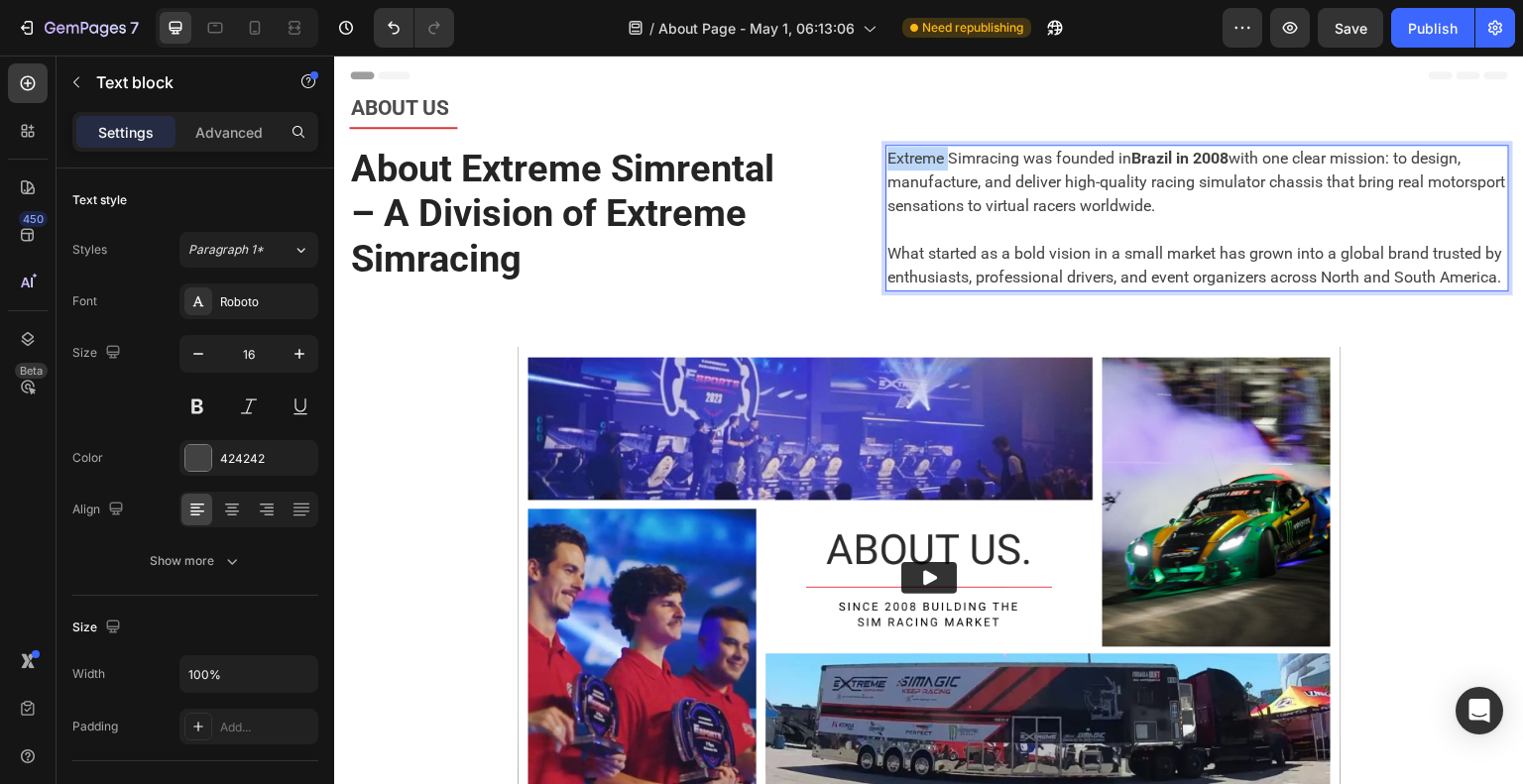 click on "Extreme Simracing was founded in  Brazil in 2008  with one clear mission: to design, manufacture, and deliver high-quality racing simulator chassis that bring real motorsport sensations to virtual racers worldwide." at bounding box center [1197, 194] 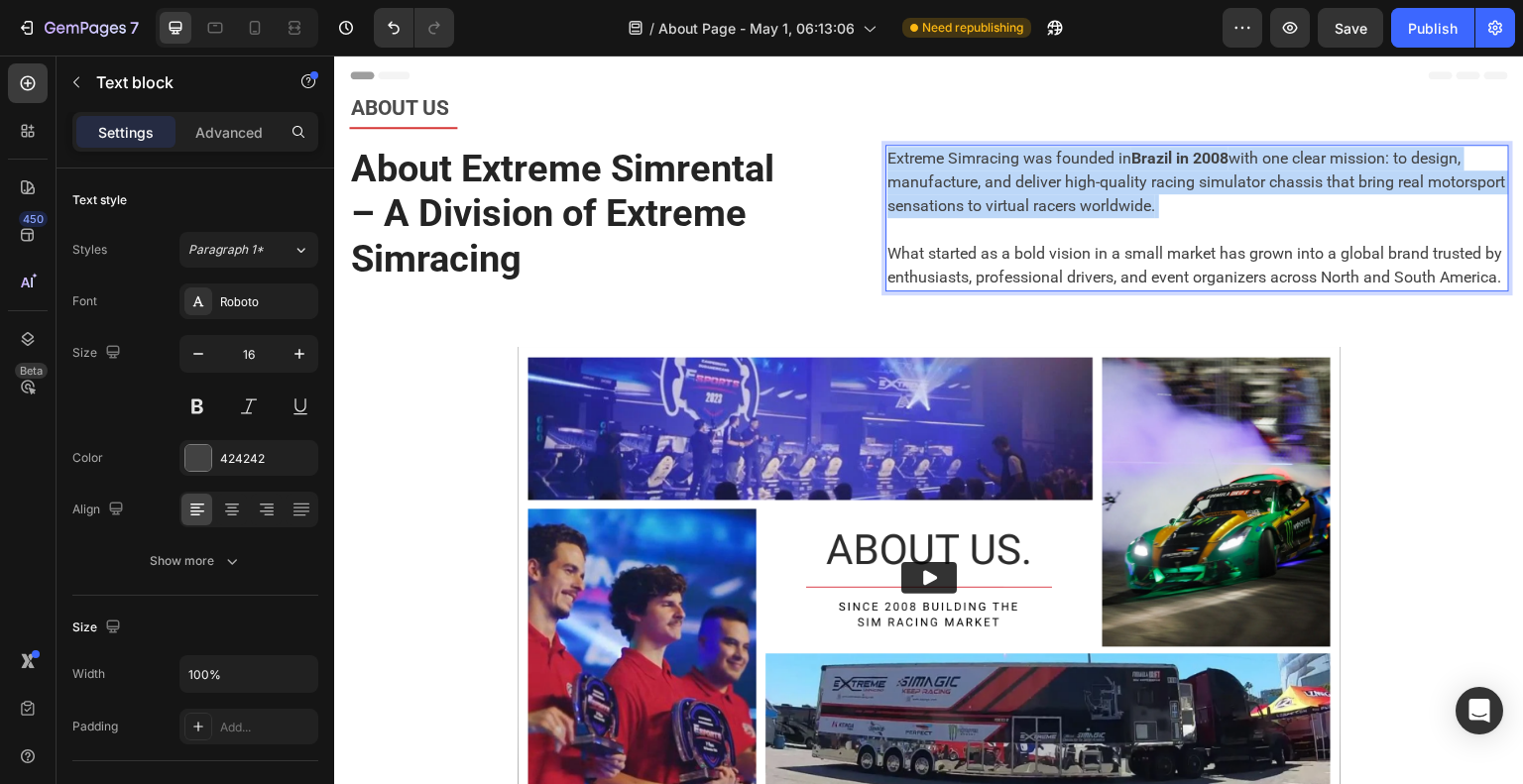 click on "Extreme Simracing was founded in  Brazil in 2008  with one clear mission: to design, manufacture, and deliver high-quality racing simulator chassis that bring real motorsport sensations to virtual racers worldwide." at bounding box center [1197, 194] 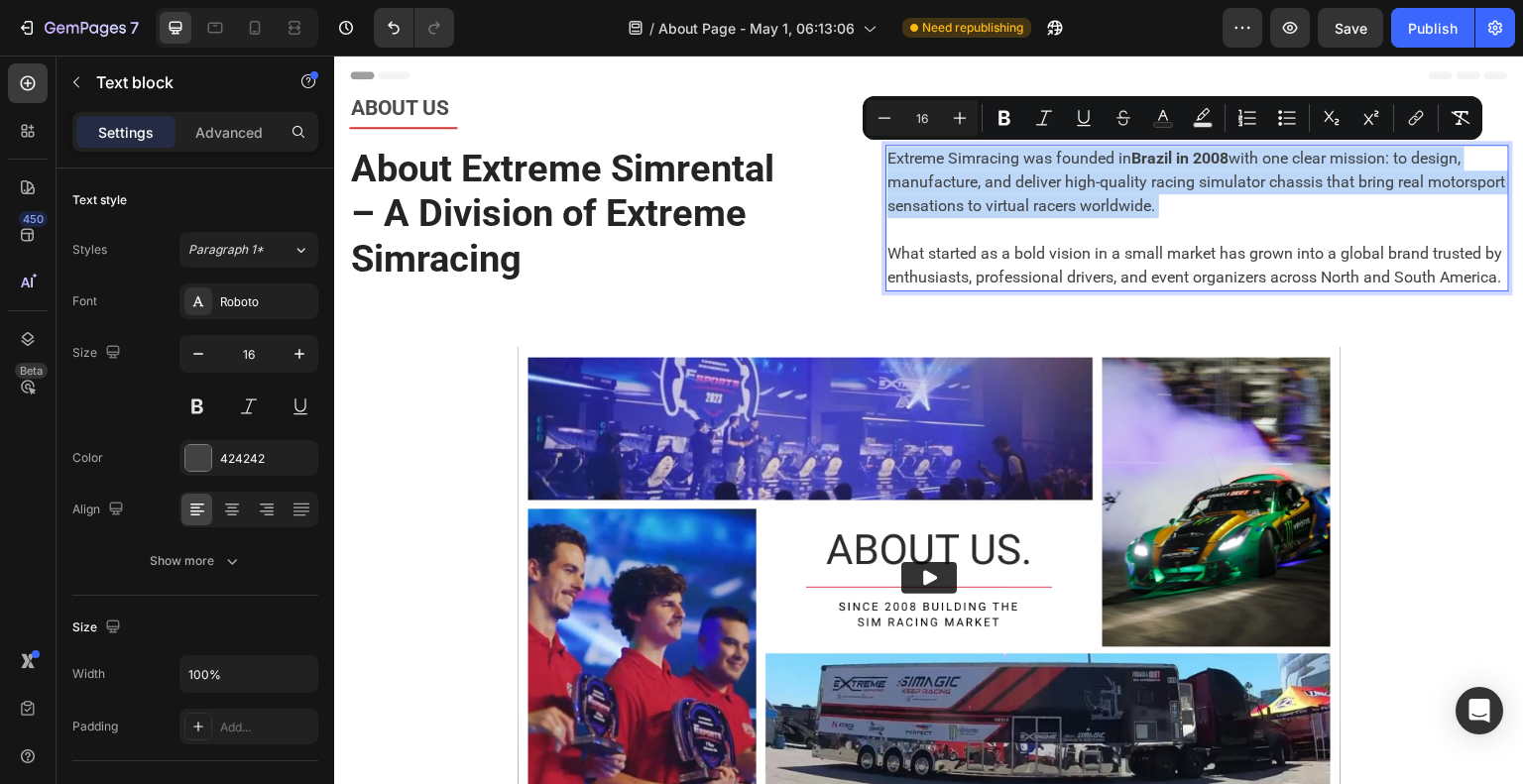 click on "Extreme Simracing was founded in  Brazil in 2008  with one clear mission: to design, manufacture, and deliver high-quality racing simulator chassis that bring real motorsport sensations to virtual racers worldwide." at bounding box center (1197, 194) 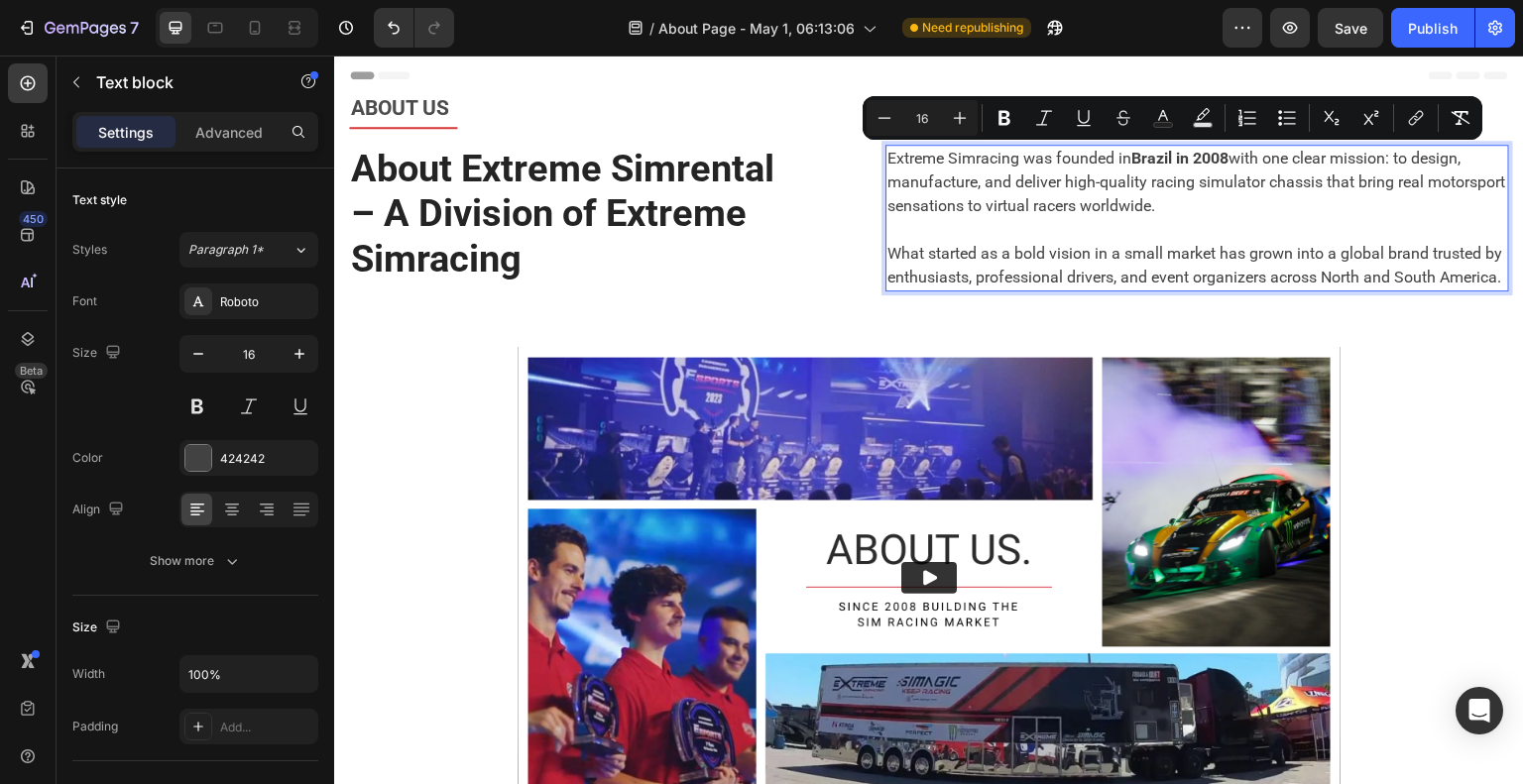 click on "What started as a bold vision in a small market has grown into a global brand trusted by enthusiasts, professional drivers, and event organizers across North and South America." at bounding box center (1197, 266) 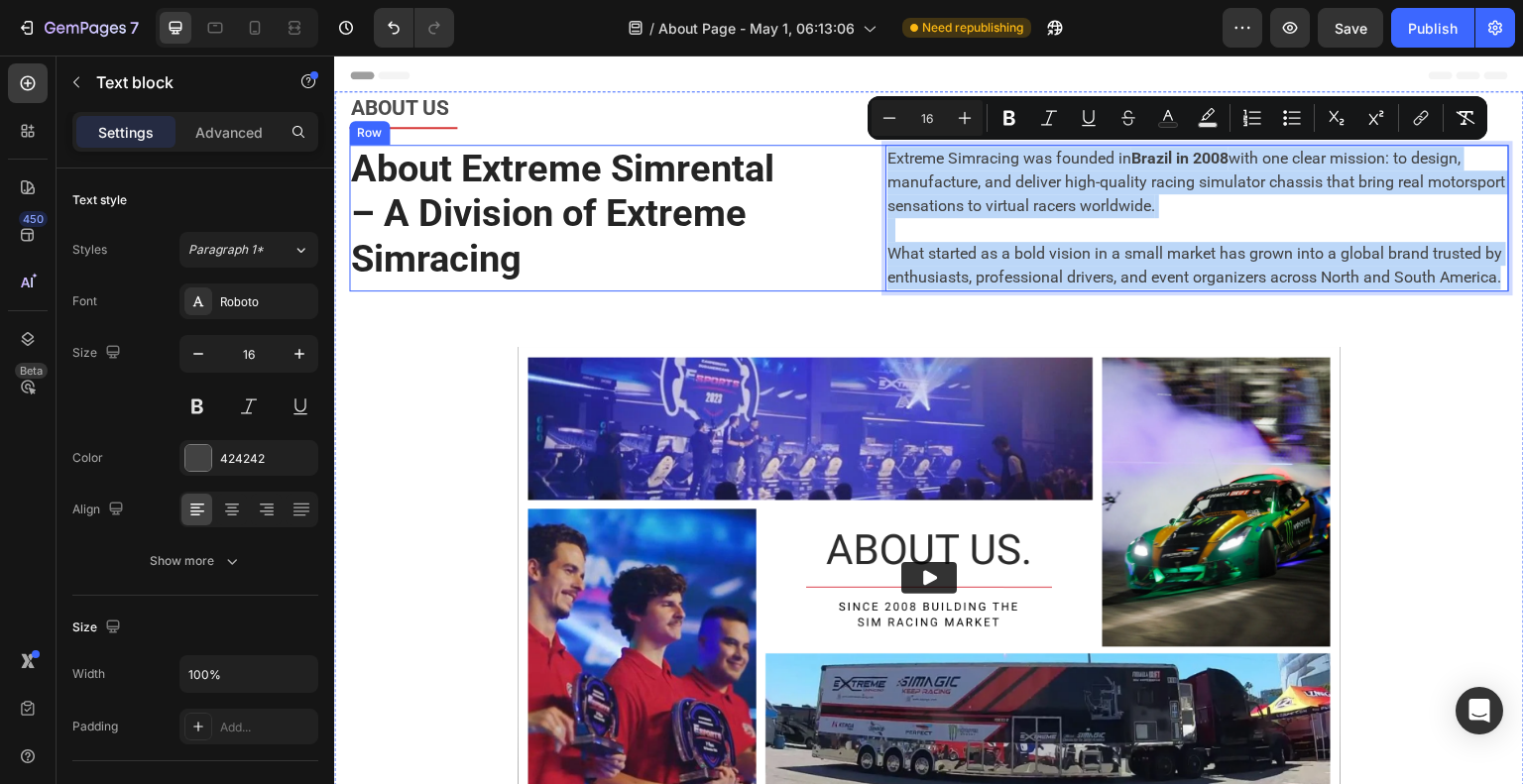 drag, startPoint x: 962, startPoint y: 300, endPoint x: 873, endPoint y: 162, distance: 164.21023 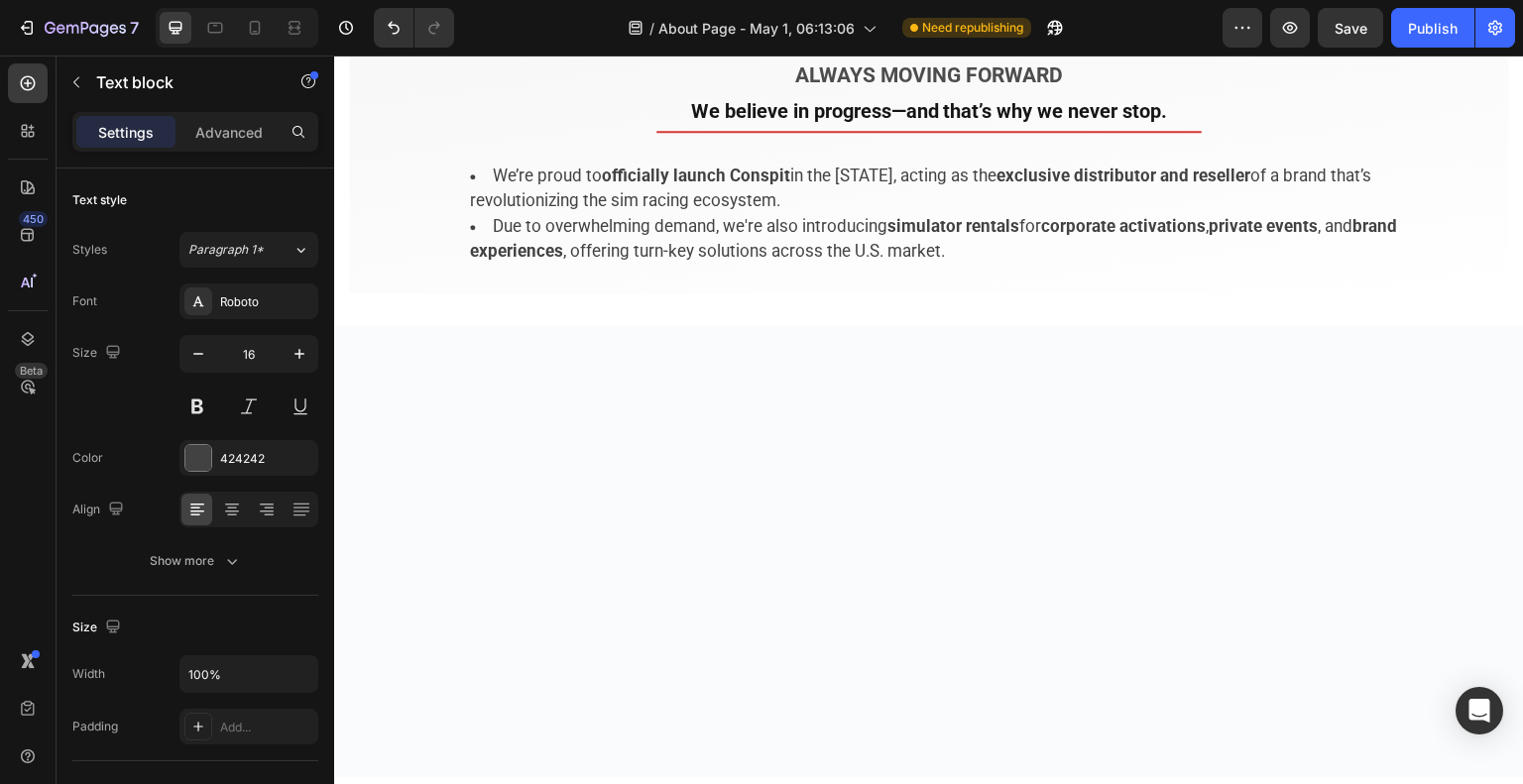 scroll, scrollTop: 4024, scrollLeft: 0, axis: vertical 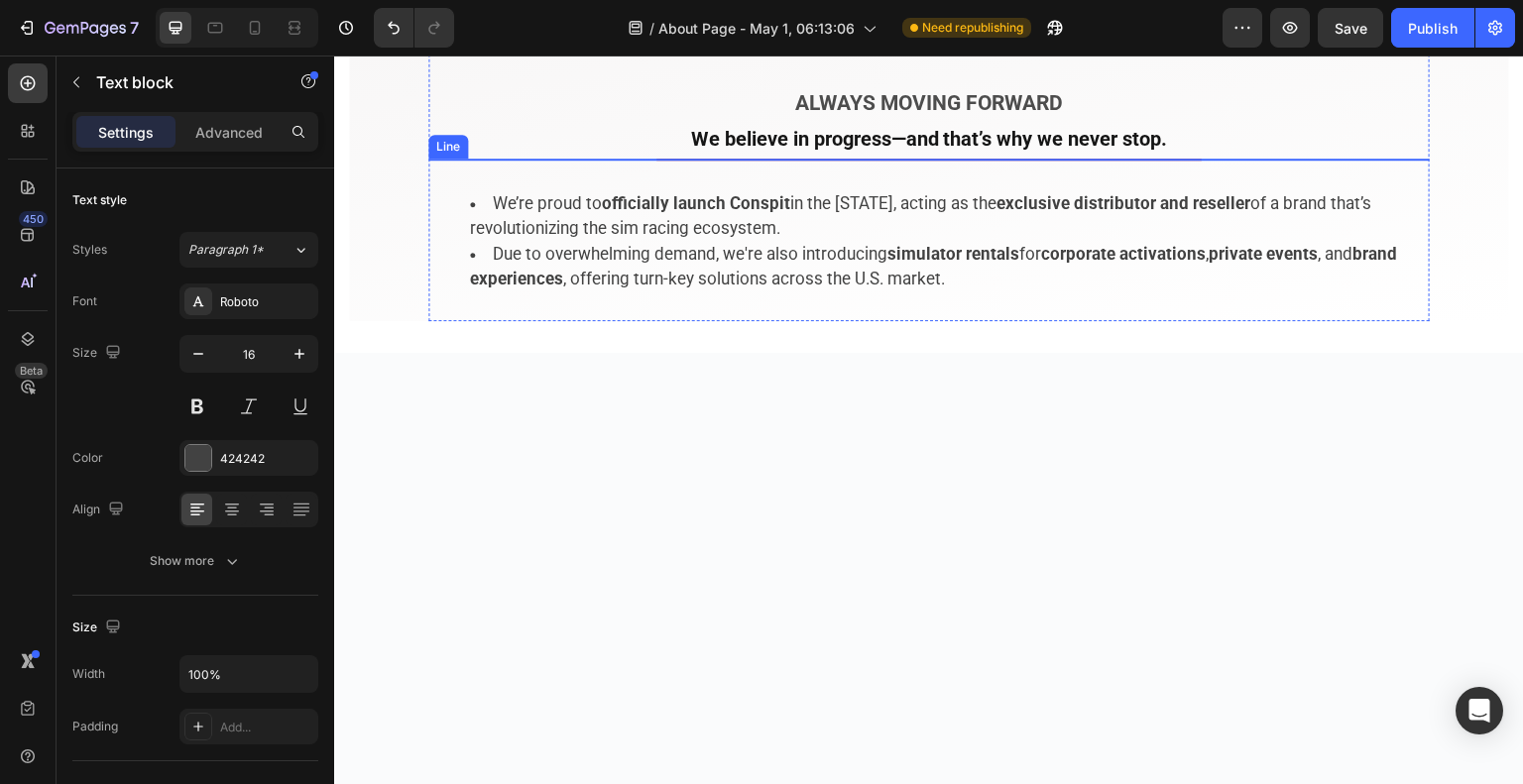 click at bounding box center (929, 160) 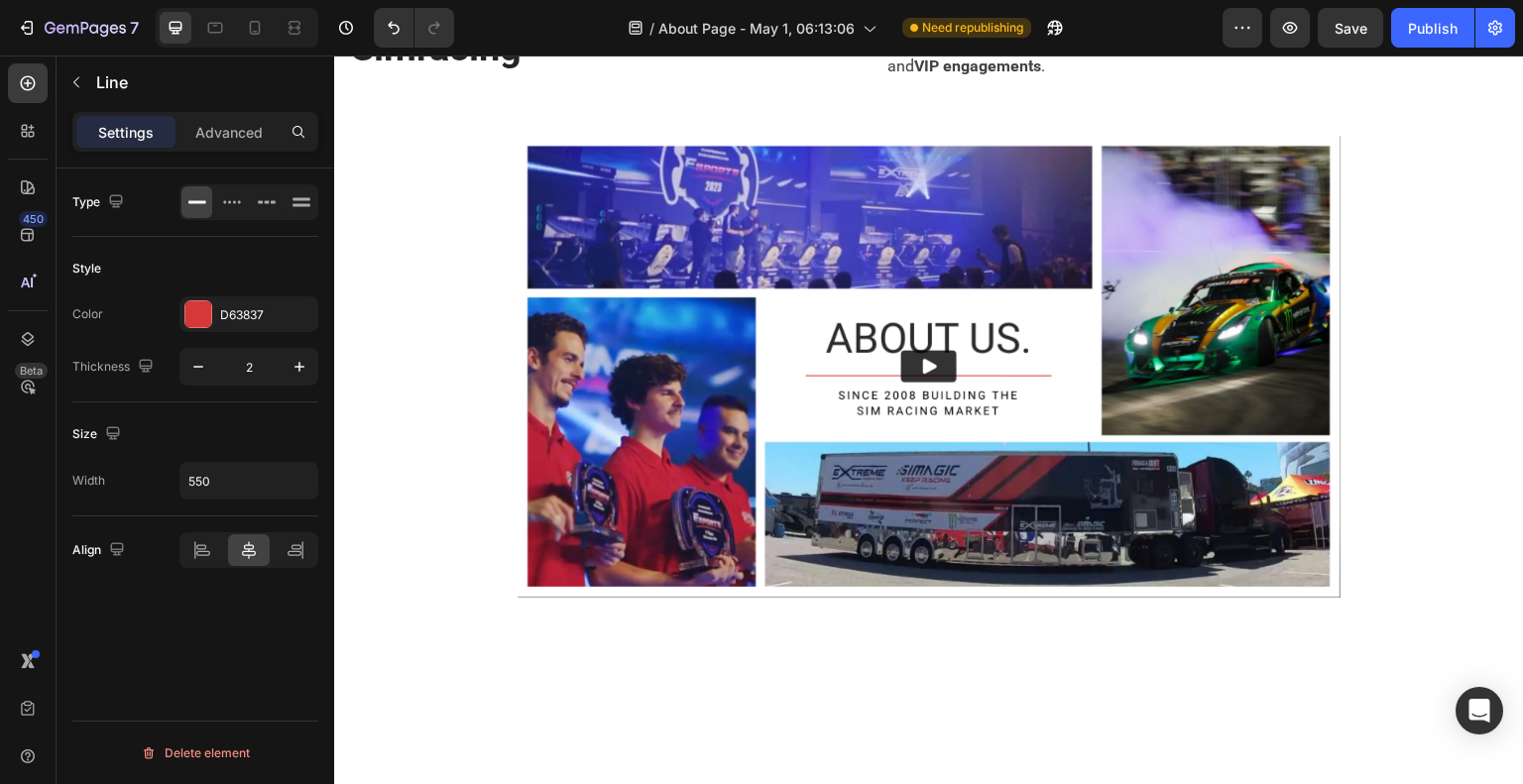 scroll, scrollTop: 0, scrollLeft: 0, axis: both 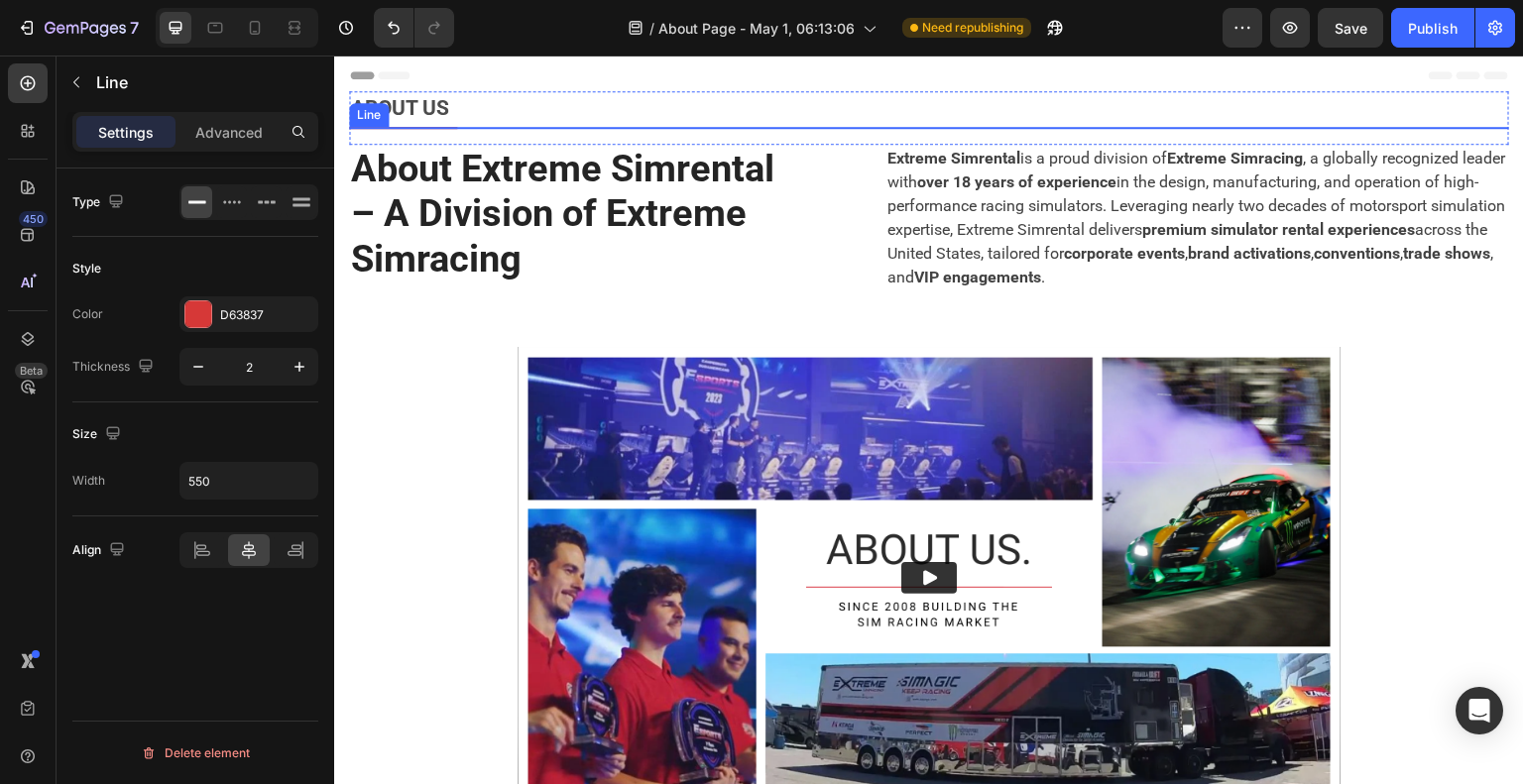click at bounding box center (403, 128) 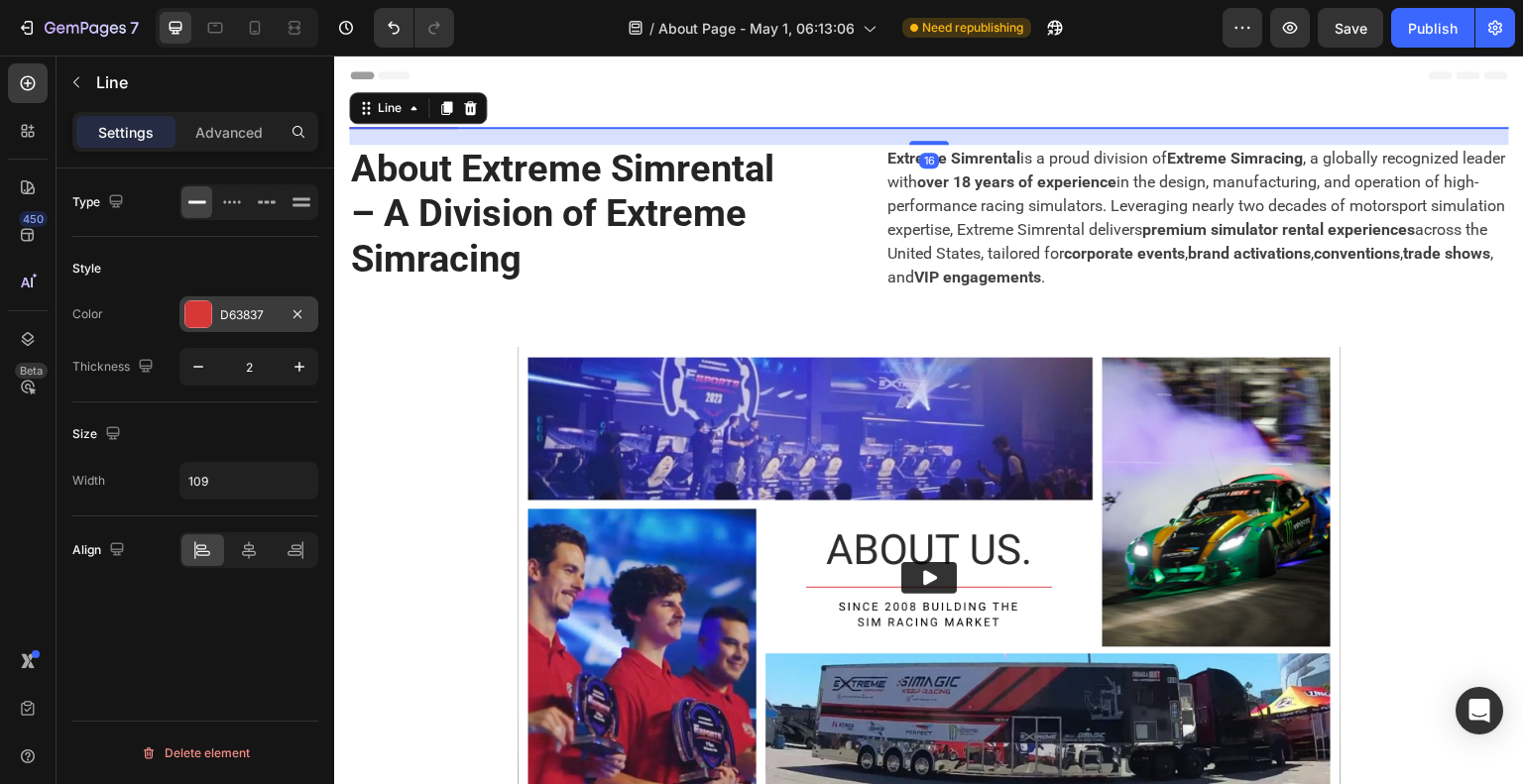 click at bounding box center (198, 314) 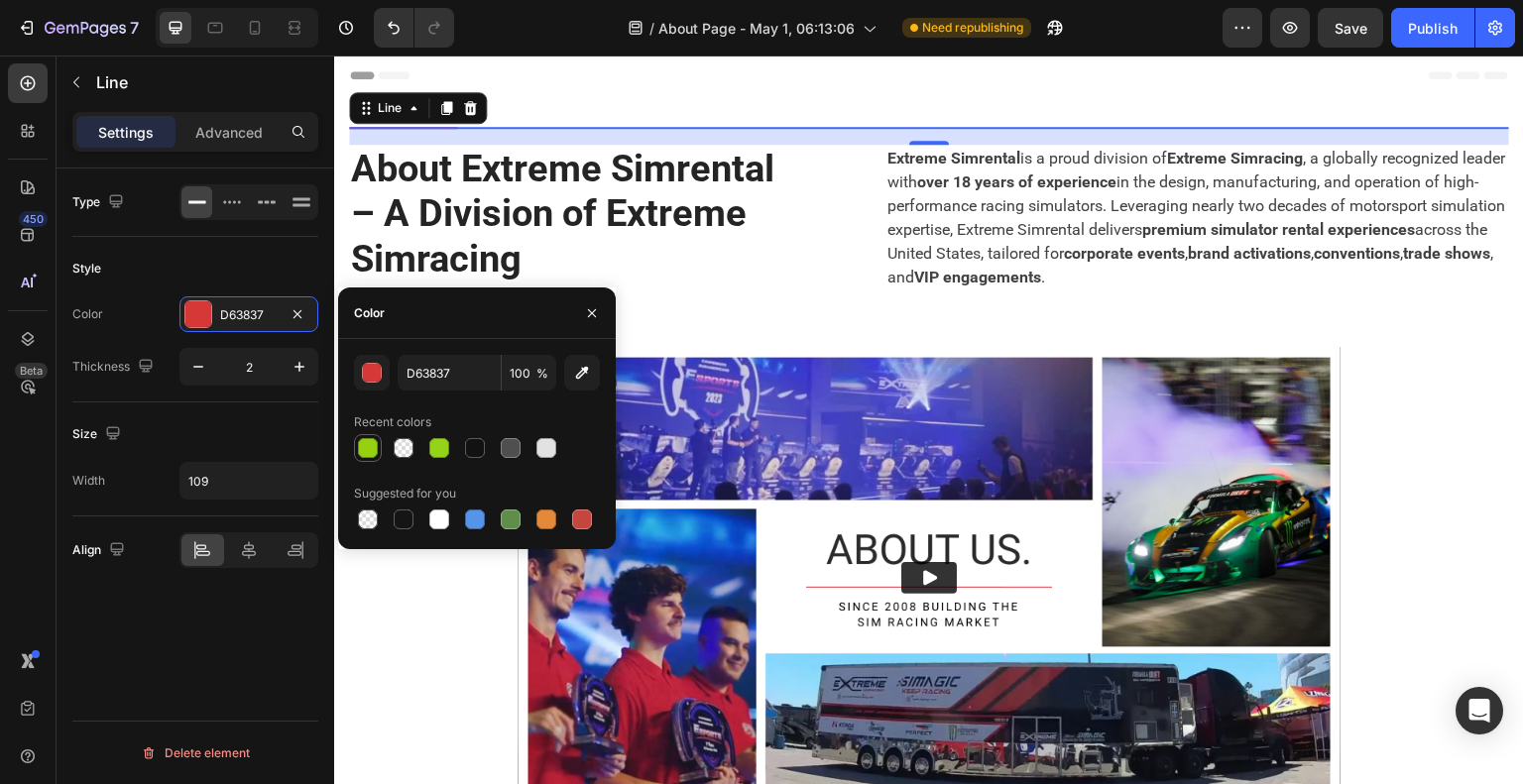 click at bounding box center [368, 448] 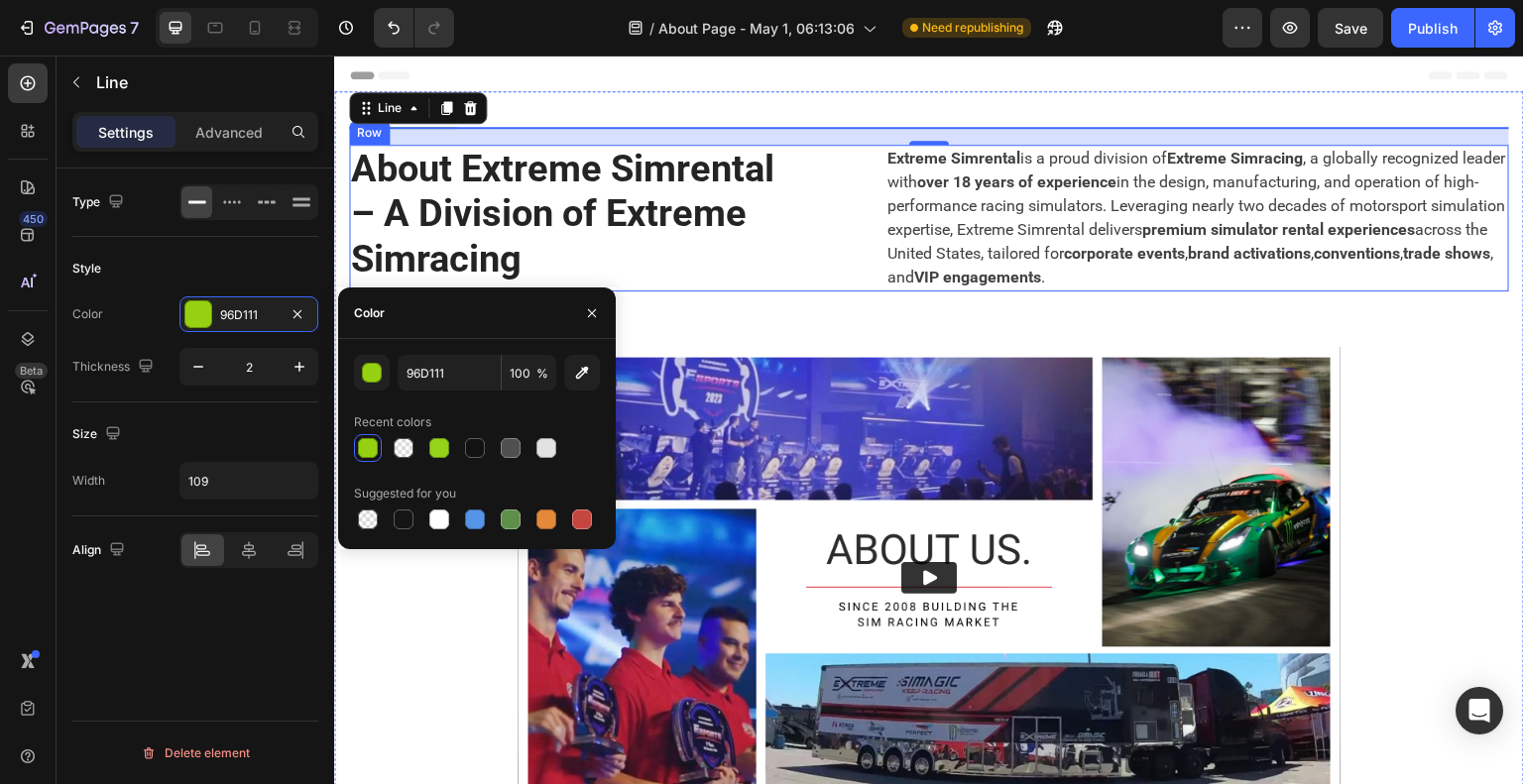 click on "About Extreme Simrental – A Division of Extreme Simracing Heading" at bounding box center [571, 218] 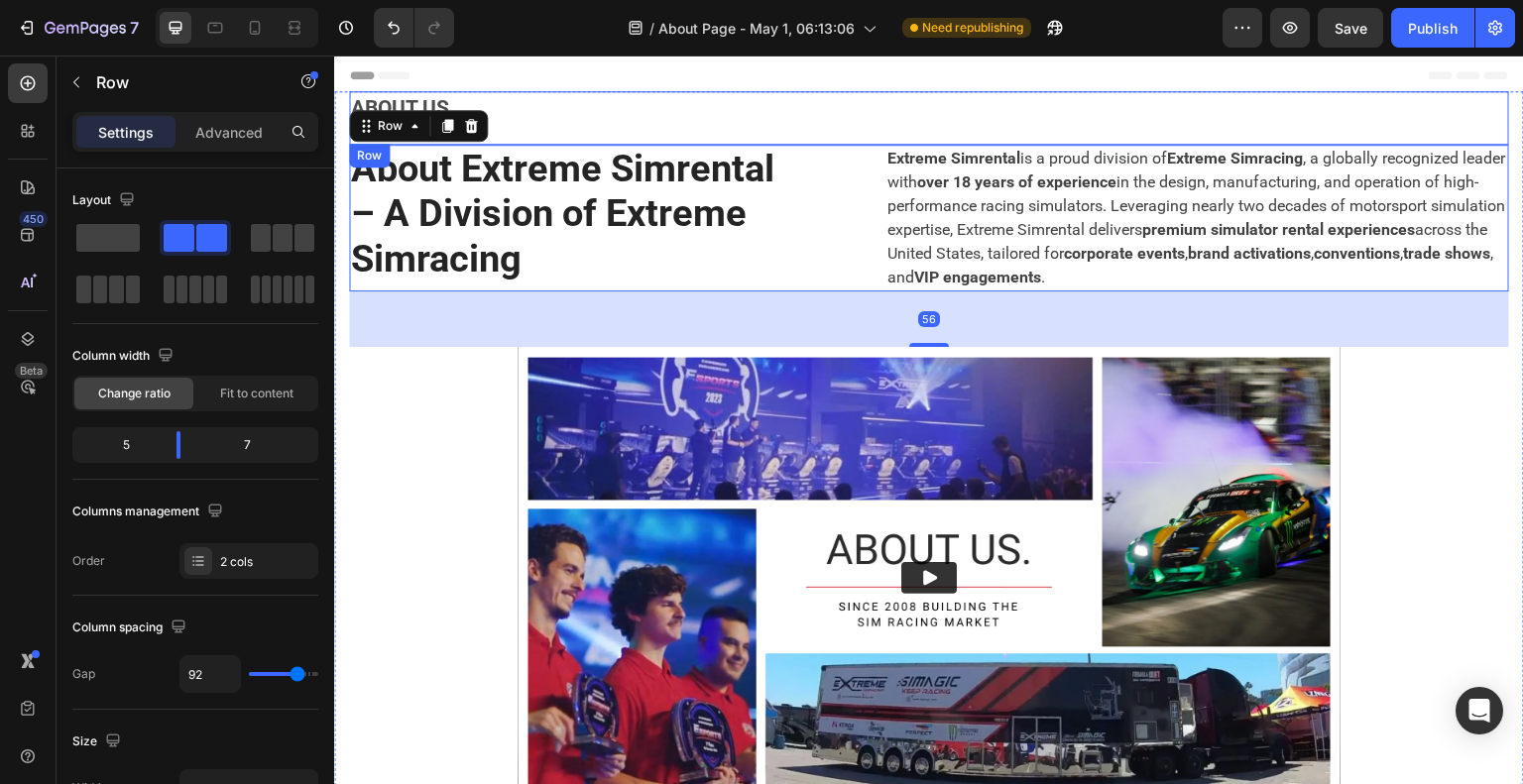 click on "ABOUT US" at bounding box center [929, 109] 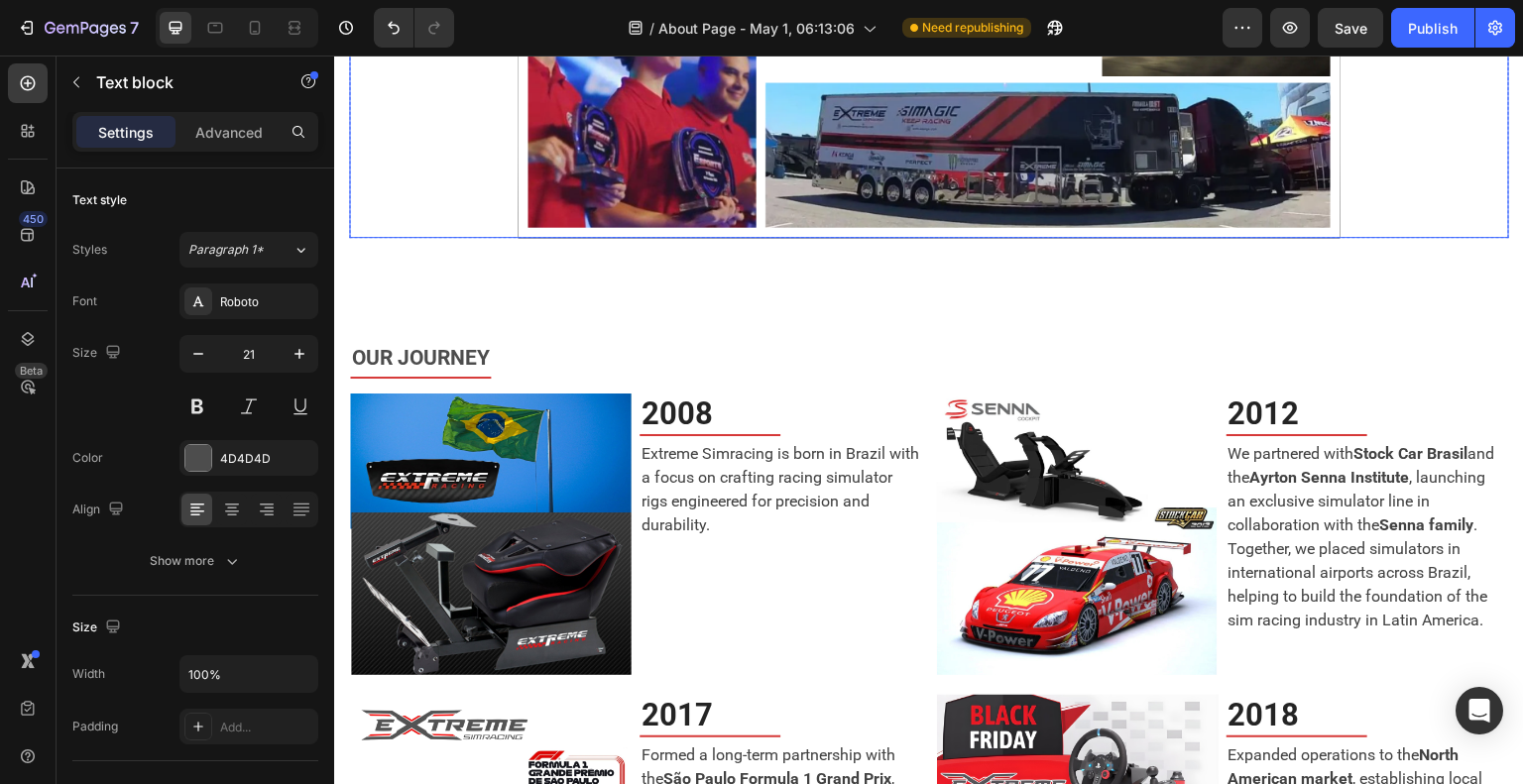 scroll, scrollTop: 595, scrollLeft: 0, axis: vertical 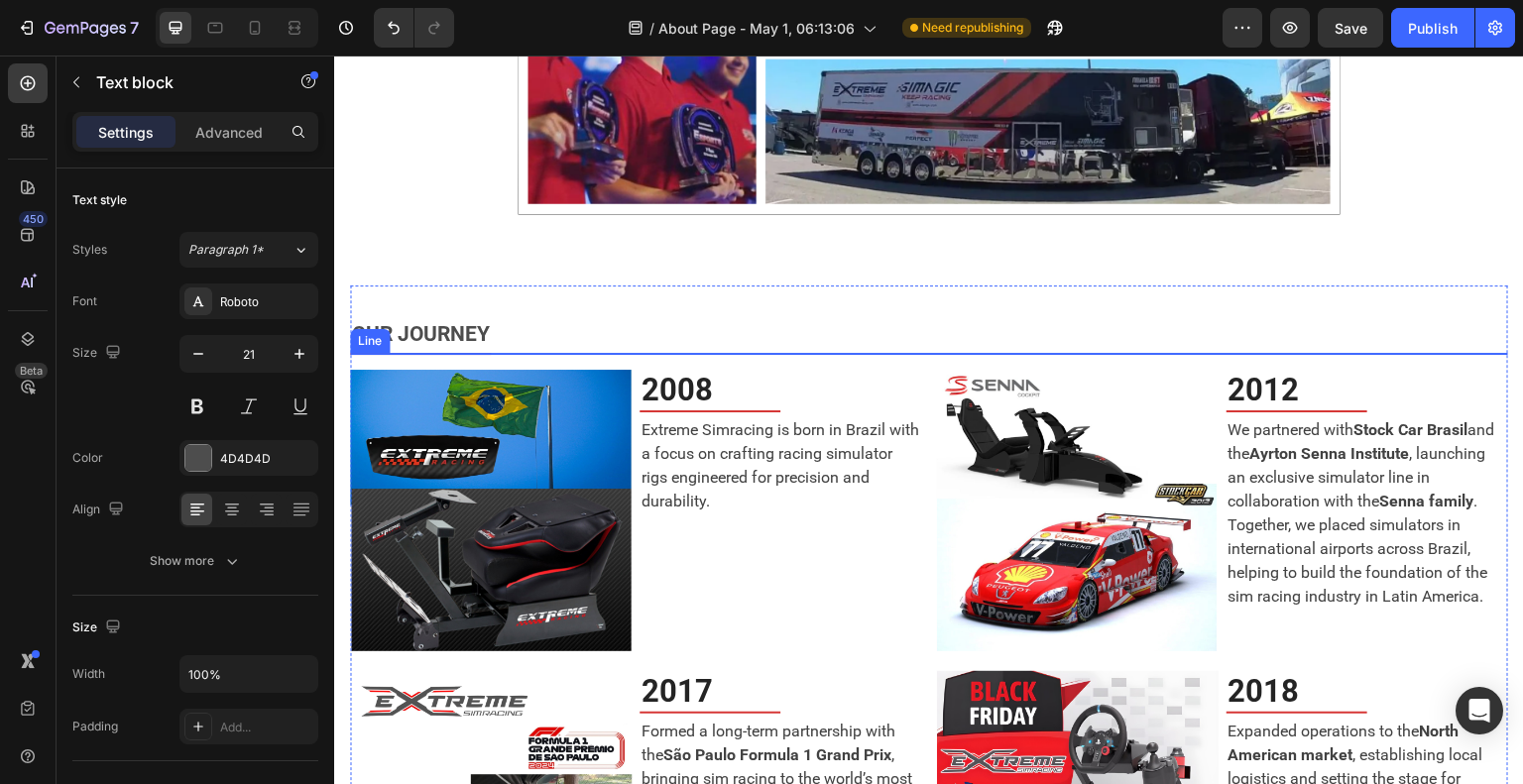 click at bounding box center [420, 354] 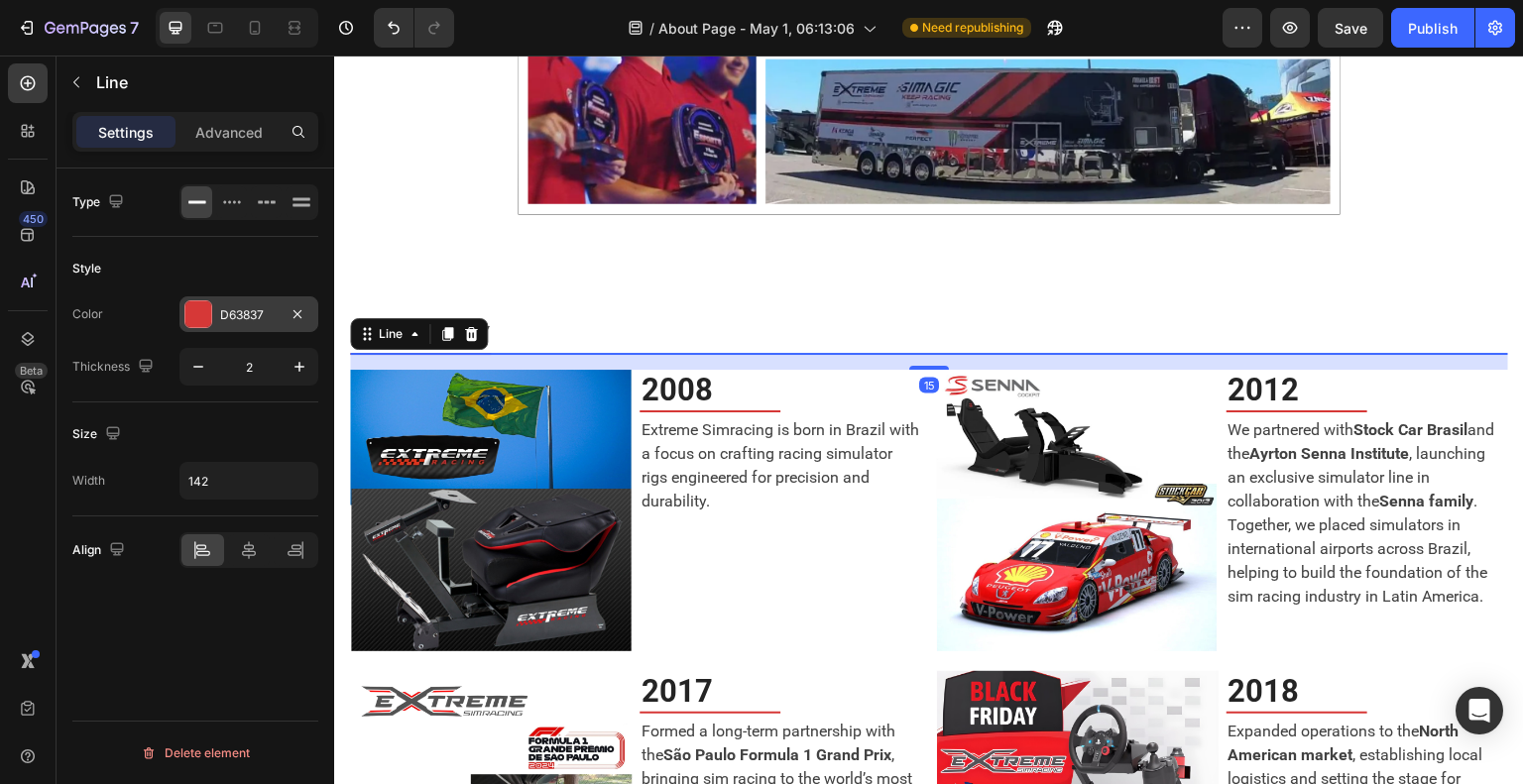 click at bounding box center (198, 314) 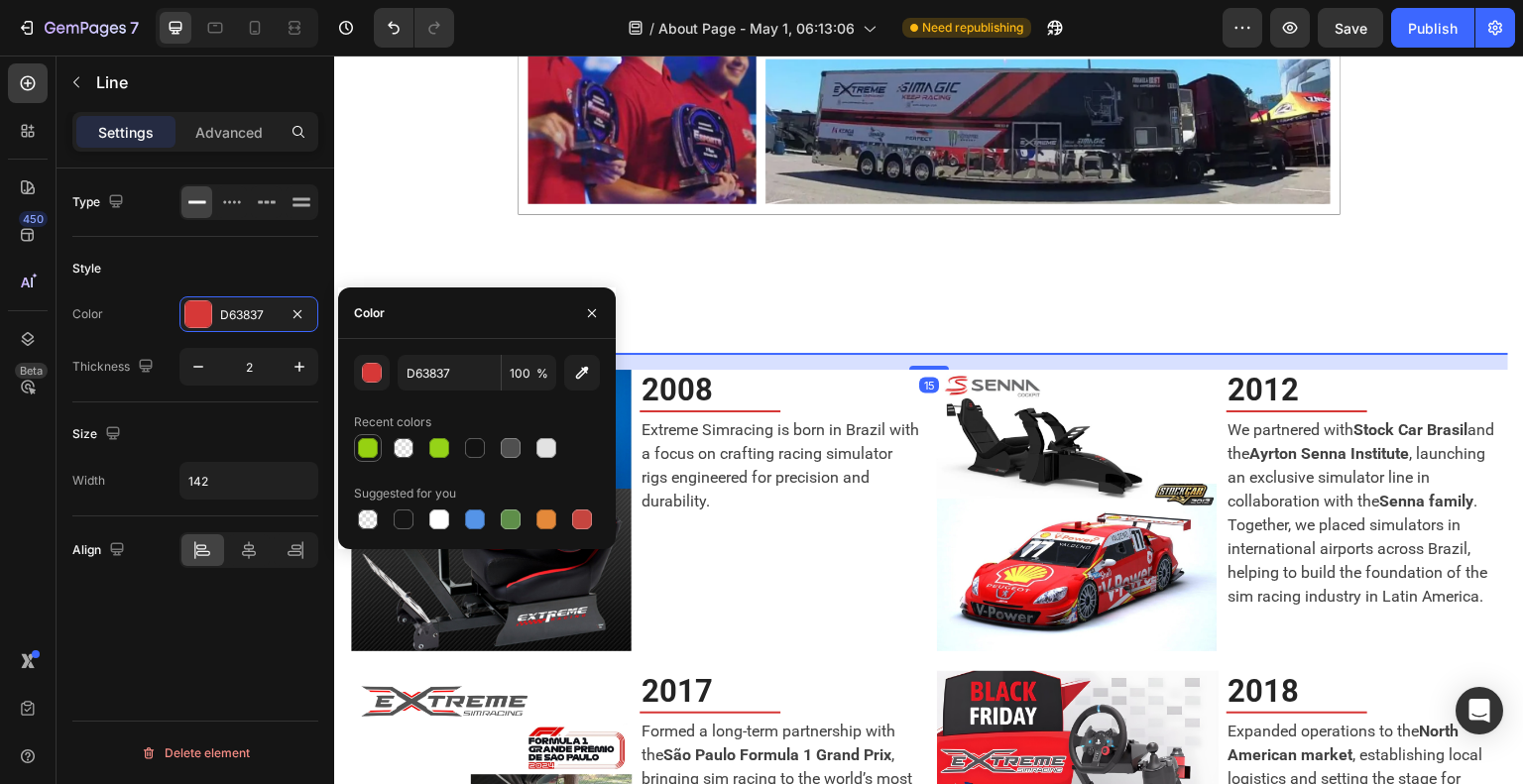 click at bounding box center (368, 448) 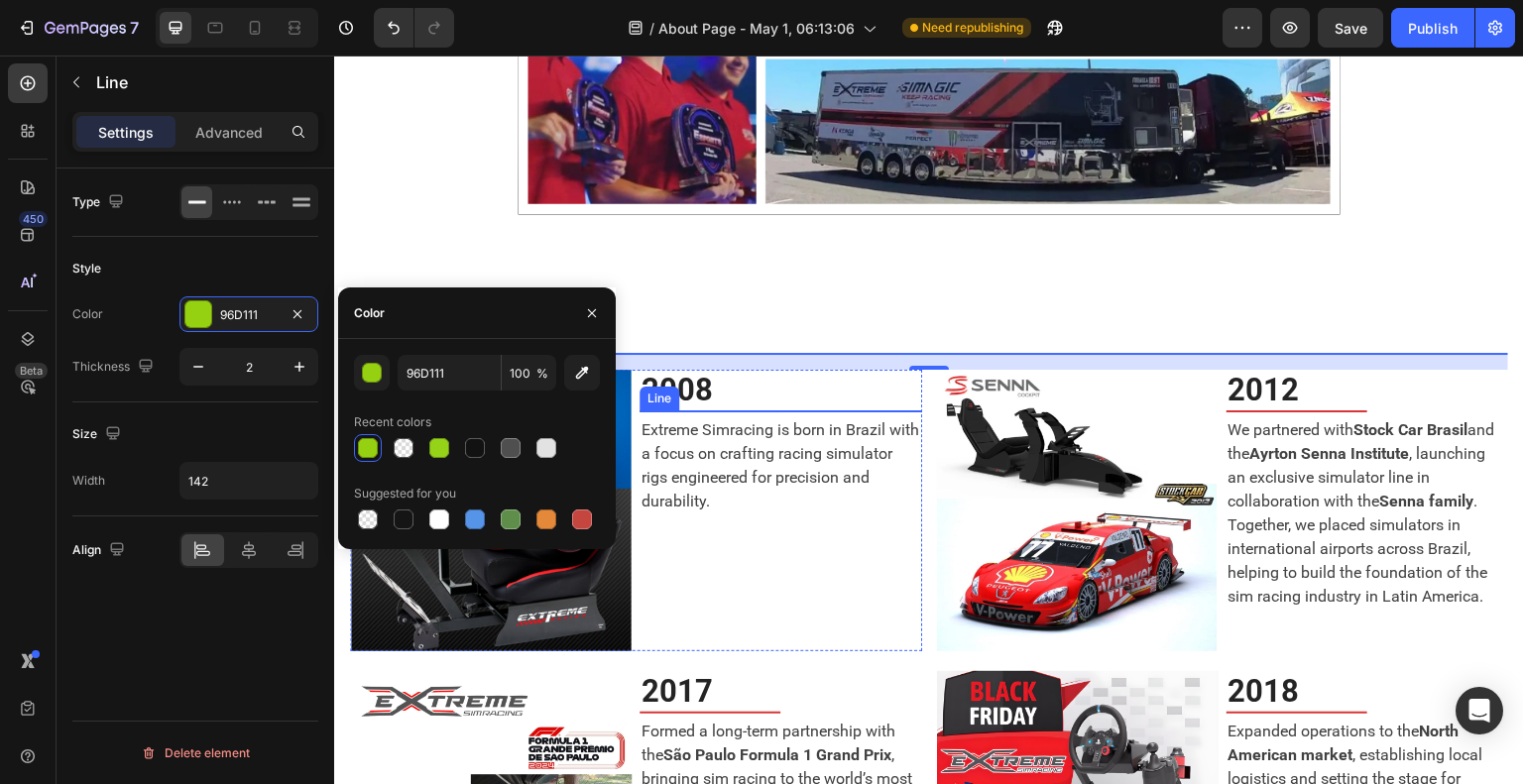 click at bounding box center [710, 411] 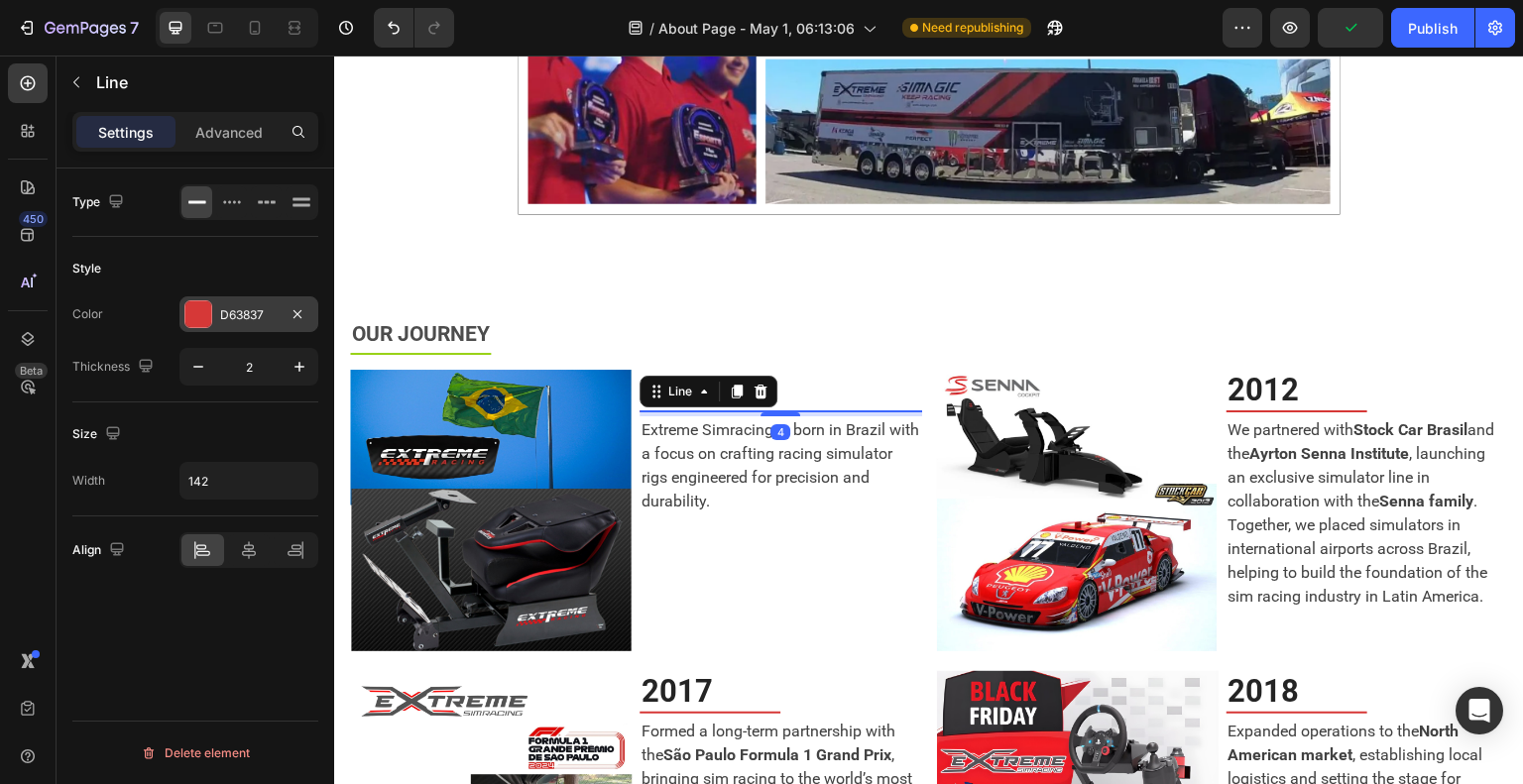 click at bounding box center [198, 314] 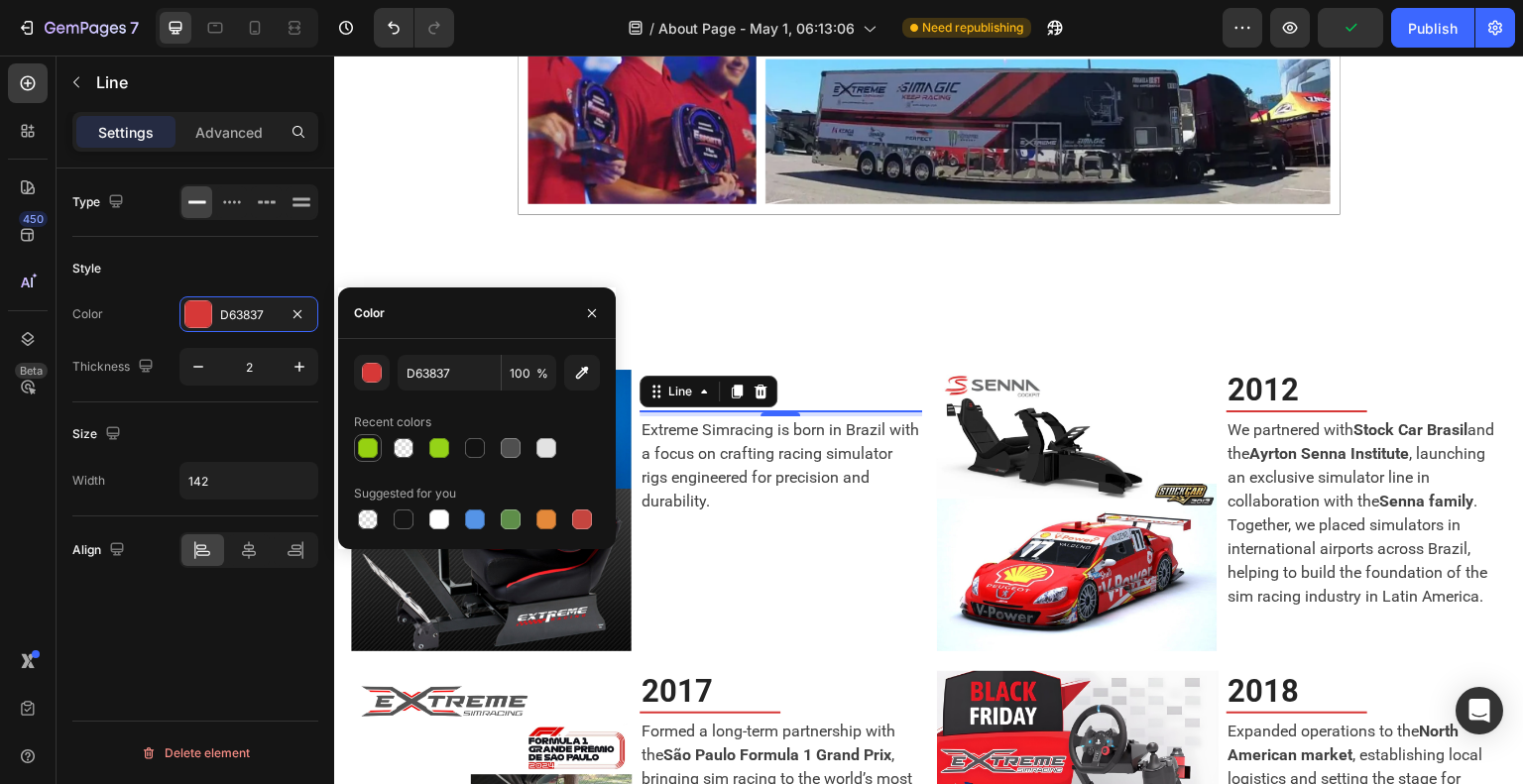 click at bounding box center (368, 448) 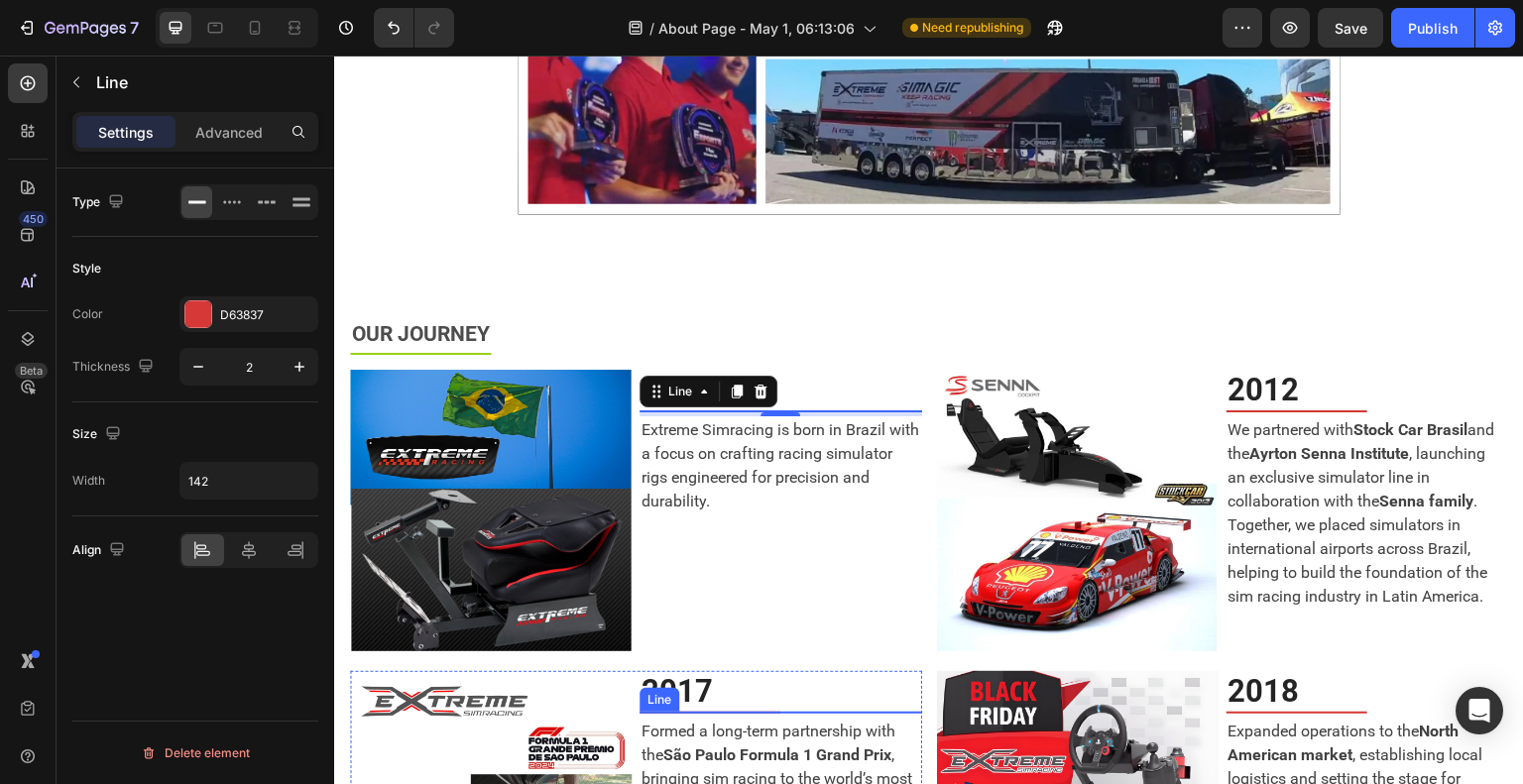 click at bounding box center [710, 713] 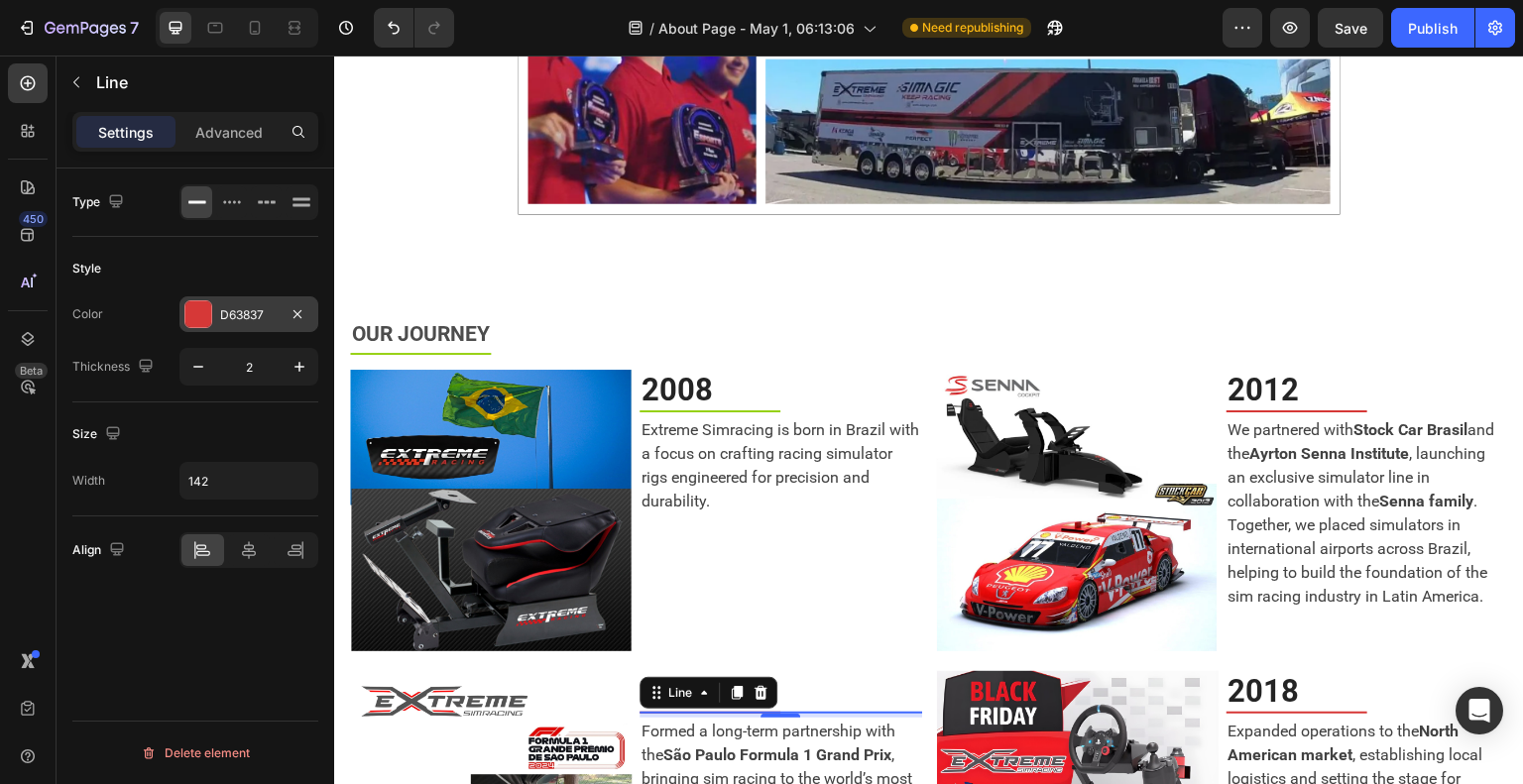 click at bounding box center (198, 314) 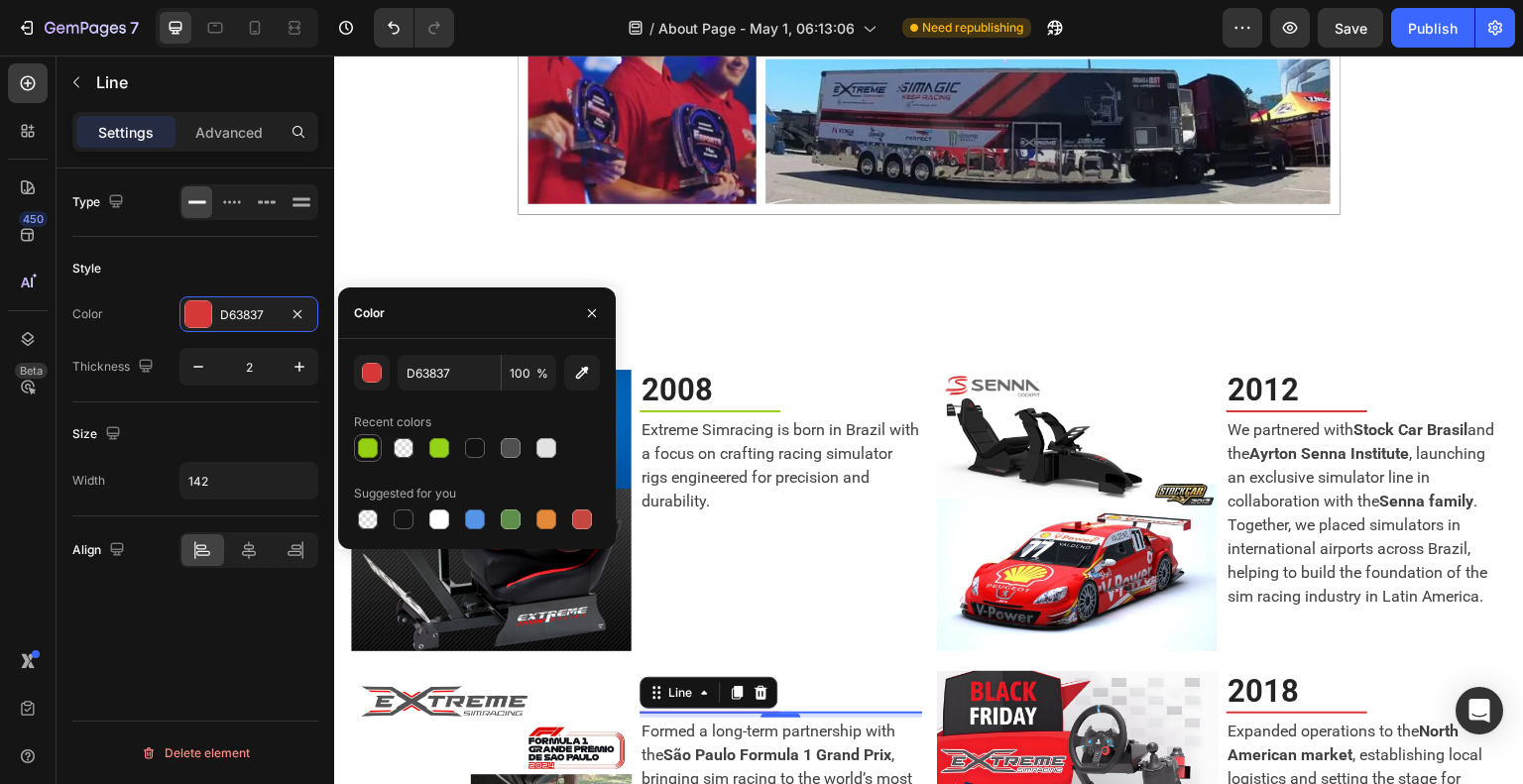 click at bounding box center [368, 448] 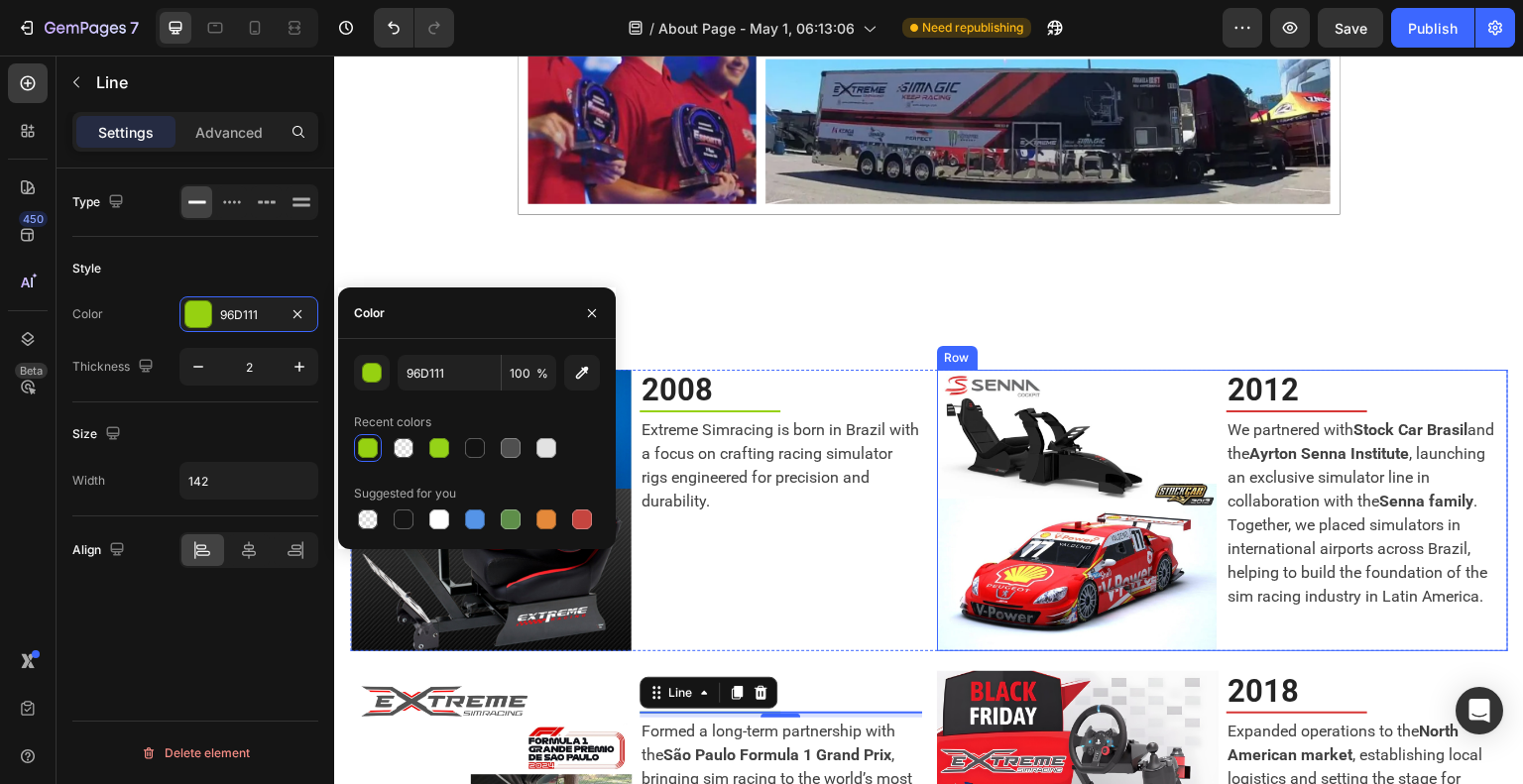 click on "2012 Heading                Title Line We partnered with  Stock Car Brasil  and the  Ayrton Senna Institute , launching an exclusive simulator line in collaboration with the  Senna family . Together, we placed simulators in international airports across Brazil, helping to build the foundation of the sim racing industry in Latin America. Text block" at bounding box center [1367, 510] 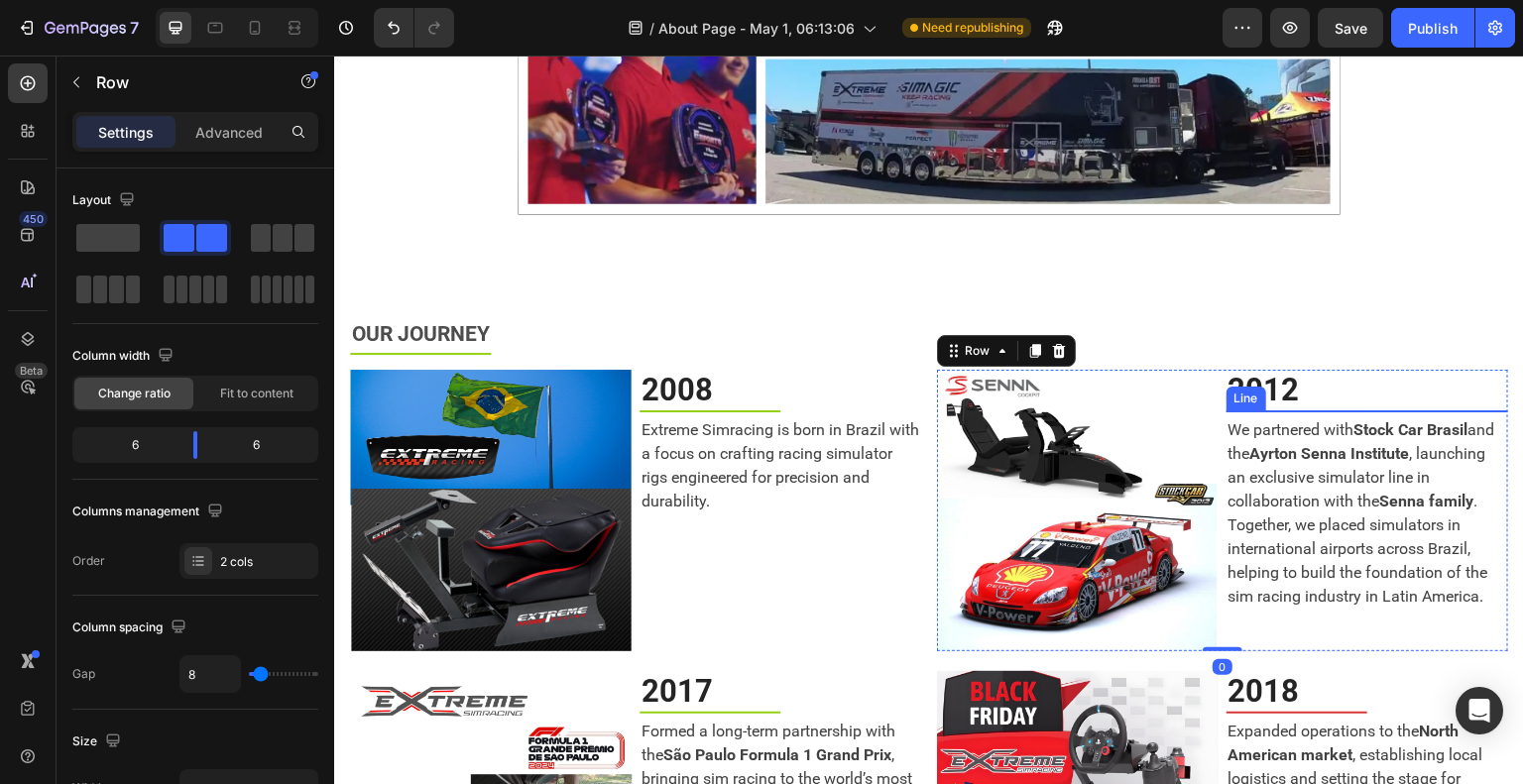 click at bounding box center [1297, 411] 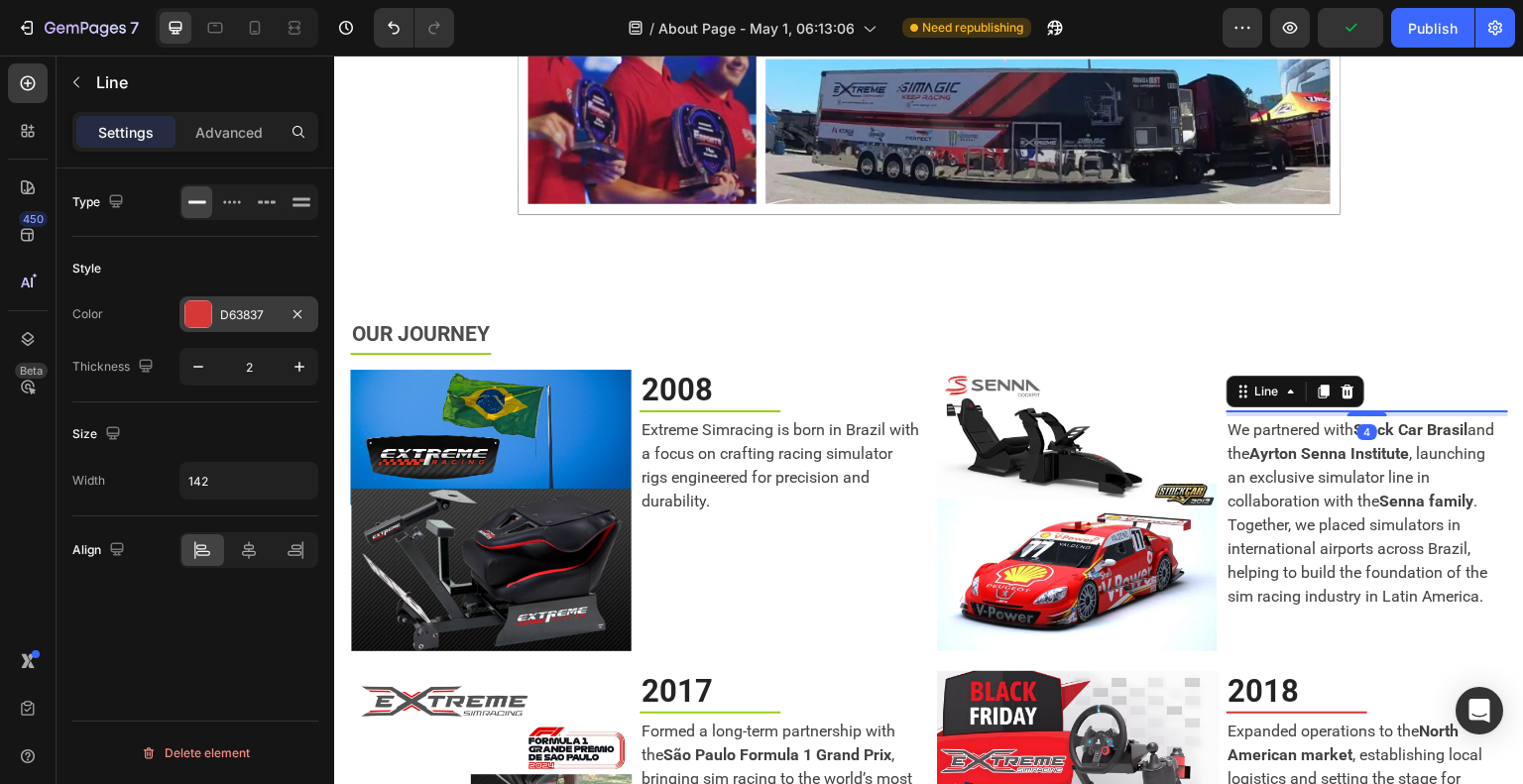 click at bounding box center (198, 314) 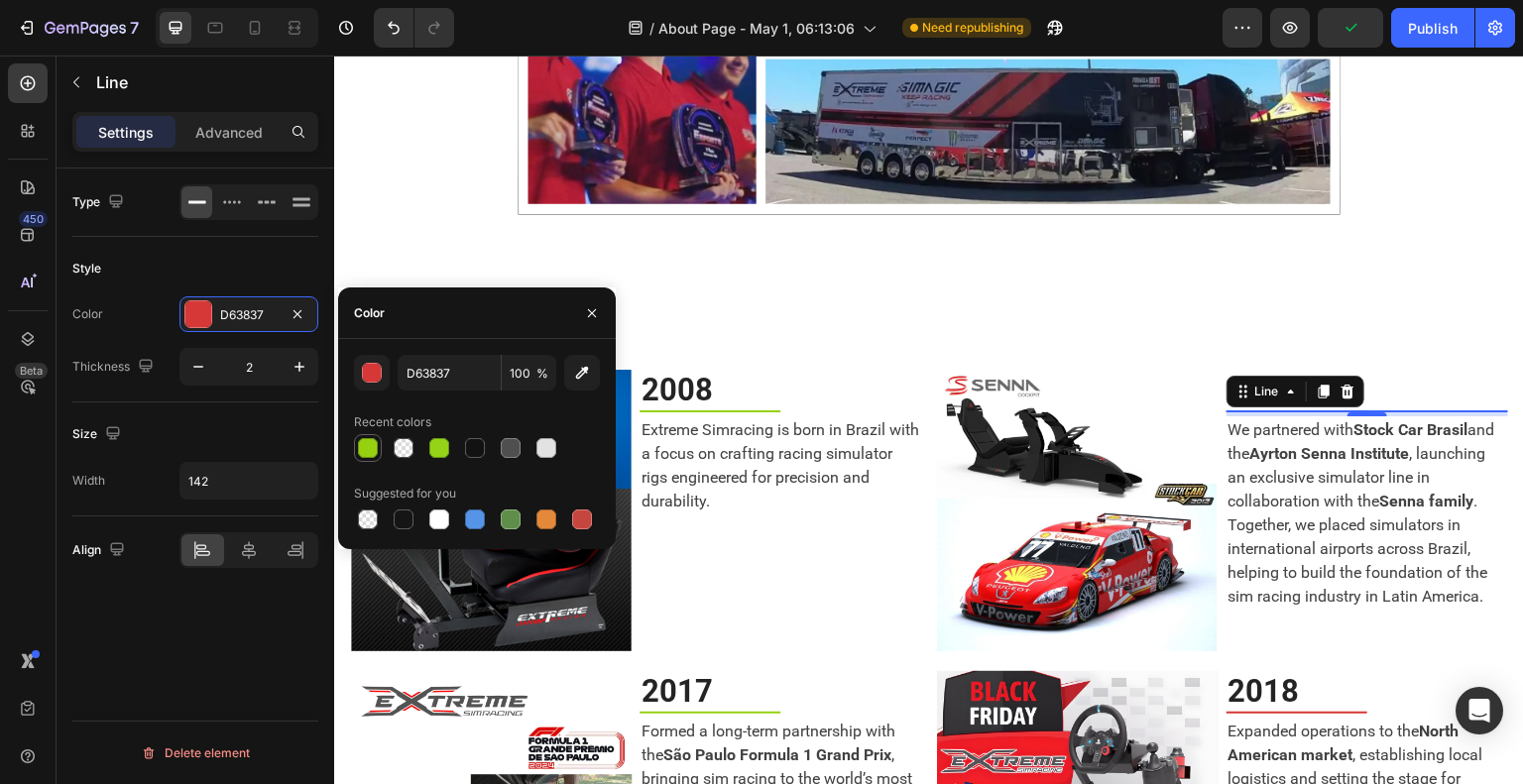 click at bounding box center [368, 448] 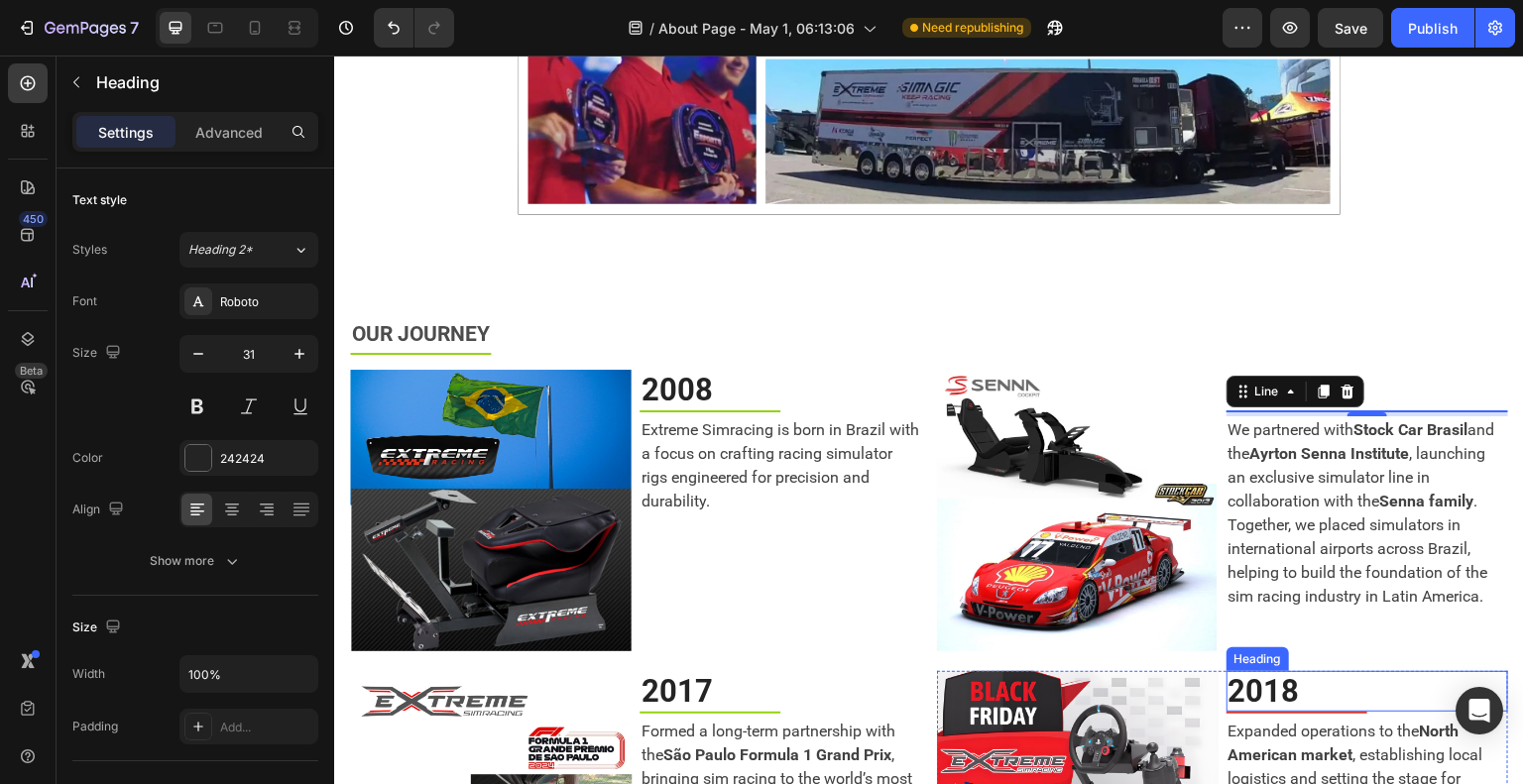 click on "2018" at bounding box center [1367, 691] 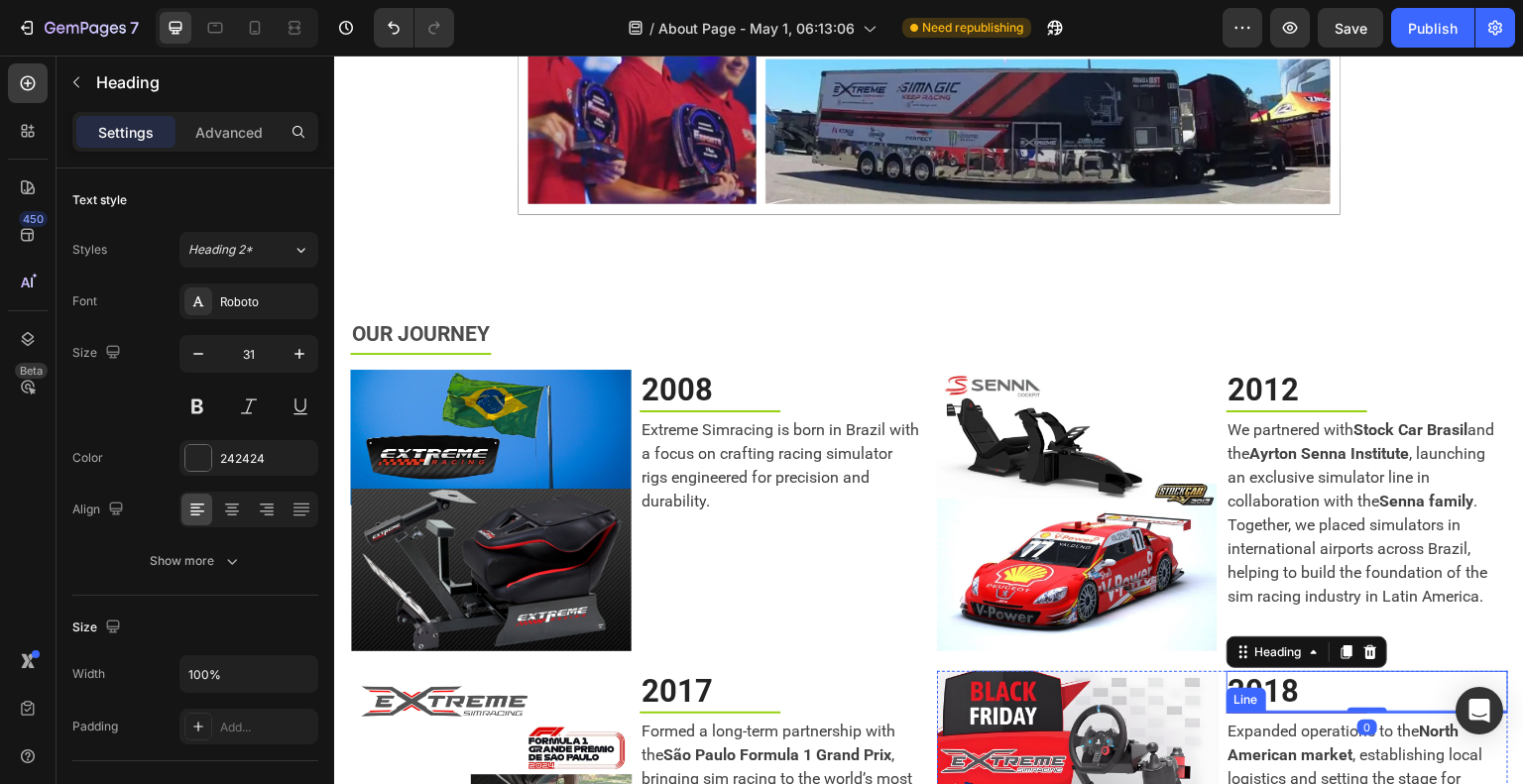 click on "Title Line" at bounding box center [1367, 713] 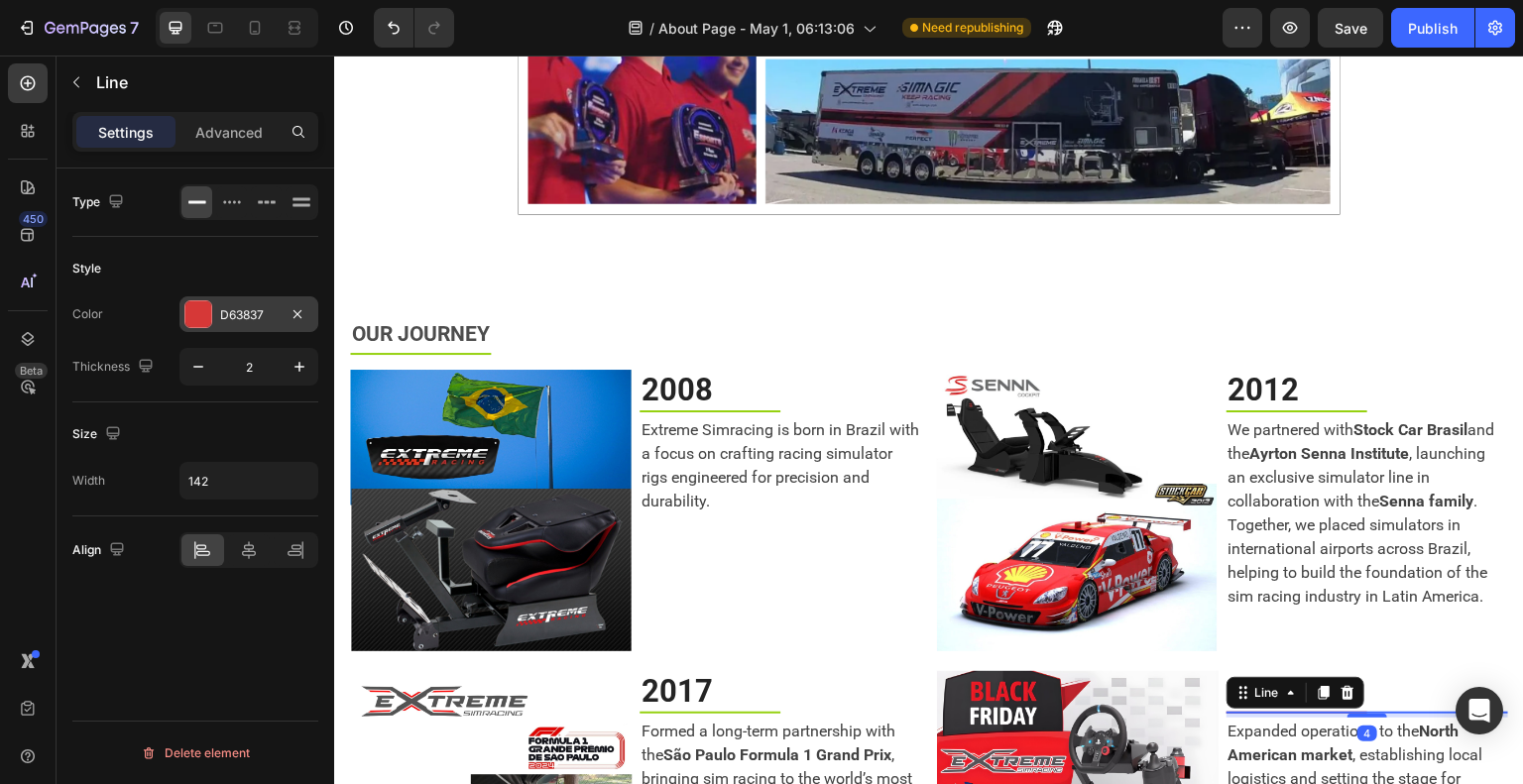 click at bounding box center [198, 314] 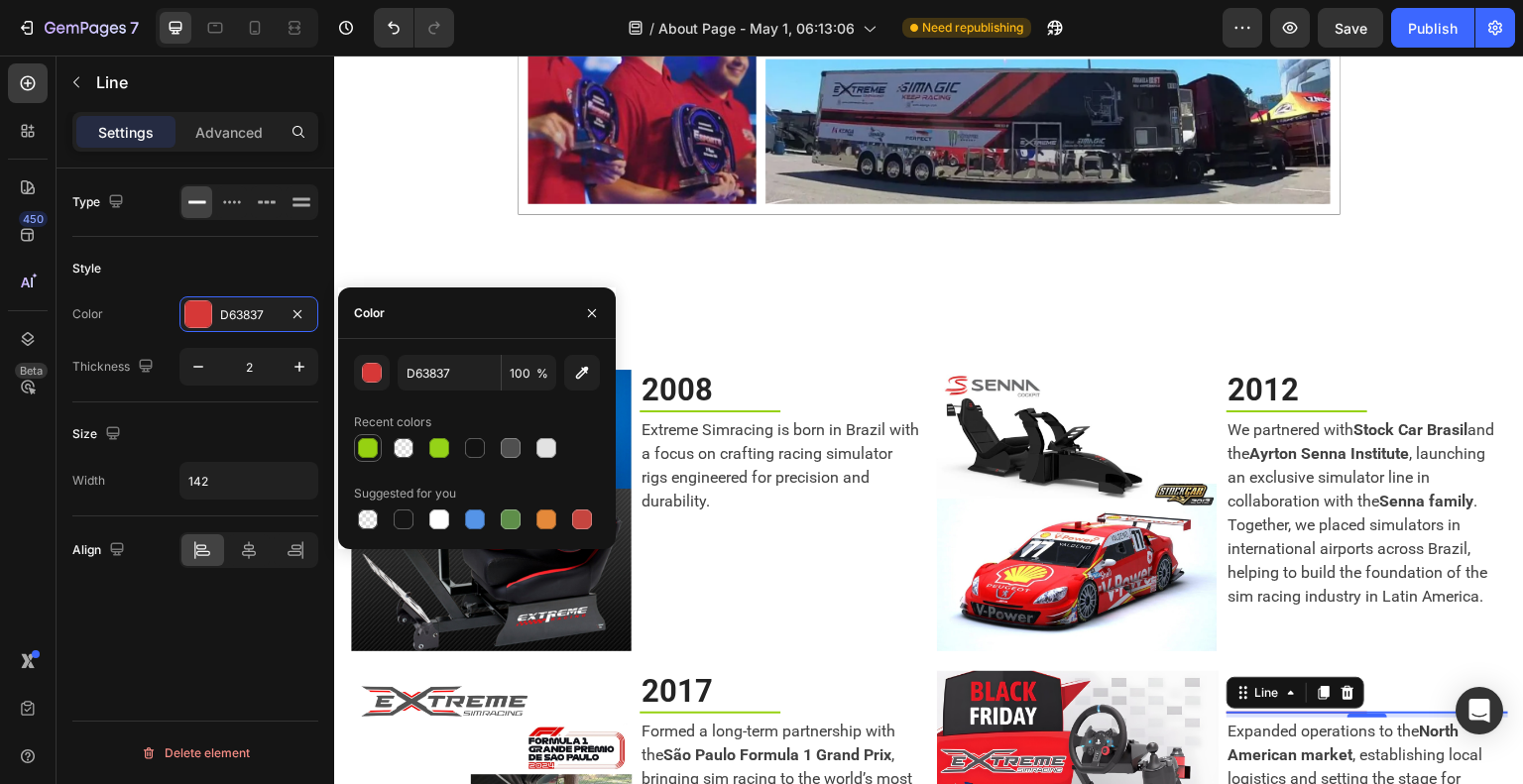 click at bounding box center (368, 448) 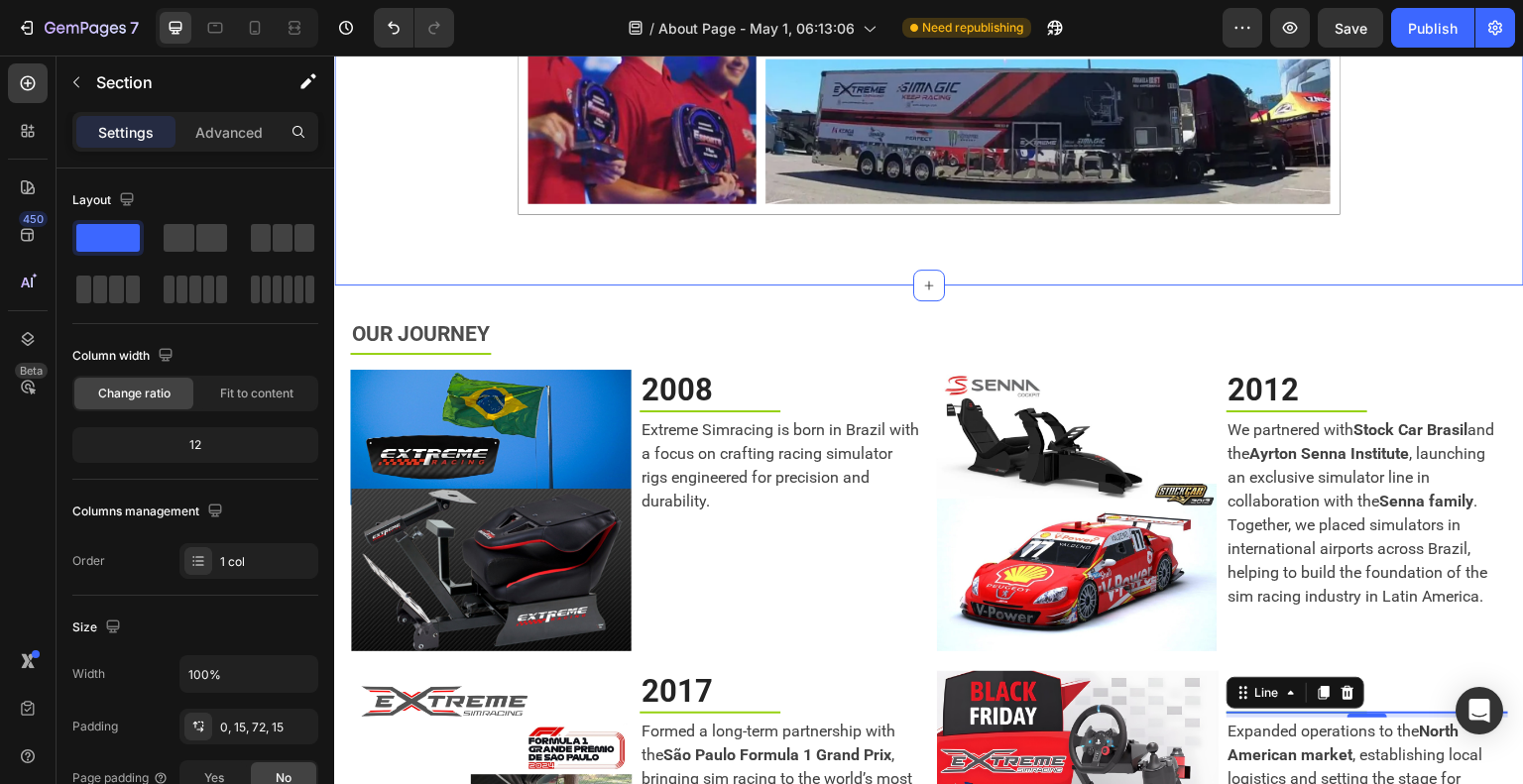 click on "ABOUT US Text block                Title Line Row About Extreme Simrental – A Division of Extreme Simracing Heading Extreme Simrental  is a proud division of  Extreme Simracing , a globally recognized leader with  over 18 years of experience  in the design, manufacturing, and operation of high-performance racing simulators. Leveraging nearly two decades of motorsport simulation expertise, Extreme Simrental delivers  premium simulator rental experiences  across the United States, tailored for  corporate events ,  brand activations ,  conventions ,  trade shows , and  VIP engagements . Text block Row Video Row Row Row Section 1" at bounding box center [929, -109] 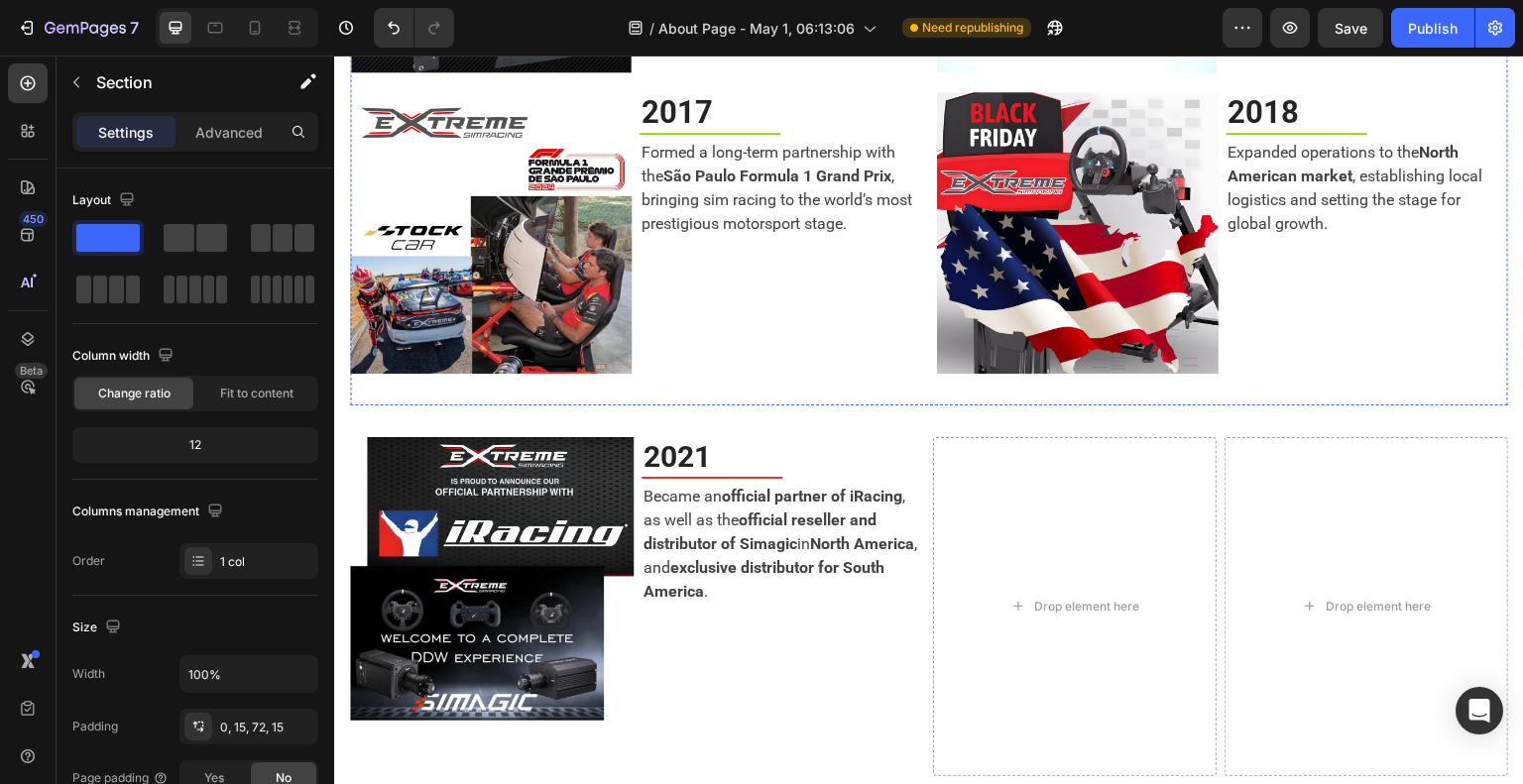 scroll, scrollTop: 1189, scrollLeft: 0, axis: vertical 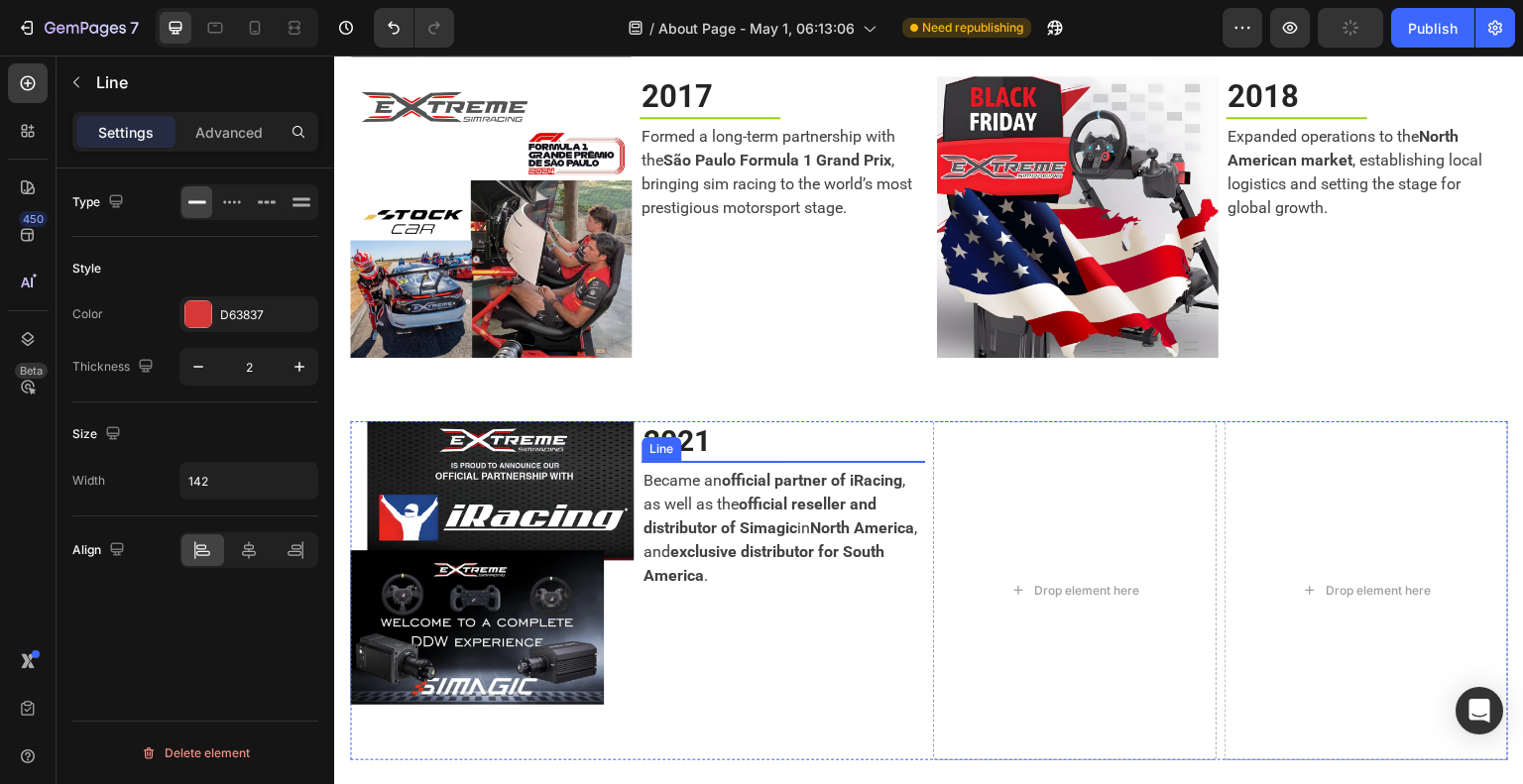 click at bounding box center (712, 462) 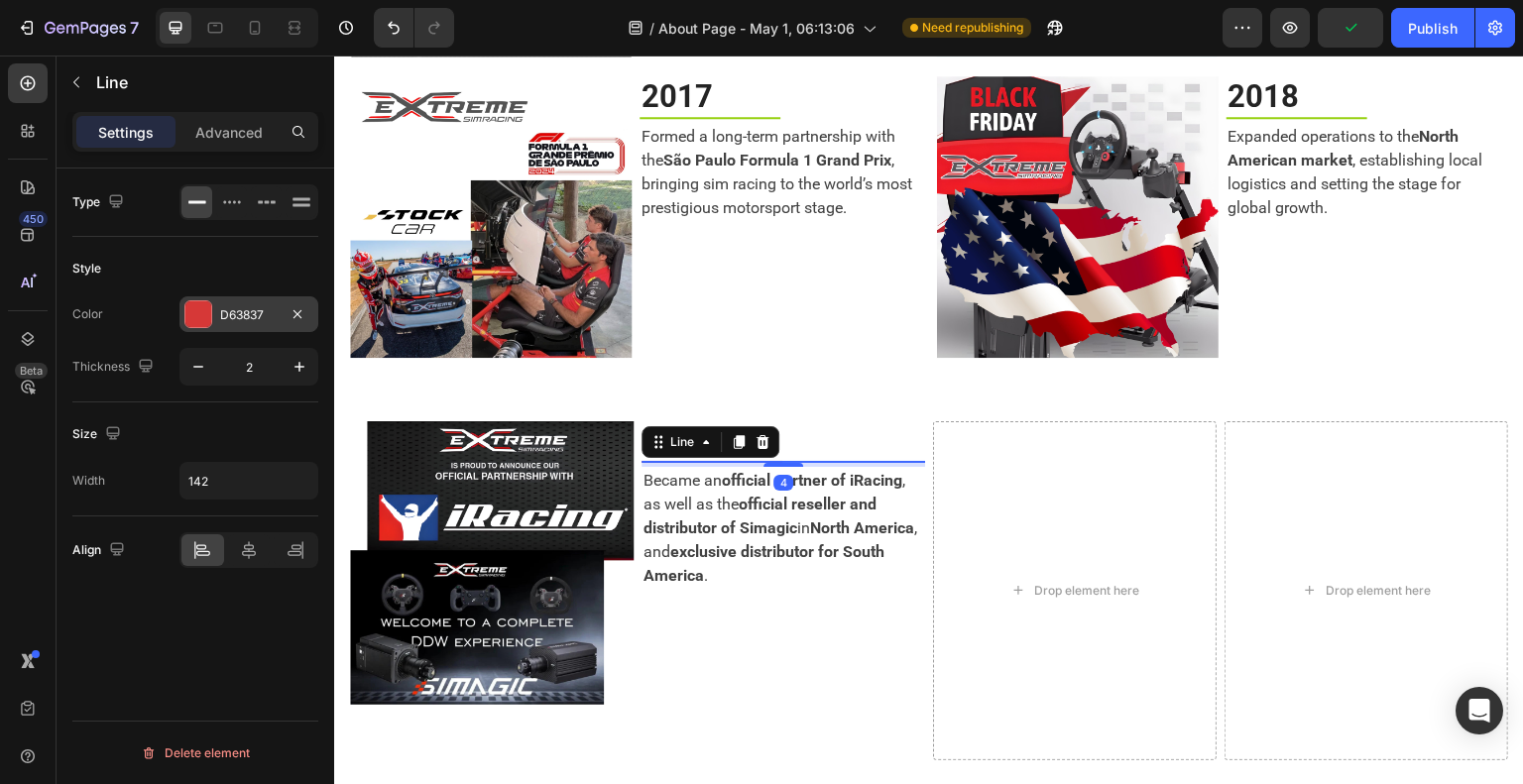 click at bounding box center (198, 314) 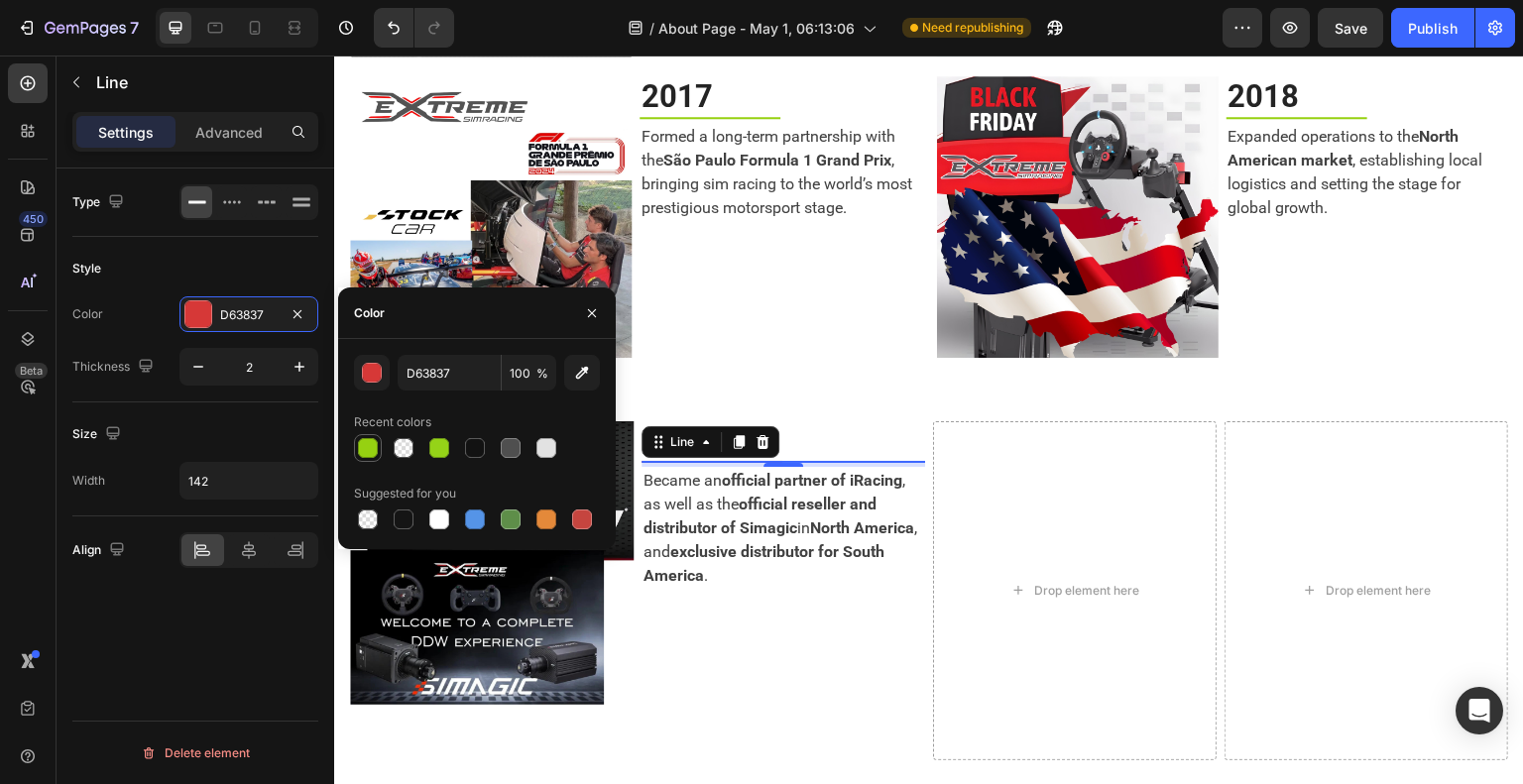 click at bounding box center [368, 448] 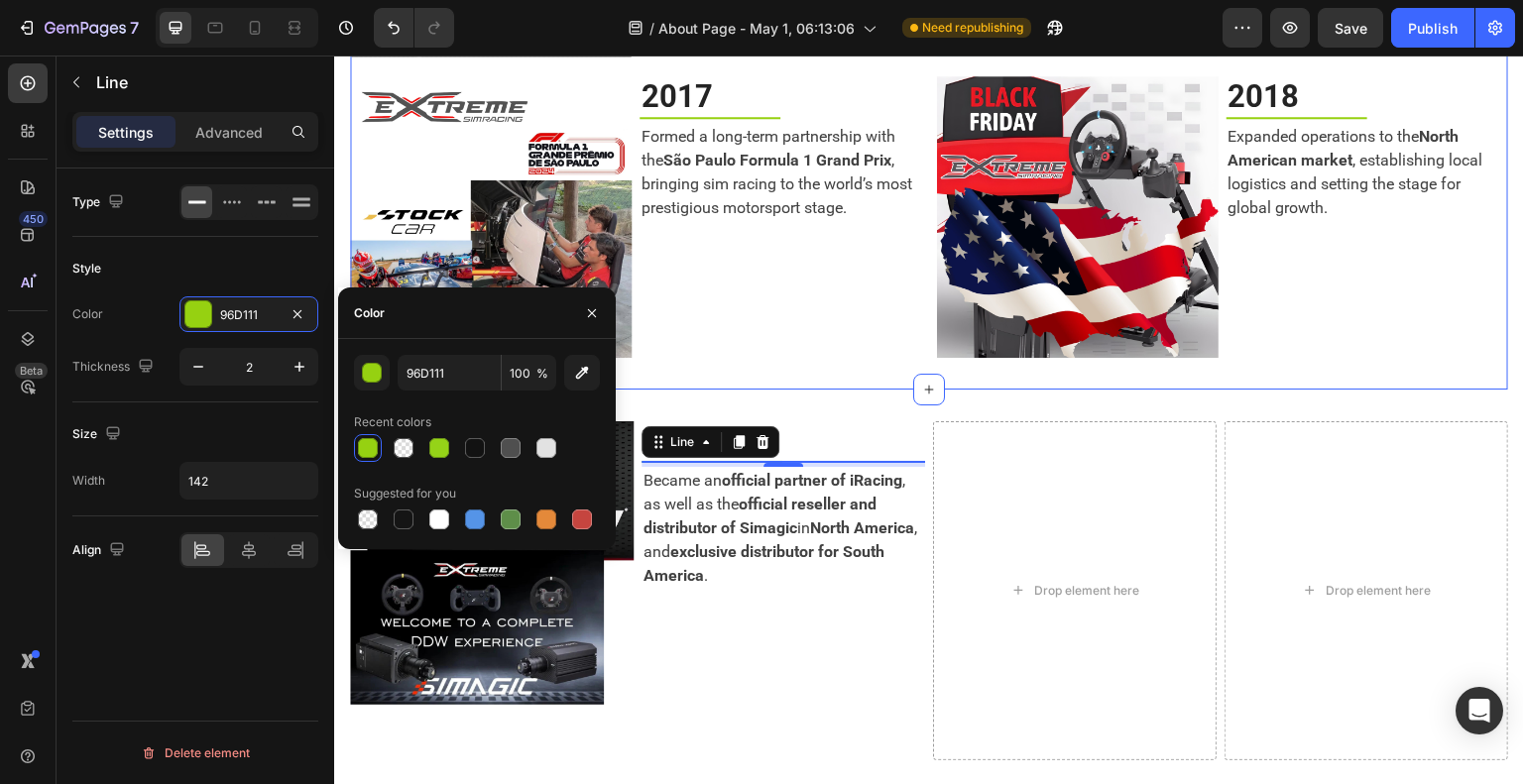 click on "Our Journey Text block                Title Line Image 2008 Heading                Title Line Extreme Simracing is born in Brazil with a focus on crafting racing simulator rigs engineered for precision and durability. Text block Row Image 2012 Heading                Title Line We partnered with  Stock Car Brasil  and the  Ayrton Senna Institute , launching an exclusive simulator line in collaboration with the  Senna family . Together, we placed simulators in international airports across Brazil, helping to build the foundation of the sim racing industry in Latin America. Text block Row Row Image 2017 Heading                Title Line Formed a long-term partnership with the  São Paulo Formula 1 Grand Prix , bringing sim racing to the world’s most prestigious motorsport stage. Text block Row Image 2018 Heading                Title Line Expanded operations to the  North American market , establishing local logistics and setting the stage for global growth. Text block Row Row Section 2" at bounding box center [929, 40] 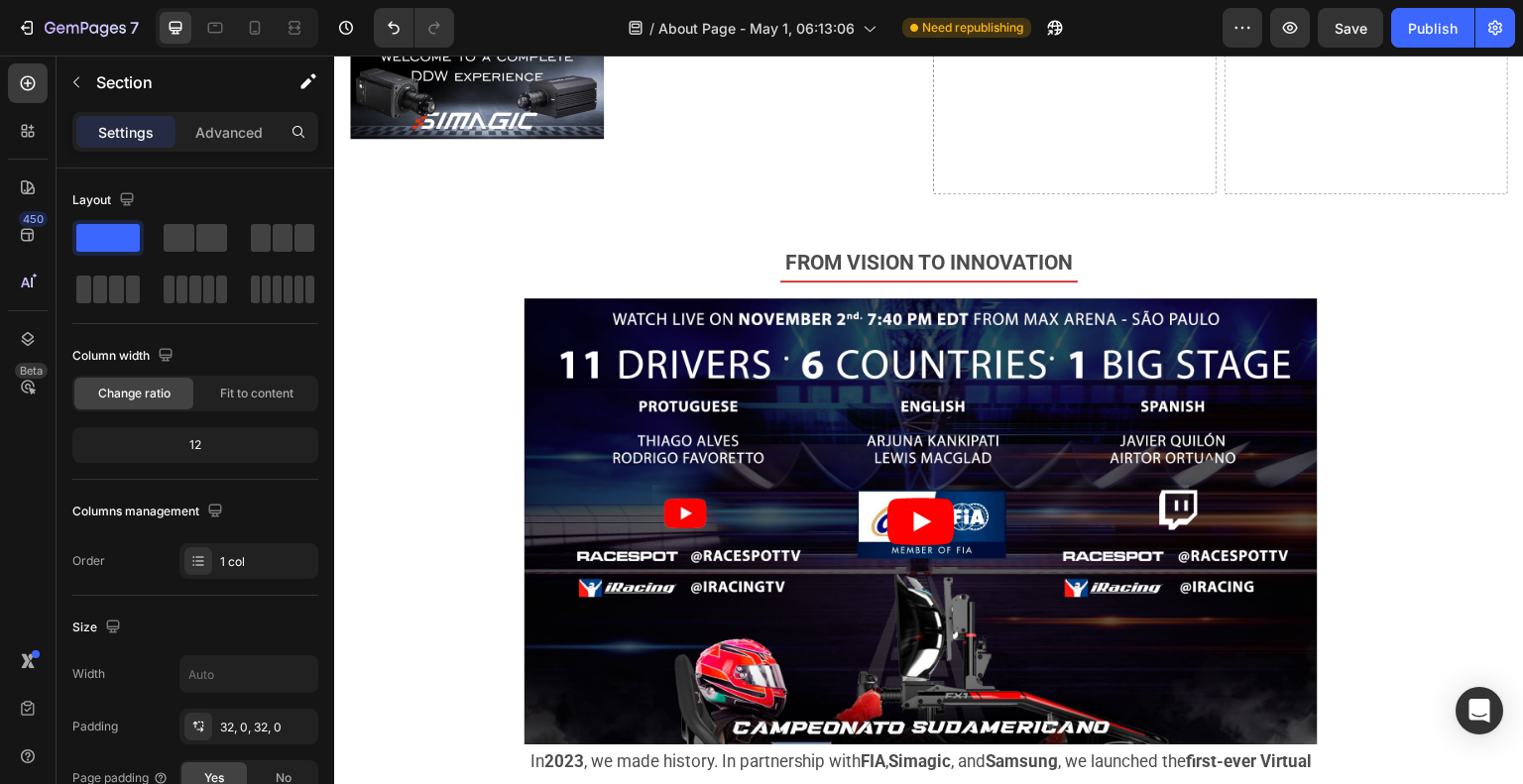 scroll, scrollTop: 1784, scrollLeft: 0, axis: vertical 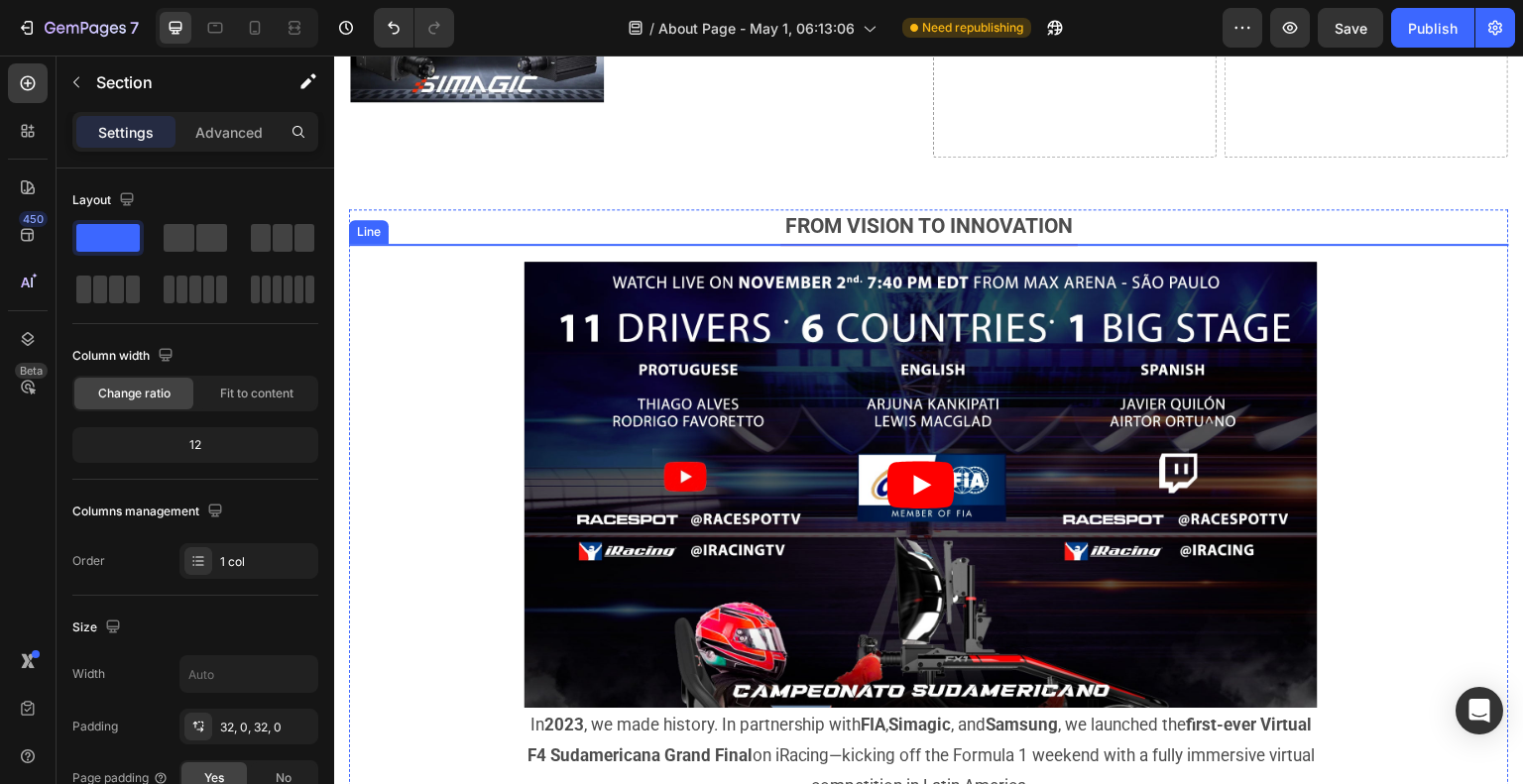click at bounding box center [929, 245] 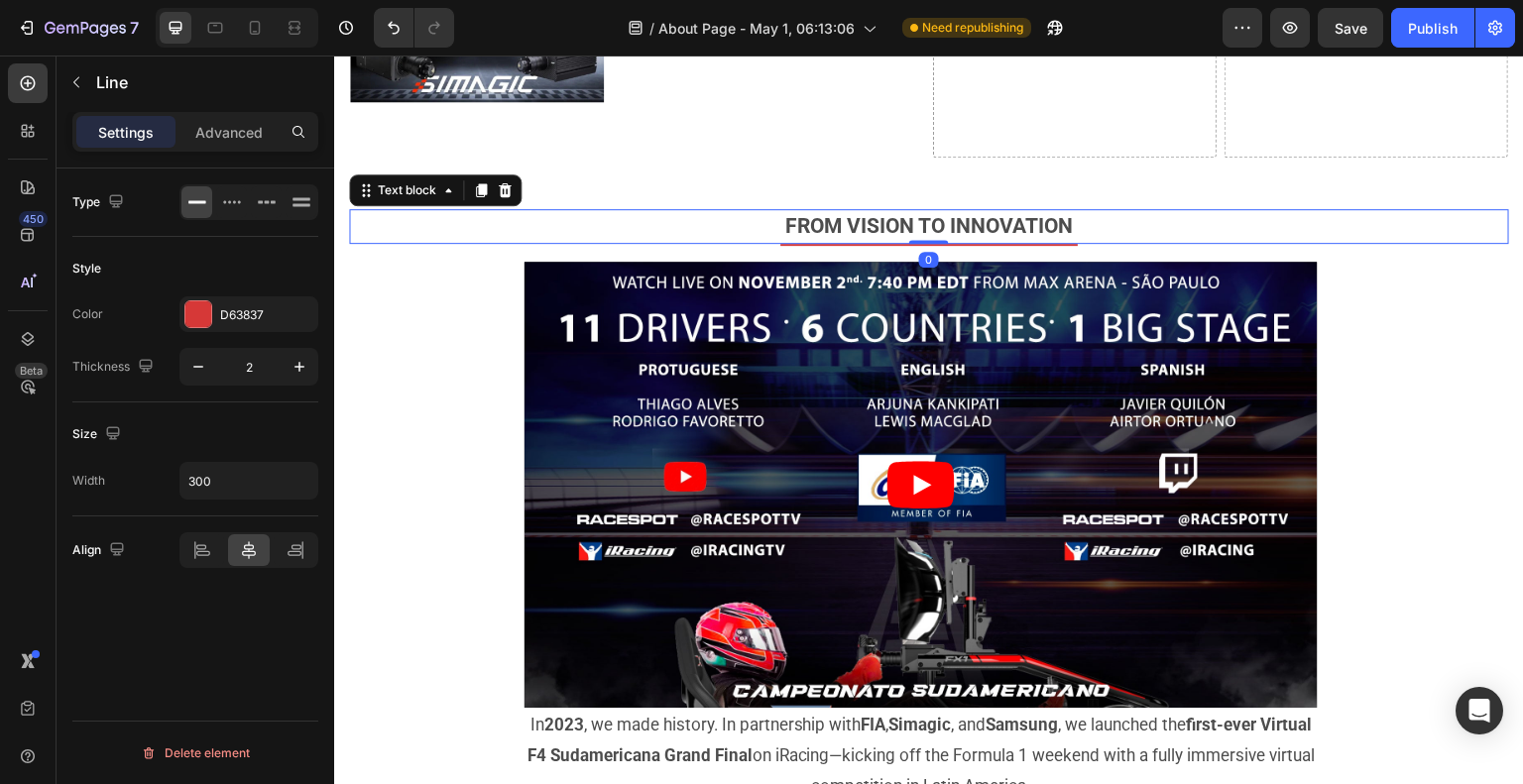 click on "From Vision to Innovation" at bounding box center [929, 227] 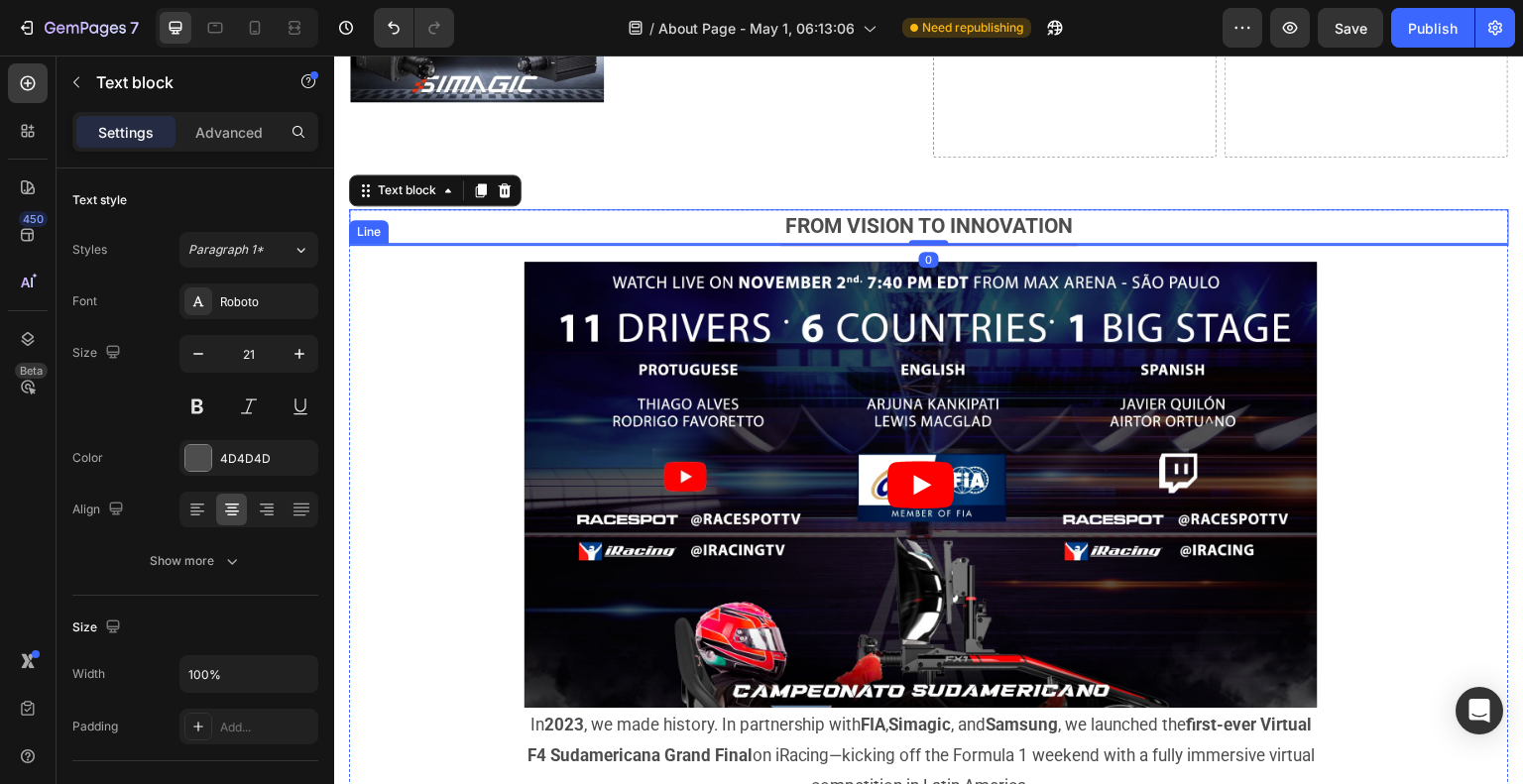click at bounding box center (929, 245) 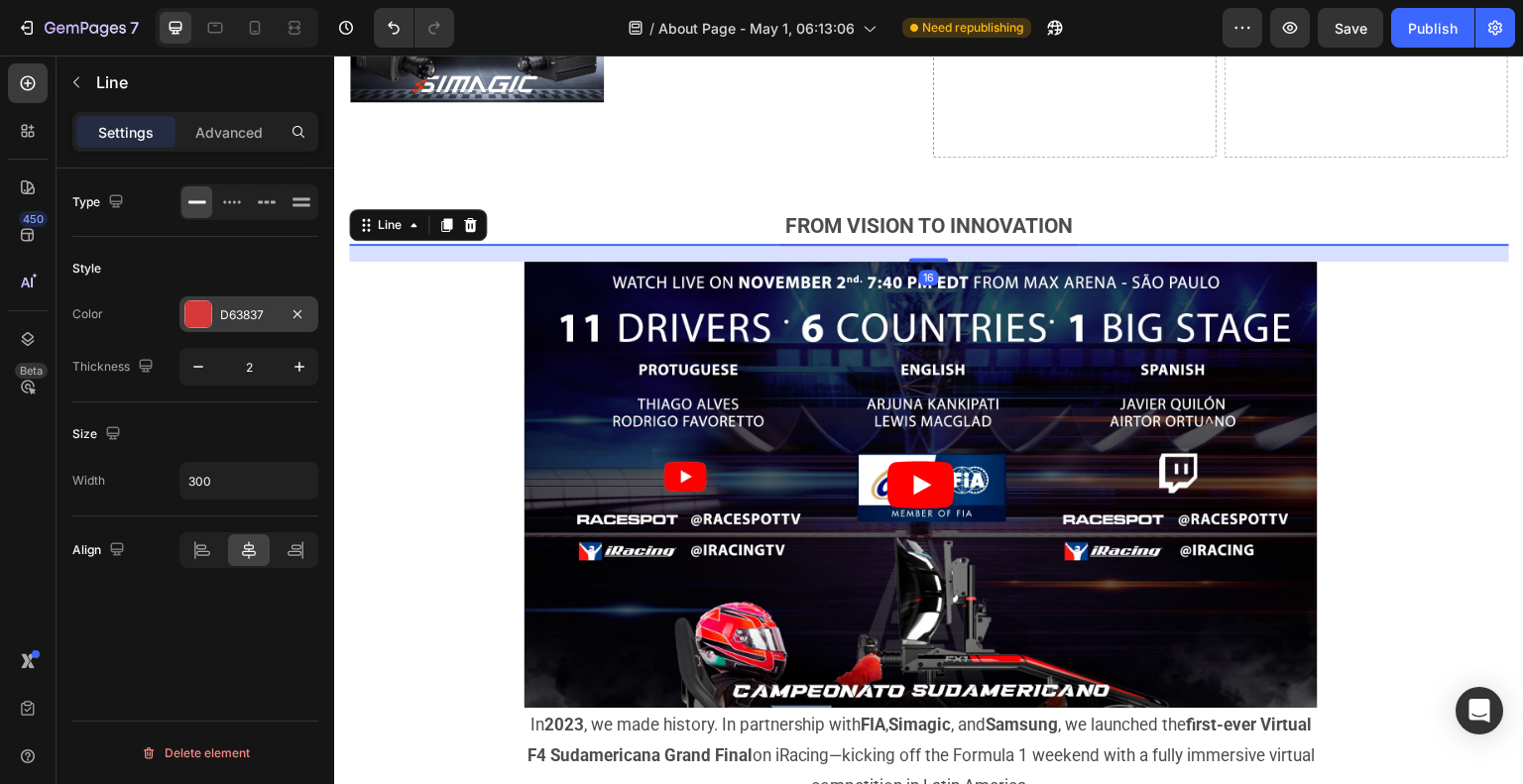 click at bounding box center (198, 314) 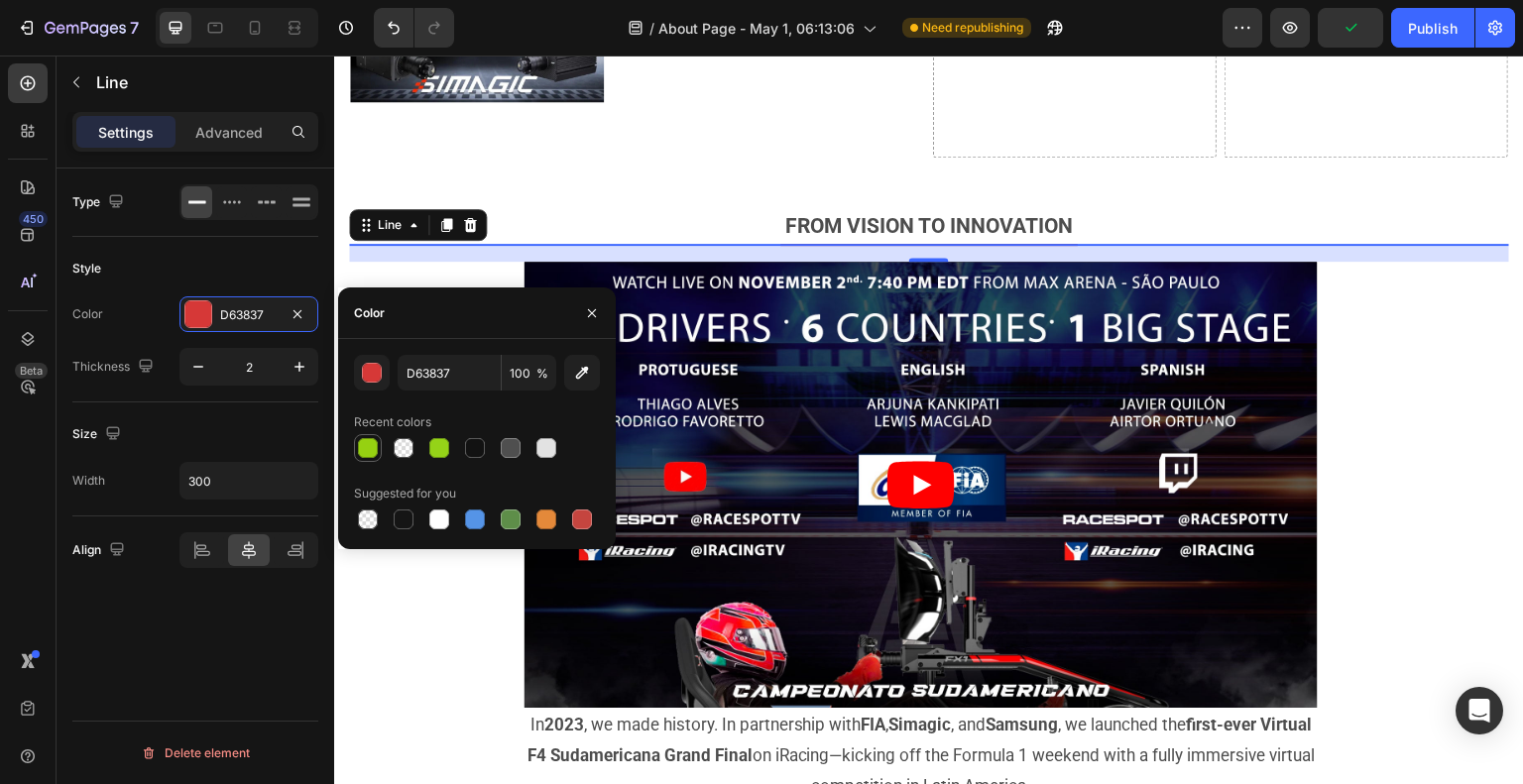 click at bounding box center (368, 448) 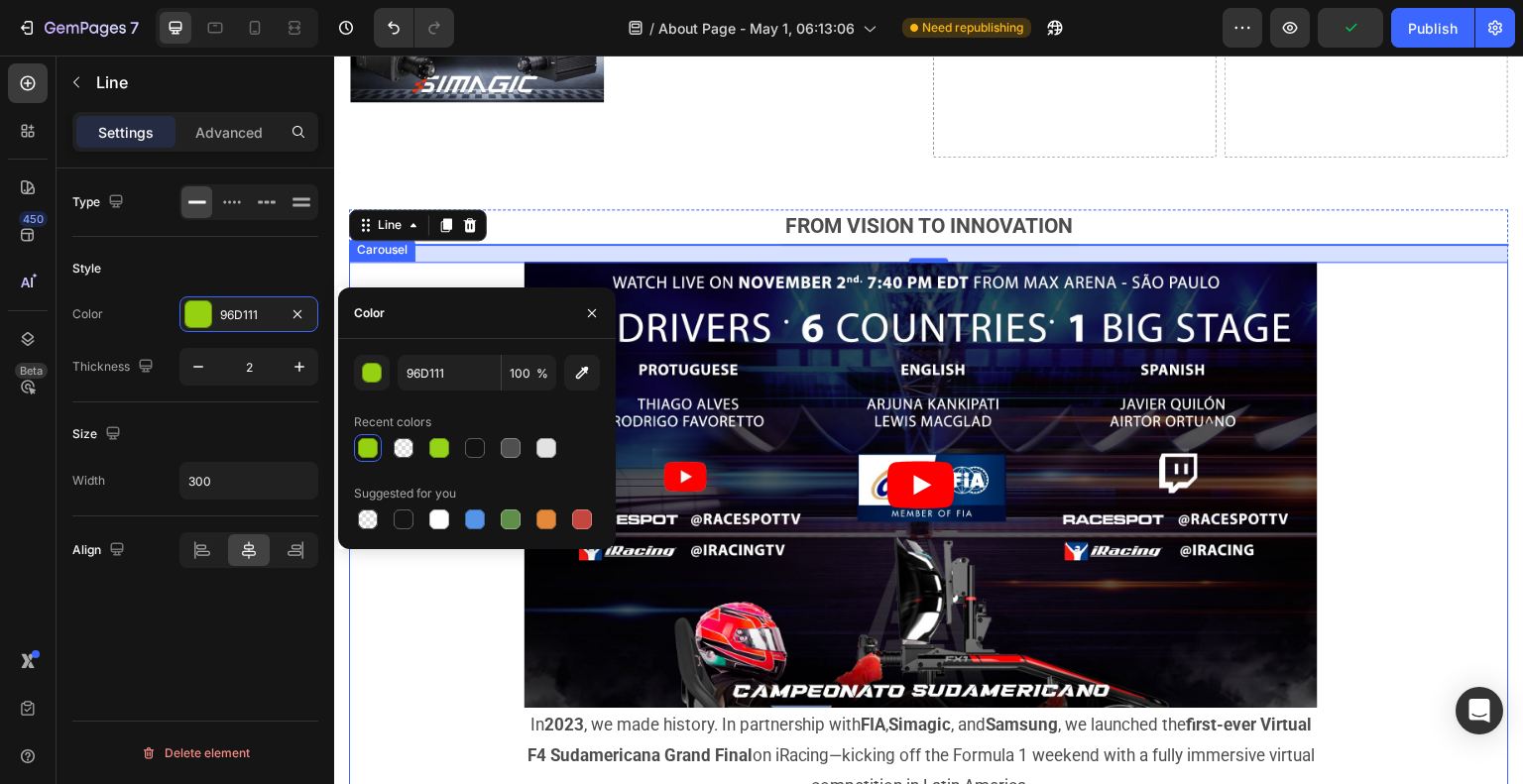 click on "Video In  2023 , we made history. In partnership with  FIA ,  Simagic , and  Samsung , we launched the  first-ever Virtual F4 Sudamericana Grand Final  on iRacing—kicking off the Formula 1 weekend with a fully immersive virtual competition in Latin America.   Text block Video That same year, we joined  Formula Drift USA  as an official sponsor, activating a nationwide campaign to introduce sim racing to new fans. We also debuted at the  Performance Racing Industry (PRI)  show, one of the most influential motorsport trade shows in the world.  Text block Row" at bounding box center (921, 834) 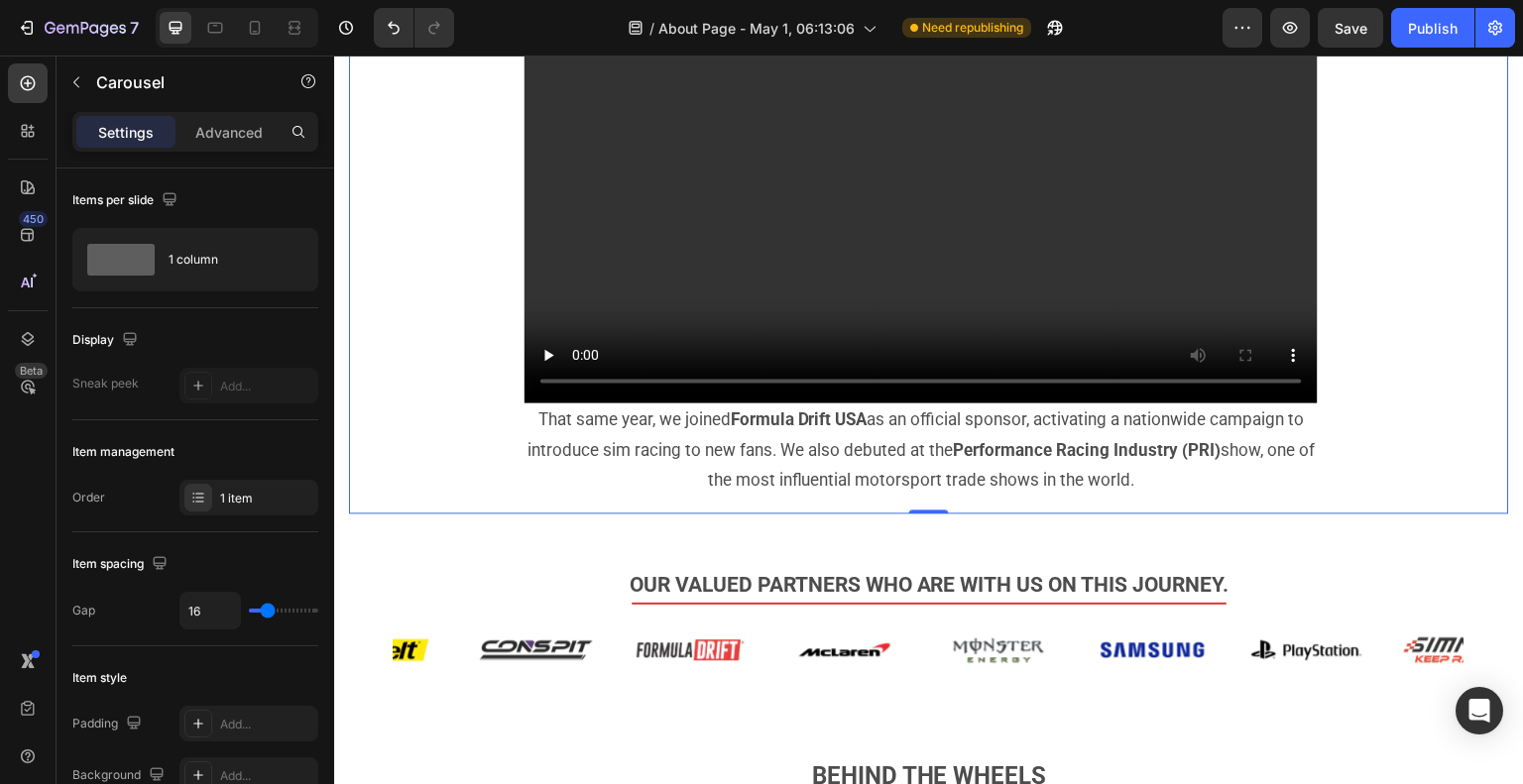 scroll, scrollTop: 2676, scrollLeft: 0, axis: vertical 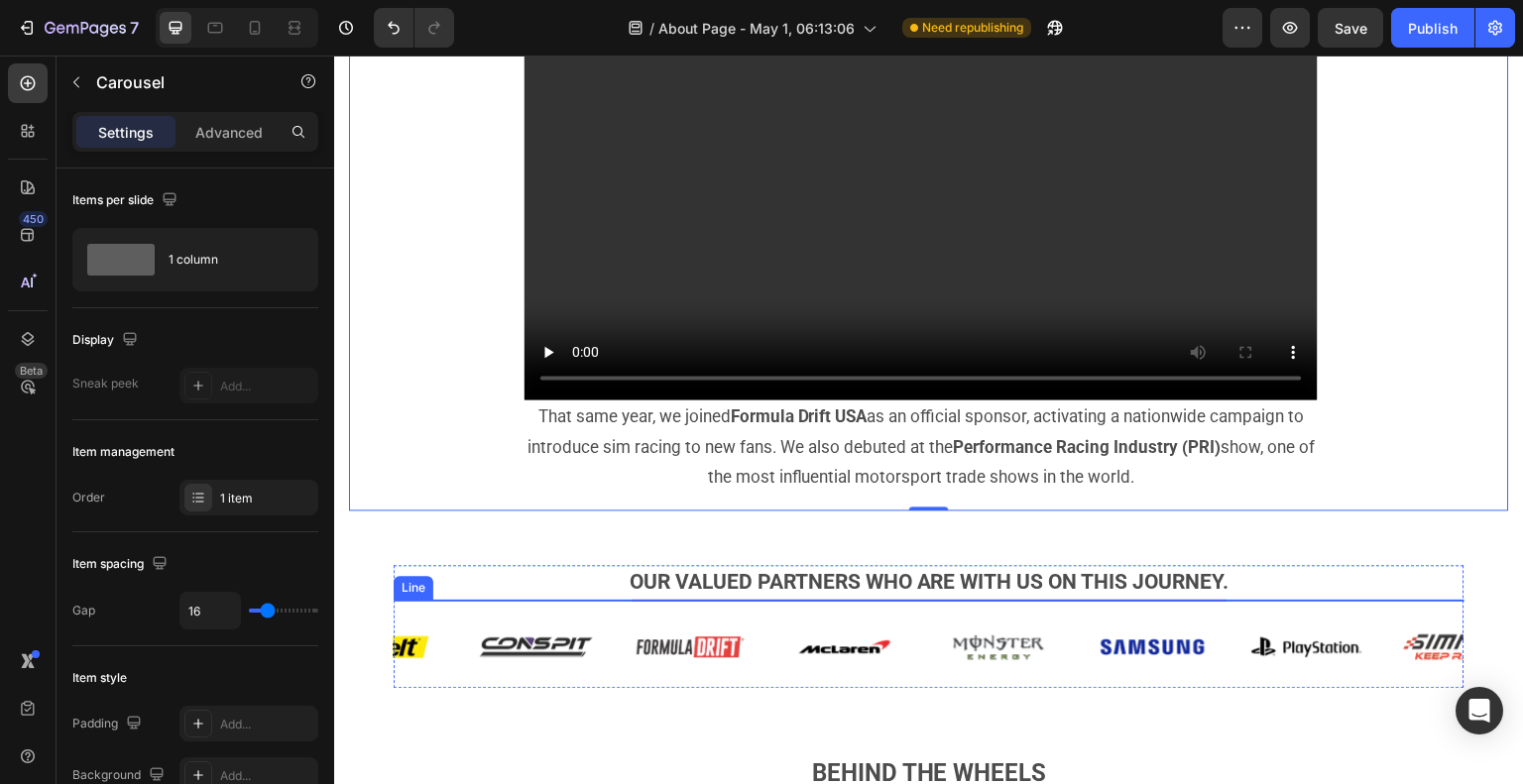 click at bounding box center [929, 601] 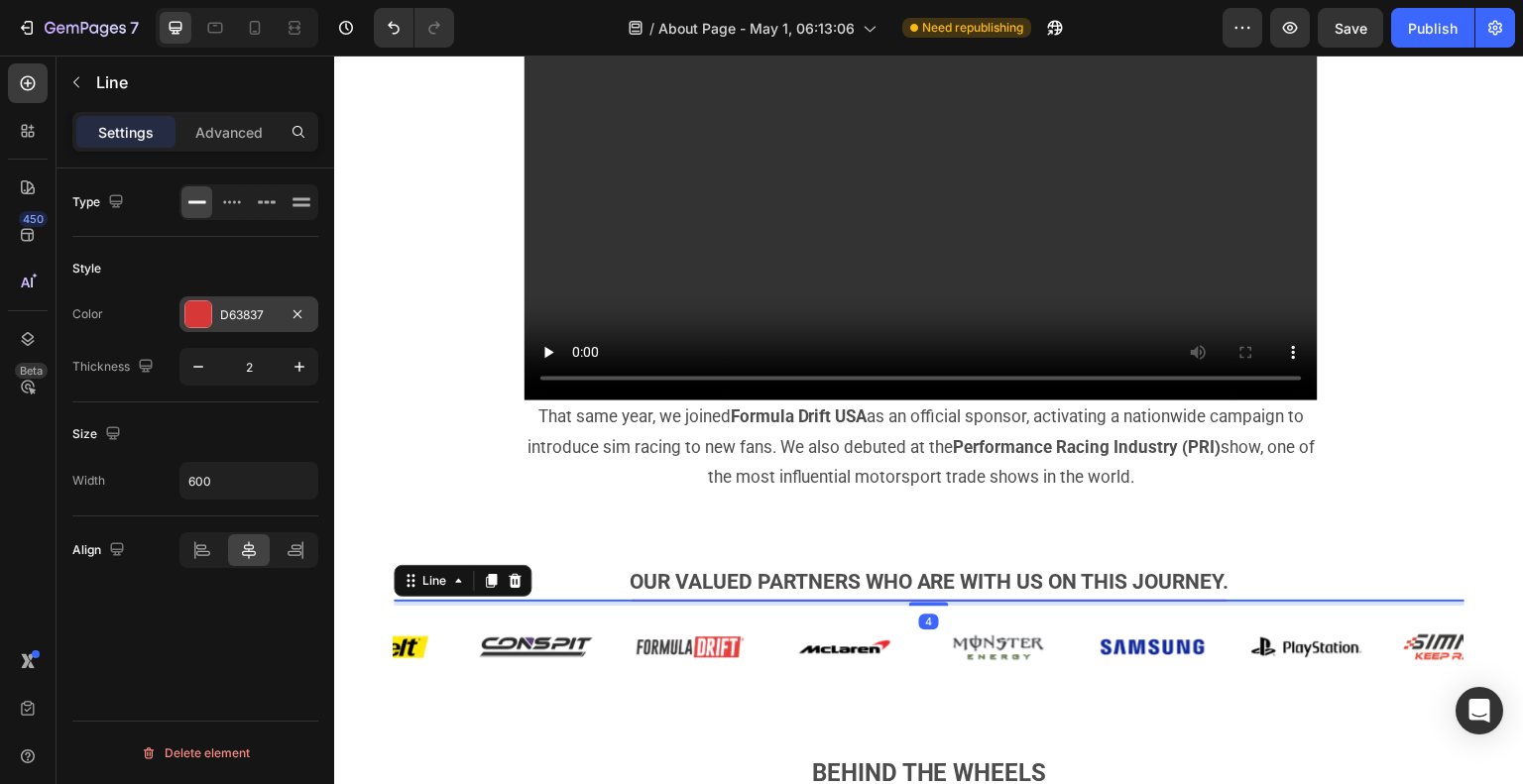 click at bounding box center (198, 314) 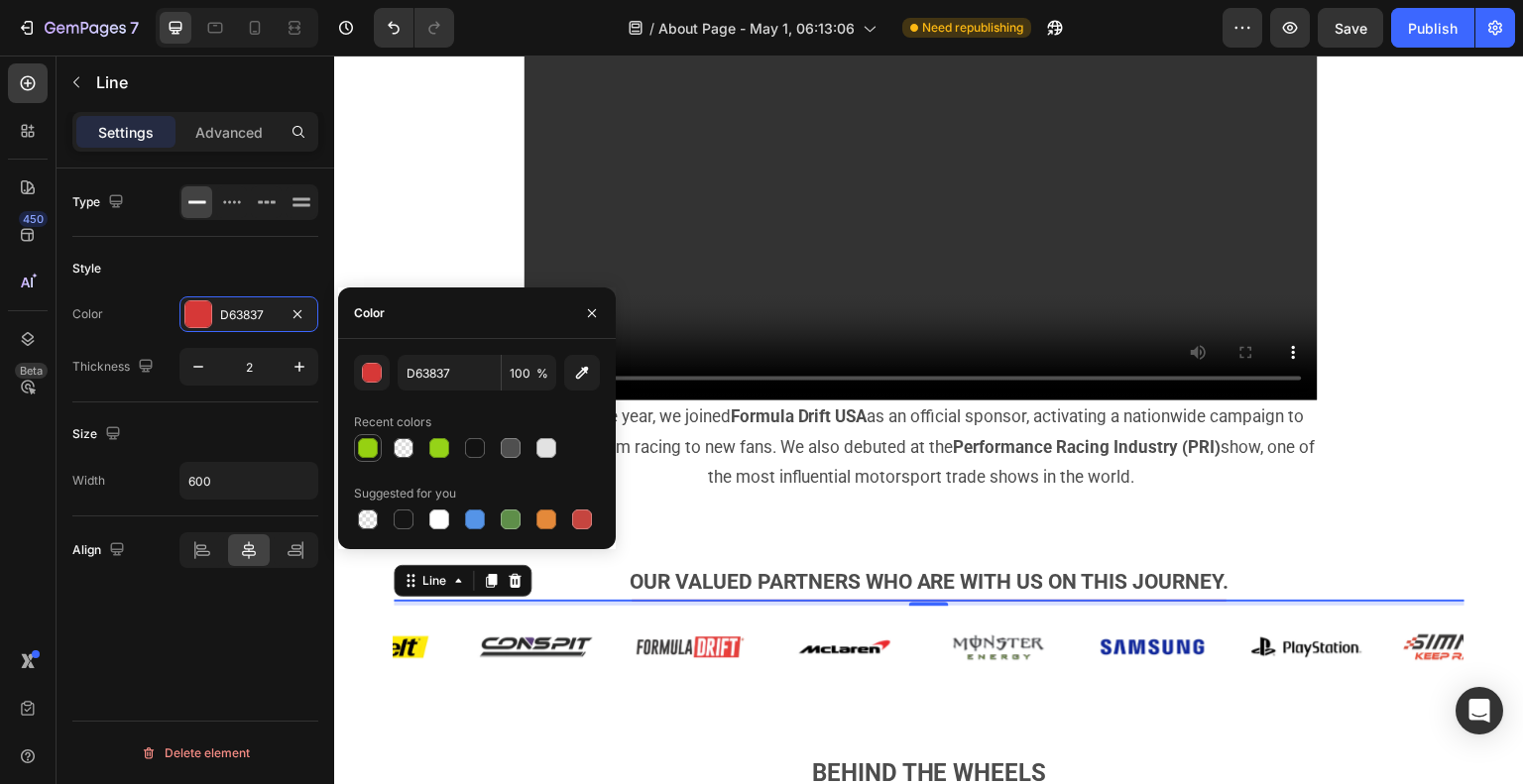 click at bounding box center [368, 448] 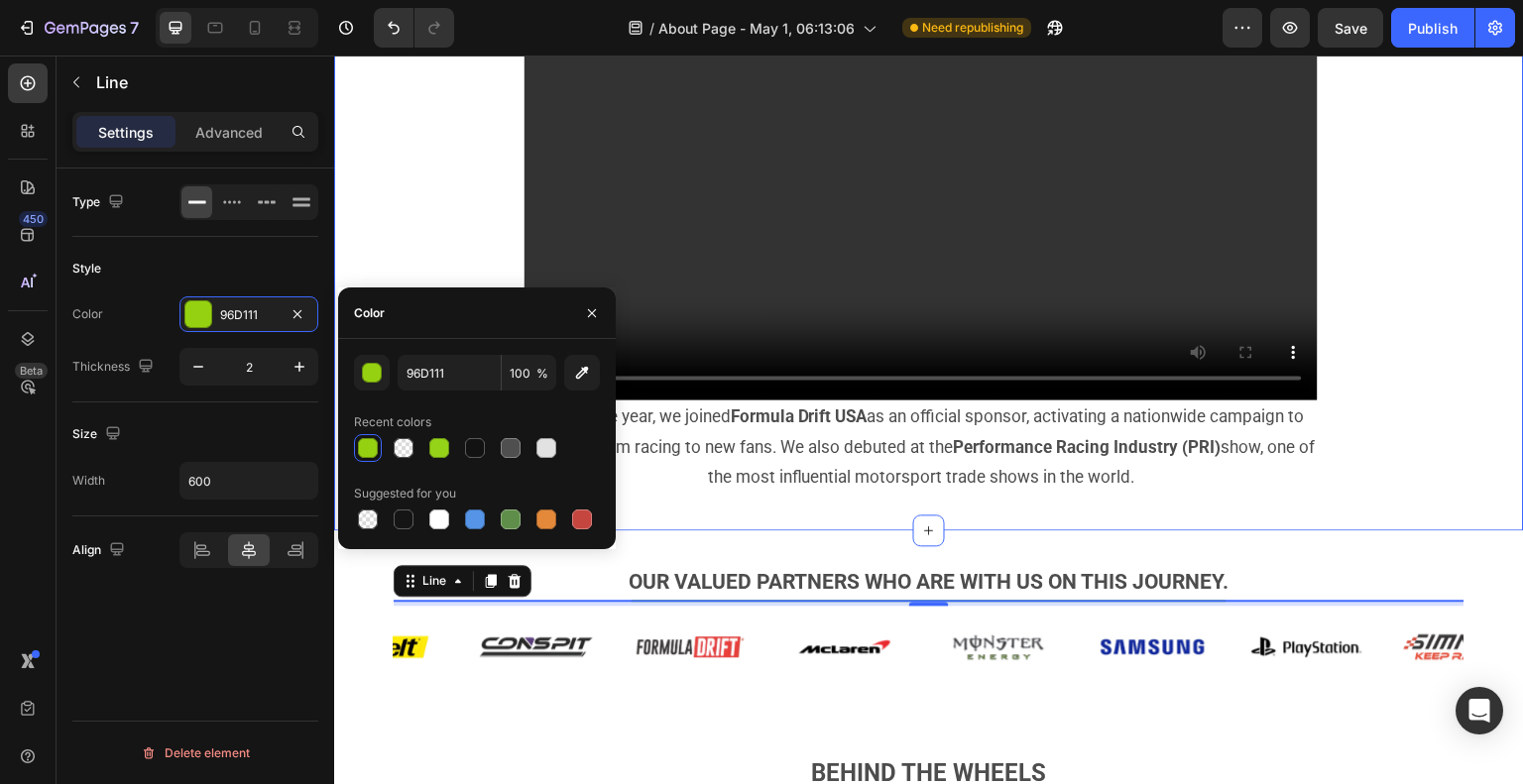 click on "From Vision to Innovation Text block                Title Line Video In  2023 , we made history. In partnership with  FIA ,  Simagic , and  Samsung , we launched the  first-ever Virtual F4 Sudamericana Grand Final  on iRacing—kicking off the Formula 1 weekend with a fully immersive virtual competition in Latin America.   Text block Video That same year, we joined  Formula Drift USA  as an official sponsor, activating a nationwide campaign to introduce sim racing to new fans. We also debuted at the  Performance Racing Industry (PRI)  show, one of the most influential motorsport trade shows in the world.  Text block Row Carousel Row Section 4" at bounding box center [929, -88] 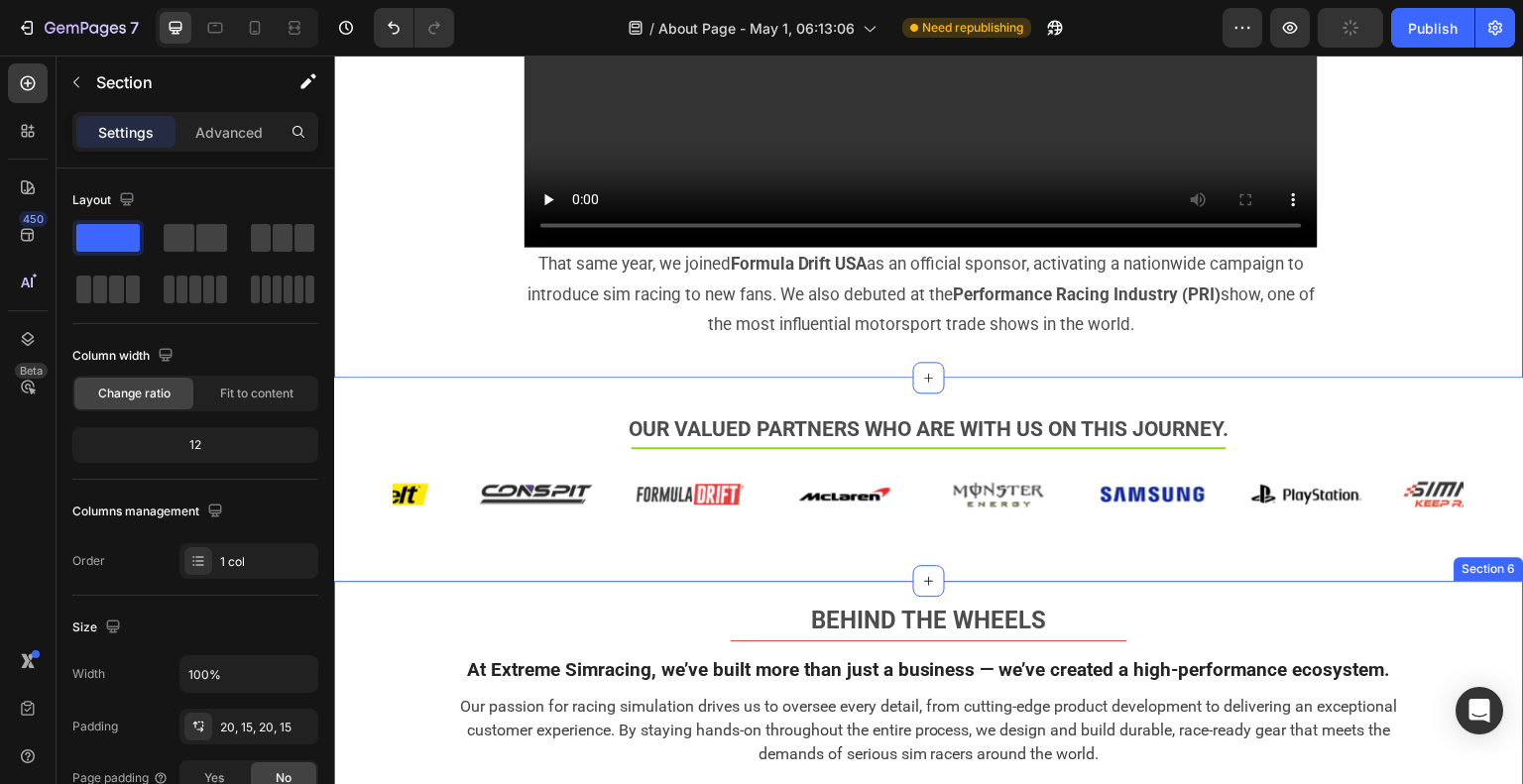 scroll, scrollTop: 3172, scrollLeft: 0, axis: vertical 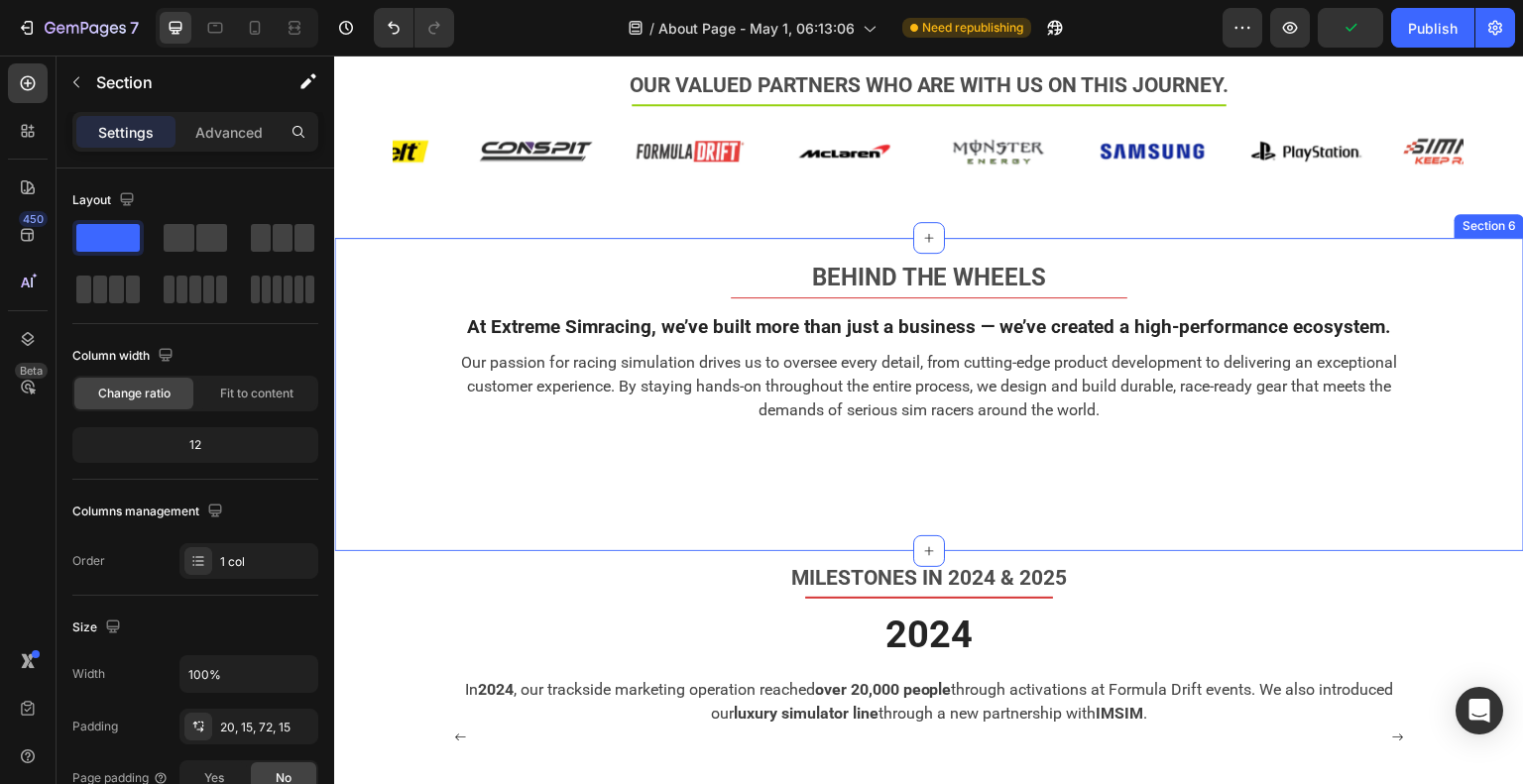 click on "BEHIND THE WHEELS Text block                Title Line At Extreme Simracing, we’ve built more than just a business — we’ve created a high-performance ecosystem. Heading Our passion for racing simulation drives us to oversee every detail, from cutting-edge product development to delivering an exceptional customer experience. By staying hands-on throughout the entire process, we design and build durable, race-ready gear that meets the demands of serious sim racers around the world. Text block Row Row Image Kiko Tocci Text block Founder & CEO Text block Image Ed Rocha Text block General Manager Text block Image Carlos Candil Text block Head of Logistics and Accounting Text block Image João Bramatti Text block Videographer & Lead Marketing Content Director Text block Row Image Matt Winter Text block Costumer Support & Digital Media Creator Text block Image Fernando Taka Text block Advertise Especialist and Professional Sim Racer Text block
Row" at bounding box center (929, 369) 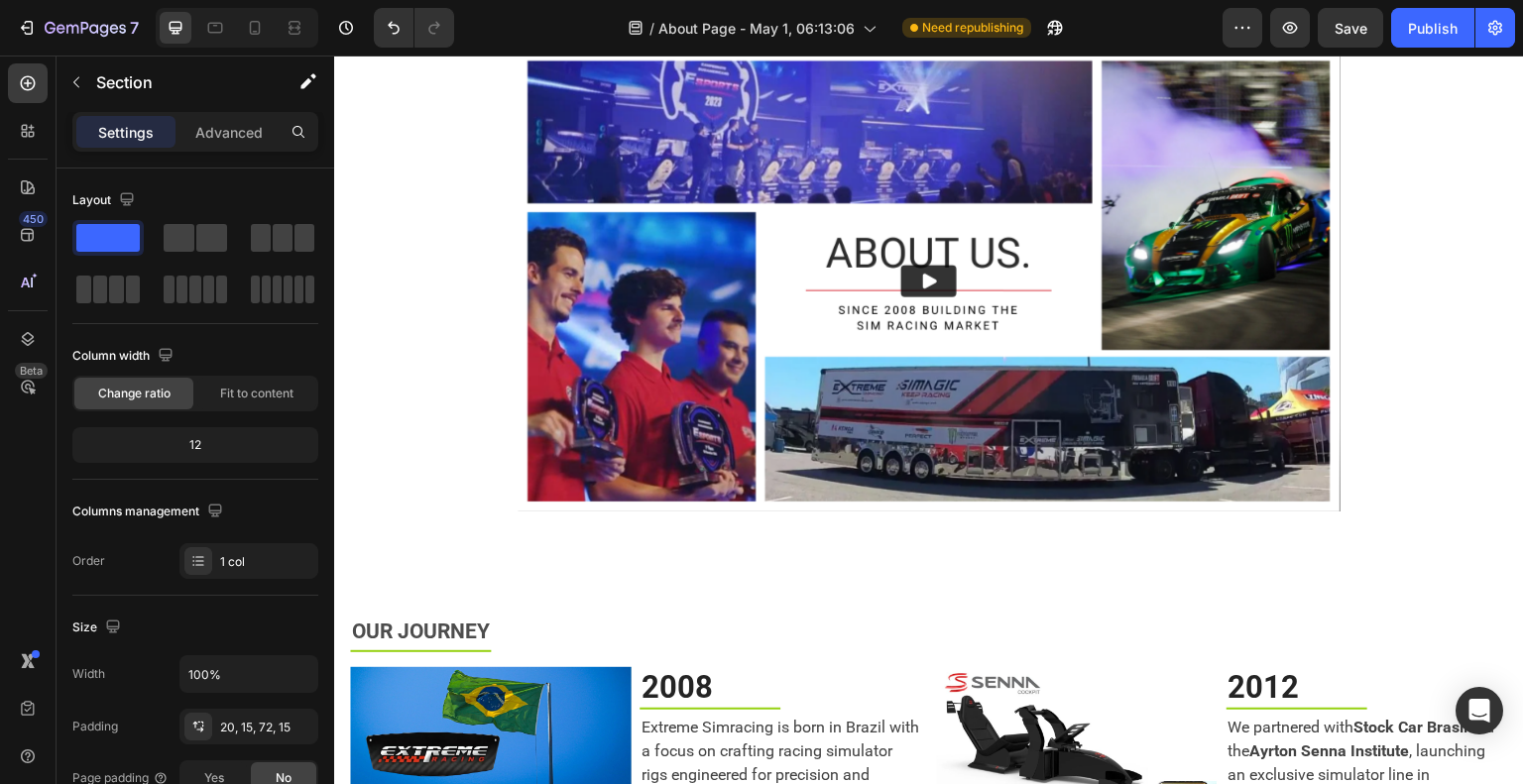 scroll, scrollTop: 0, scrollLeft: 0, axis: both 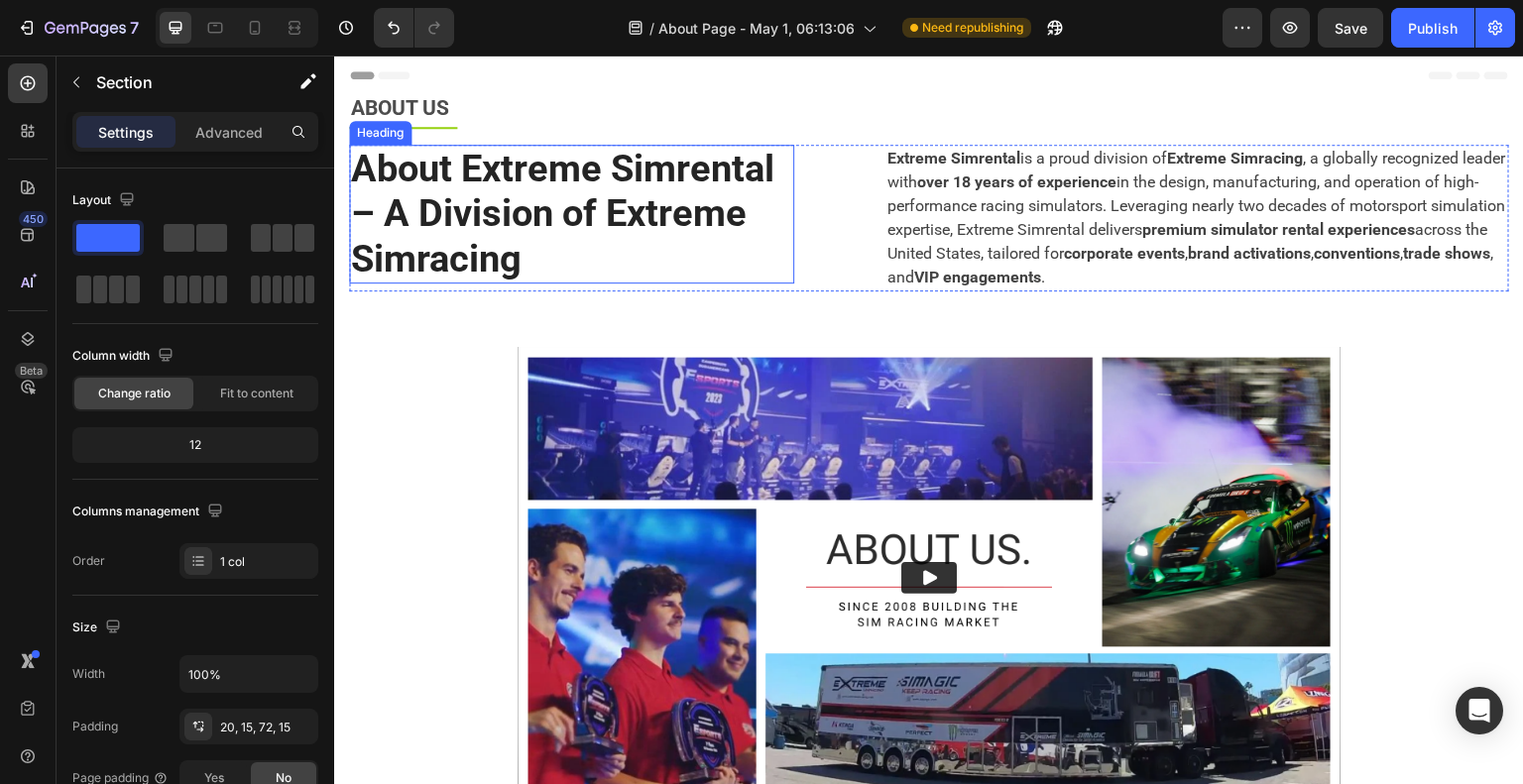 click on "About Extreme Simrental – A Division of Extreme Simracing" at bounding box center (571, 214) 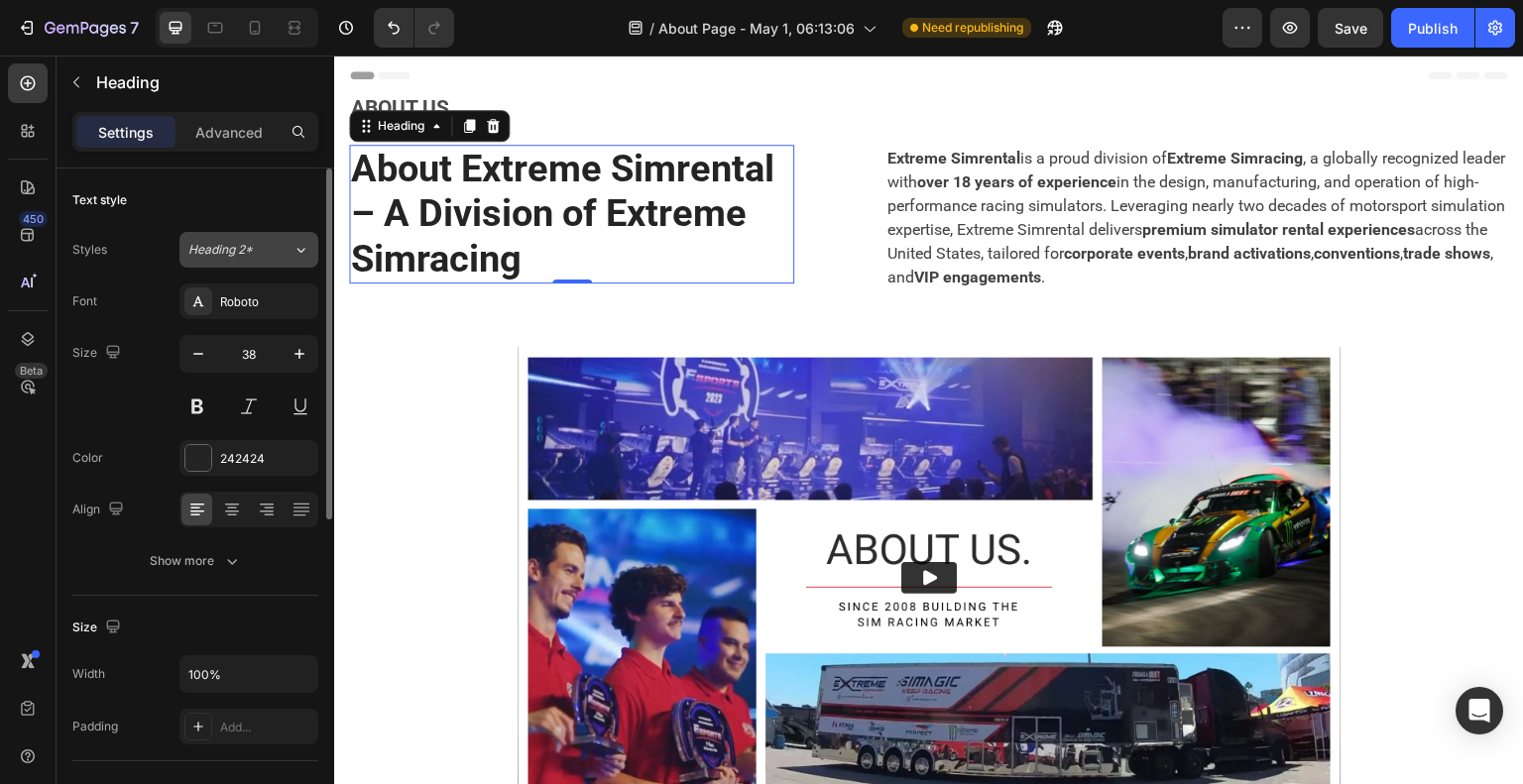 click on "Heading 2*" 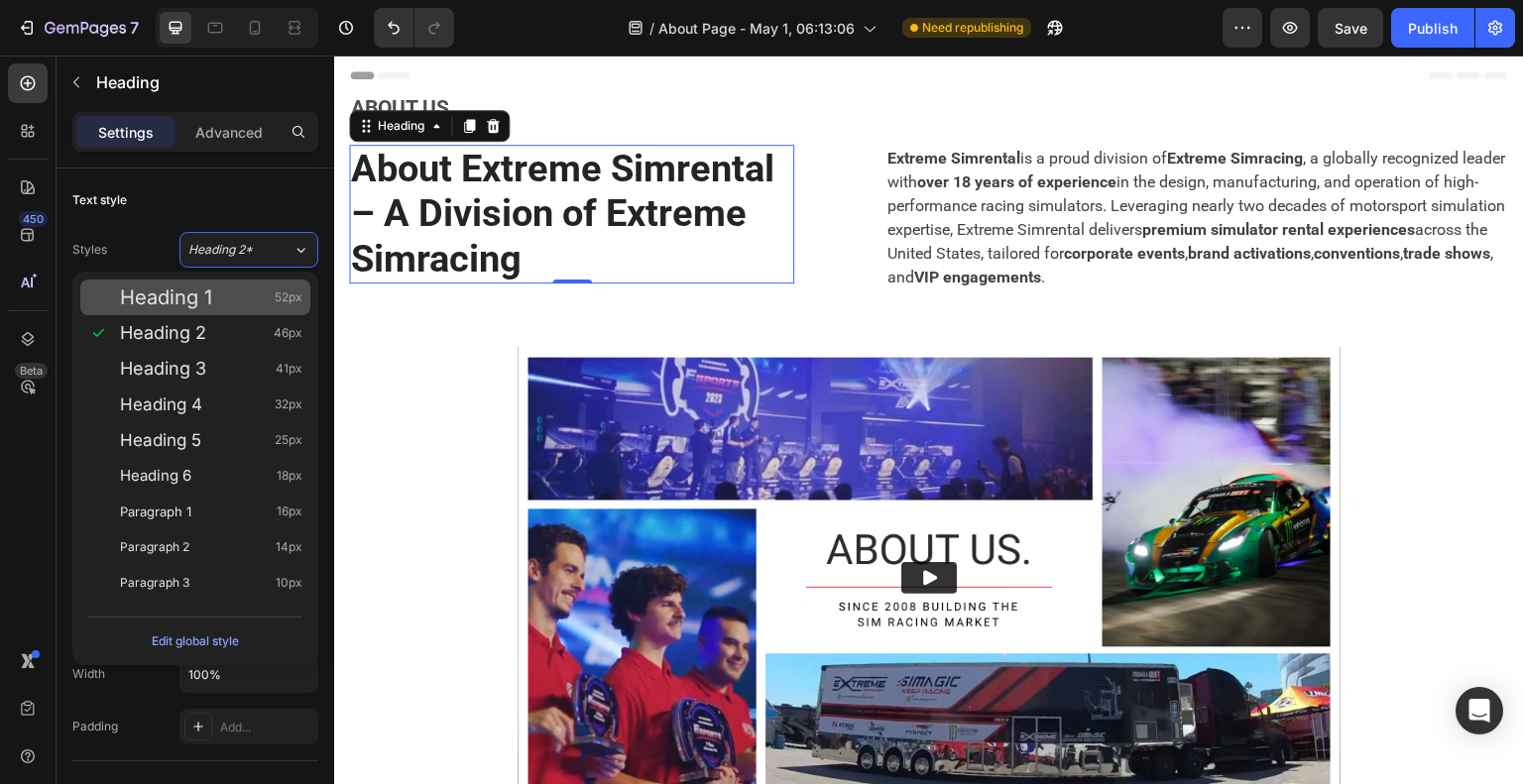 click on "Heading 1 52px" at bounding box center (211, 297) 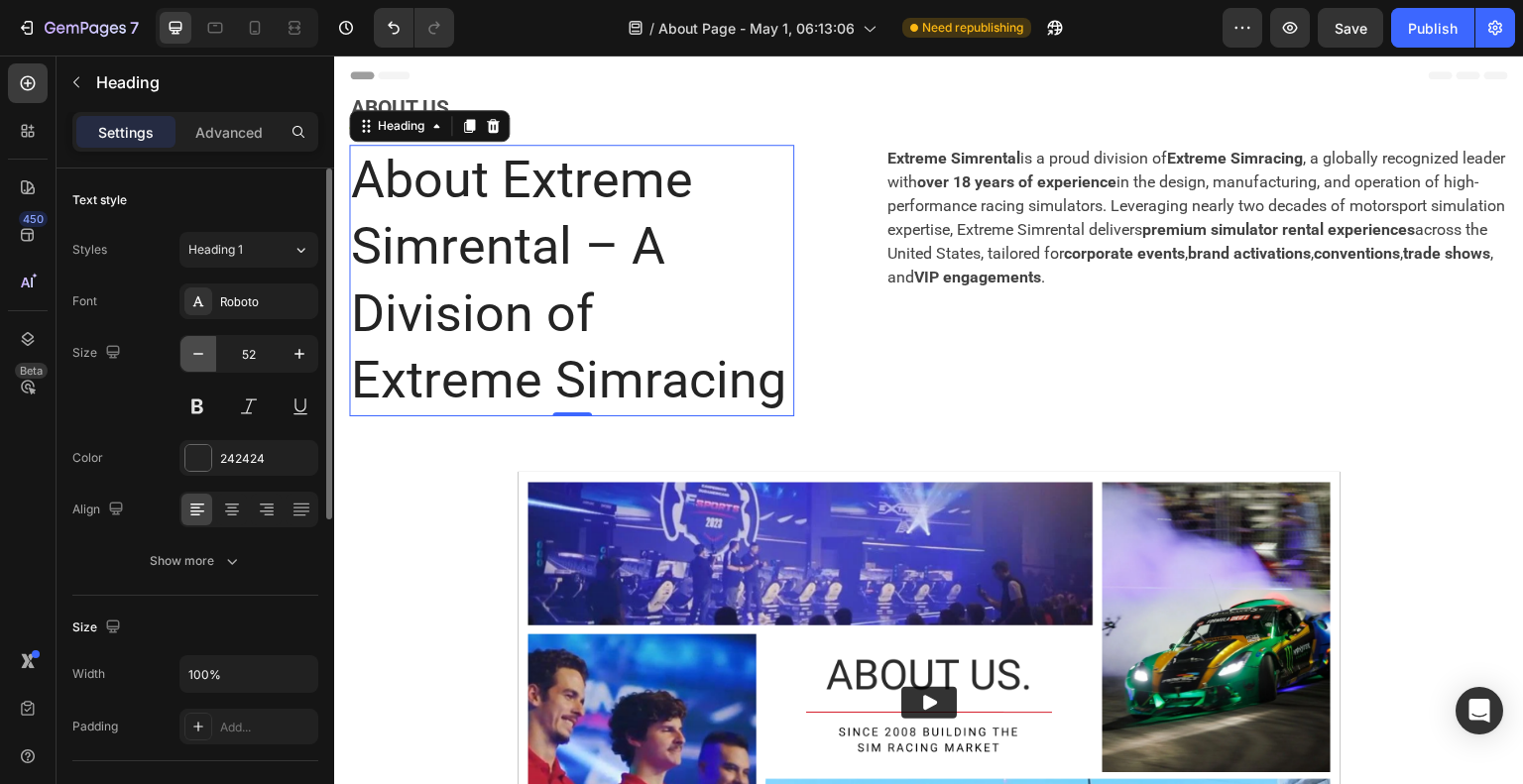 click 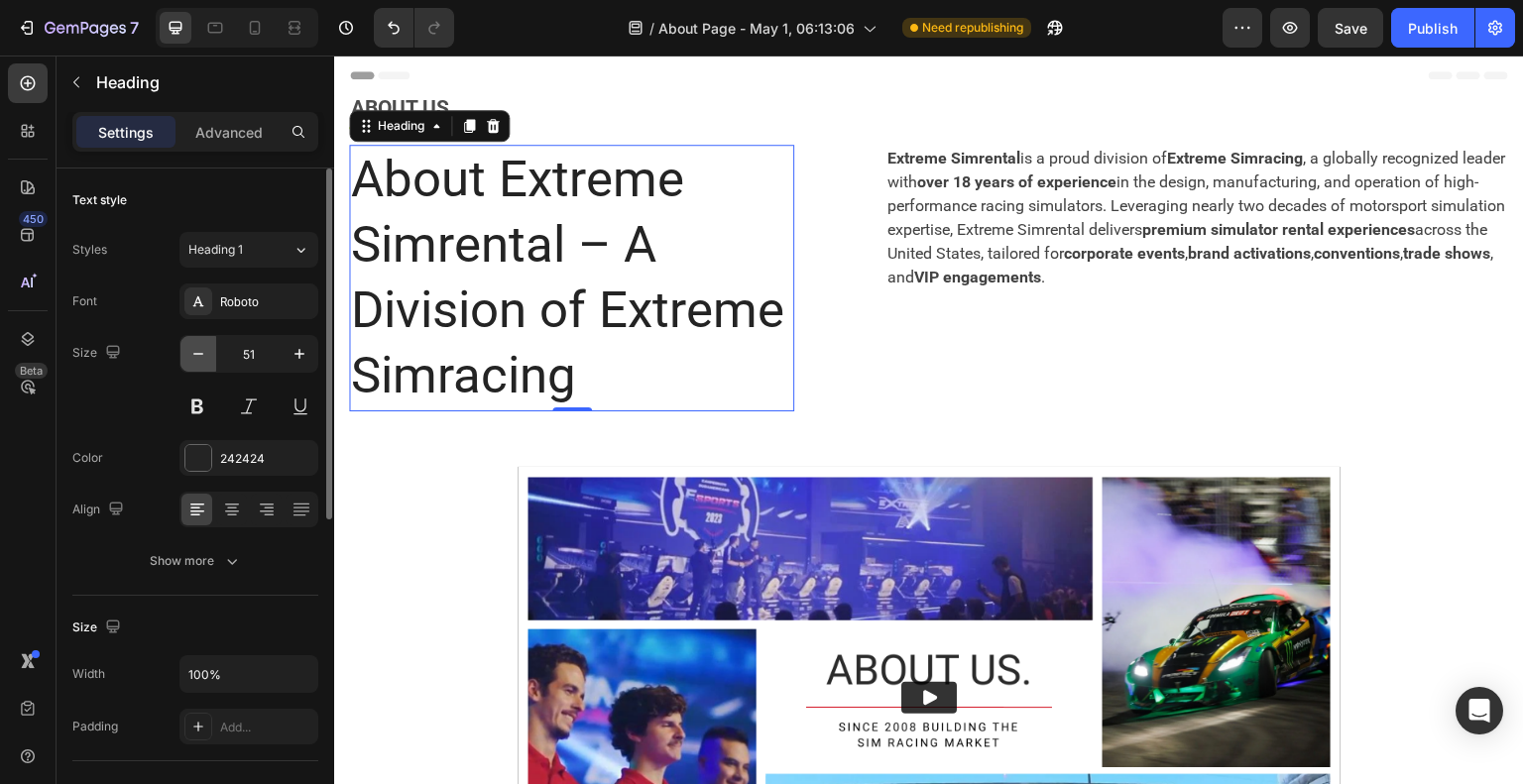 click 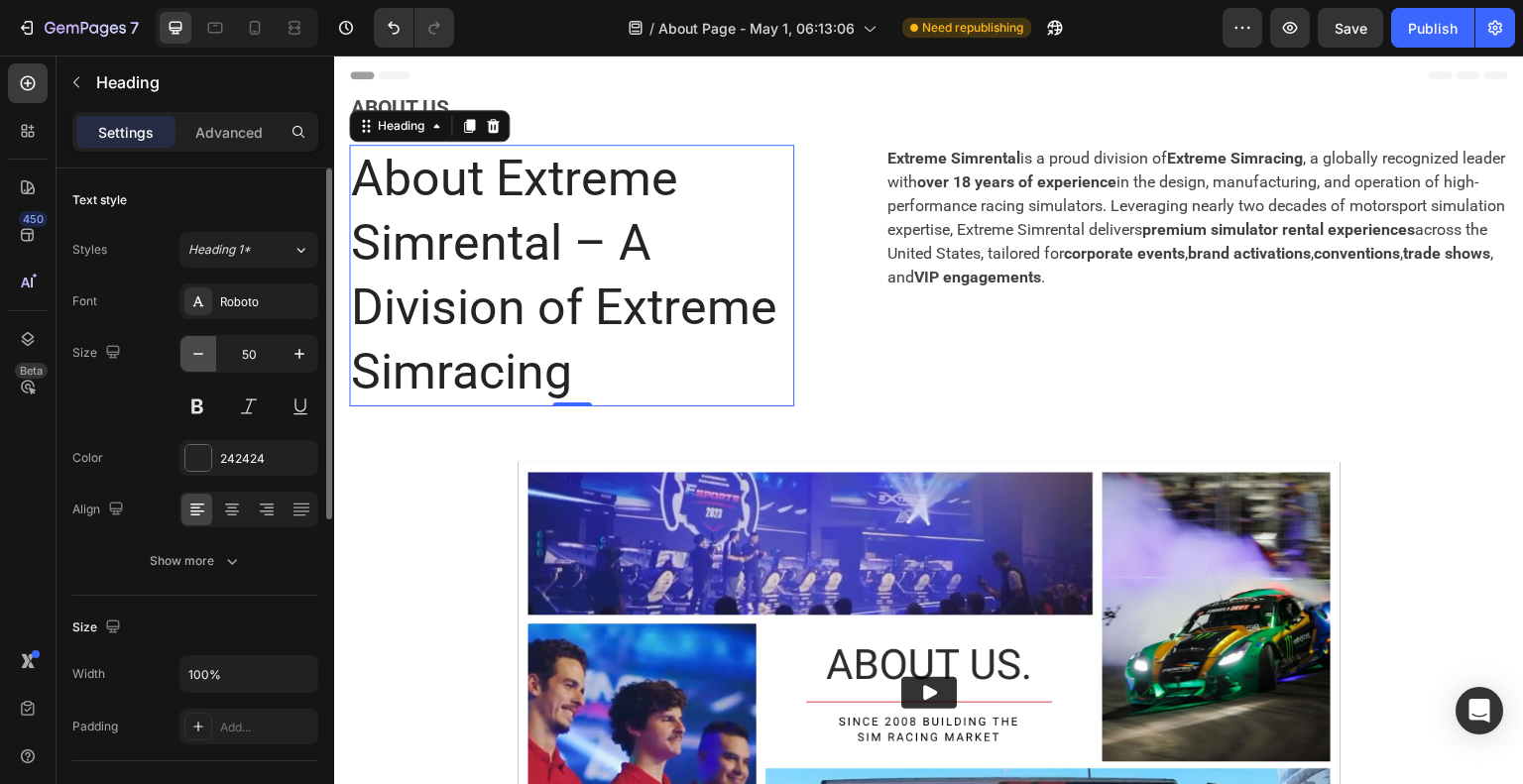 click 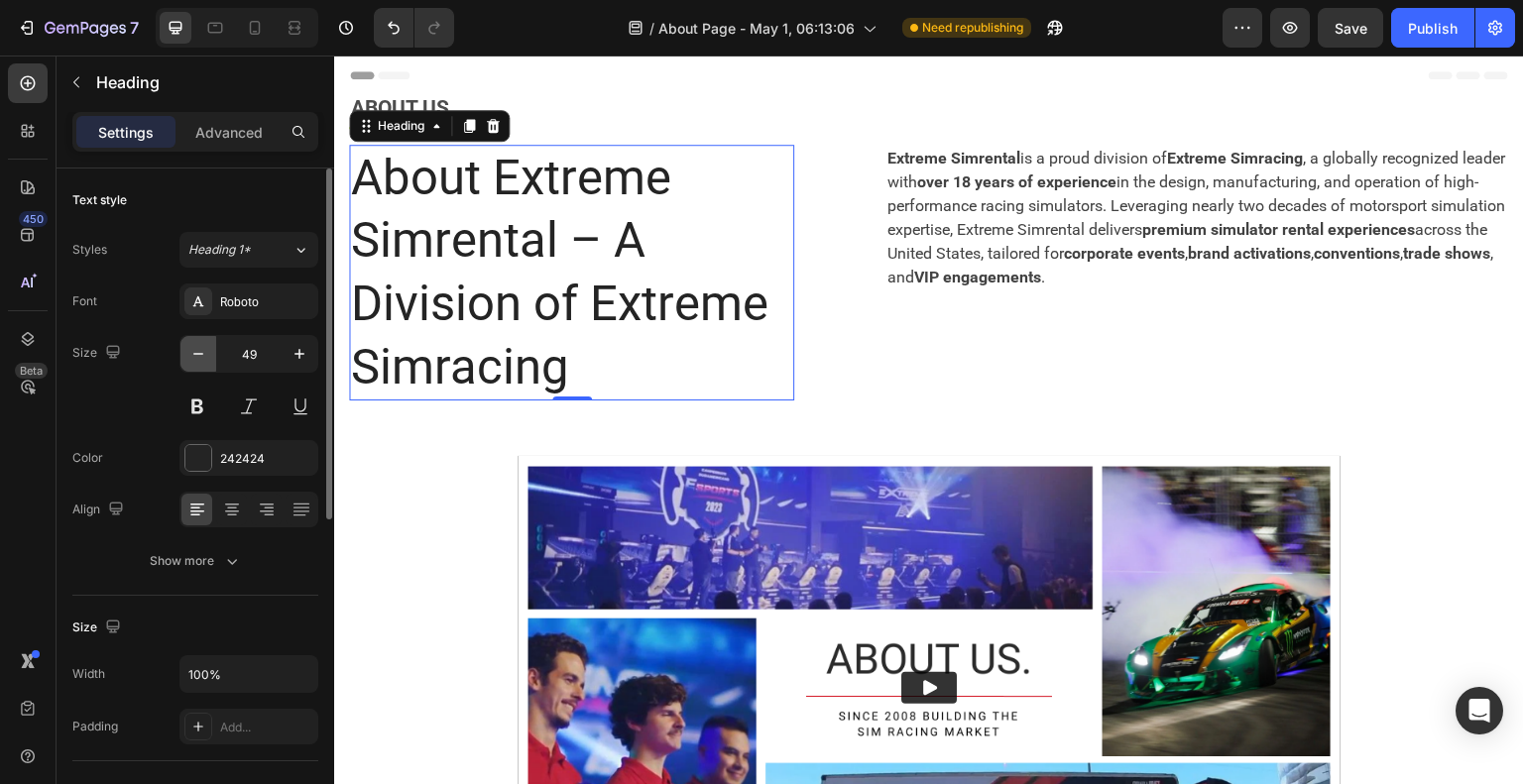 click 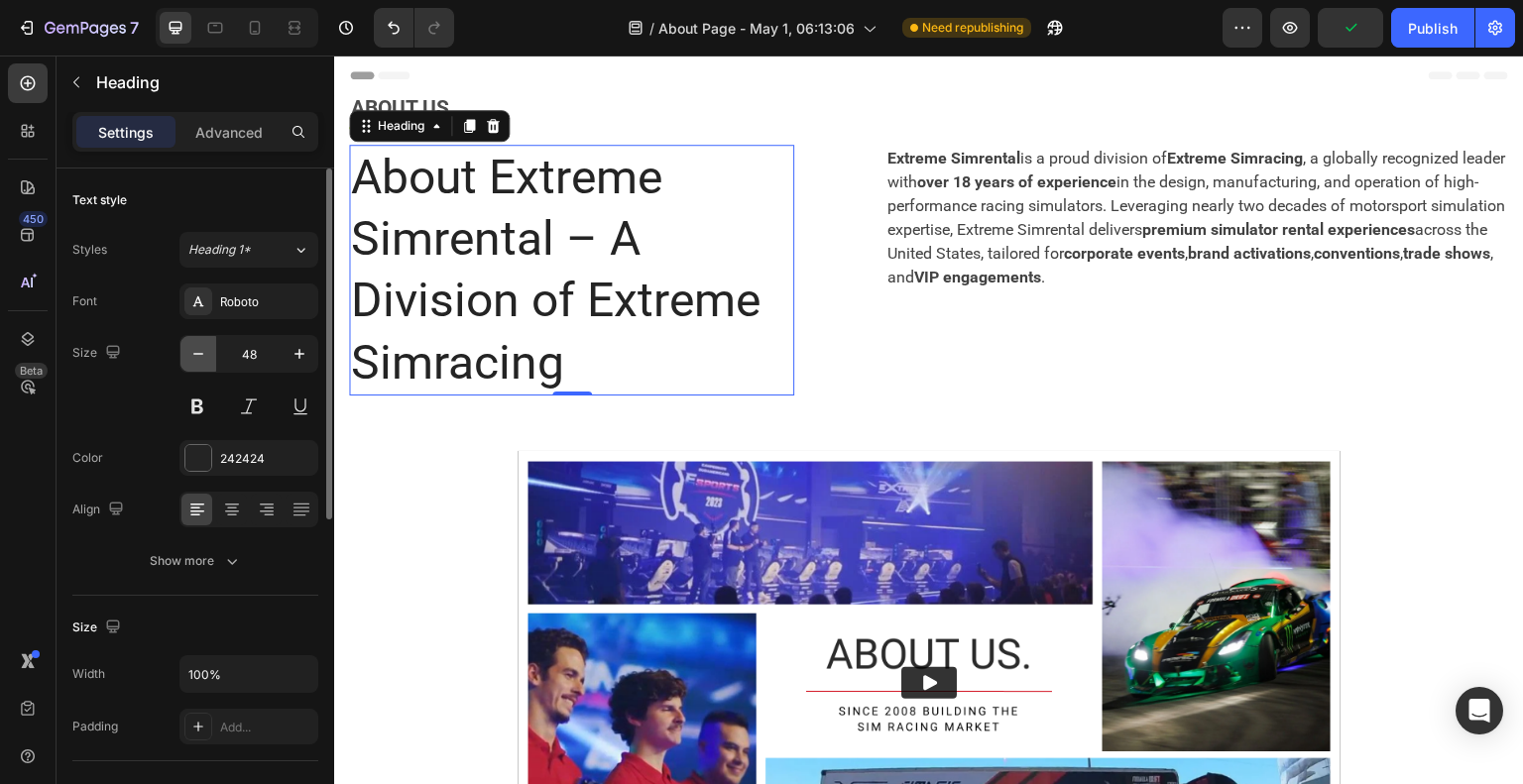 click 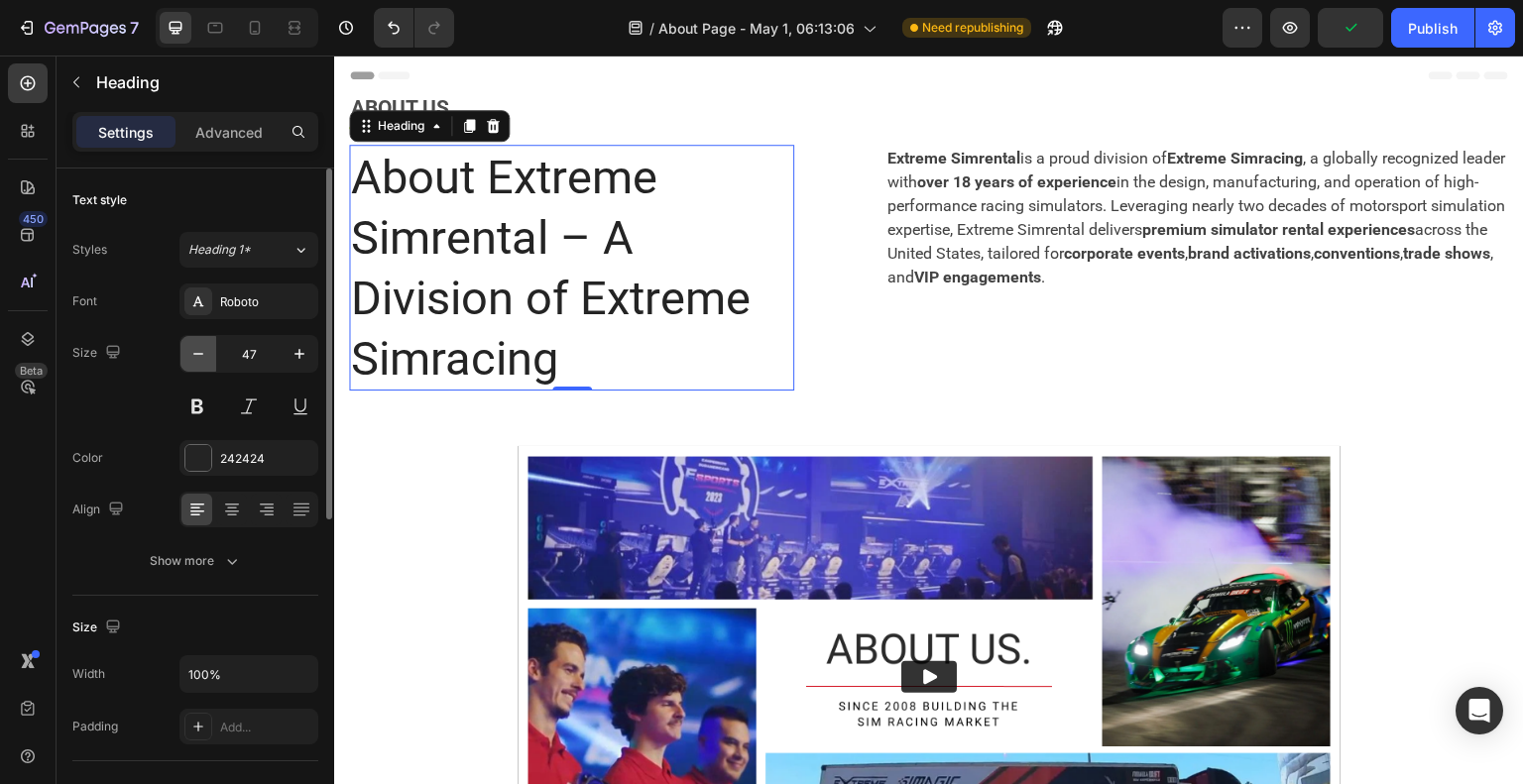 click 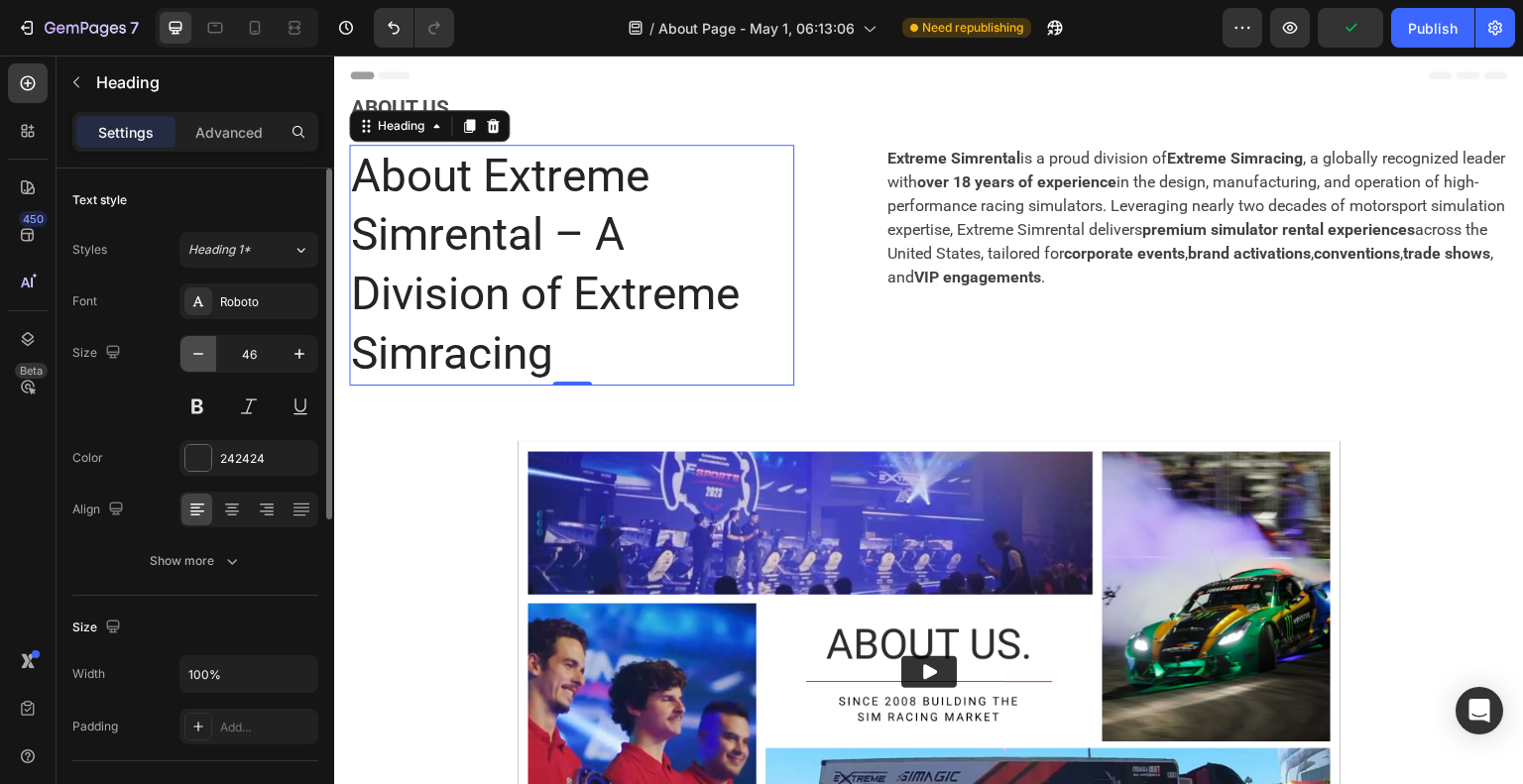 click 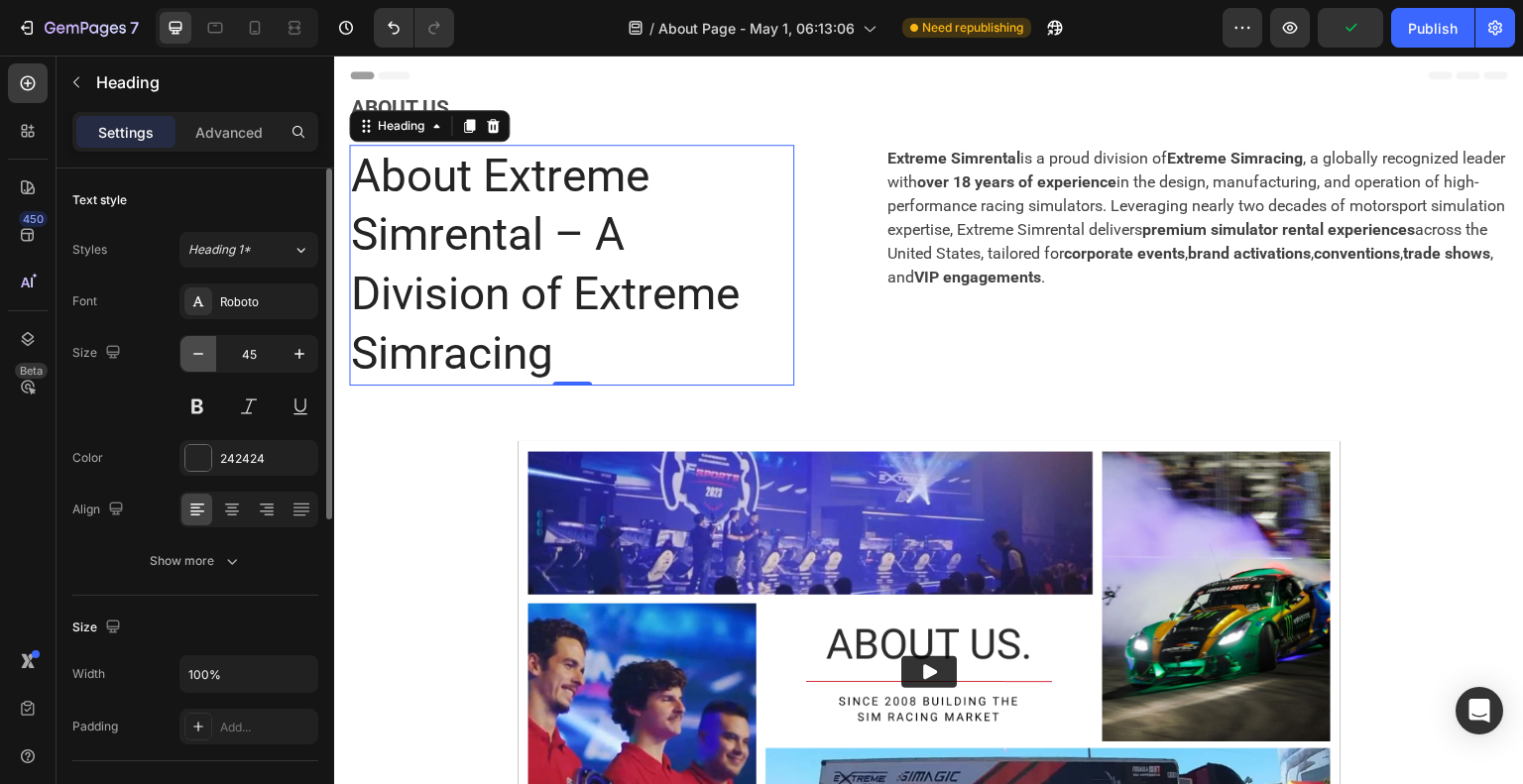 click 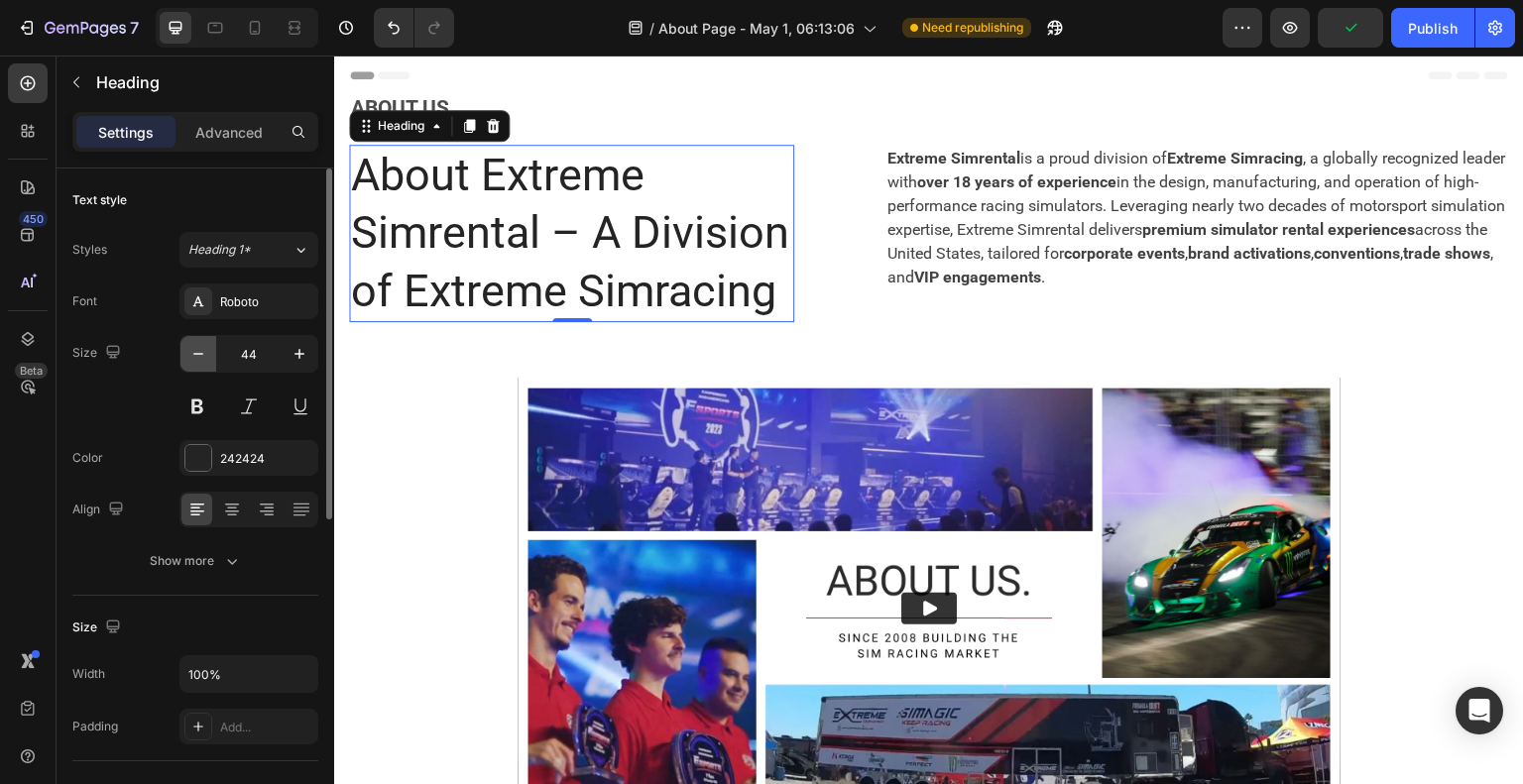 click 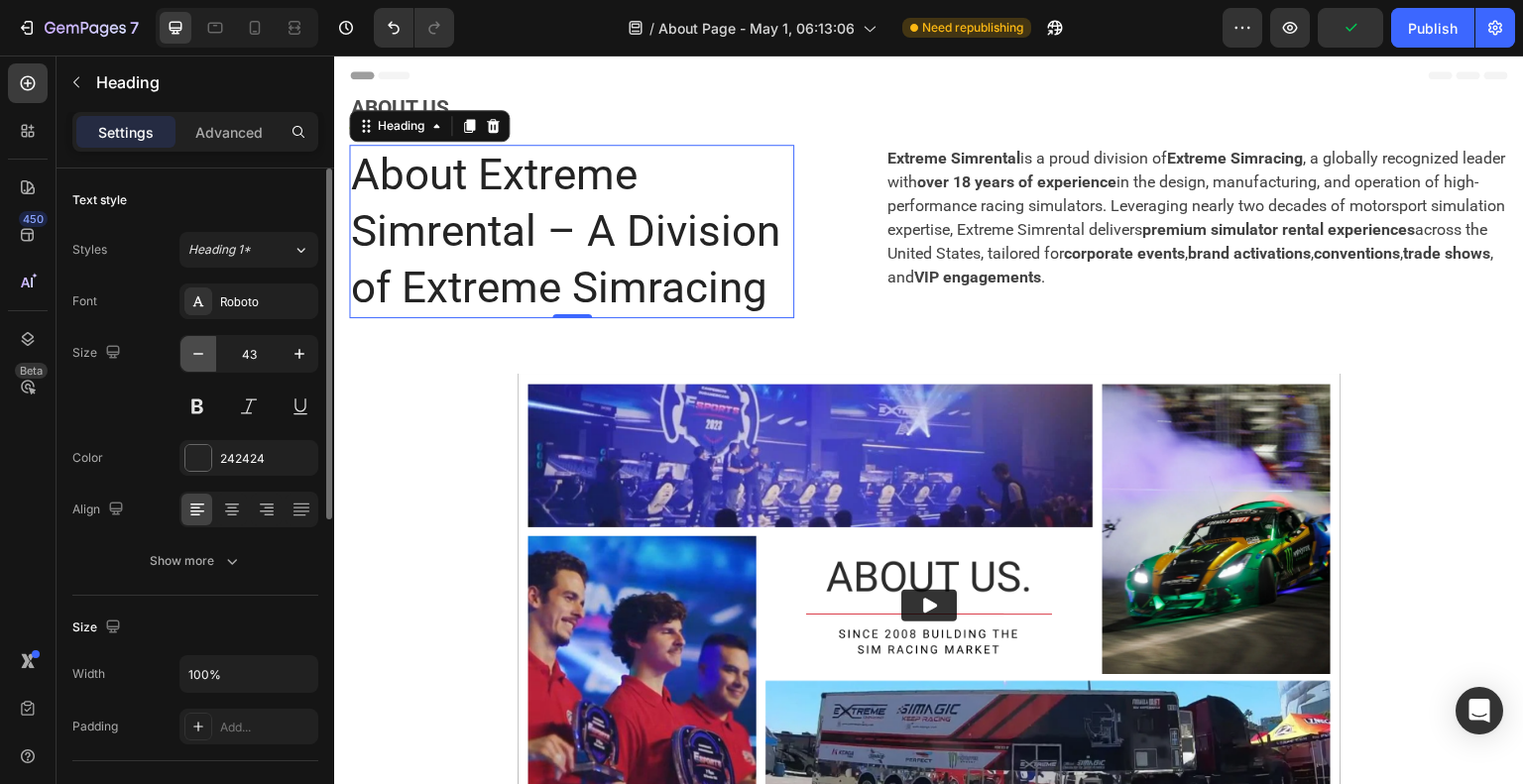 click 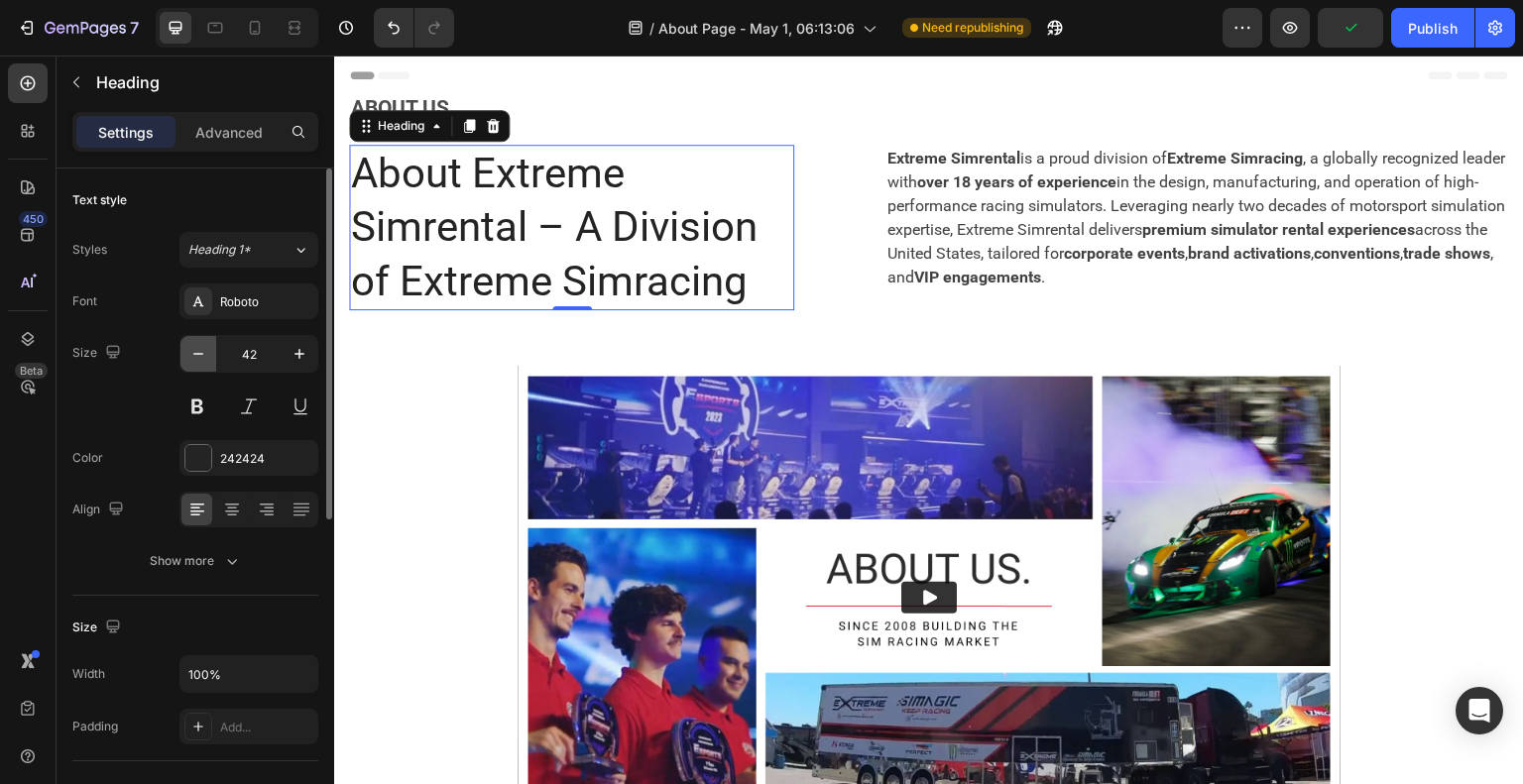click 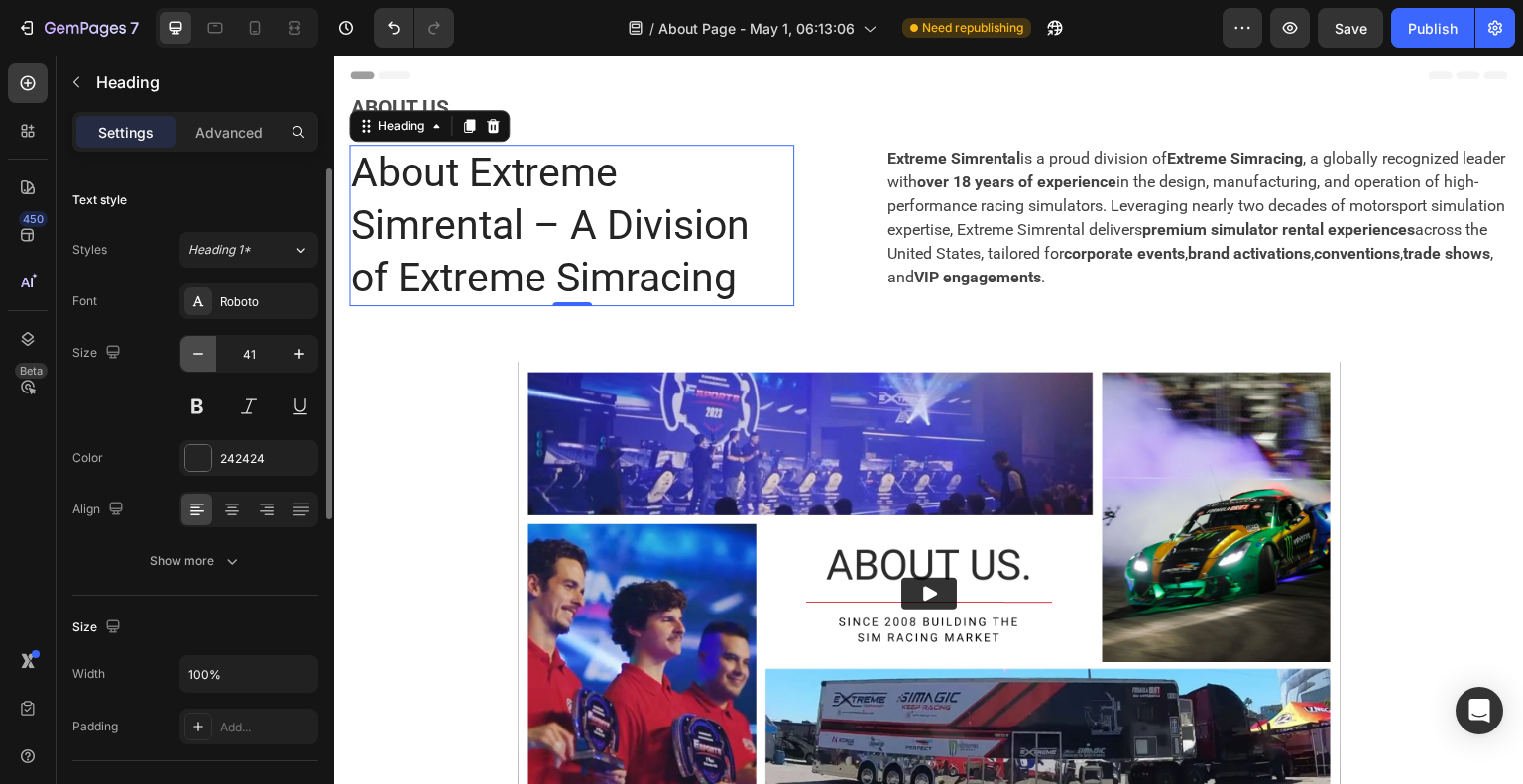 click 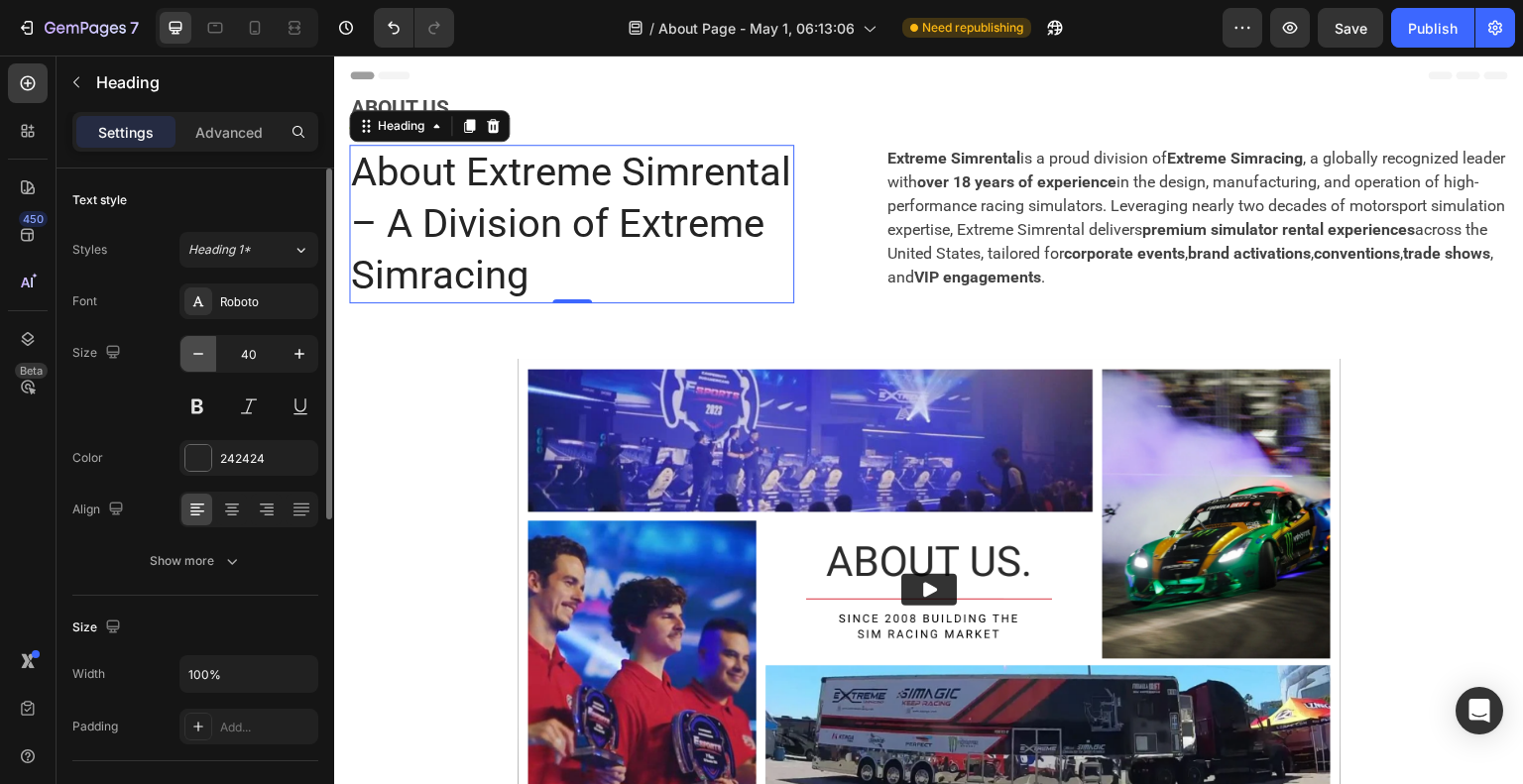 click 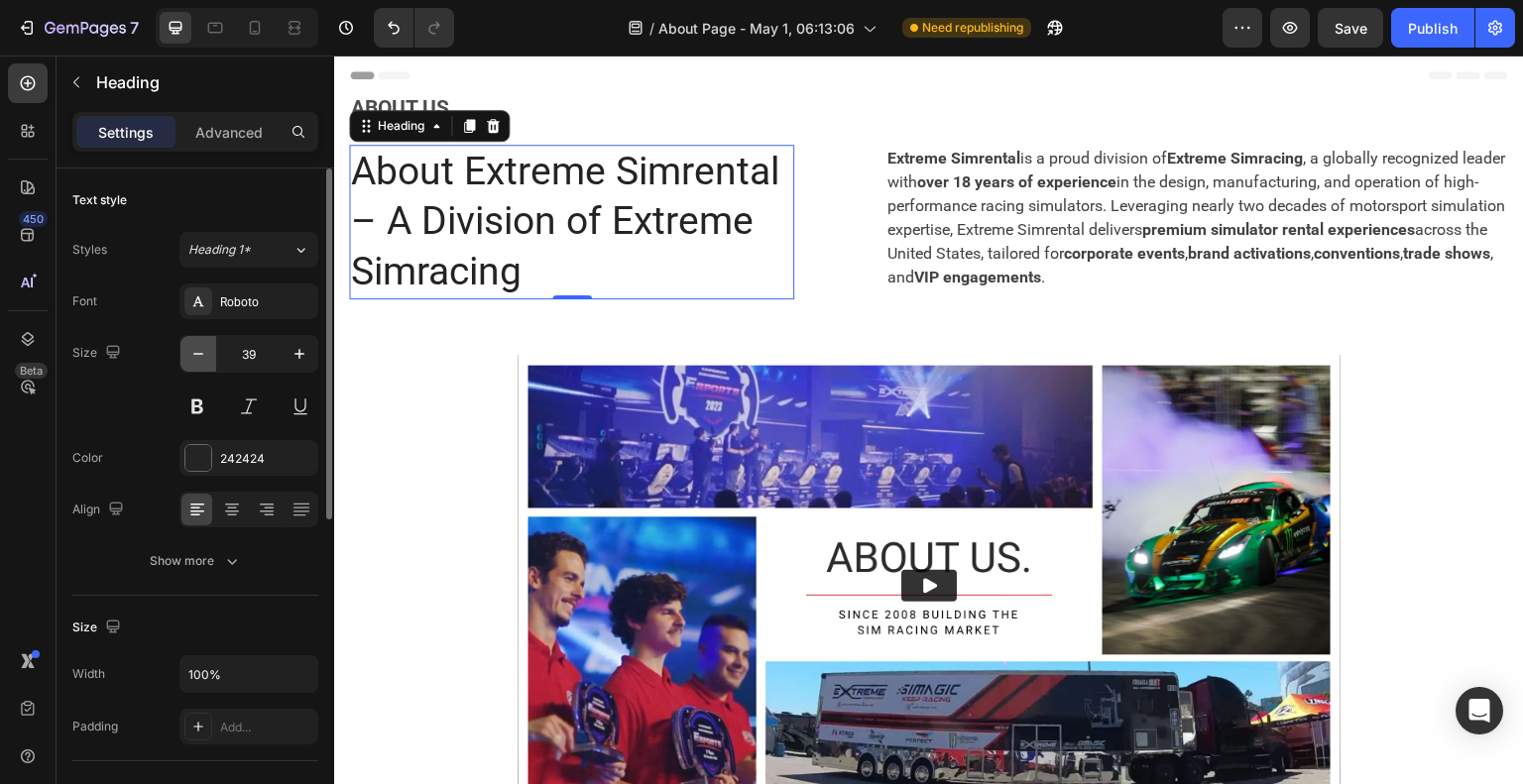 click 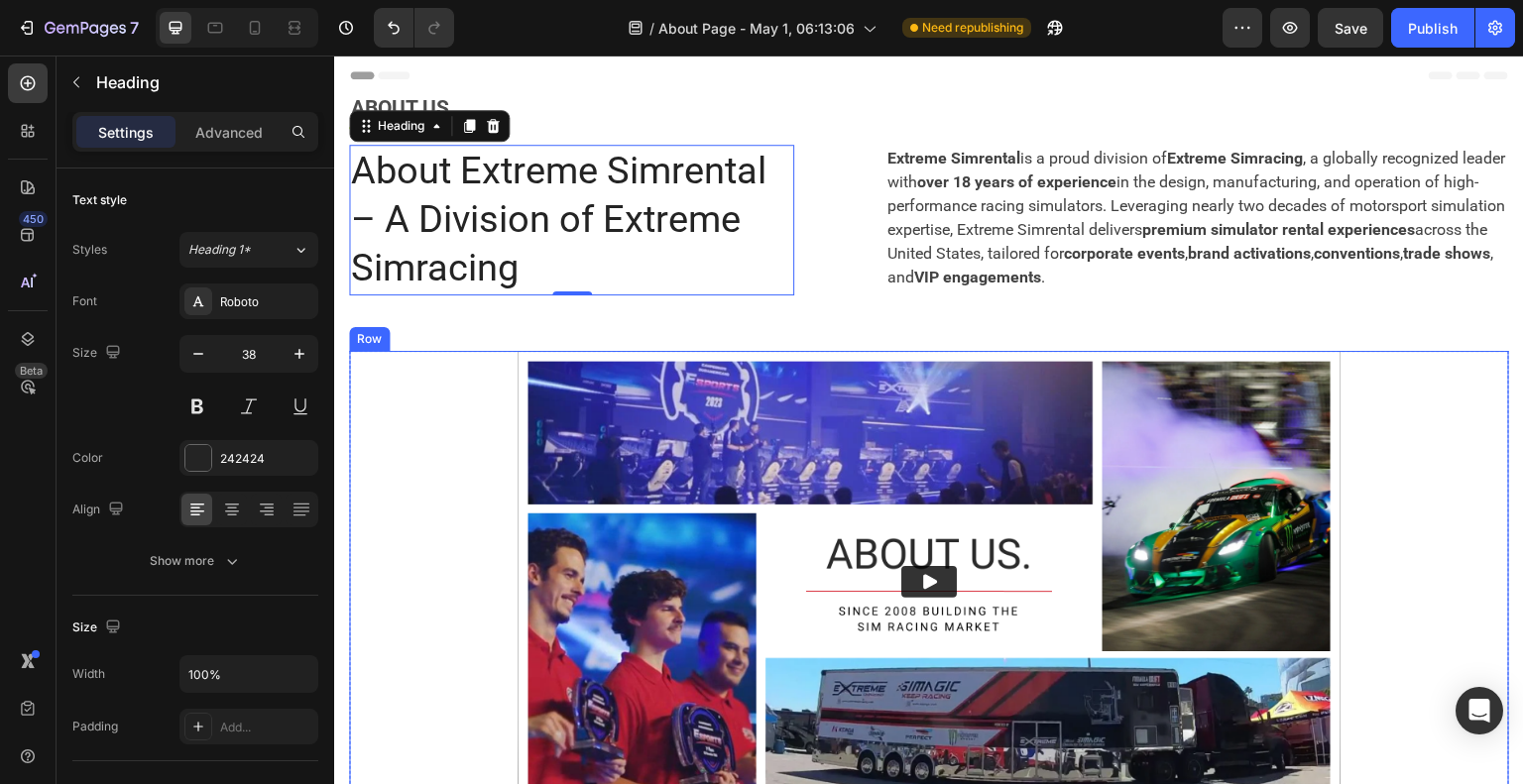 click on "Video Row" at bounding box center [929, 582] 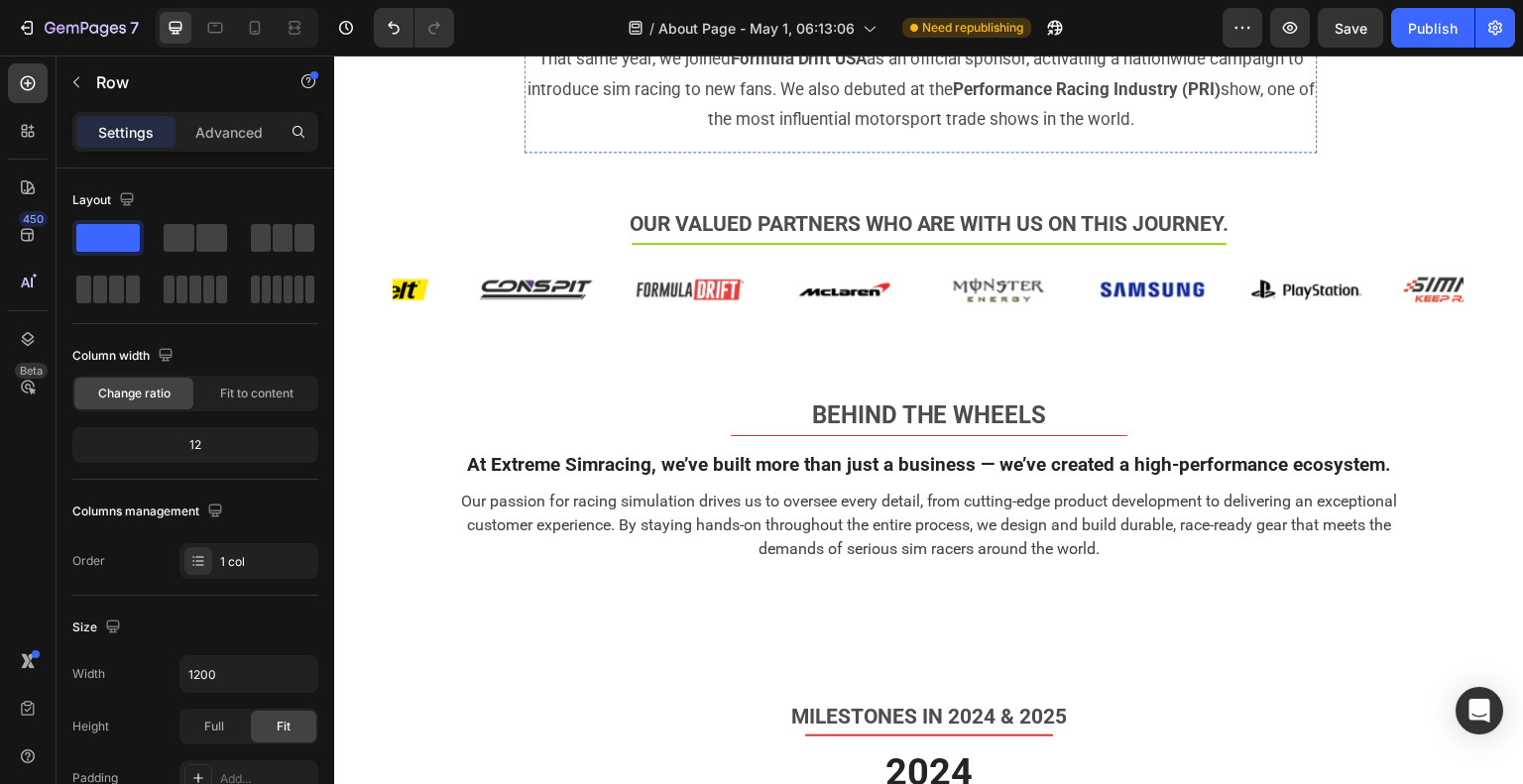 scroll, scrollTop: 3073, scrollLeft: 0, axis: vertical 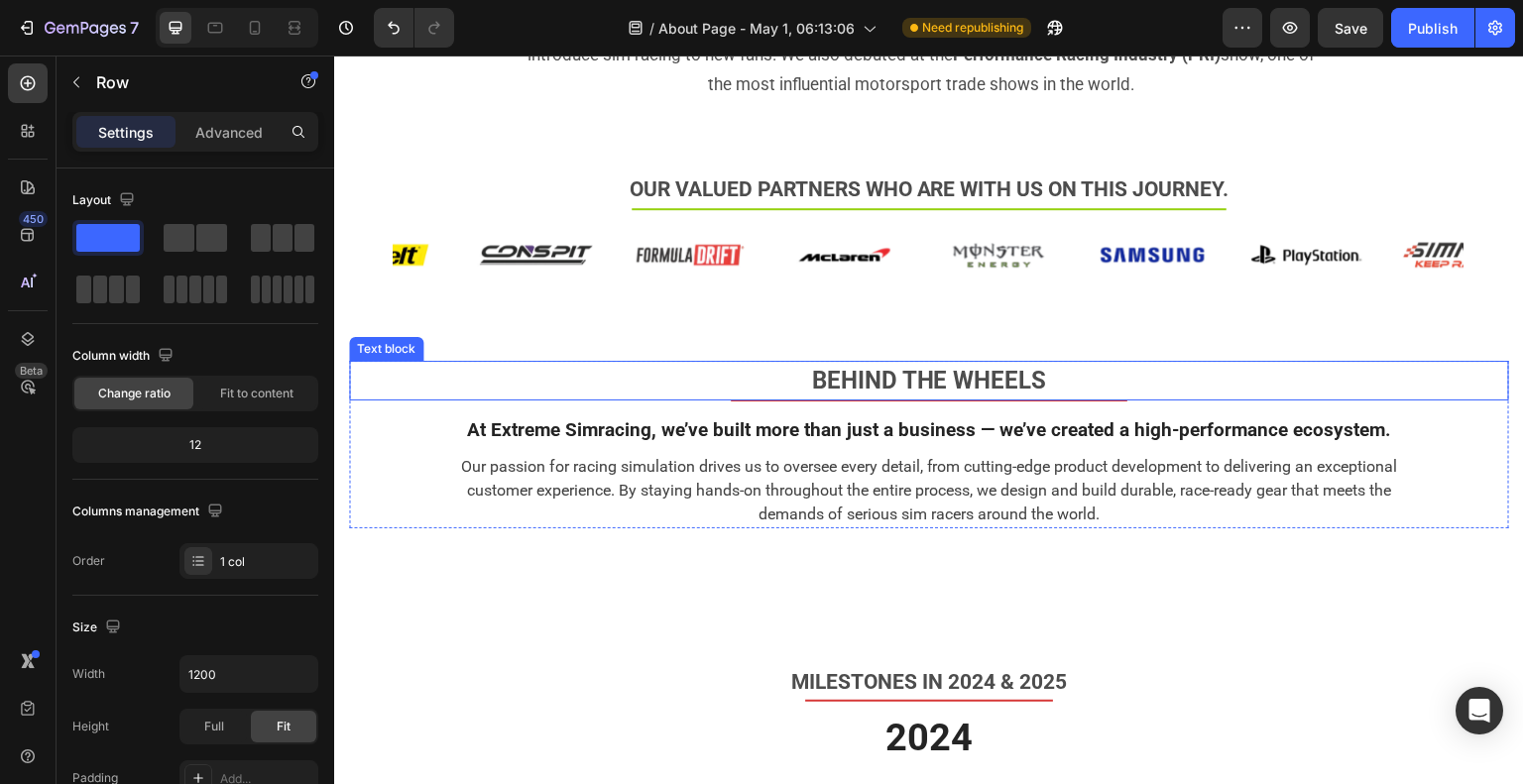 click on "BEHIND THE WHEELS" at bounding box center (929, 381) 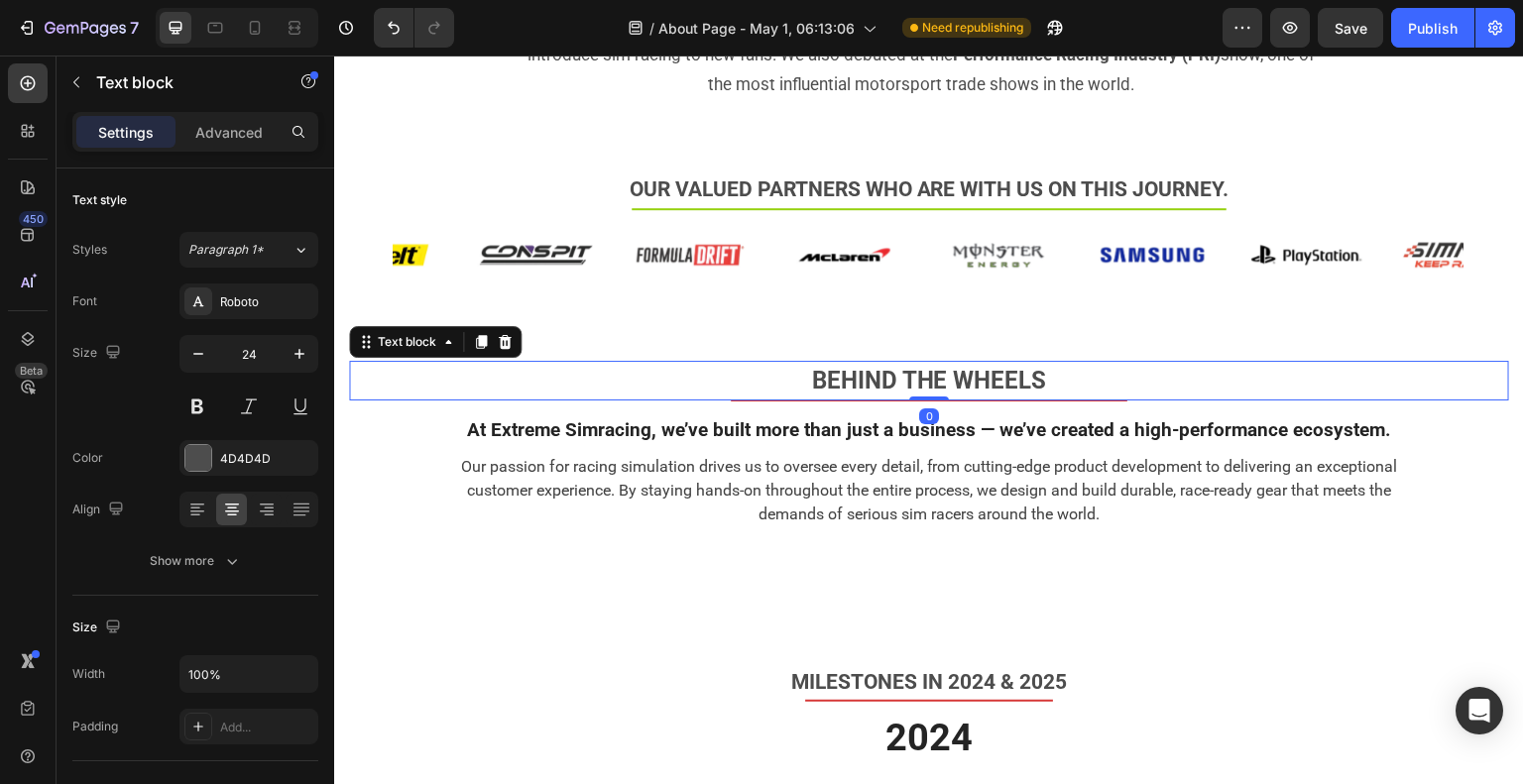click on "BEHIND THE WHEELS" at bounding box center [929, 381] 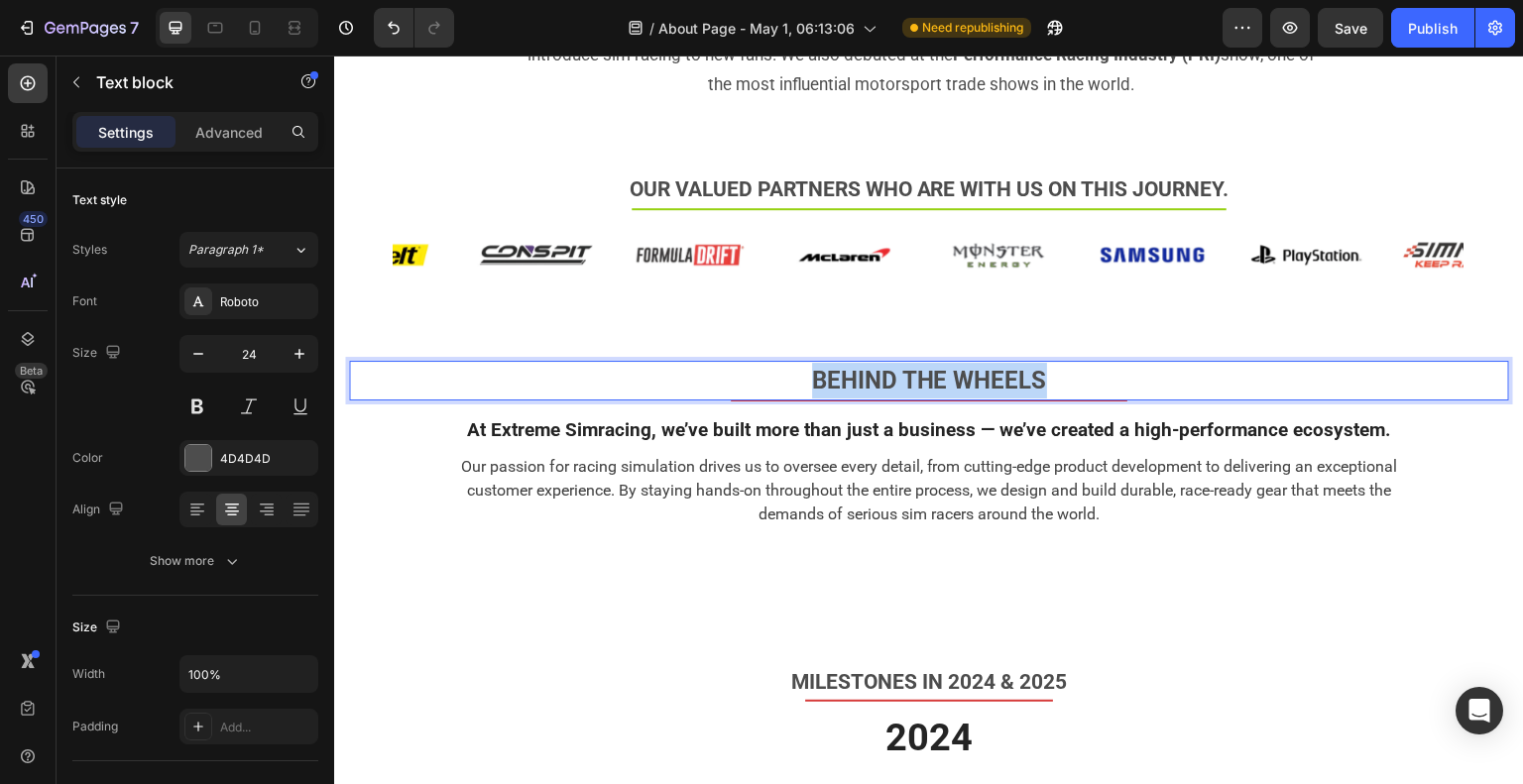 click on "BEHIND THE WHEELS" at bounding box center [929, 381] 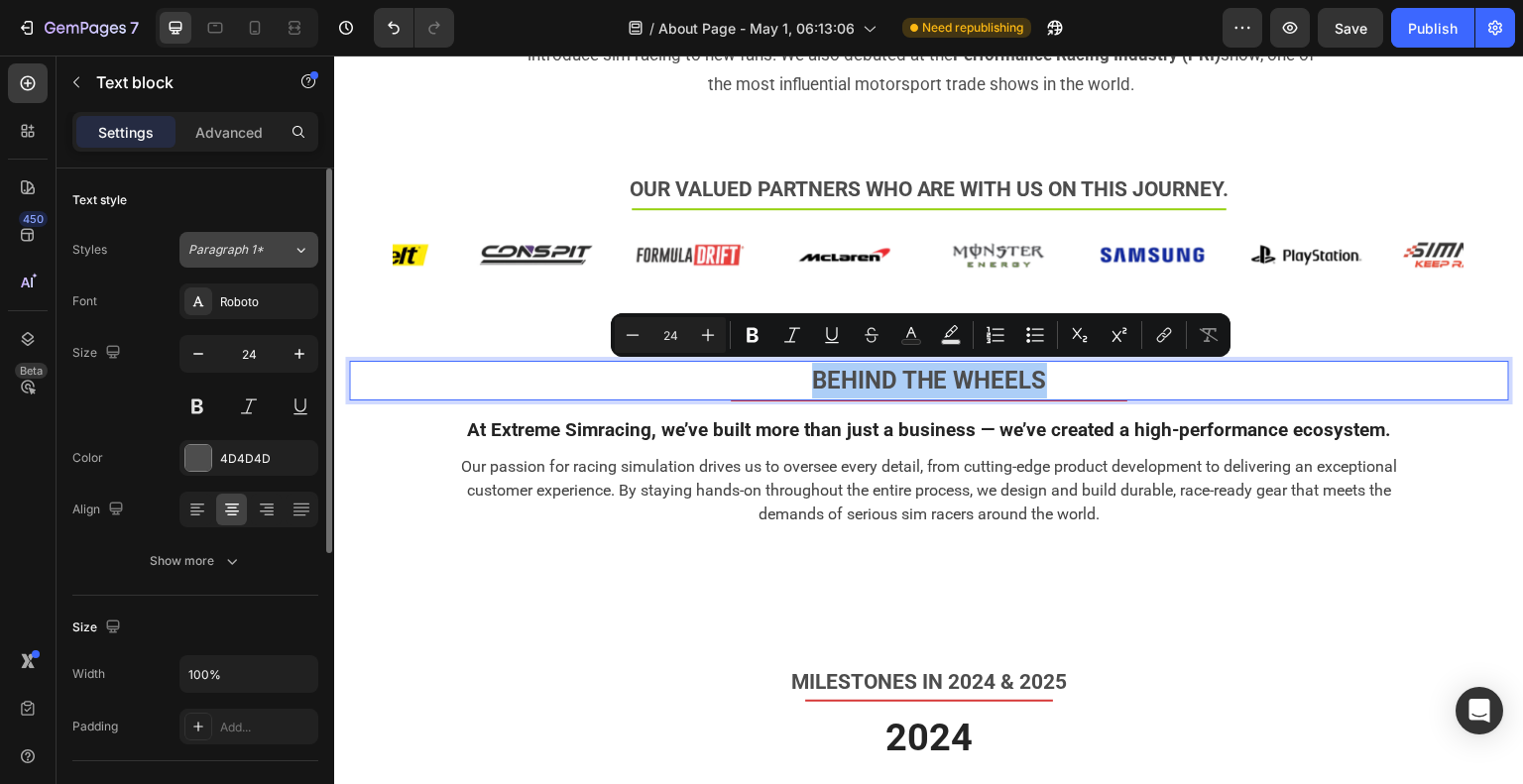 click on "Paragraph 1*" 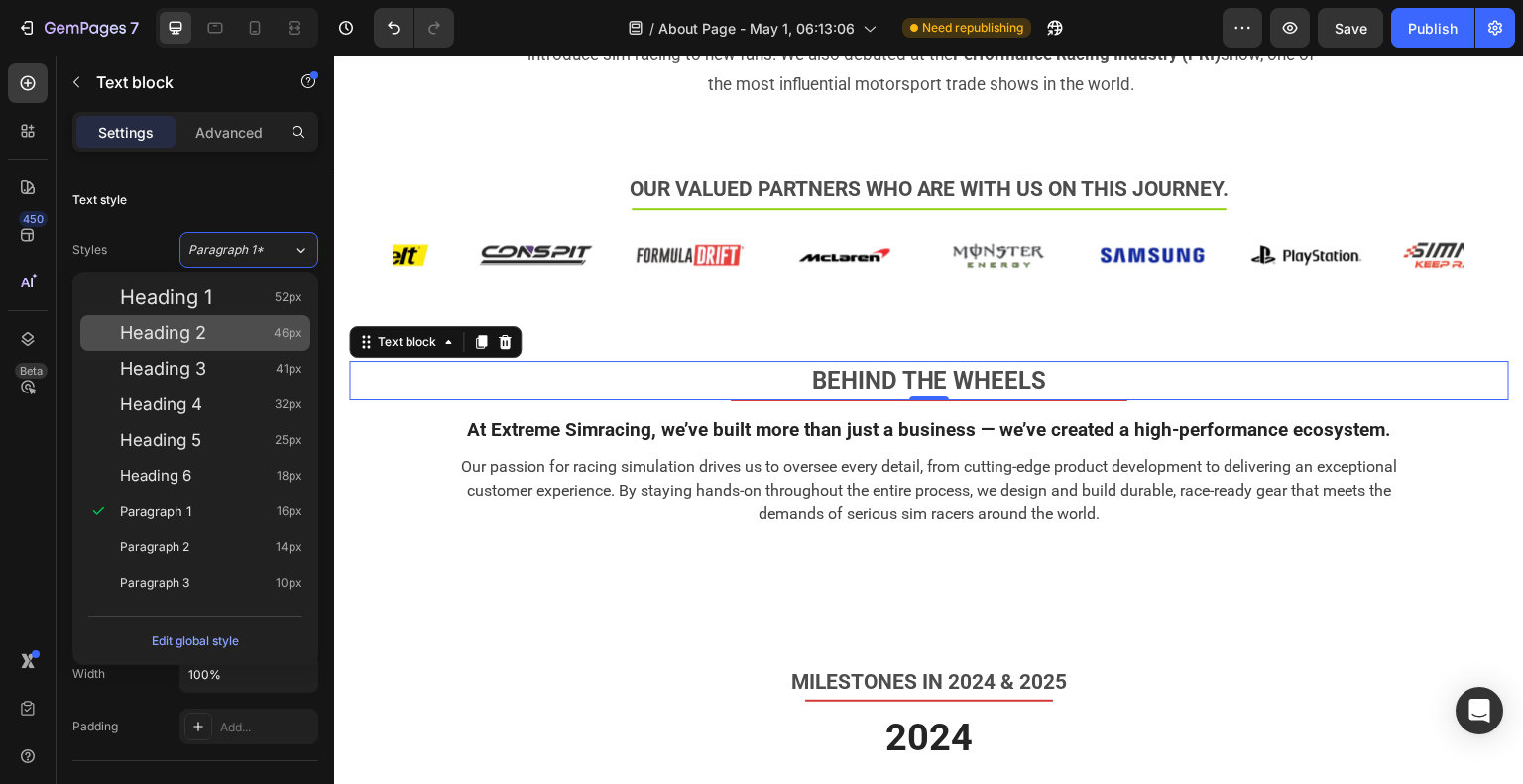 click on "Heading 2" at bounding box center [163, 333] 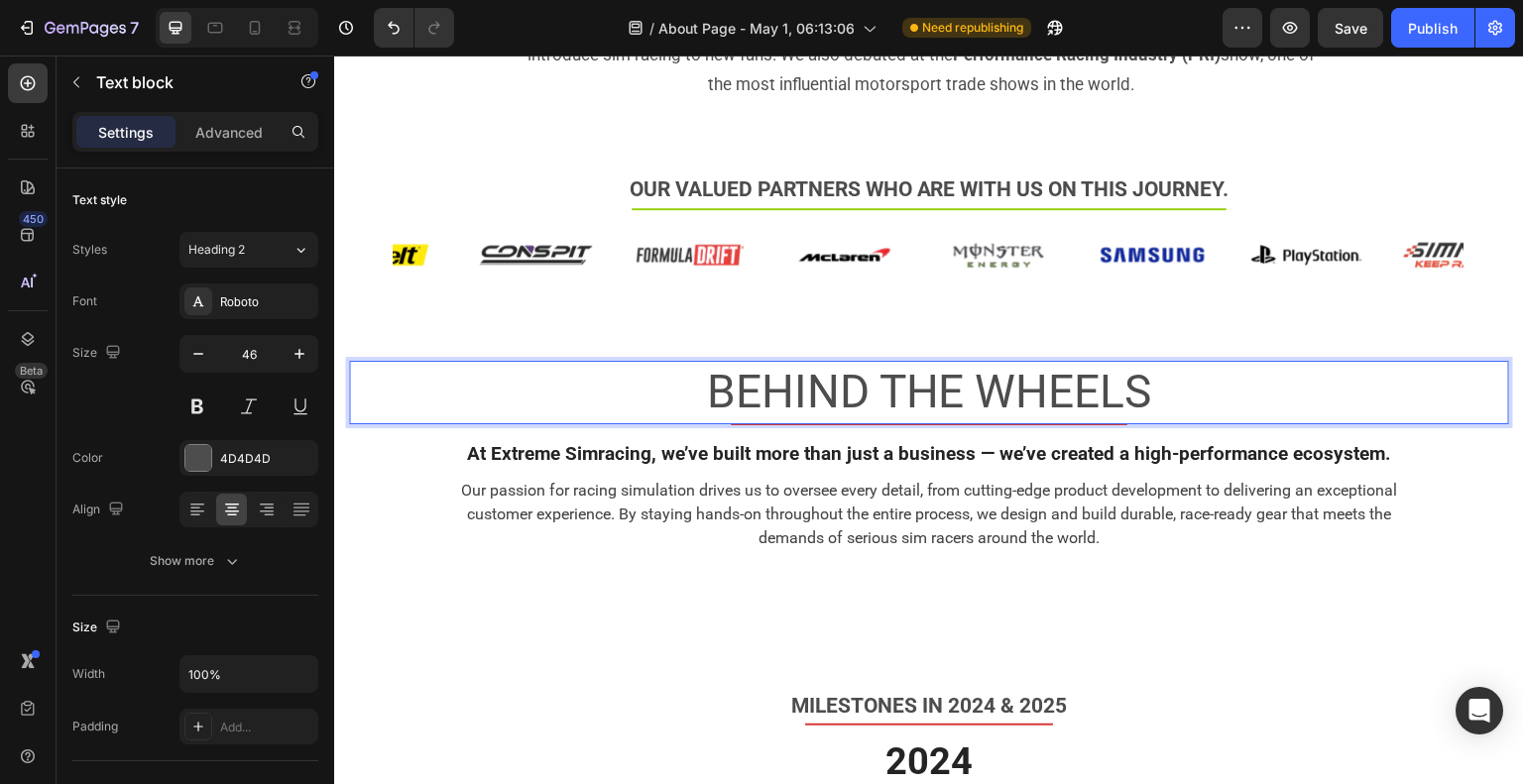 click on "BEHIND THE WHEELS" at bounding box center (929, 392) 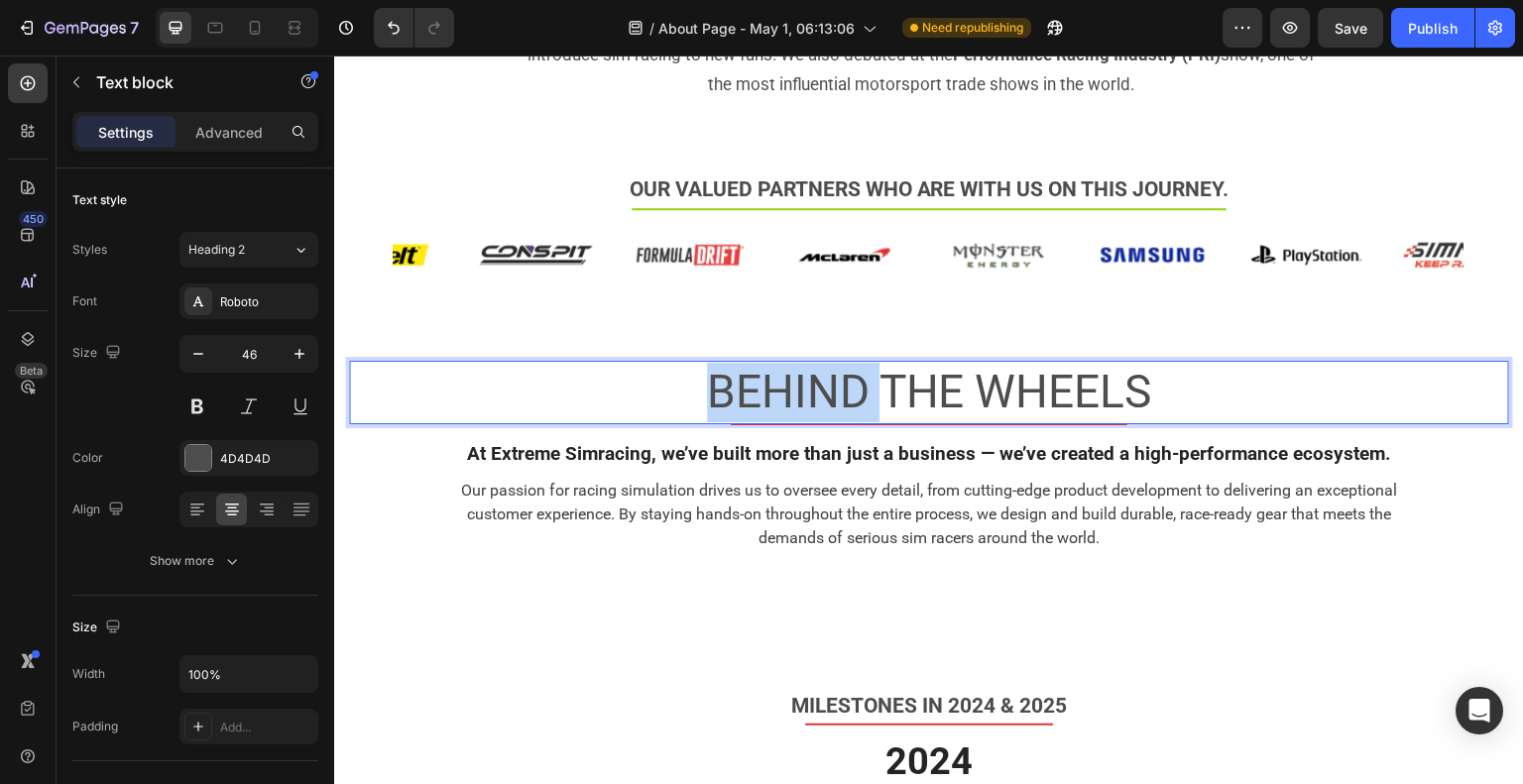 click on "BEHIND THE WHEELS" at bounding box center [929, 392] 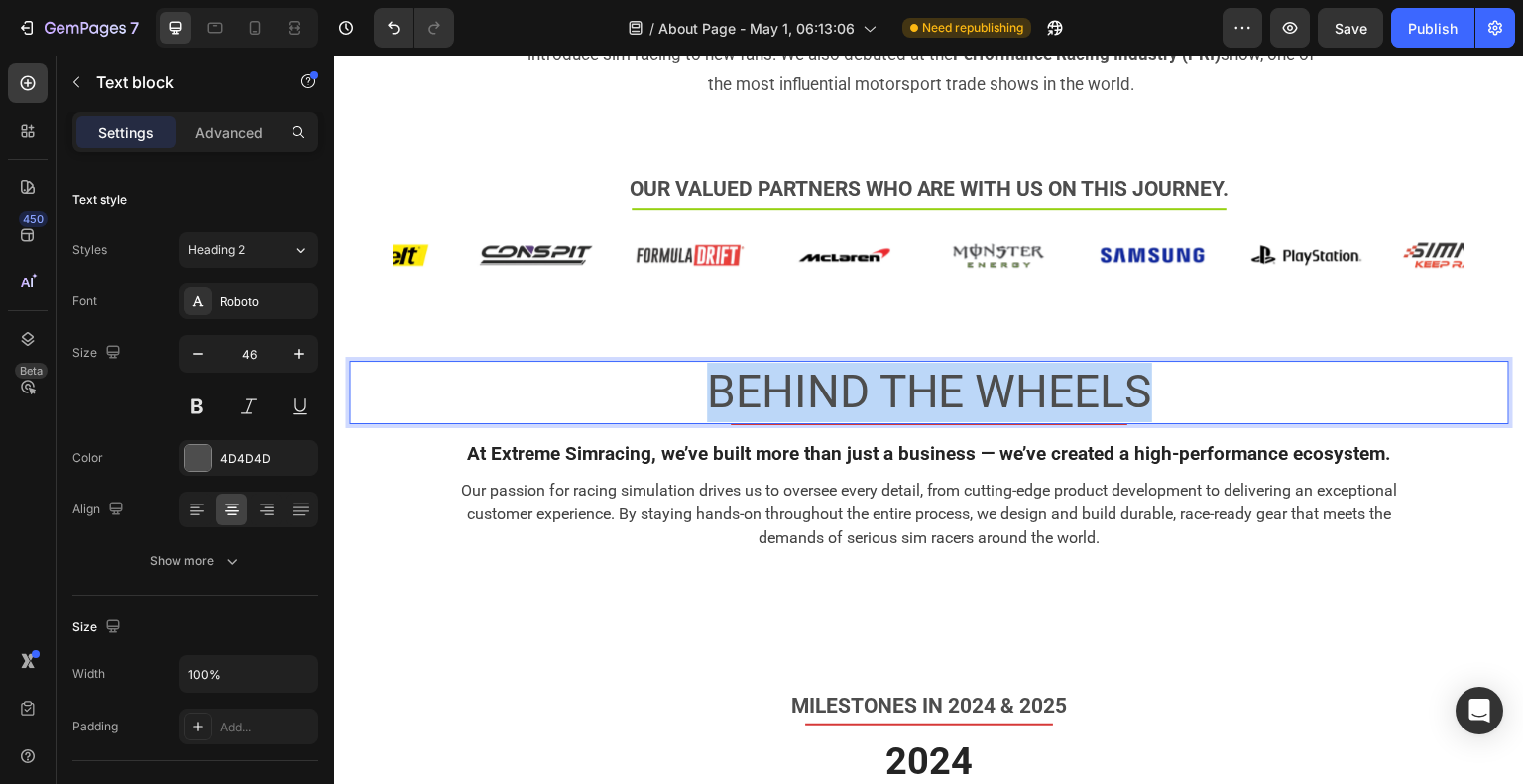 click on "BEHIND THE WHEELS" at bounding box center (929, 392) 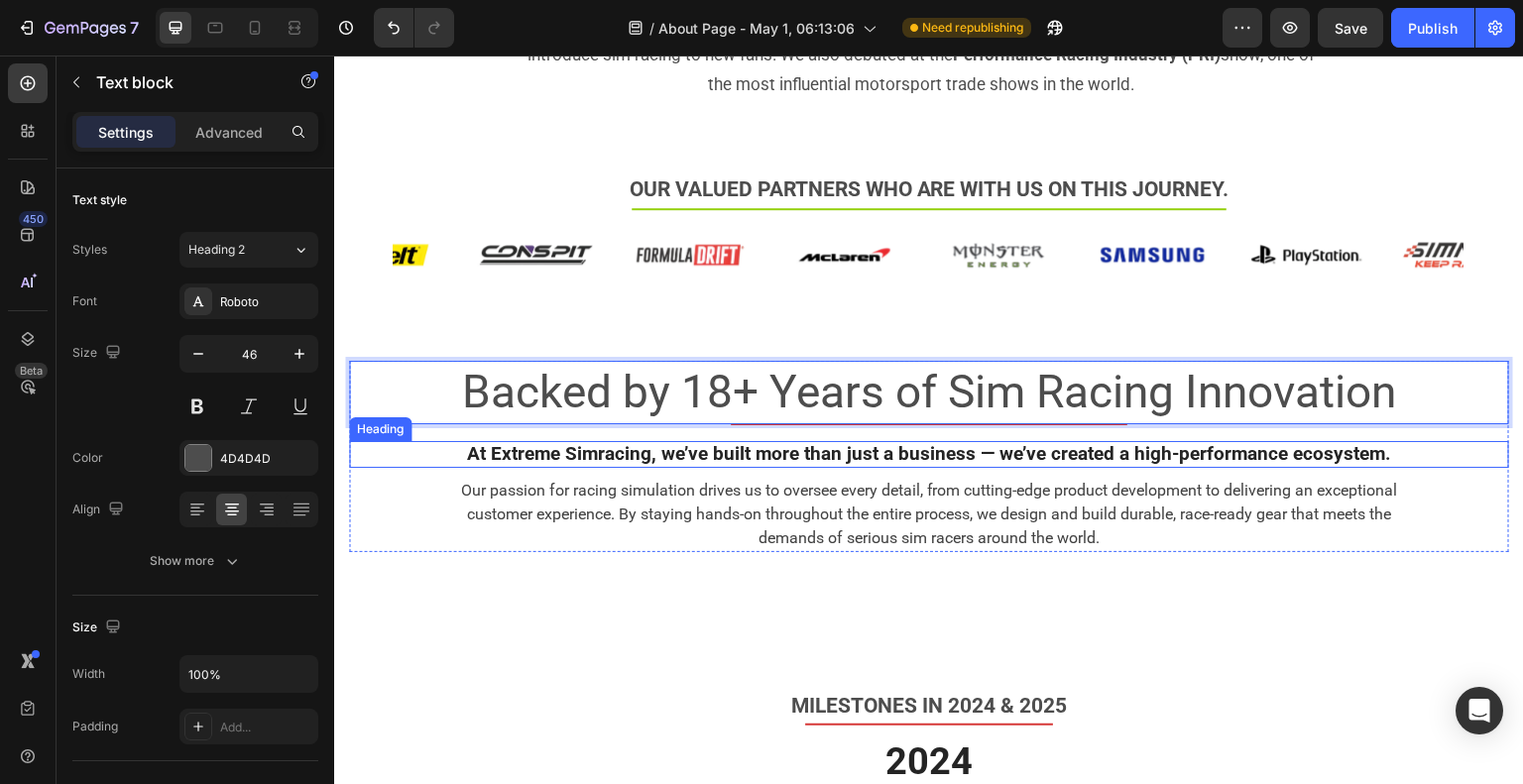click on "At Extreme Simracing, we’ve built more than just a business — we’ve created a high-performance ecosystem." at bounding box center (929, 454) 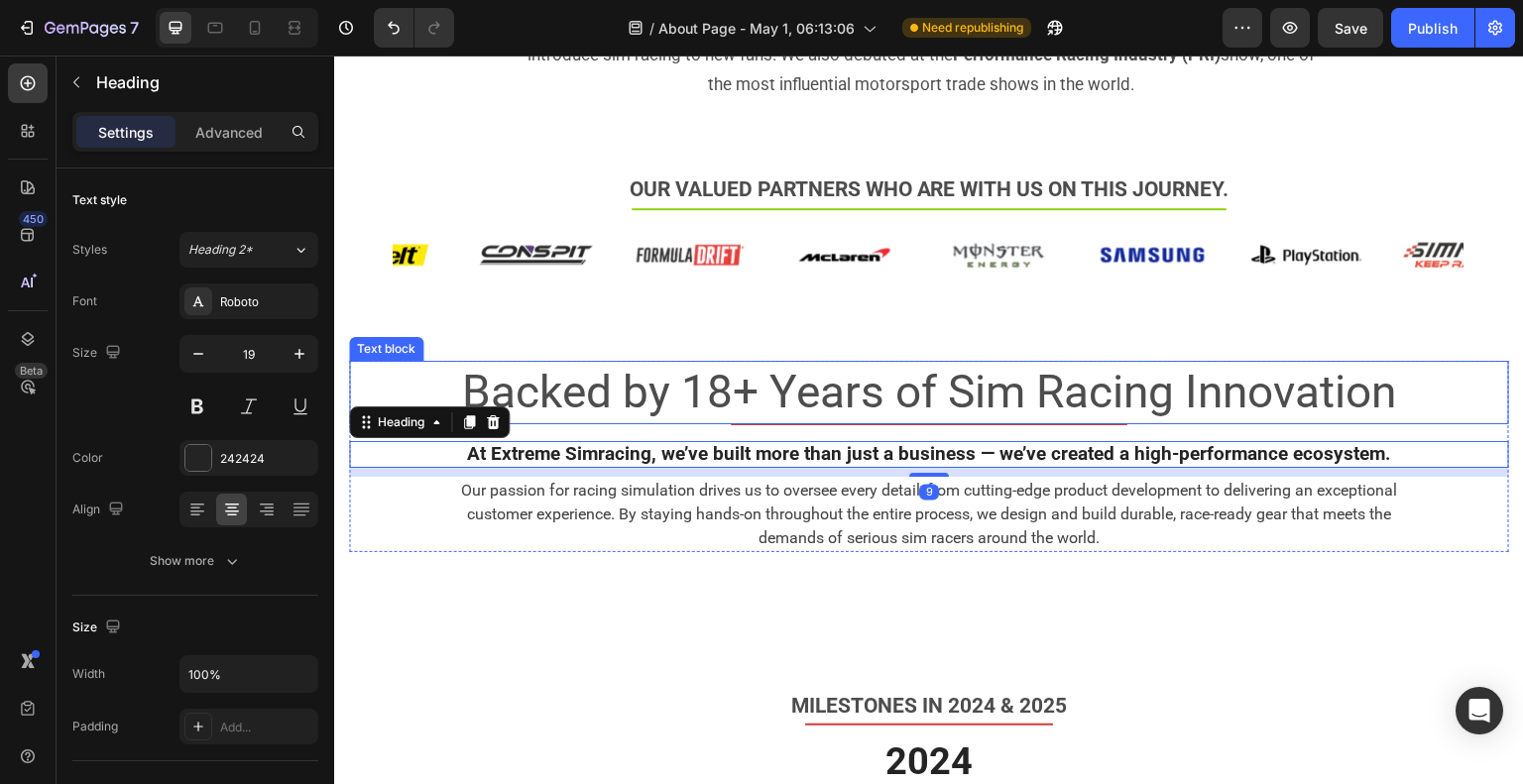 click on "Backed by 18+ Years of Sim Racing Innovation" at bounding box center [929, 392] 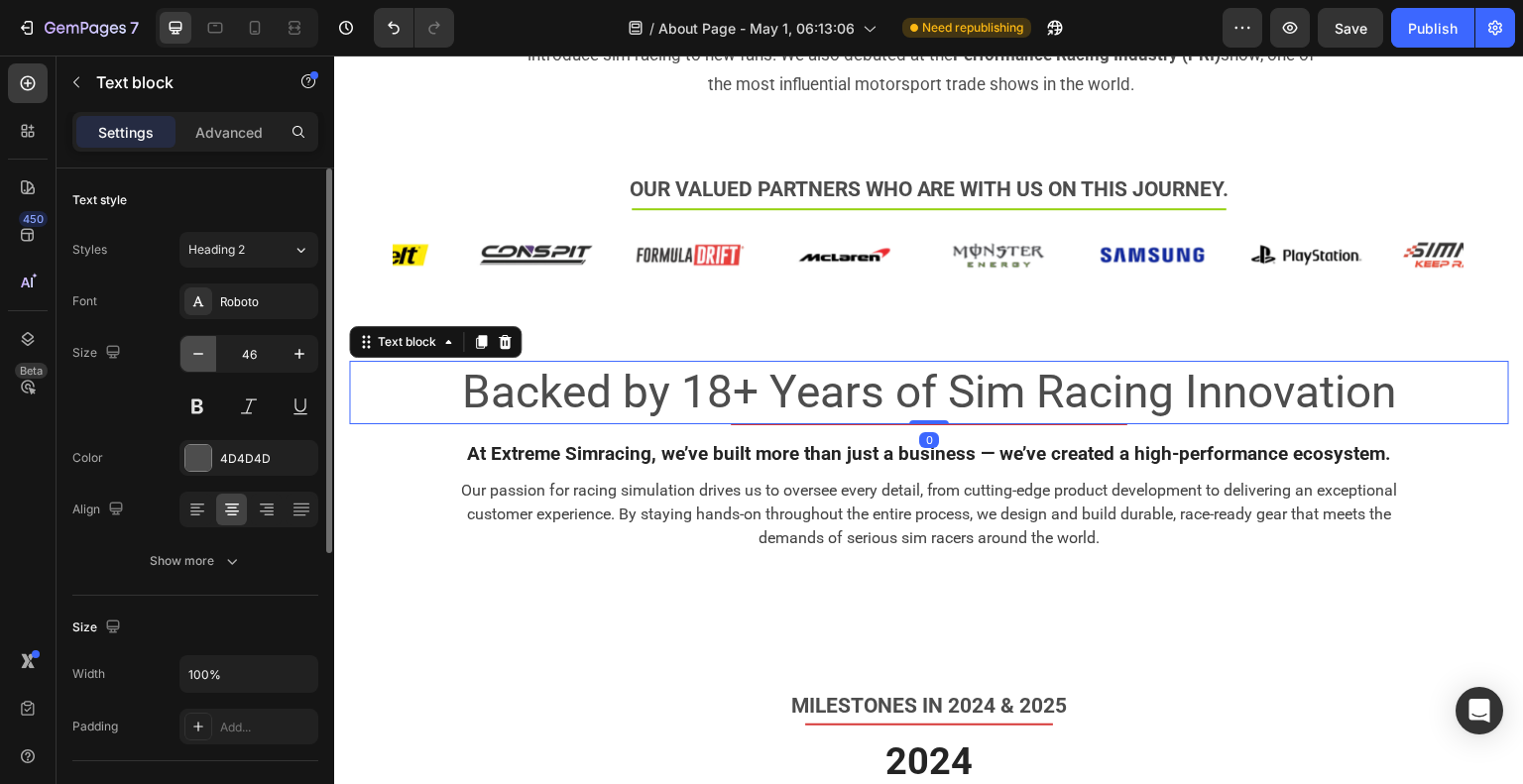 click 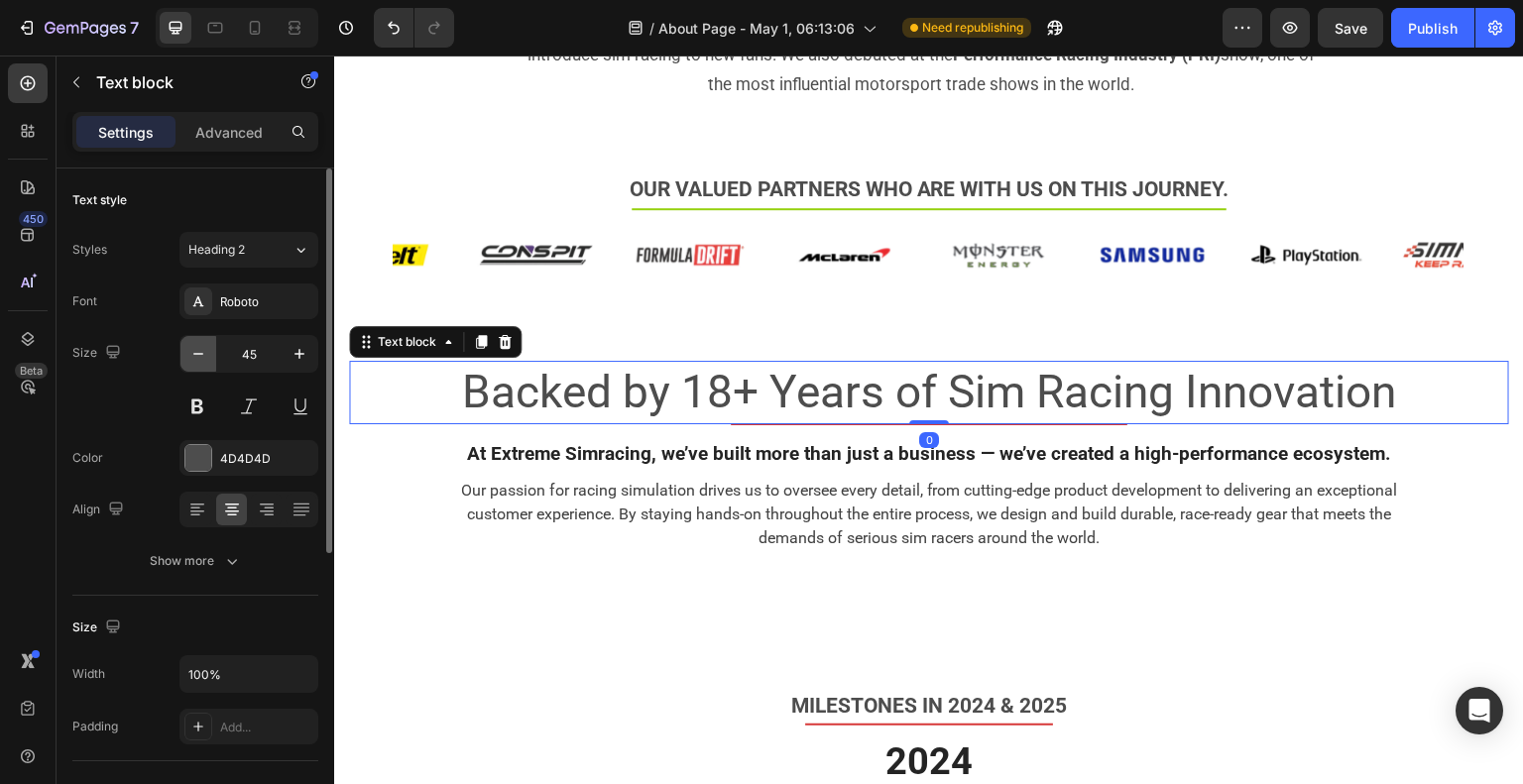 click 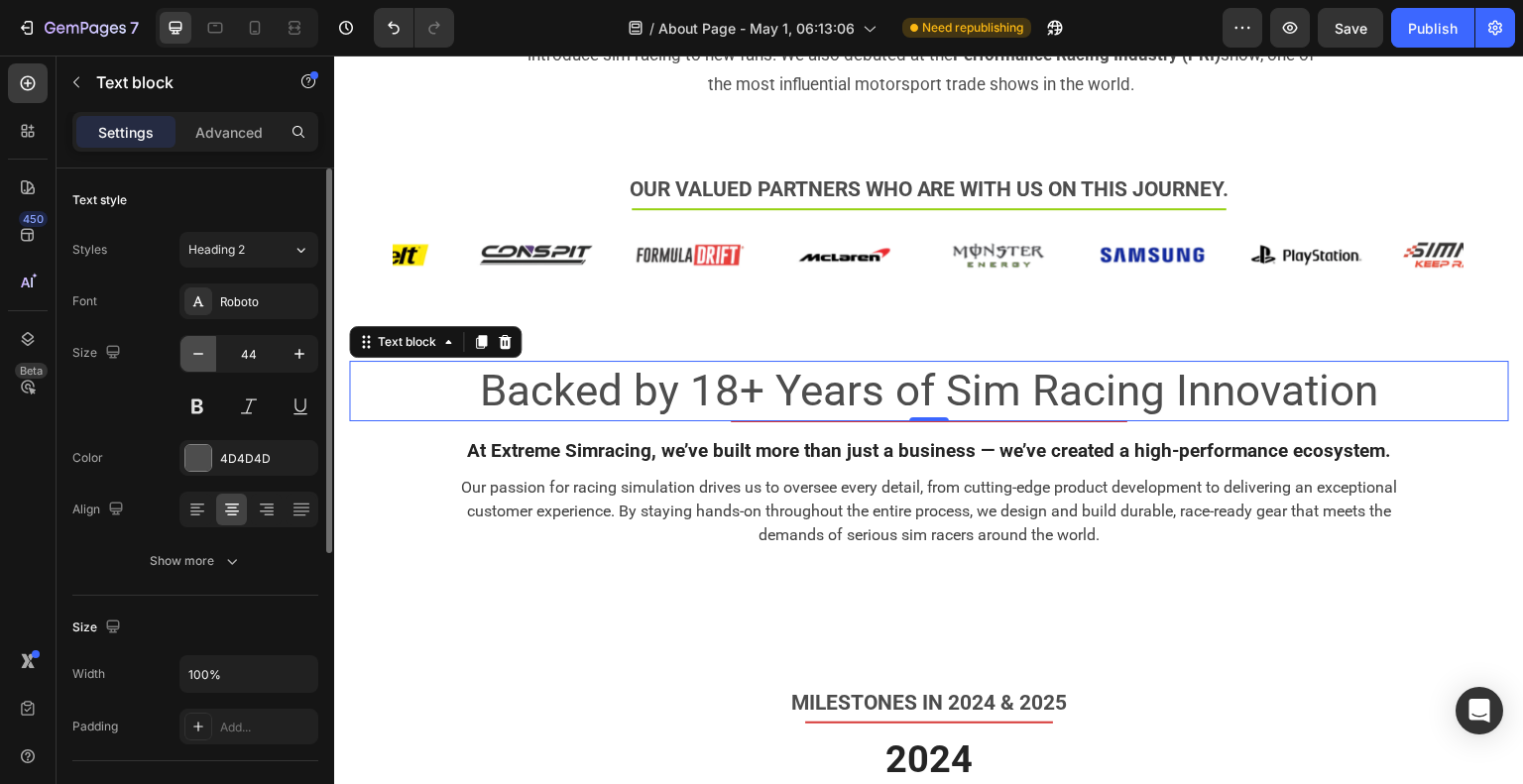 click 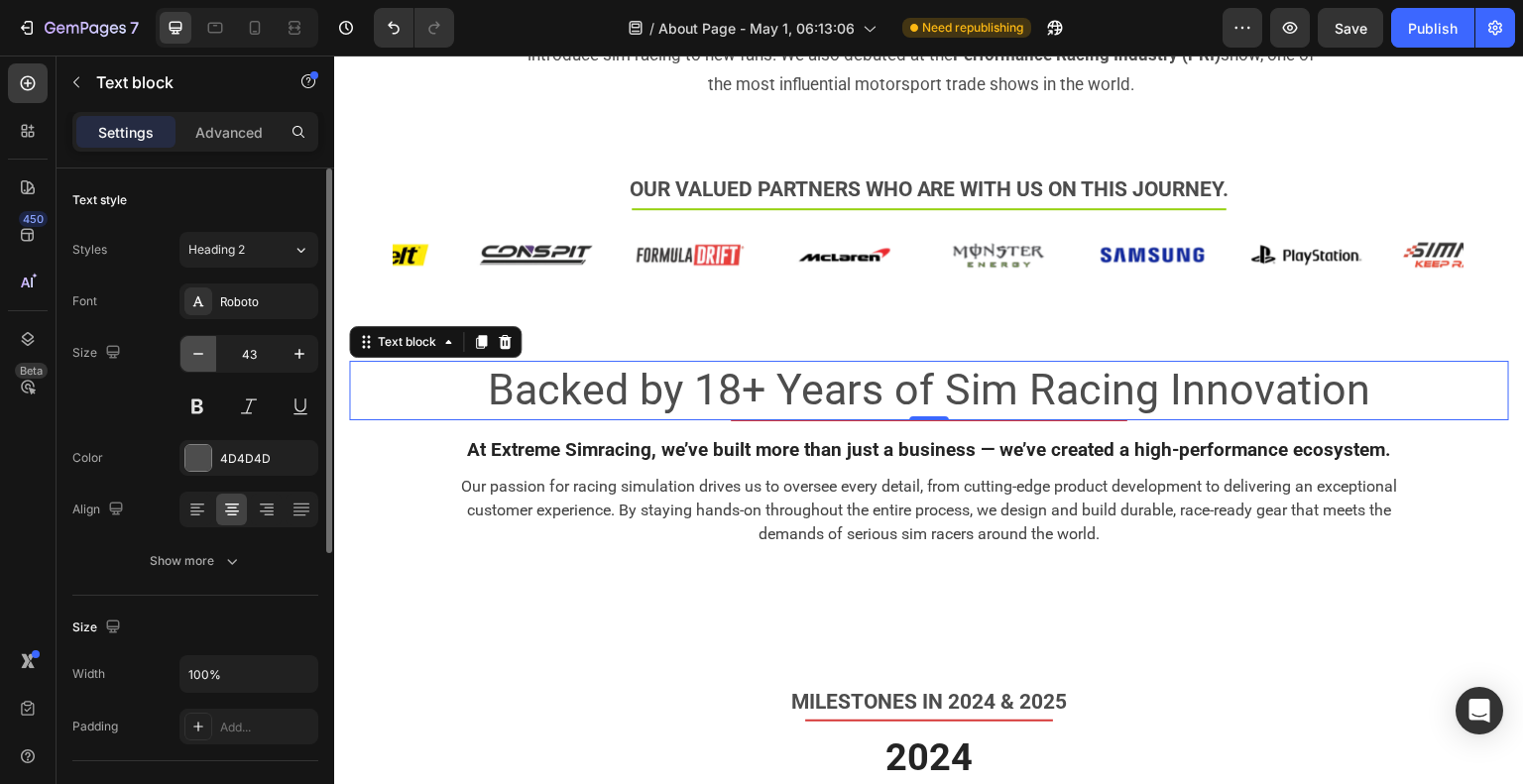 click 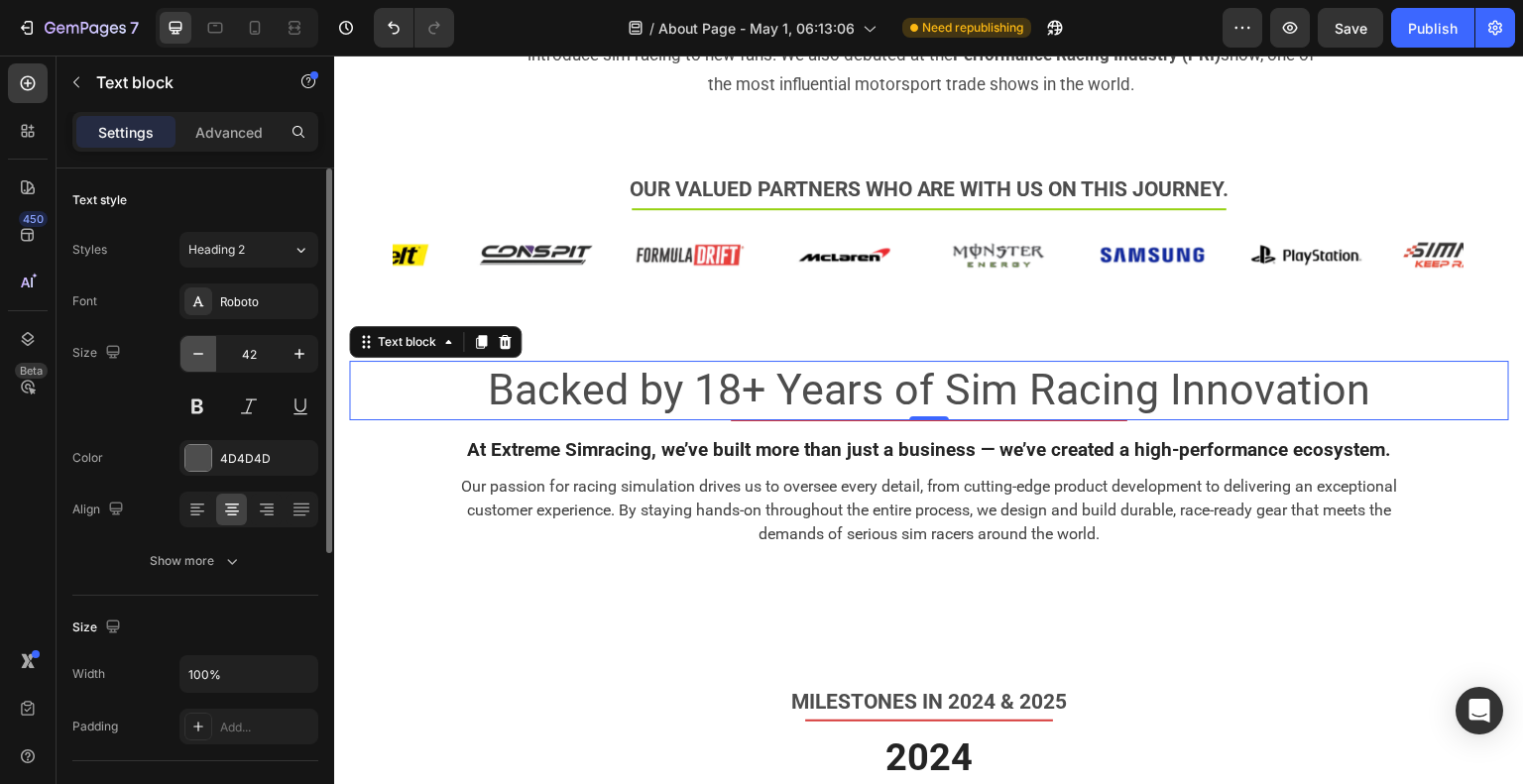 click 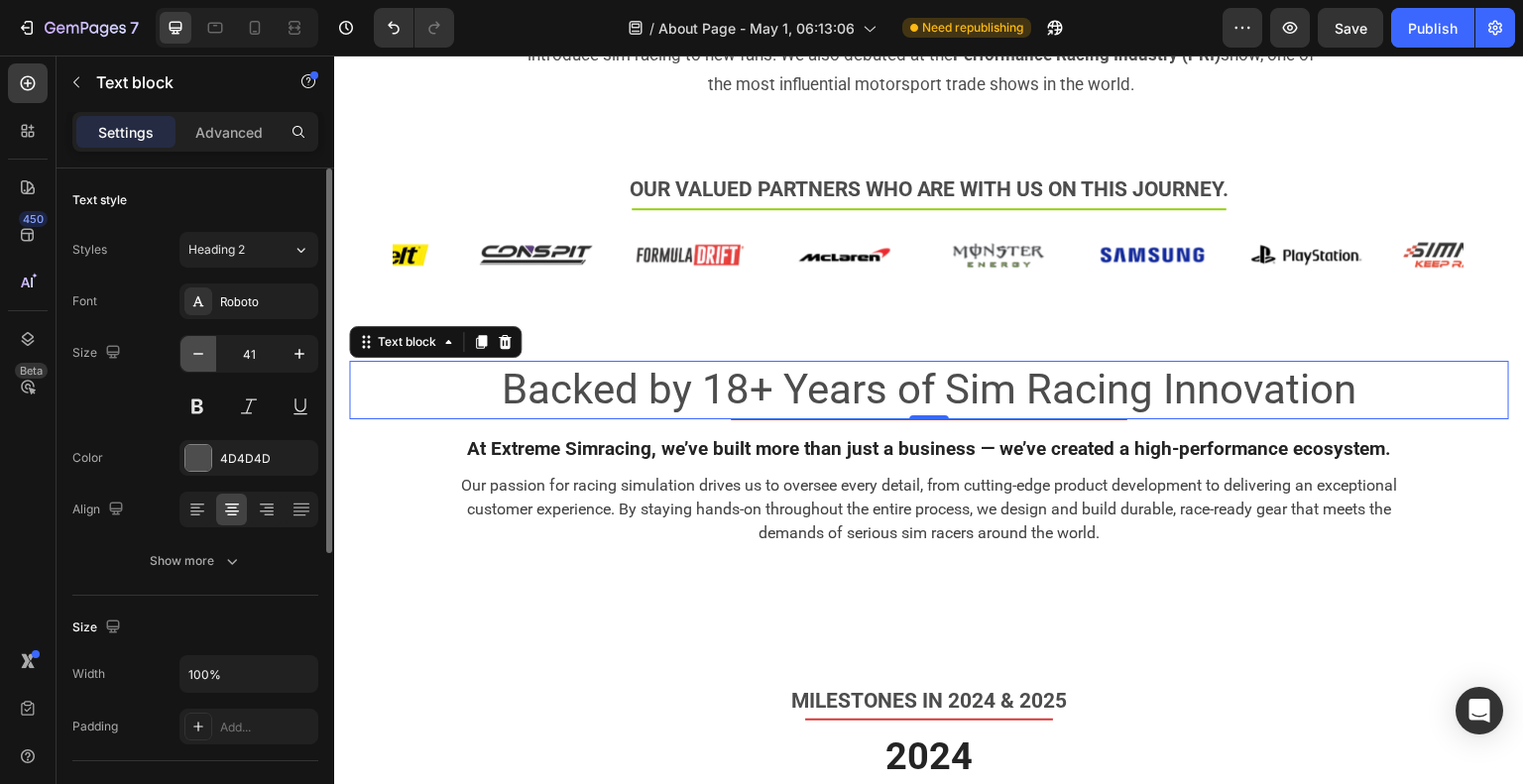 click 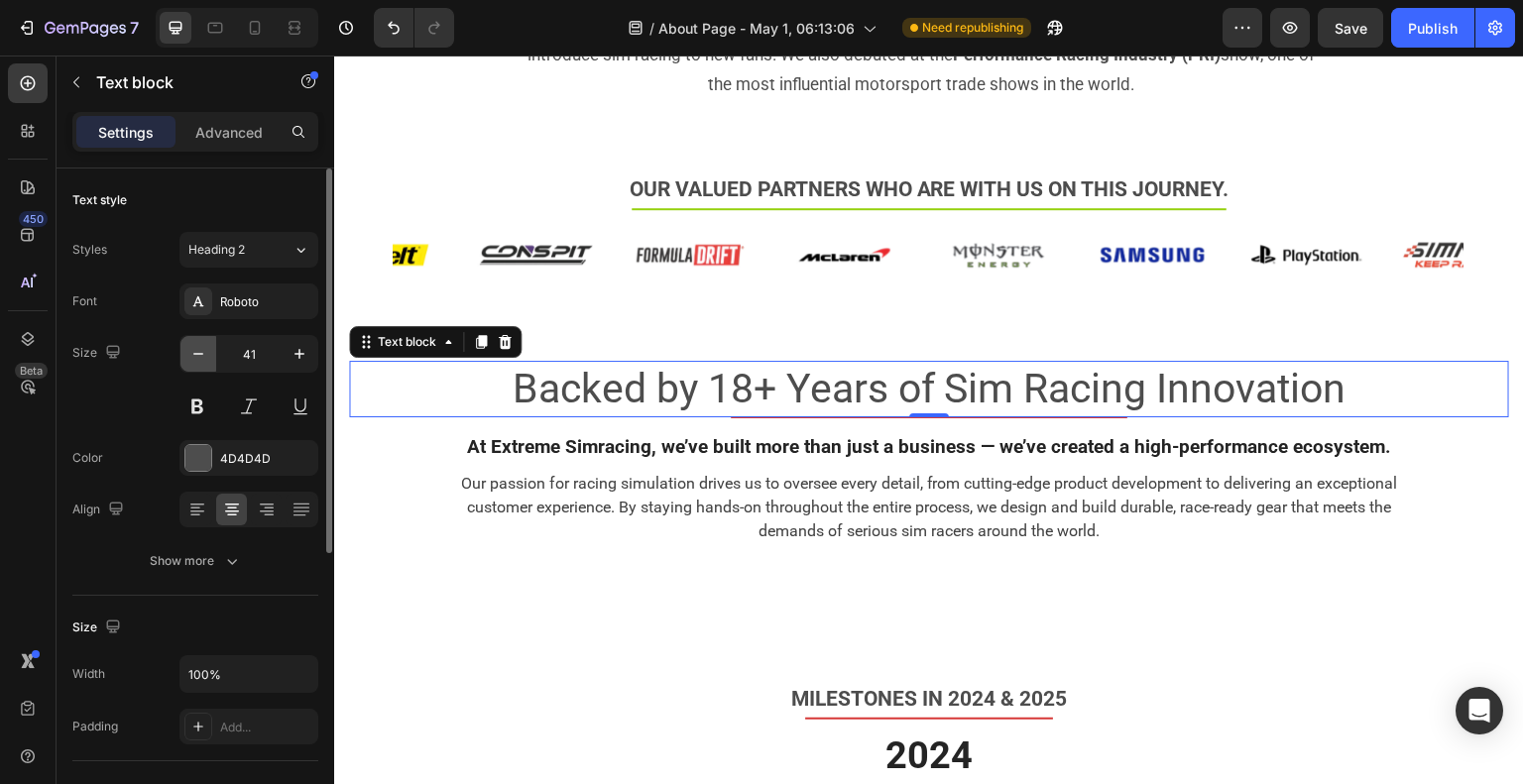 click 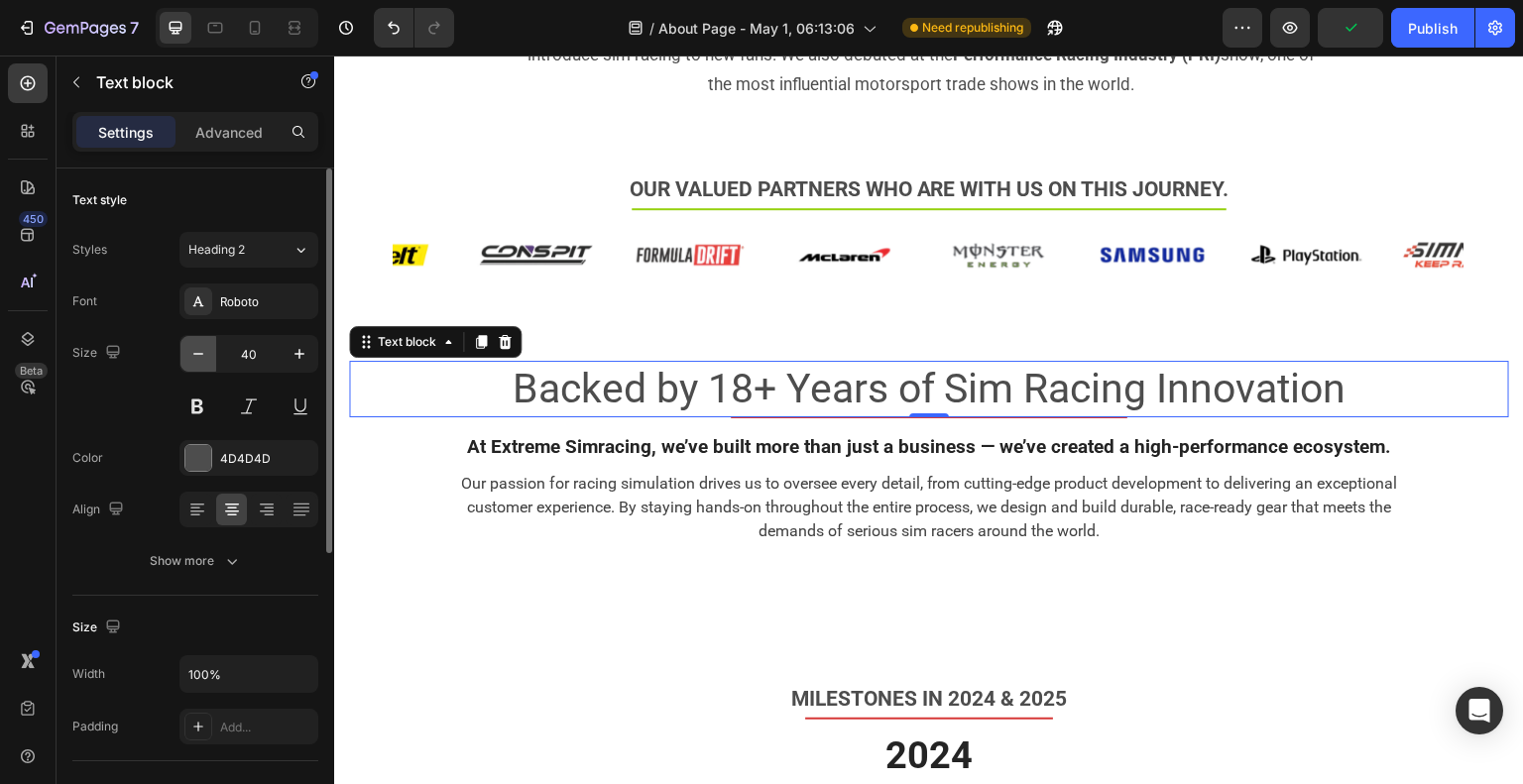 click 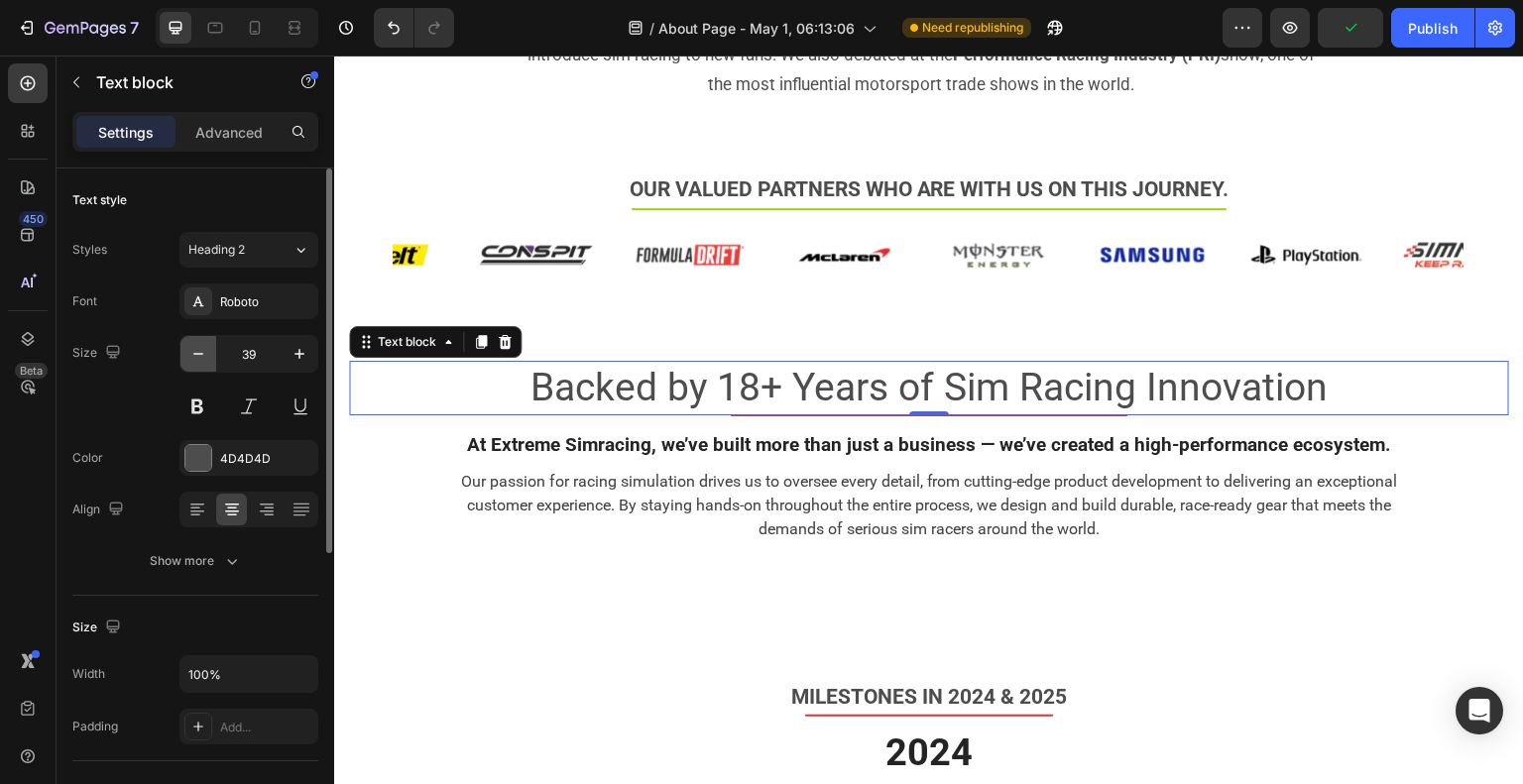 click 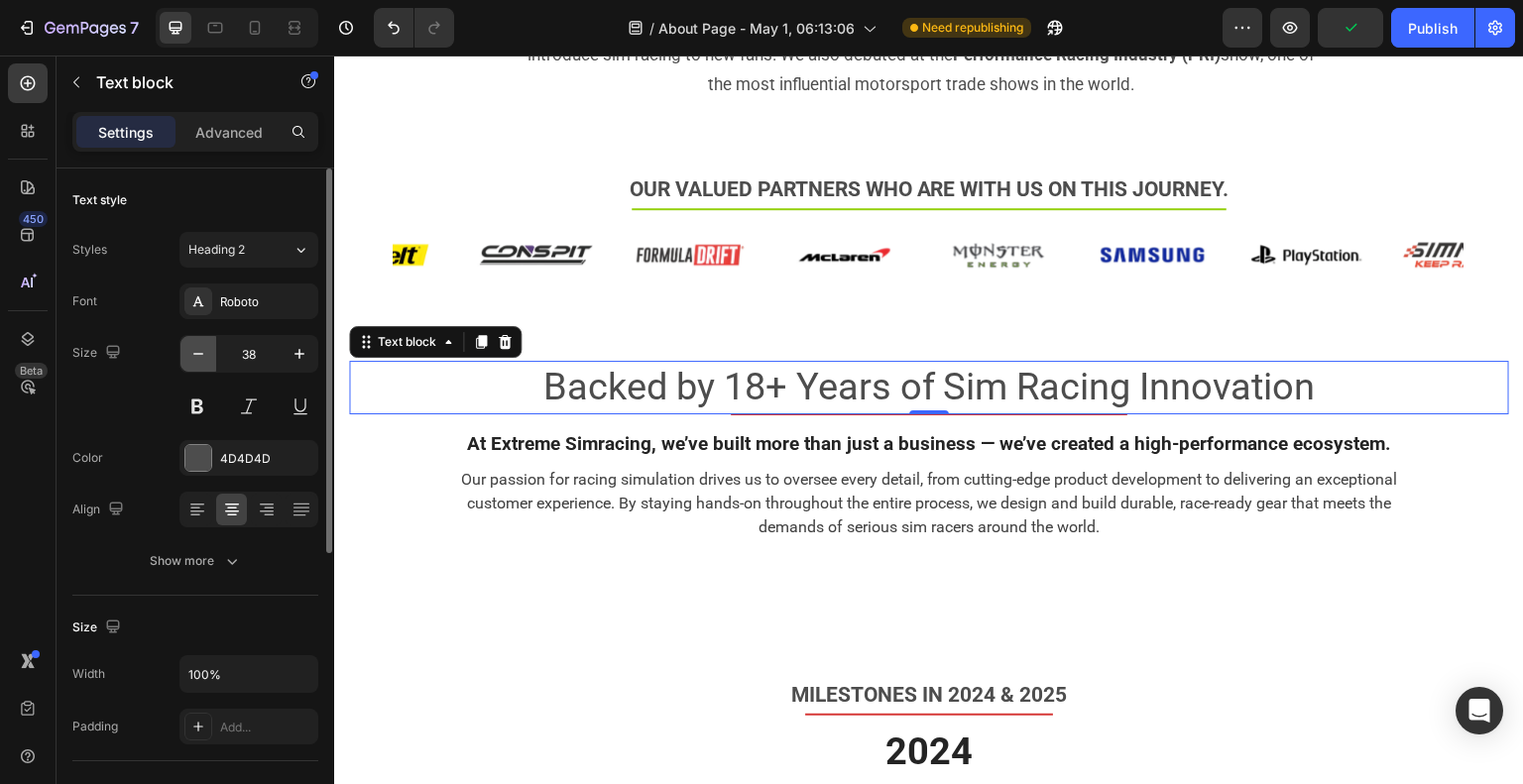click 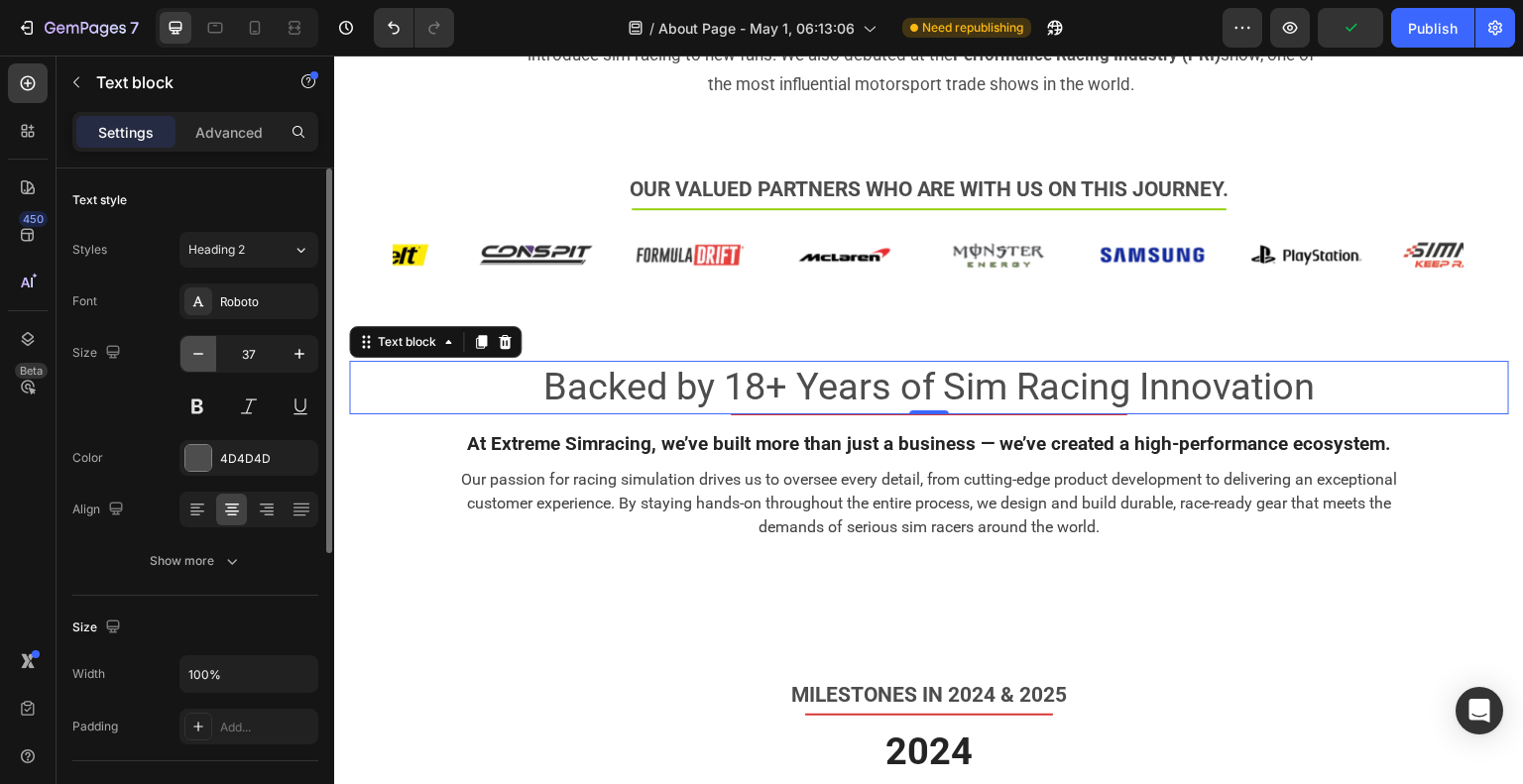click 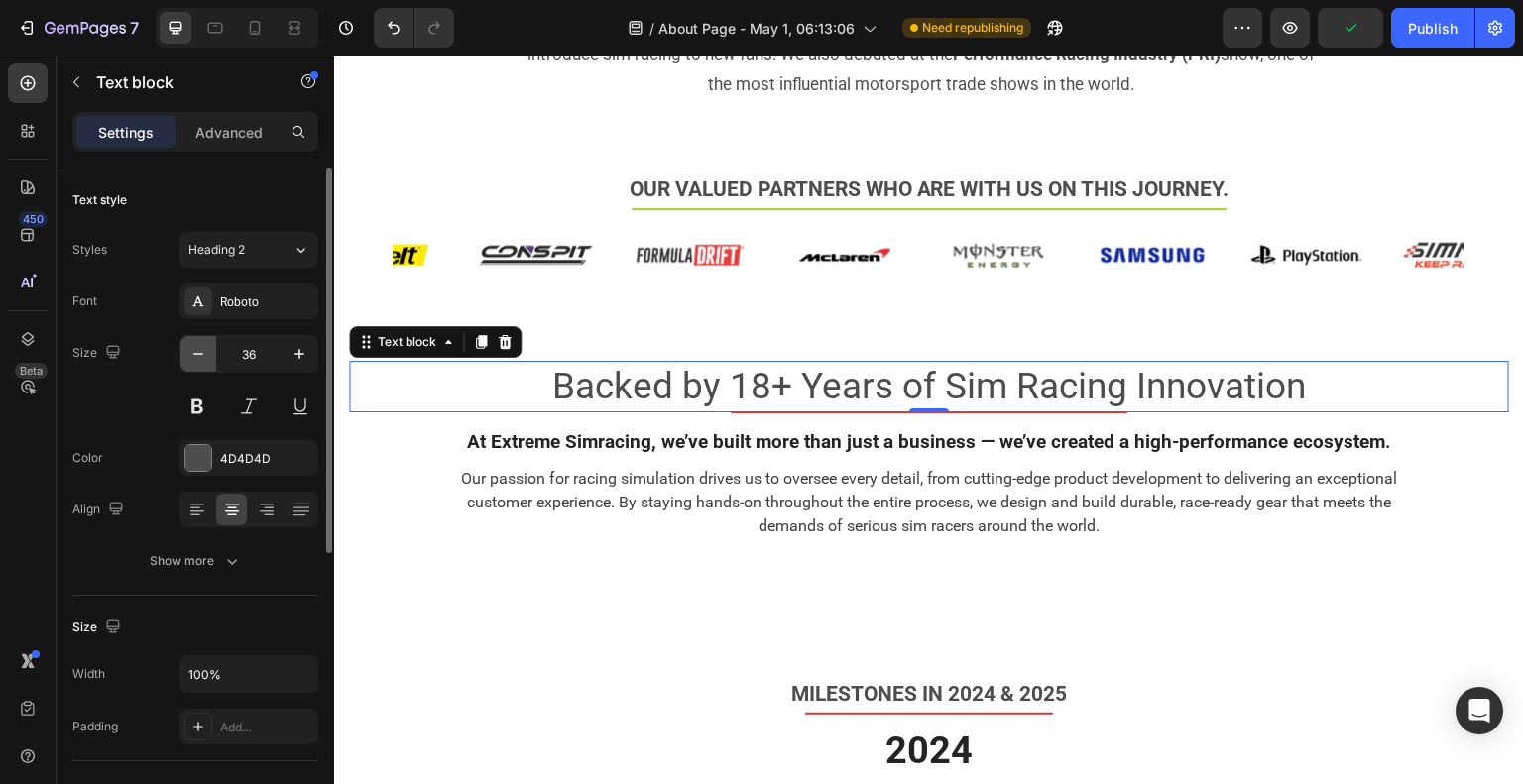 click 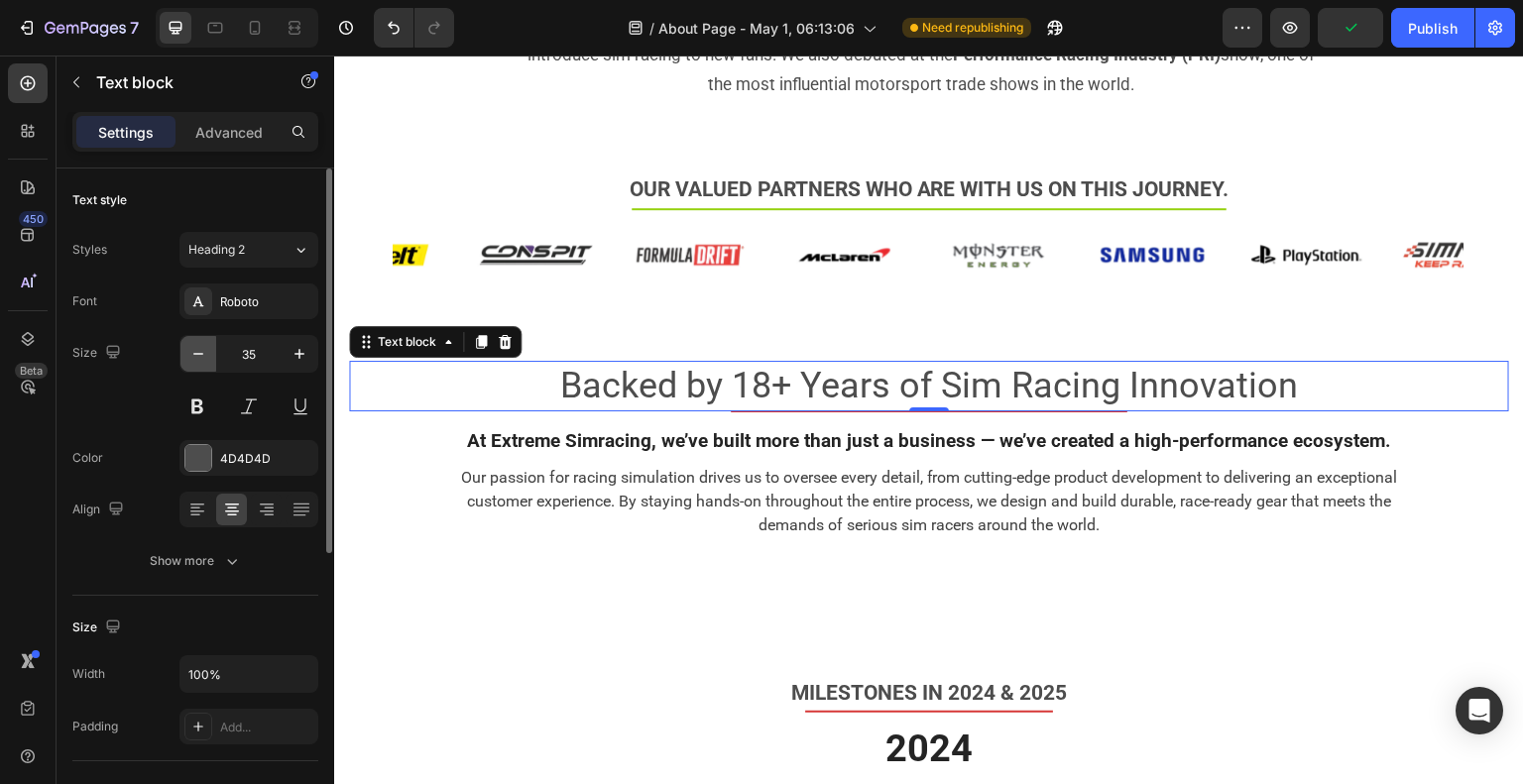 click 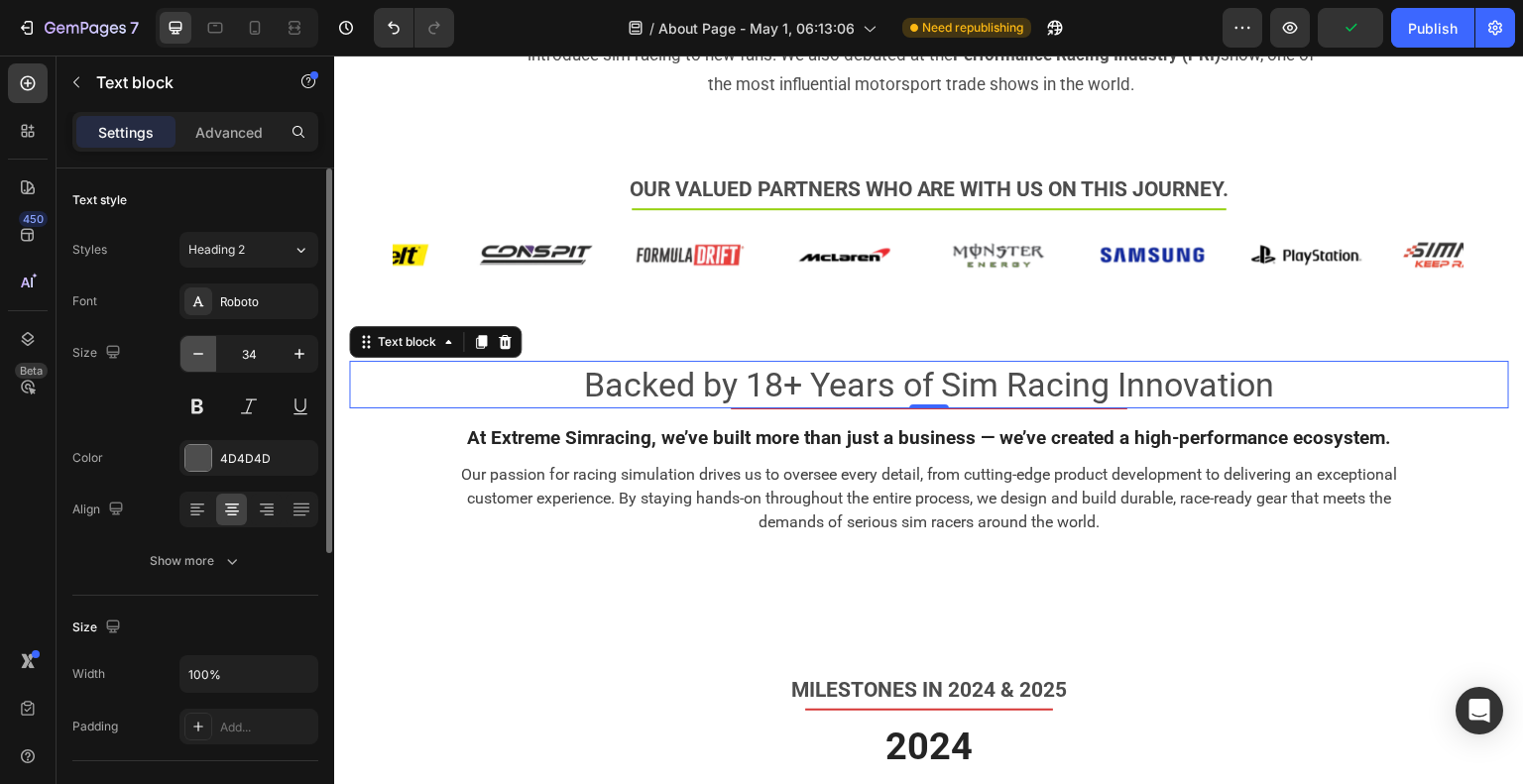 click 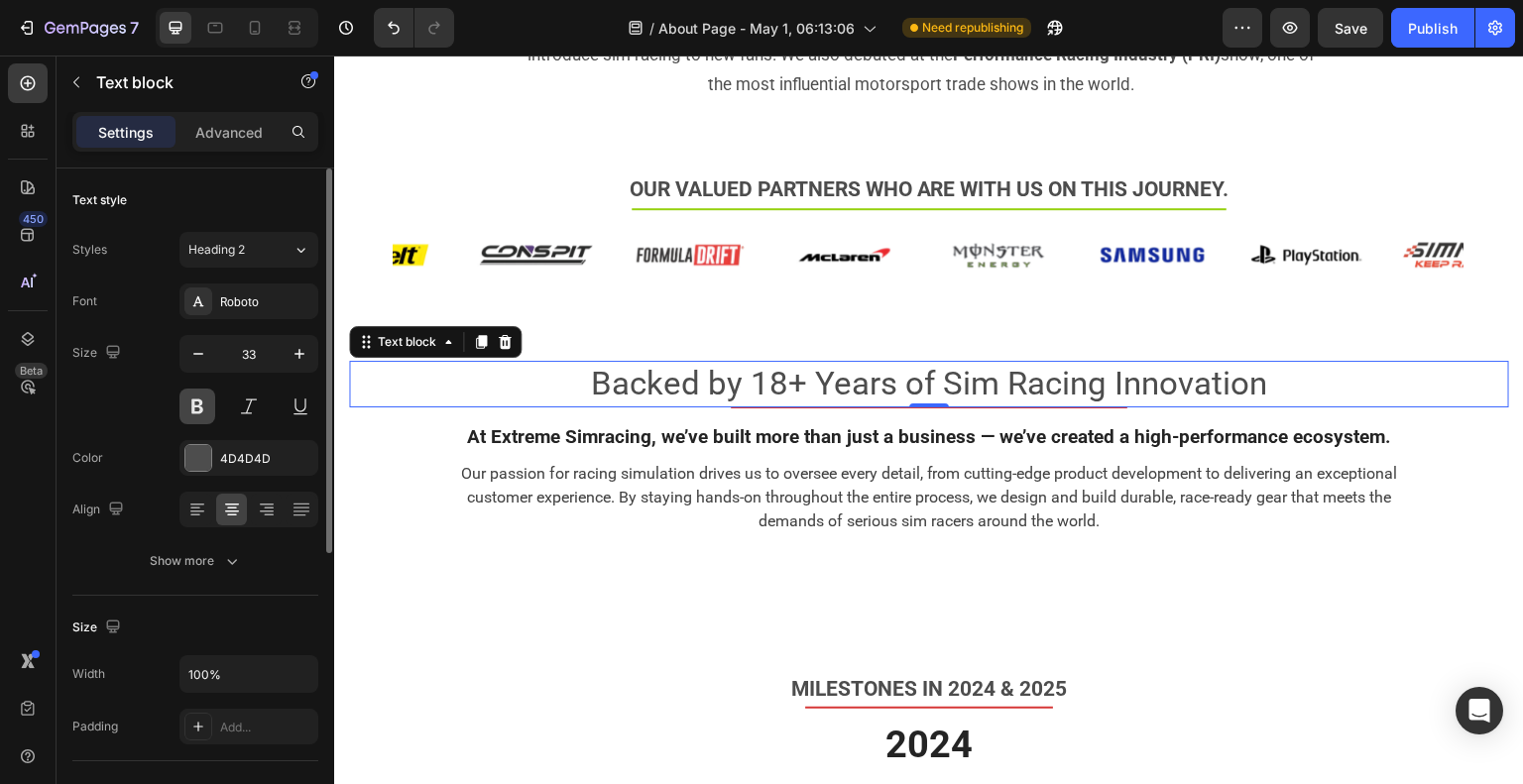 click at bounding box center [197, 406] 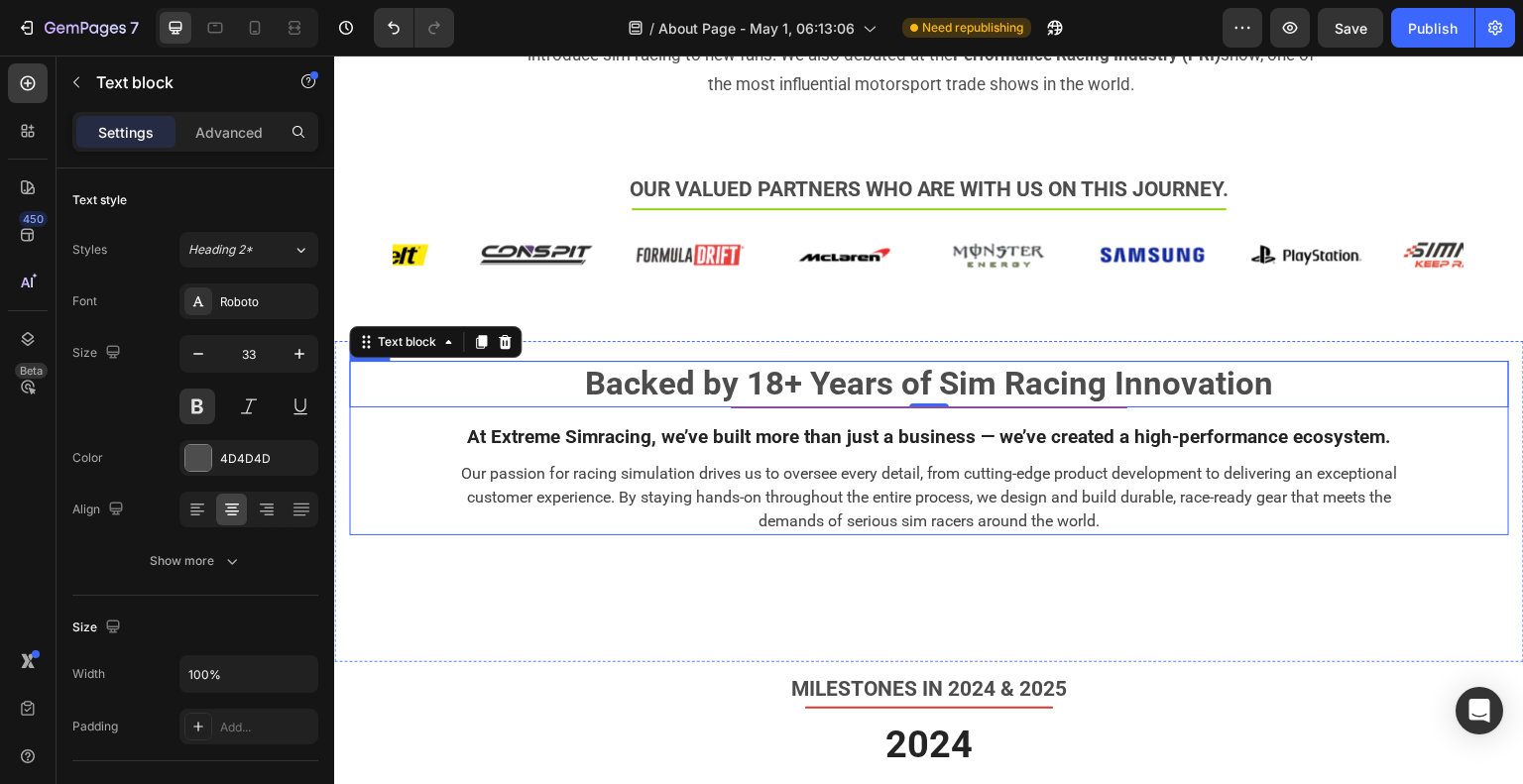 click on "Backed by 18+ Years of Sim Racing Innovation Text block   0                Title Line At Extreme Simracing, we’ve built more than just a business — we’ve created a high-performance ecosystem. Heading Our passion for racing simulation drives us to oversee every detail, from cutting-edge product development to delivering an exceptional customer experience. By staying hands-on throughout the entire process, we design and build durable, race-ready gear that meets the demands of serious sim racers around the world. Text block Row" at bounding box center [929, 448] 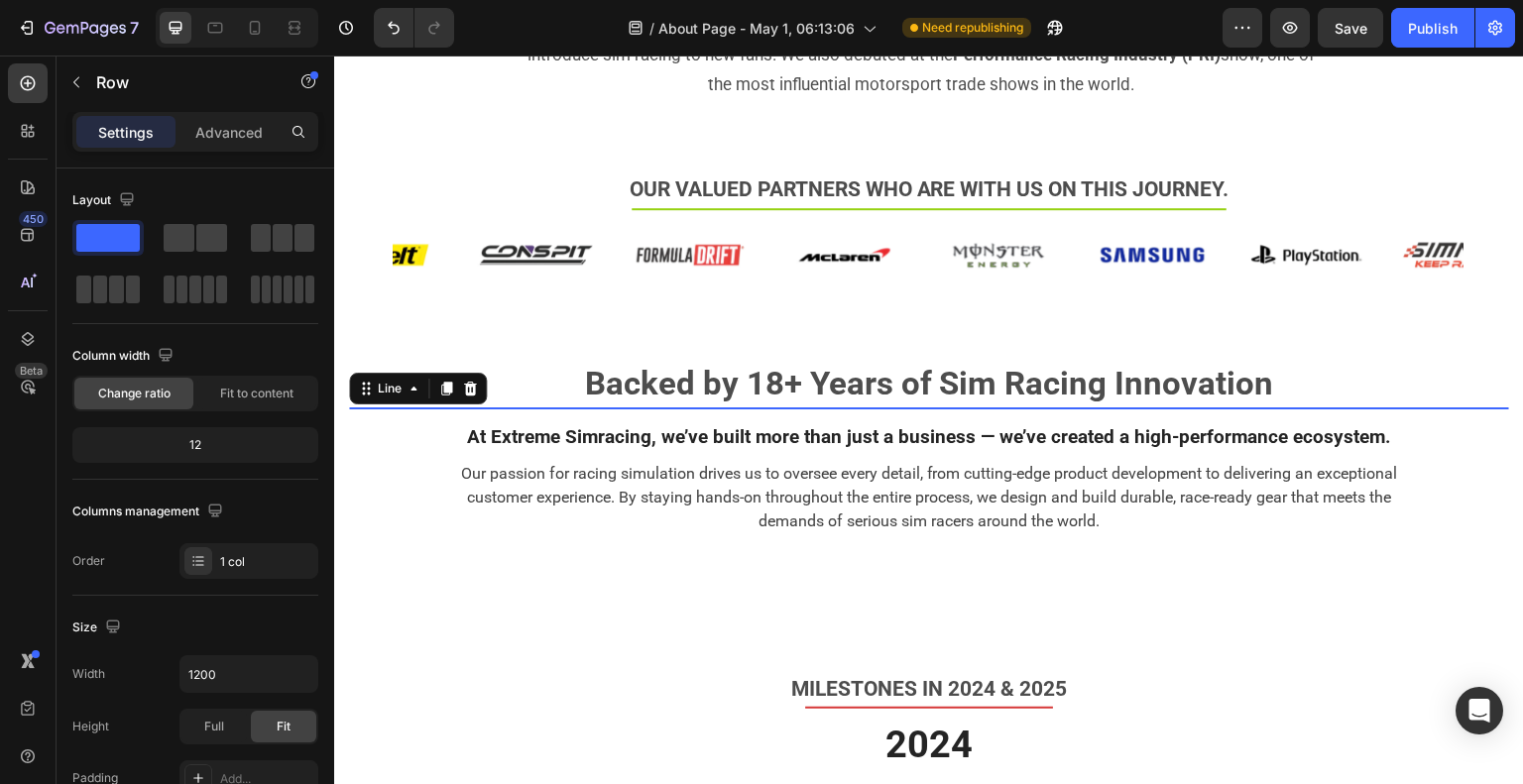 click at bounding box center [929, 407] 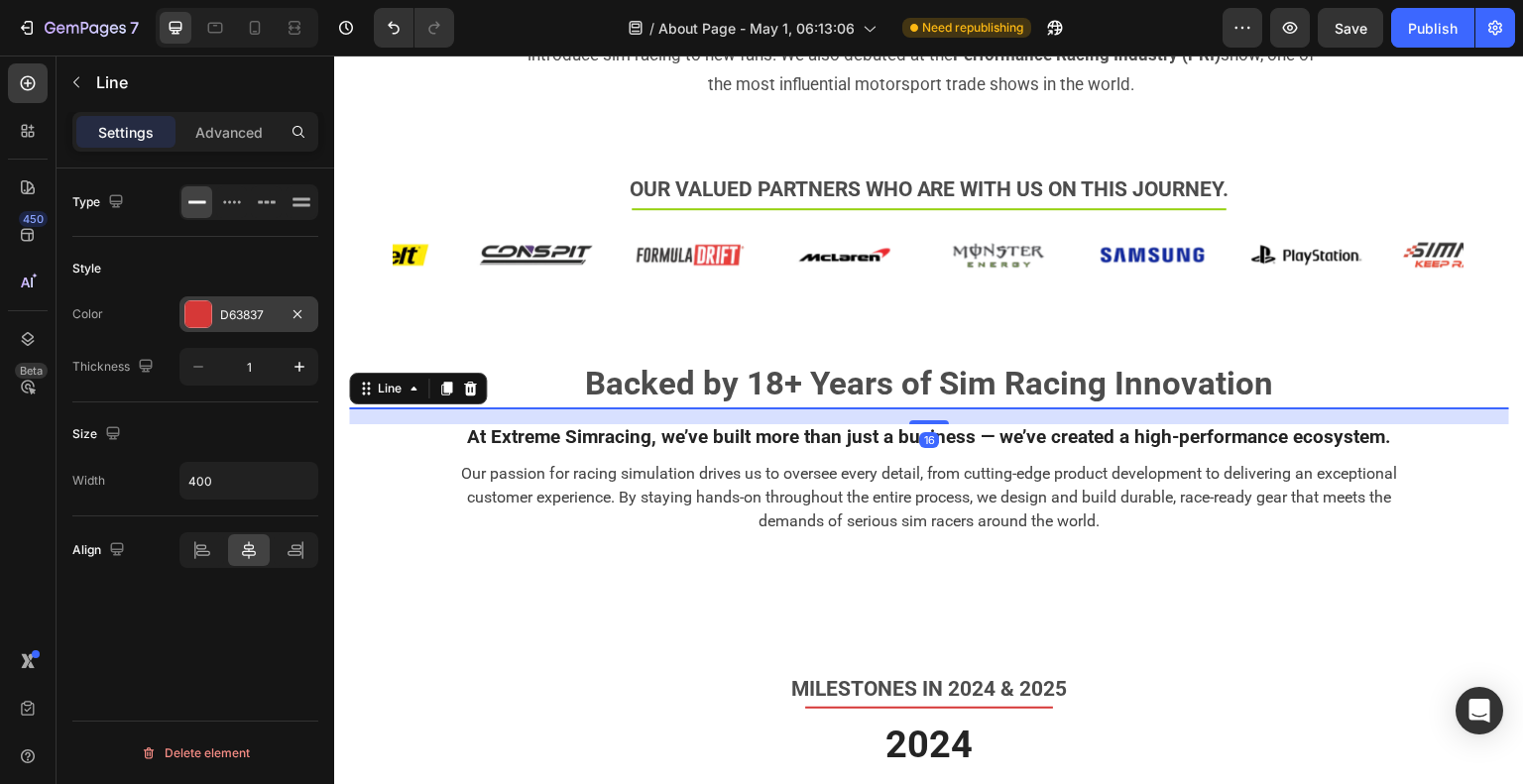 click at bounding box center (198, 314) 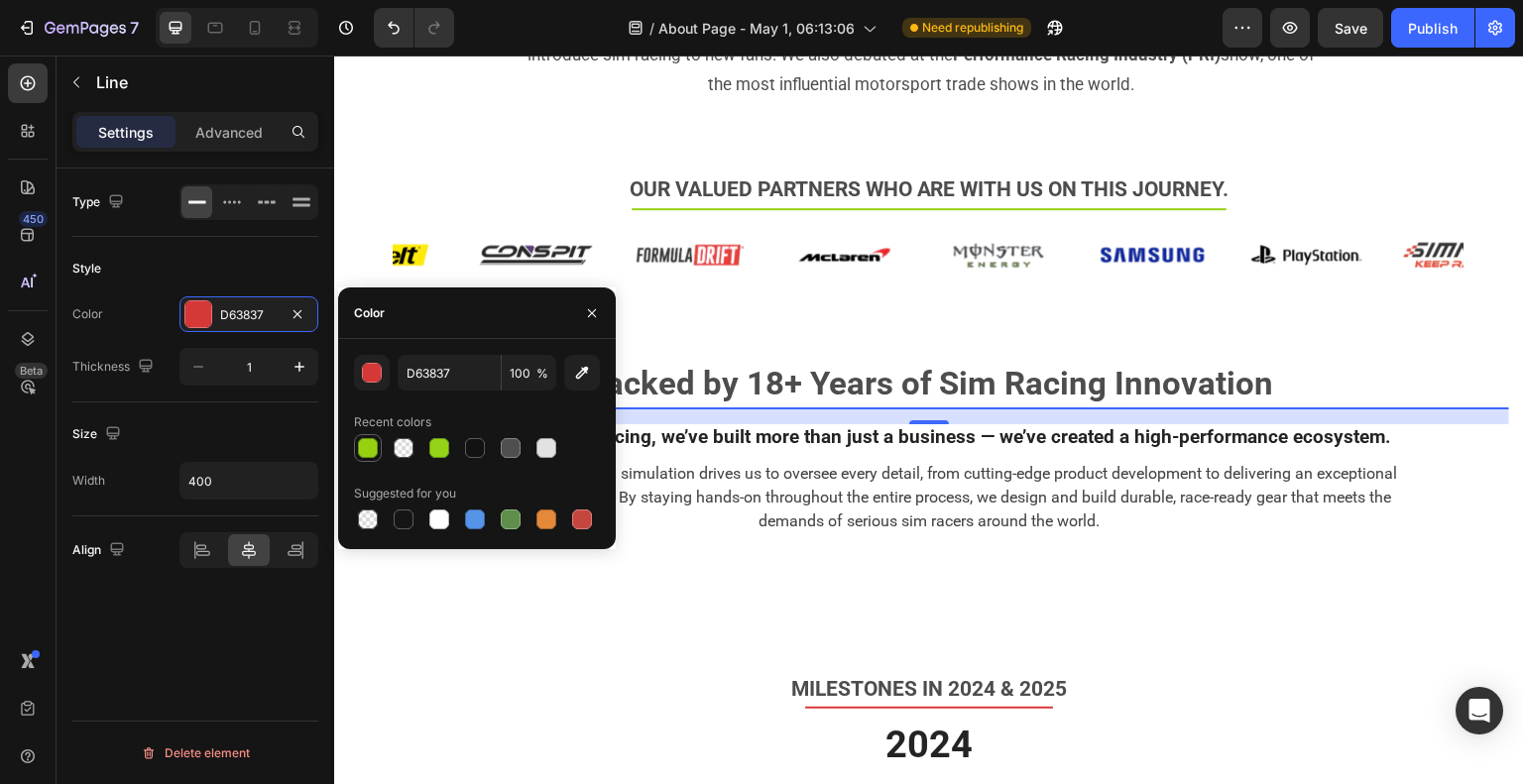 click at bounding box center [368, 448] 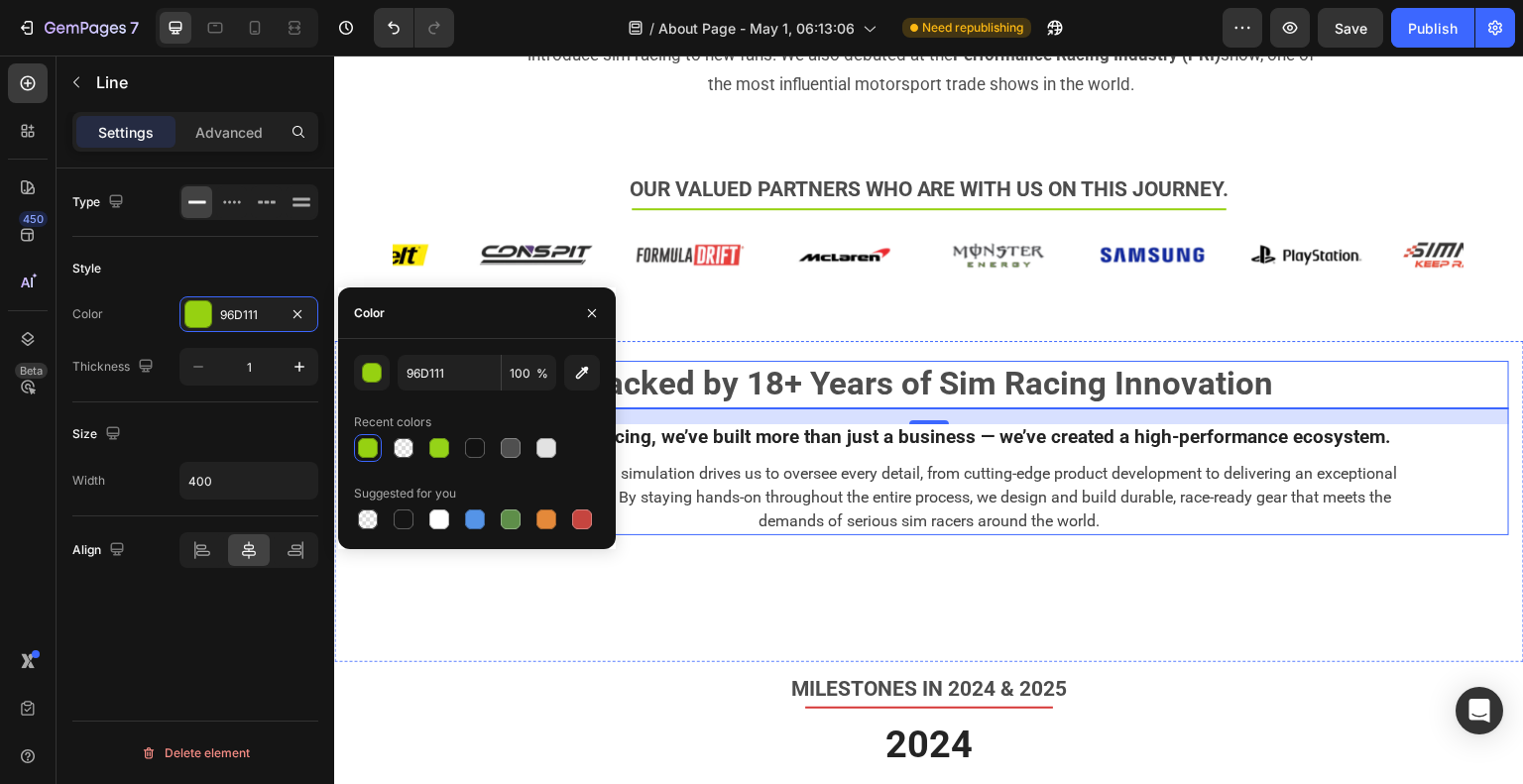 click on "Backed by 18+ Years of Sim Racing Innovation Text block                Title Line   16 At Extreme Simracing, we’ve built more than just a business — we’ve created a high-performance ecosystem. Heading Our passion for racing simulation drives us to oversee every detail, from cutting-edge product development to delivering an exceptional customer experience. By staying hands-on throughout the entire process, we design and build durable, race-ready gear that meets the demands of serious sim racers around the world. Text block Row" at bounding box center (929, 448) 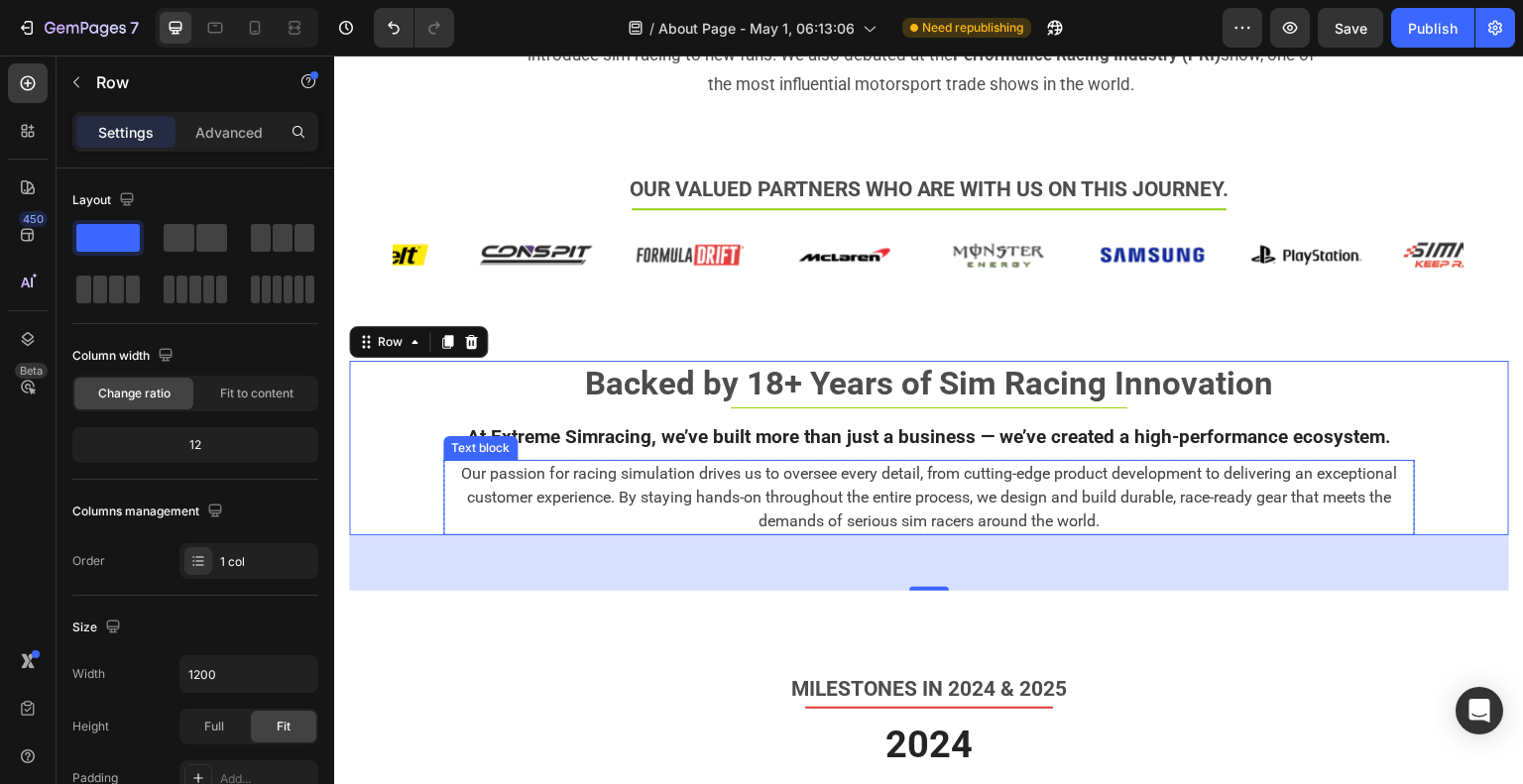 click on "Our passion for racing simulation drives us to oversee every detail, from cutting-edge product development to delivering an exceptional customer experience. By staying hands-on throughout the entire process, we design and build durable, race-ready gear that meets the demands of serious sim racers around the world." at bounding box center [929, 498] 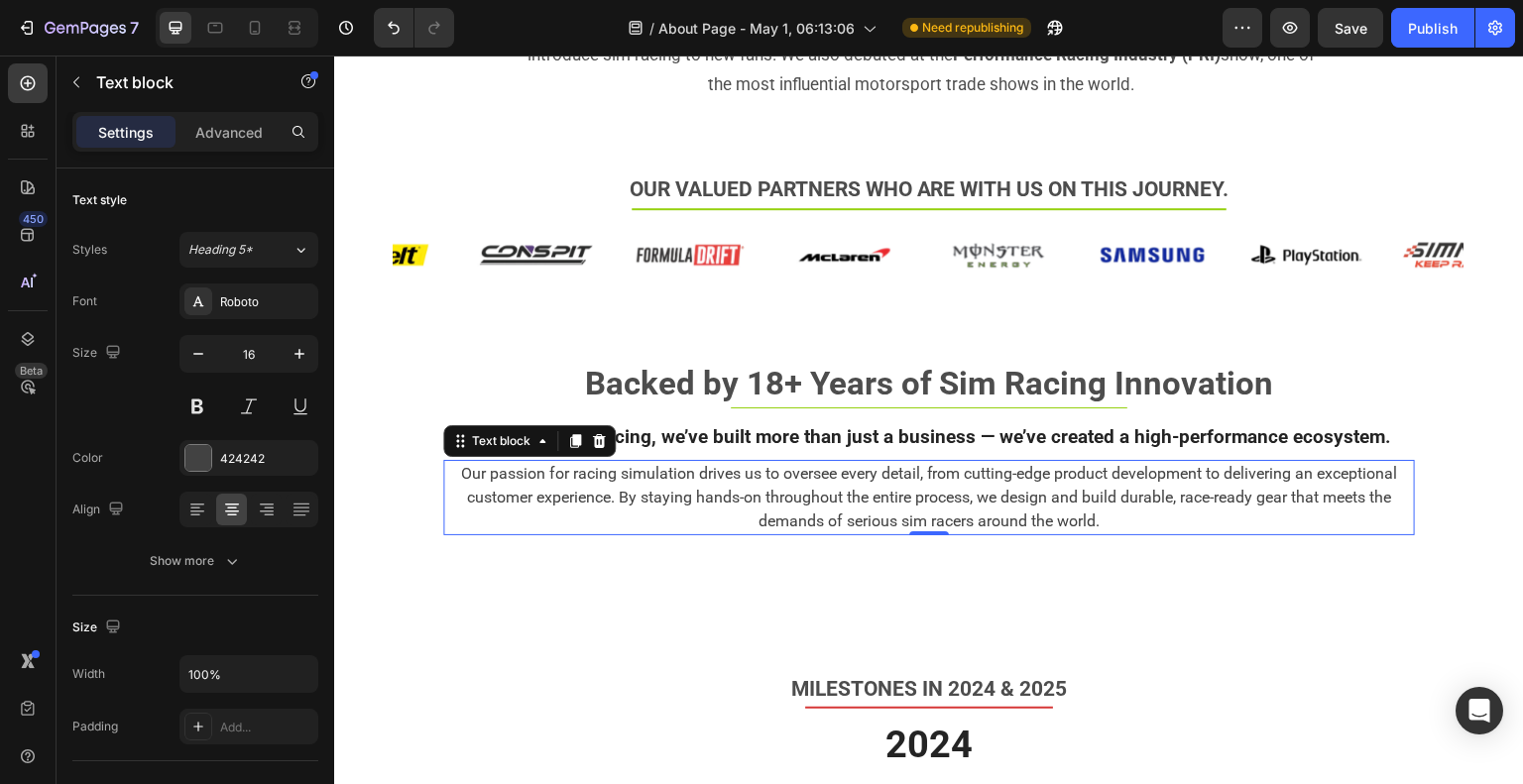 click on "Our passion for racing simulation drives us to oversee every detail, from cutting-edge product development to delivering an exceptional customer experience. By staying hands-on throughout the entire process, we design and build durable, race-ready gear that meets the demands of serious sim racers around the world." at bounding box center [929, 498] 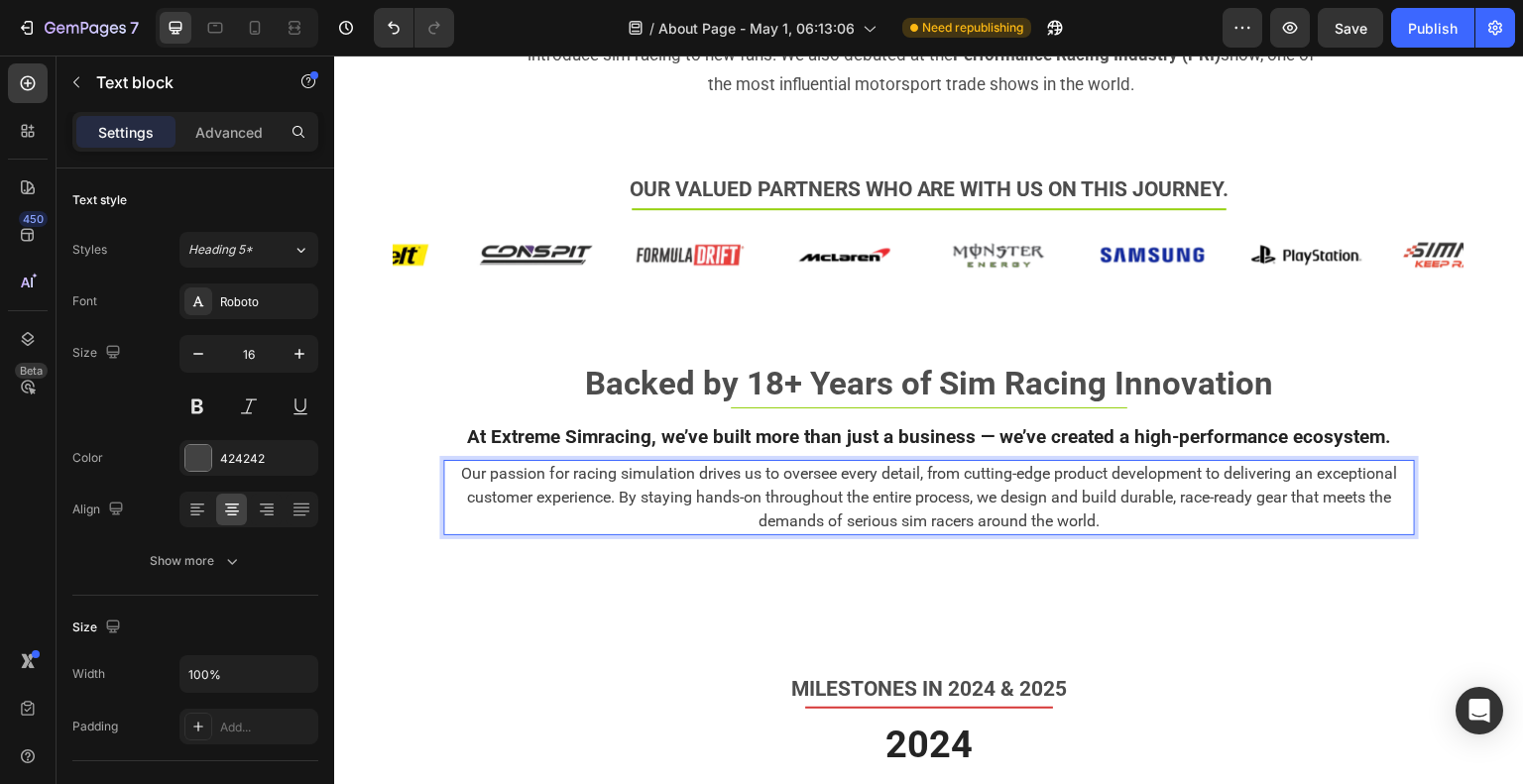 click on "Our passion for racing simulation drives us to oversee every detail, from cutting-edge product development to delivering an exceptional customer experience. By staying hands-on throughout the entire process, we design and build durable, race-ready gear that meets the demands of serious sim racers around the world." at bounding box center (929, 498) 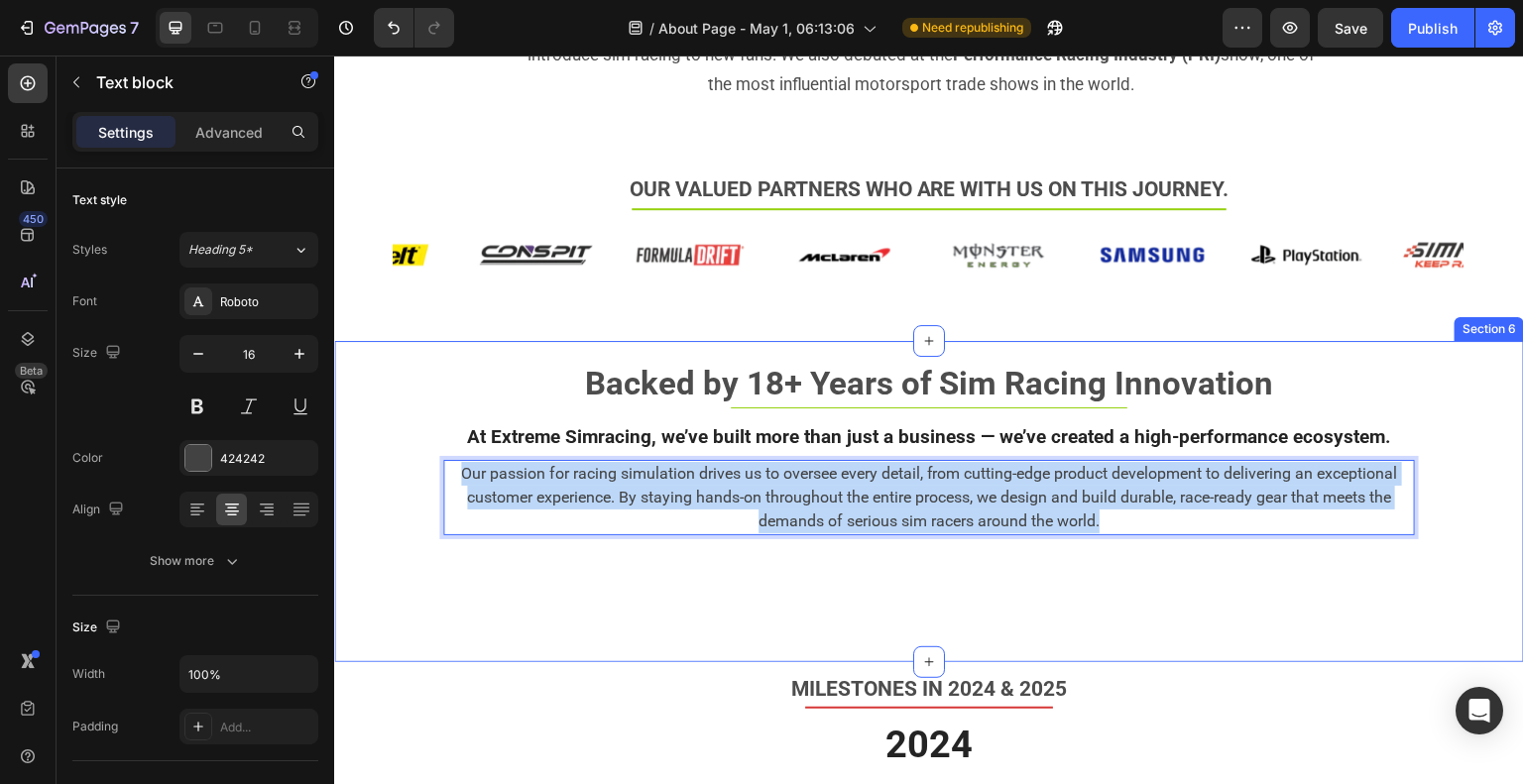 drag, startPoint x: 448, startPoint y: 467, endPoint x: 1116, endPoint y: 539, distance: 671.869 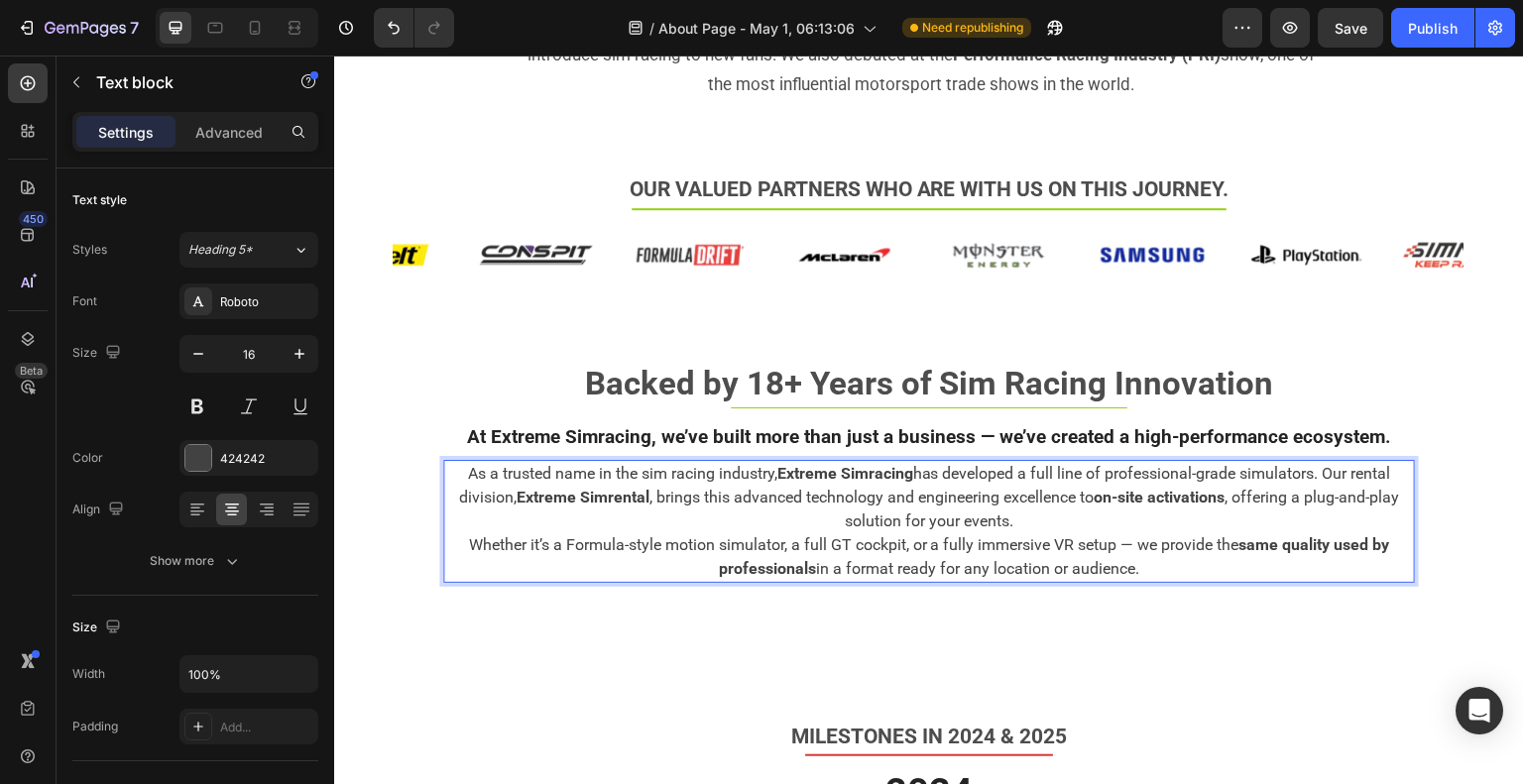 click on "As a trusted name in the sim racing industry,  Extreme Simracing  has developed a full line of professional-grade simulators. Our rental division,  Extreme Simrental , brings this advanced technology and engineering excellence to  on-site activations , offering a plug-and-play solution for your events." at bounding box center (929, 498) 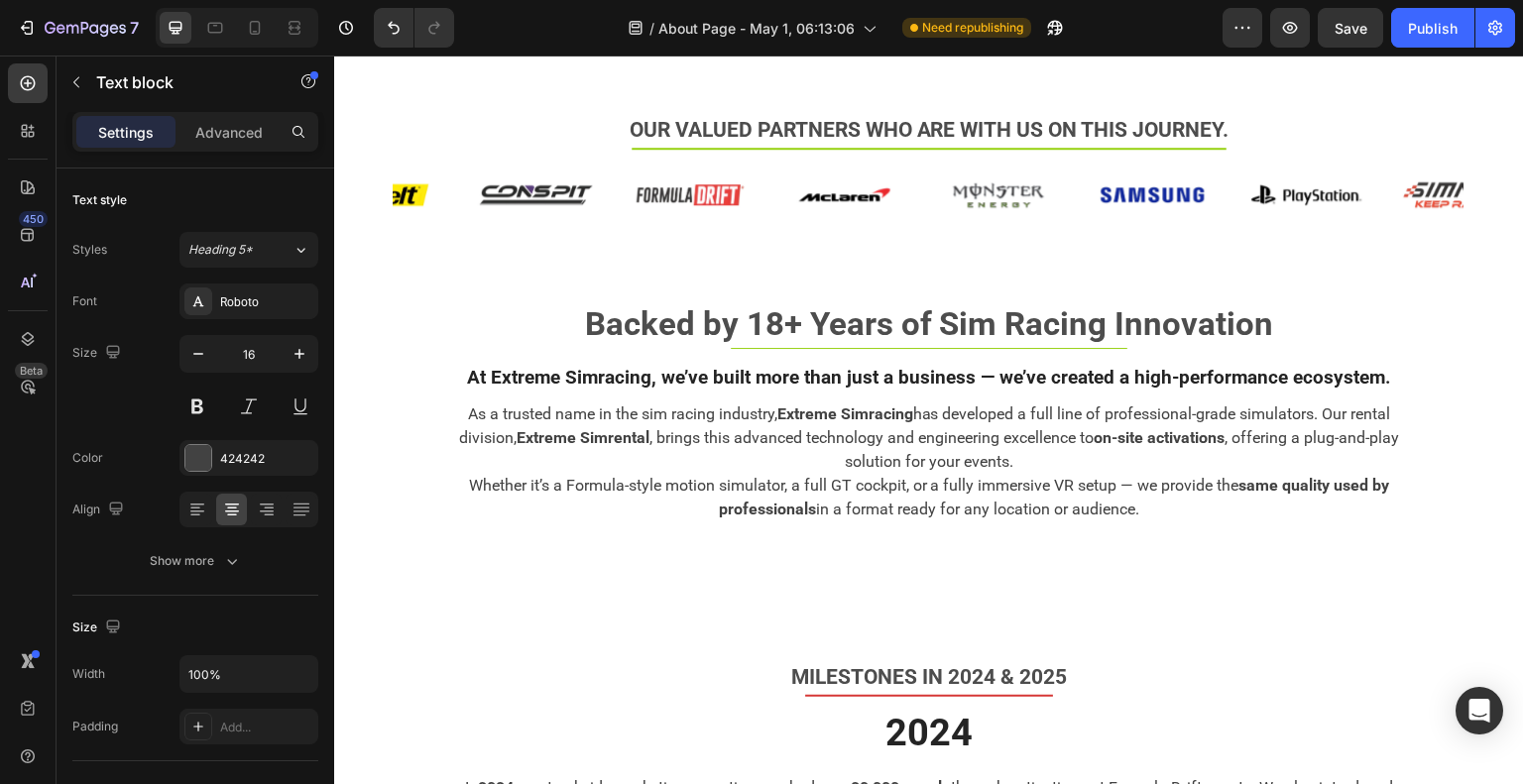 scroll, scrollTop: 3109, scrollLeft: 0, axis: vertical 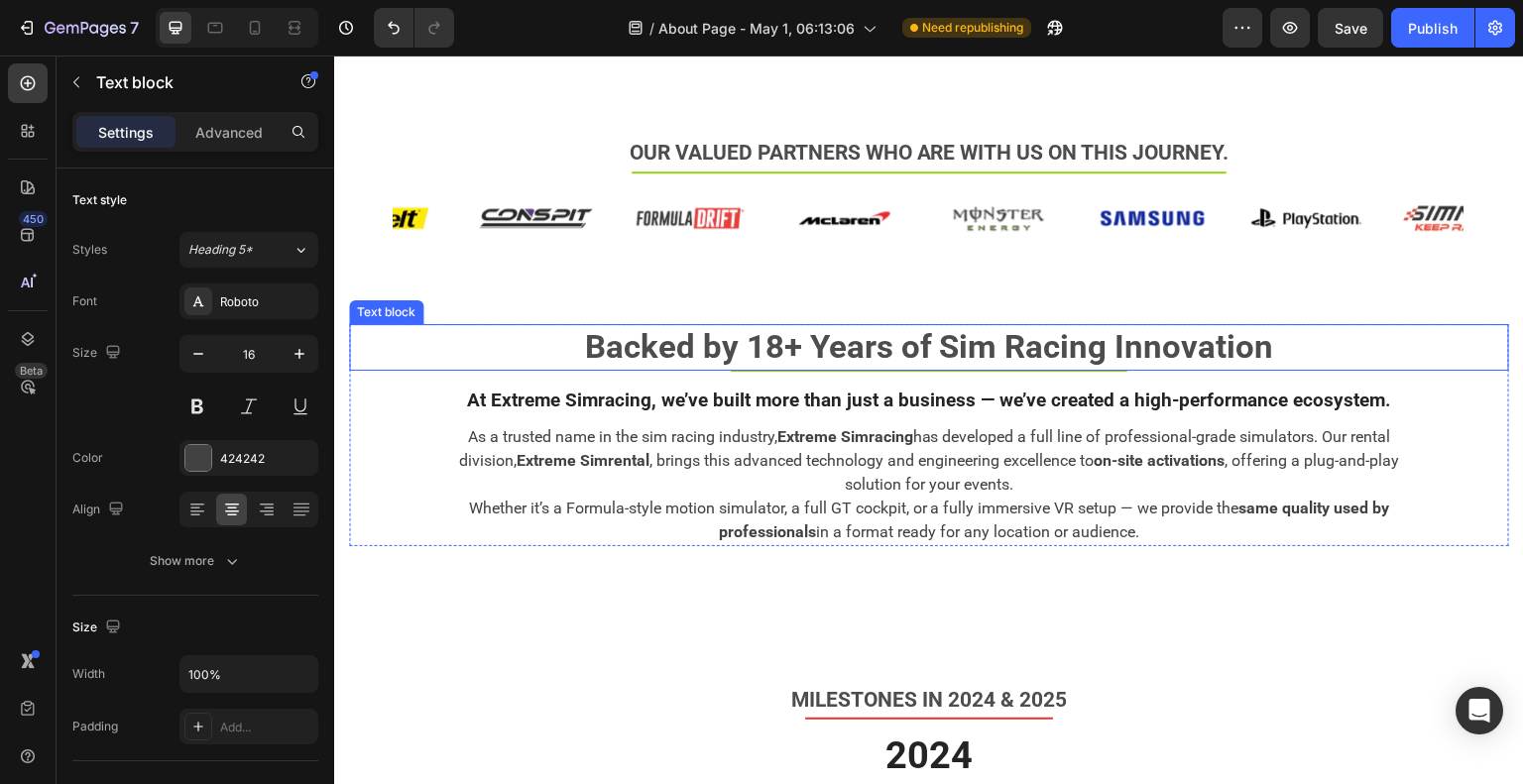 click on "Backed by 18+ Years of Sim Racing Innovation" at bounding box center [929, 347] 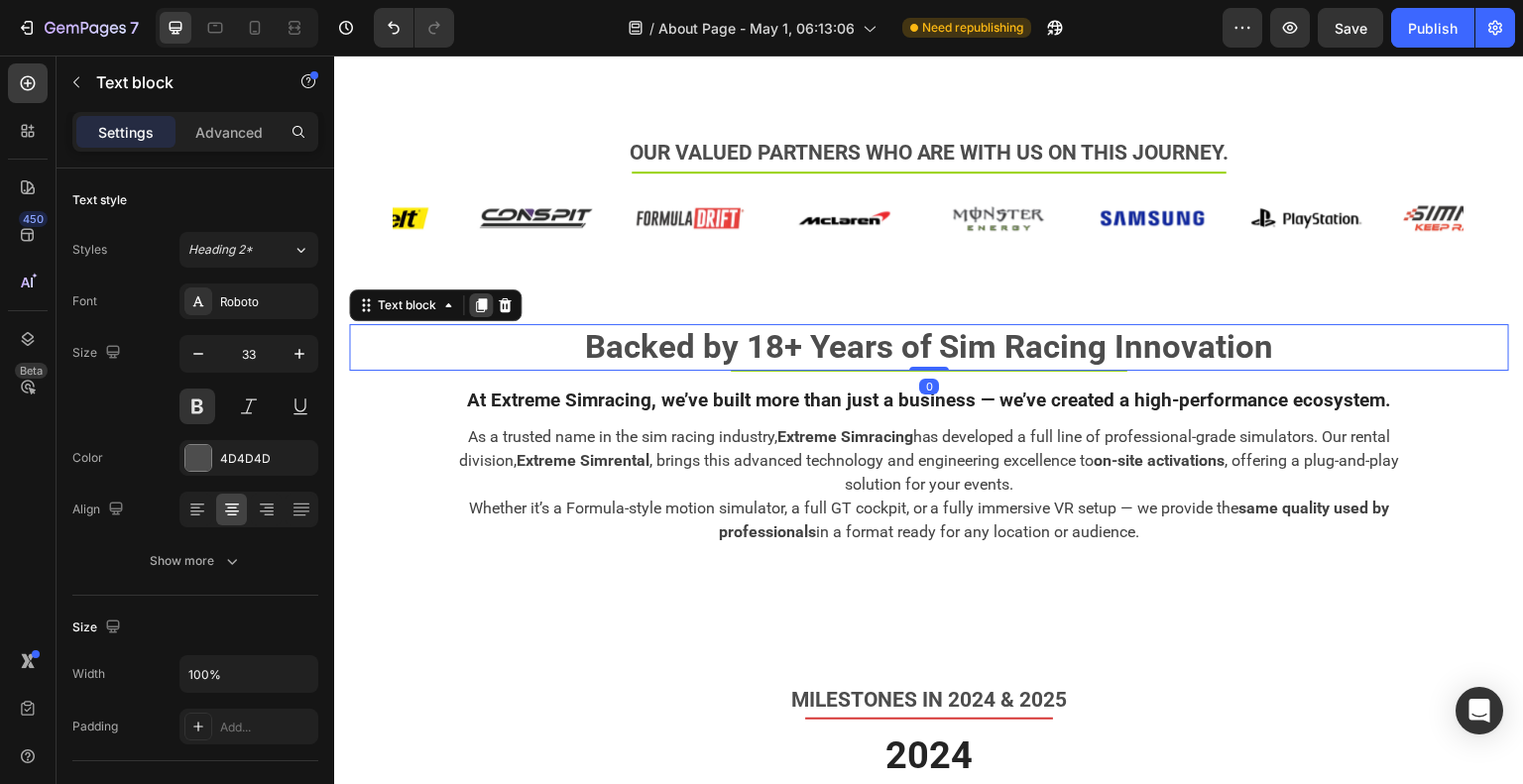 click 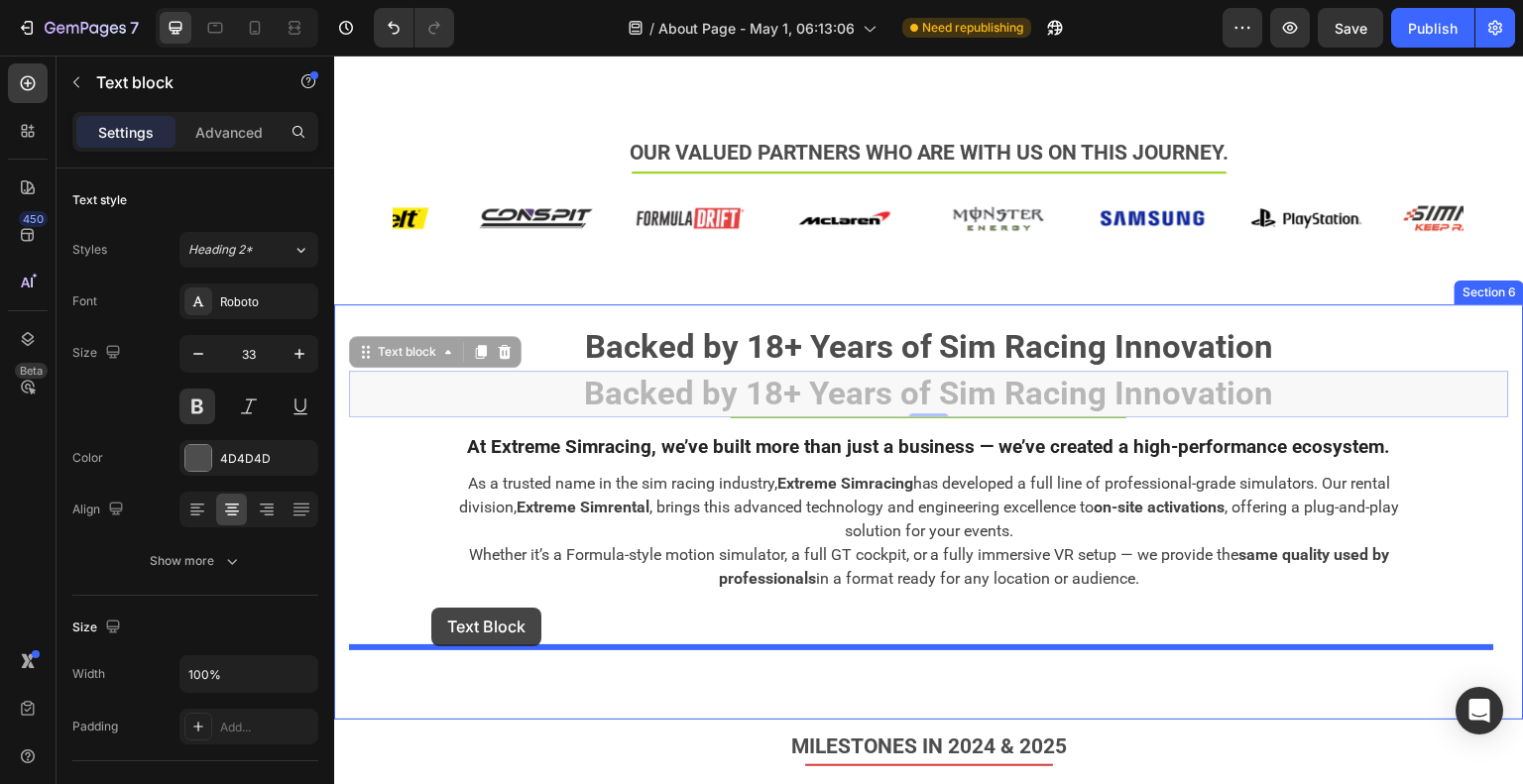 drag, startPoint x: 362, startPoint y: 356, endPoint x: 431, endPoint y: 608, distance: 261.27572 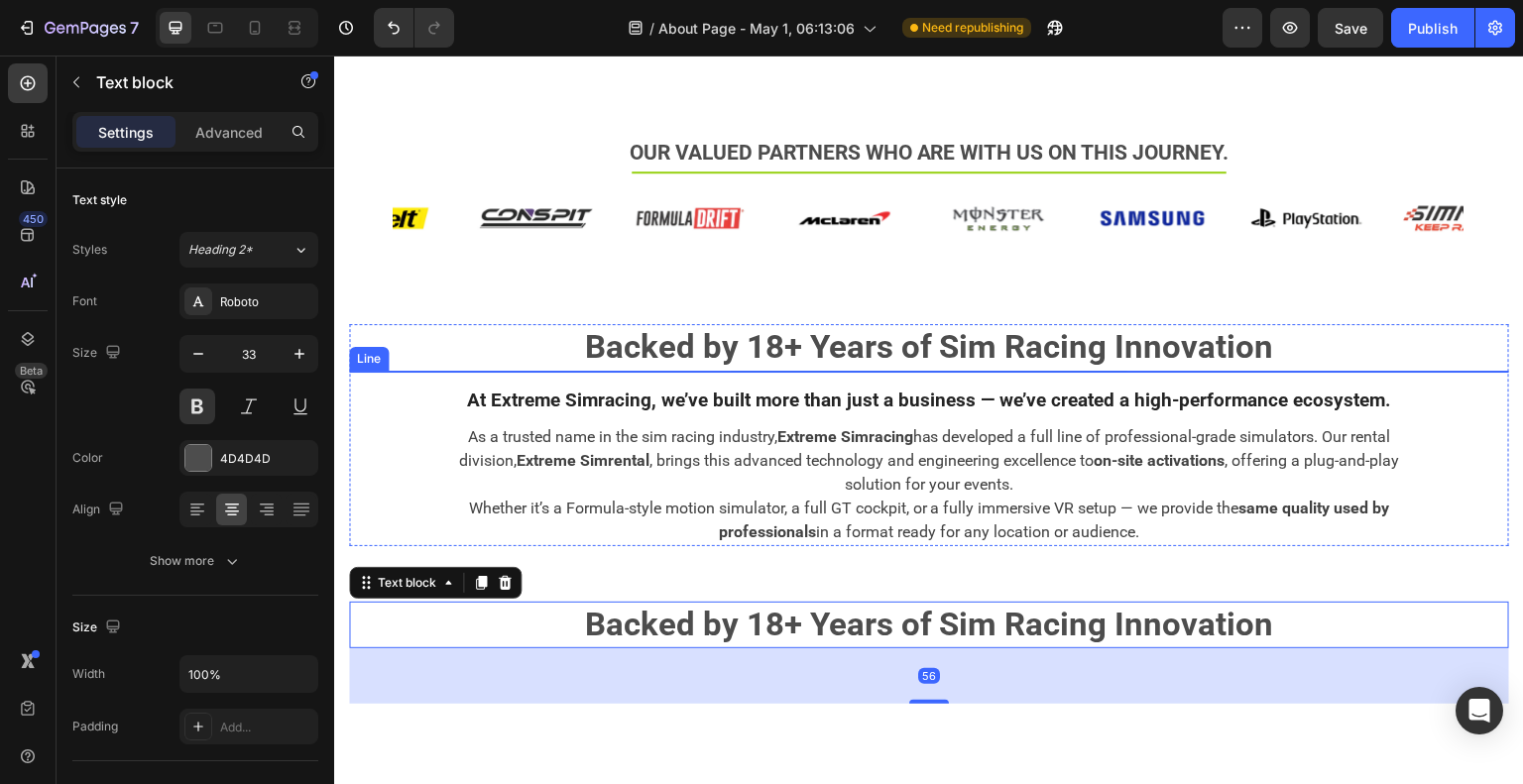 click at bounding box center (929, 371) 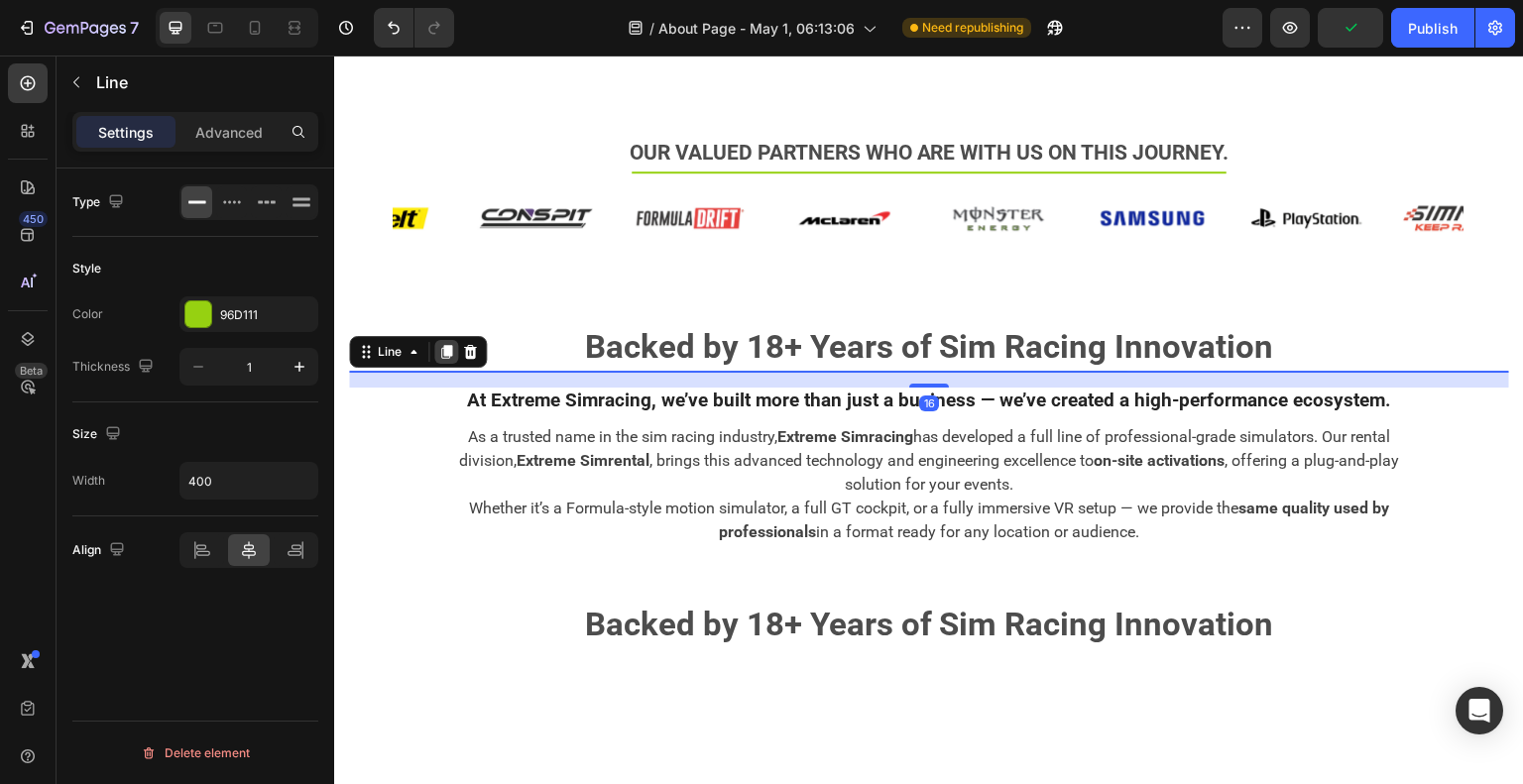 click 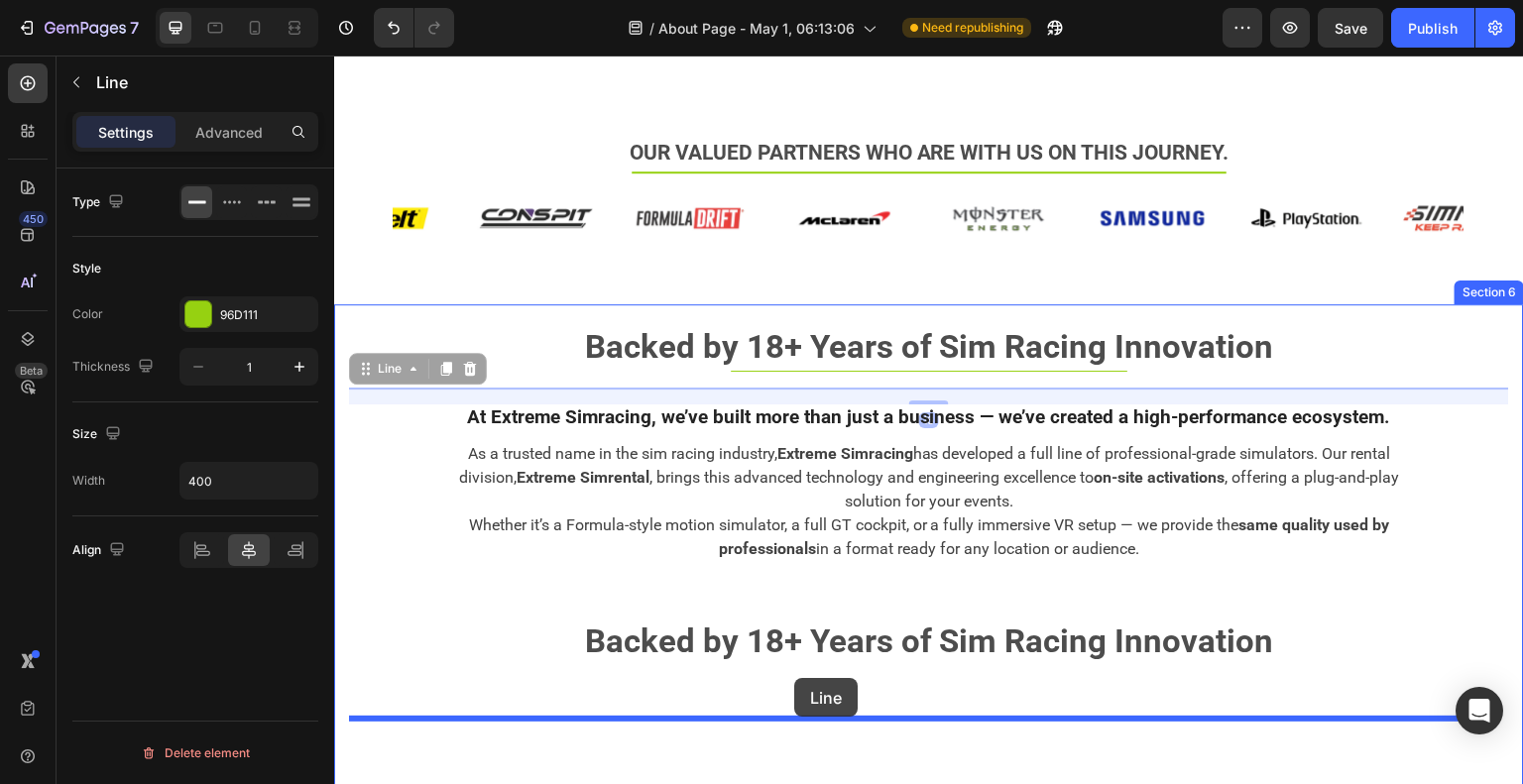 drag, startPoint x: 367, startPoint y: 369, endPoint x: 794, endPoint y: 679, distance: 527.66372 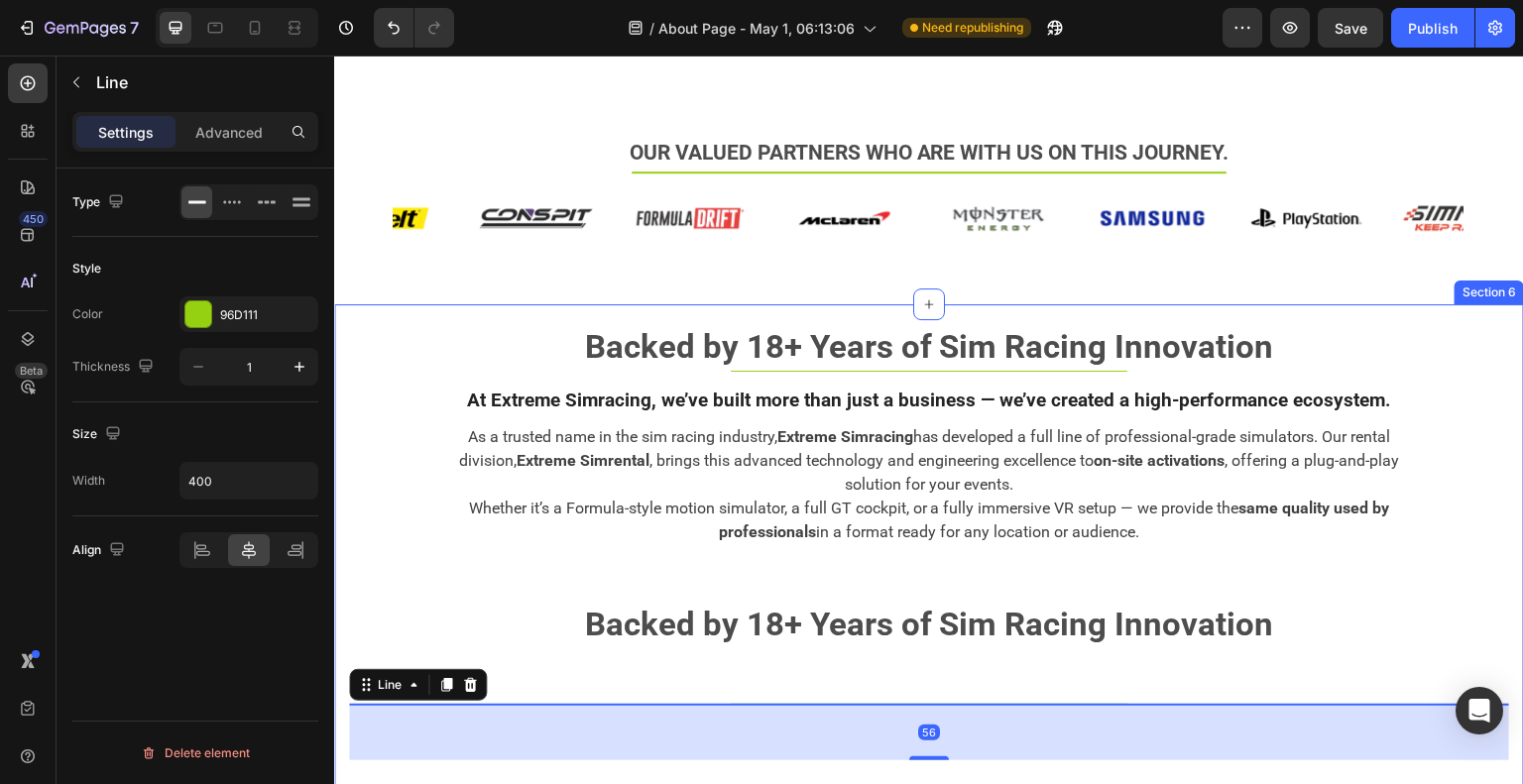 click on "Backed by 18+ Years of Sim Racing Innovation Text block                Title Line At Extreme Simracing, we’ve built more than just a business — we’ve created a high-performance ecosystem. Heading As a trusted name in the sim racing industry,  Extreme Simracing  has developed a full line of professional-grade simulators. Our rental division,  Extreme Simrental , brings this advanced technology and engineering excellence to  on-site activations , offering a plug-and-play solution for your events. Whether it’s a Formula-style motion simulator, a full GT cockpit, or a fully immersive VR setup — we provide the  same quality used by professionals  in a format ready for any location or audience. Text block Row Row Backed by 18+ Years of Sim Racing Innovation Text block                Title Line   56 Image Kiko Tocci Text block Founder & CEO Text block Image Ed Rocha Text block General Manager Text block Image Carlos Candil Text block Head of Logistics and Accounting Text block Image João Bramatti Row Row" at bounding box center [929, 542] 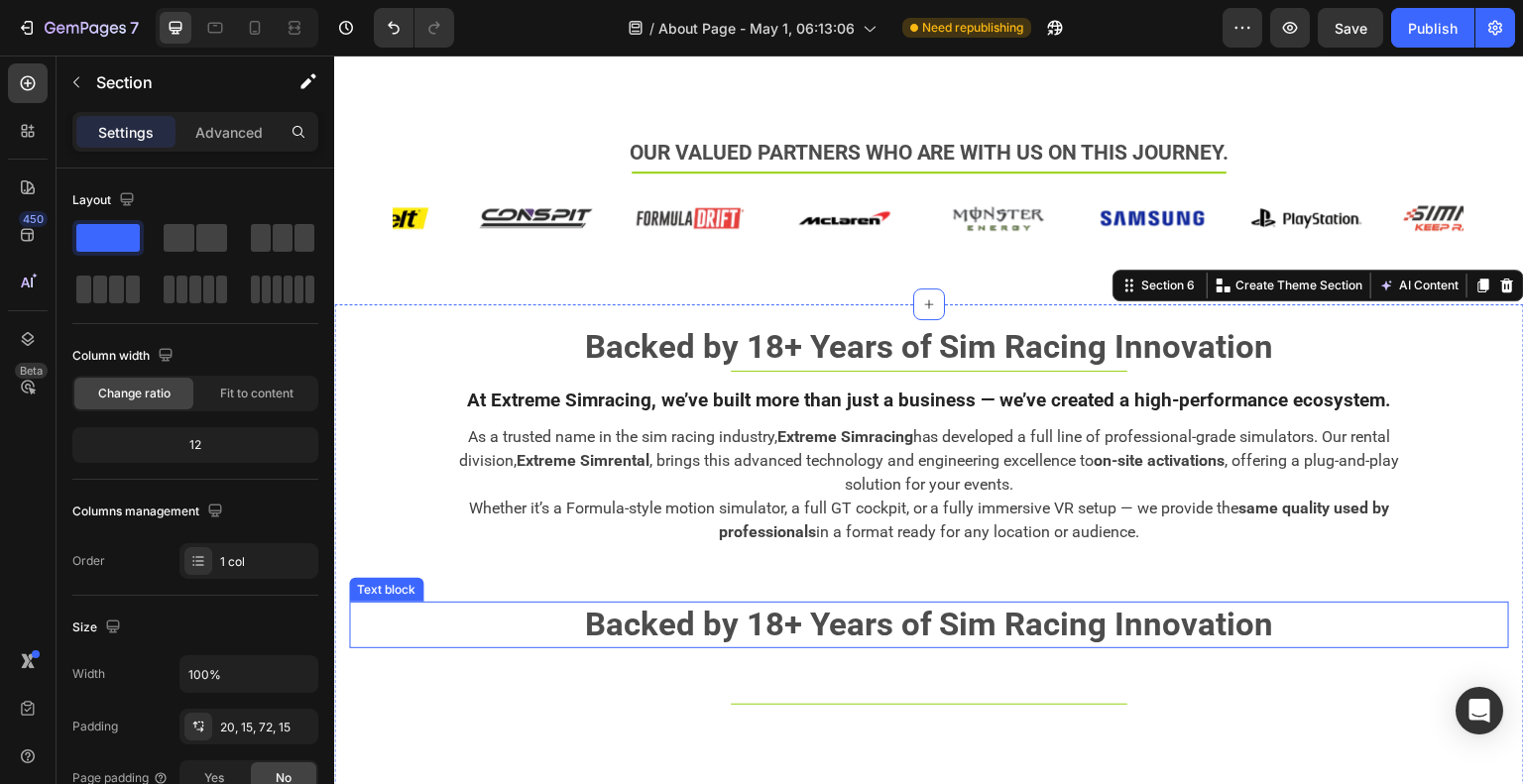 click on "Backed by 18+ Years of Sim Racing Innovation" at bounding box center [929, 624] 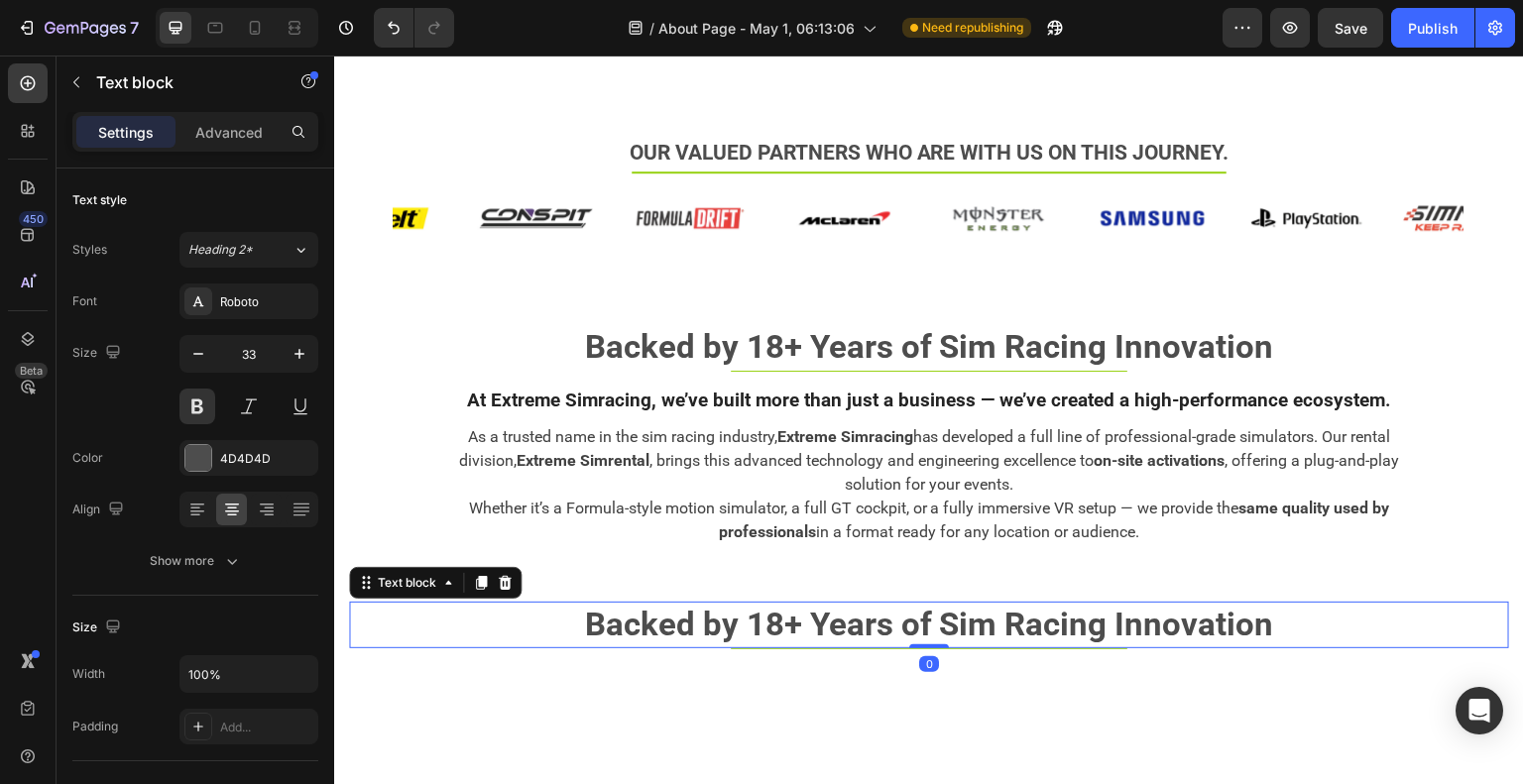 drag, startPoint x: 923, startPoint y: 699, endPoint x: 907, endPoint y: 604, distance: 96.3379 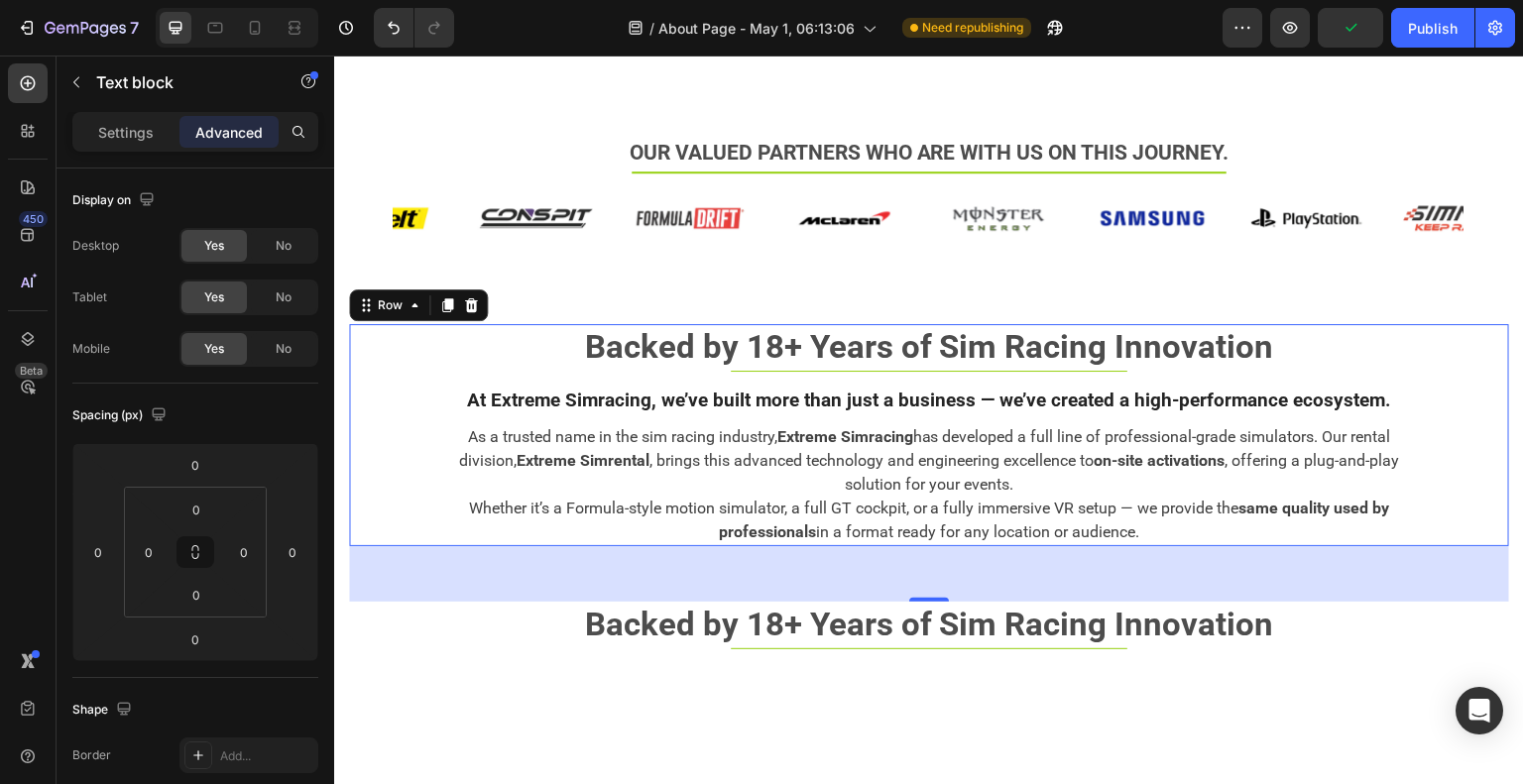 click on "Backed by 18+ Years of Sim Racing Innovation Text block                Title Line At Extreme Simracing, we’ve built more than just a business — we’ve created a high-performance ecosystem. Heading As a trusted name in the sim racing industry,  Extreme Simracing  has developed a full line of professional-grade simulators. Our rental division,  Extreme Simrental , brings this advanced technology and engineering excellence to  on-site activations , offering a plug-and-play solution for your events. Whether it’s a Formula-style motion simulator, a full GT cockpit, or a fully immersive VR setup — we provide the  same quality used by professionals  in a format ready for any location or audience. Text block Row" at bounding box center (929, 435) 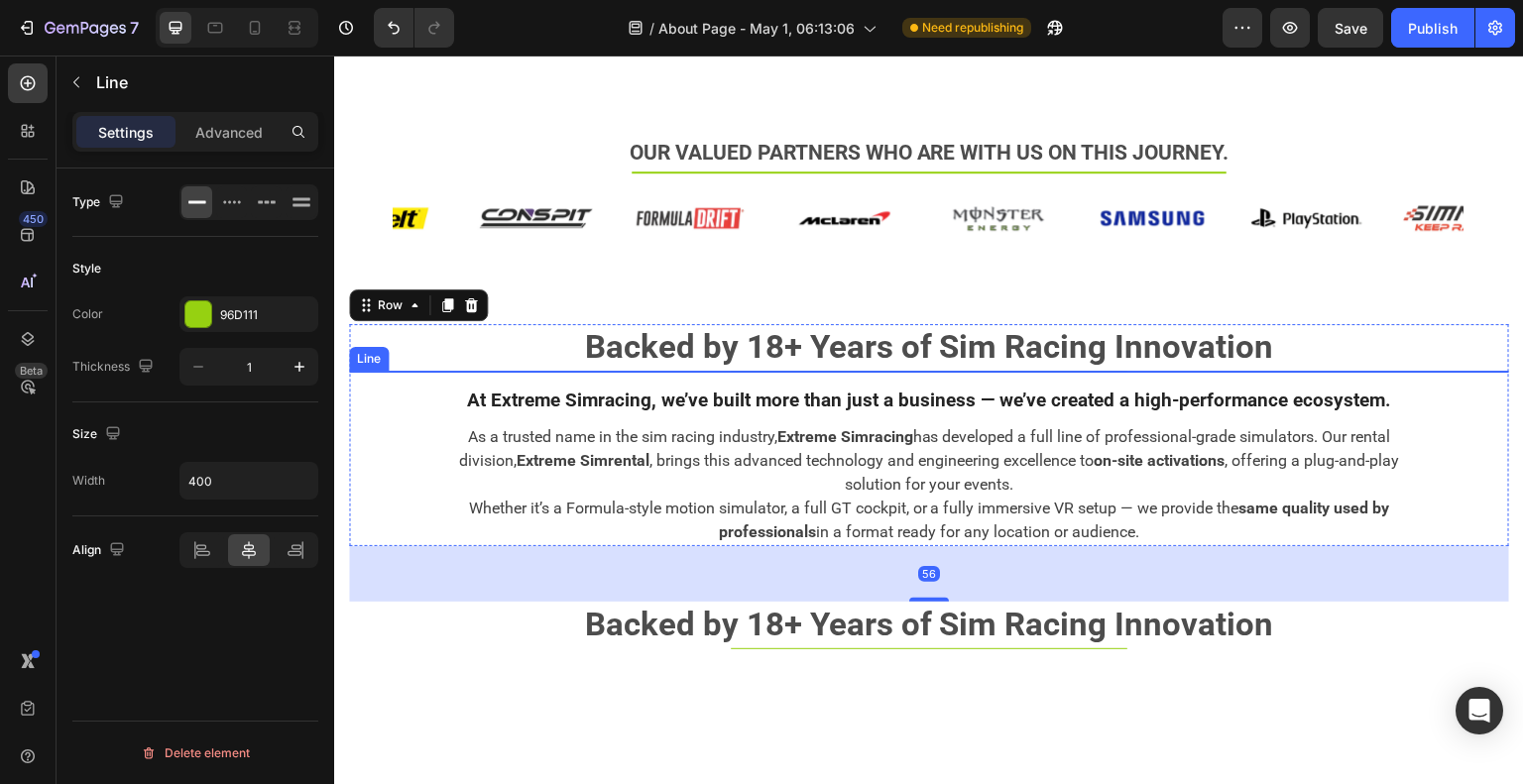 click on "Title Line" at bounding box center (929, 371) 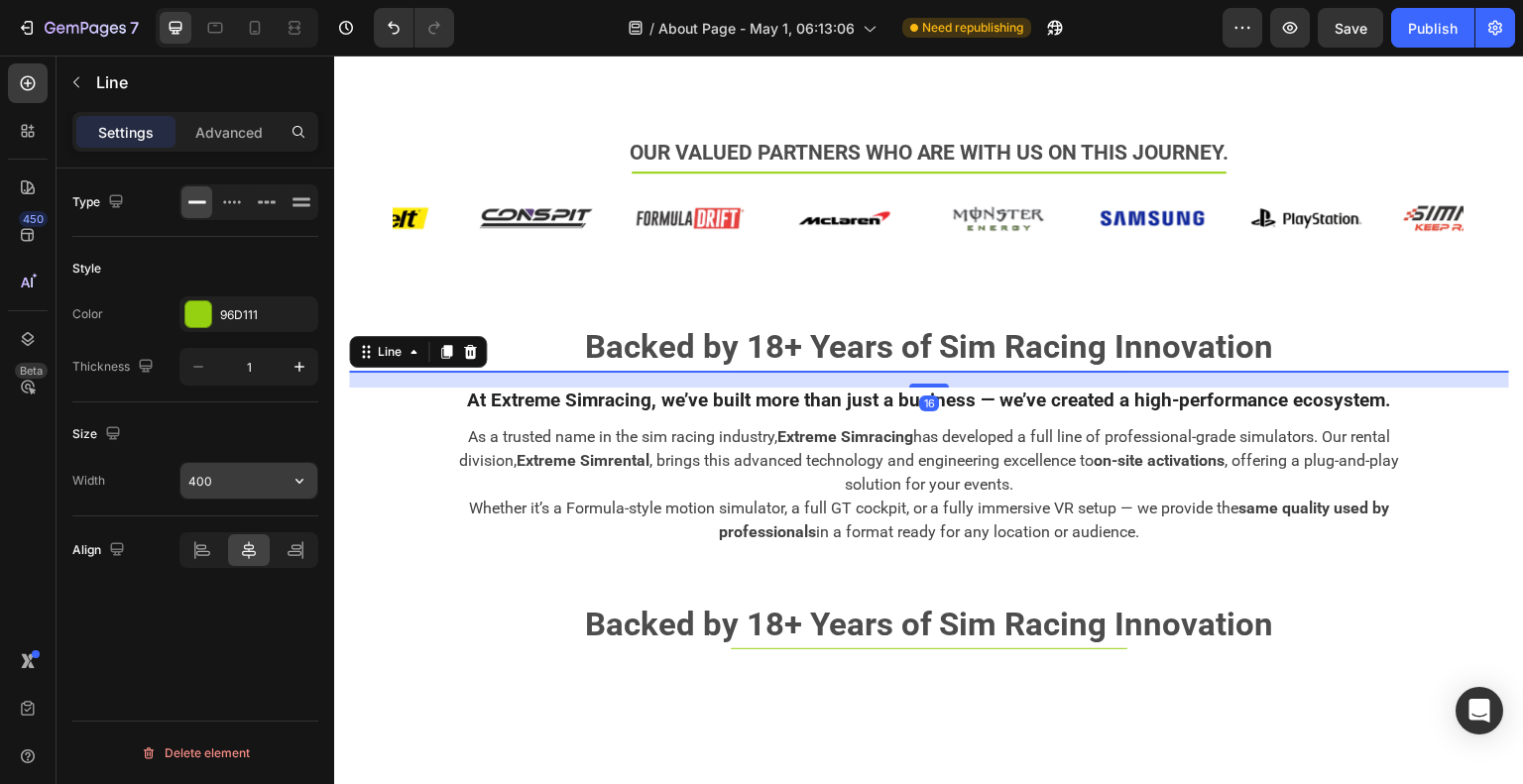 click on "400" at bounding box center [249, 481] 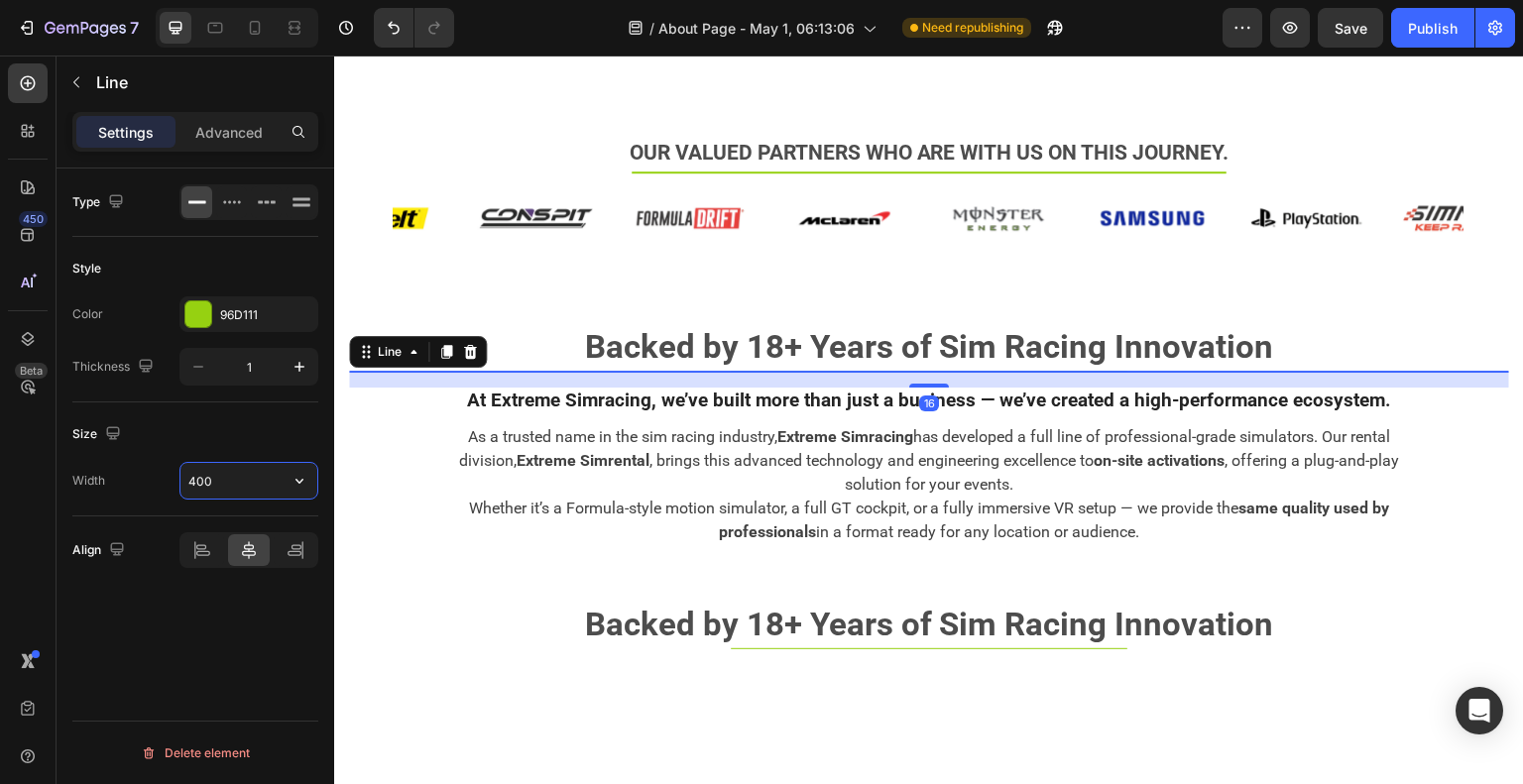 click on "400" at bounding box center [249, 481] 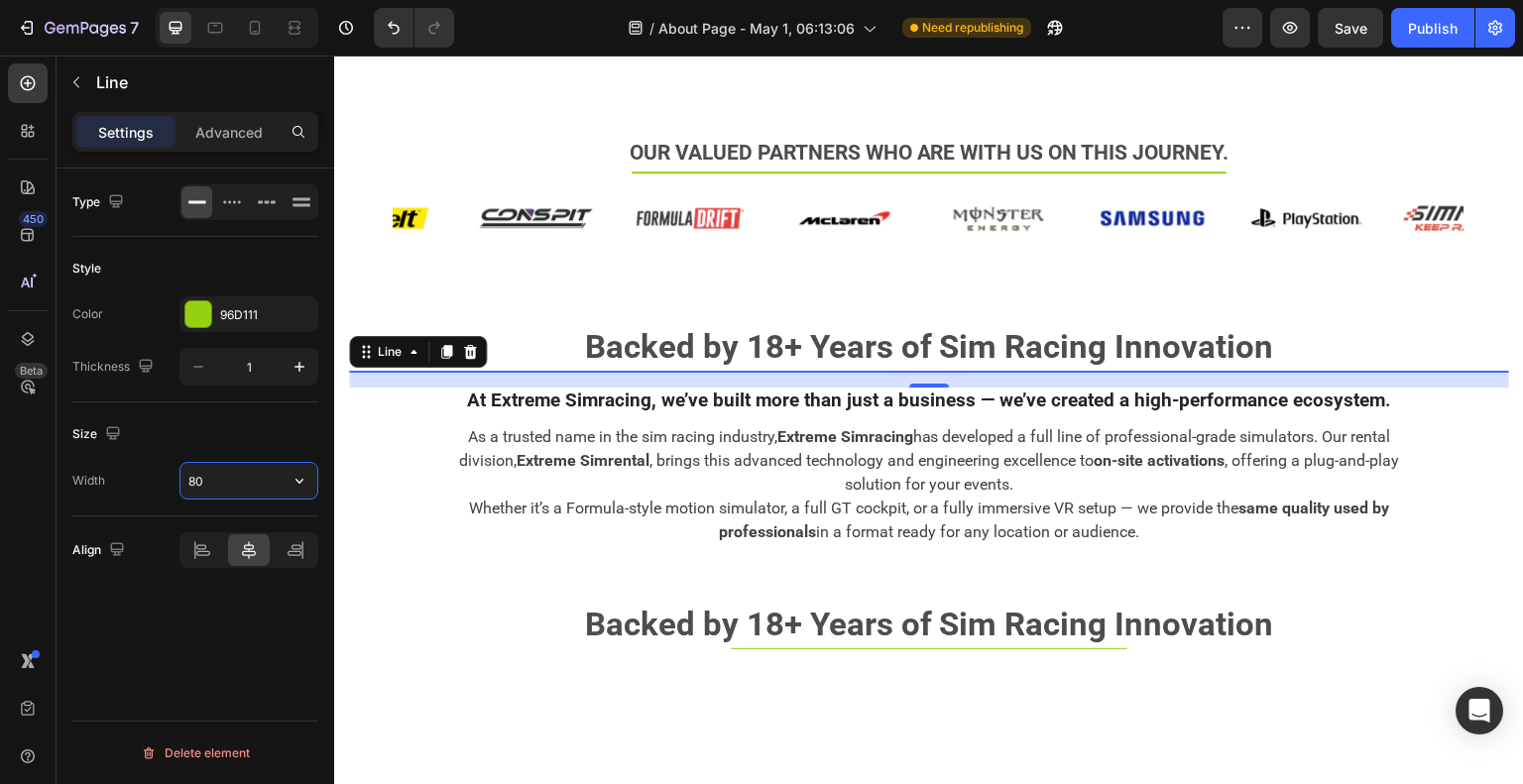 type on "800" 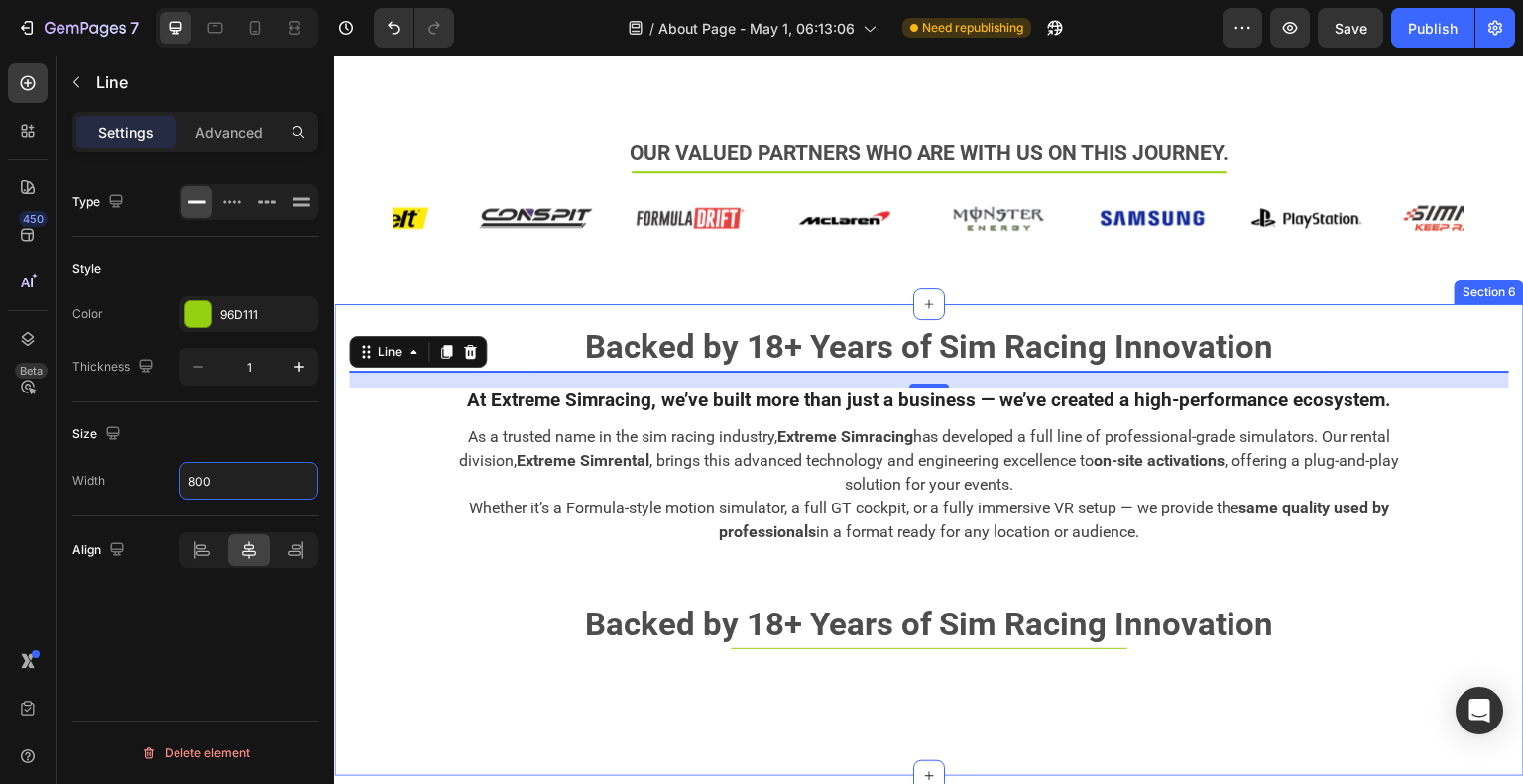 click on "Backed by 18+ Years of Sim Racing Innovation Text block                Title Line   16 At Extreme Simracing, we’ve built more than just a business — we’ve created a high-performance ecosystem. Heading As a trusted name in the sim racing industry,  Extreme Simracing  has developed a full line of professional-grade simulators. Our rental division,  Extreme Simrental , brings this advanced technology and engineering excellence to  on-site activations , offering a plug-and-play solution for your events. Whether it’s a Formula-style motion simulator, a full GT cockpit, or a fully immersive VR setup — we provide the  same quality used by professionals  in a format ready for any location or audience. Text block Row Row Backed by 18+ Years of Sim Racing Innovation Text block                Title Line Image Kiko Tocci Text block Founder & CEO Text block Image Ed Rocha Text block General Manager Text block Image Carlos Candil Text block Head of Logistics and Accounting Text block Image João Bramatti Row Row" at bounding box center [929, 514] 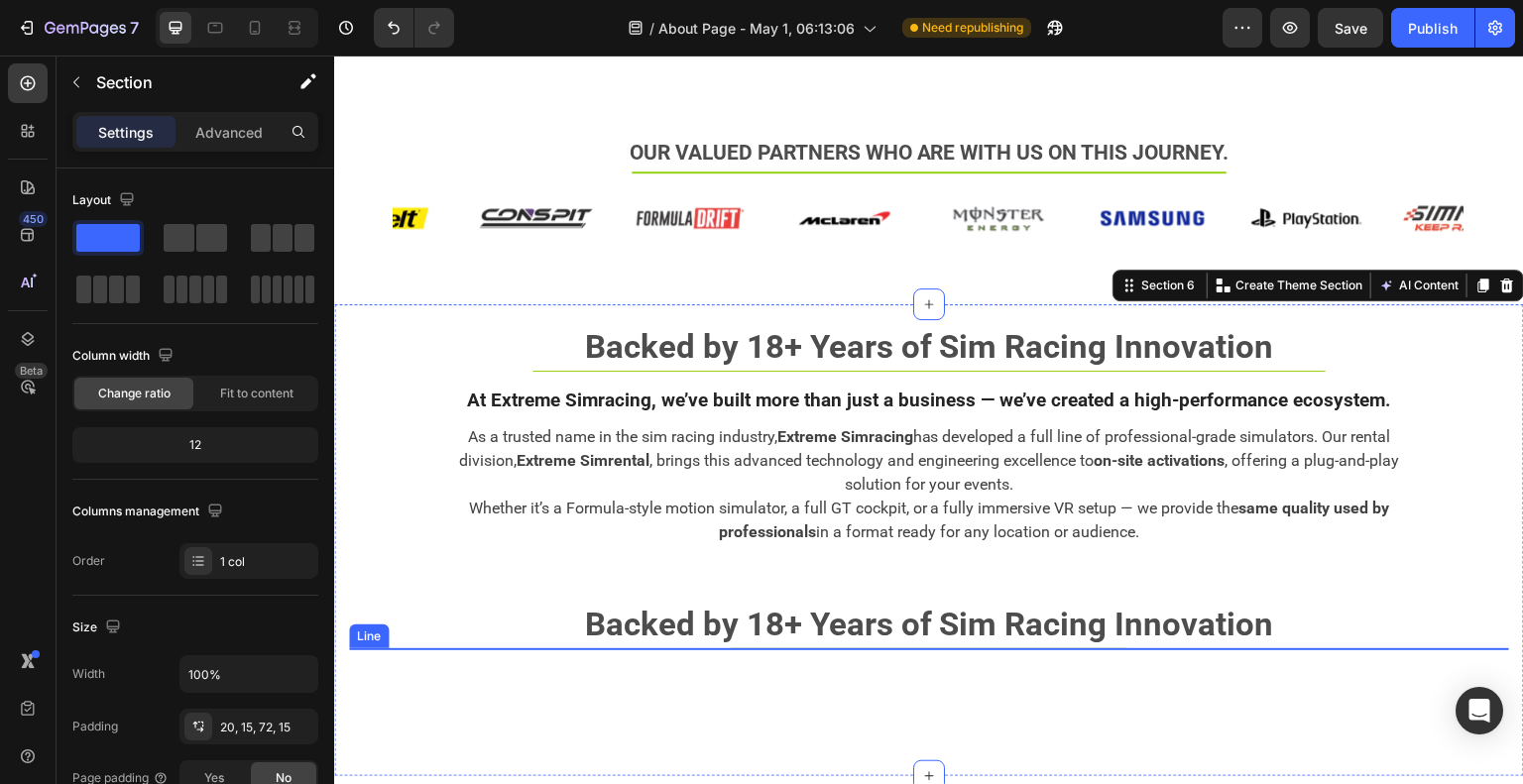 click at bounding box center (929, 648) 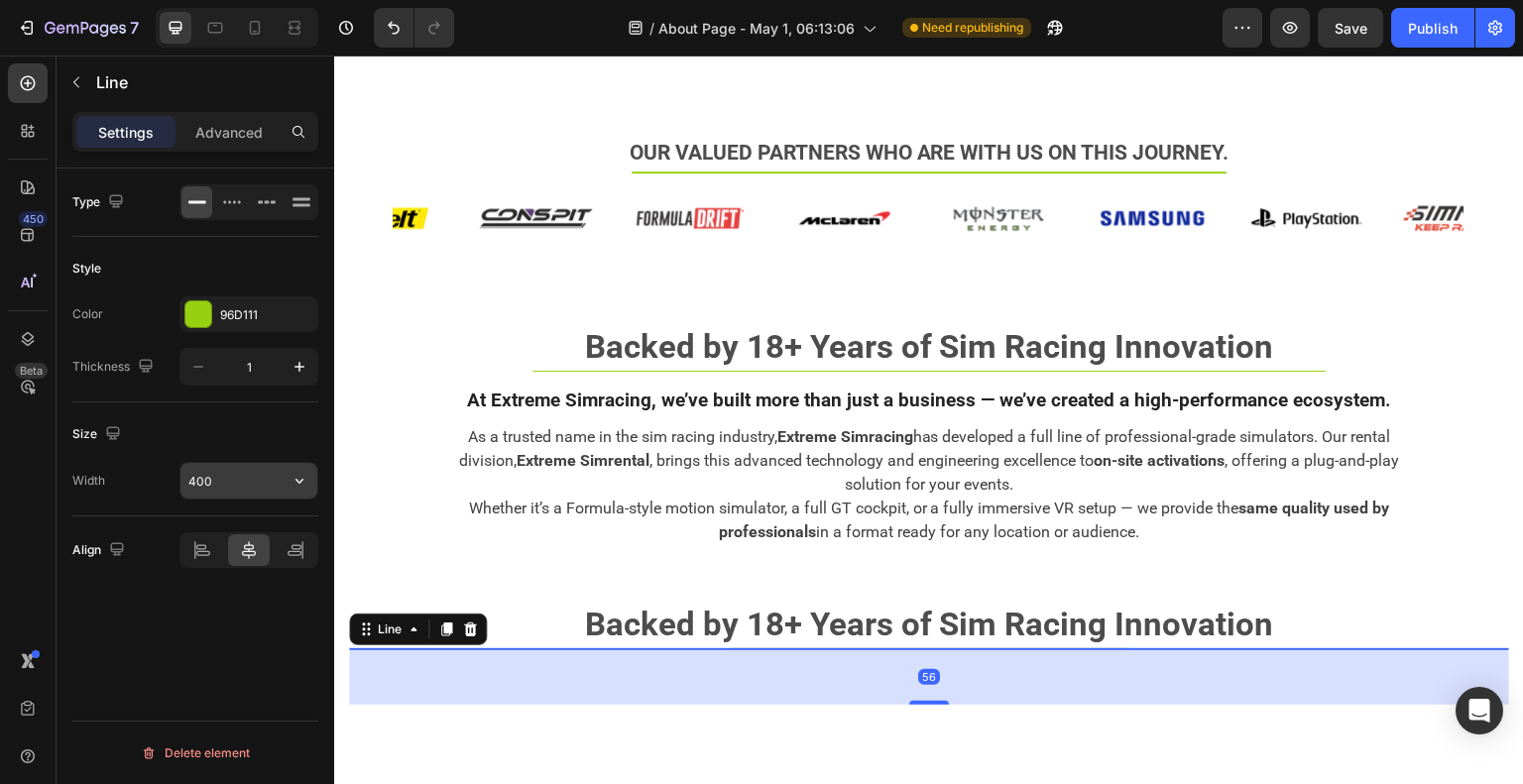 click on "400" at bounding box center (249, 481) 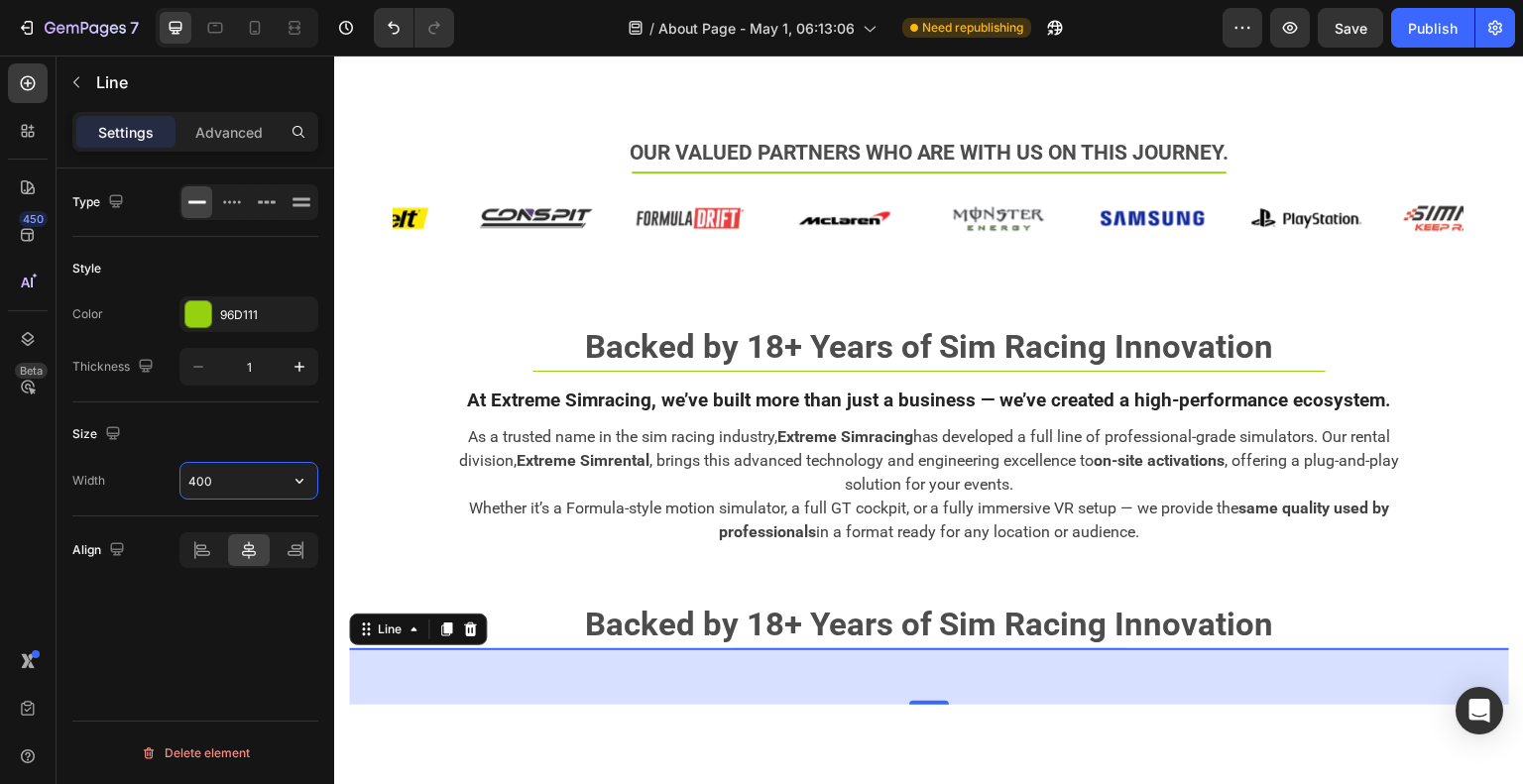 click on "400" at bounding box center [249, 481] 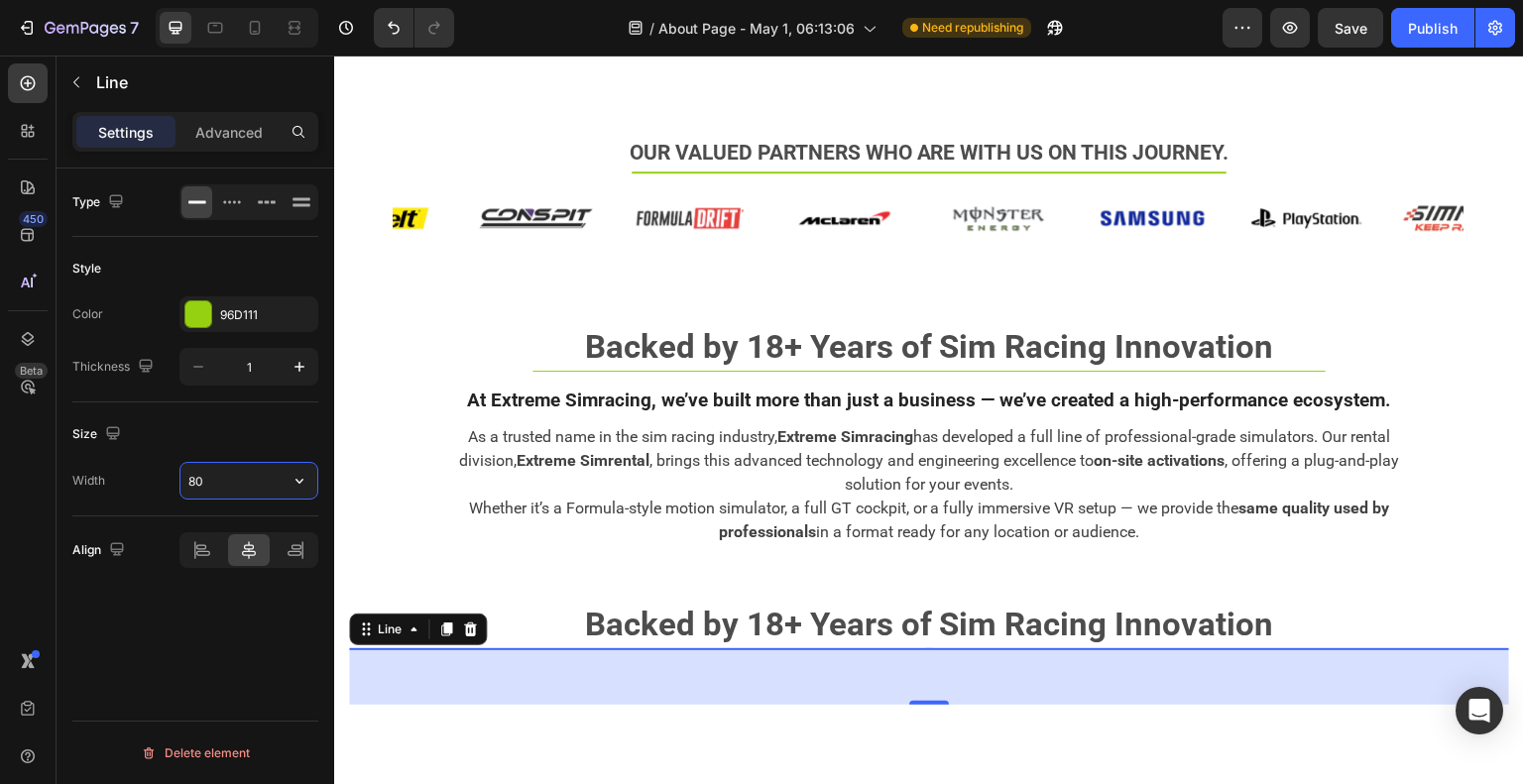 type on "800" 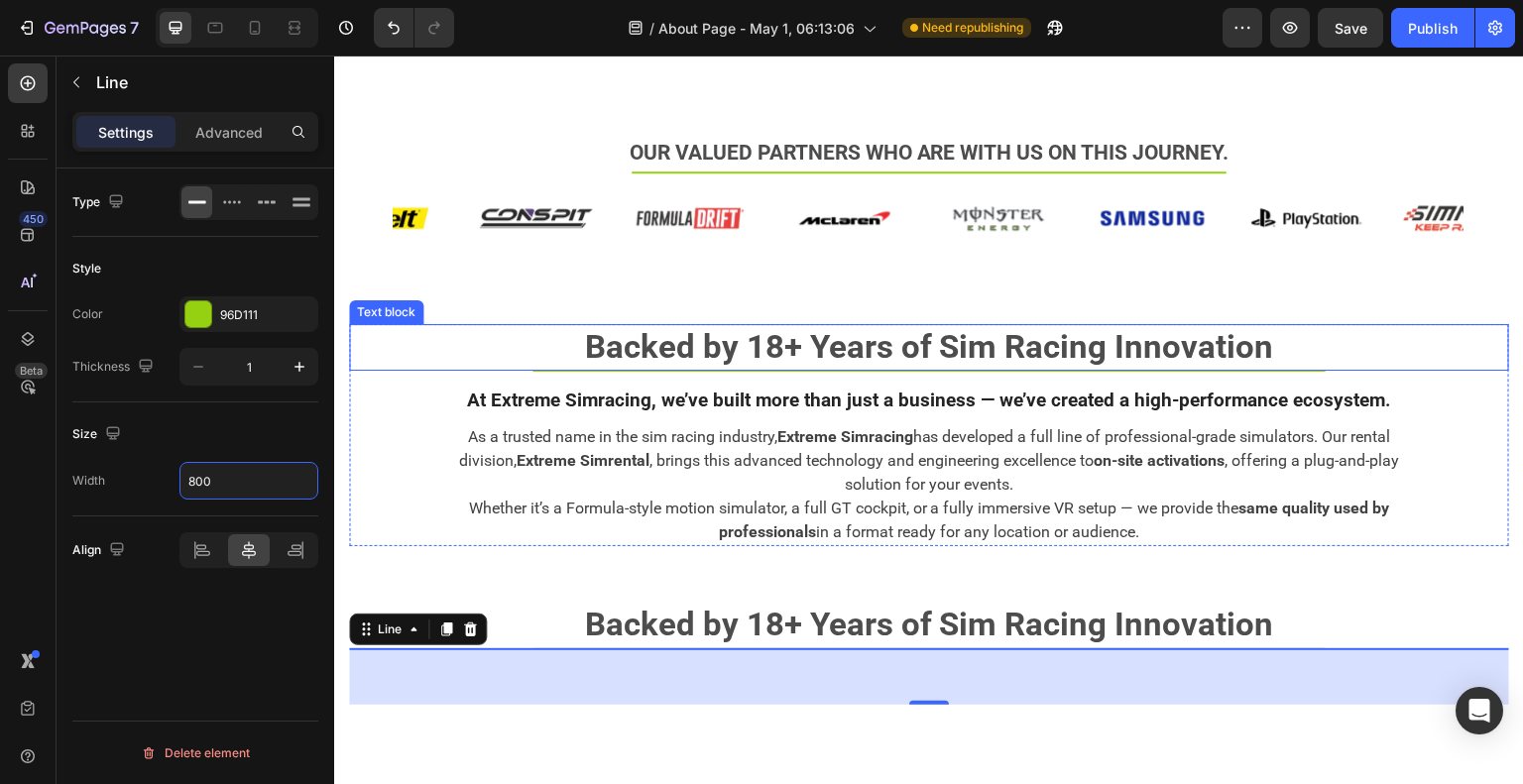 click on "Backed by 18+ Years of Sim Racing Innovation" at bounding box center (929, 347) 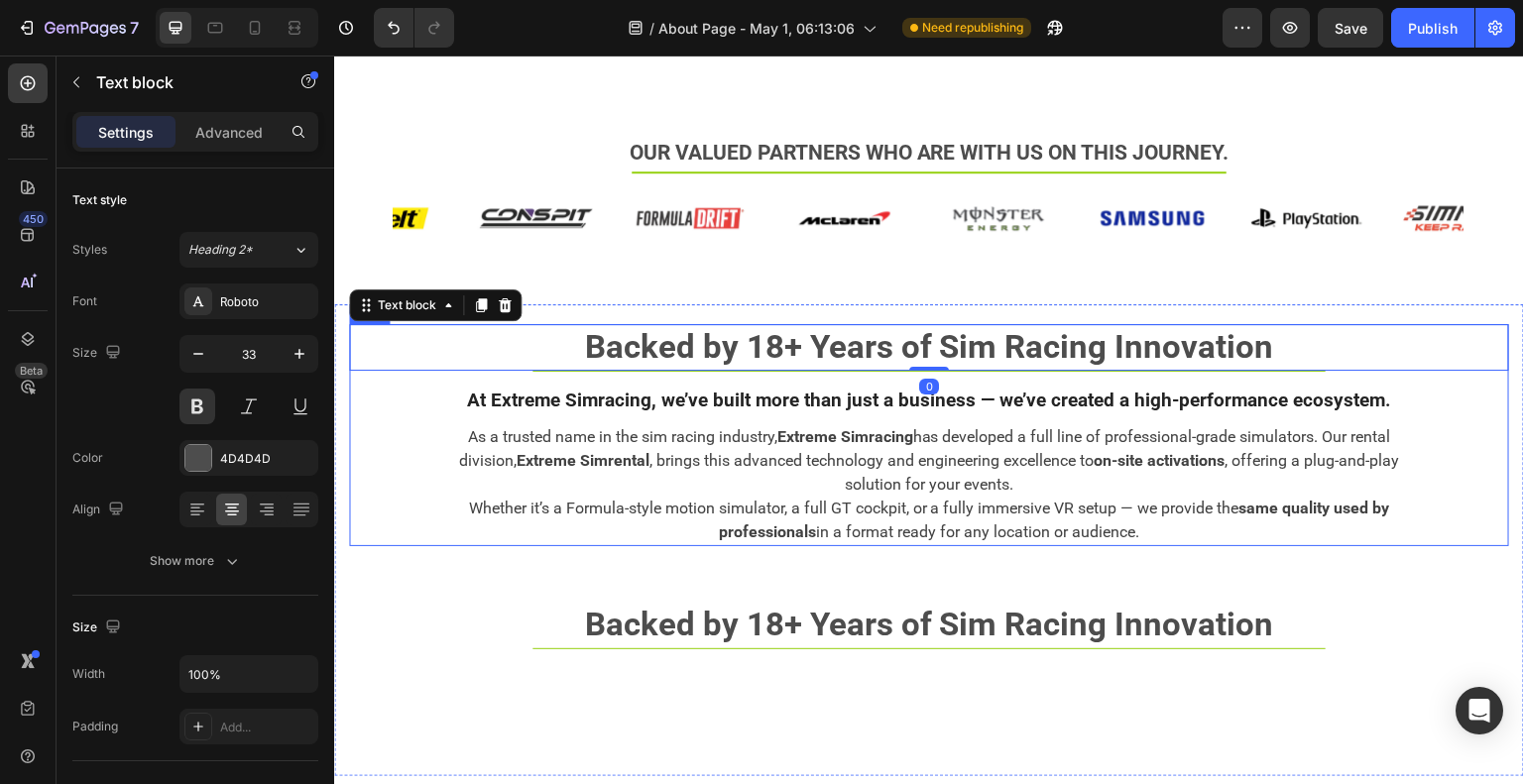 click on "Backed by 18+ Years of Sim Racing Innovation Text block   0                Title Line At Extreme Simracing, we’ve built more than just a business — we’ve created a high-performance ecosystem. Heading As a trusted name in the sim racing industry,  Extreme Simracing  has developed a full line of professional-grade simulators. Our rental division,  Extreme Simrental , brings this advanced technology and engineering excellence to  on-site activations , offering a plug-and-play solution for your events. Whether it’s a Formula-style motion simulator, a full GT cockpit, or a fully immersive VR setup — we provide the  same quality used by professionals  in a format ready for any location or audience. Text block Row" at bounding box center (929, 435) 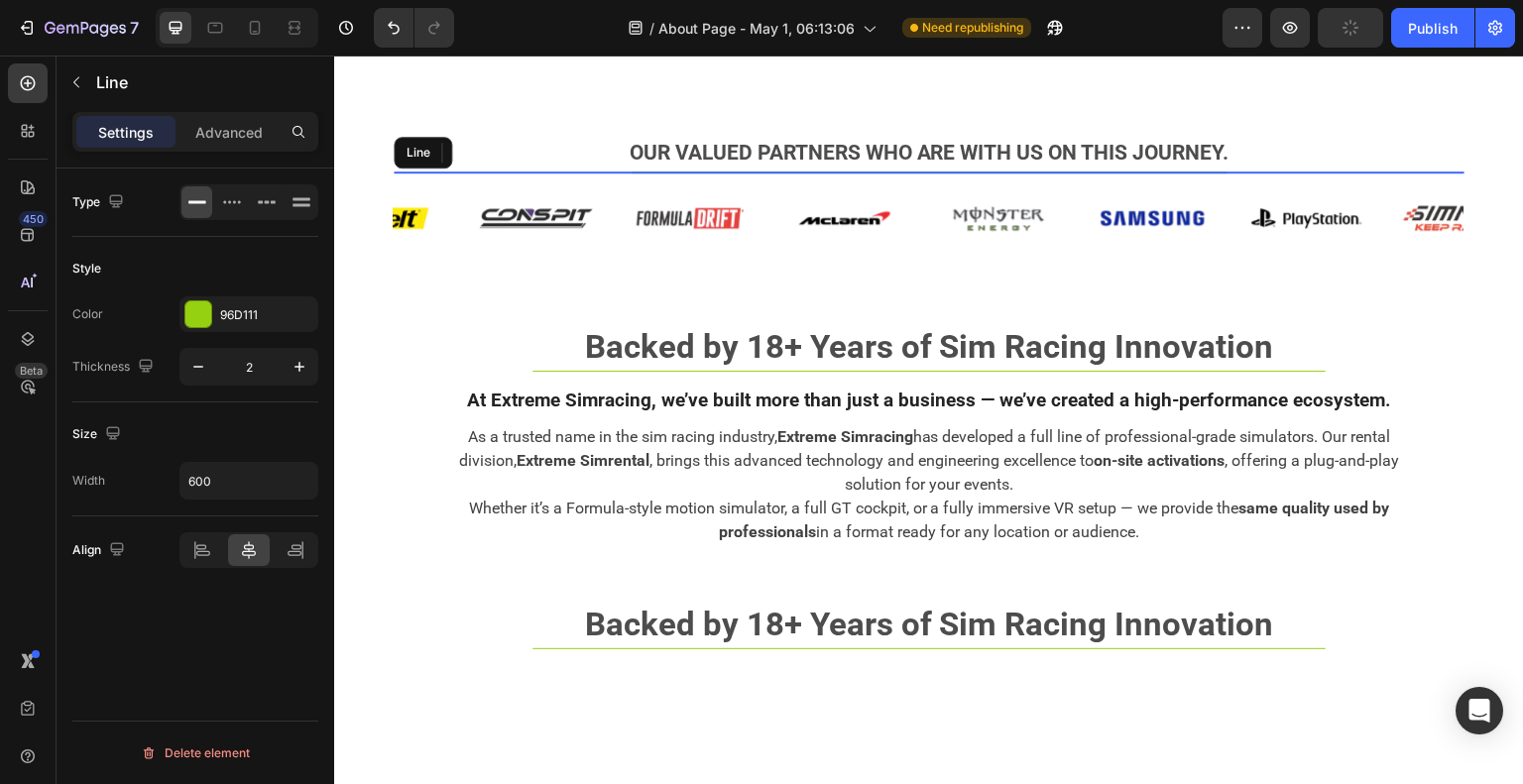 click at bounding box center (929, 172) 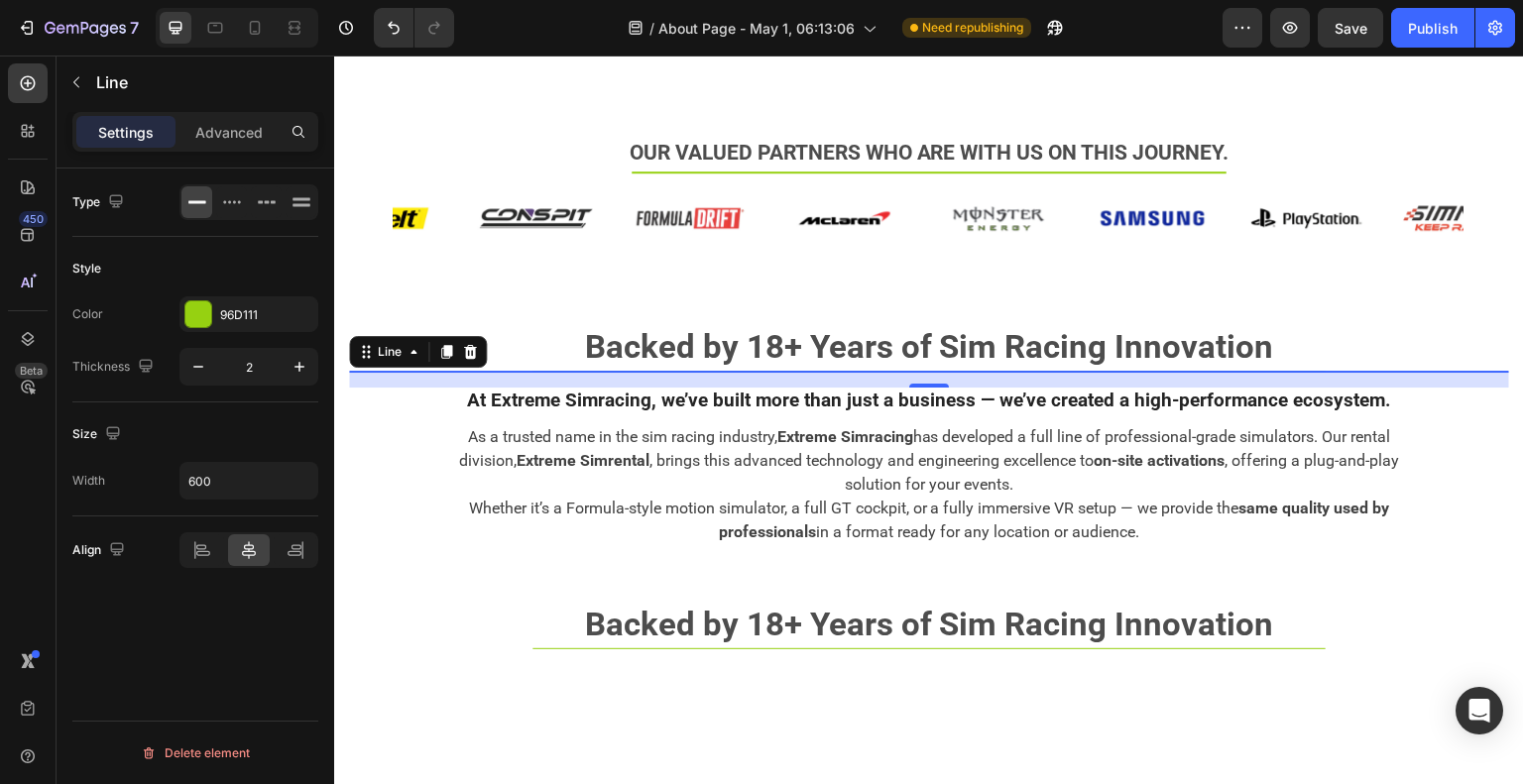 click at bounding box center [929, 371] 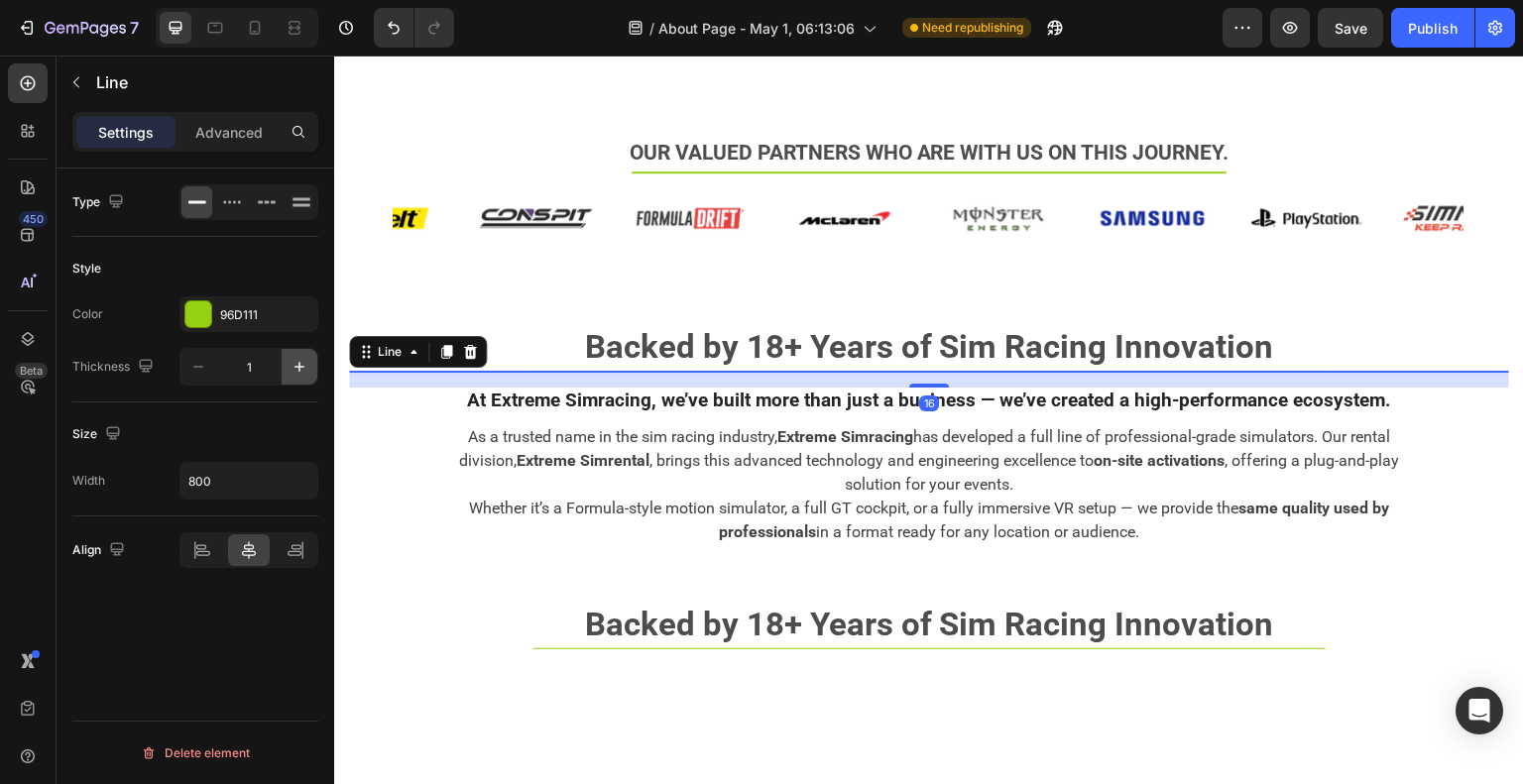 click 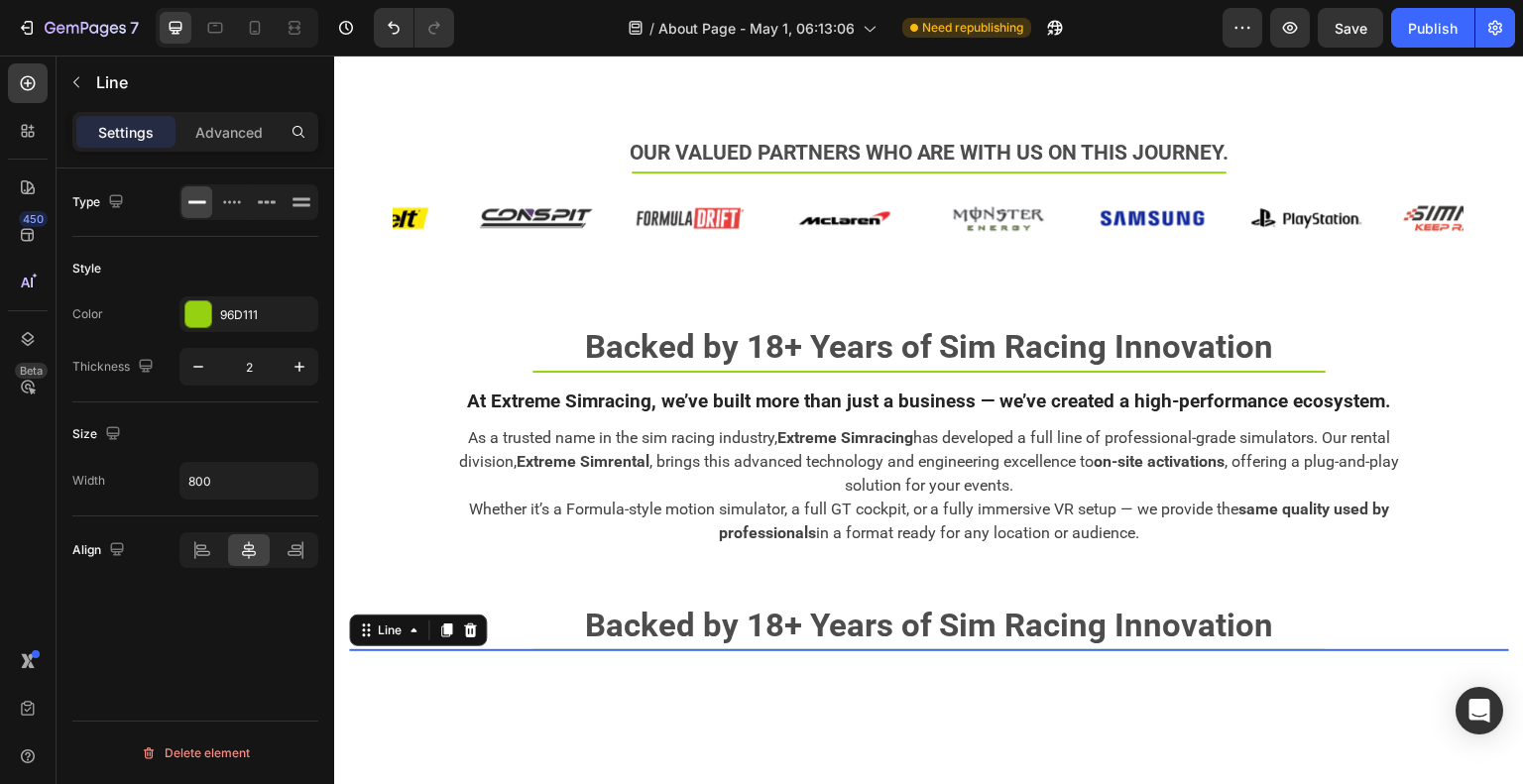 click on "Title Line   0" at bounding box center (929, 649) 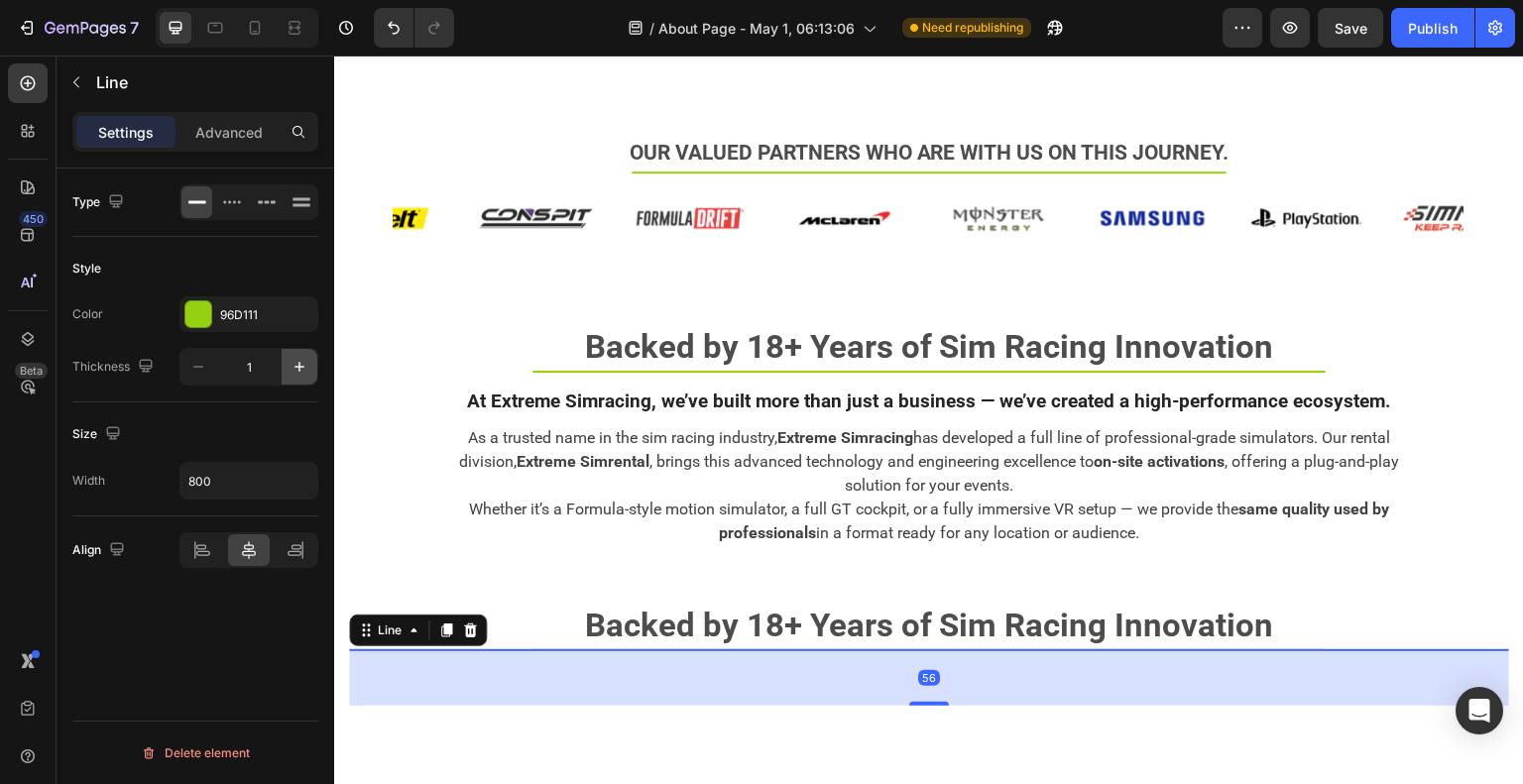click 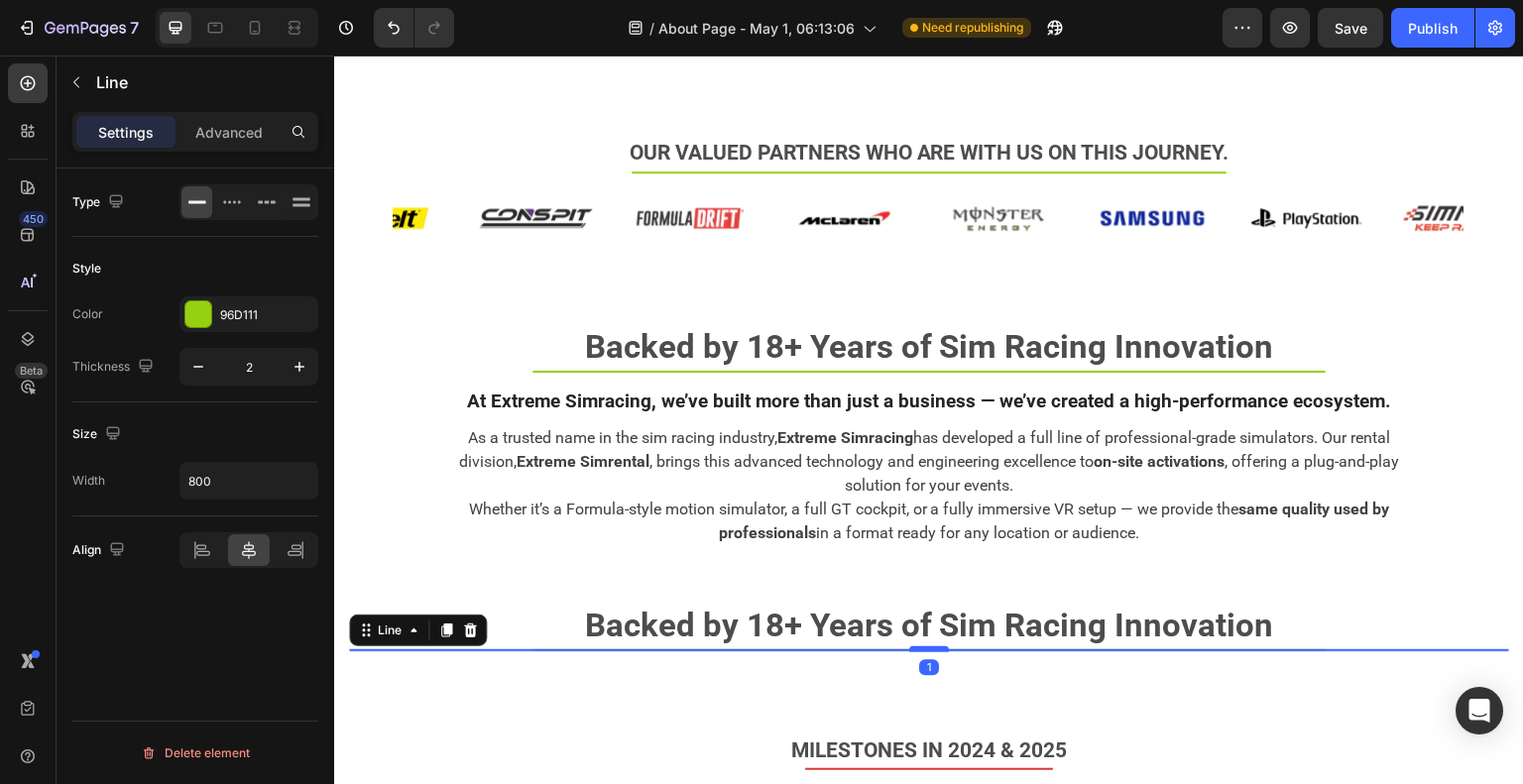 drag, startPoint x: 926, startPoint y: 702, endPoint x: 923, endPoint y: 647, distance: 55.081757 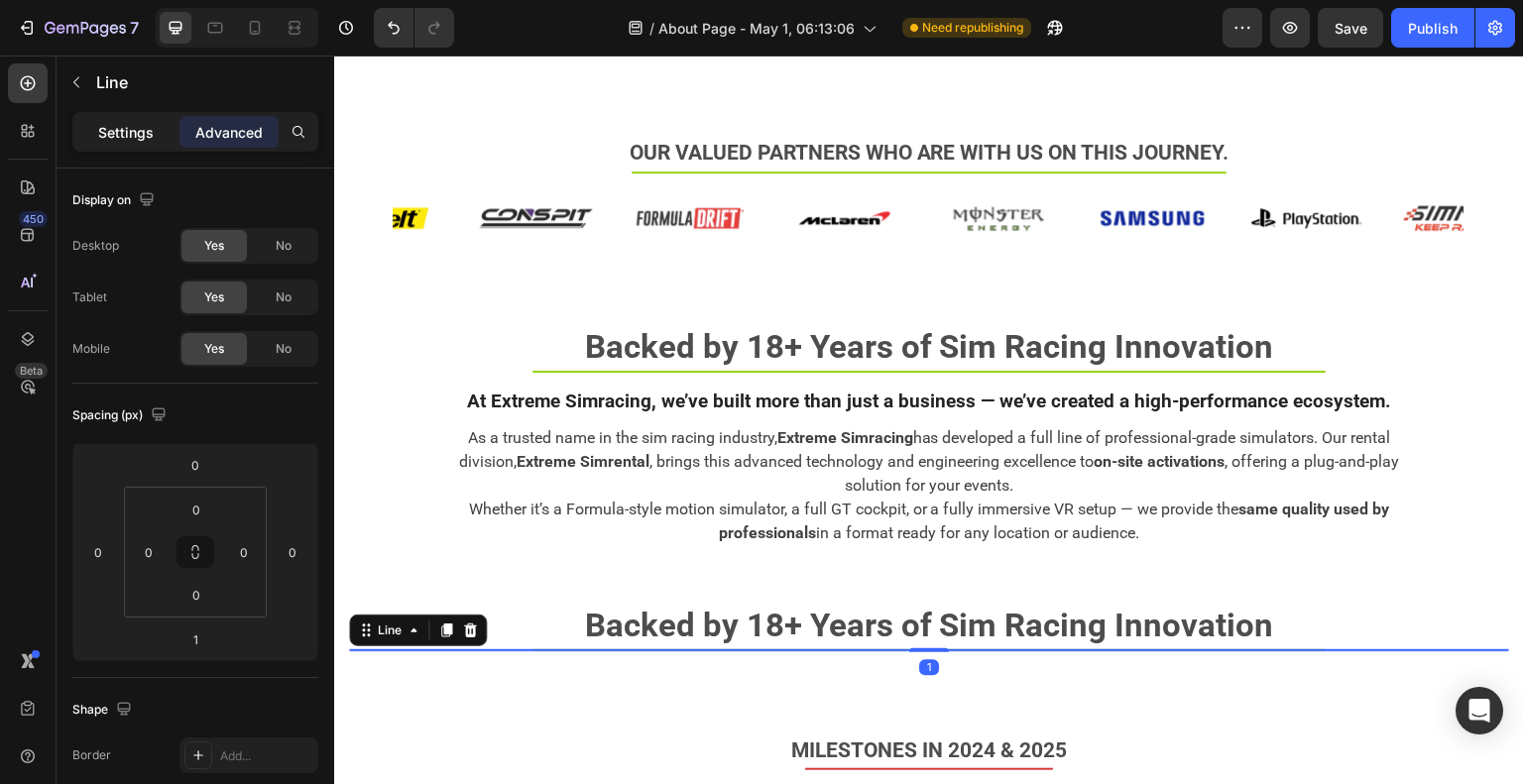 click on "Settings" at bounding box center (126, 132) 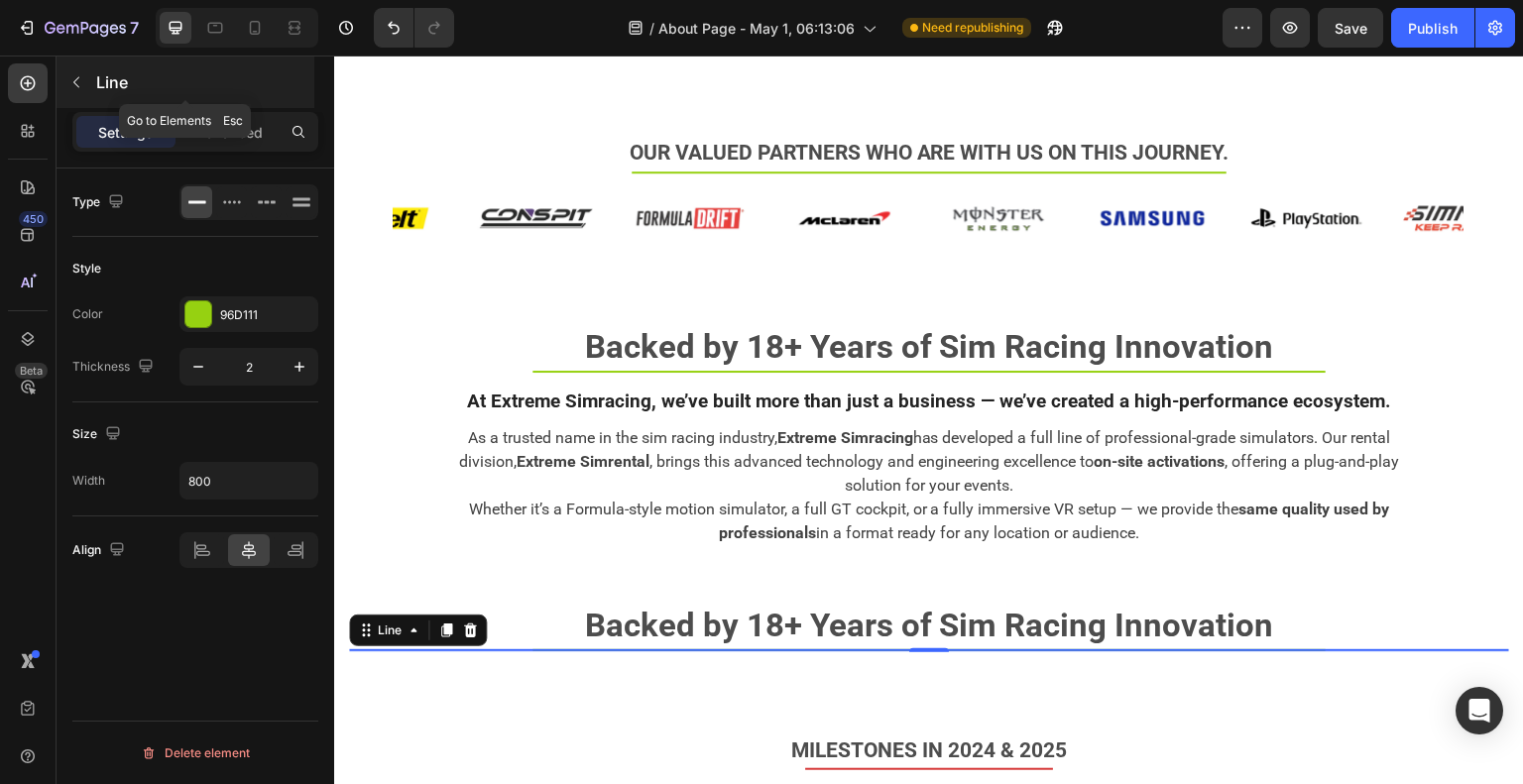 click 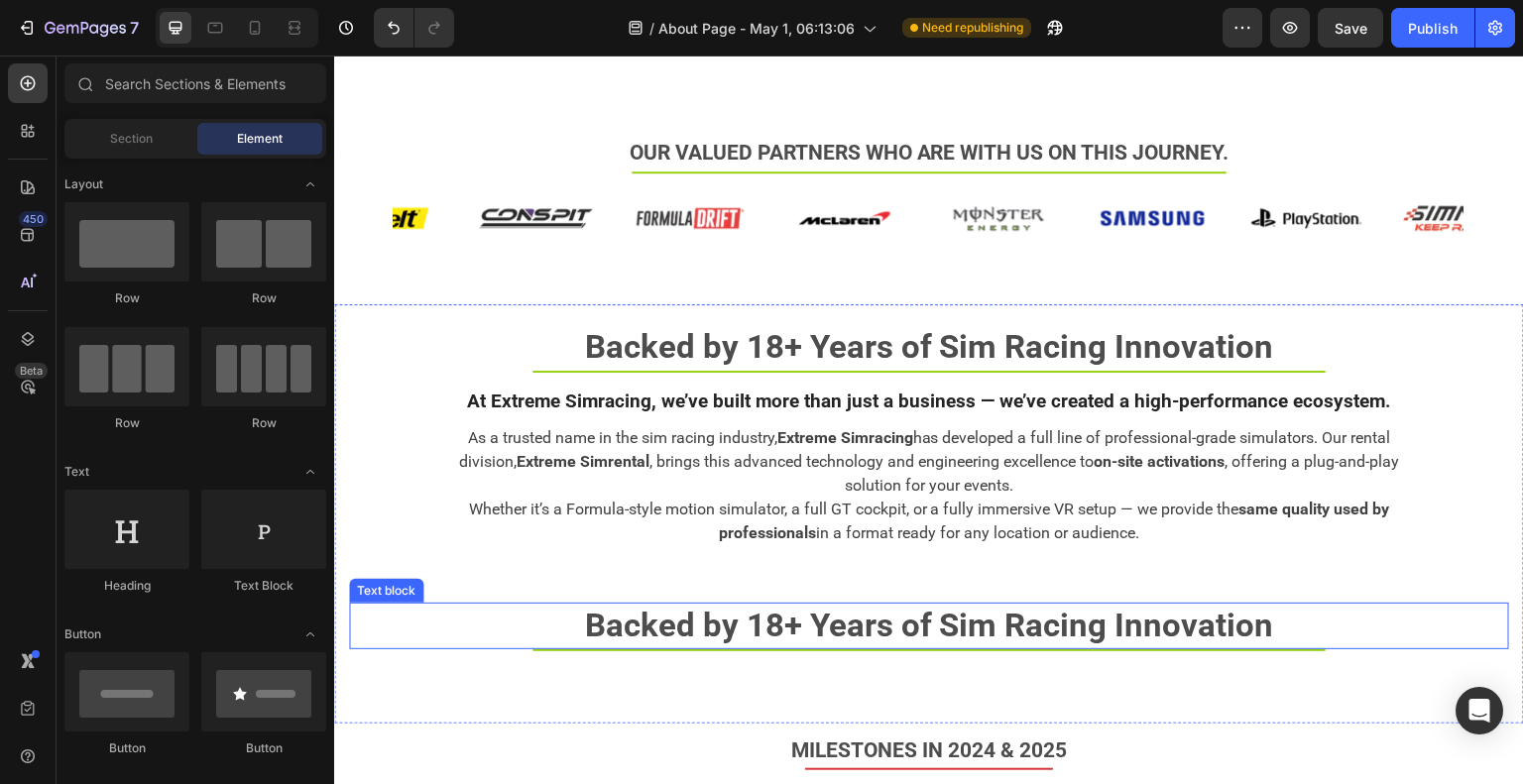 click on "Backed by 18+ Years of Sim Racing Innovation" at bounding box center (929, 625) 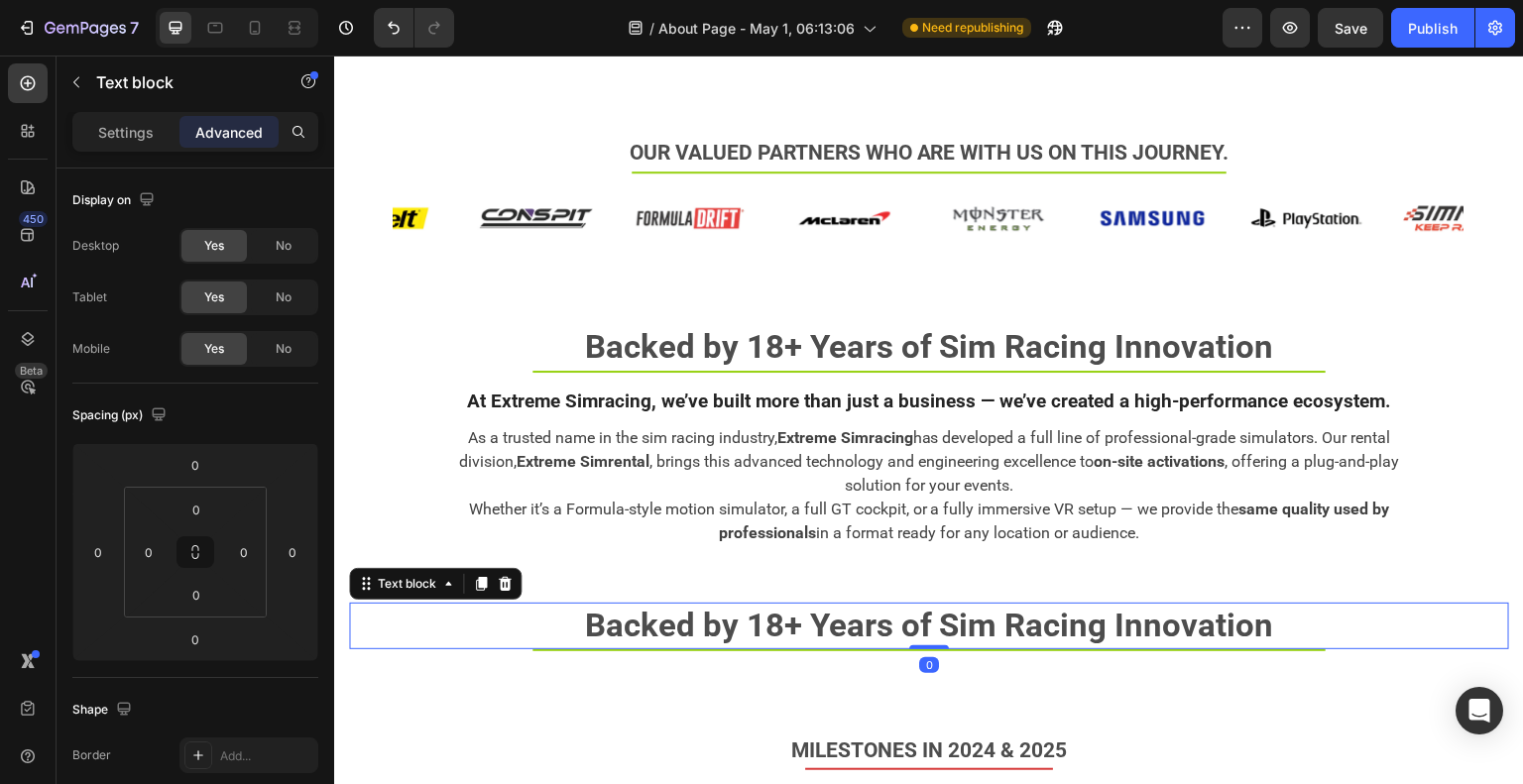 click on "Backed by 18+ Years of Sim Racing Innovation" at bounding box center [929, 625] 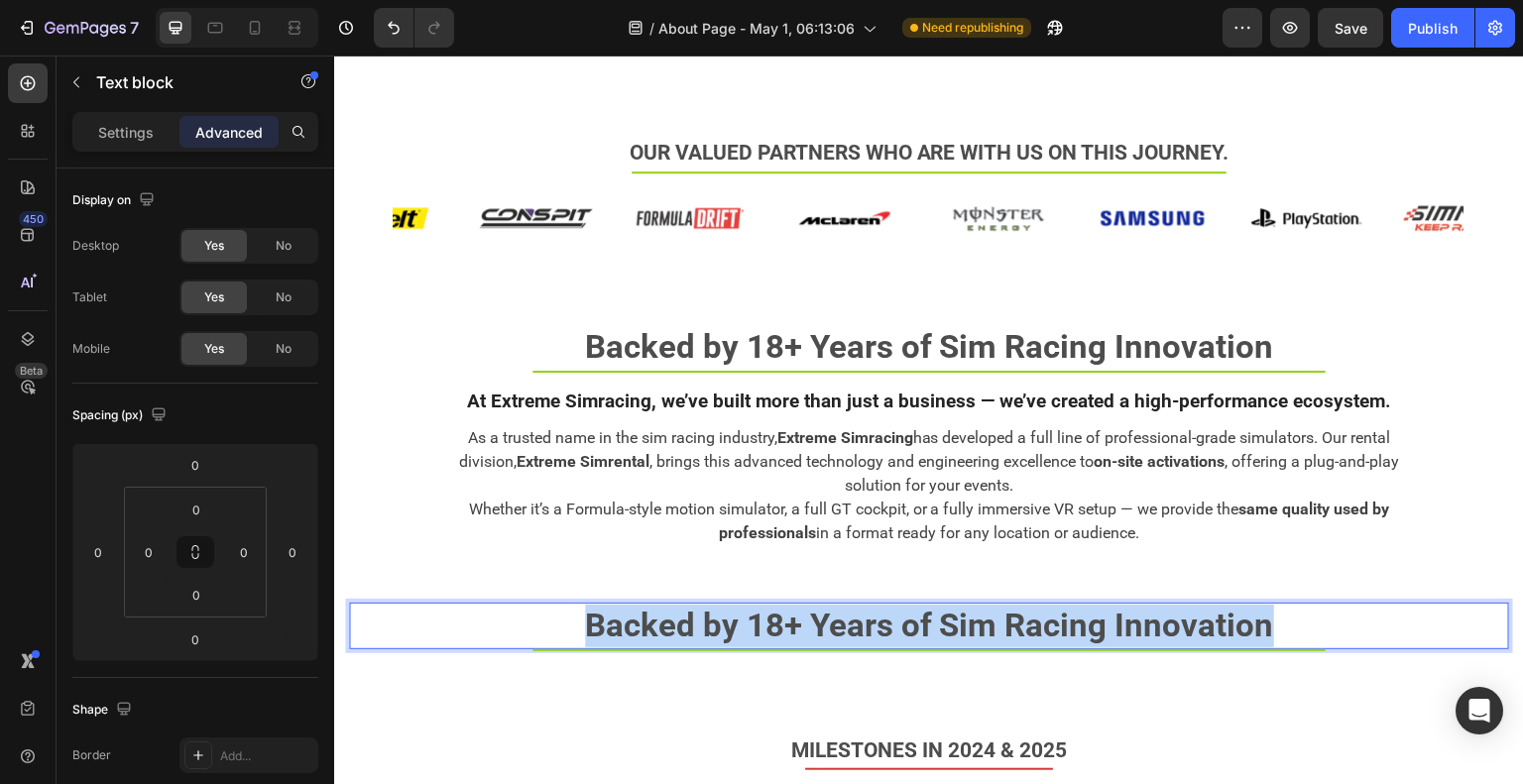 click on "Backed by 18+ Years of Sim Racing Innovation" at bounding box center (929, 625) 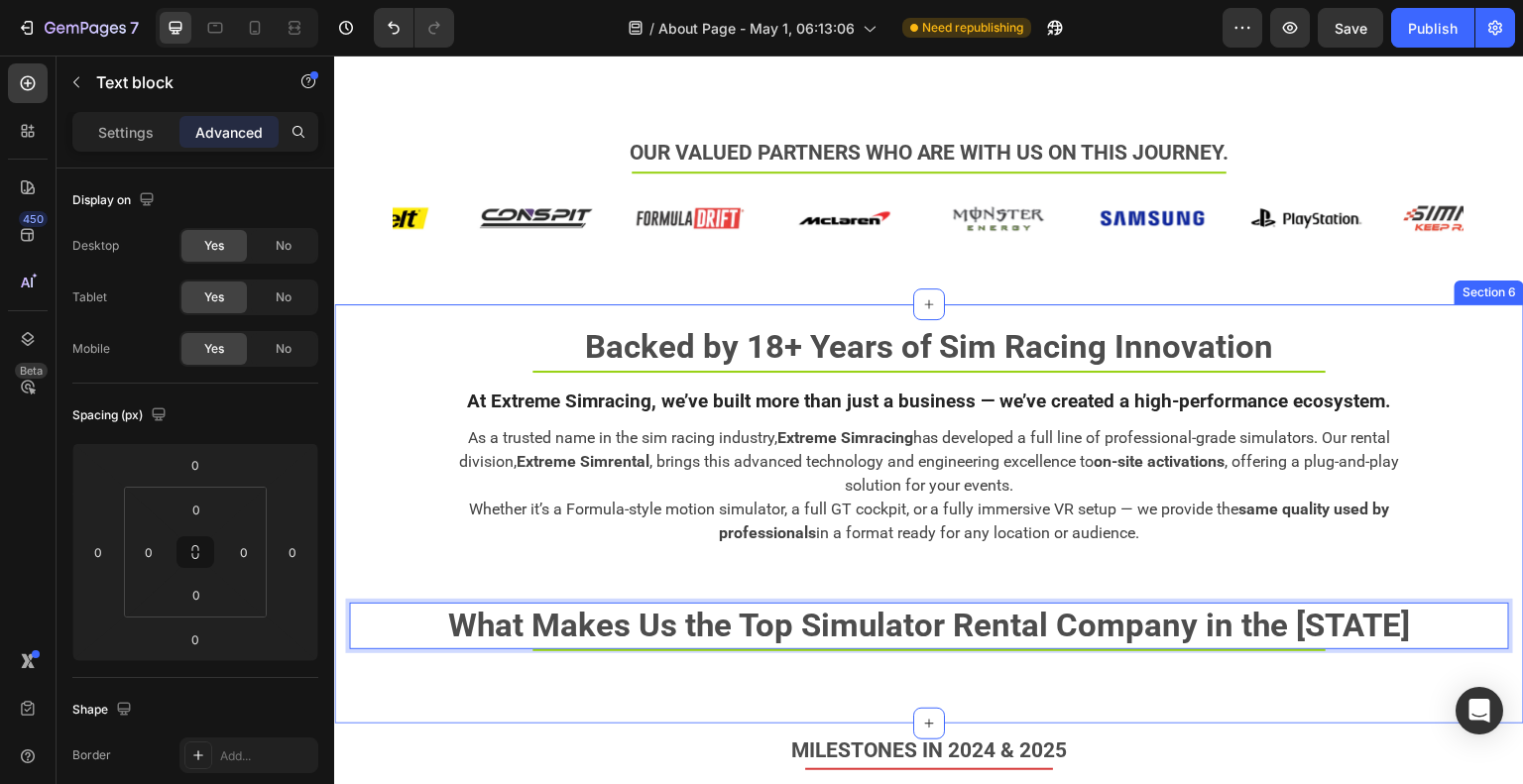 click on "Backed by 18+ Years of Sim Racing Innovation Text block                Title Line At Extreme Simracing, we’ve built more than just a business — we’ve created a high-performance ecosystem. Heading As a trusted name in the sim racing industry,  Extreme Simracing  has developed a full line of professional-grade simulators. Our rental division,  Extreme Simrental , brings this advanced technology and engineering excellence to  on-site activations , offering a plug-and-play solution for your events. Whether it’s a Formula-style motion simulator, a full GT cockpit, or a fully immersive VR setup — we provide the  same quality used by professionals  in a format ready for any location or audience. Text block Row Row What Makes Us the Top Simulator Rental Company in the U.S. Text block   0                Title Line Image Kiko Tocci Text block Founder & CEO Text block Image Ed Rocha Text block General Manager Text block Image Carlos Candil Text block Head of Logistics and Accounting Text block Image Text block" at bounding box center [929, 513] 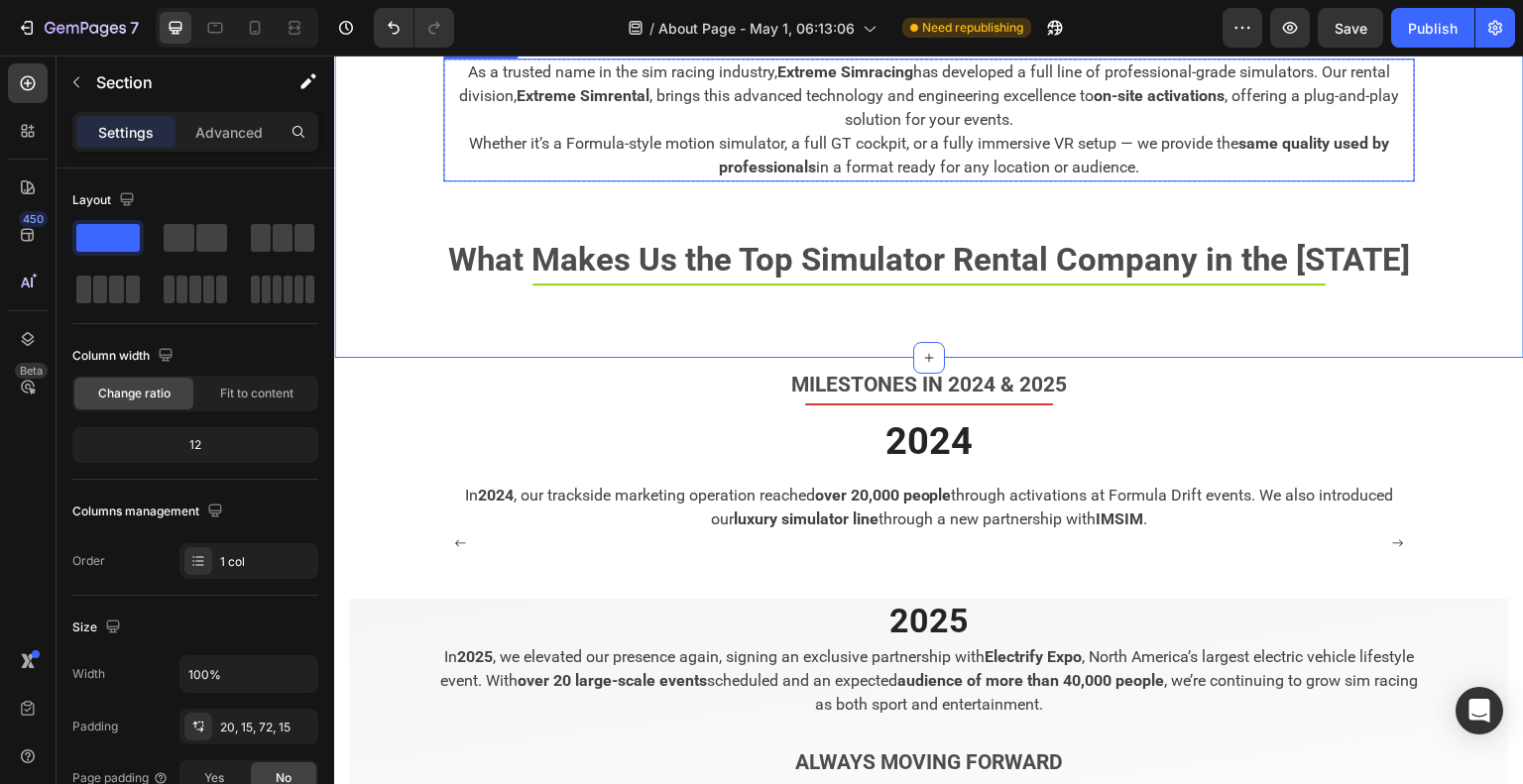 scroll, scrollTop: 3506, scrollLeft: 0, axis: vertical 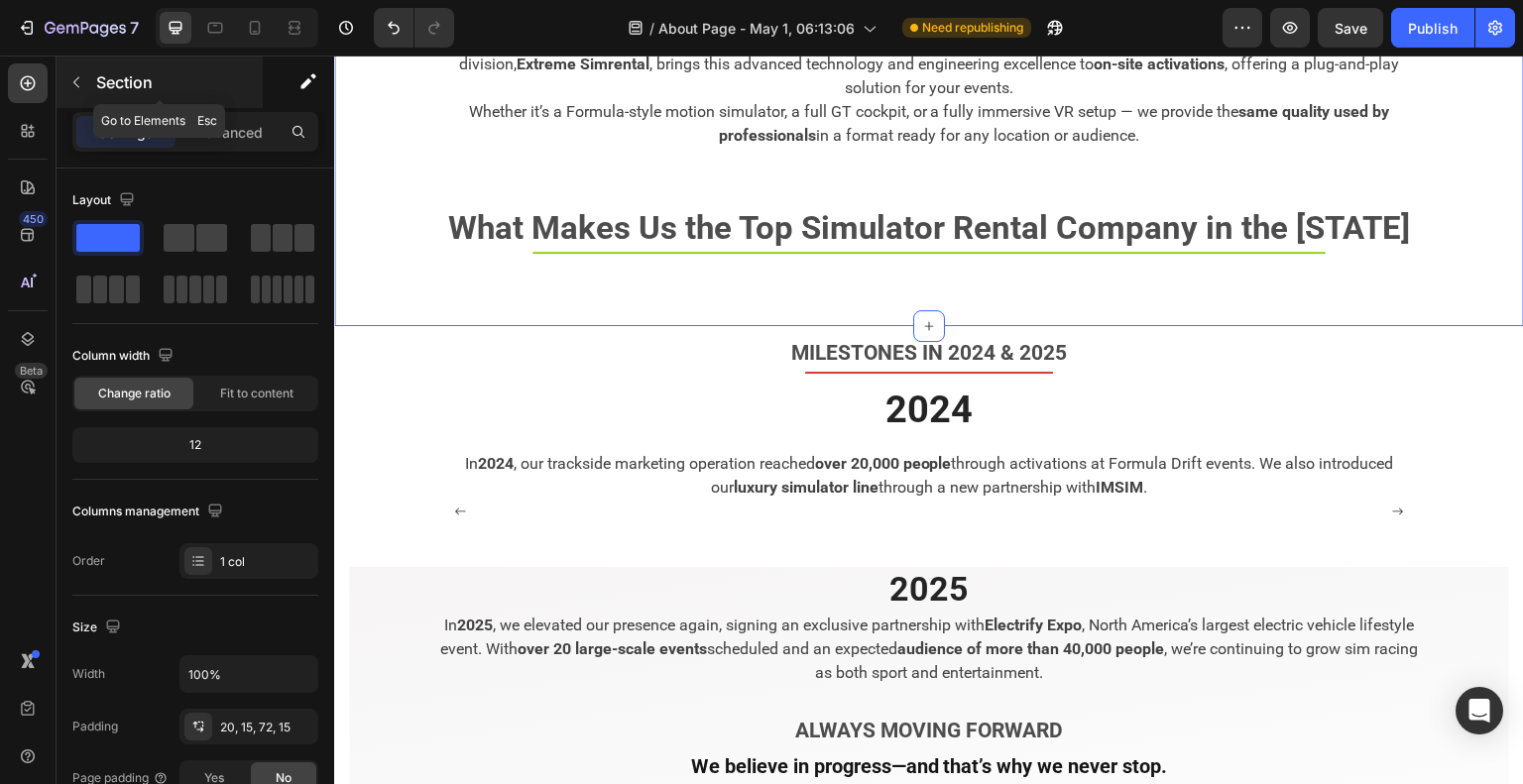 click 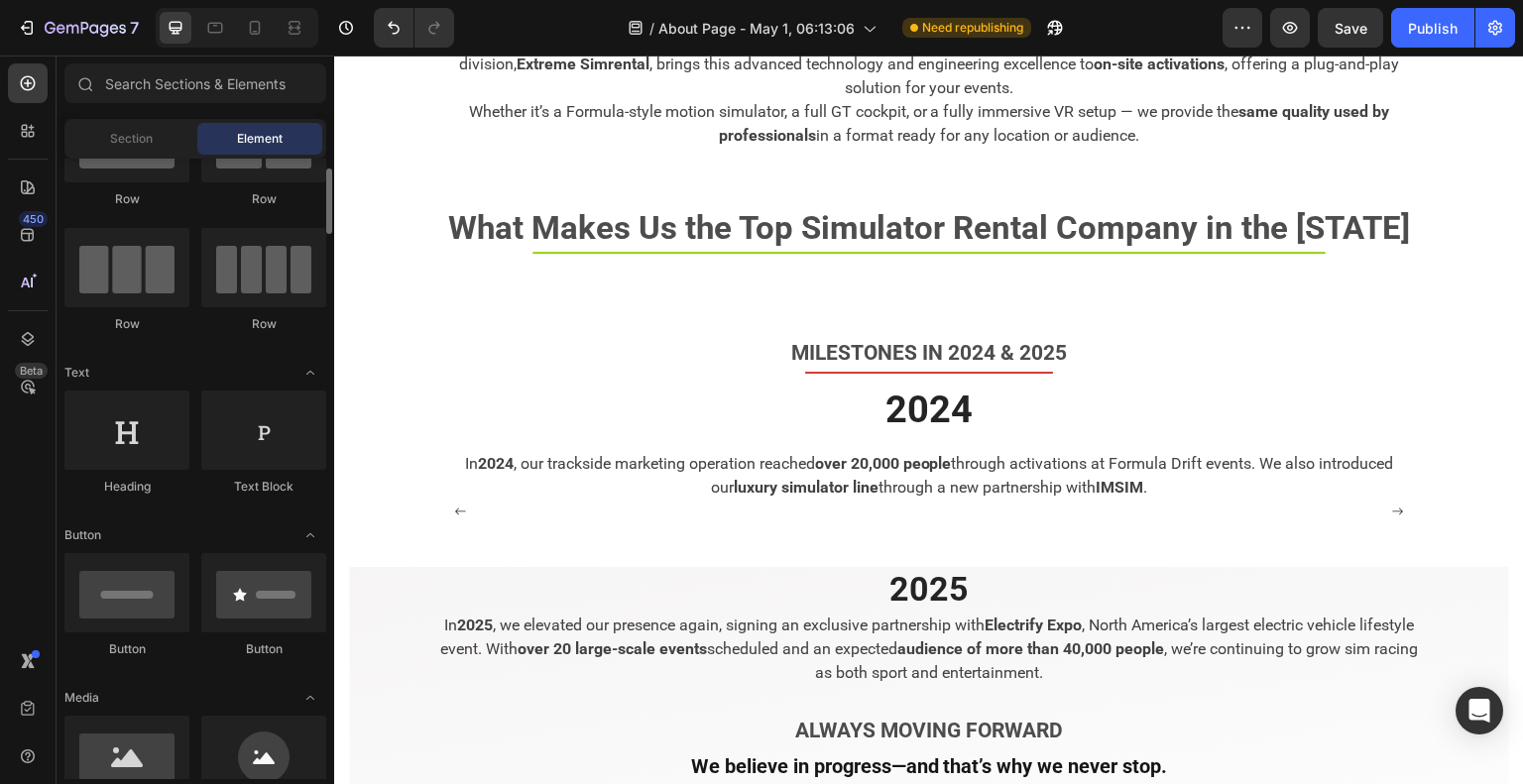 scroll, scrollTop: 0, scrollLeft: 0, axis: both 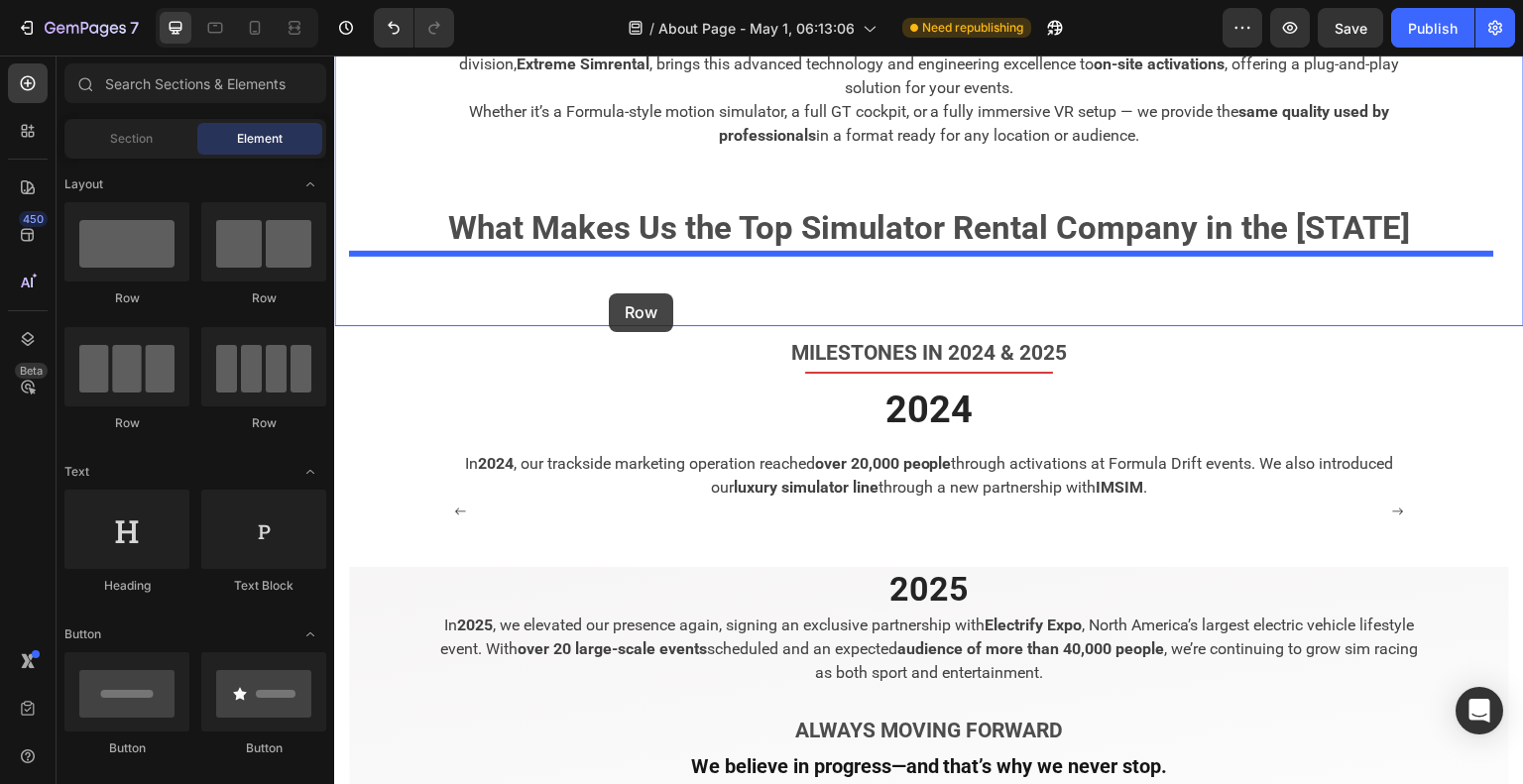 drag, startPoint x: 586, startPoint y: 425, endPoint x: 609, endPoint y: 293, distance: 133.98881 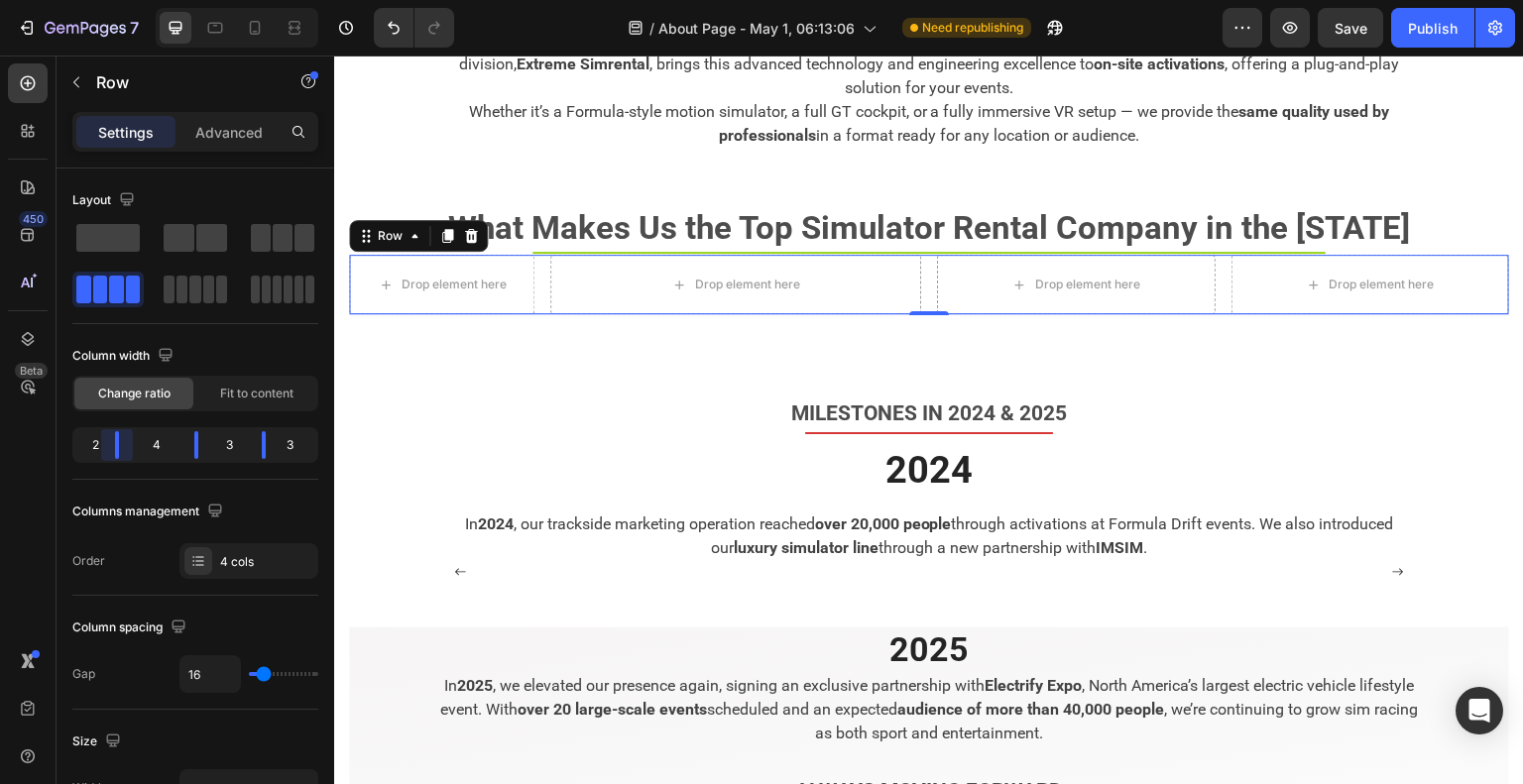 drag, startPoint x: 130, startPoint y: 447, endPoint x: 116, endPoint y: 447, distance: 14 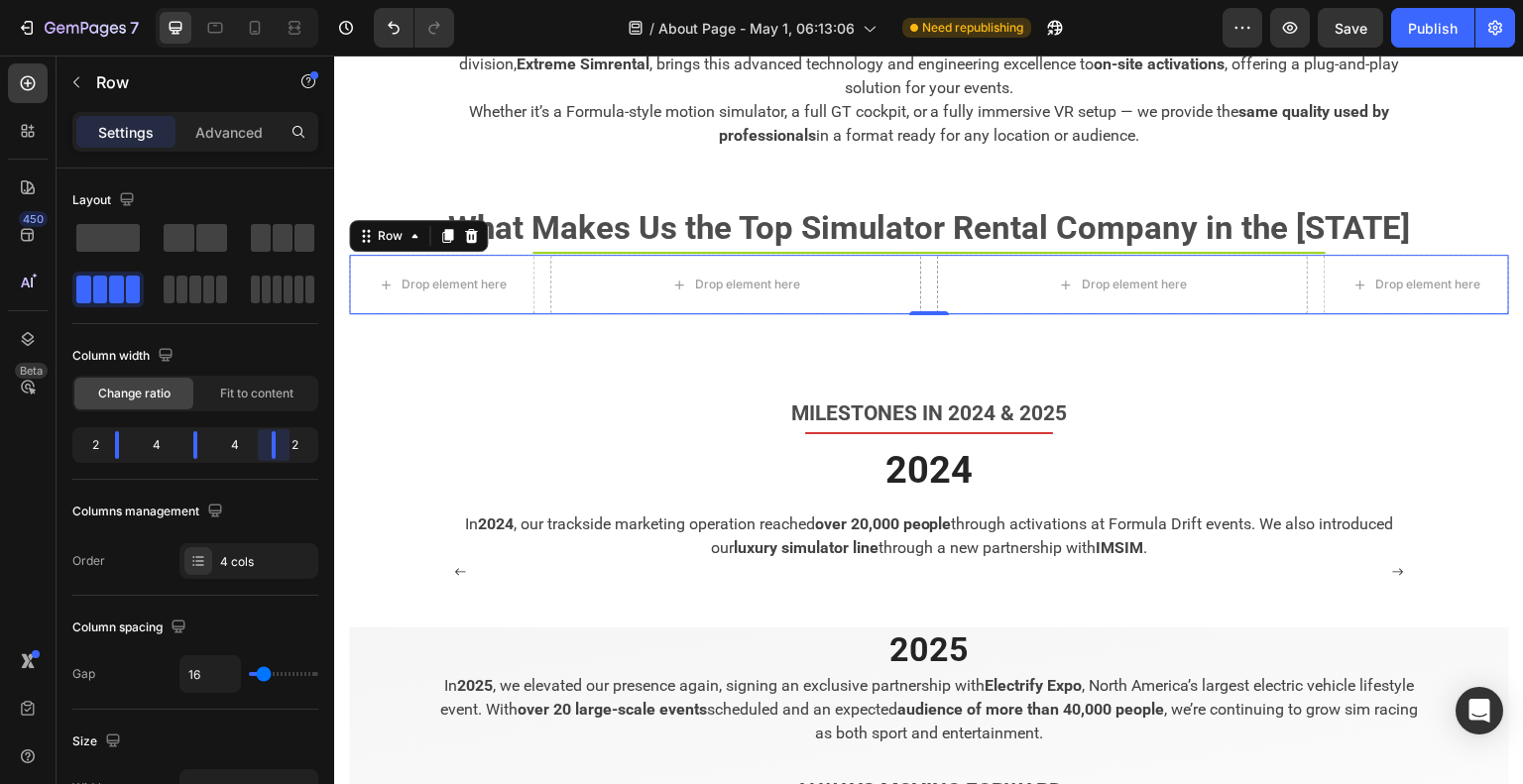 drag, startPoint x: 263, startPoint y: 444, endPoint x: 286, endPoint y: 446, distance: 23.086793 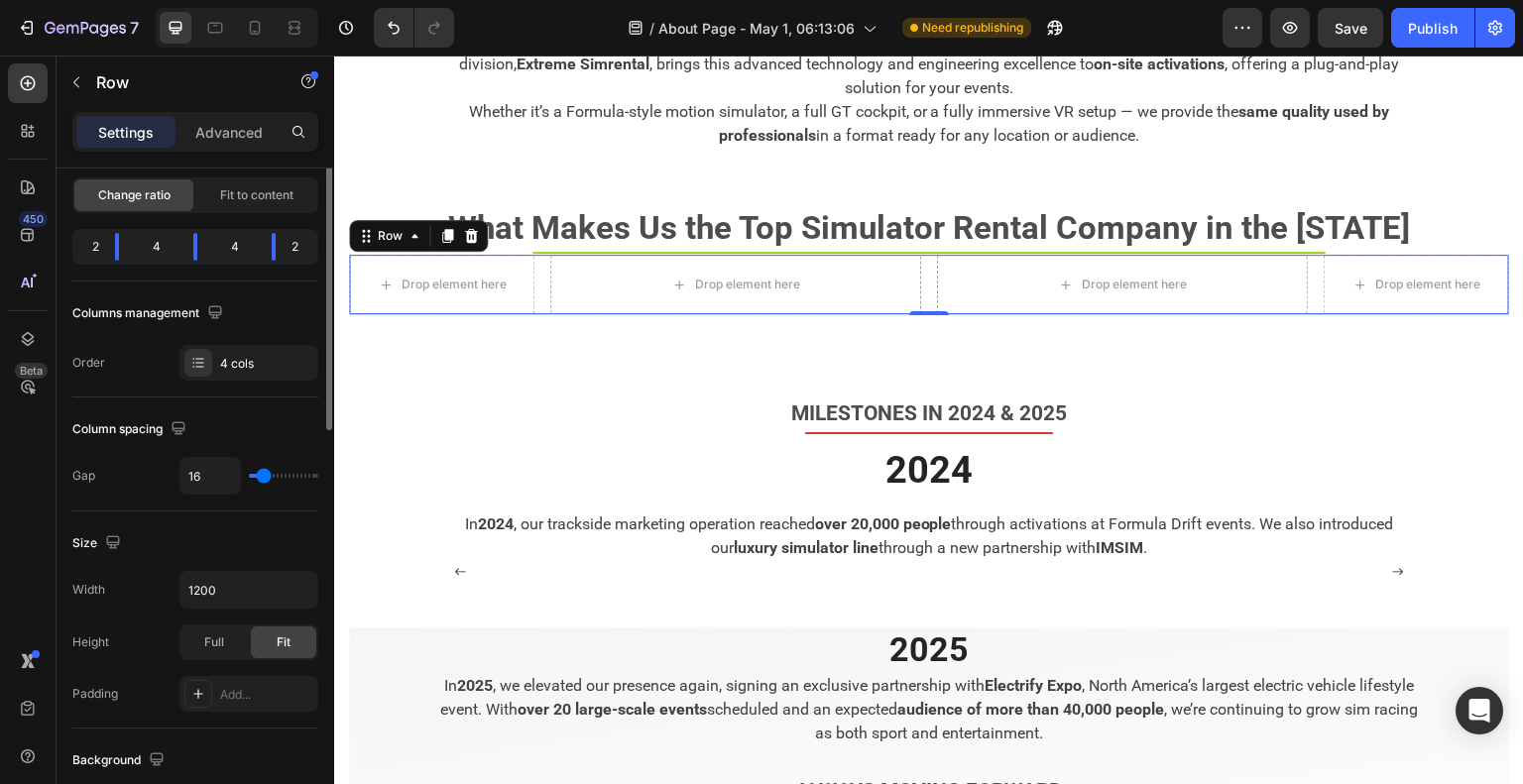 scroll, scrollTop: 297, scrollLeft: 0, axis: vertical 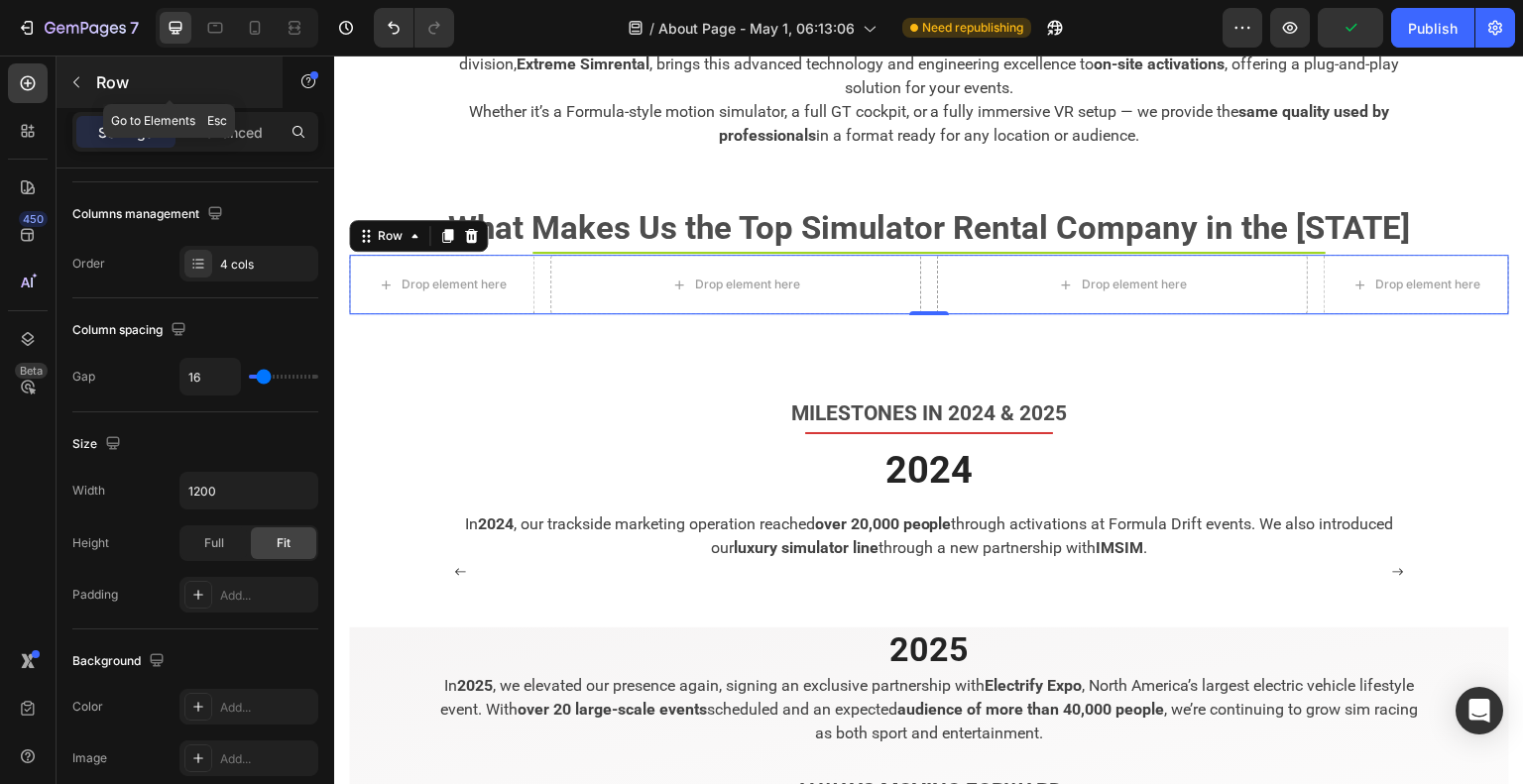 click 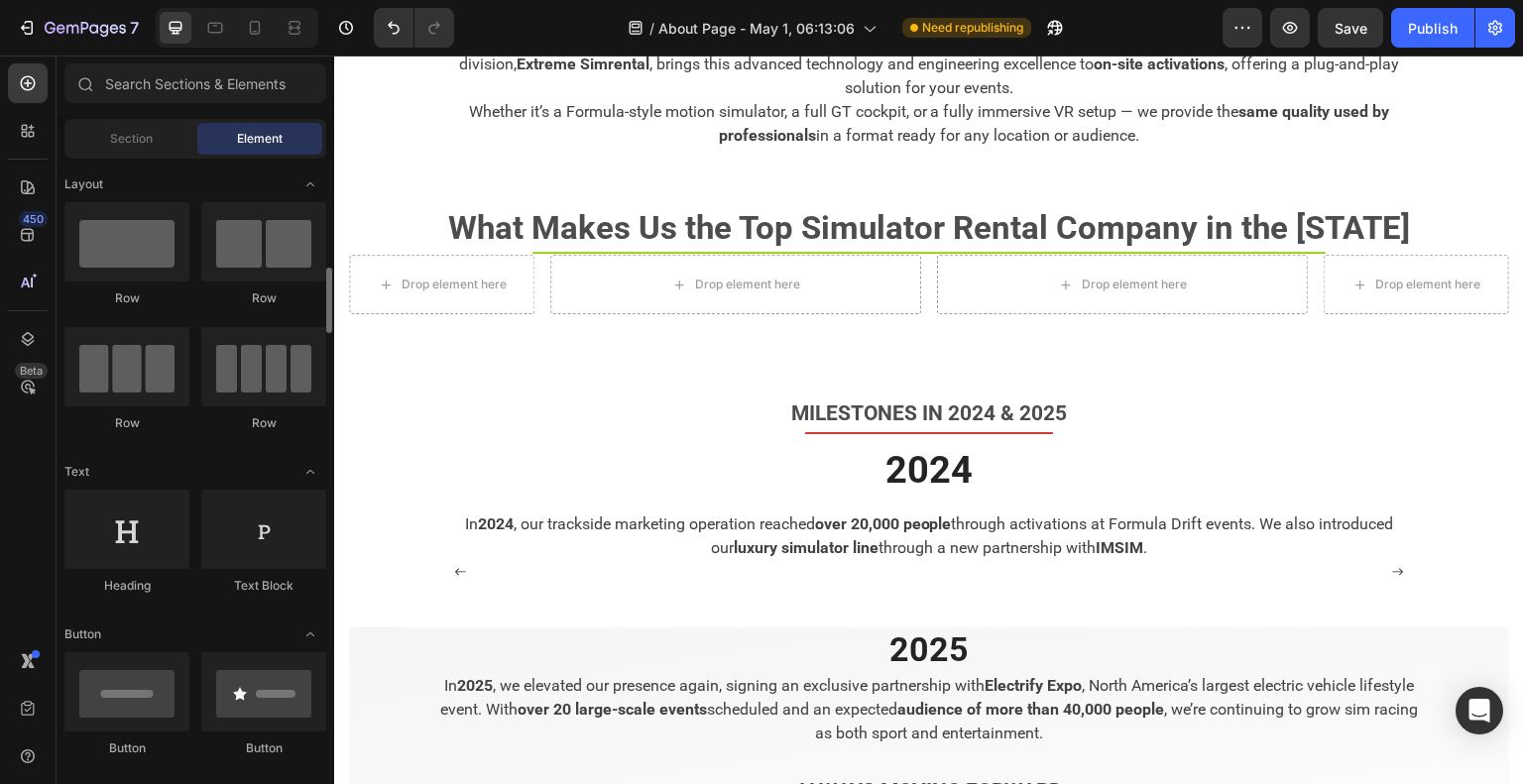 scroll, scrollTop: 99, scrollLeft: 0, axis: vertical 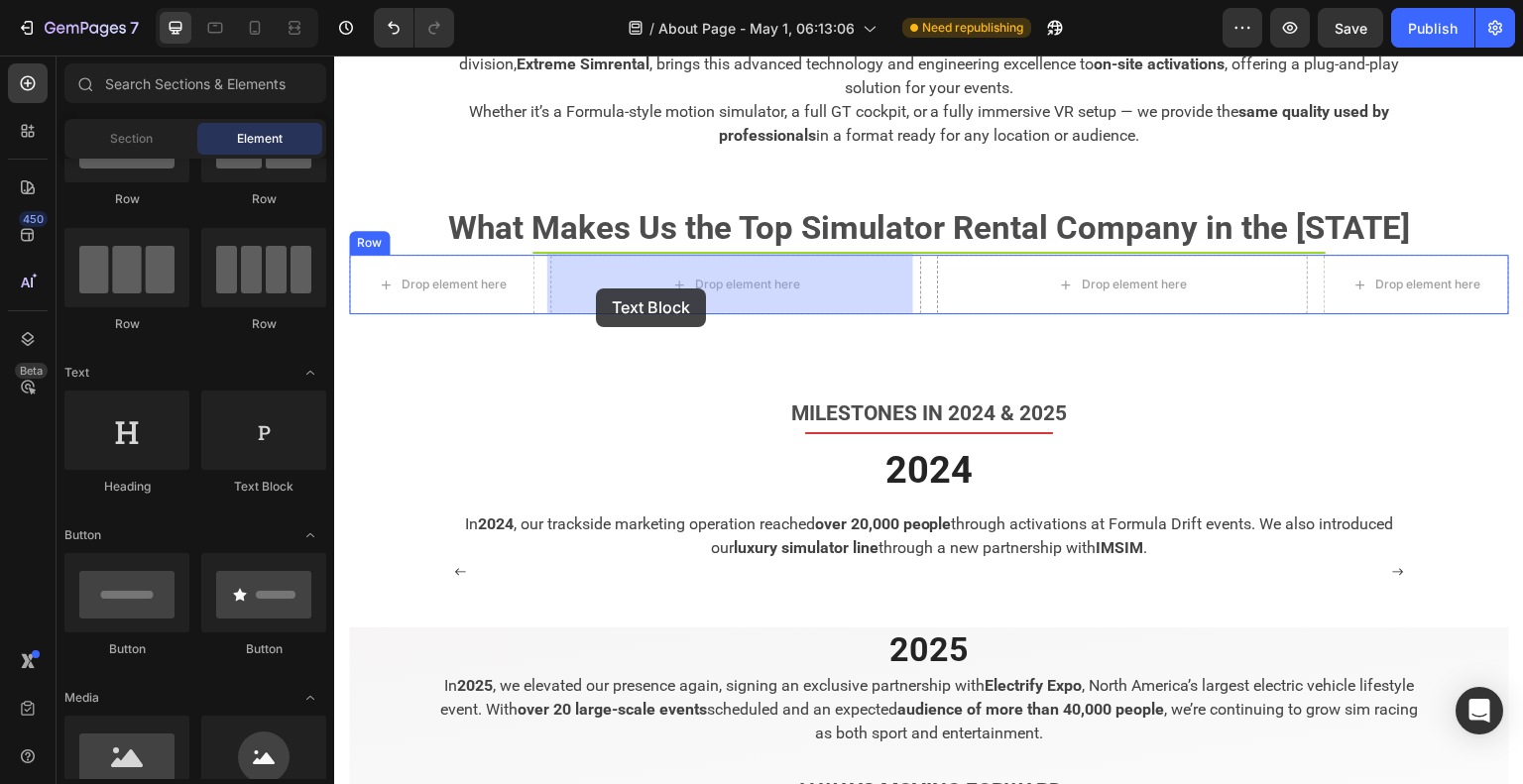 drag, startPoint x: 580, startPoint y: 504, endPoint x: 596, endPoint y: 288, distance: 216.59178 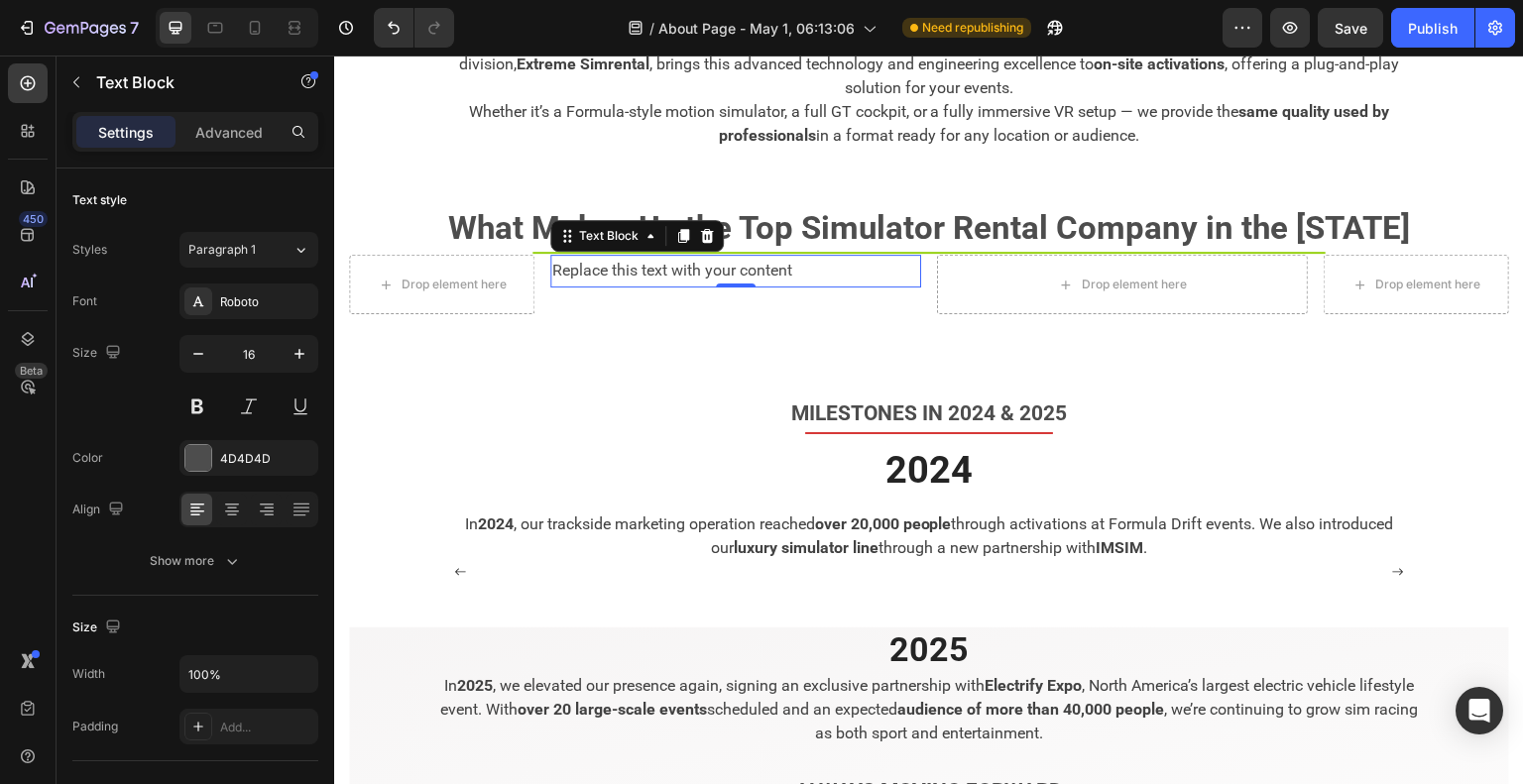 click on "Replace this text with your content" at bounding box center (736, 271) 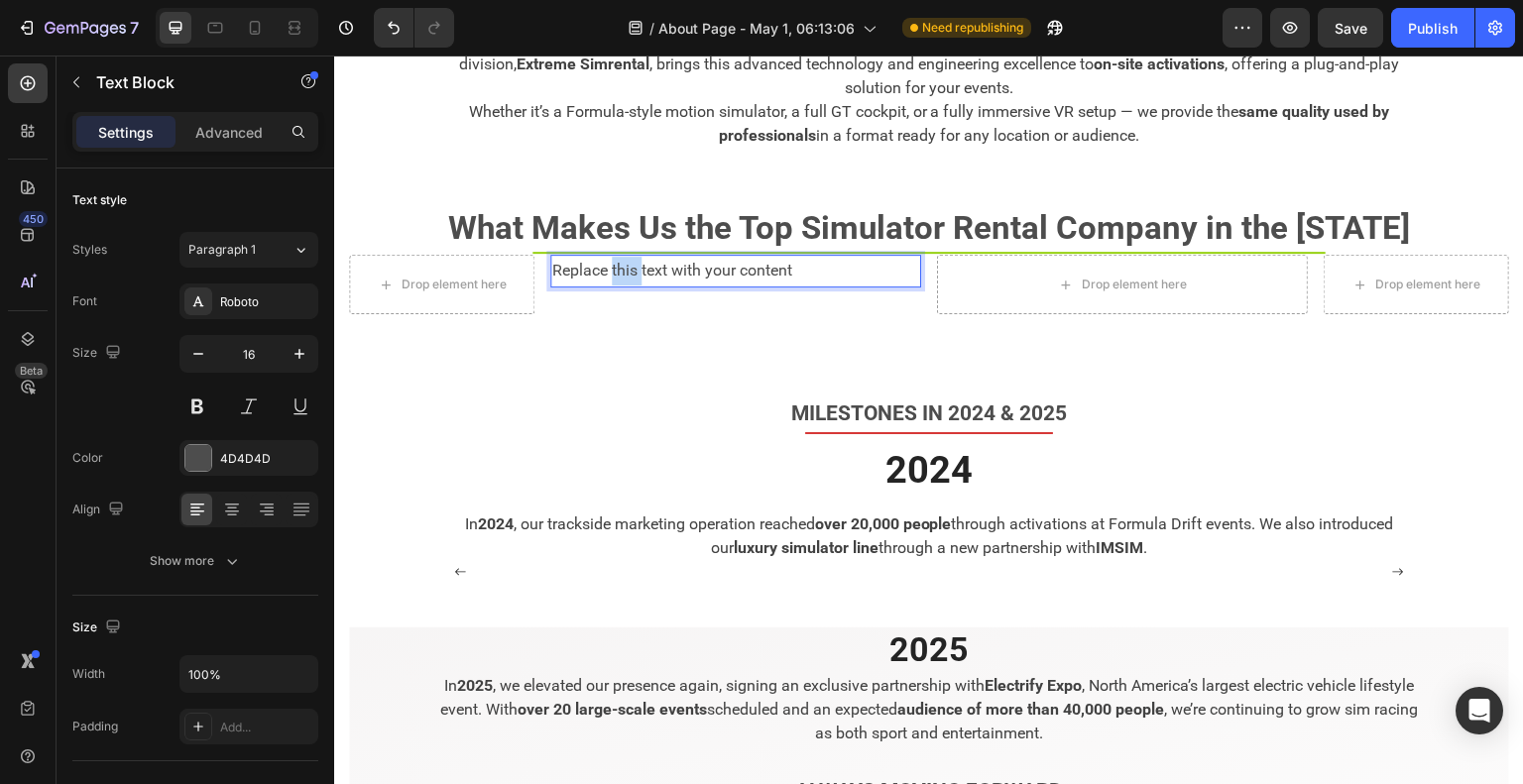click on "Replace this text with your content" at bounding box center (736, 271) 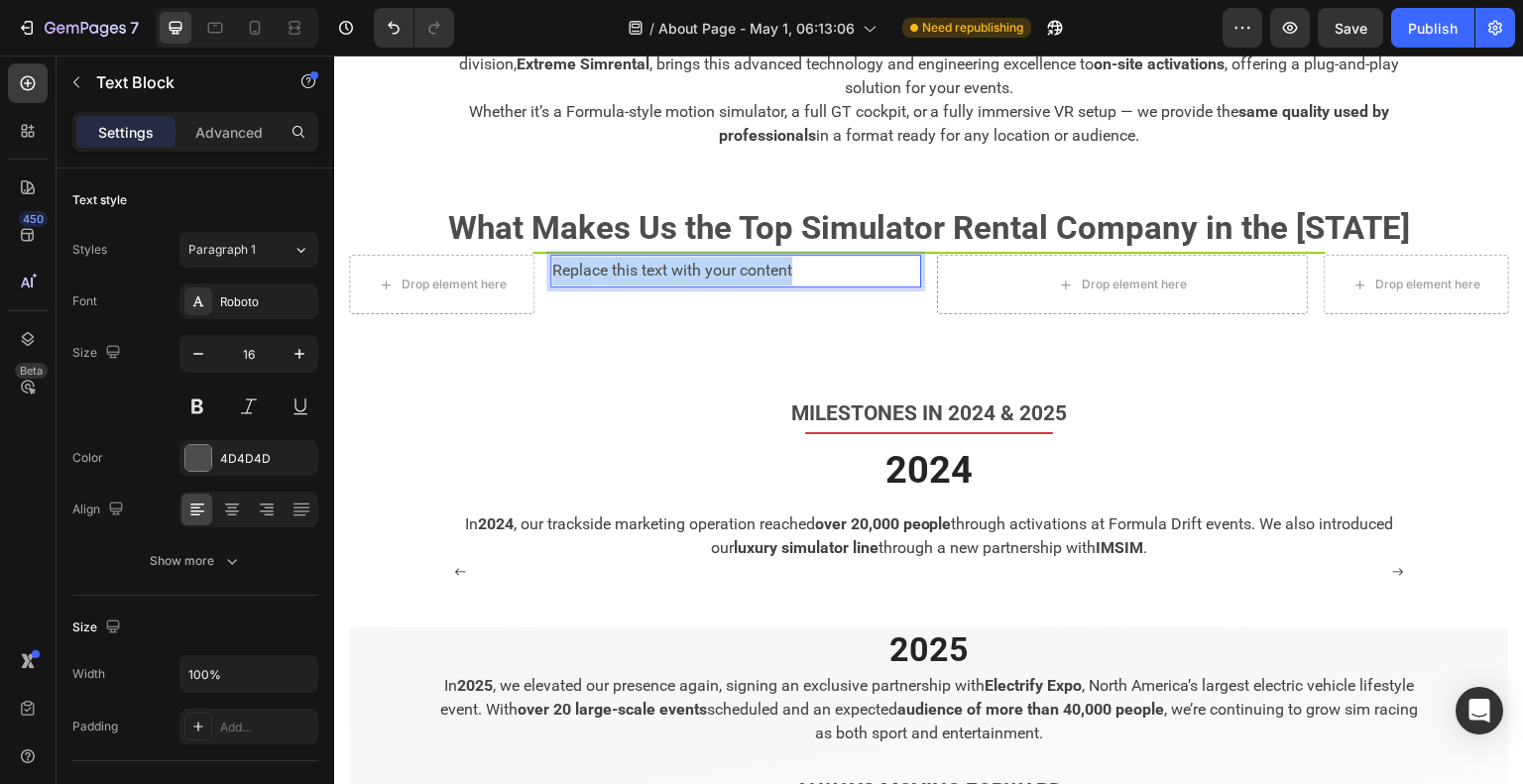 click on "Replace this text with your content" at bounding box center (736, 271) 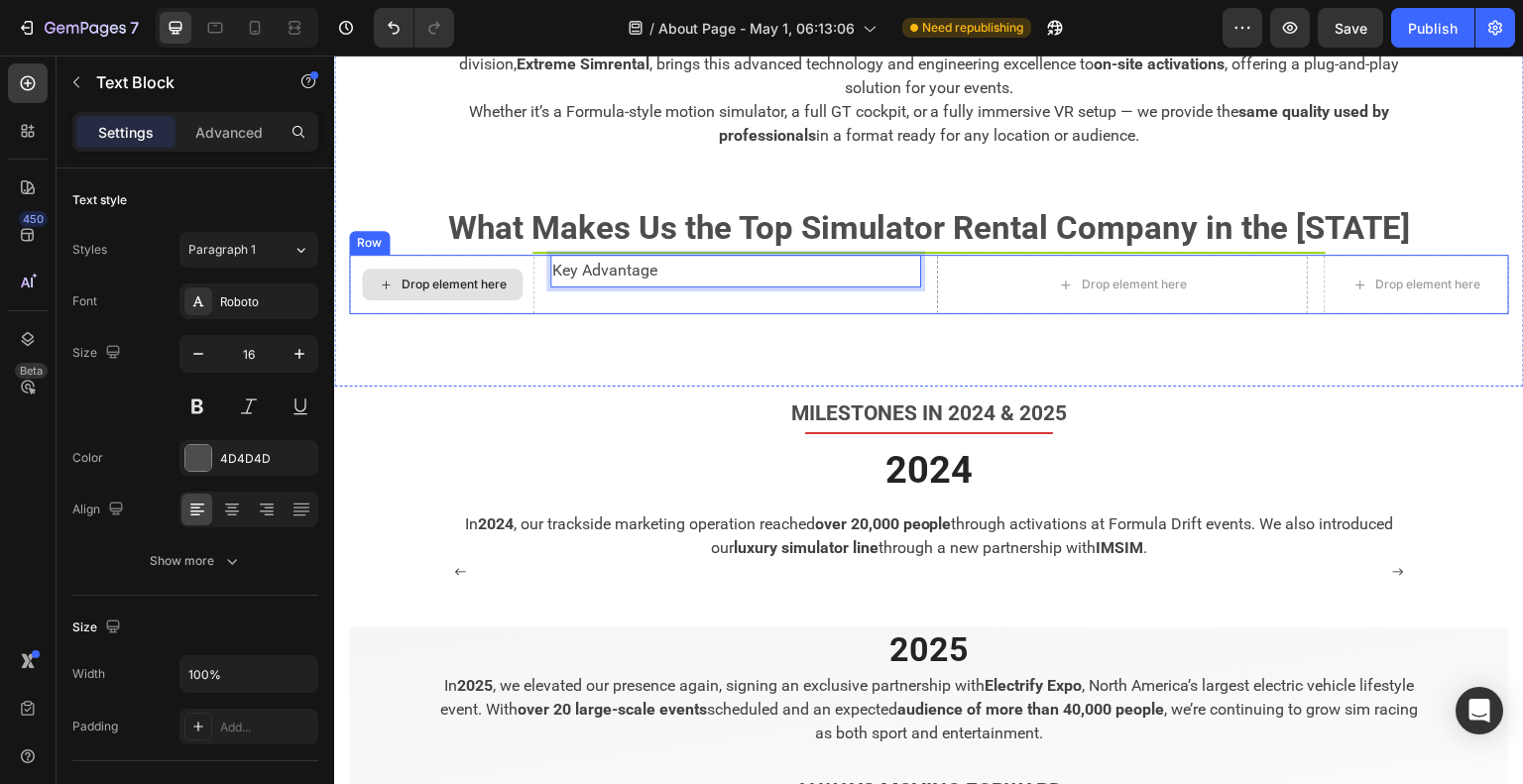 click on "Drop element here" at bounding box center [441, 284] 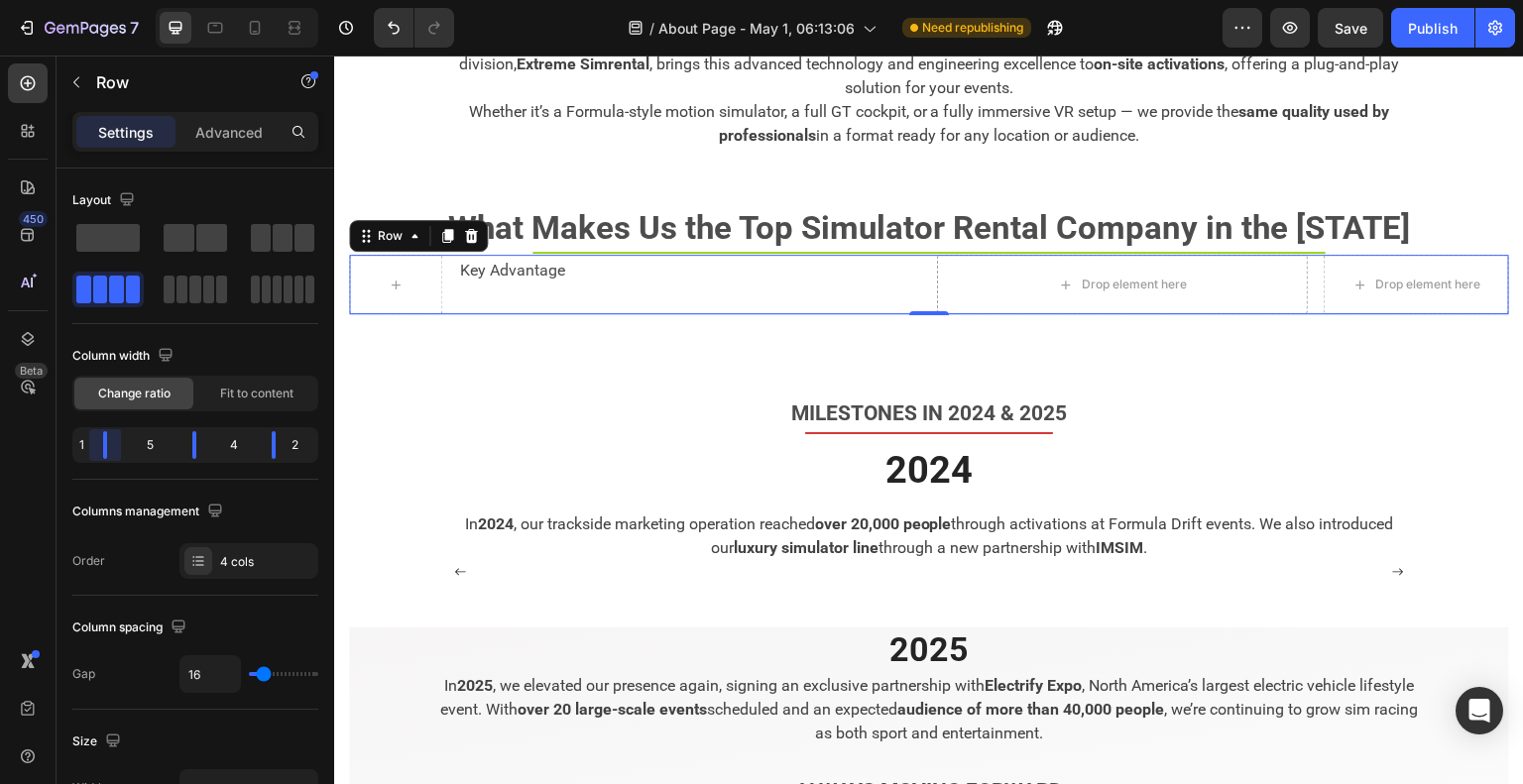 drag, startPoint x: 119, startPoint y: 448, endPoint x: 1, endPoint y: 355, distance: 150.24314 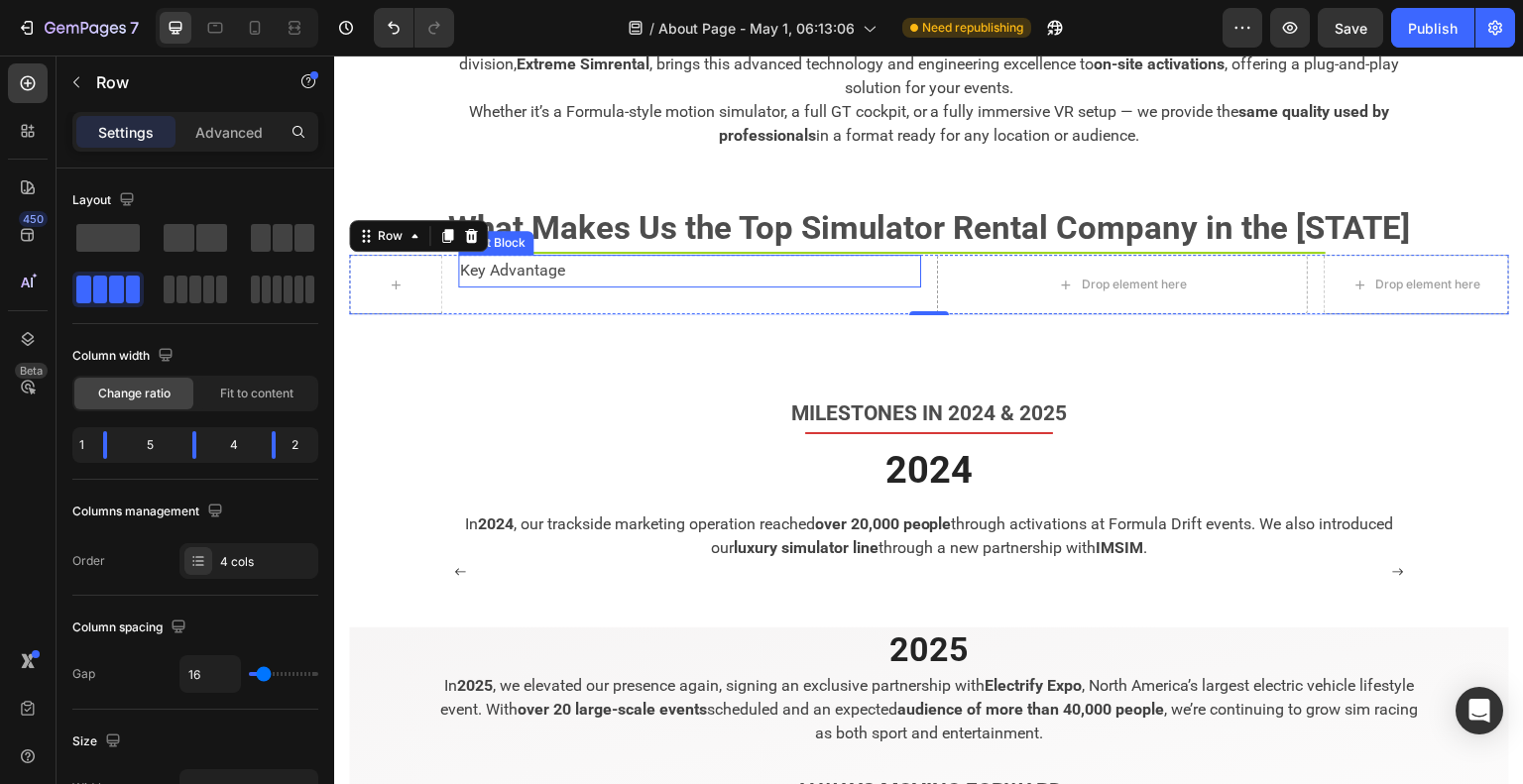 click on "Key Advantage" at bounding box center (690, 271) 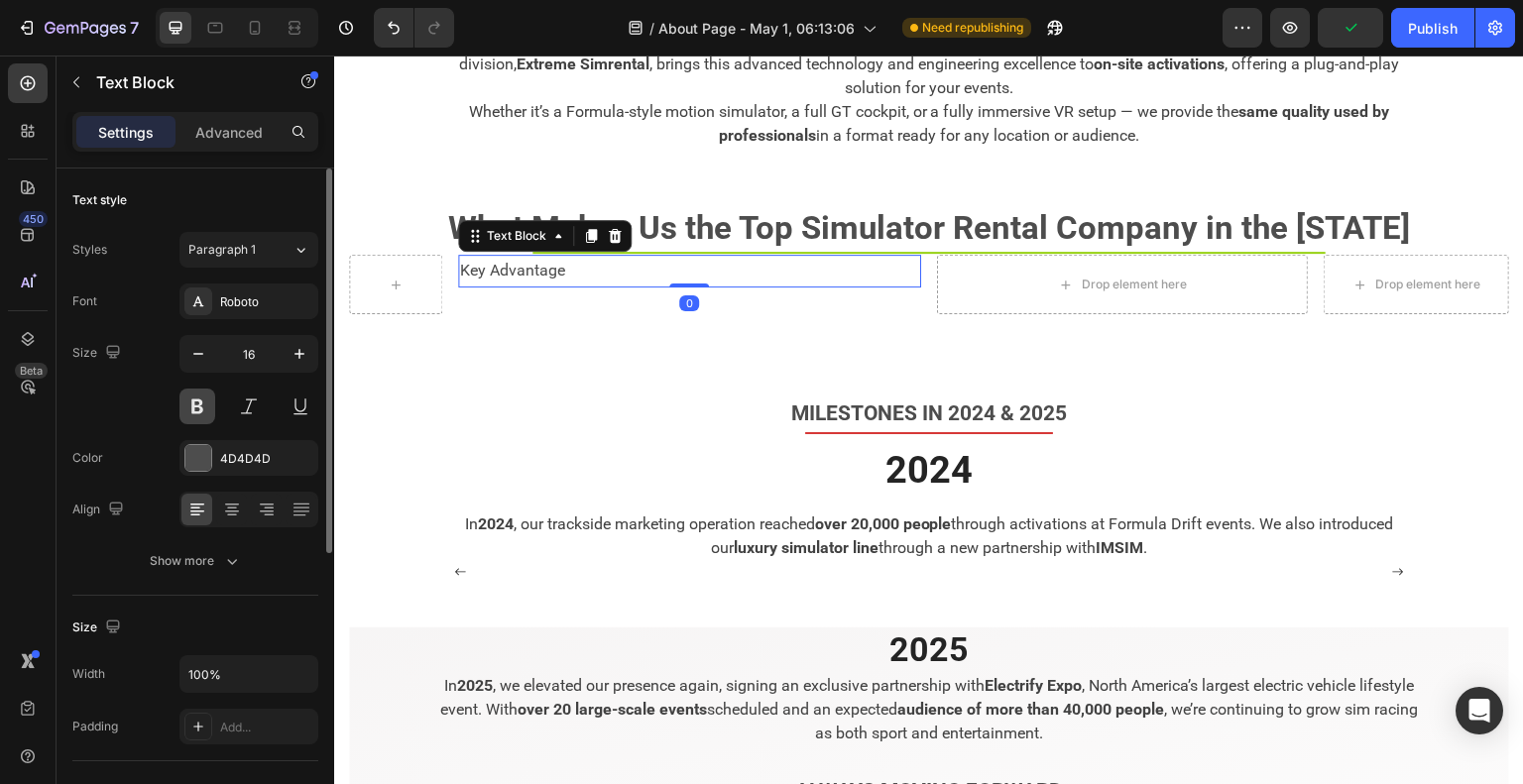 click at bounding box center [197, 406] 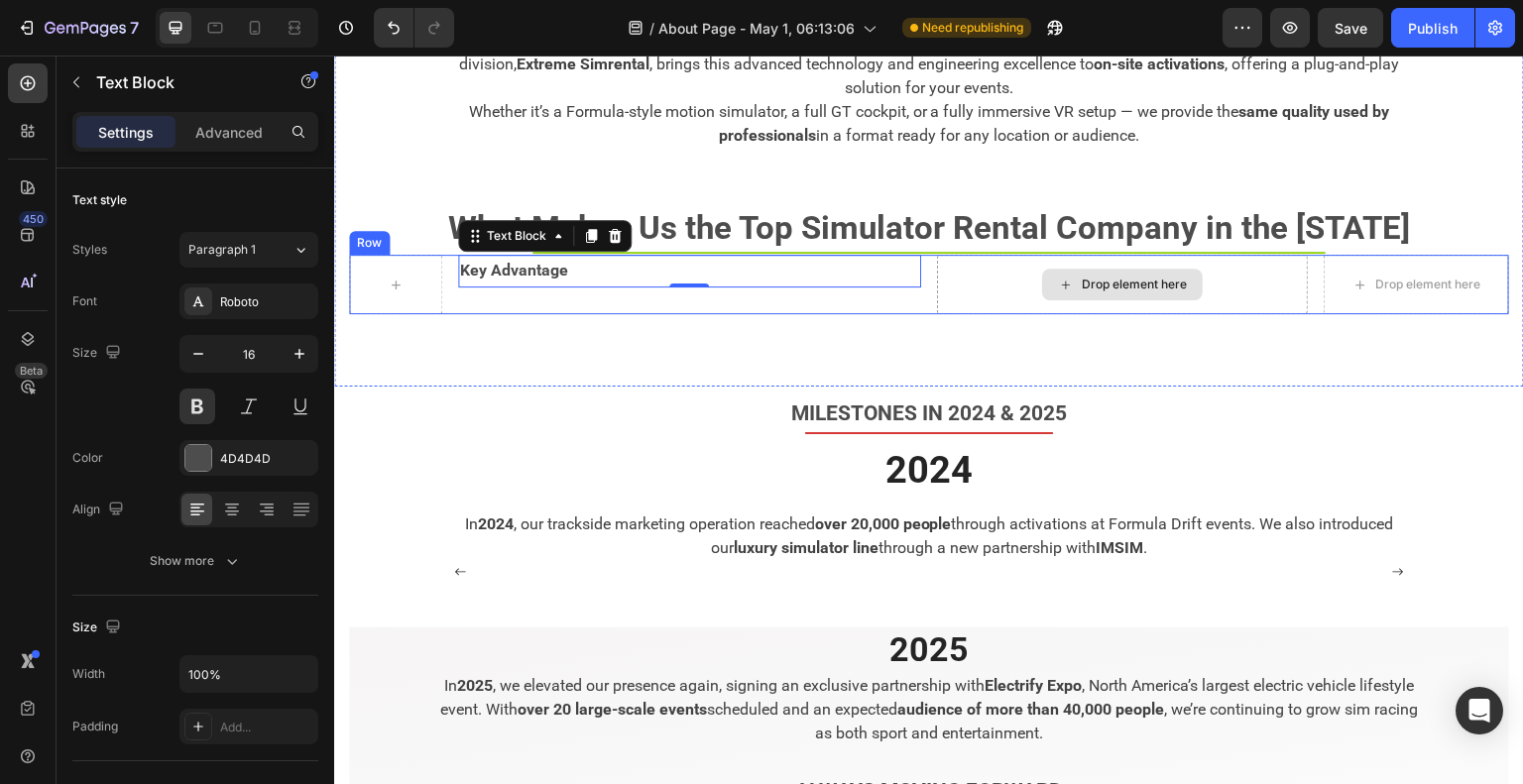 click on "Drop element here" at bounding box center [1122, 284] 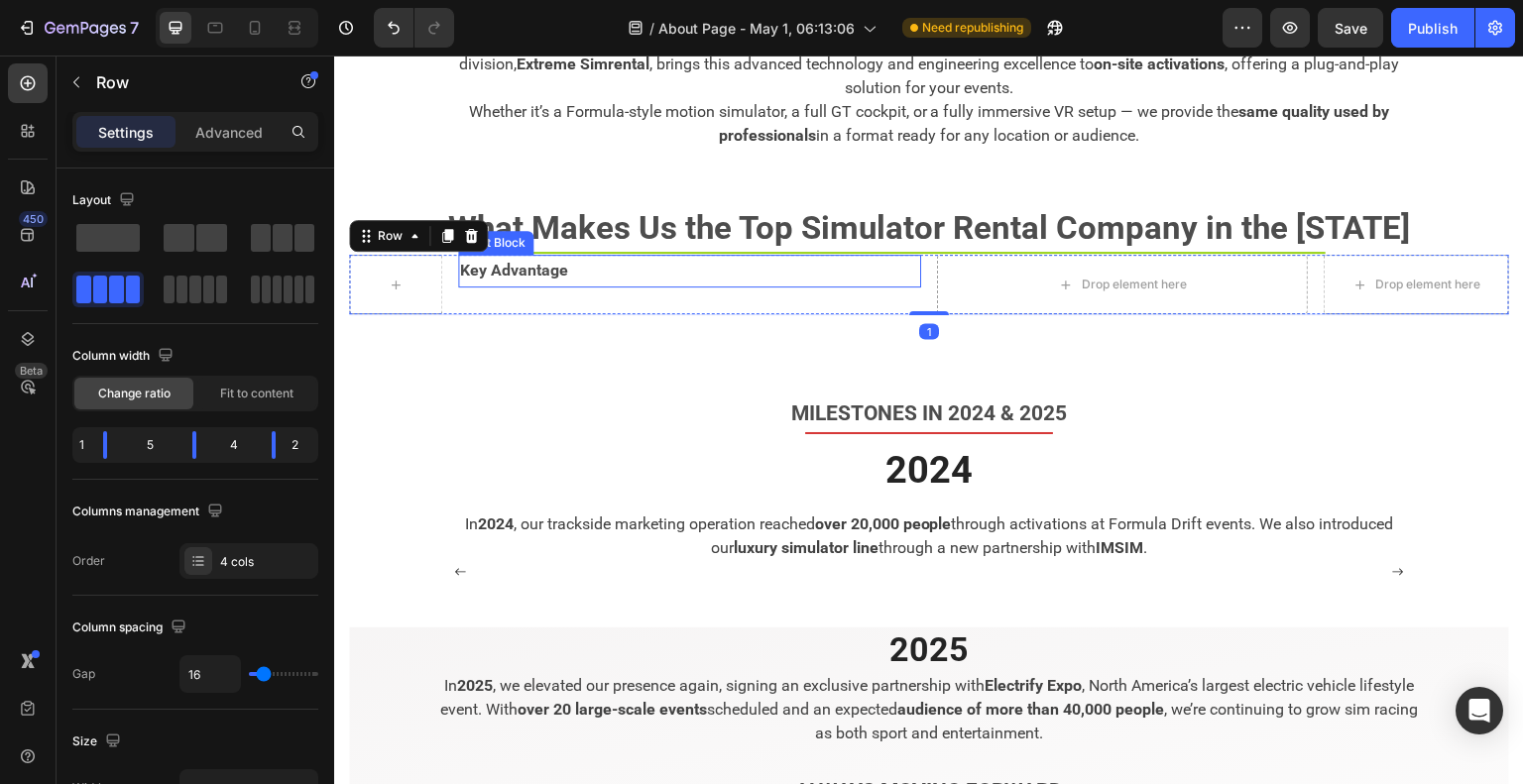 click on "Key Advantage" at bounding box center [690, 271] 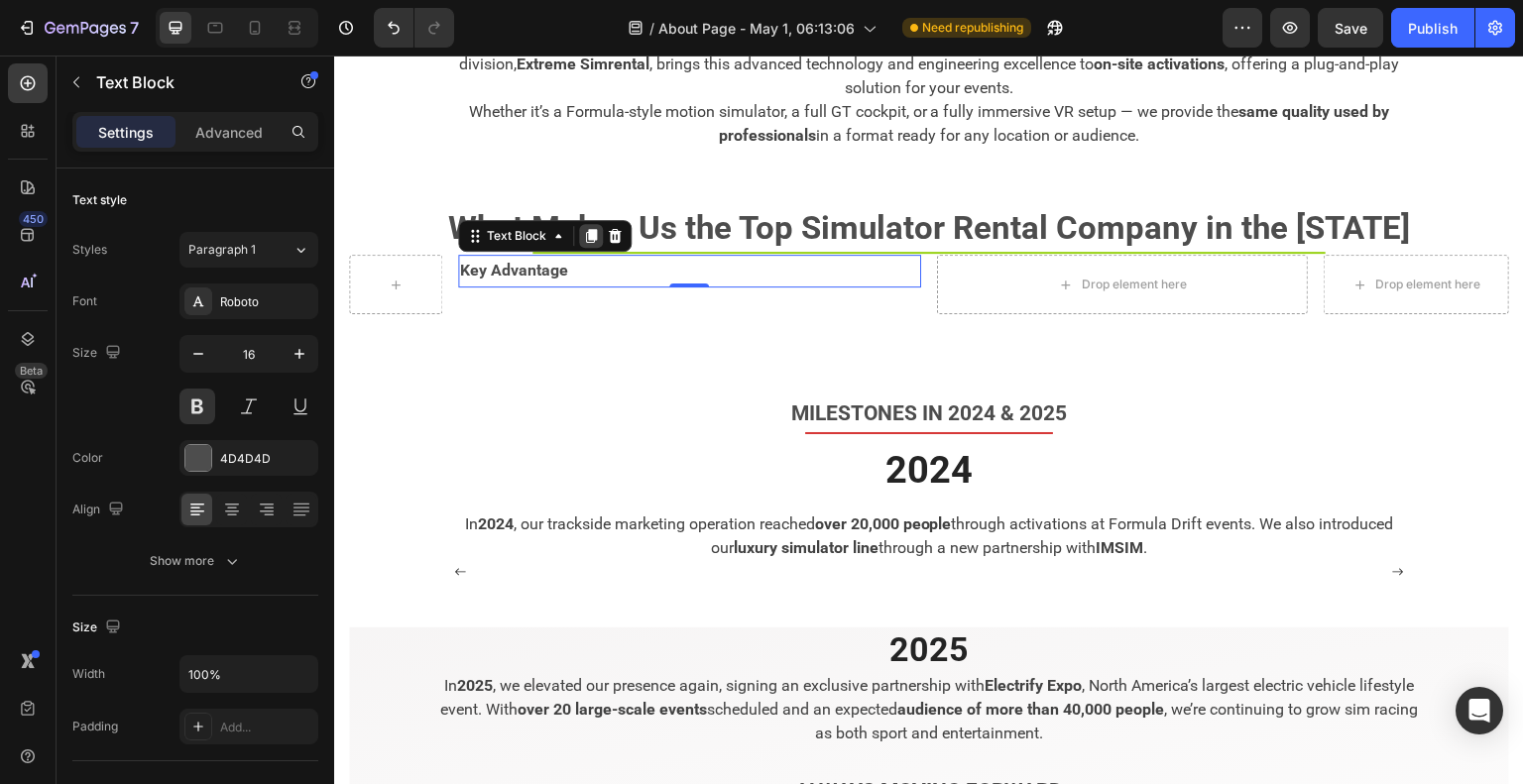 click 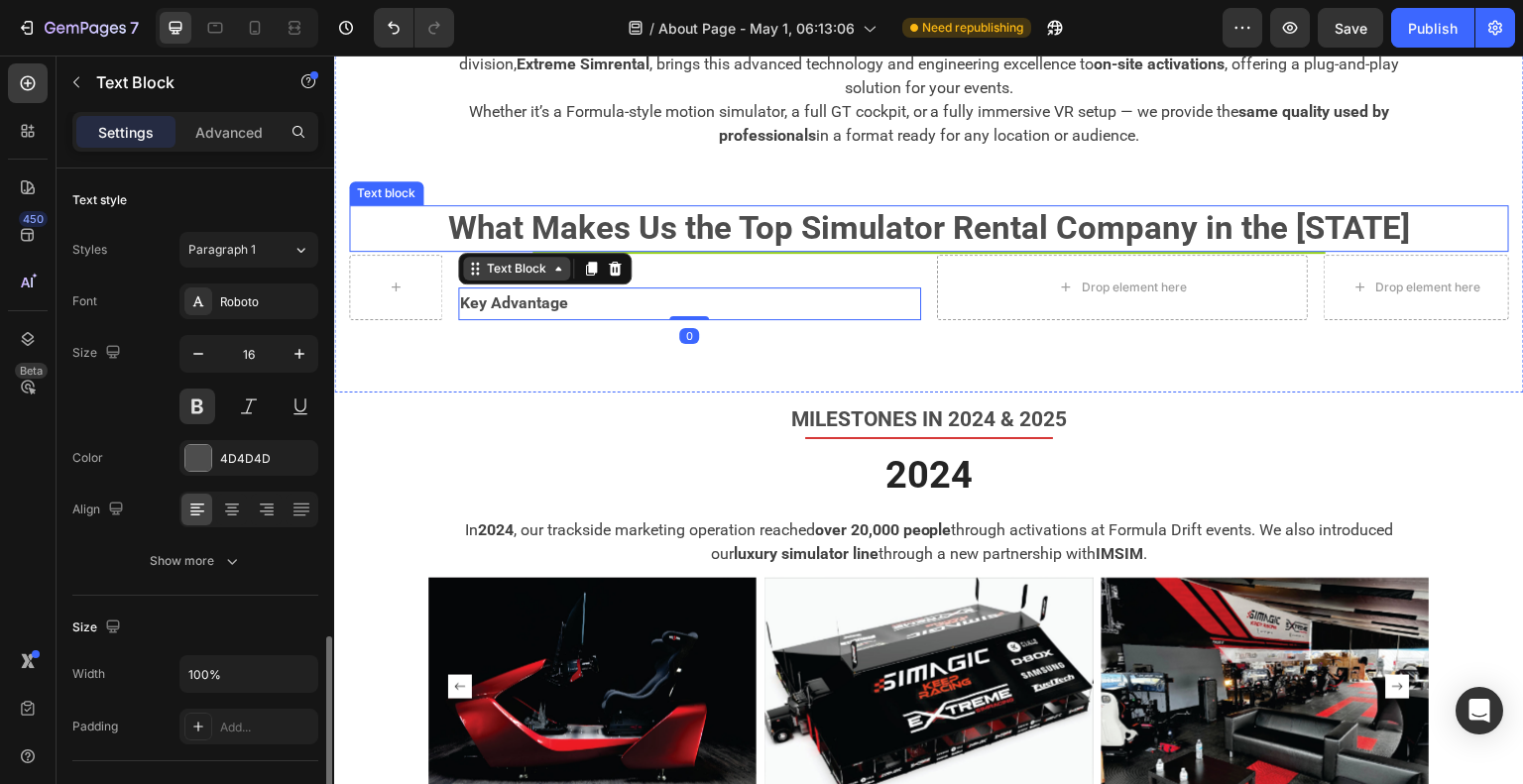 scroll, scrollTop: 297, scrollLeft: 0, axis: vertical 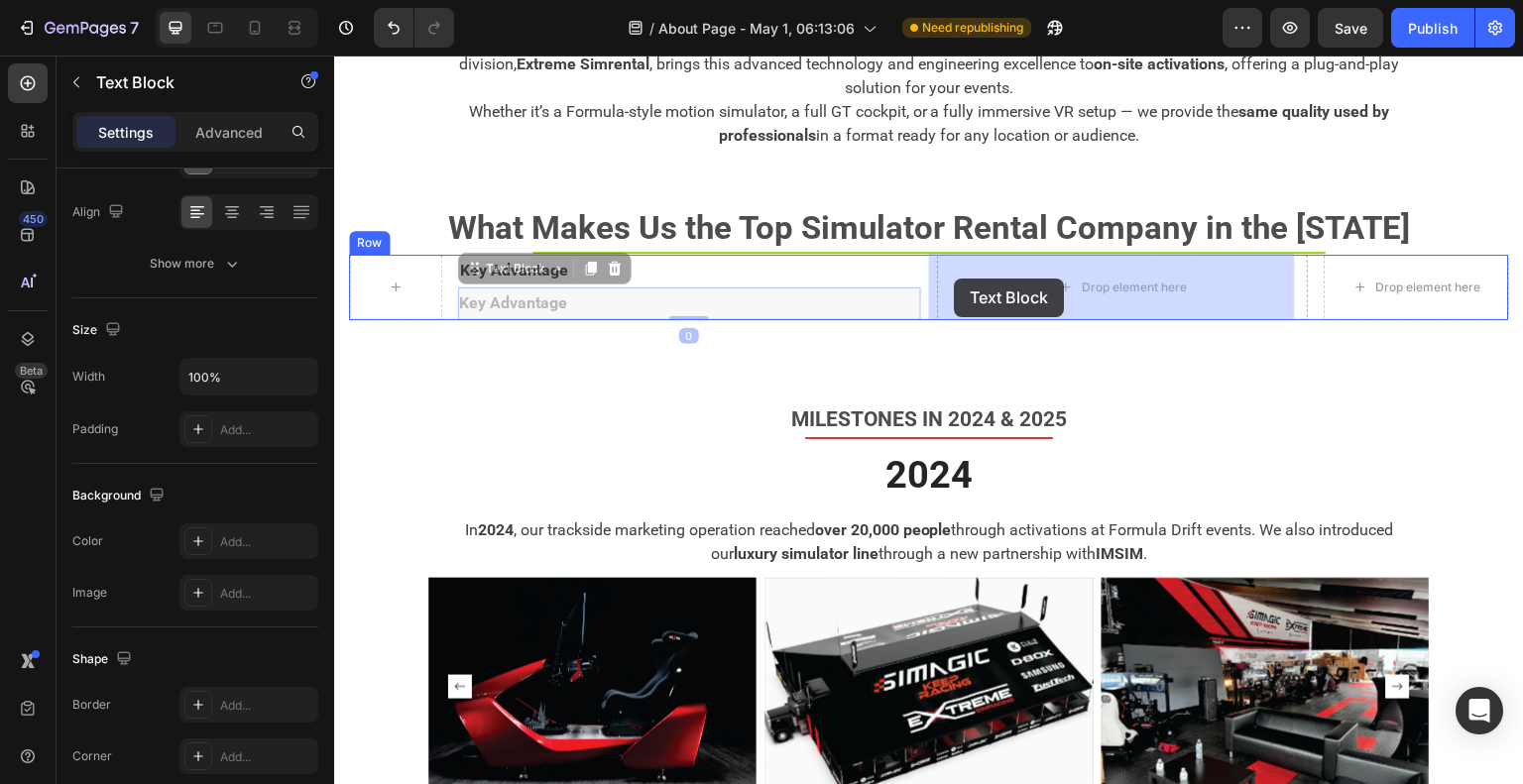 drag, startPoint x: 472, startPoint y: 271, endPoint x: 955, endPoint y: 279, distance: 483.0662 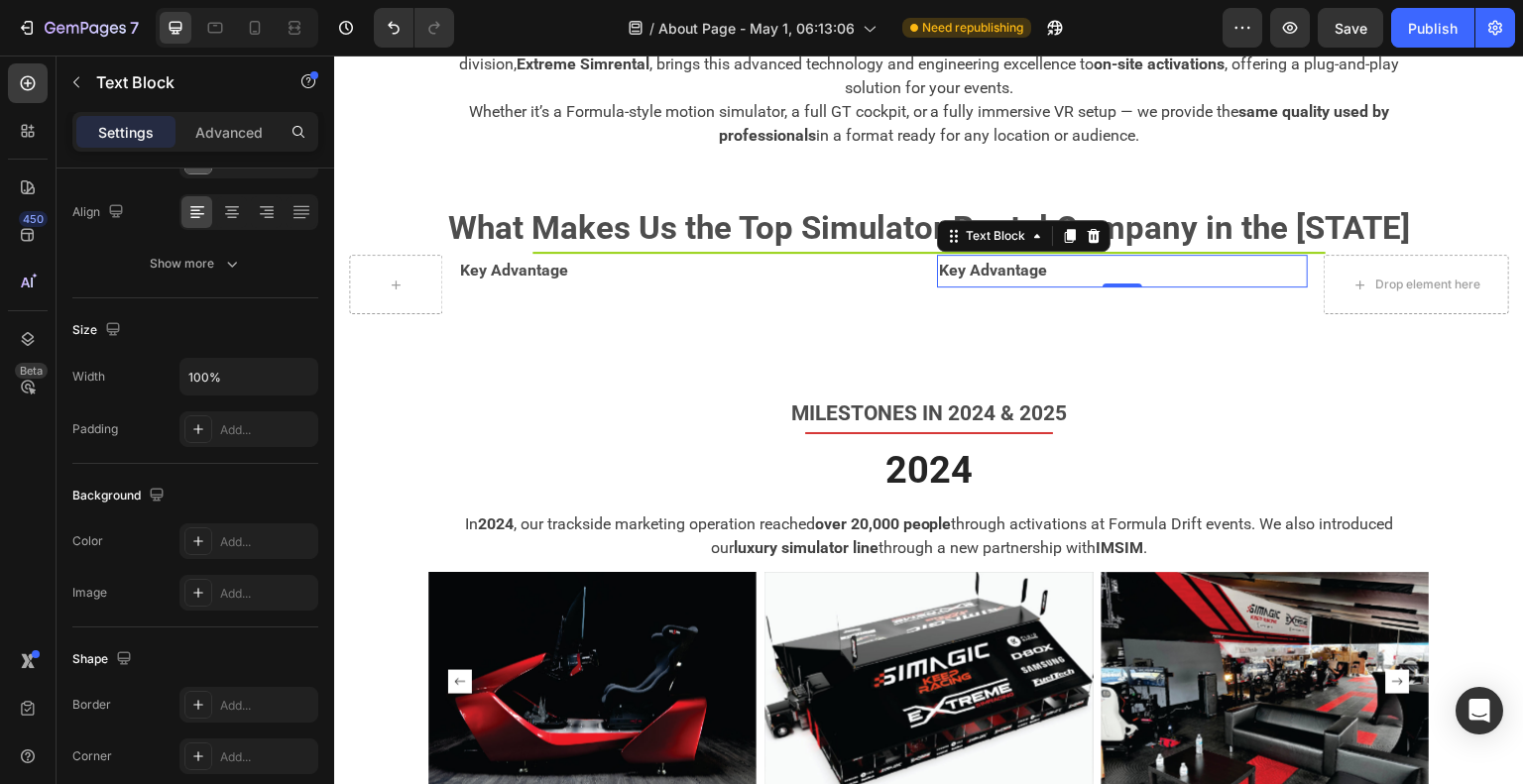 click on "Key Advantage" at bounding box center (1122, 271) 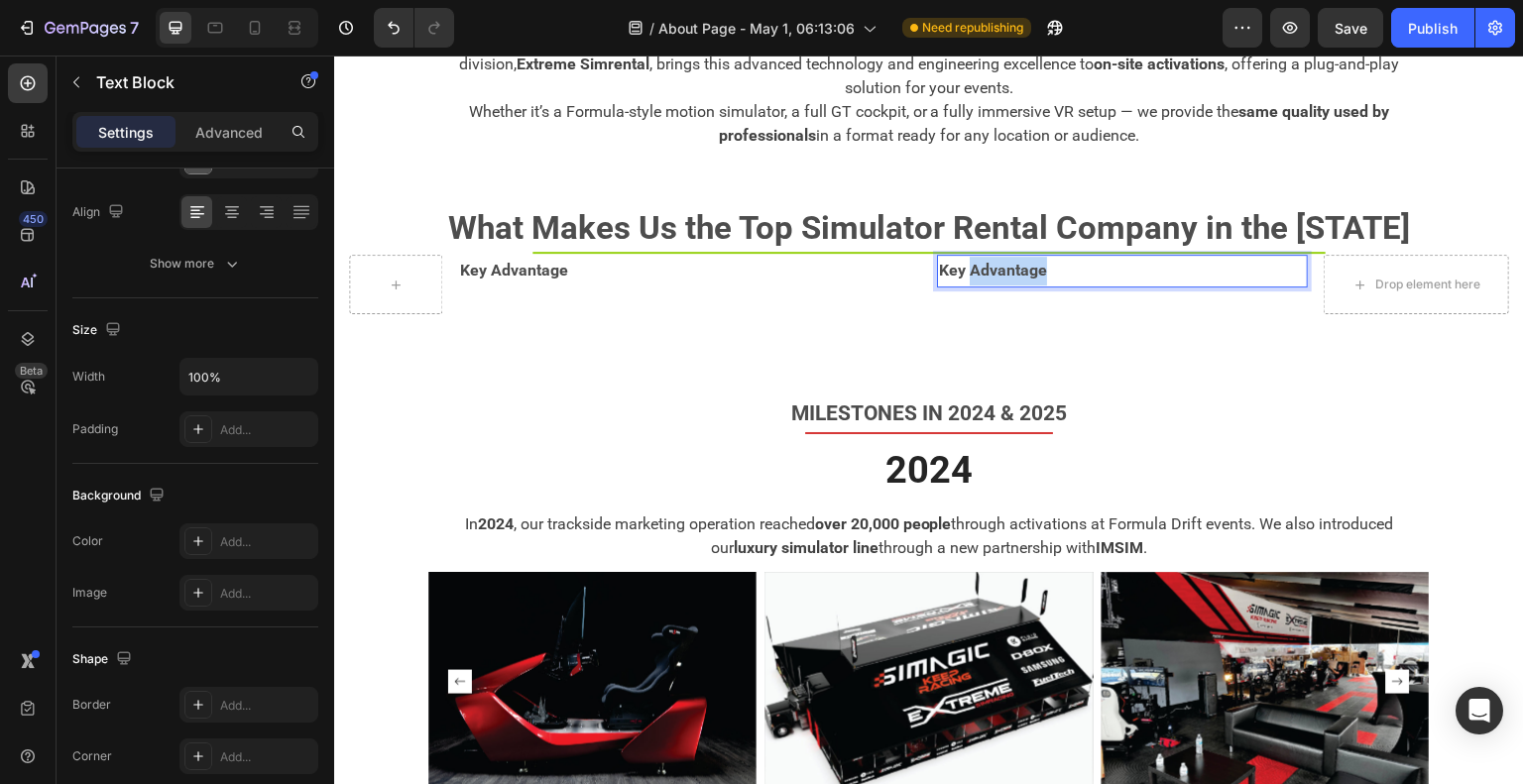 click on "Key Advantage" at bounding box center (1122, 271) 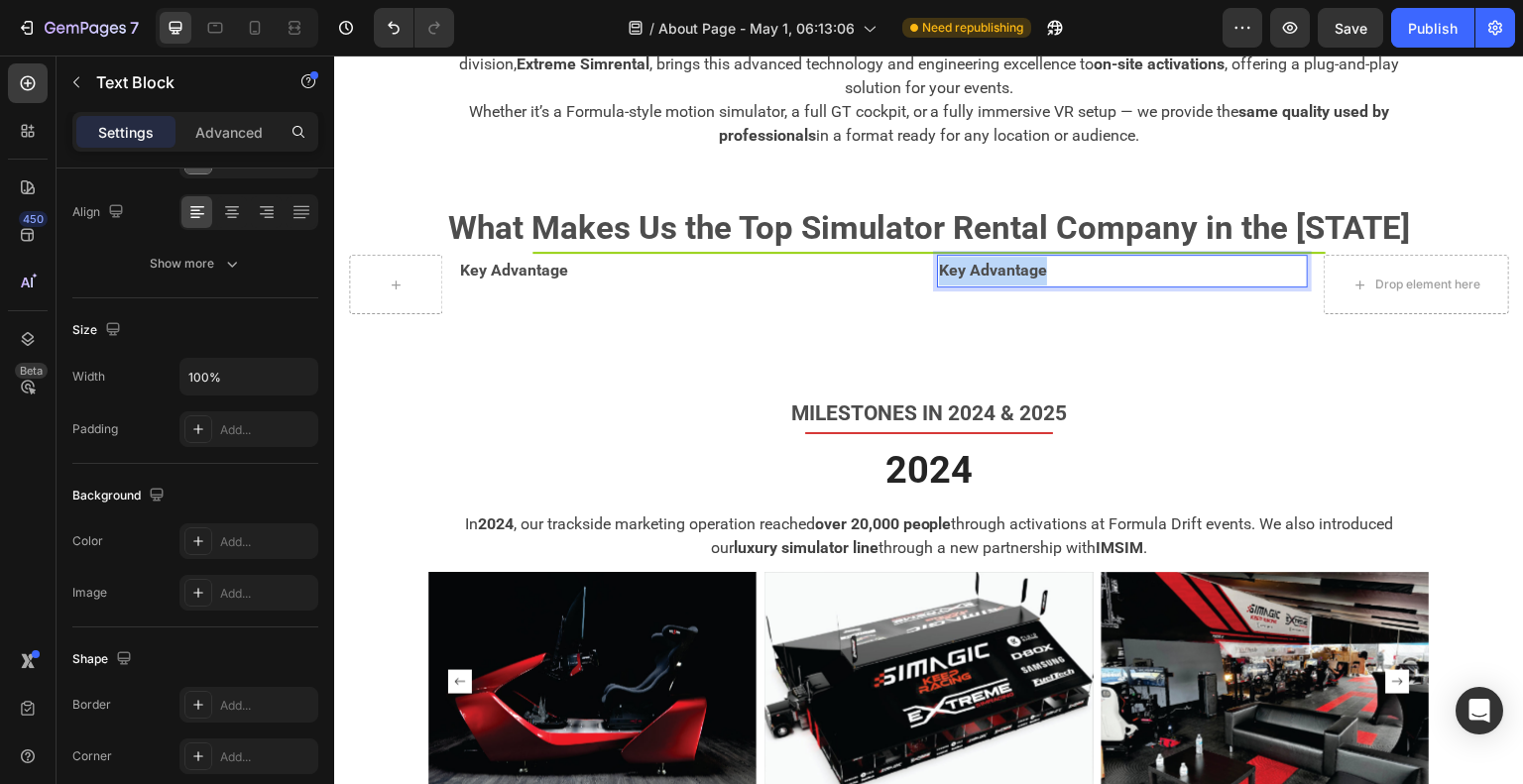 click on "Key Advantage" at bounding box center [1122, 271] 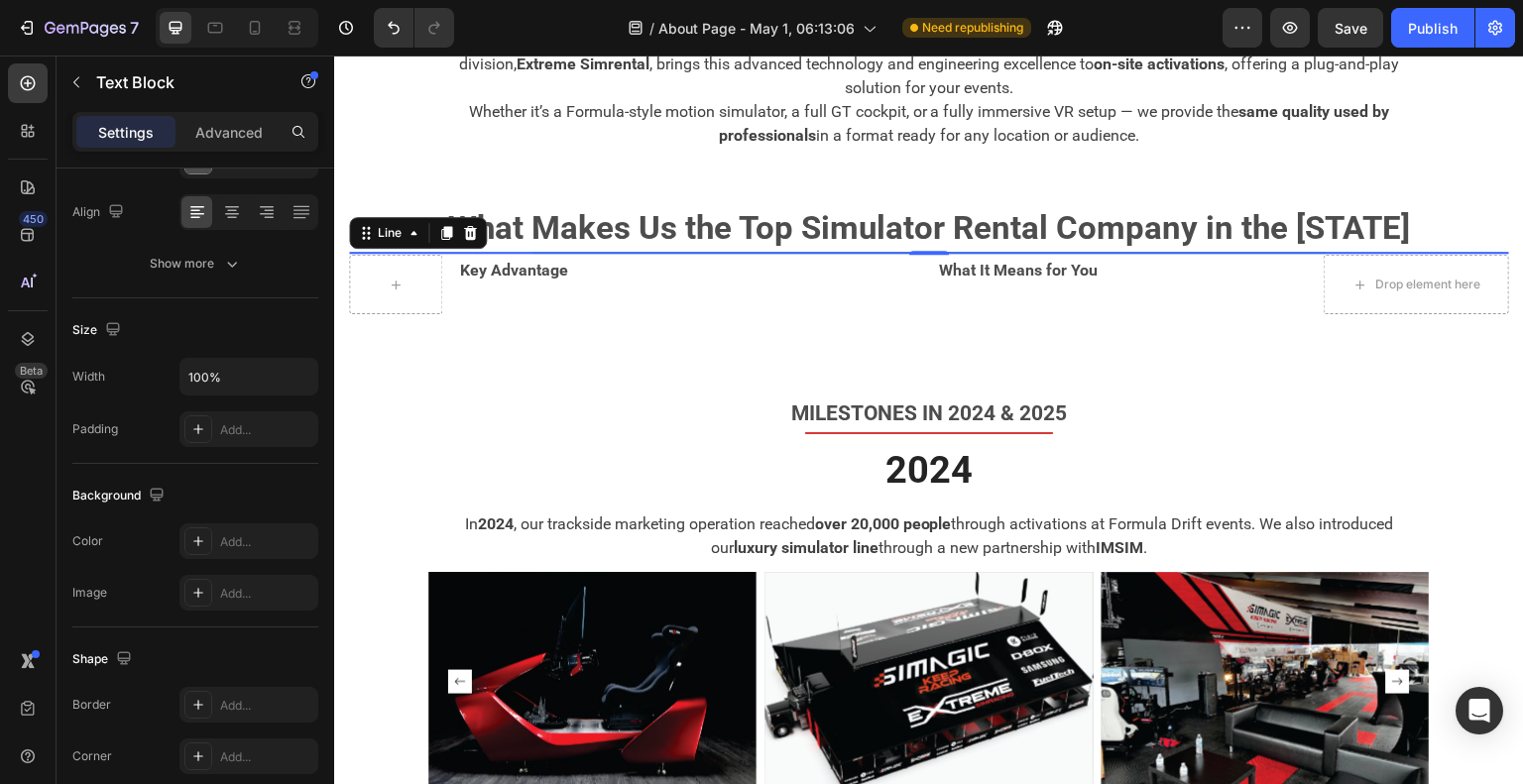 click on "Title Line   0" at bounding box center (929, 253) 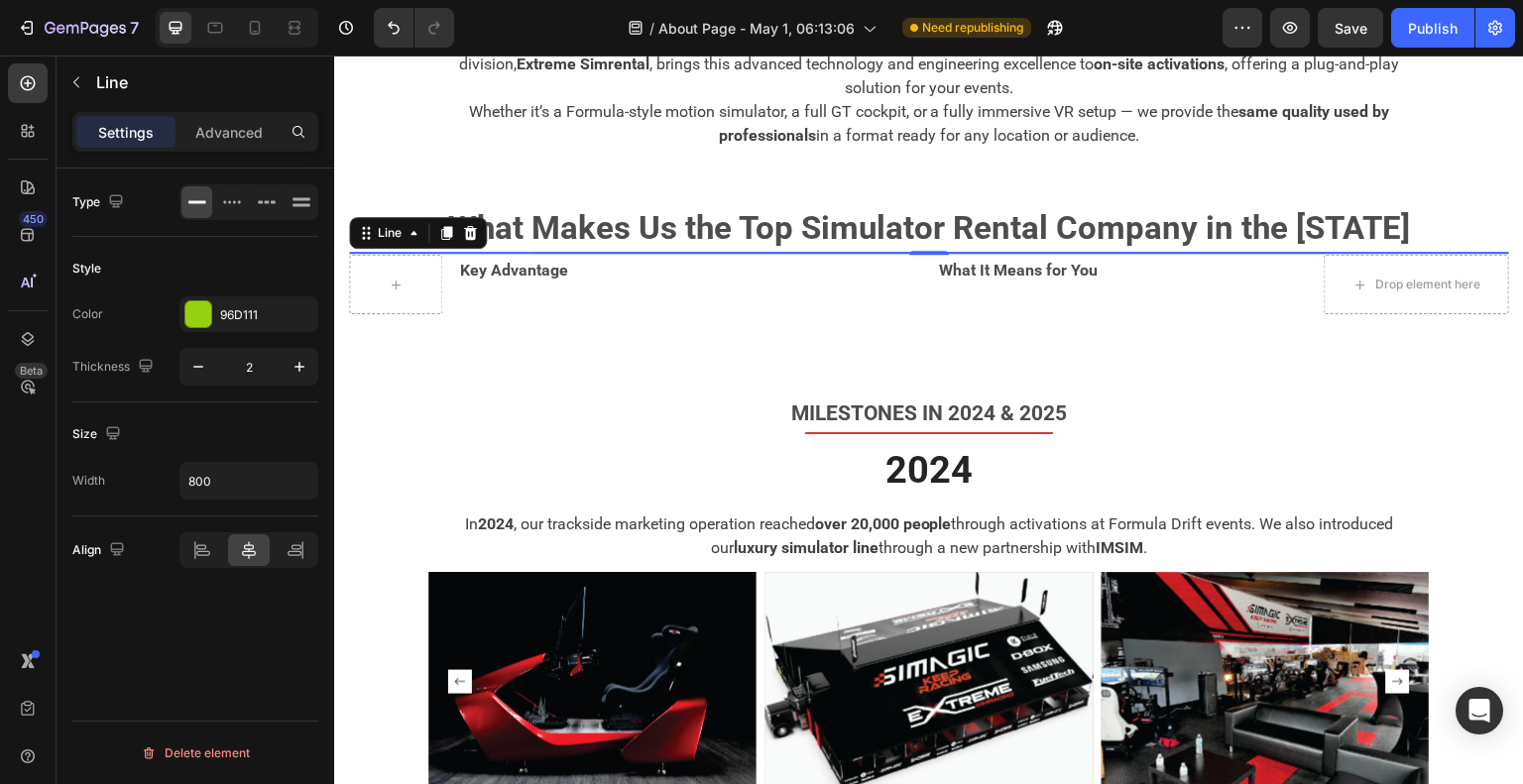 scroll, scrollTop: 0, scrollLeft: 0, axis: both 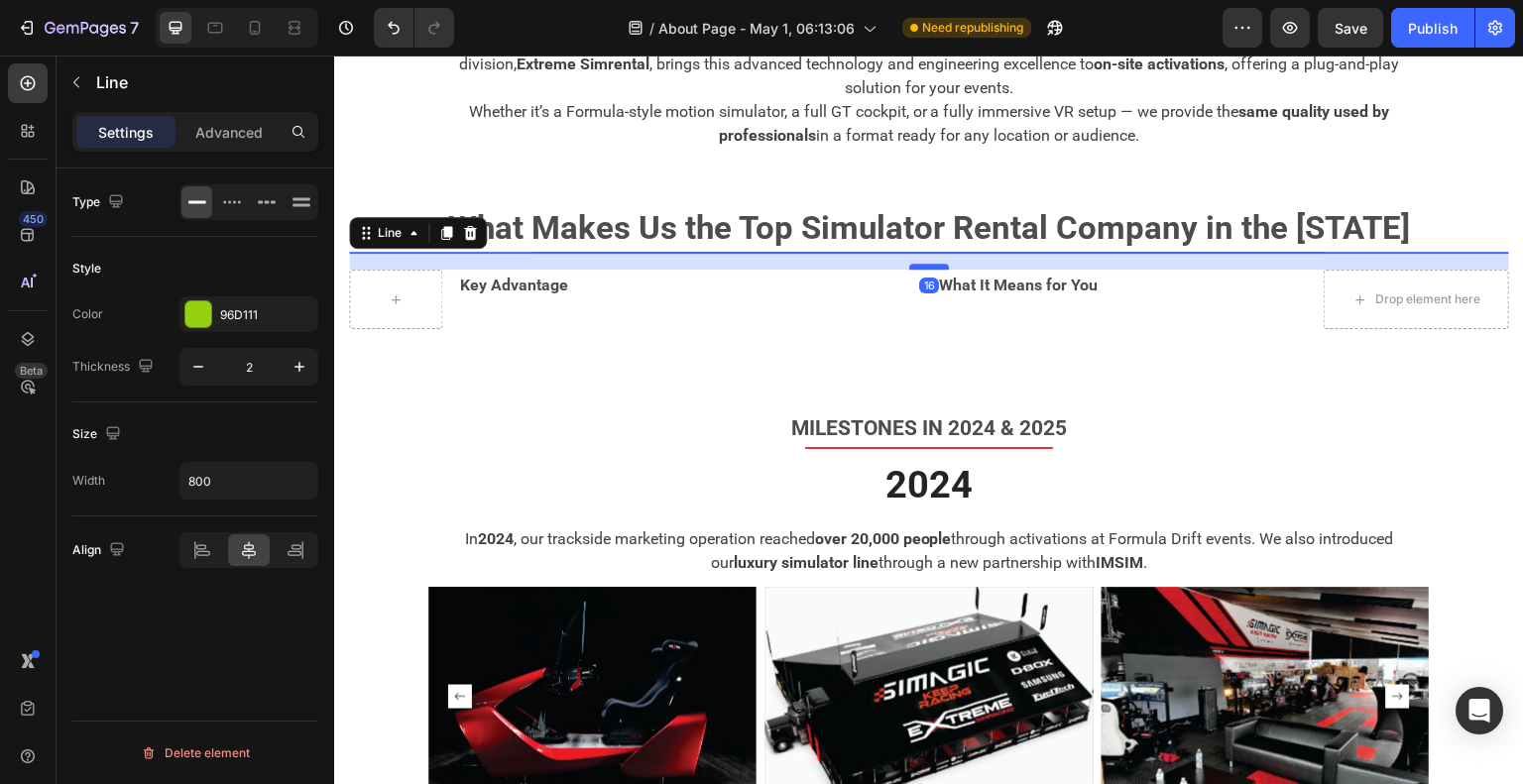 drag, startPoint x: 914, startPoint y: 249, endPoint x: 912, endPoint y: 264, distance: 15.132746 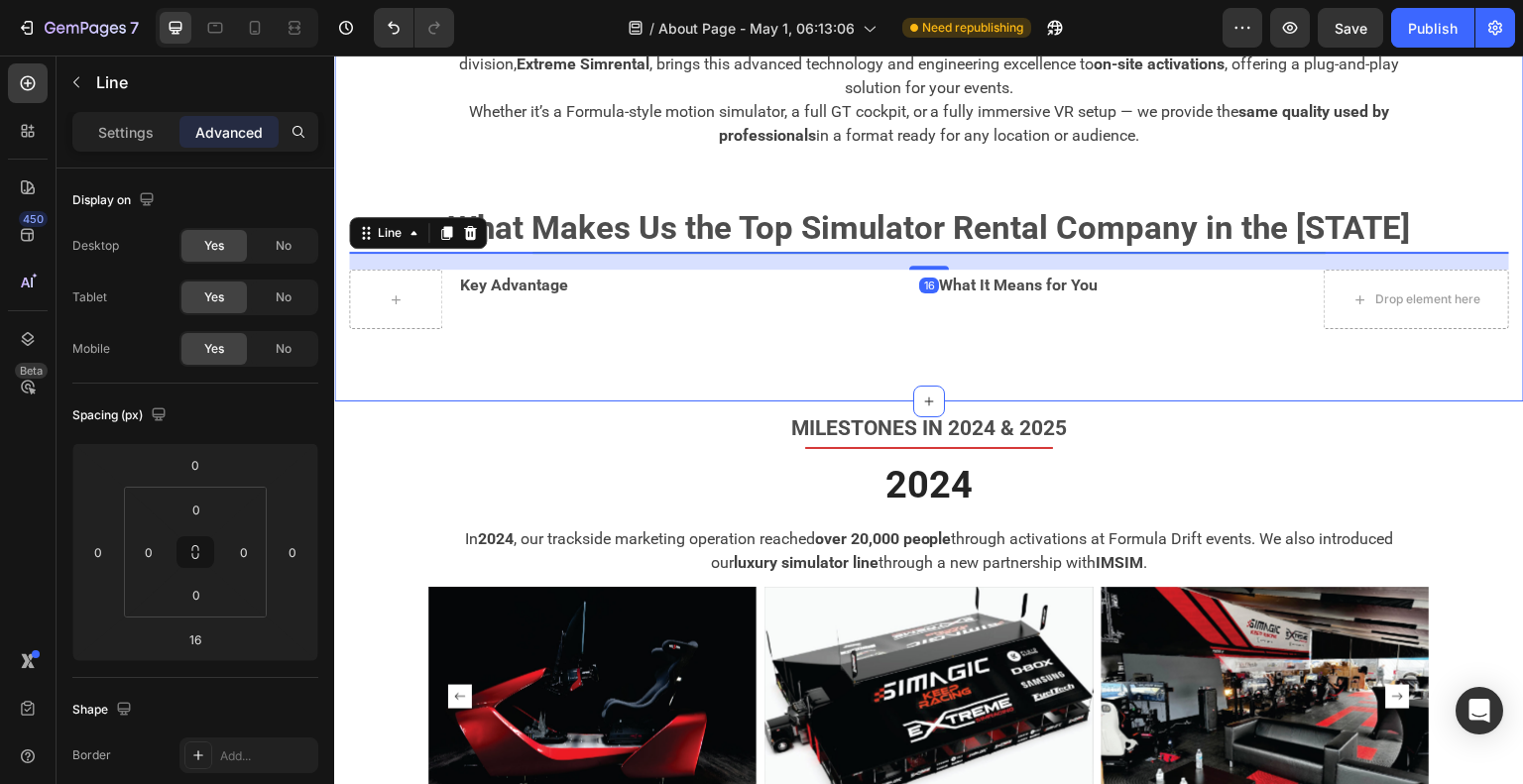 click on "Backed by 18+ Years of Sim Racing Innovation Text block                Title Line At Extreme Simracing, we’ve built more than just a business — we’ve created a high-performance ecosystem. Heading As a trusted name in the sim racing industry,  Extreme Simracing  has developed a full line of professional-grade simulators. Our rental division,  Extreme Simrental , brings this advanced technology and engineering excellence to  on-site activations , offering a plug-and-play solution for your events. Whether it’s a Formula-style motion simulator, a full GT cockpit, or a fully immersive VR setup — we provide the  same quality used by professionals  in a format ready for any location or audience. Text block Row Row What Makes Us the Top Simulator Rental Company in the U.S. Text block                Title Line   16
Key Advantage Text Block What It Means for You Text Block
Drop element here Row Image Kiko Tocci Text block Founder & CEO Text block Image Ed Rocha Text block" at bounding box center (929, 154) 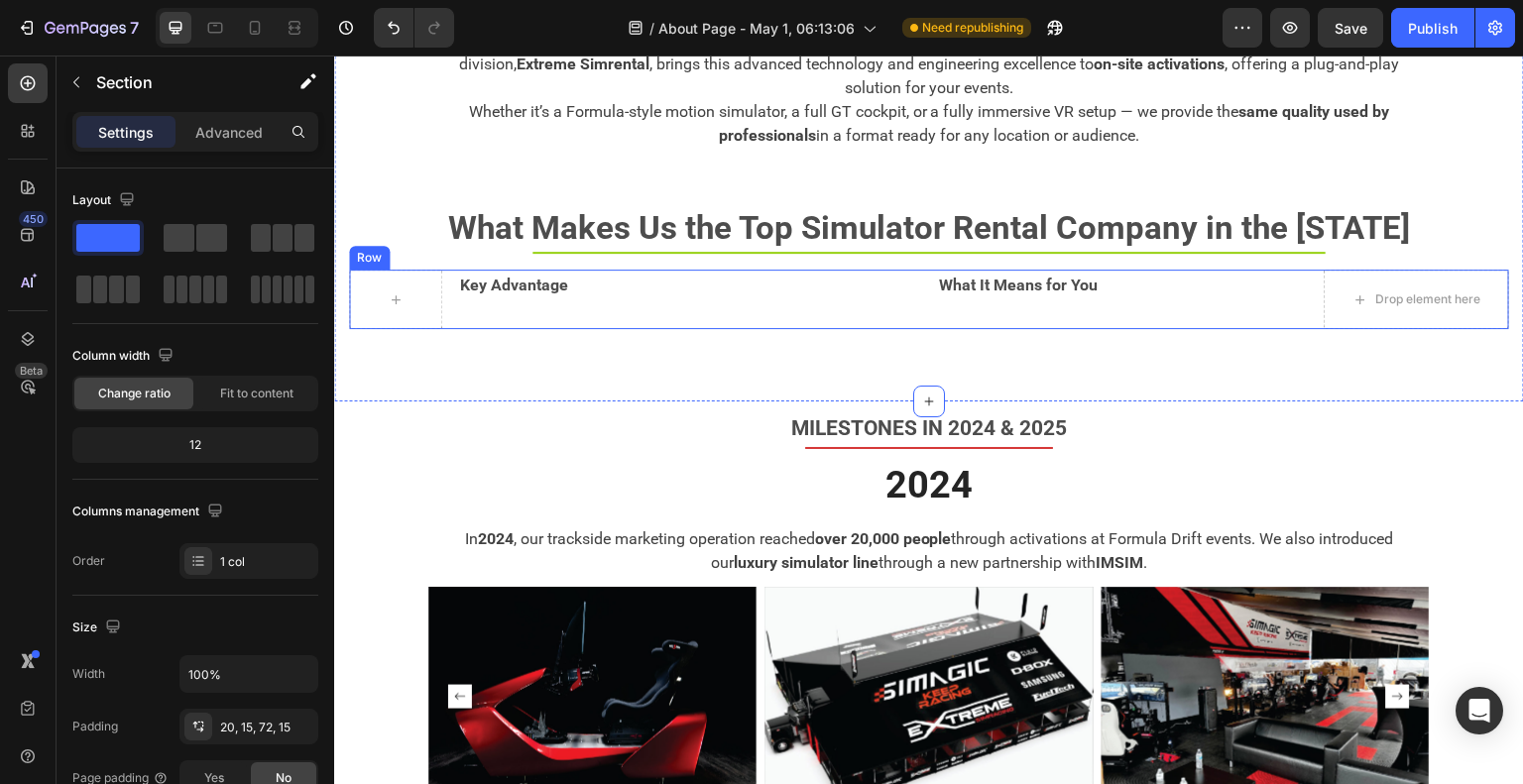 click on "Key Advantage Text Block" at bounding box center [690, 299] 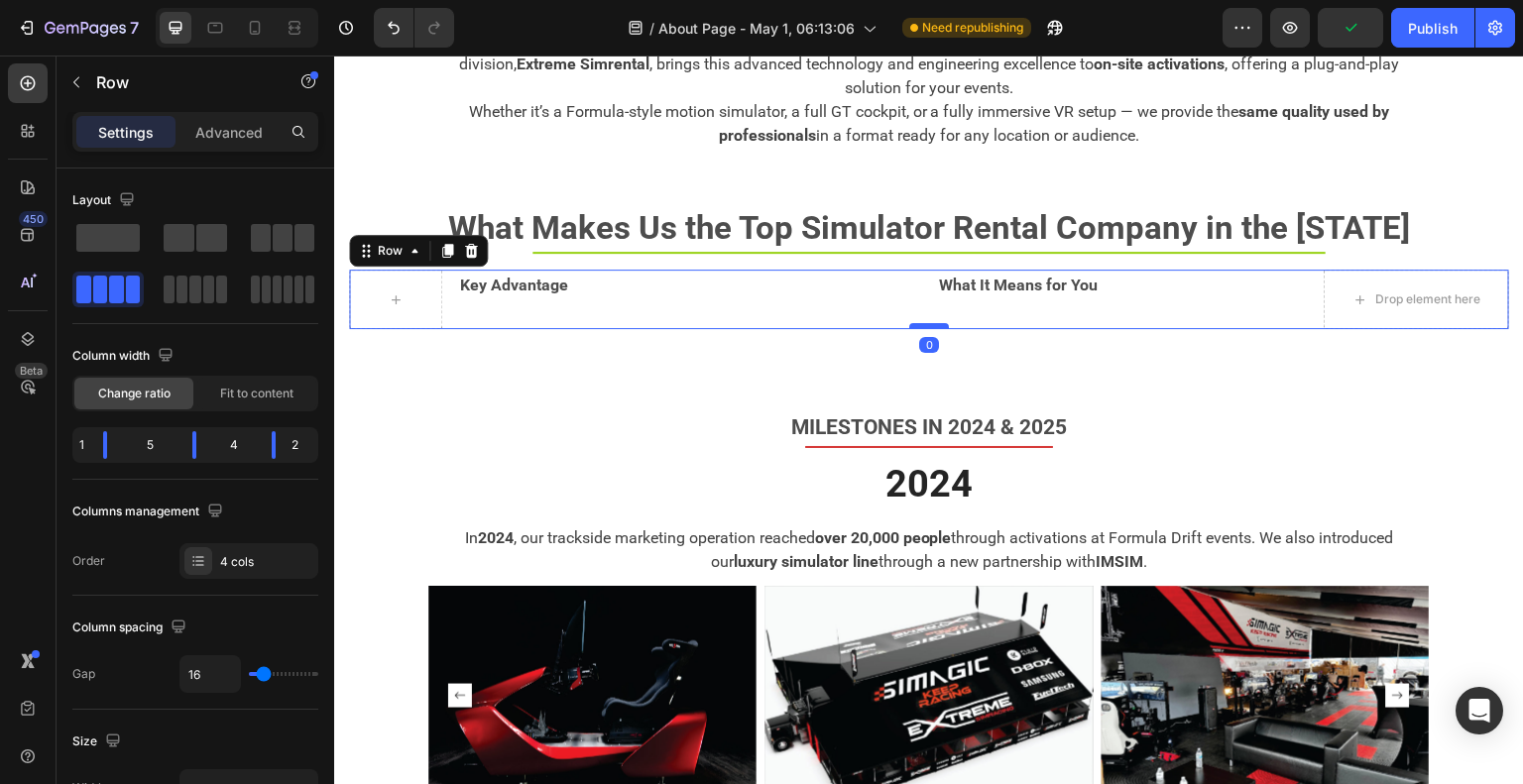 click at bounding box center [929, 326] 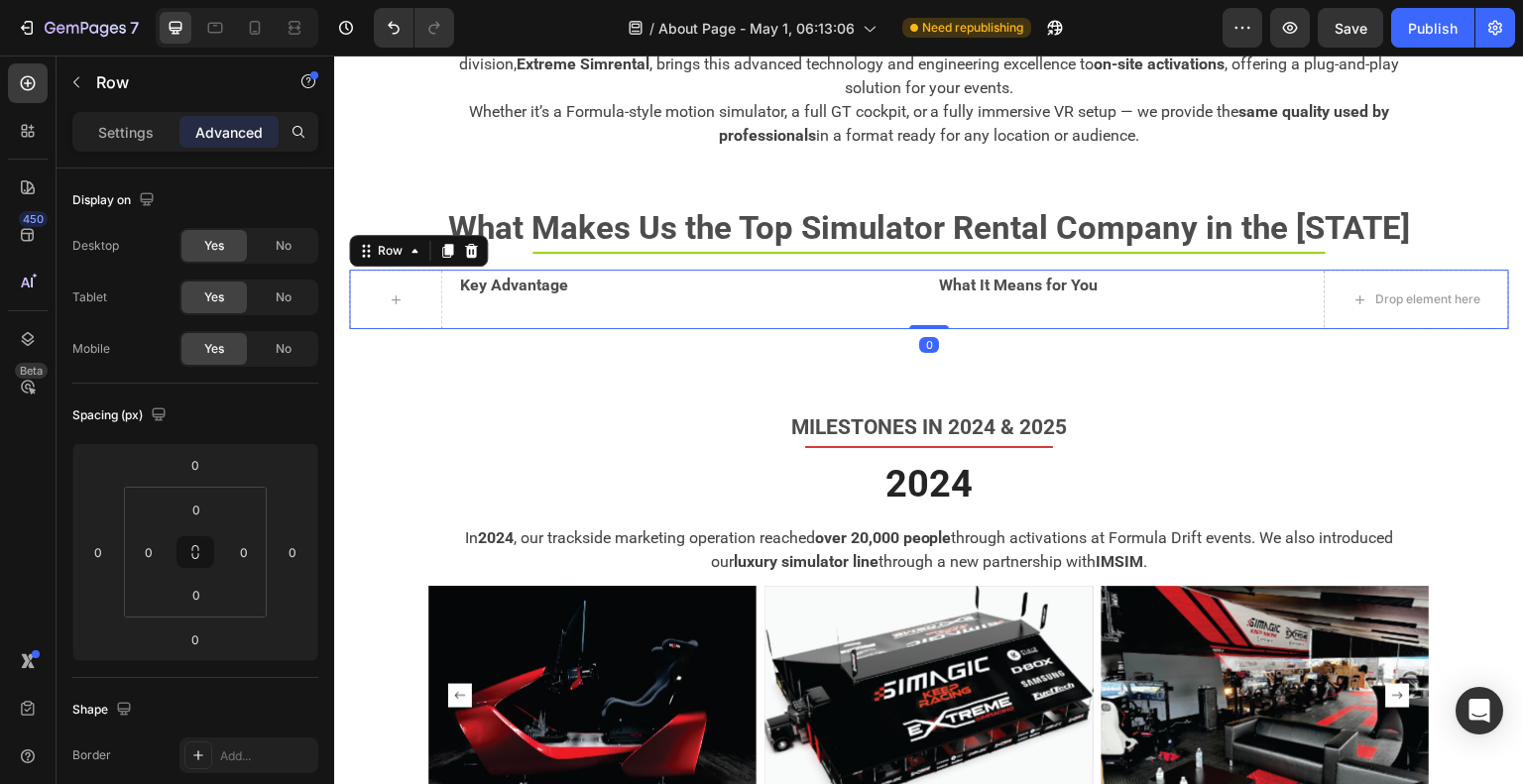 click on "Key Advantage Text Block What It Means for You Text Block
Drop element here Row   0" at bounding box center (929, 299) 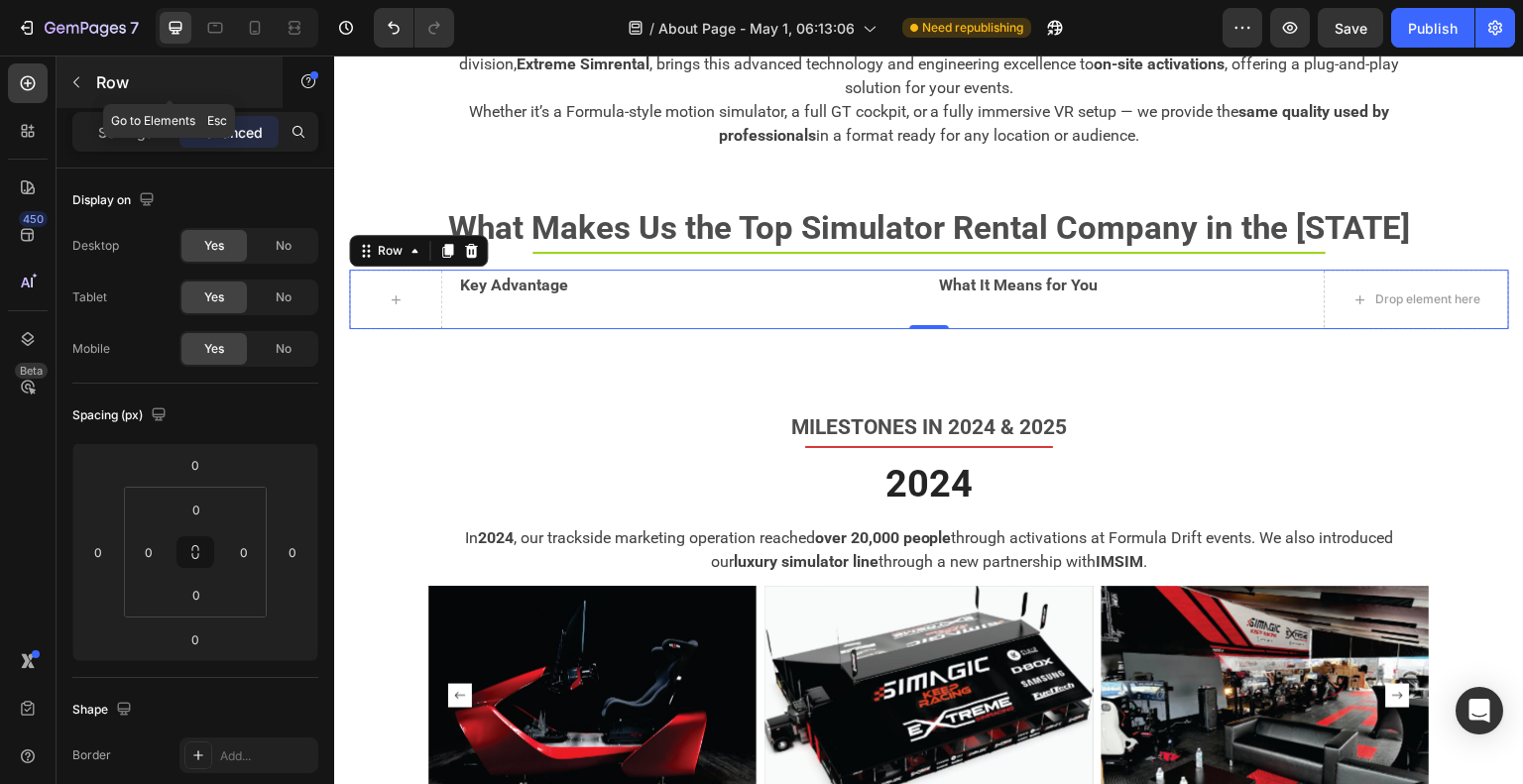 click 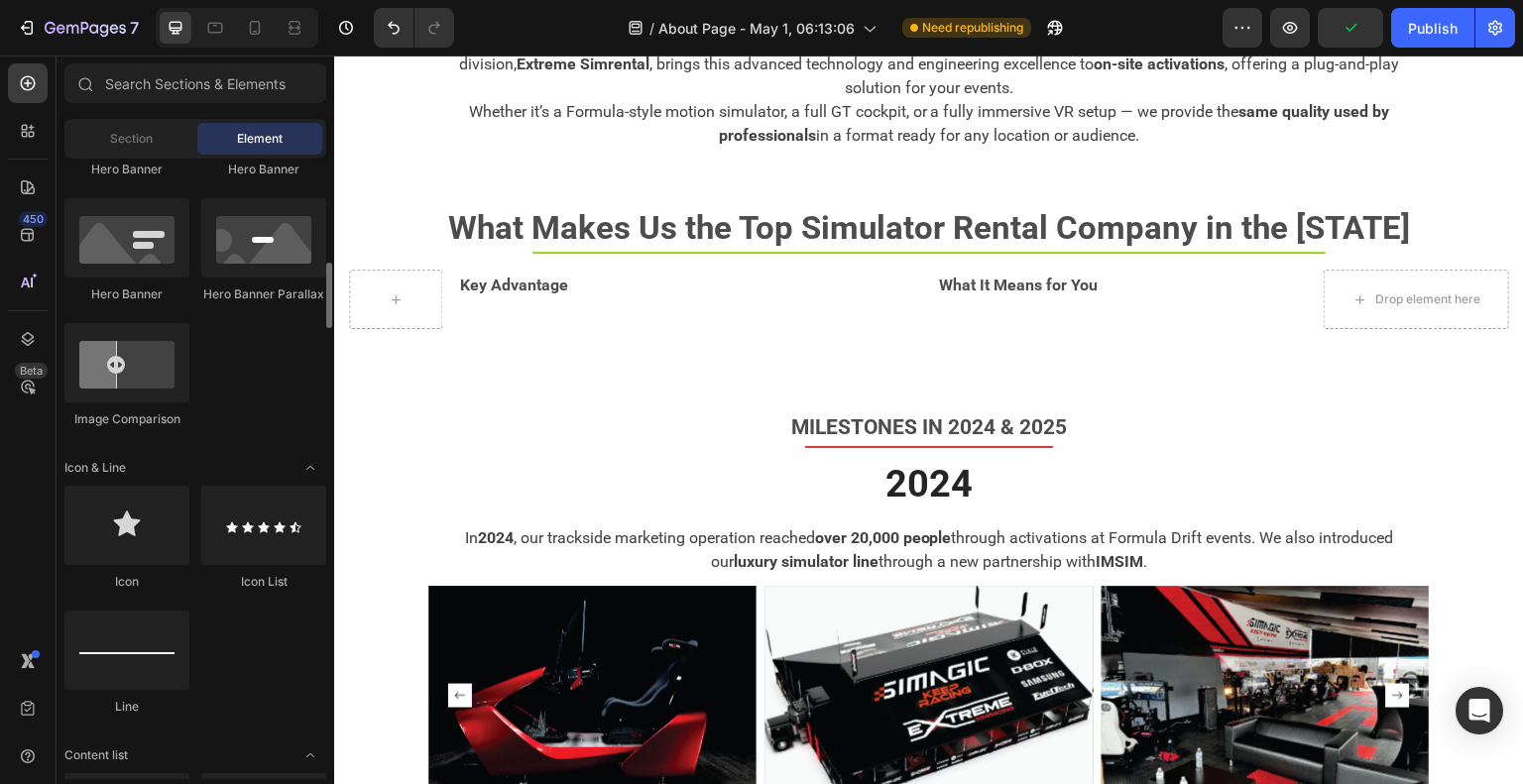 scroll, scrollTop: 1090, scrollLeft: 0, axis: vertical 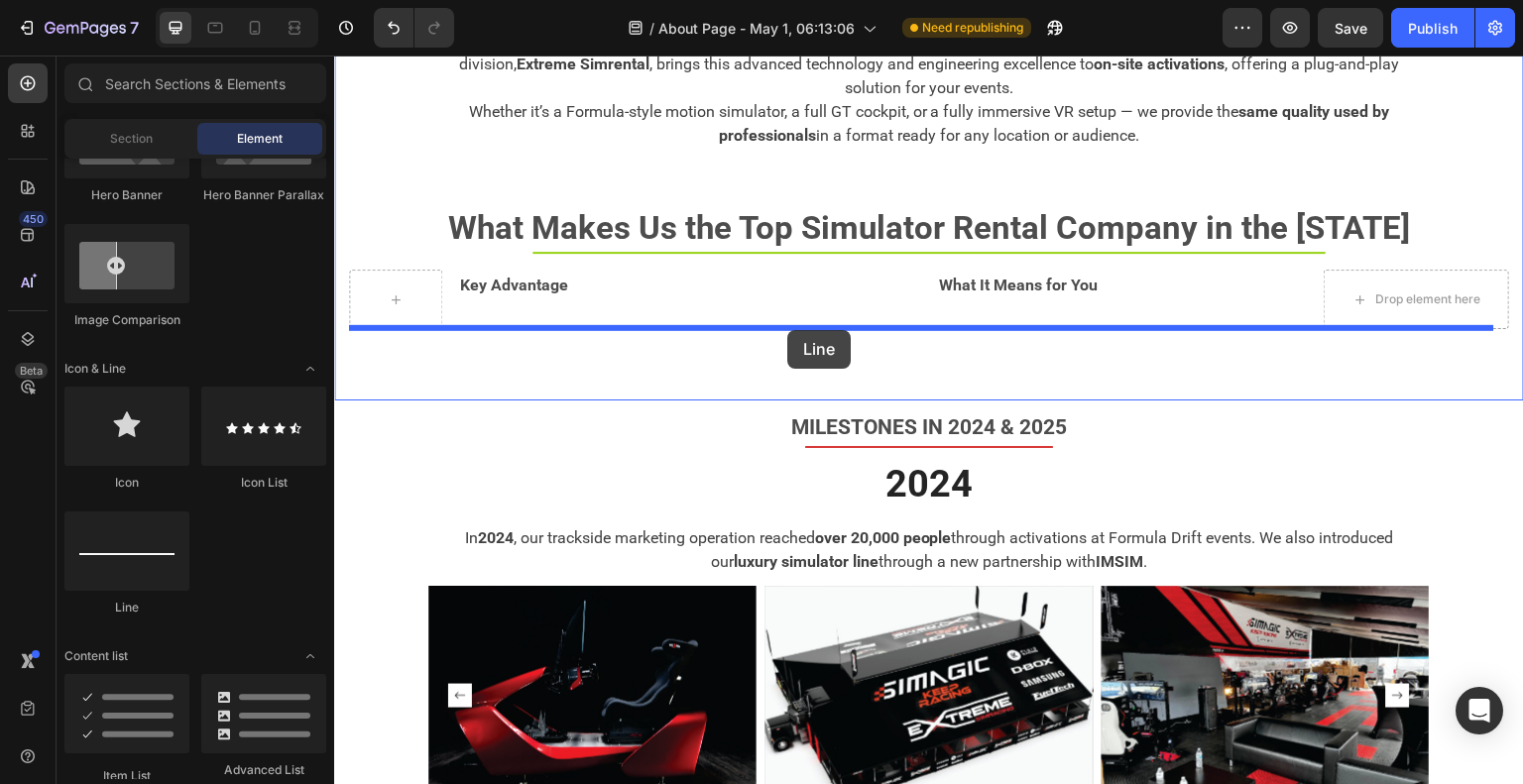drag, startPoint x: 466, startPoint y: 620, endPoint x: 787, endPoint y: 330, distance: 432.598 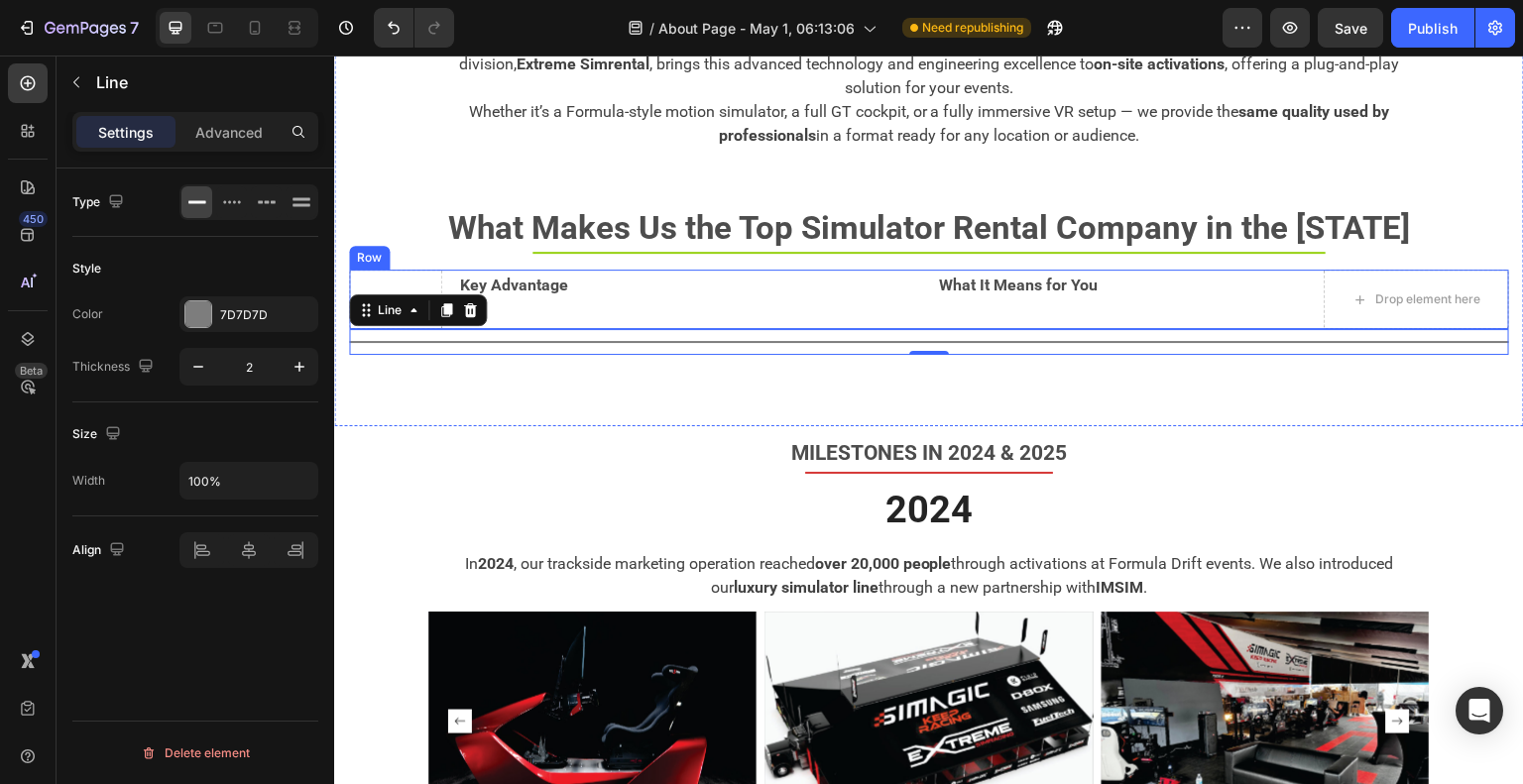 click on "Key Advantage Text Block" at bounding box center [690, 299] 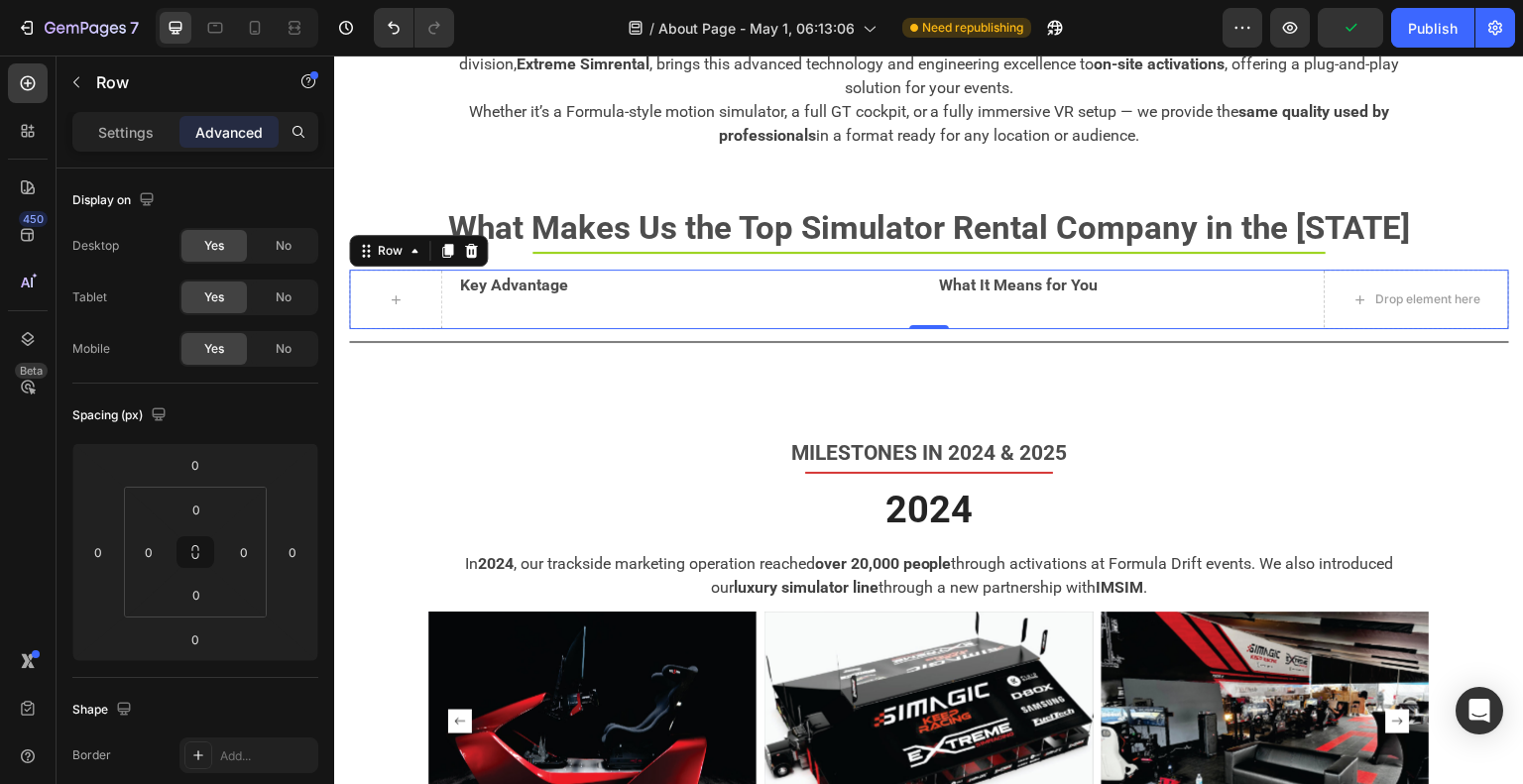 click on "Key Advantage Text Block What It Means for You Text Block
Drop element here Row   0" at bounding box center (929, 299) 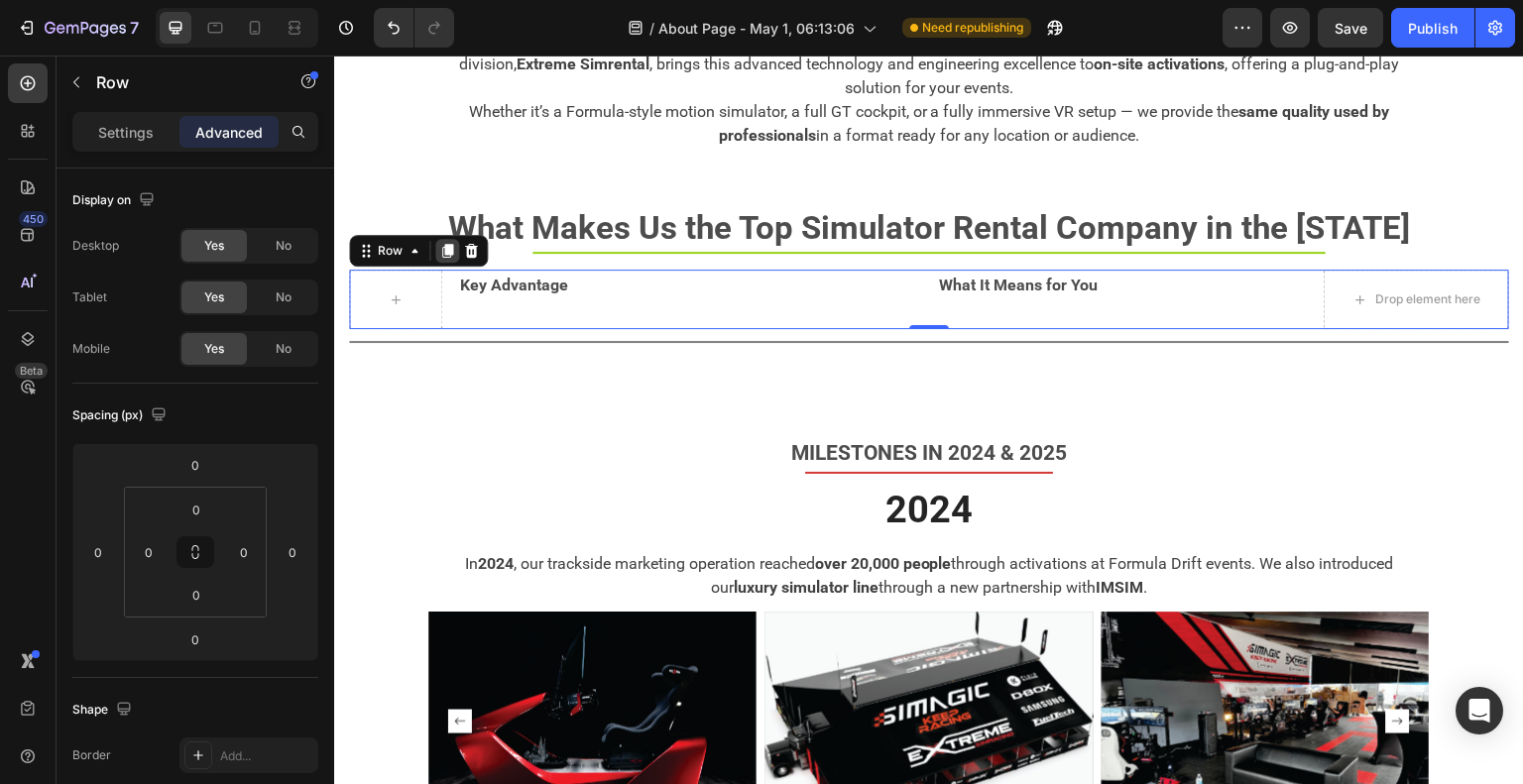click 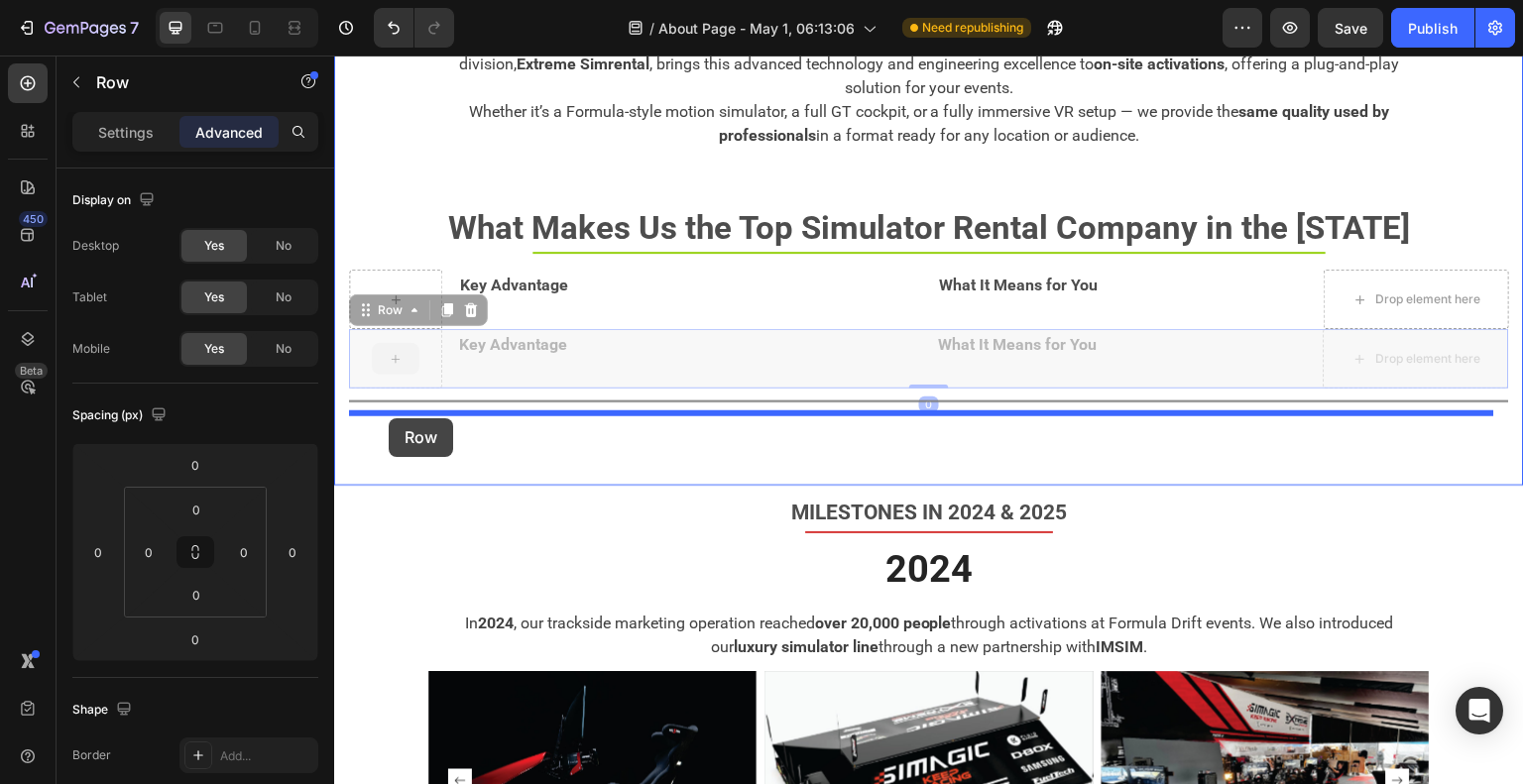 drag, startPoint x: 366, startPoint y: 312, endPoint x: 389, endPoint y: 418, distance: 108.466585 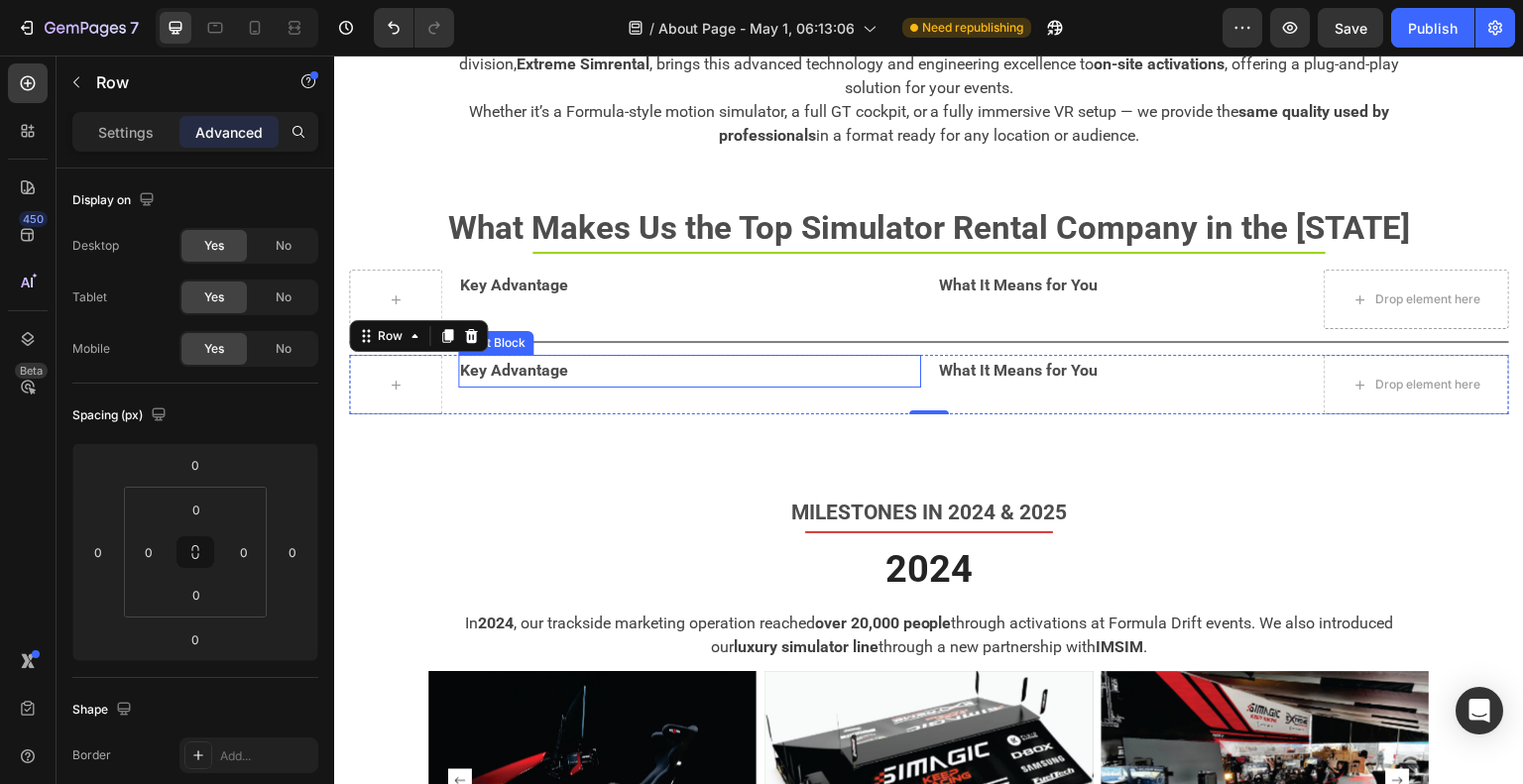 click on "Key Advantage" at bounding box center (690, 371) 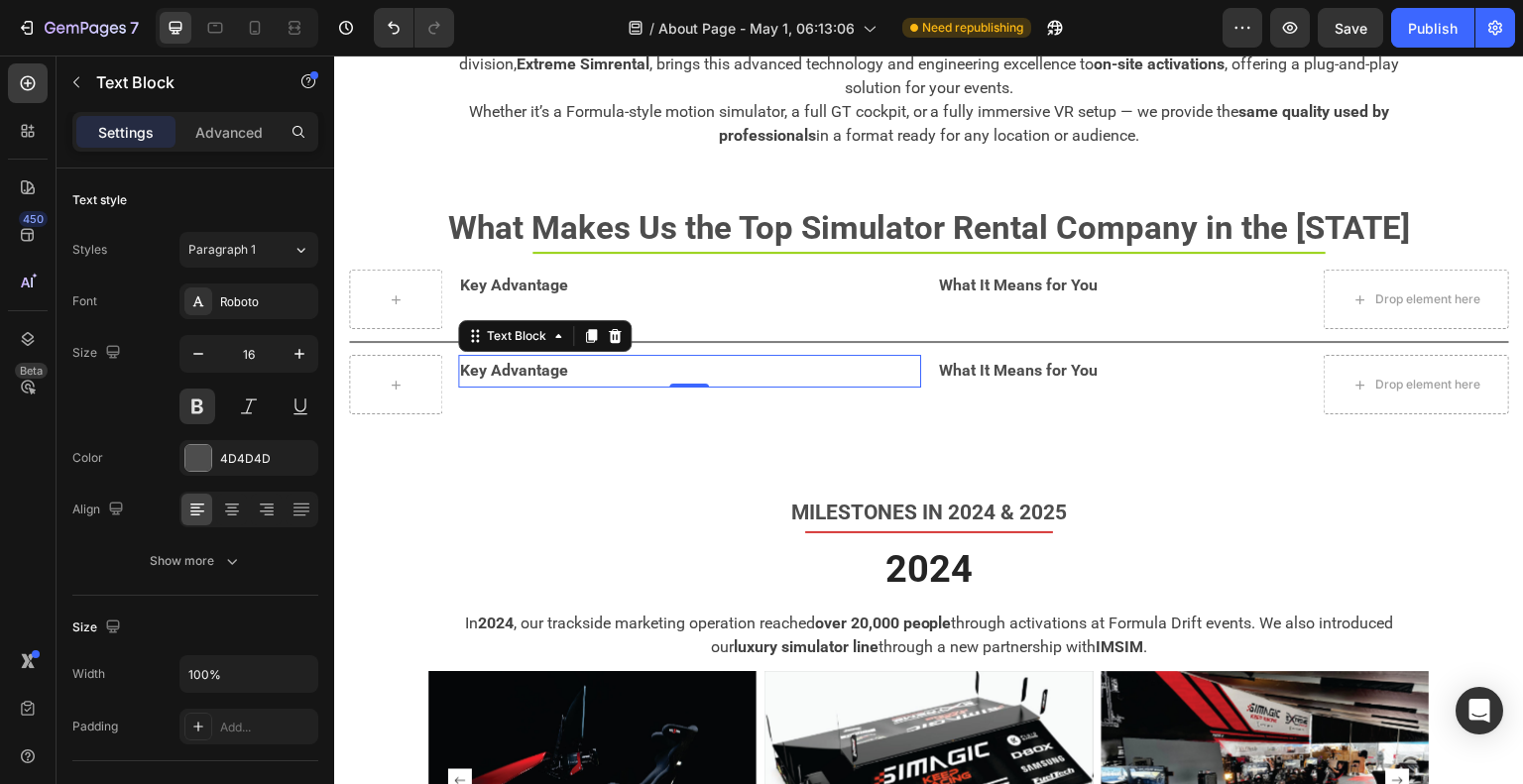 click on "Key Advantage" at bounding box center (690, 371) 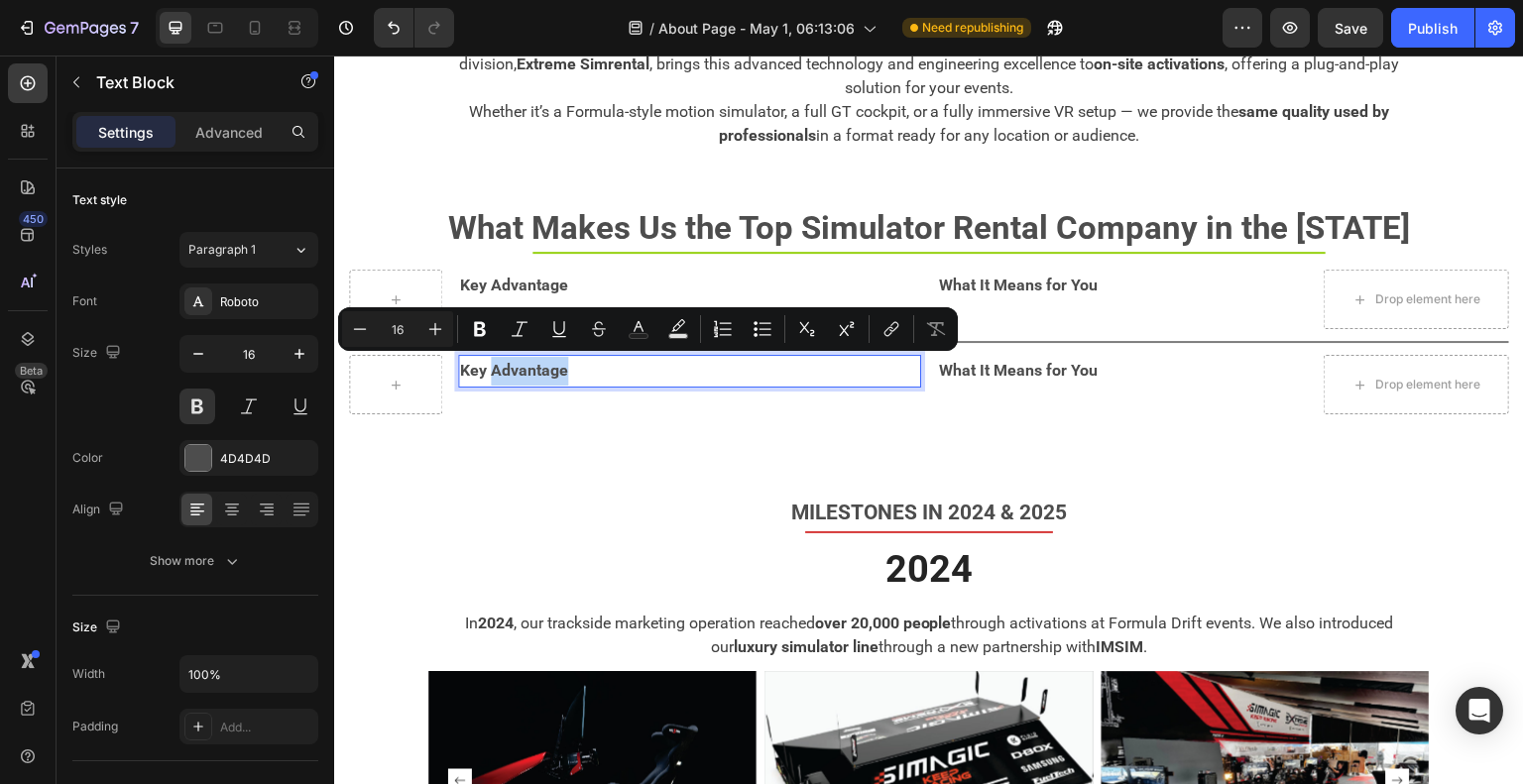 click on "Key Advantage" at bounding box center (690, 371) 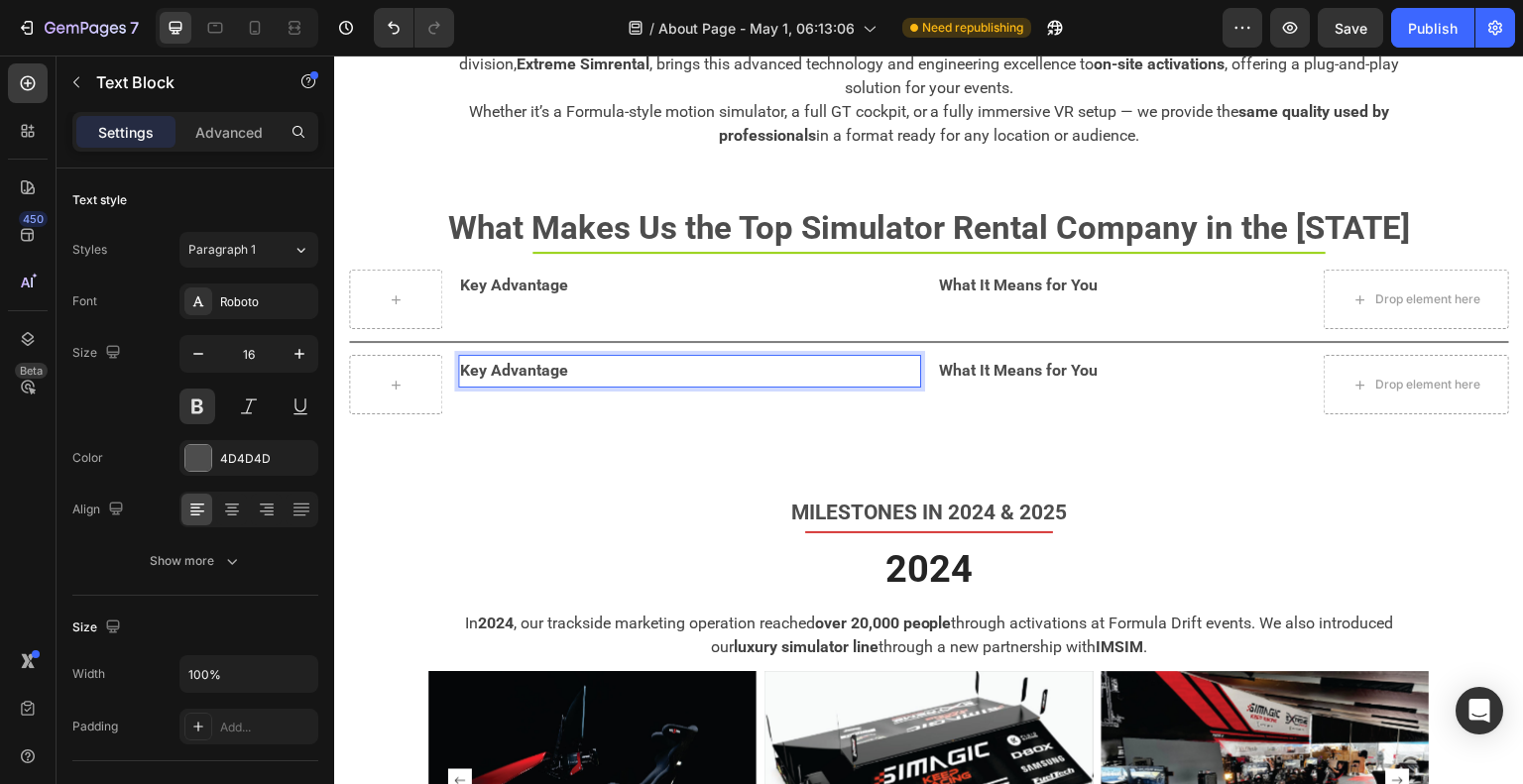 click on "Key Advantage" at bounding box center [690, 371] 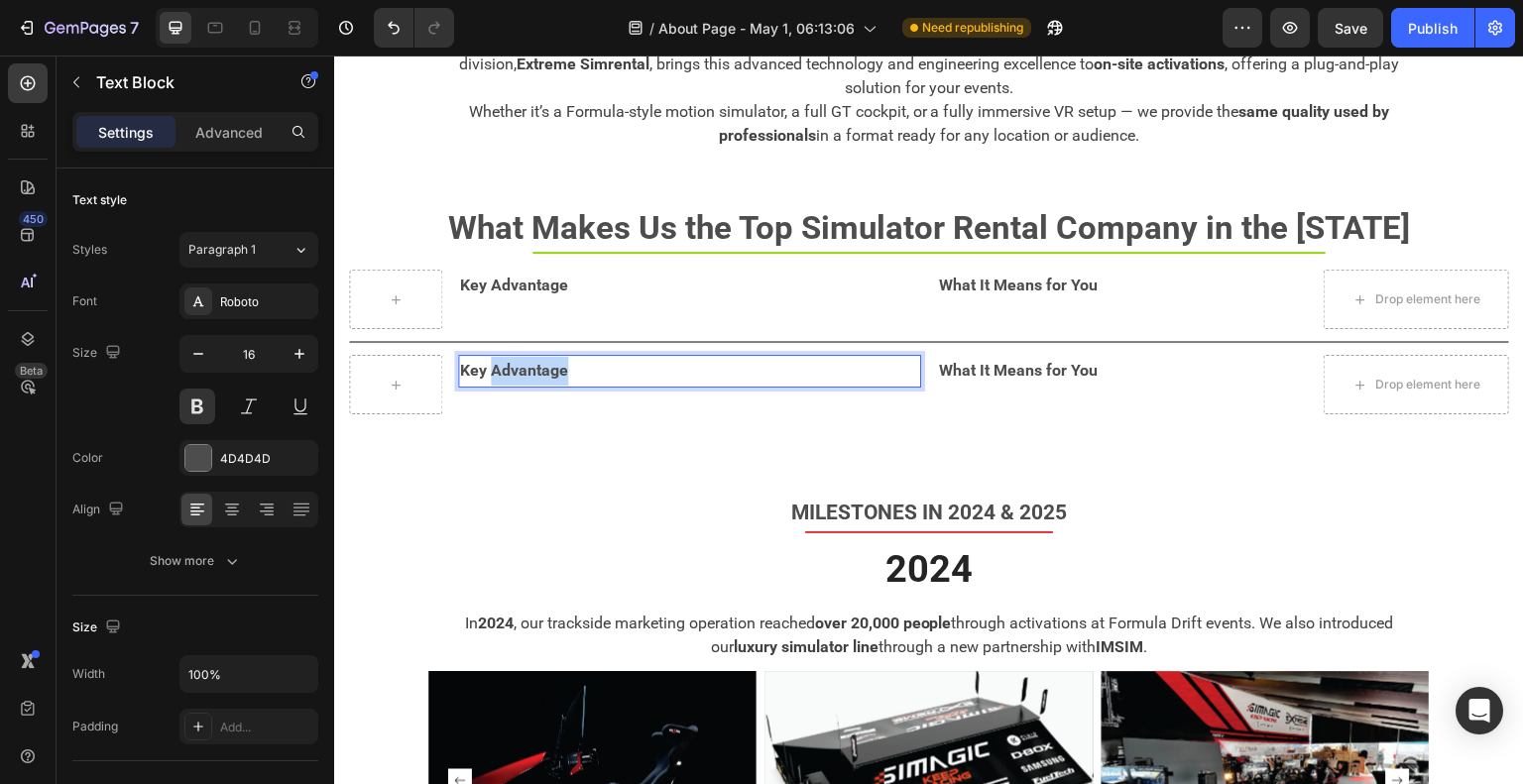 click on "Key Advantage" at bounding box center [690, 371] 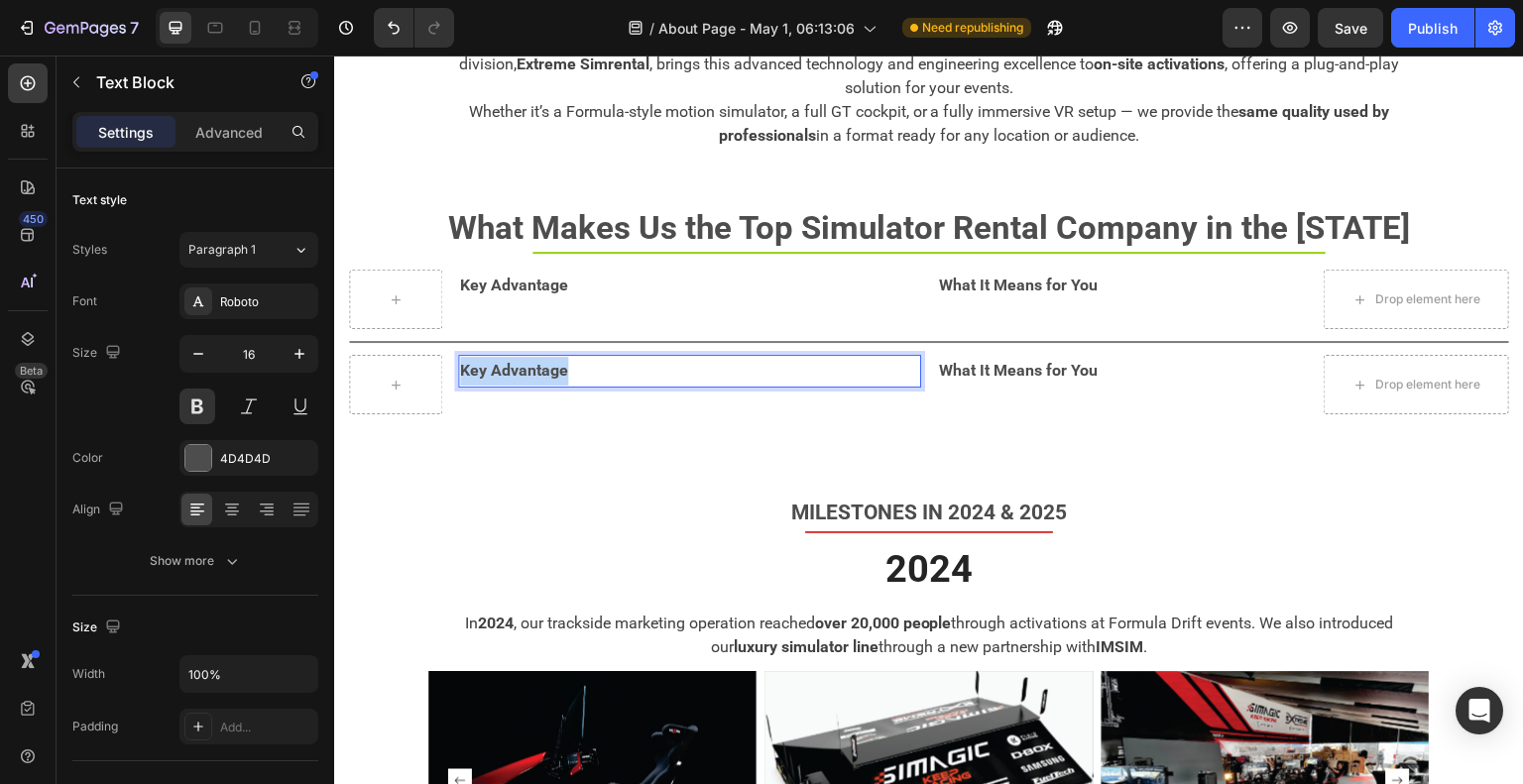 click on "Key Advantage" at bounding box center (690, 371) 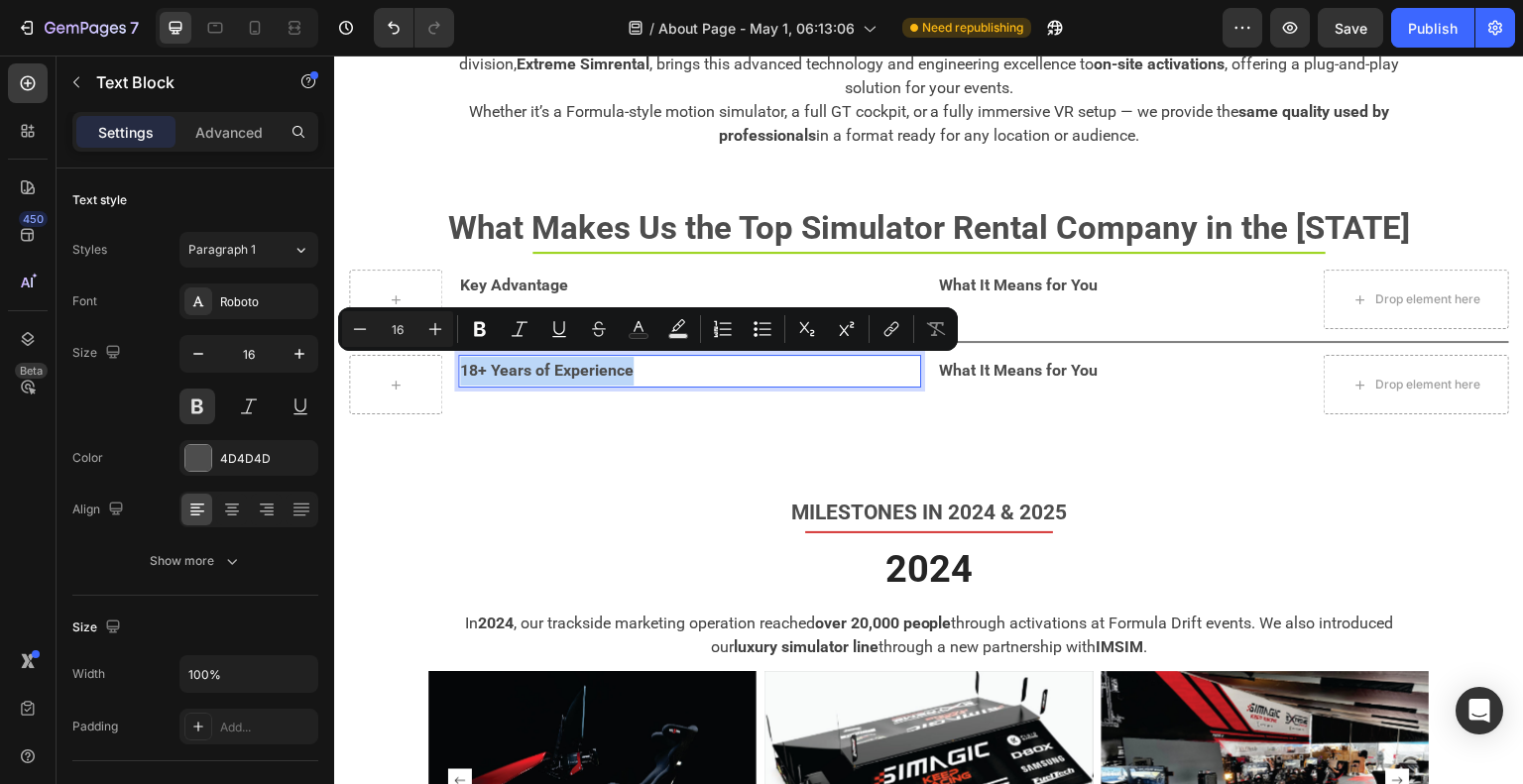 drag, startPoint x: 640, startPoint y: 367, endPoint x: 456, endPoint y: 368, distance: 184.0027 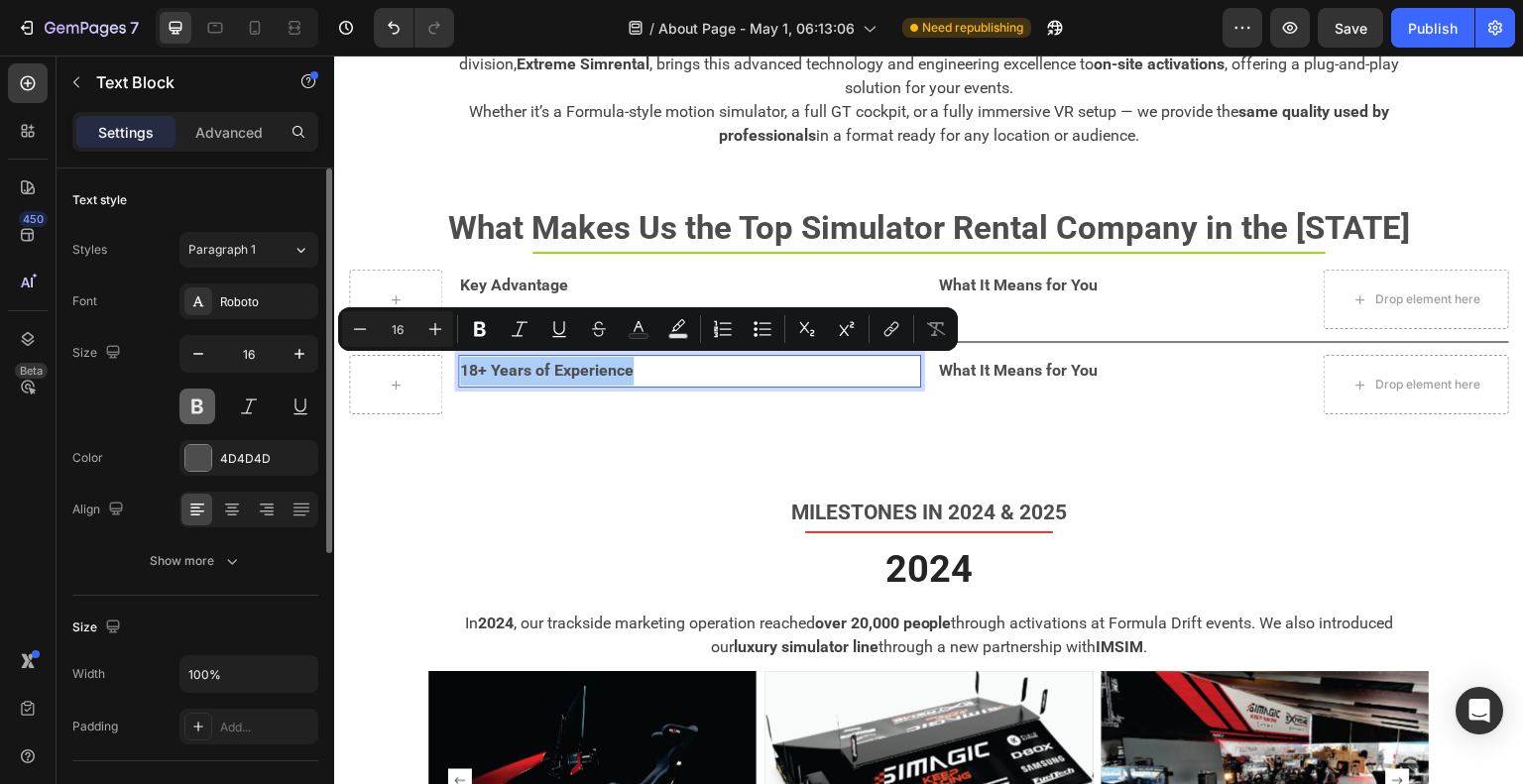 click at bounding box center (197, 406) 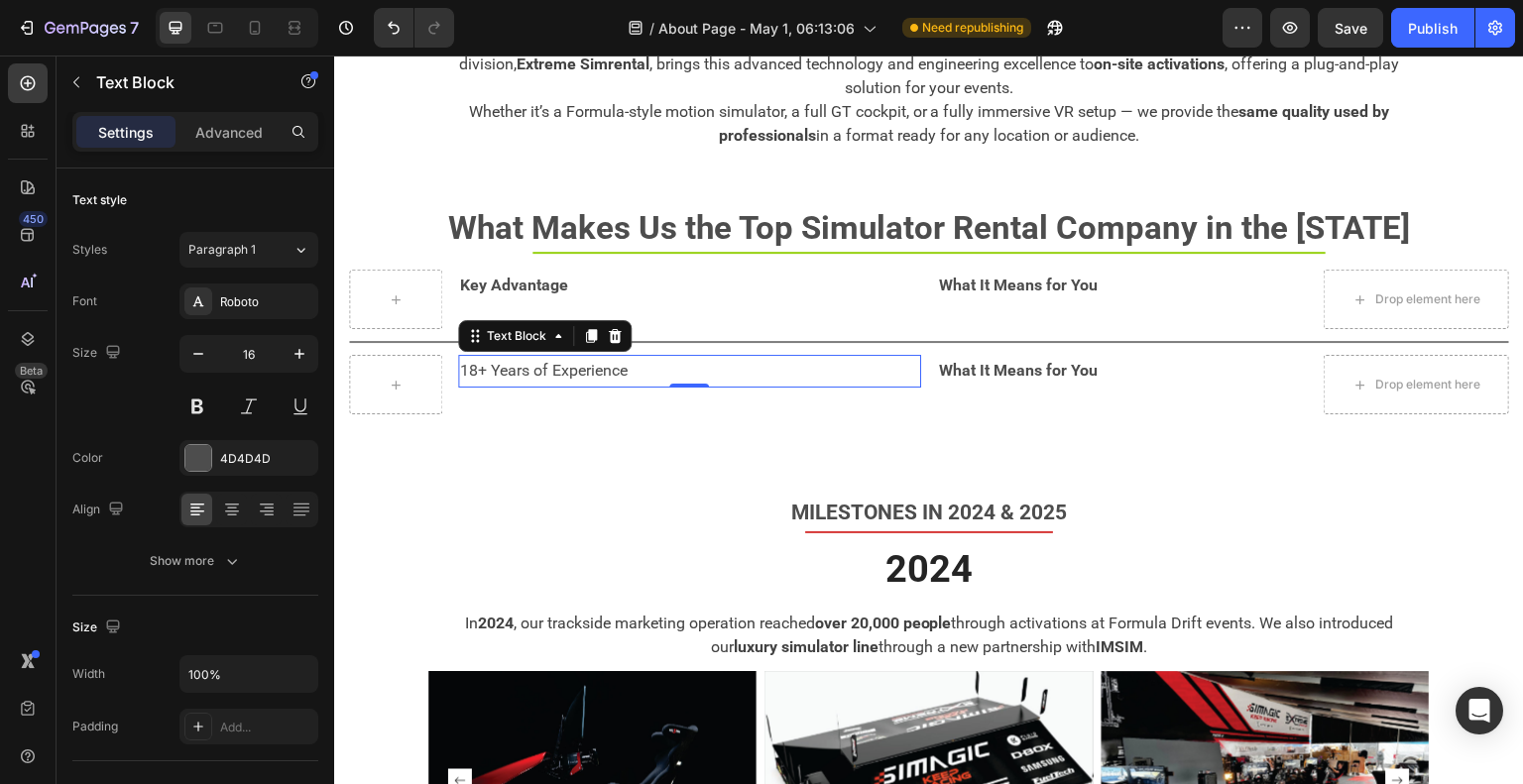click on "18+ Years of Experience" at bounding box center (690, 371) 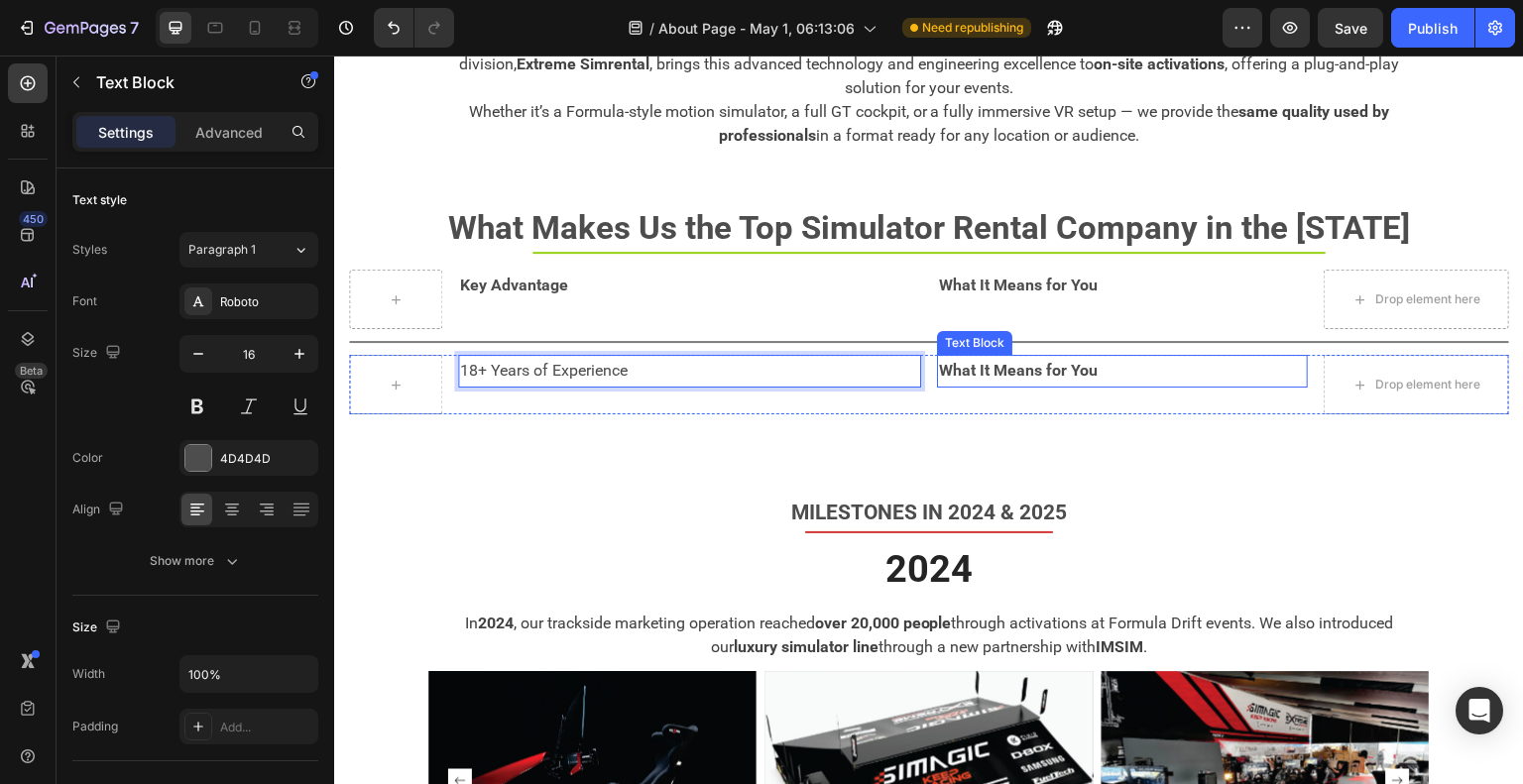 click on "What It Means for You" at bounding box center (1122, 371) 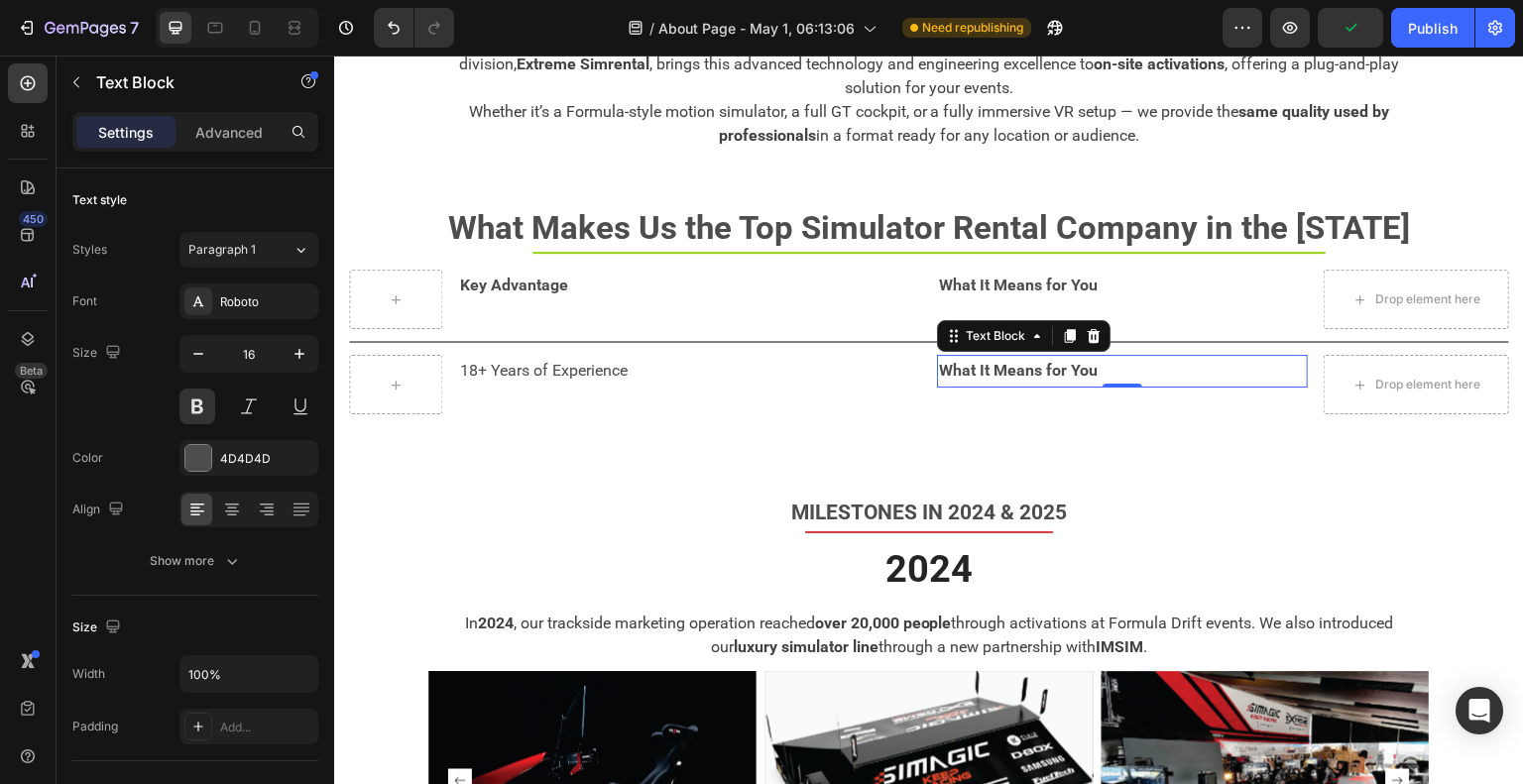click on "What It Means for You" at bounding box center (1122, 371) 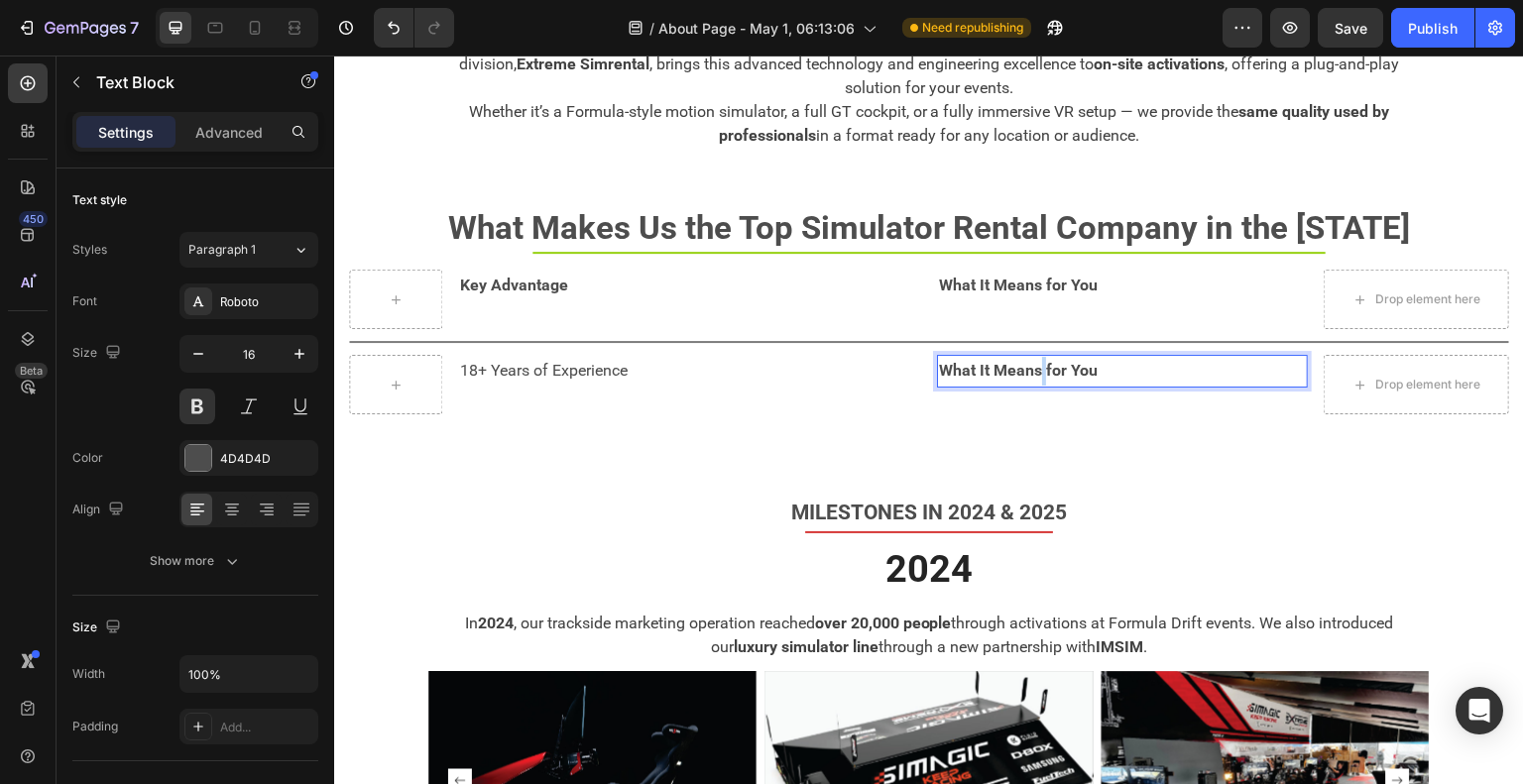 click on "What It Means for You" at bounding box center (1122, 371) 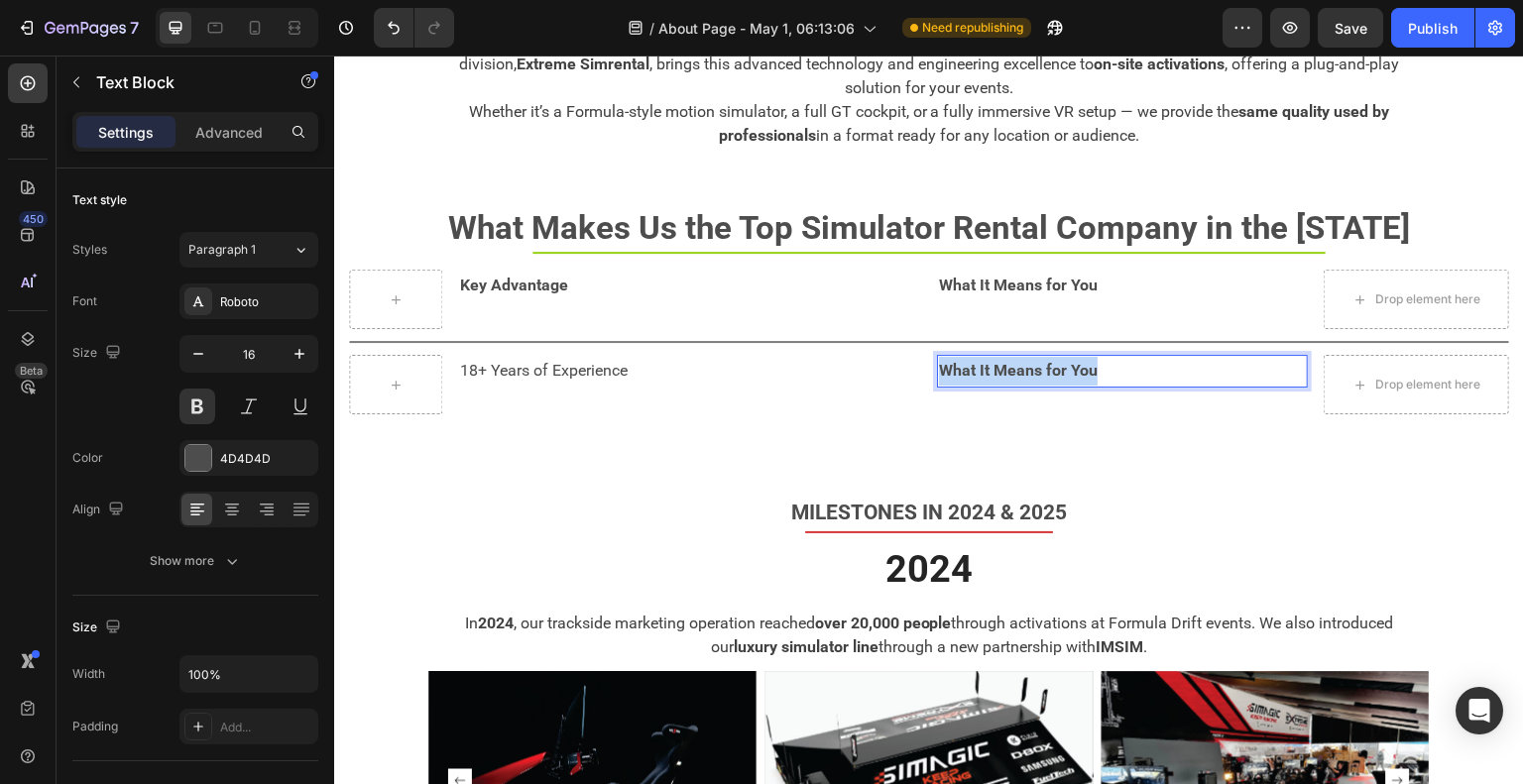 click on "What It Means for You" at bounding box center [1122, 371] 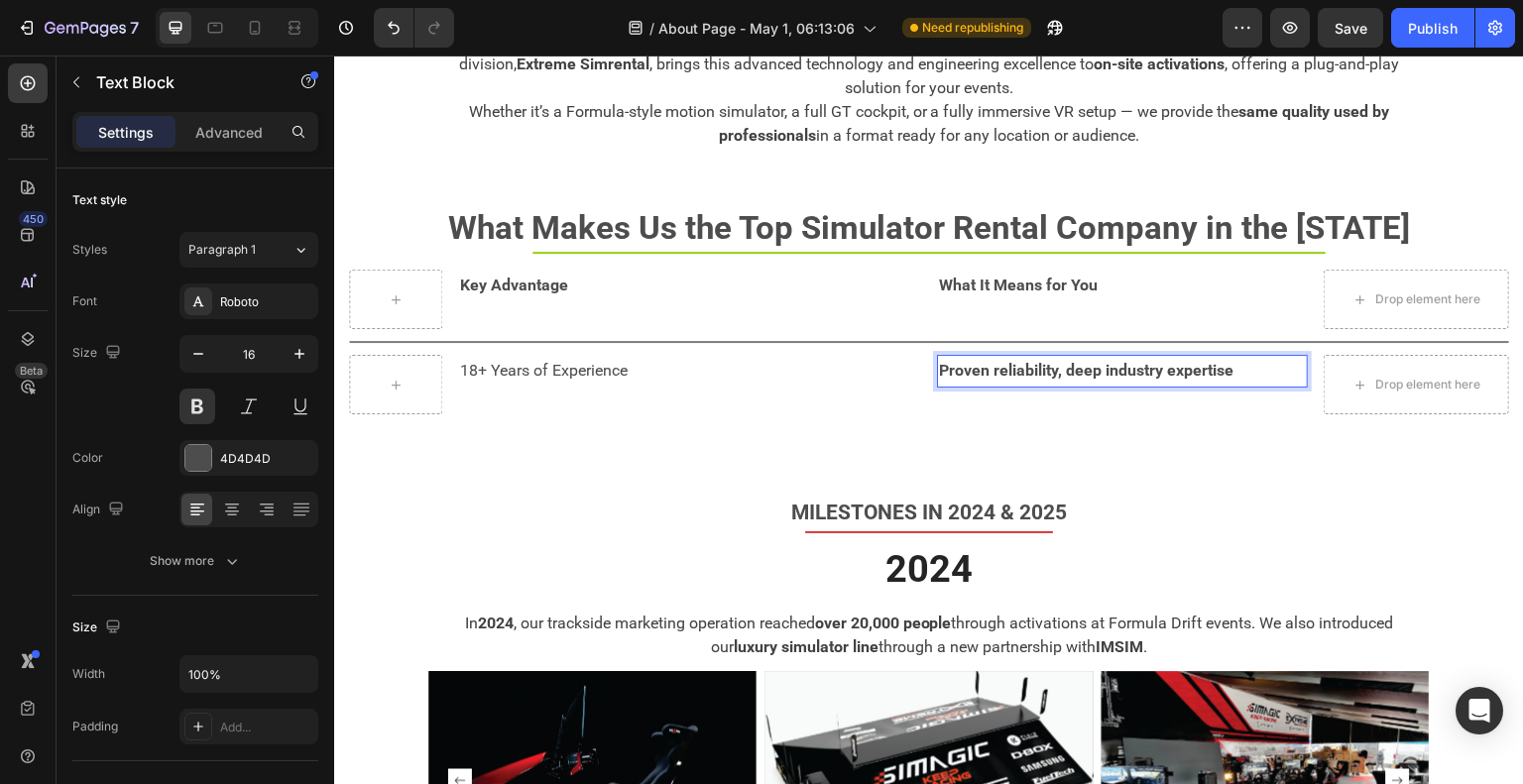 click on "Proven reliability, deep industry expertise" at bounding box center (1122, 371) 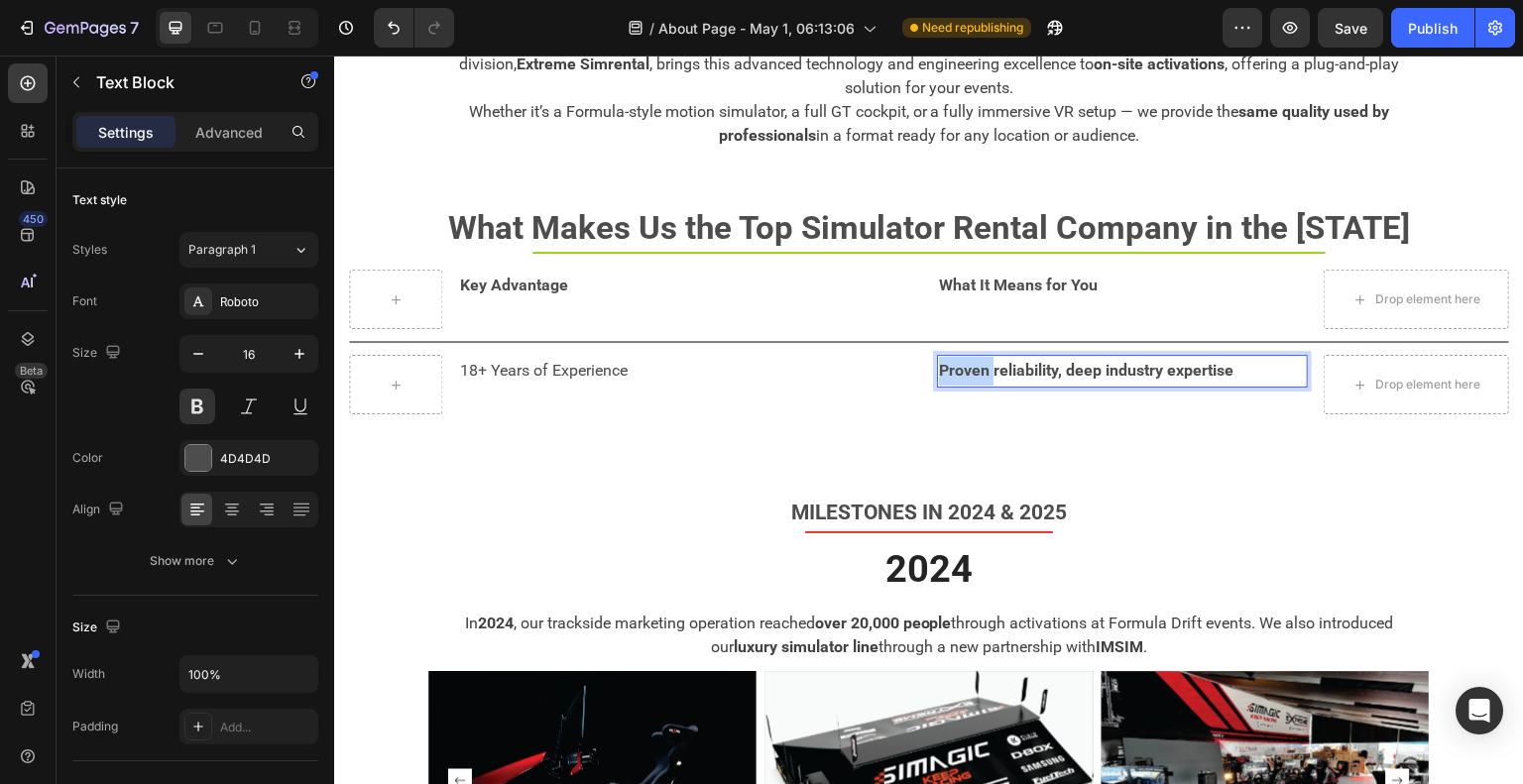 click on "Proven reliability, deep industry expertise" at bounding box center [1122, 371] 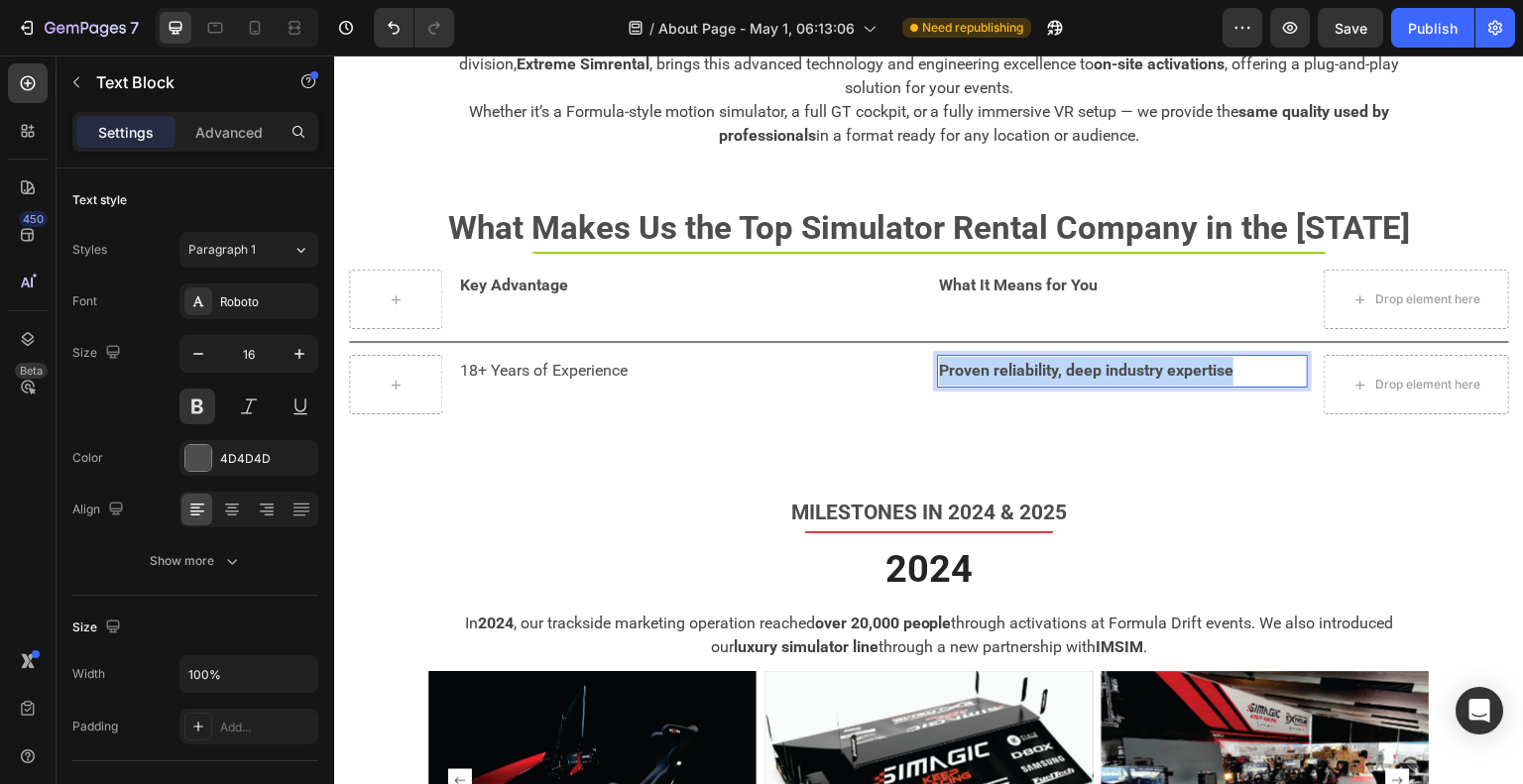 click on "Proven reliability, deep industry expertise" at bounding box center (1122, 371) 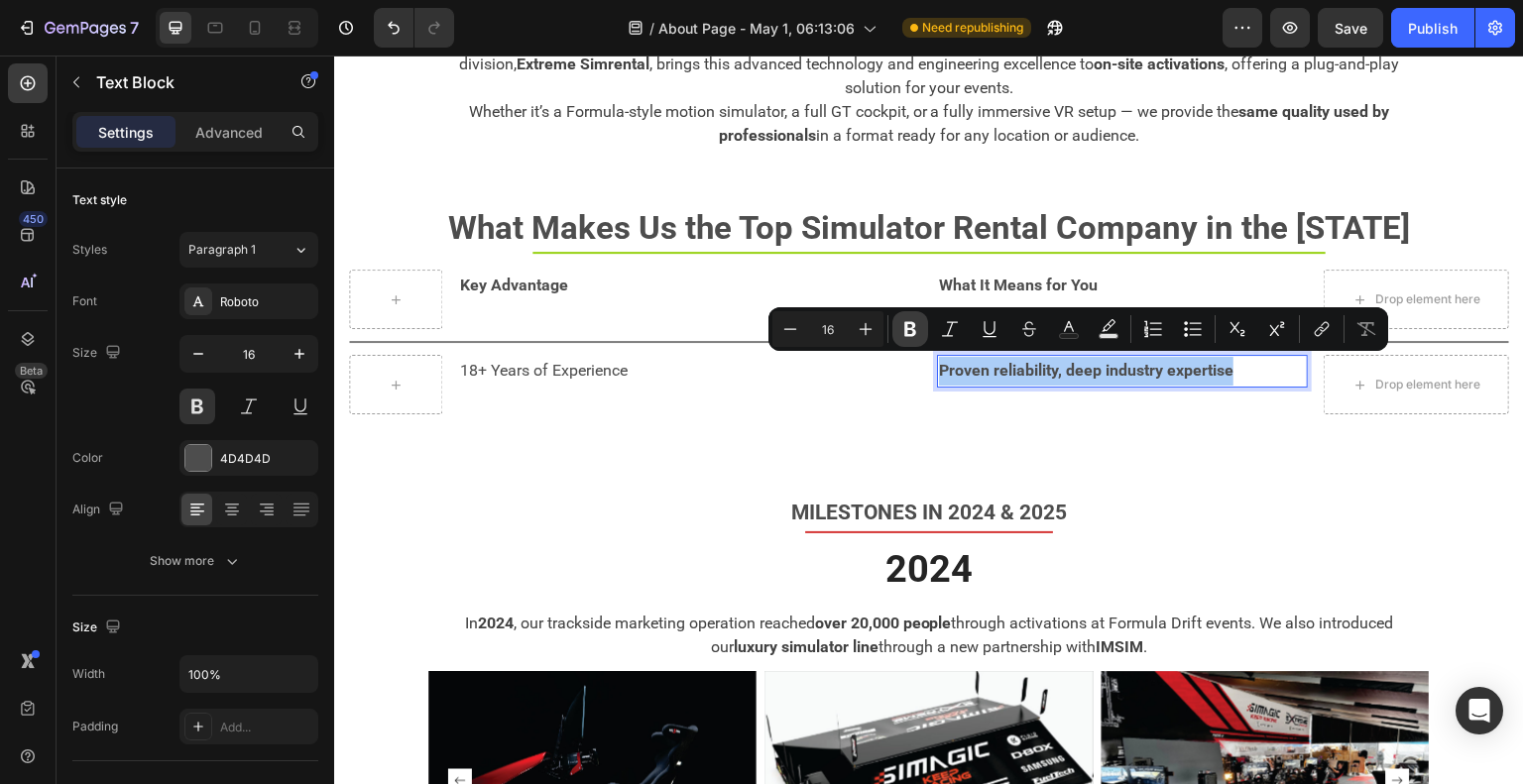 click 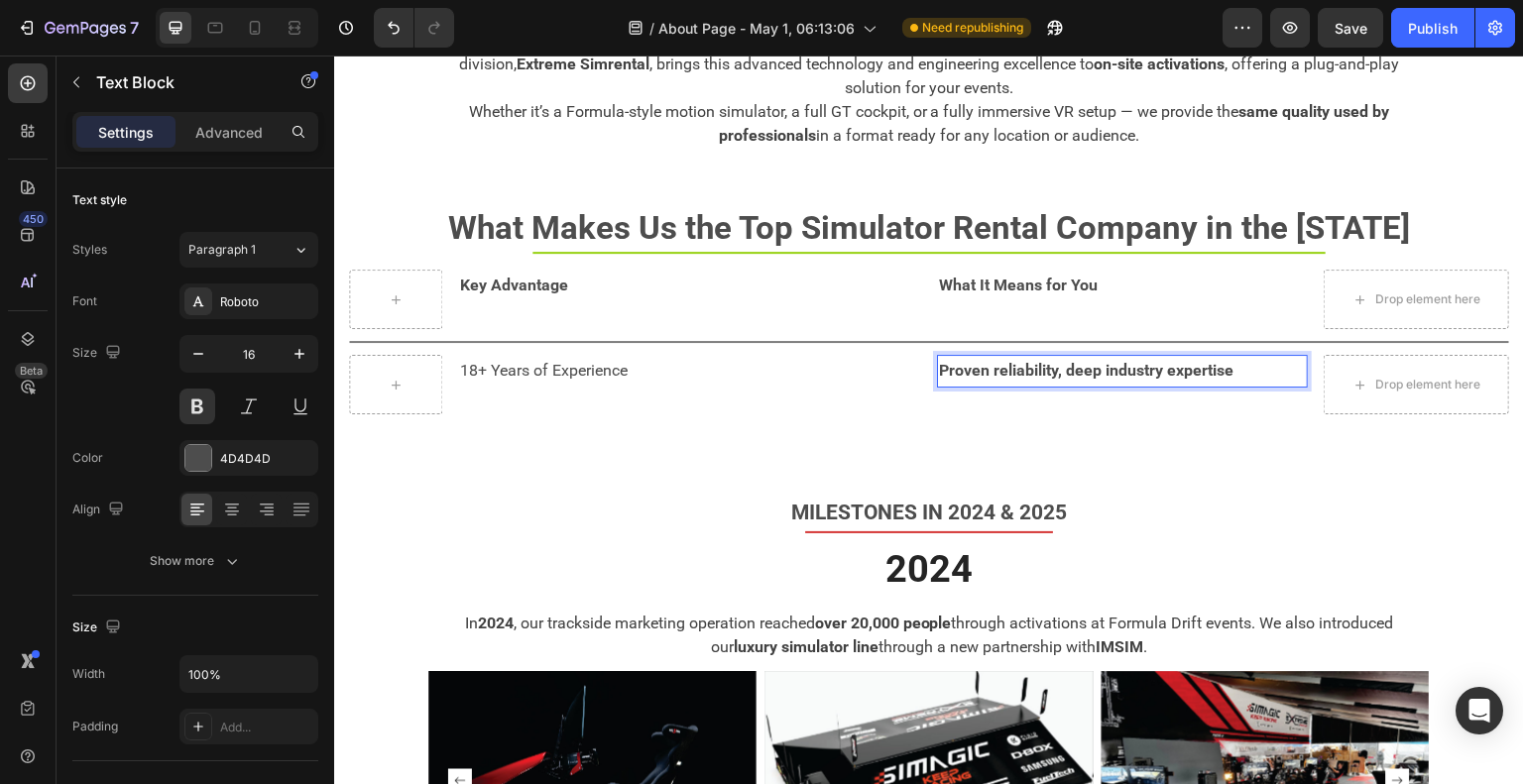 click on "Proven reliability, deep industry expertise" at bounding box center [1086, 370] 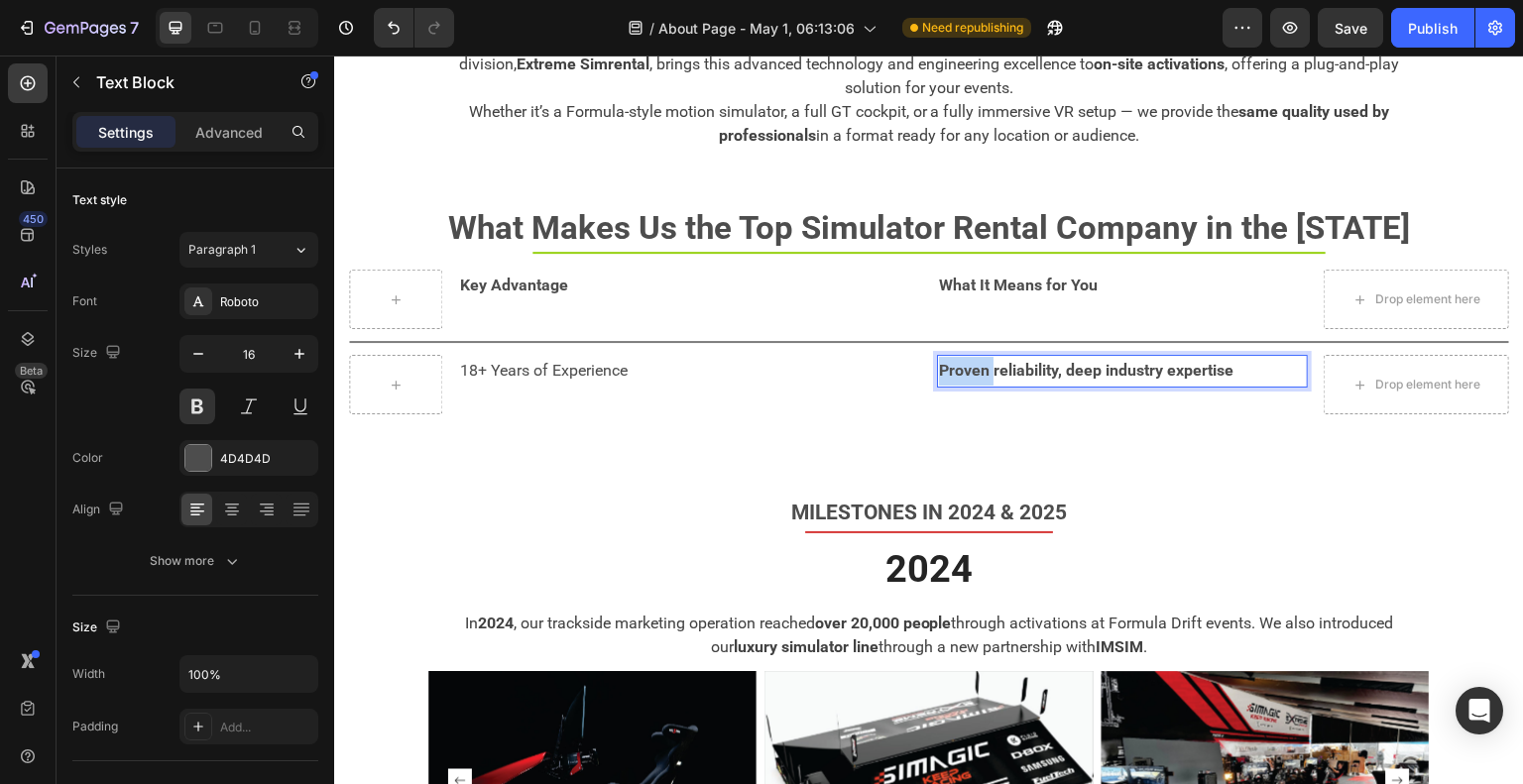 click on "Proven reliability, deep industry expertise" at bounding box center [1086, 370] 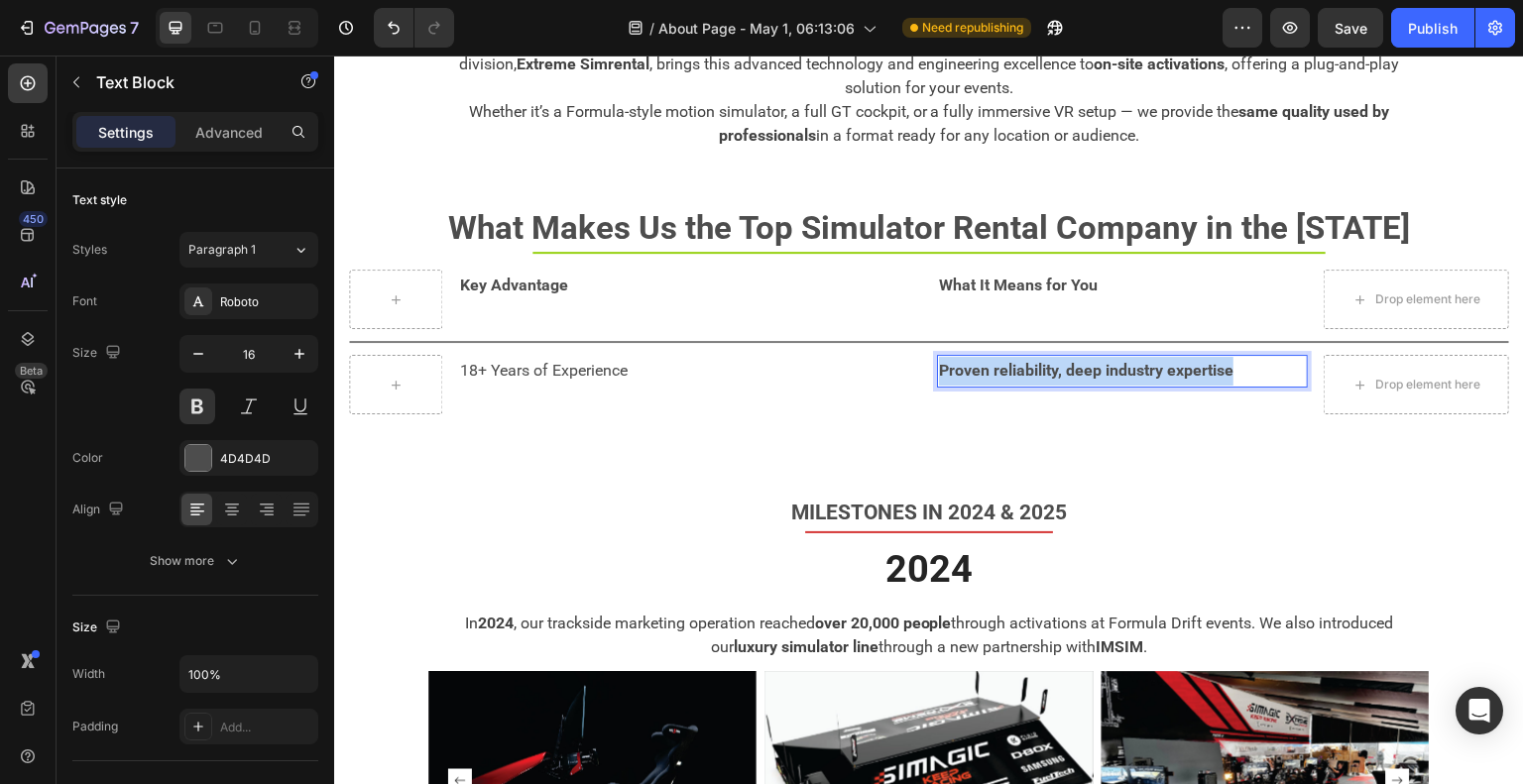 click on "Proven reliability, deep industry expertise" at bounding box center (1086, 370) 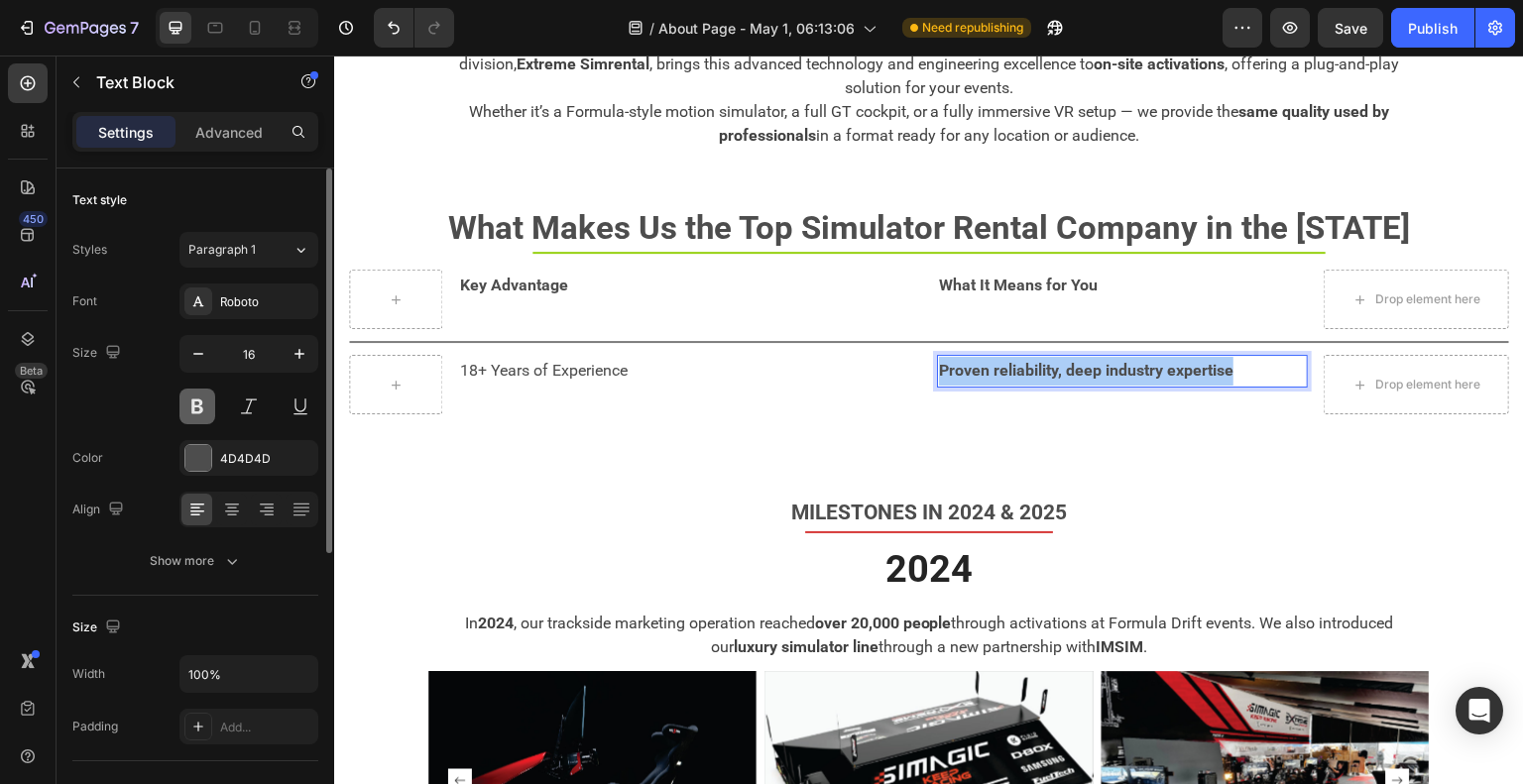 click at bounding box center [197, 406] 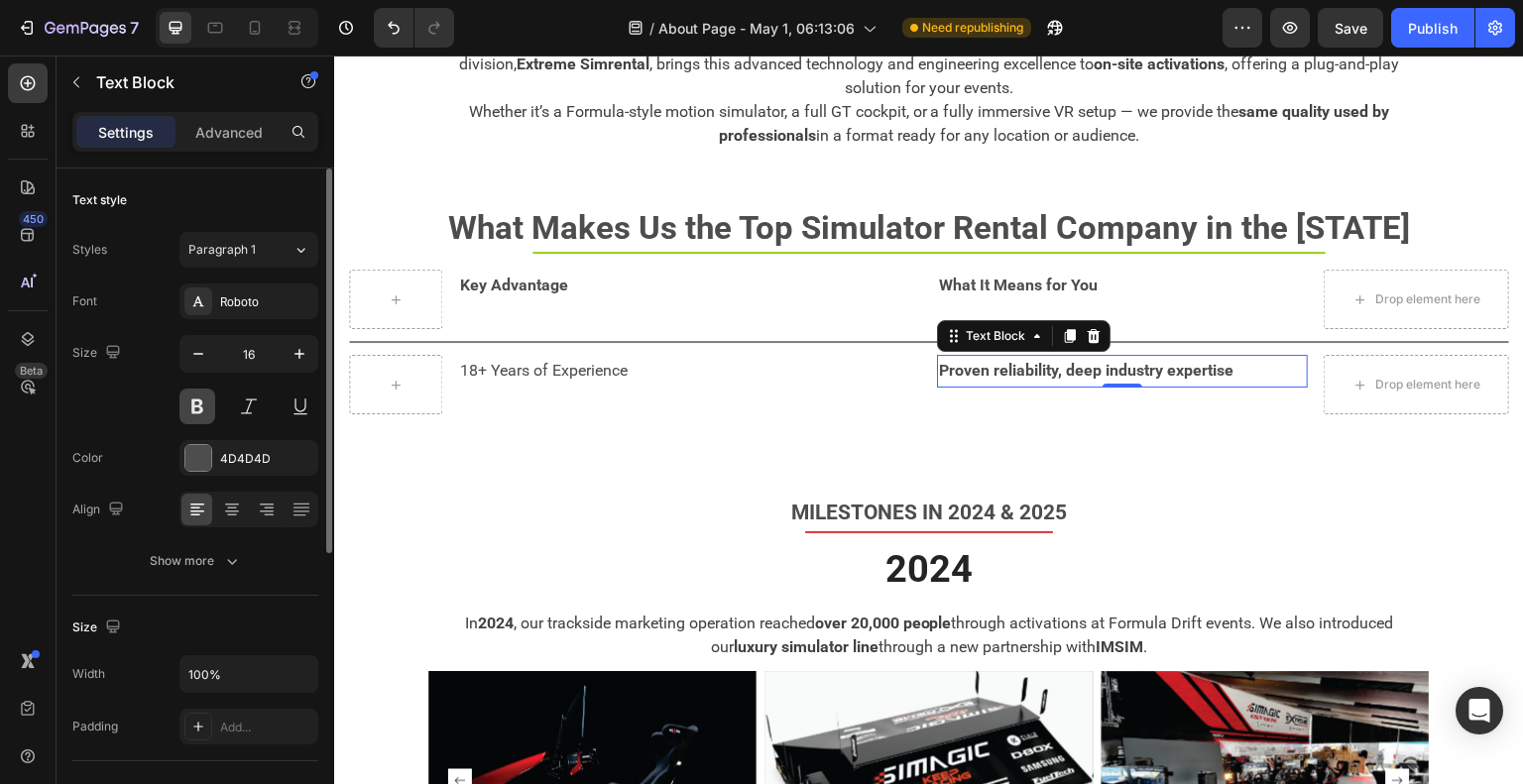 click at bounding box center (197, 406) 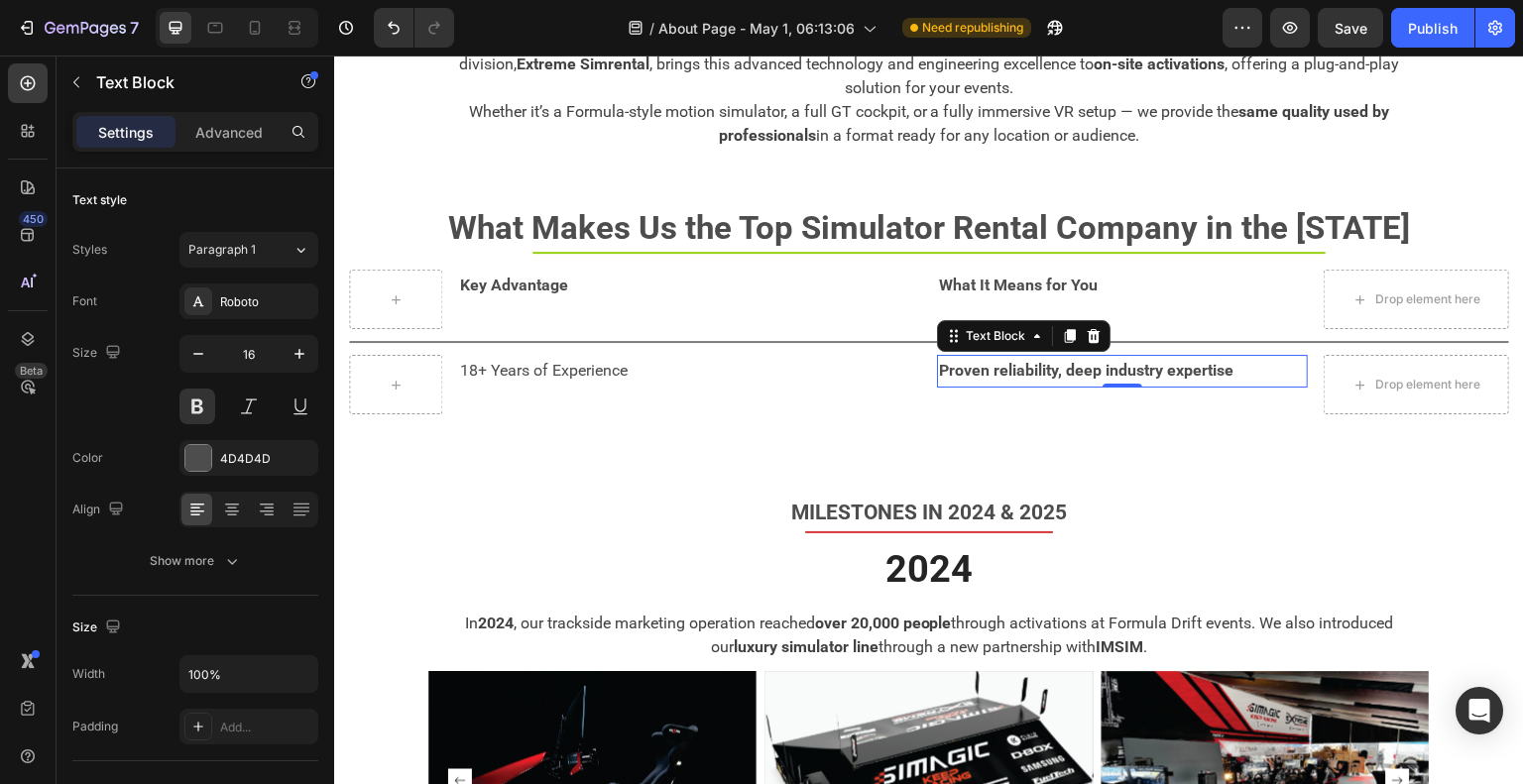 click on "Proven reliability, deep industry expertise" at bounding box center (1122, 371) 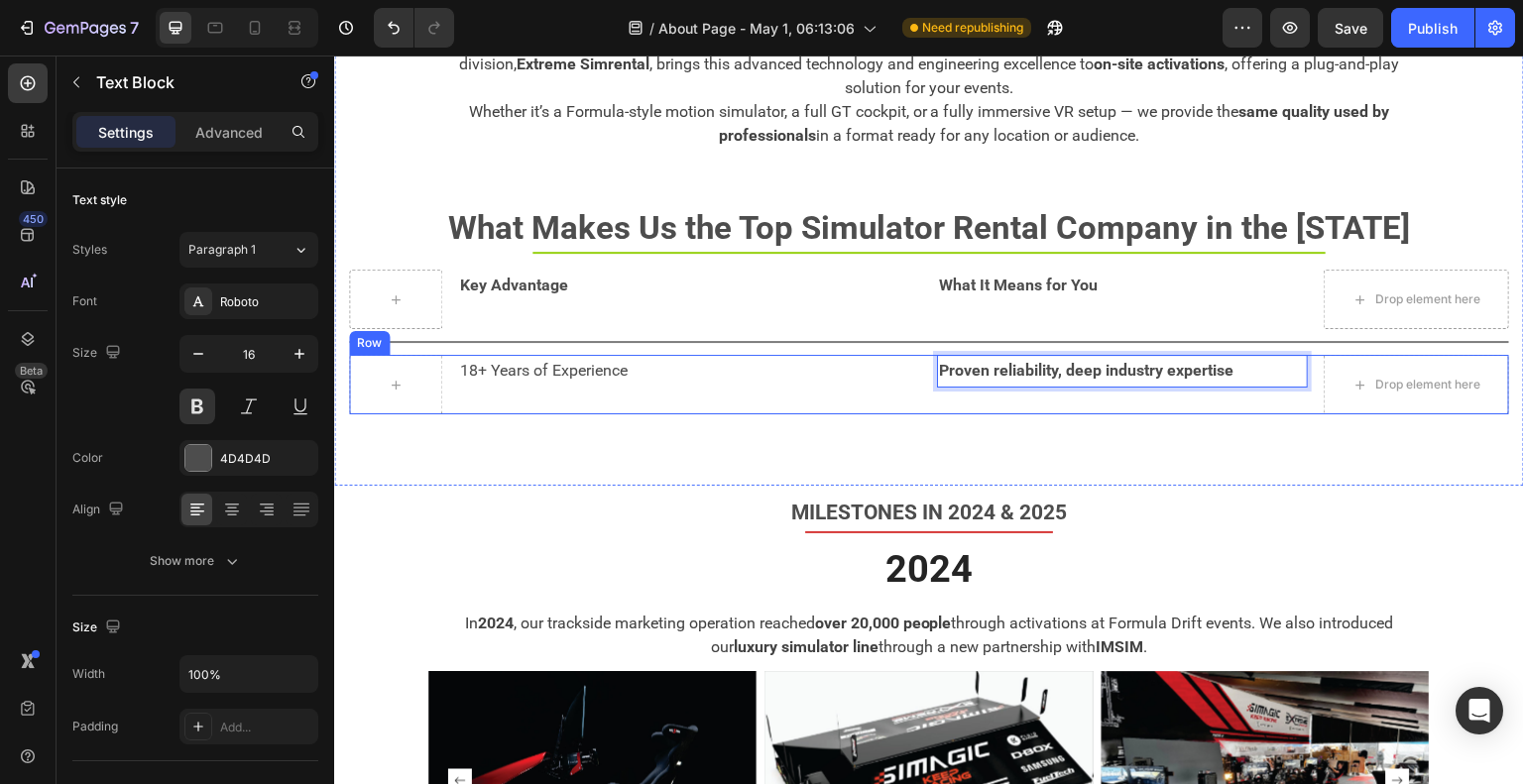 click on "Proven reliability, deep industry expertise Text Block   0" at bounding box center (1122, 385) 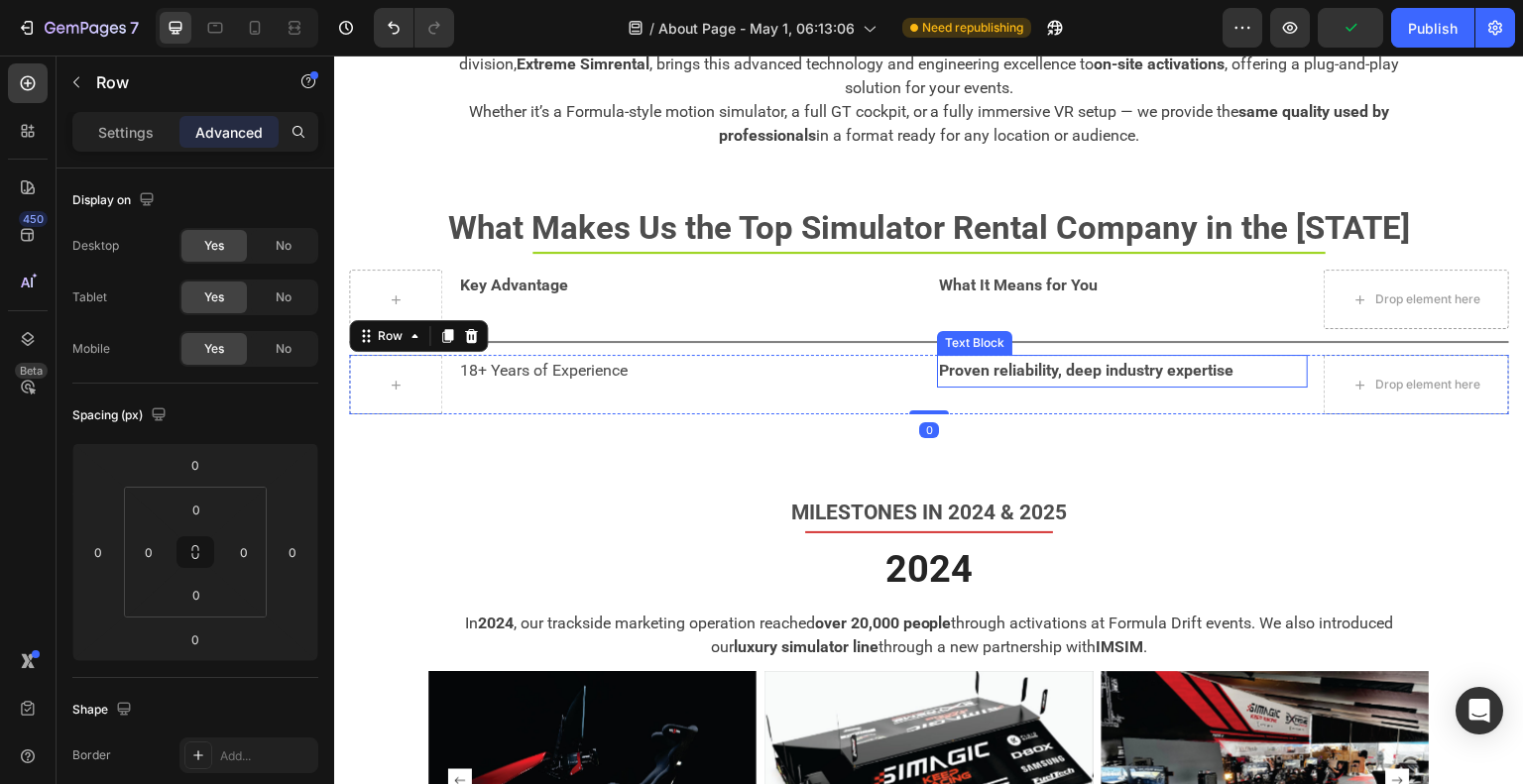 click on "Proven reliability, deep industry expertise" at bounding box center (1122, 371) 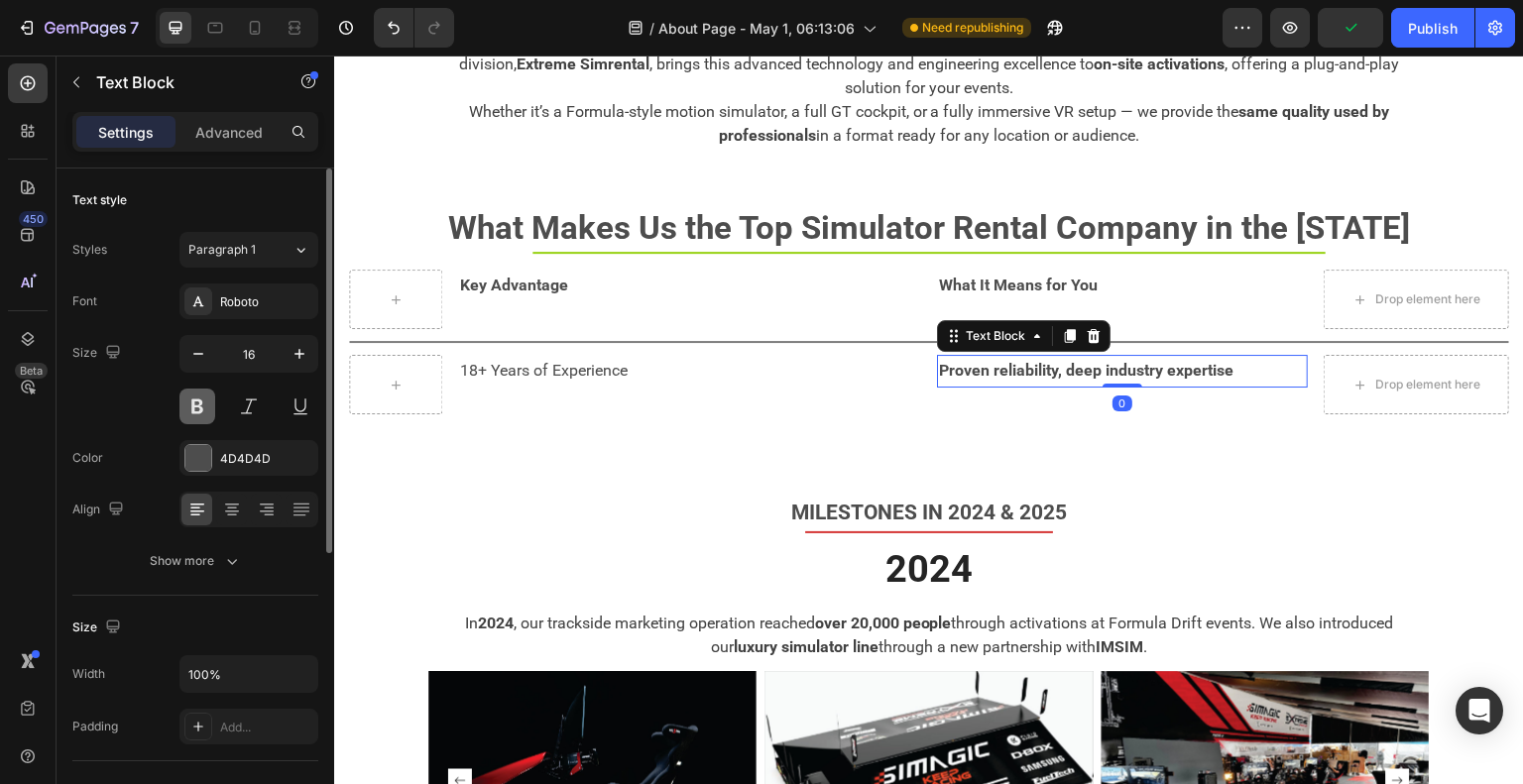 click at bounding box center [197, 406] 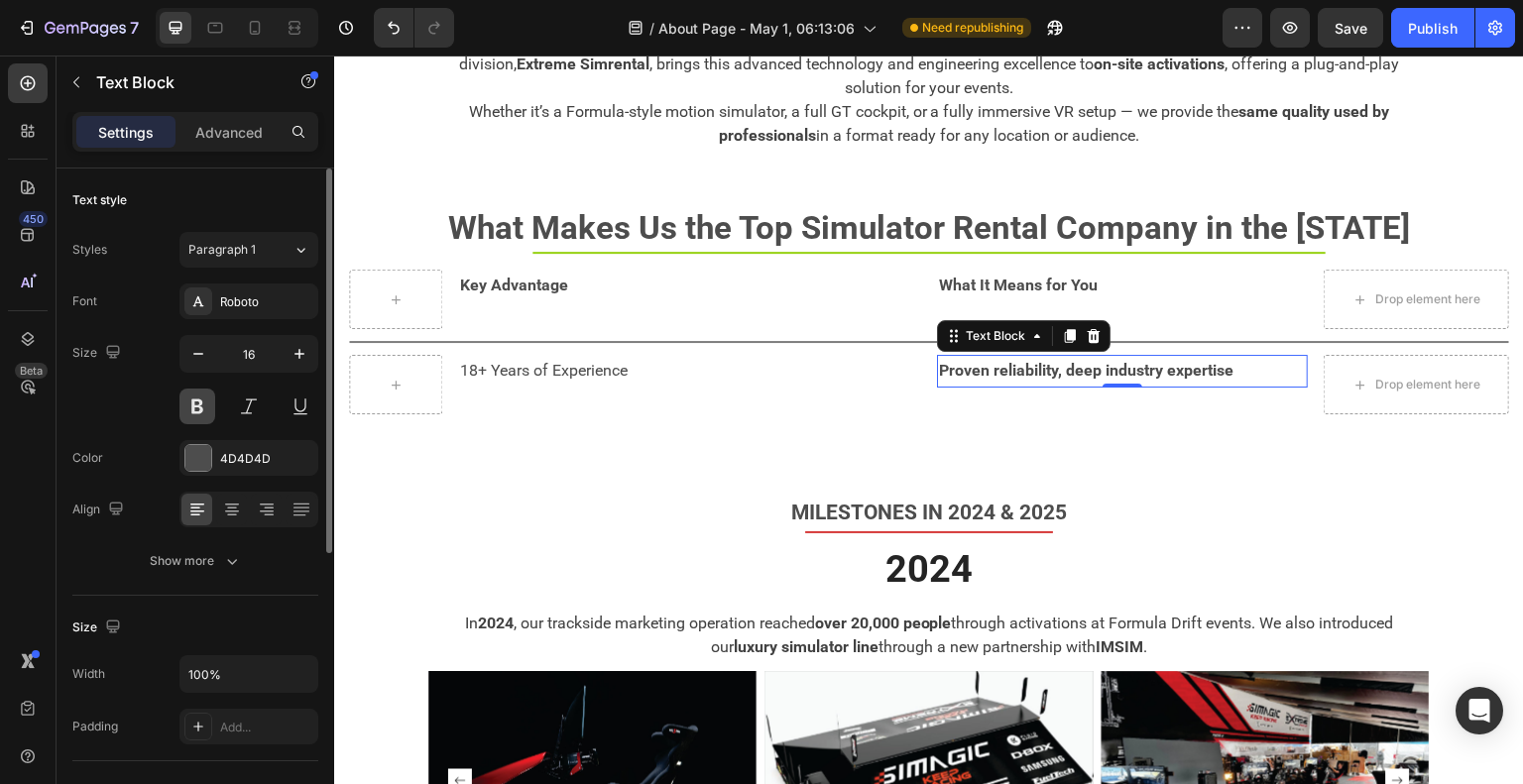 click at bounding box center [197, 406] 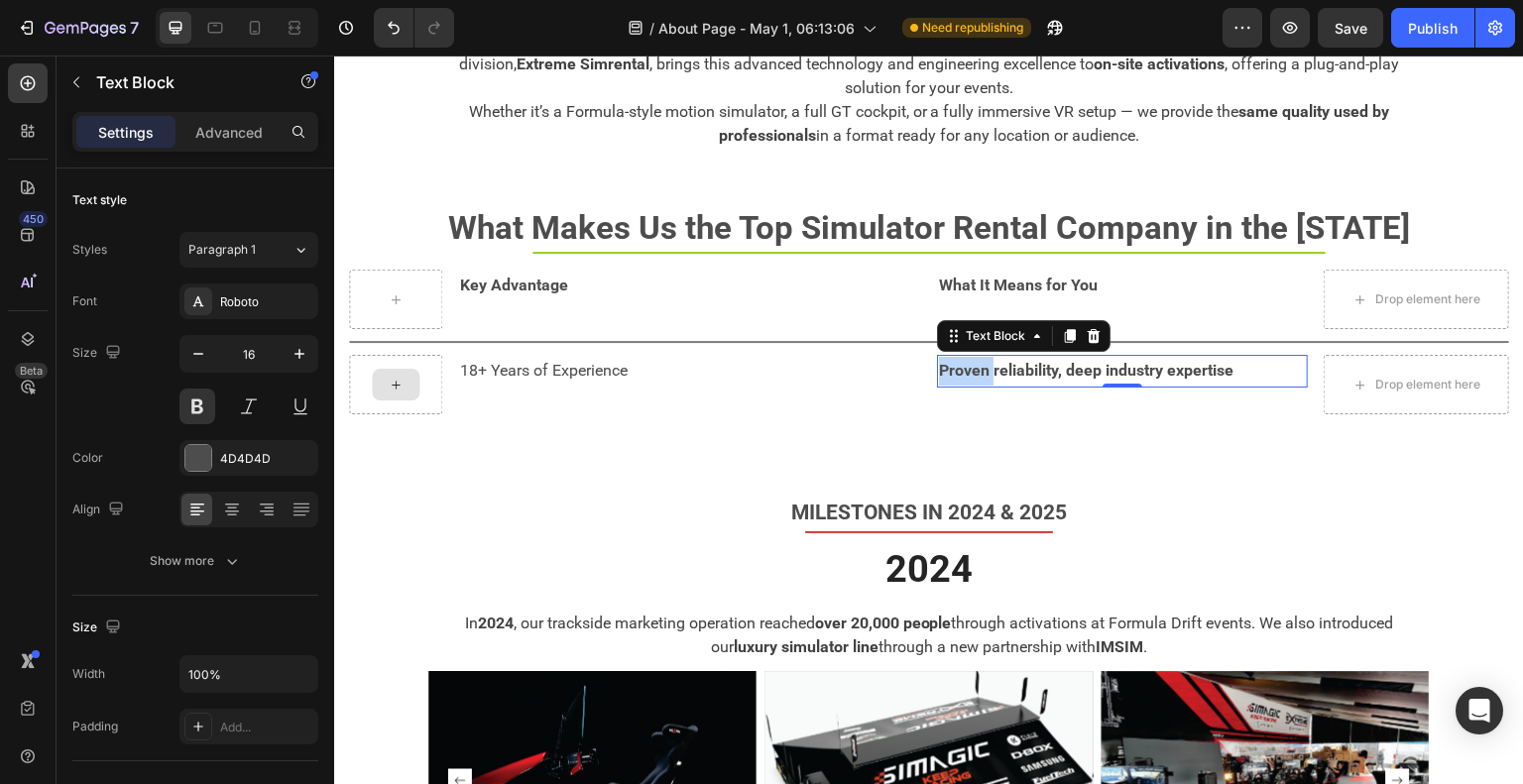 click on "Proven reliability, deep industry expertise" at bounding box center [1086, 370] 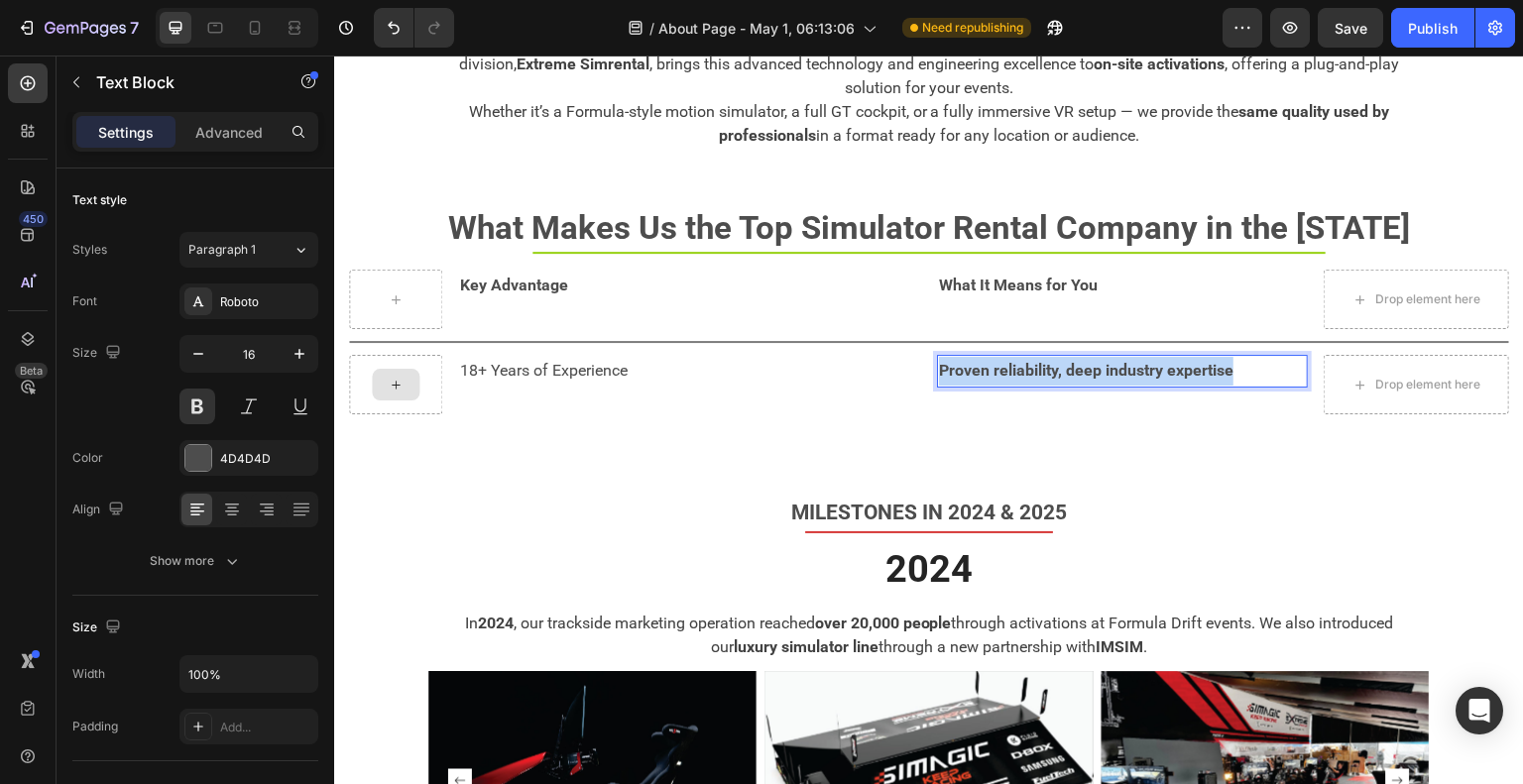 click on "Proven reliability, deep industry expertise" at bounding box center [1086, 370] 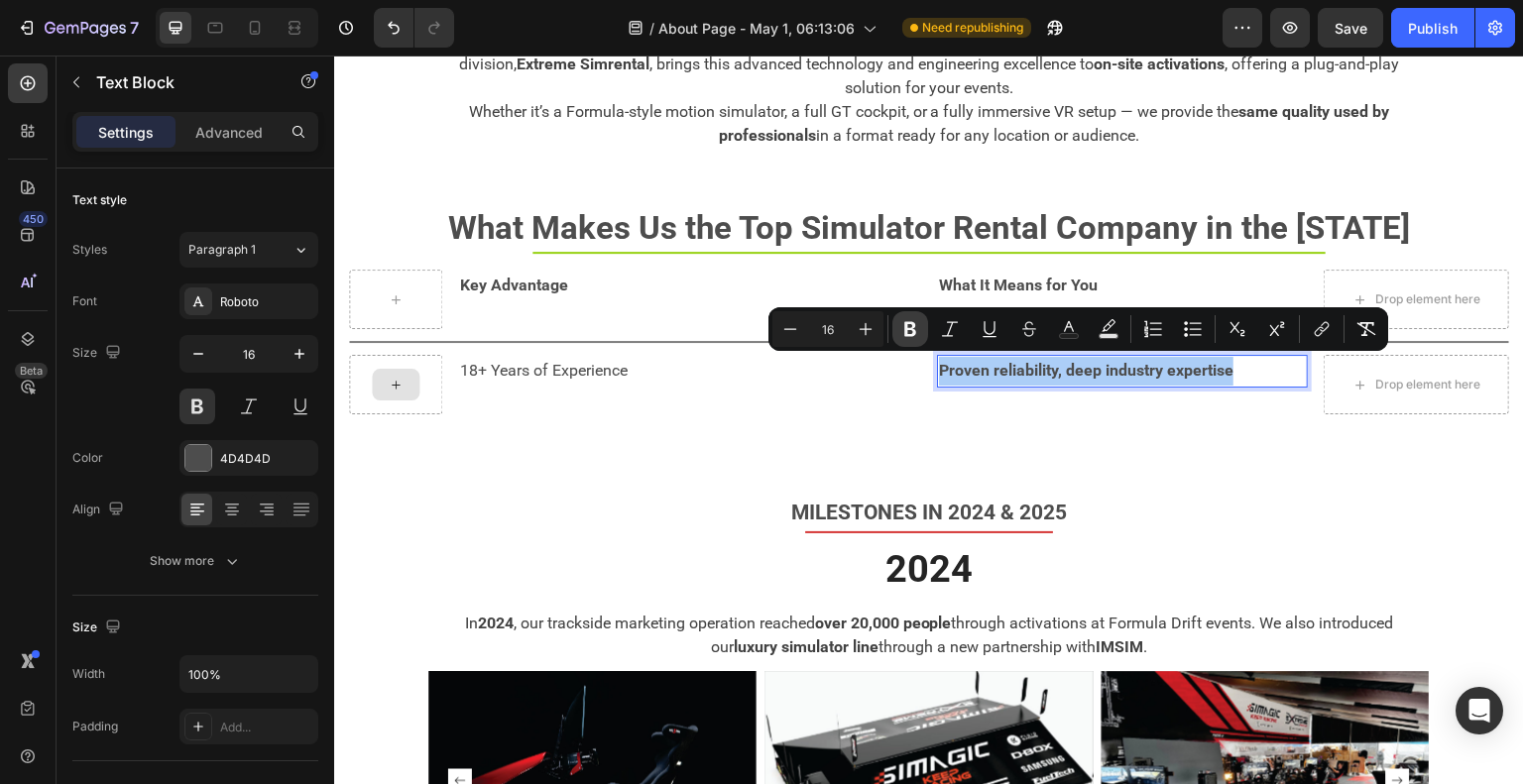 click 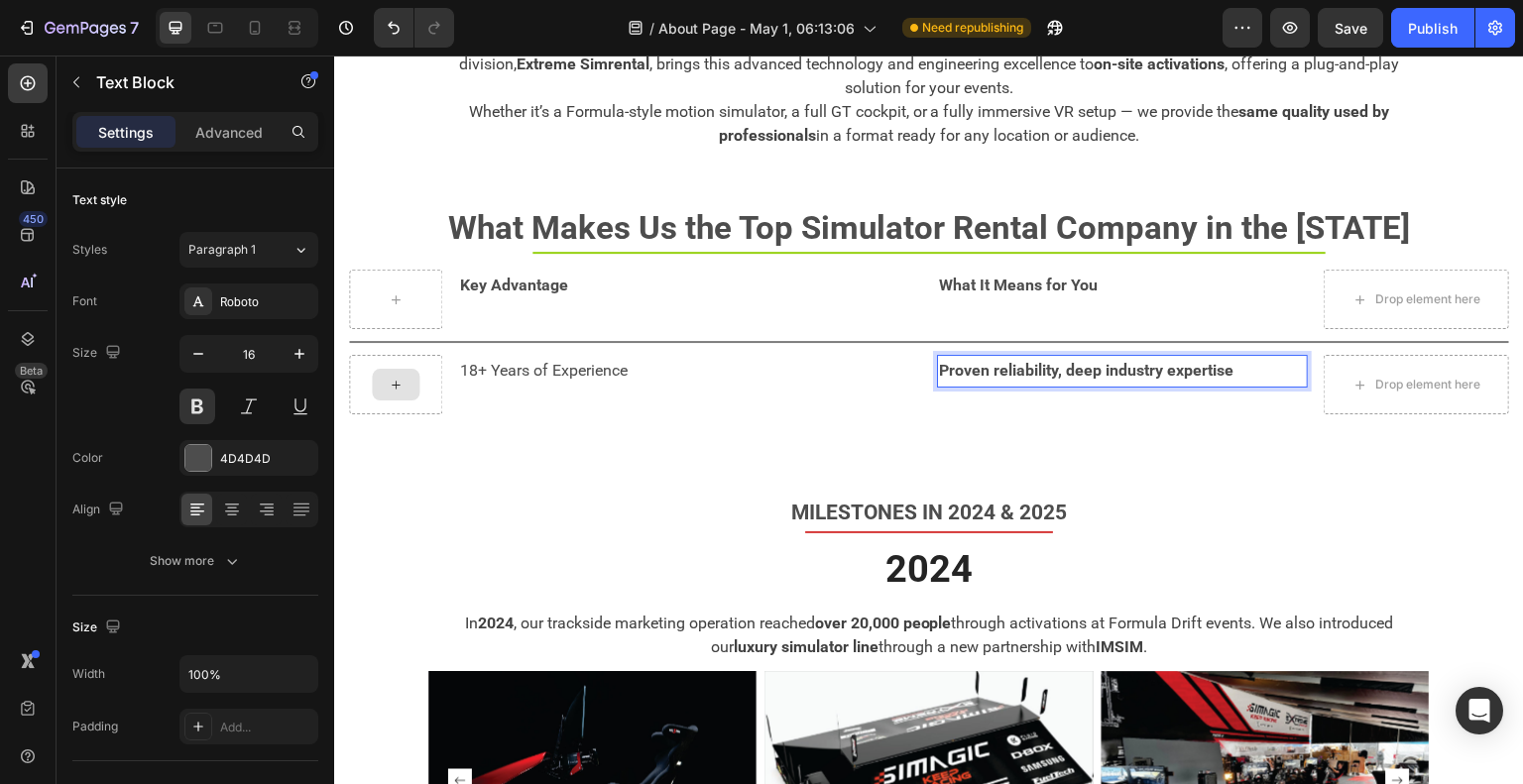 click on "Proven reliability, deep industry expertise" at bounding box center (1122, 371) 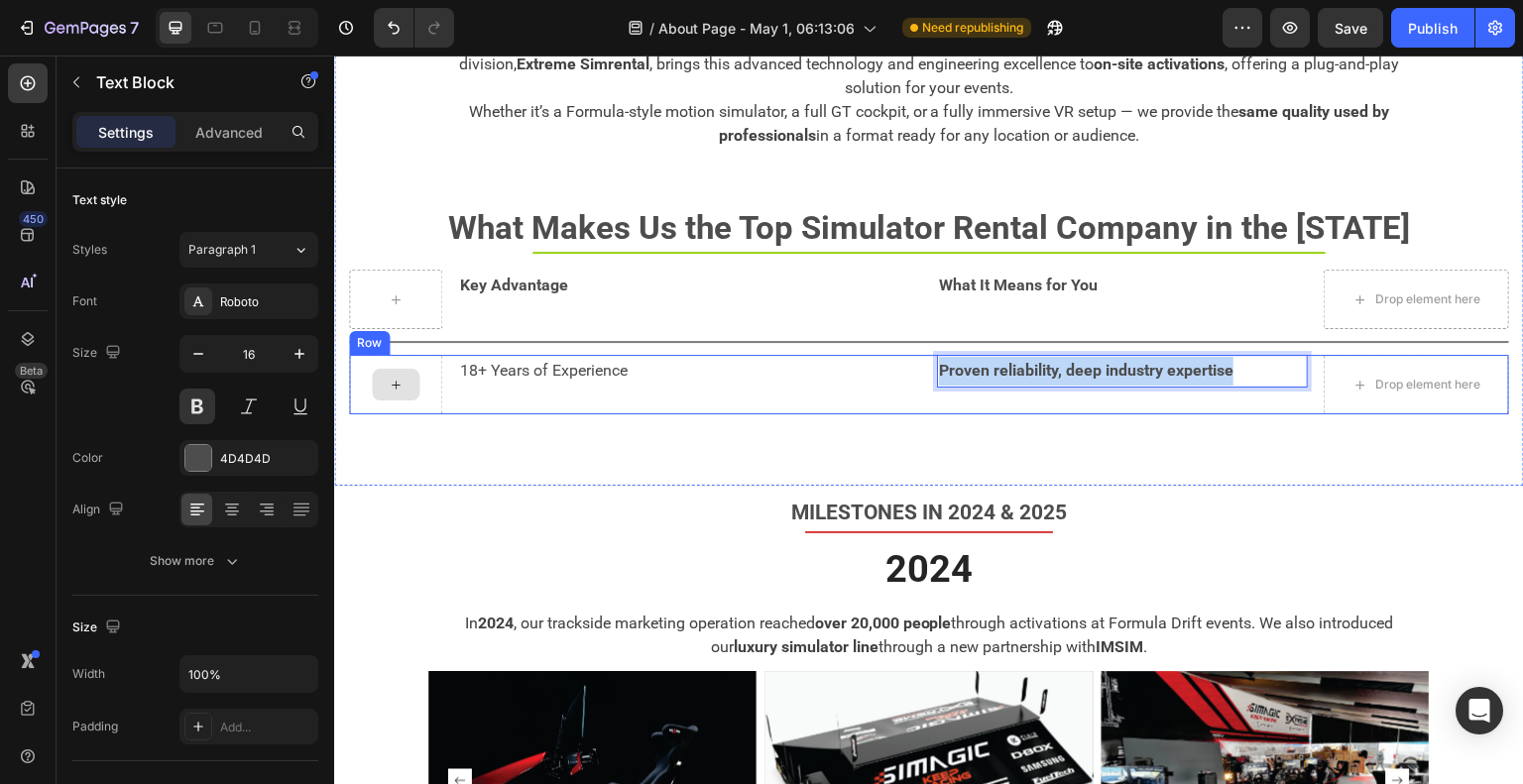 drag, startPoint x: 1240, startPoint y: 369, endPoint x: 926, endPoint y: 364, distance: 314.03981 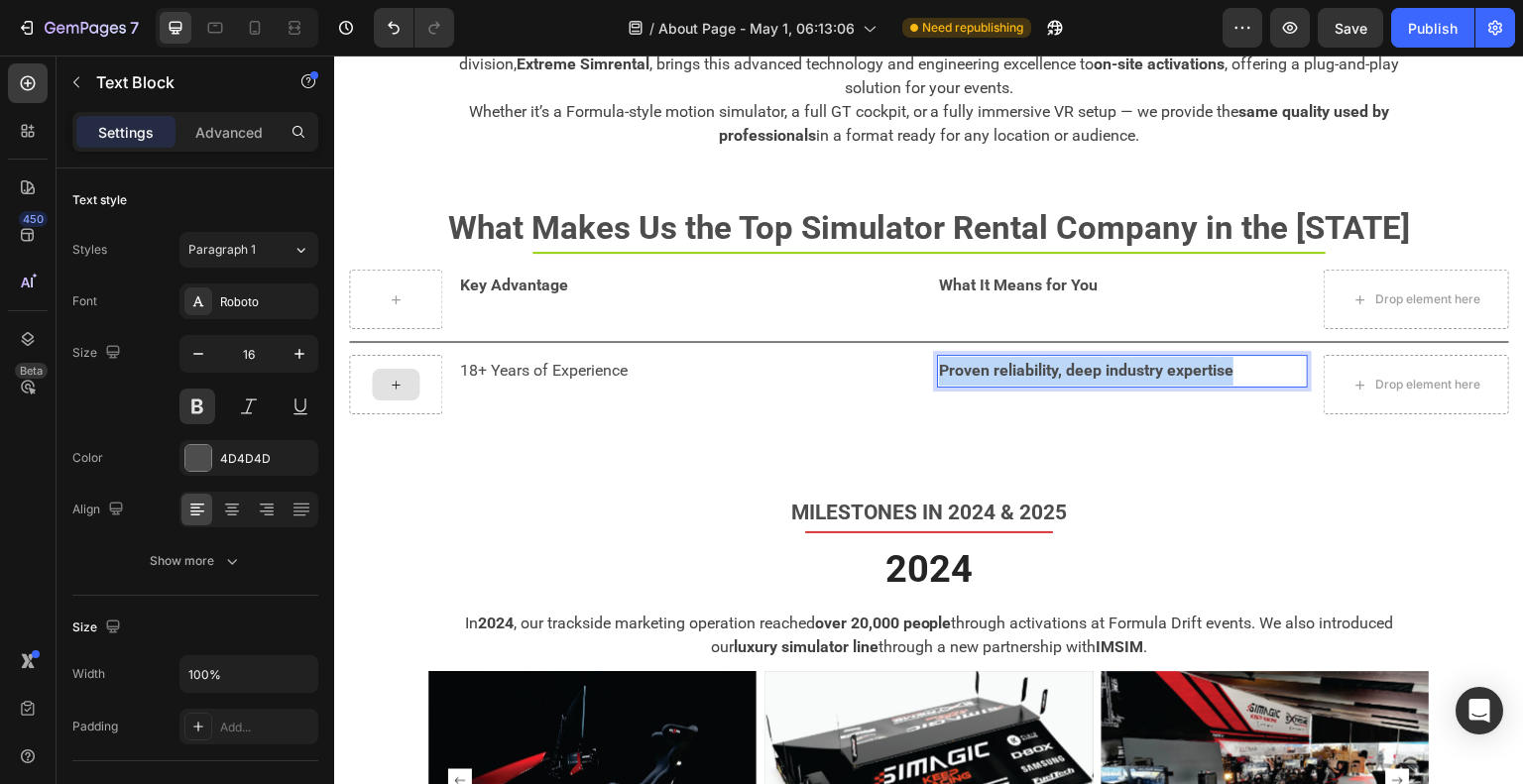 click on "Proven reliability, deep industry expertise" at bounding box center (1122, 371) 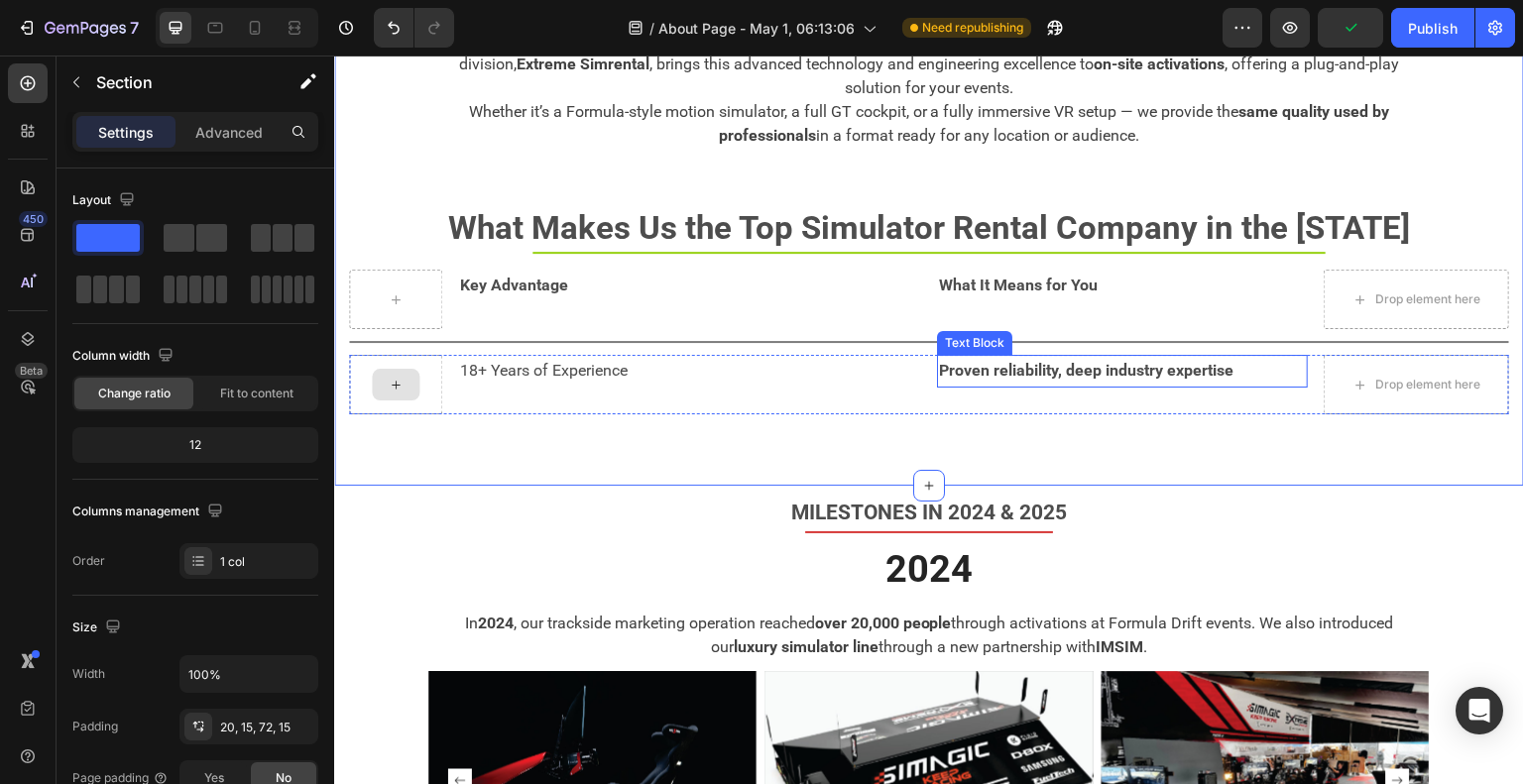 click on "Proven reliability, deep industry expertise" at bounding box center [1122, 371] 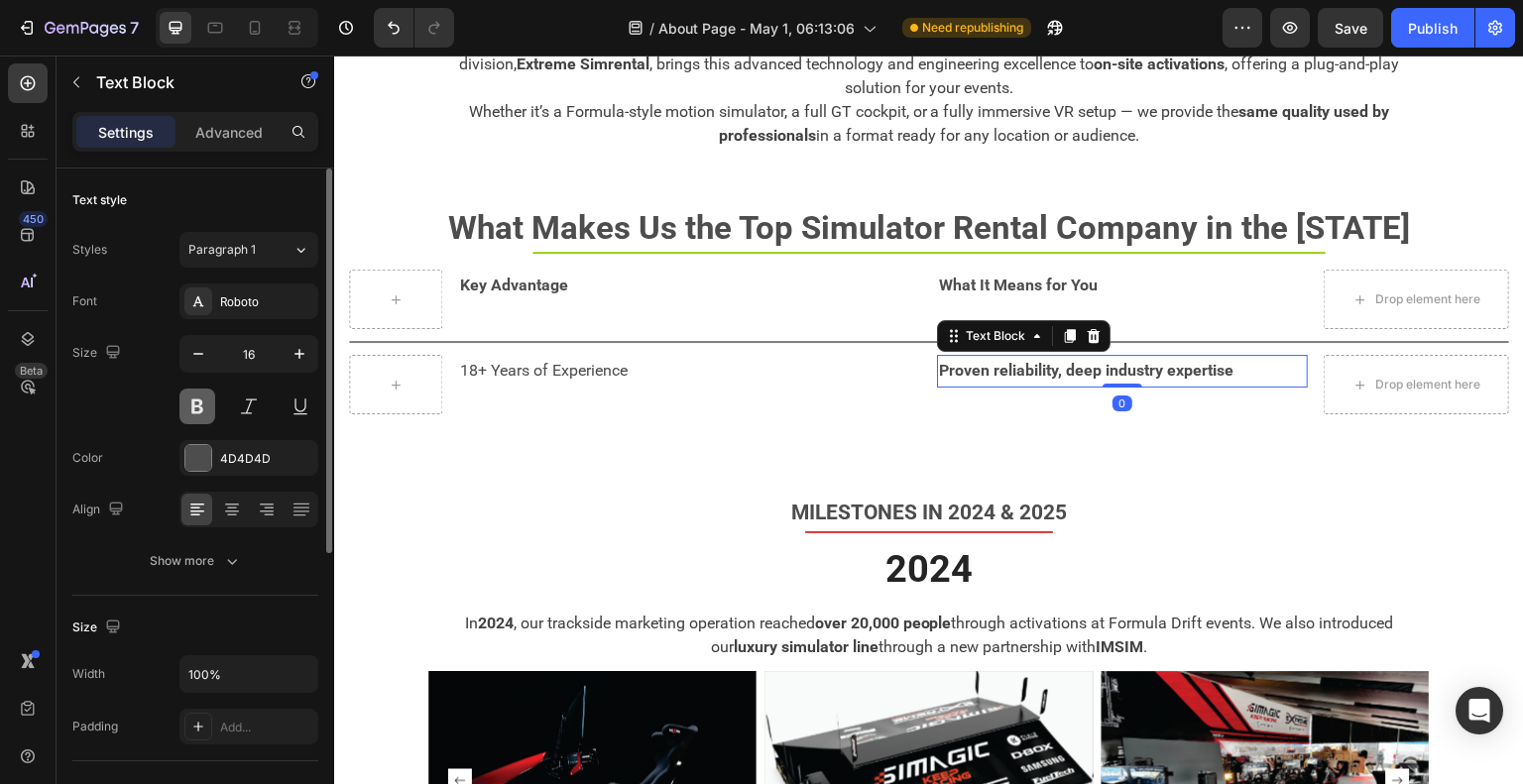 click at bounding box center (197, 406) 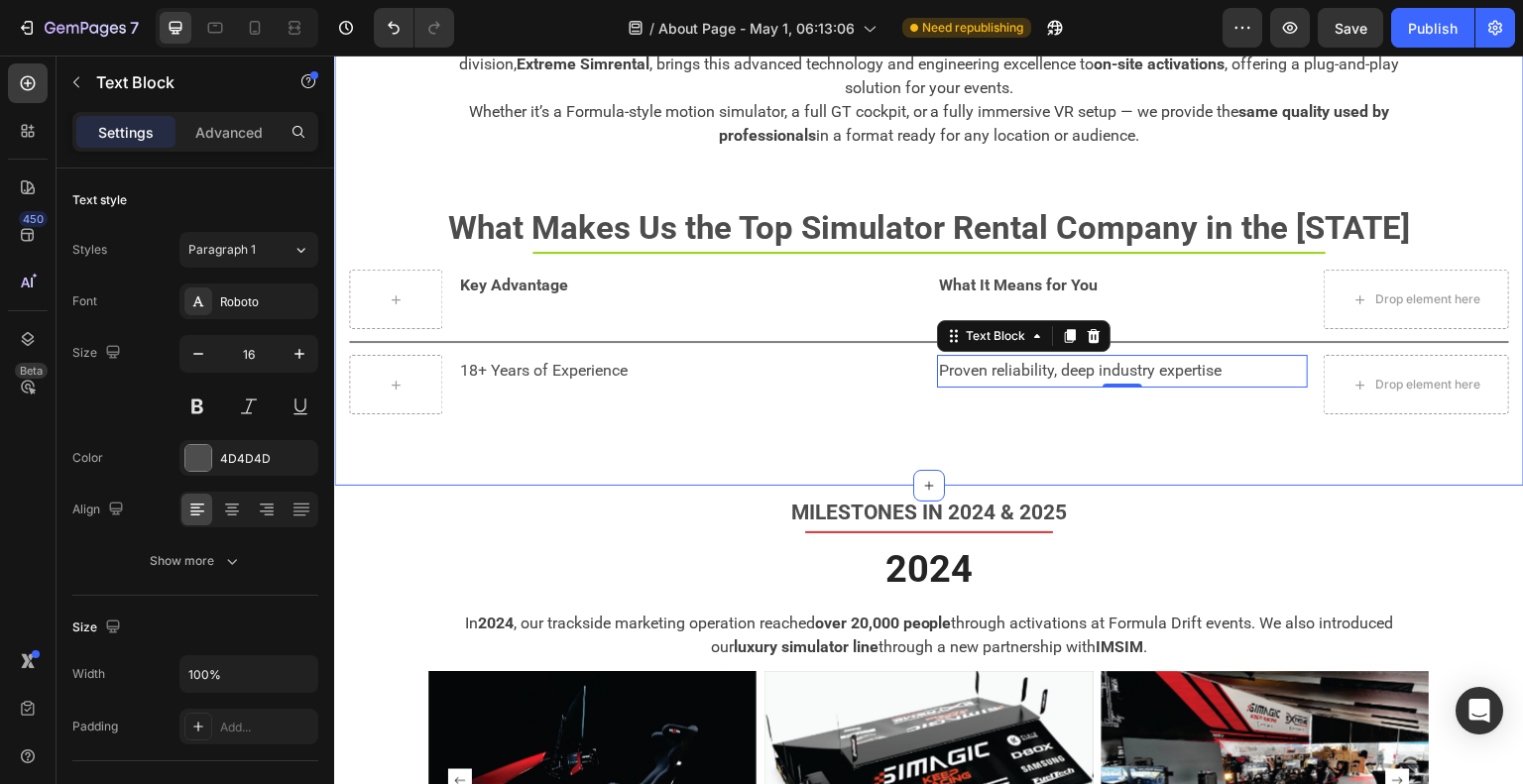 click on "Backed by 18+ Years of Sim Racing Innovation Text block                Title Line At Extreme Simracing, we’ve built more than just a business — we’ve created a high-performance ecosystem. Heading As a trusted name in the sim racing industry,  Extreme Simracing  has developed a full line of professional-grade simulators. Our rental division,  Extreme Simrental , brings this advanced technology and engineering excellence to  on-site activations , offering a plug-and-play solution for your events. Whether it’s a Formula-style motion simulator, a full GT cockpit, or a fully immersive VR setup — we provide the  same quality used by professionals  in a format ready for any location or audience. Text block Row Row What Makes Us the Top Simulator Rental Company in the U.S. Text block                Title Line
Key Advantage Text Block What It Means for You Text Block
Drop element here Row                Title Line
18+ Years of Experience Text Block   0" at bounding box center (929, 196) 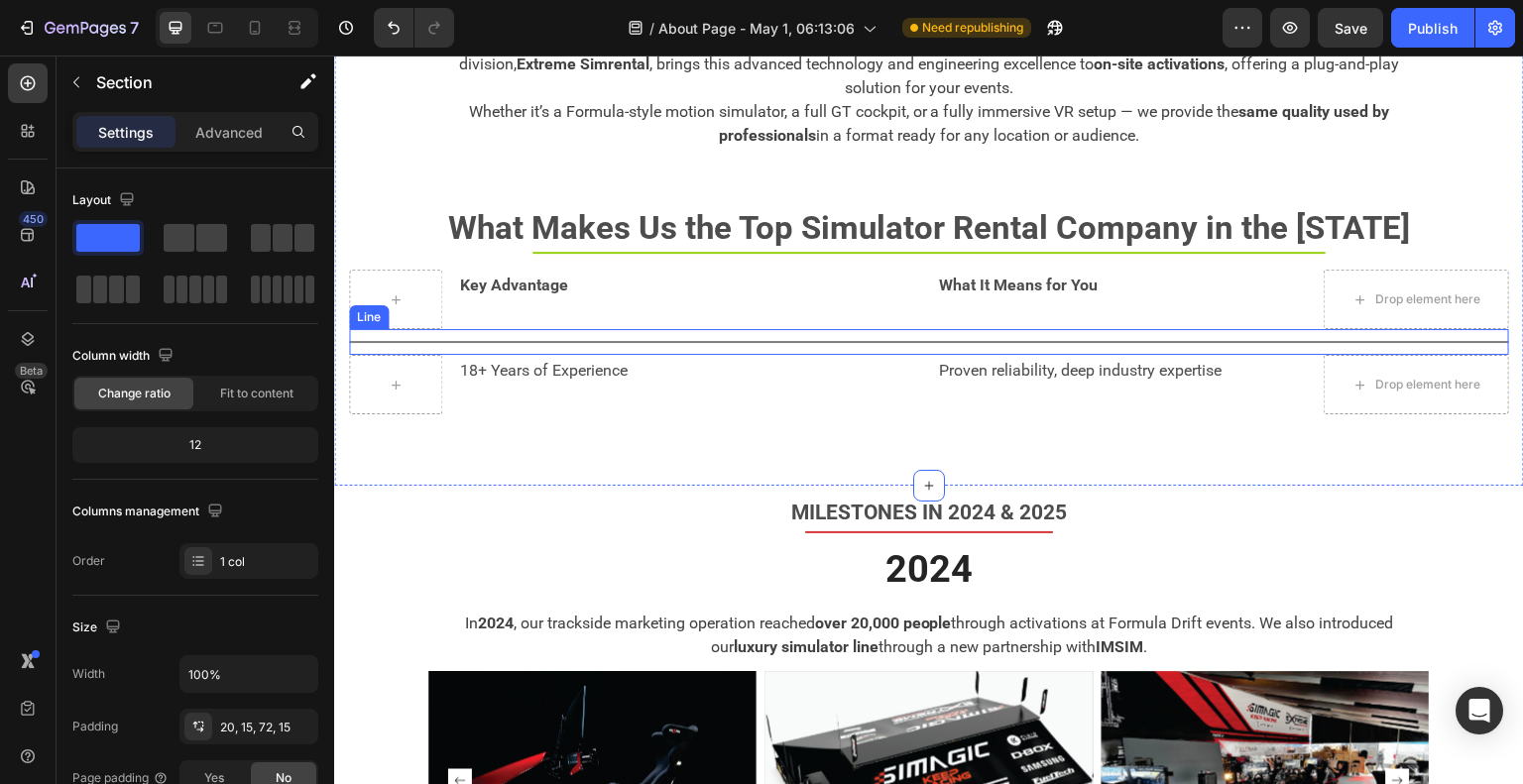 click at bounding box center [929, 342] 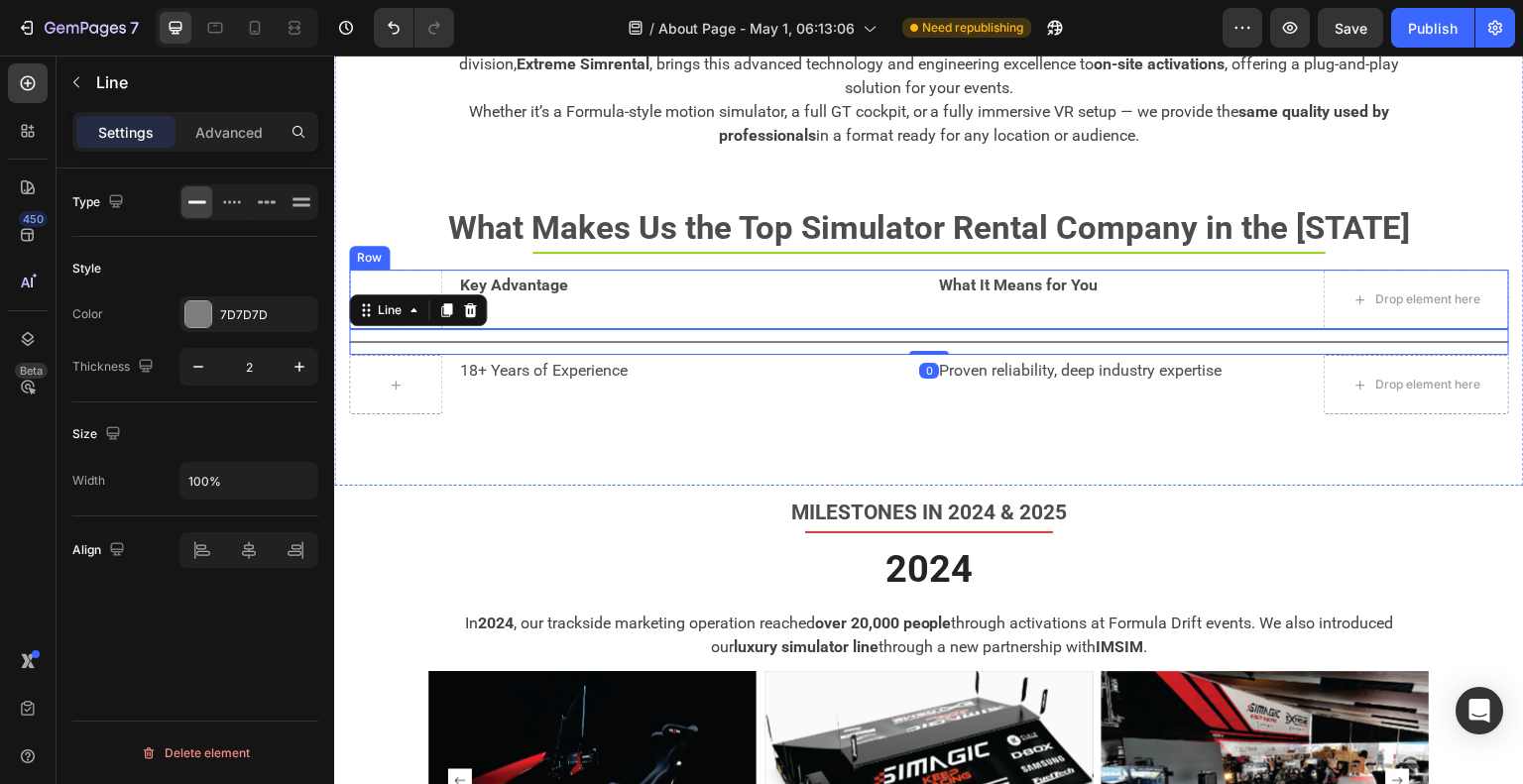 click on "Key Advantage Text Block" at bounding box center [690, 299] 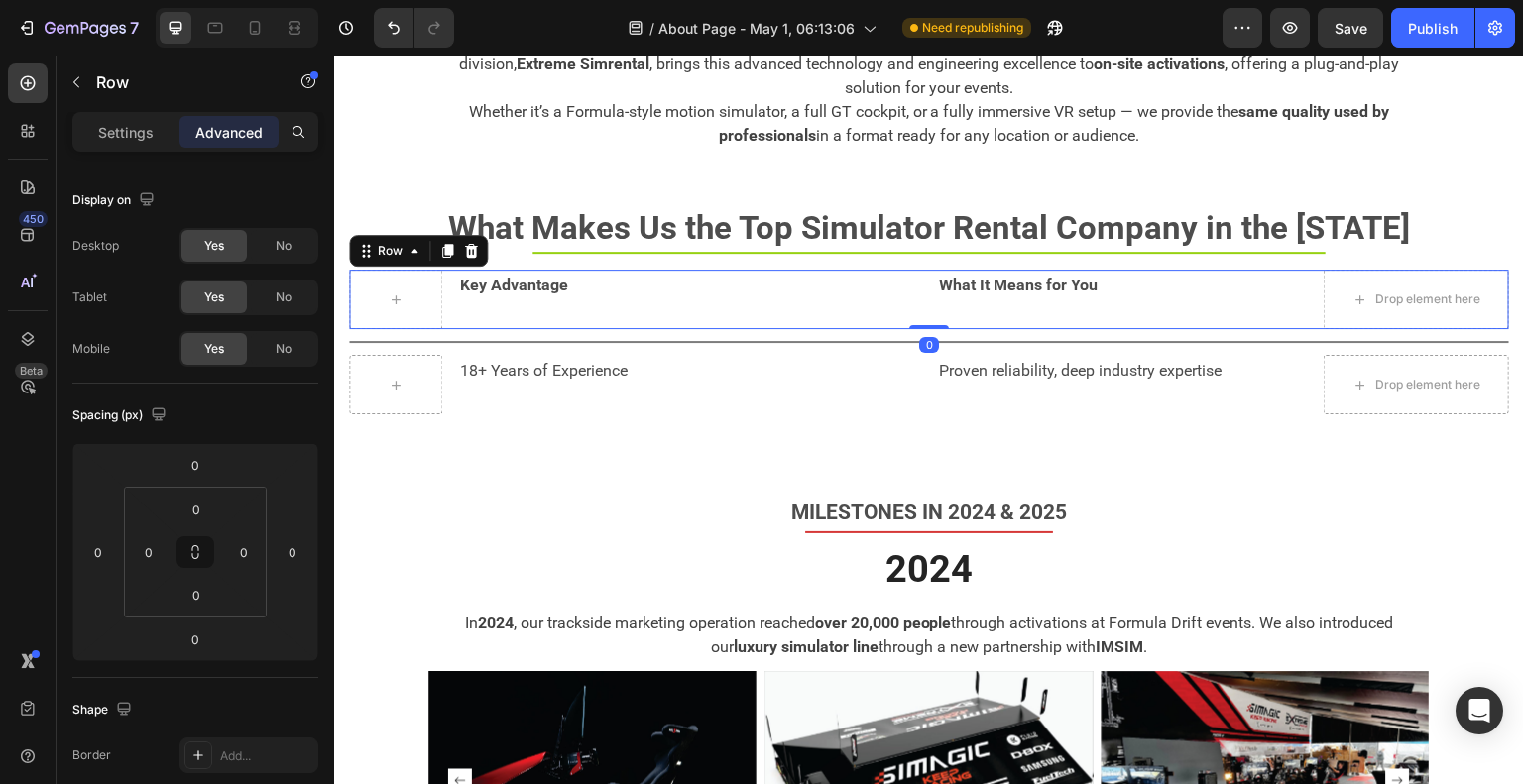 click on "Key Advantage Text Block What It Means for You Text Block
Drop element here Row   0" at bounding box center (929, 299) 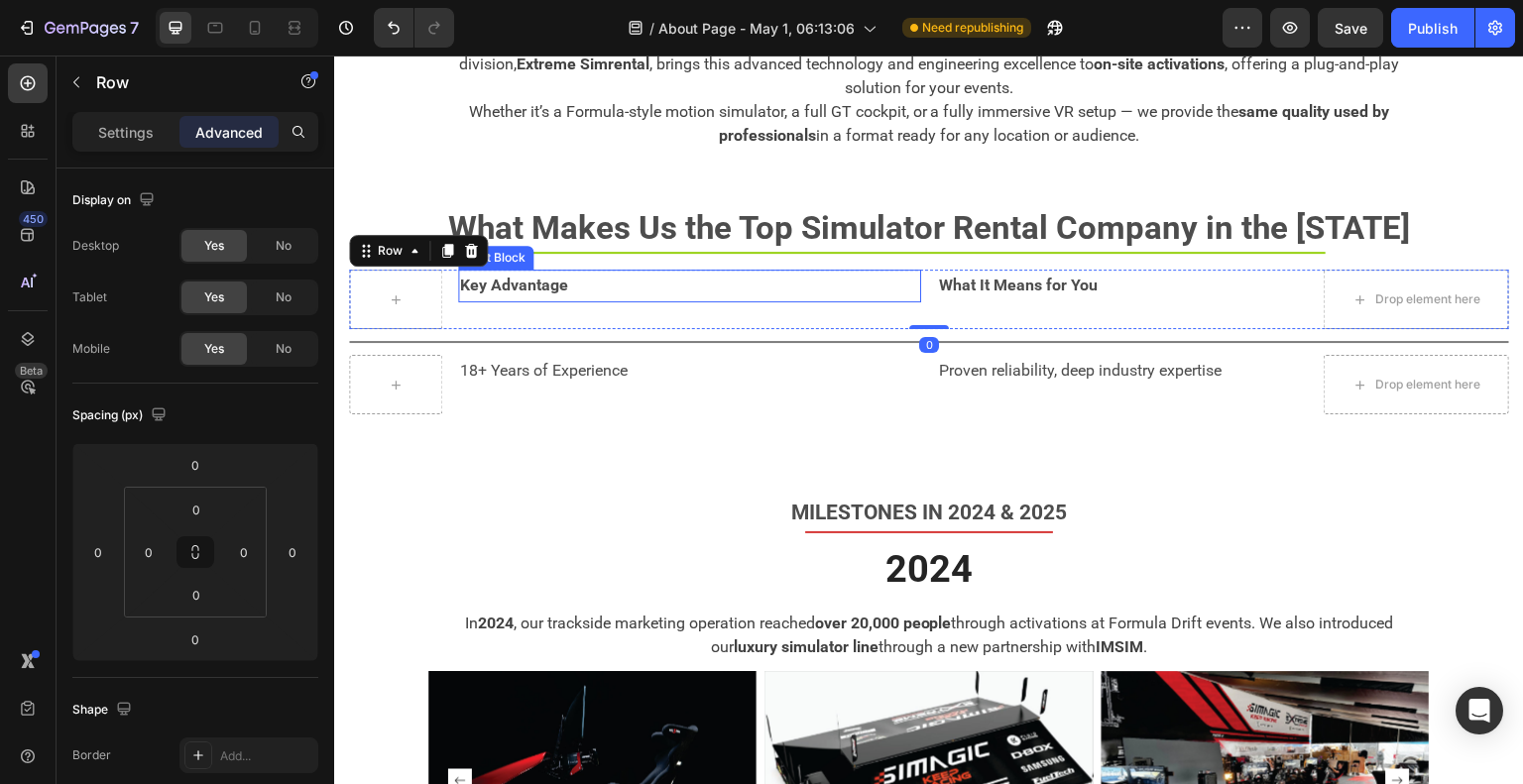 click on "Key Advantage" at bounding box center [690, 285] 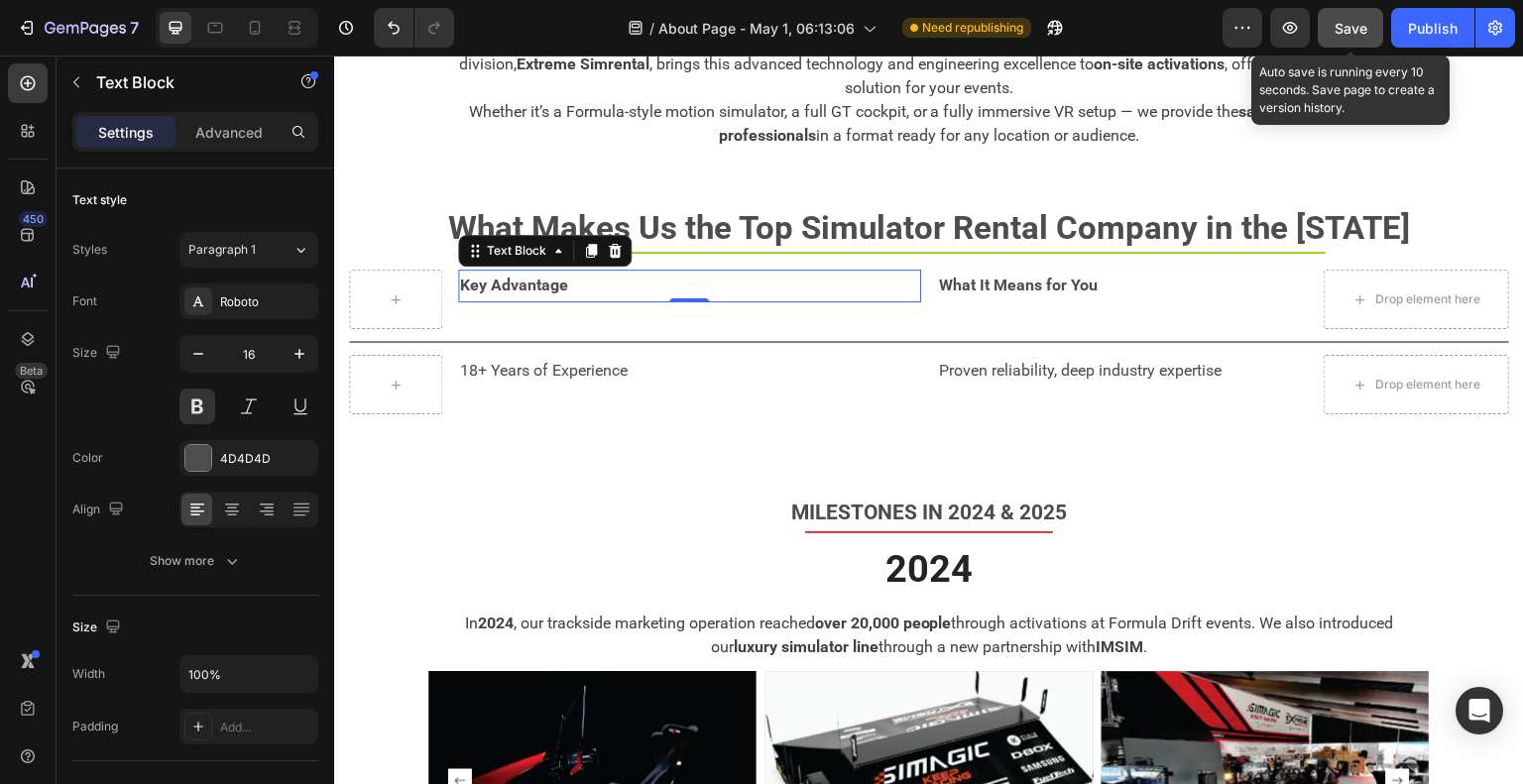 click on "Save" at bounding box center [1350, 28] 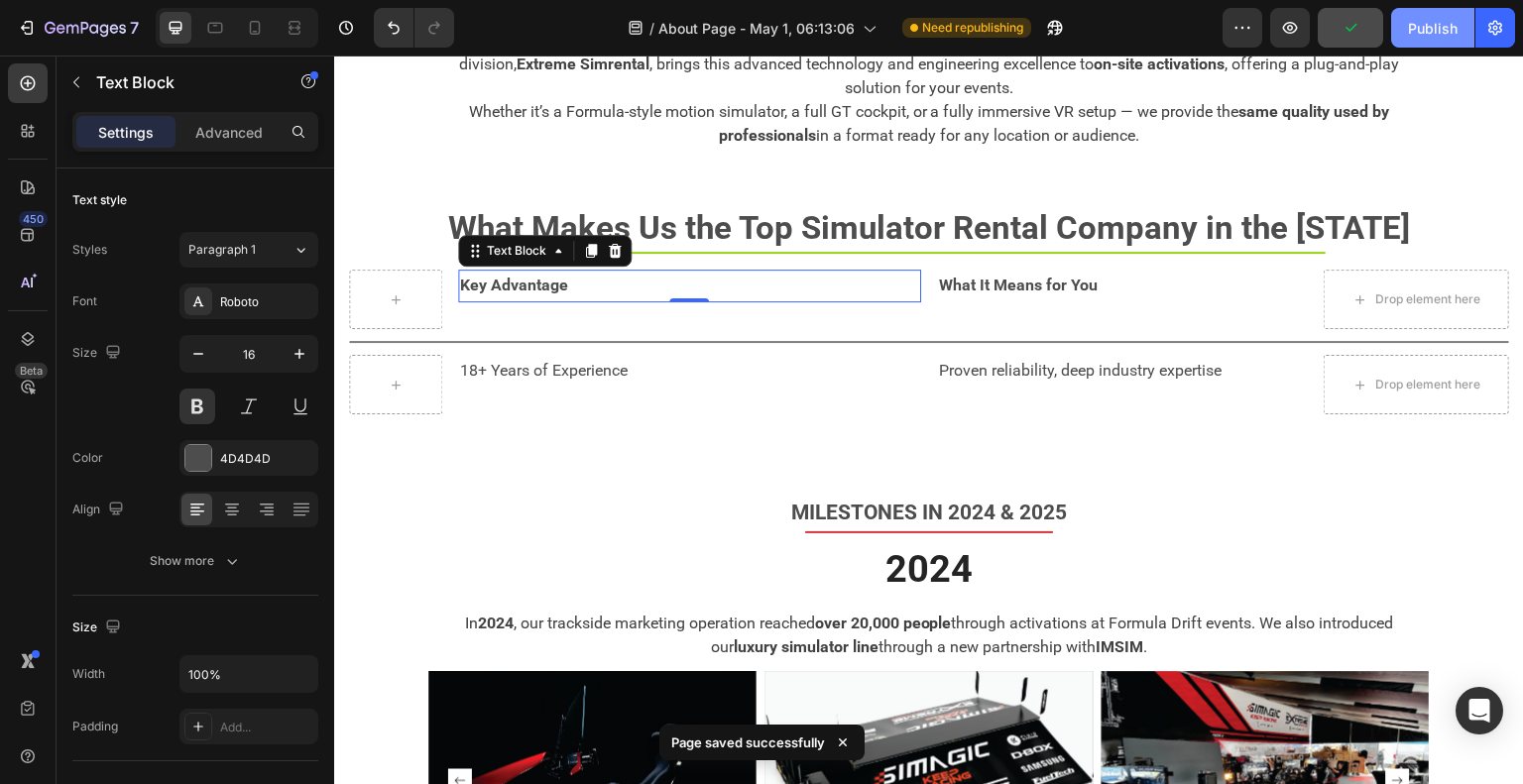 click on "Publish" at bounding box center (1433, 28) 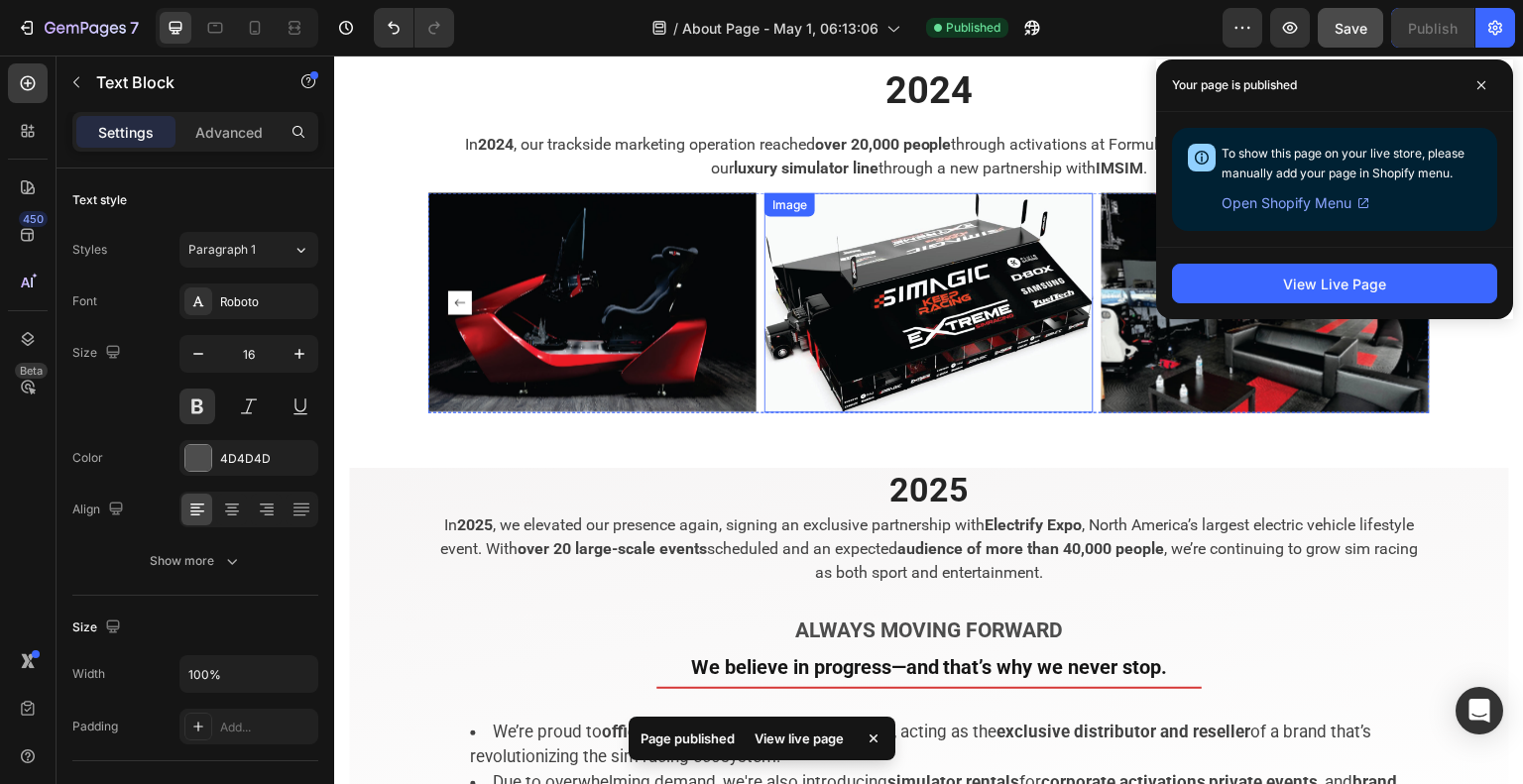 scroll, scrollTop: 4001, scrollLeft: 0, axis: vertical 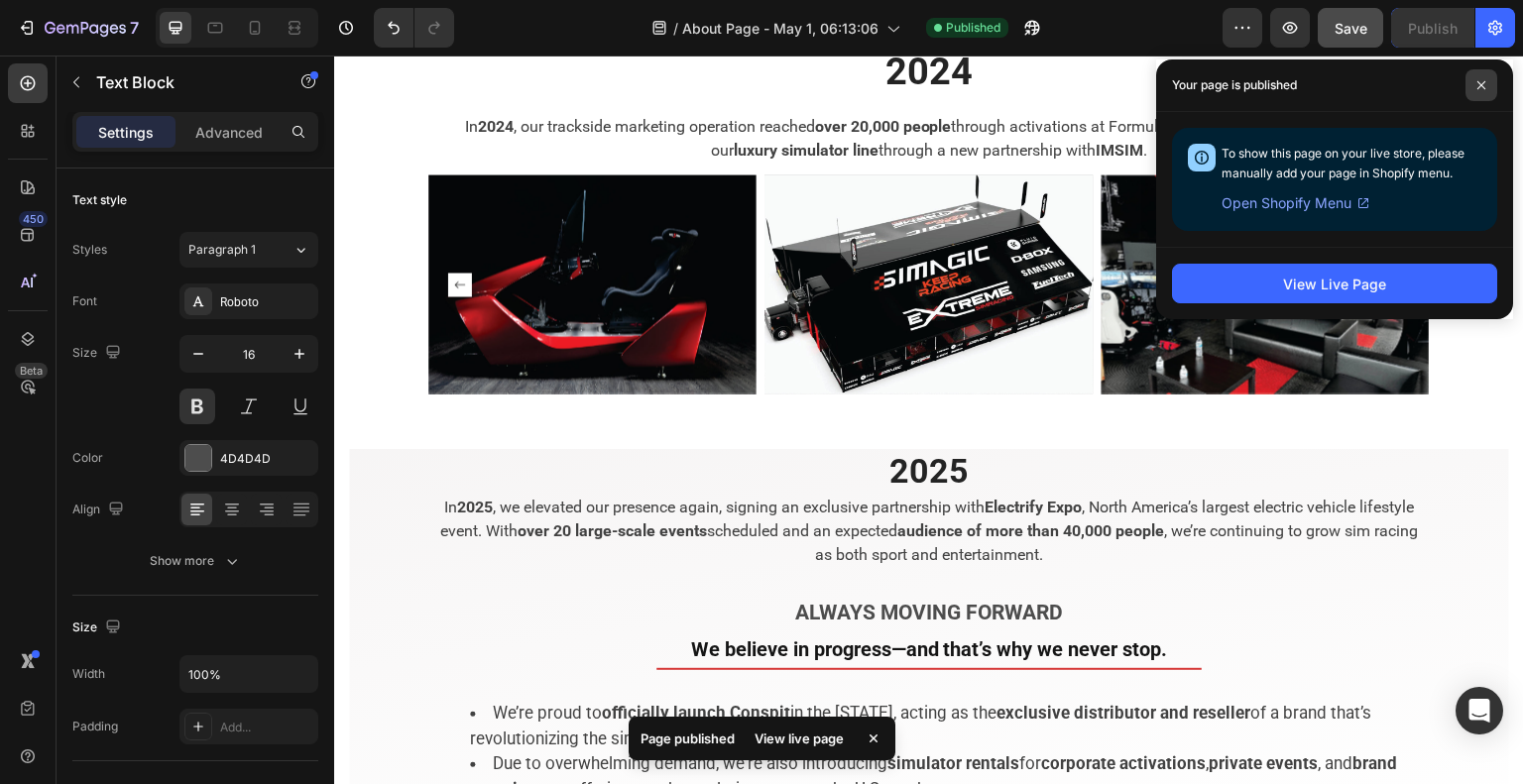 click 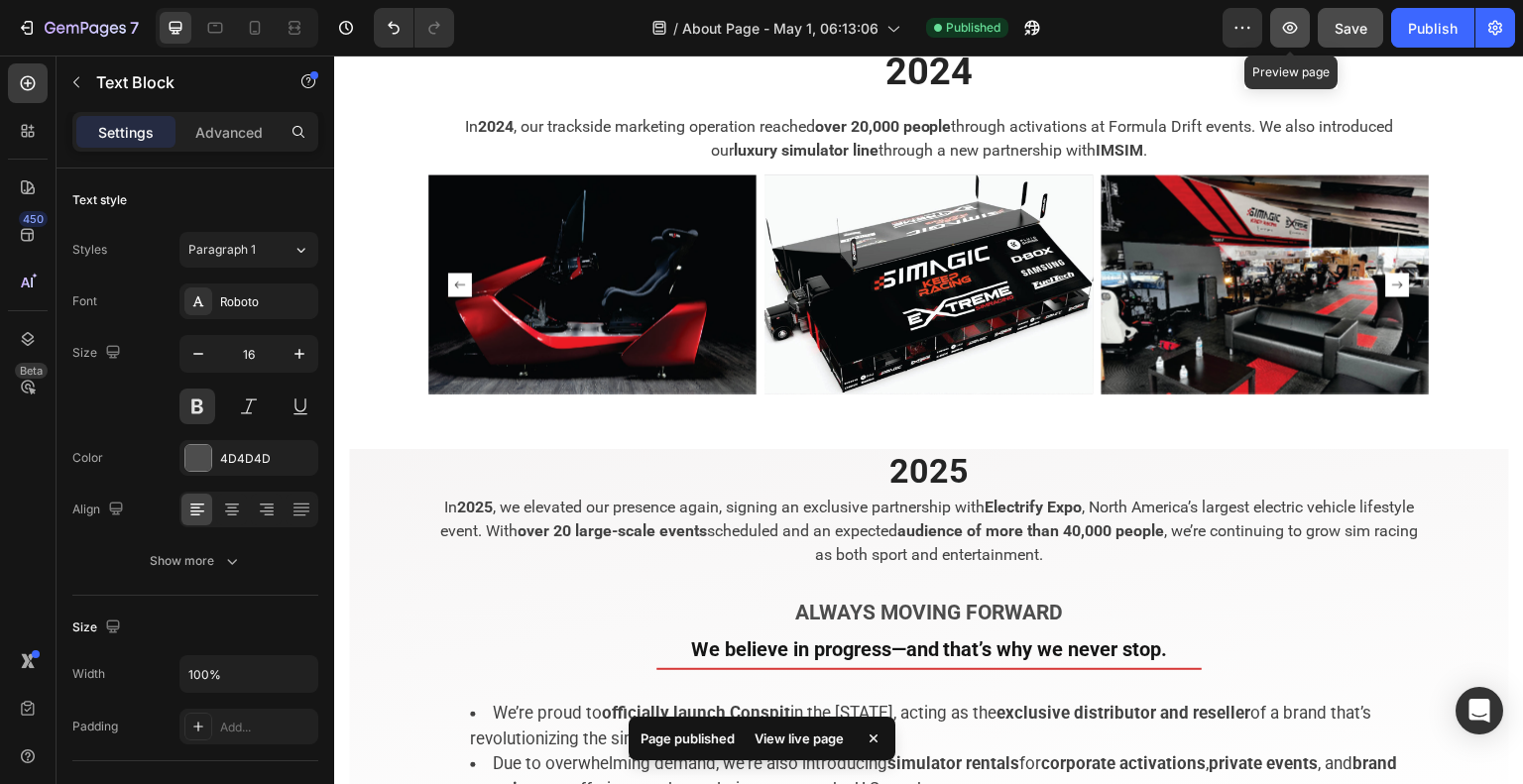 click 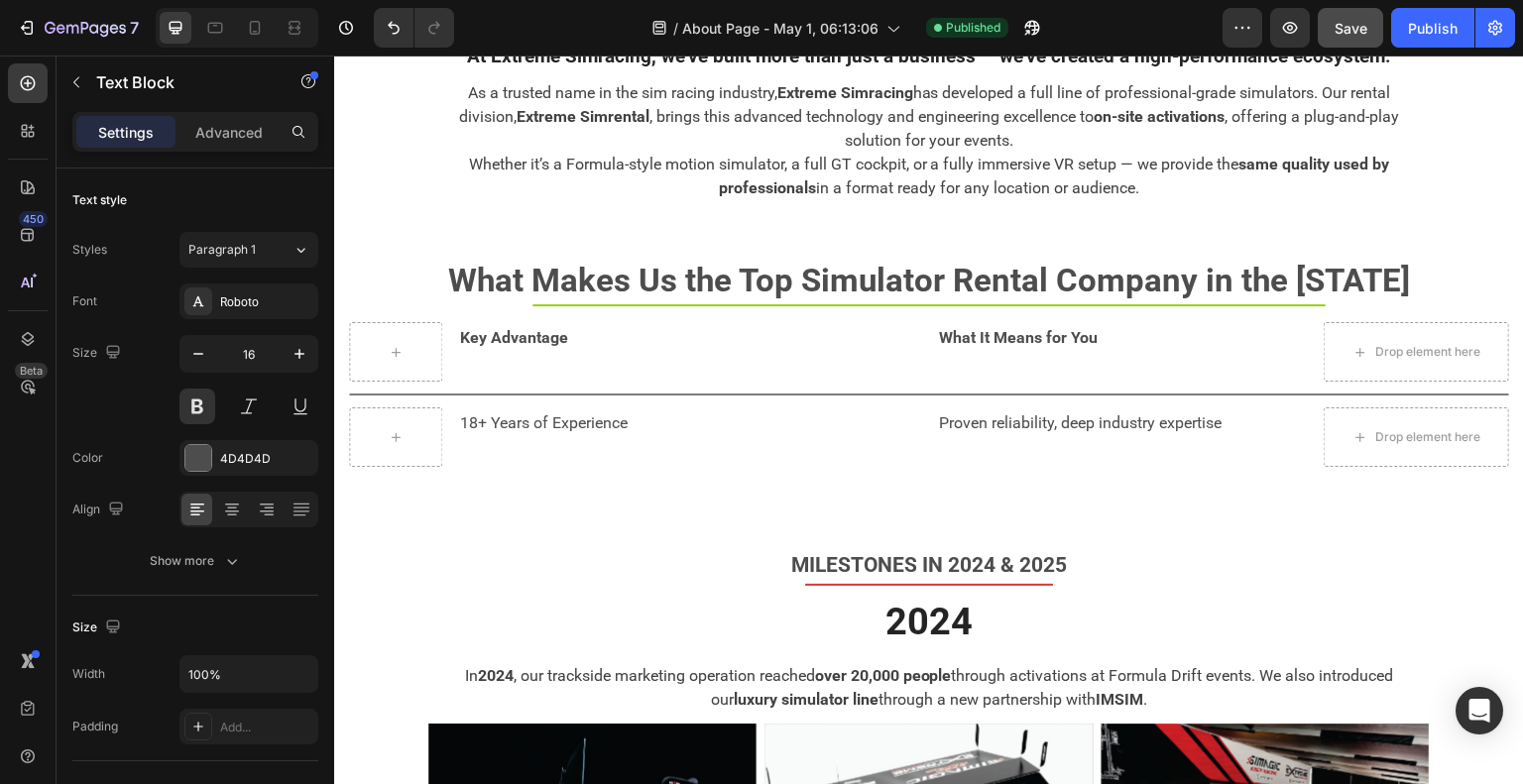 scroll, scrollTop: 3400, scrollLeft: 0, axis: vertical 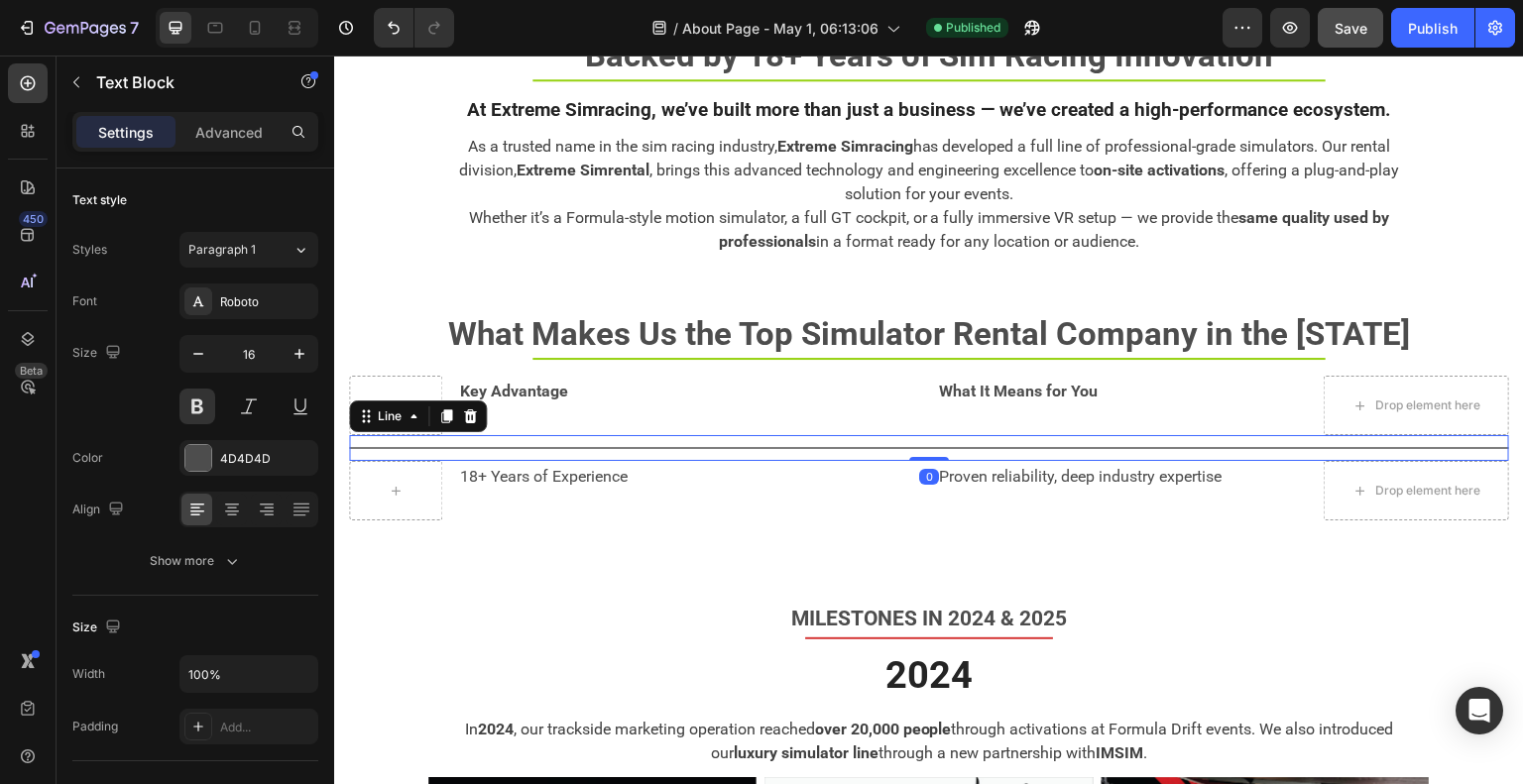 click at bounding box center (929, 448) 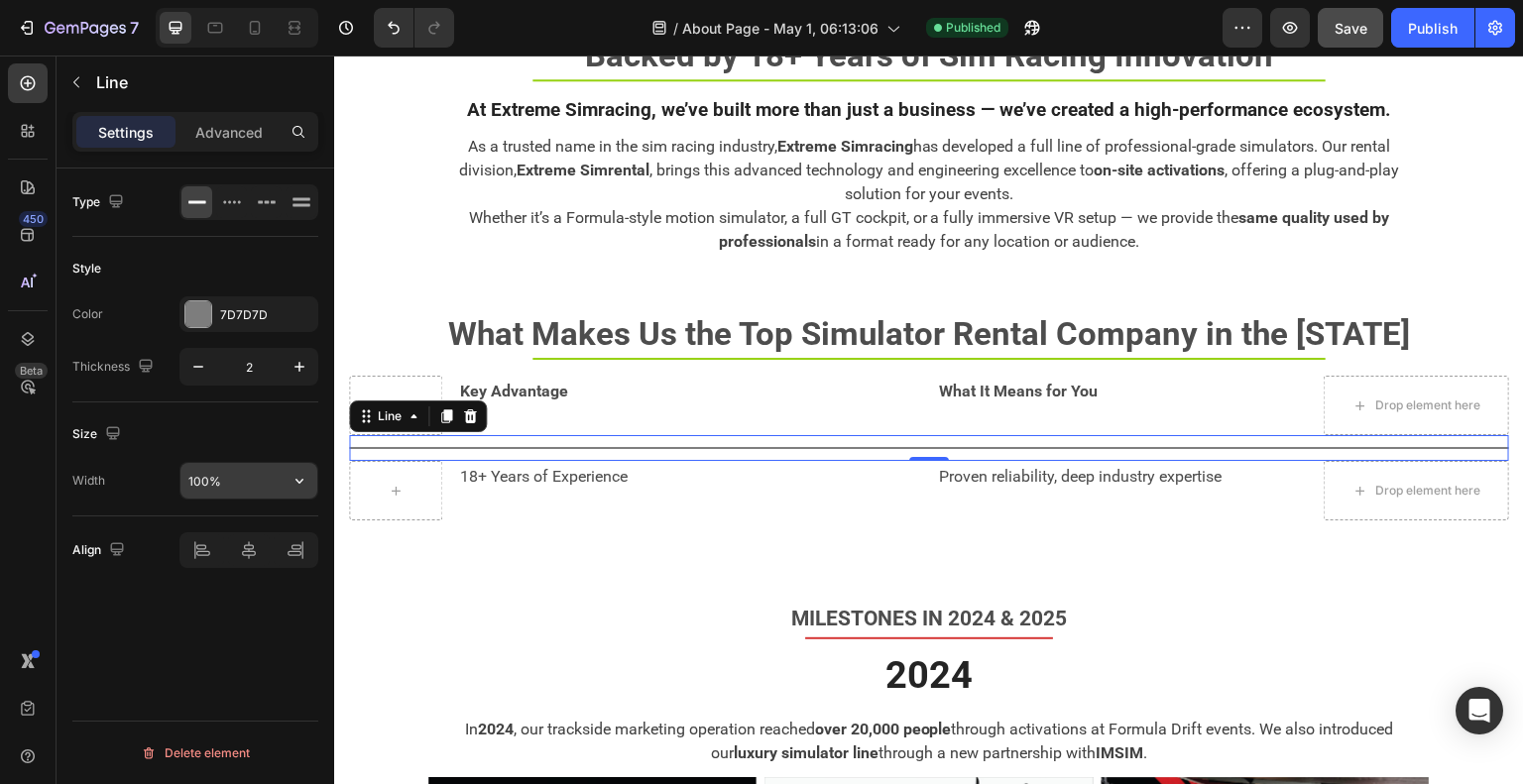 click on "100%" at bounding box center [249, 481] 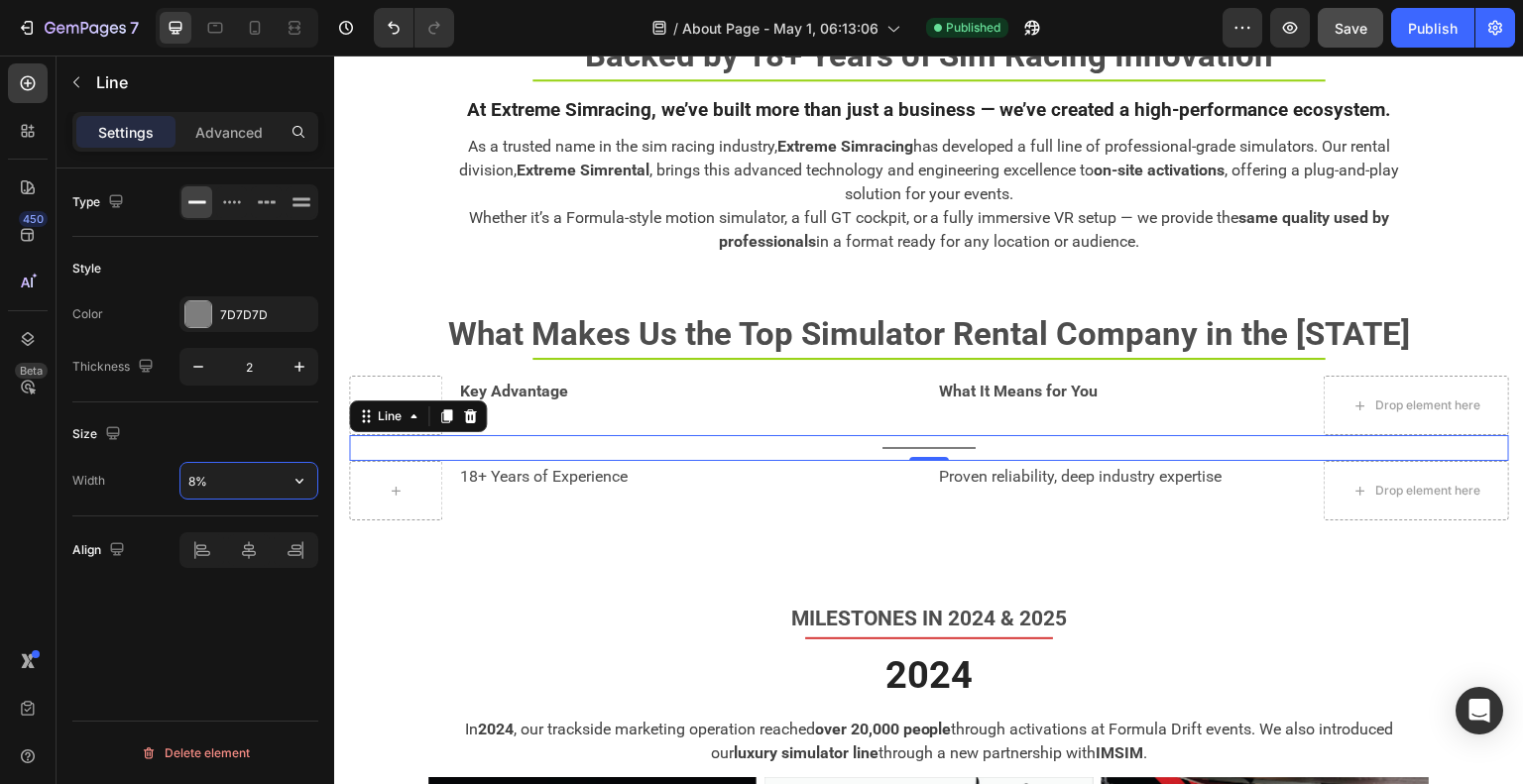 type on "80%" 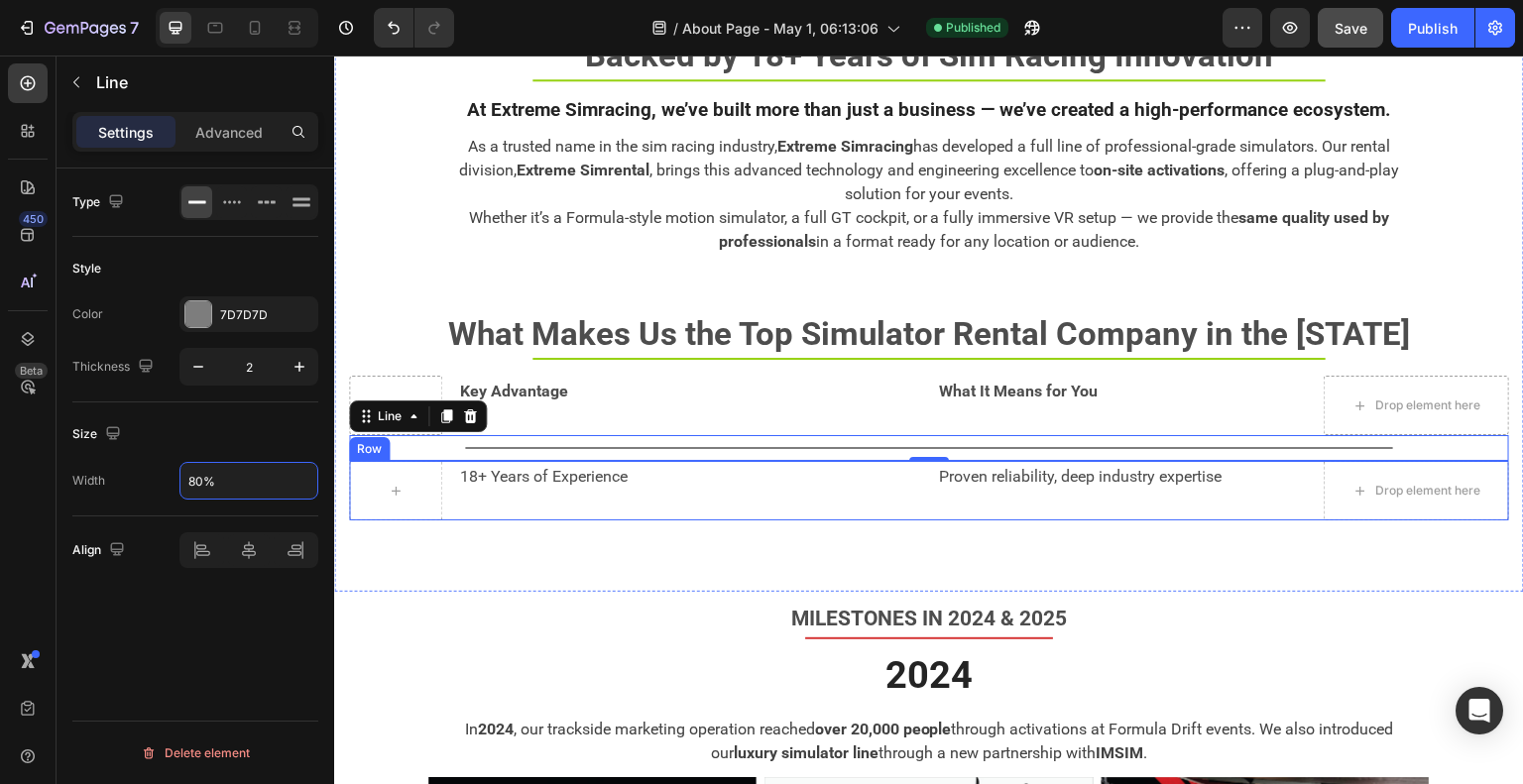 click on "18+ Years of Experience Text Block" at bounding box center [690, 491] 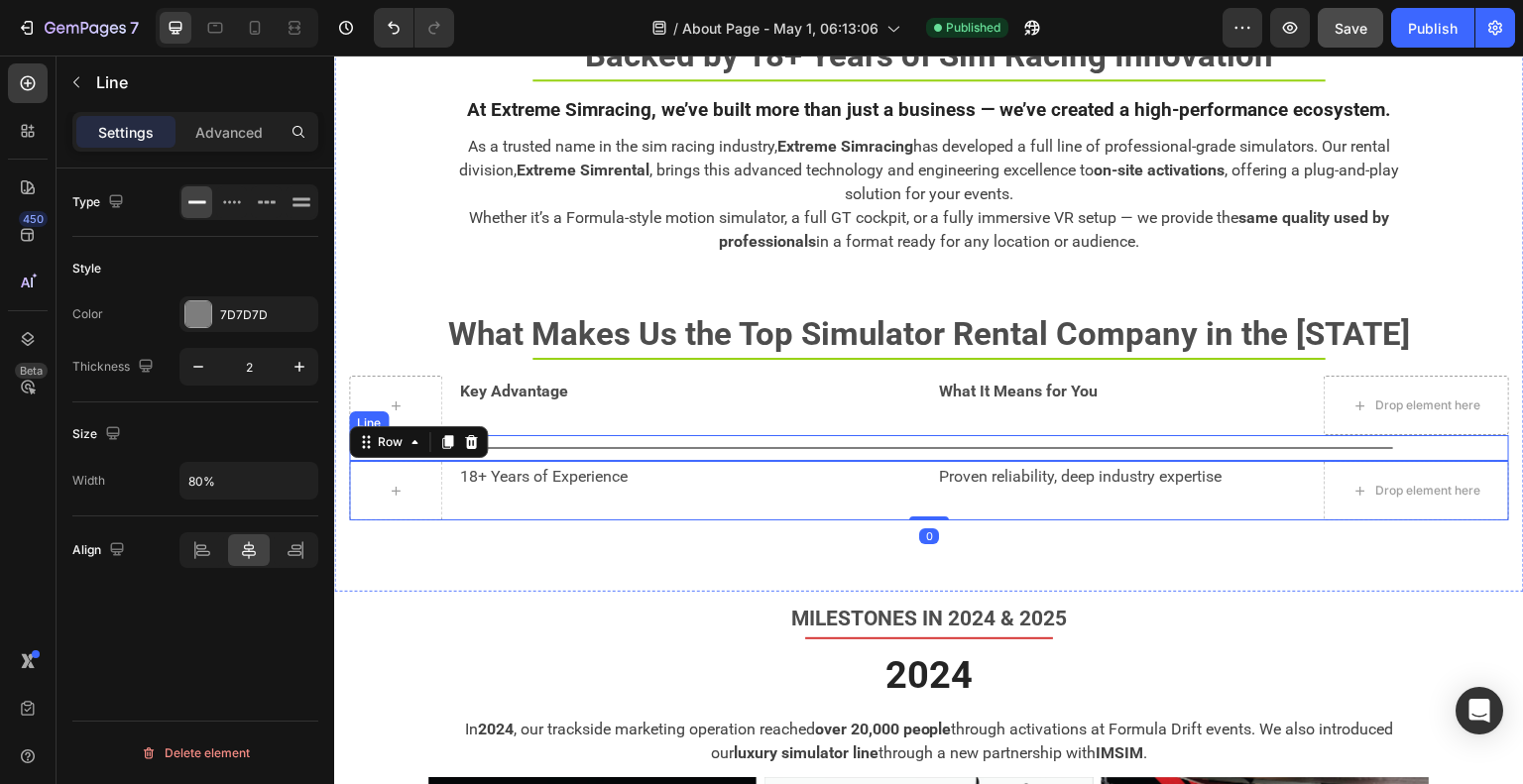 click on "Title Line" at bounding box center [929, 448] 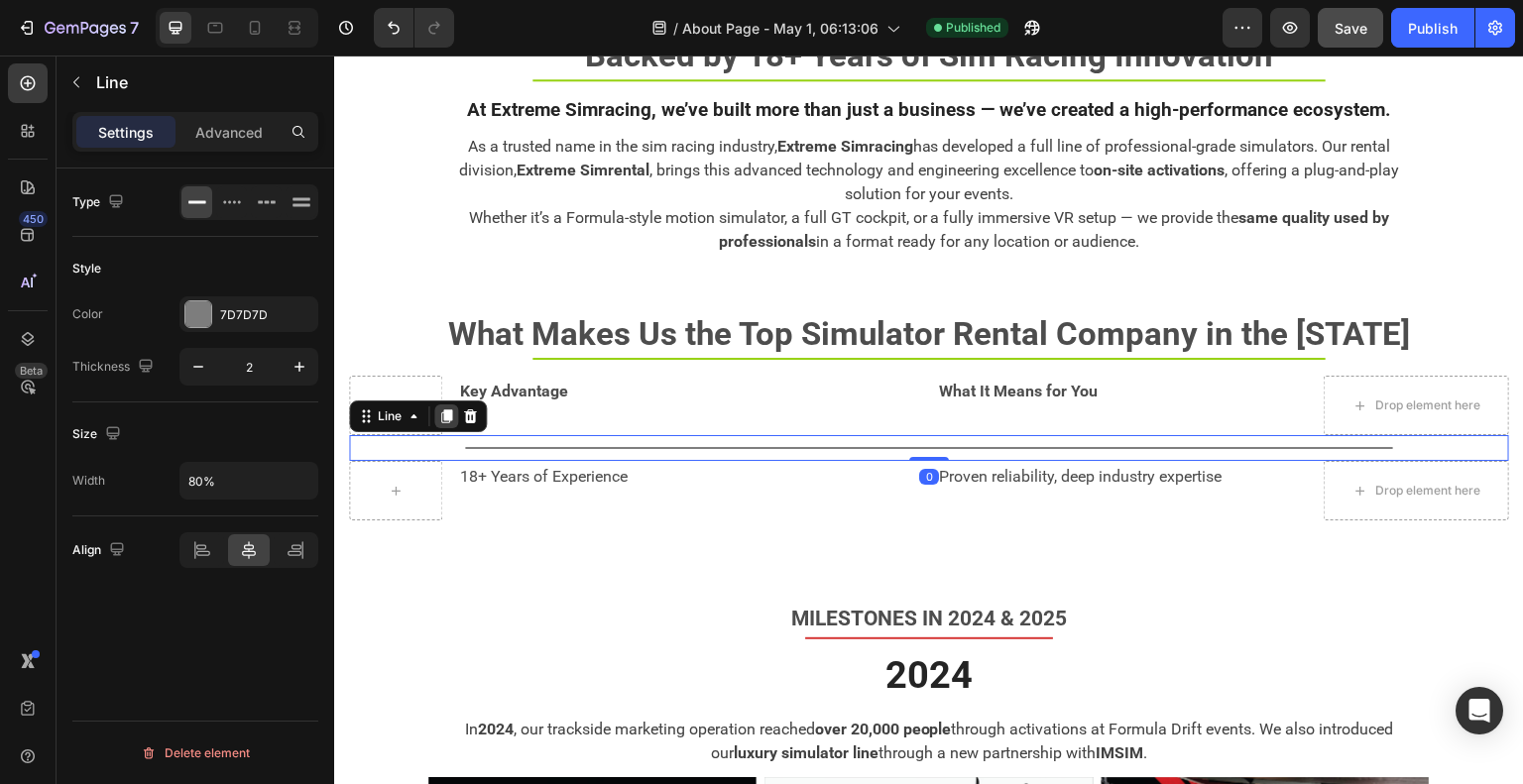 click 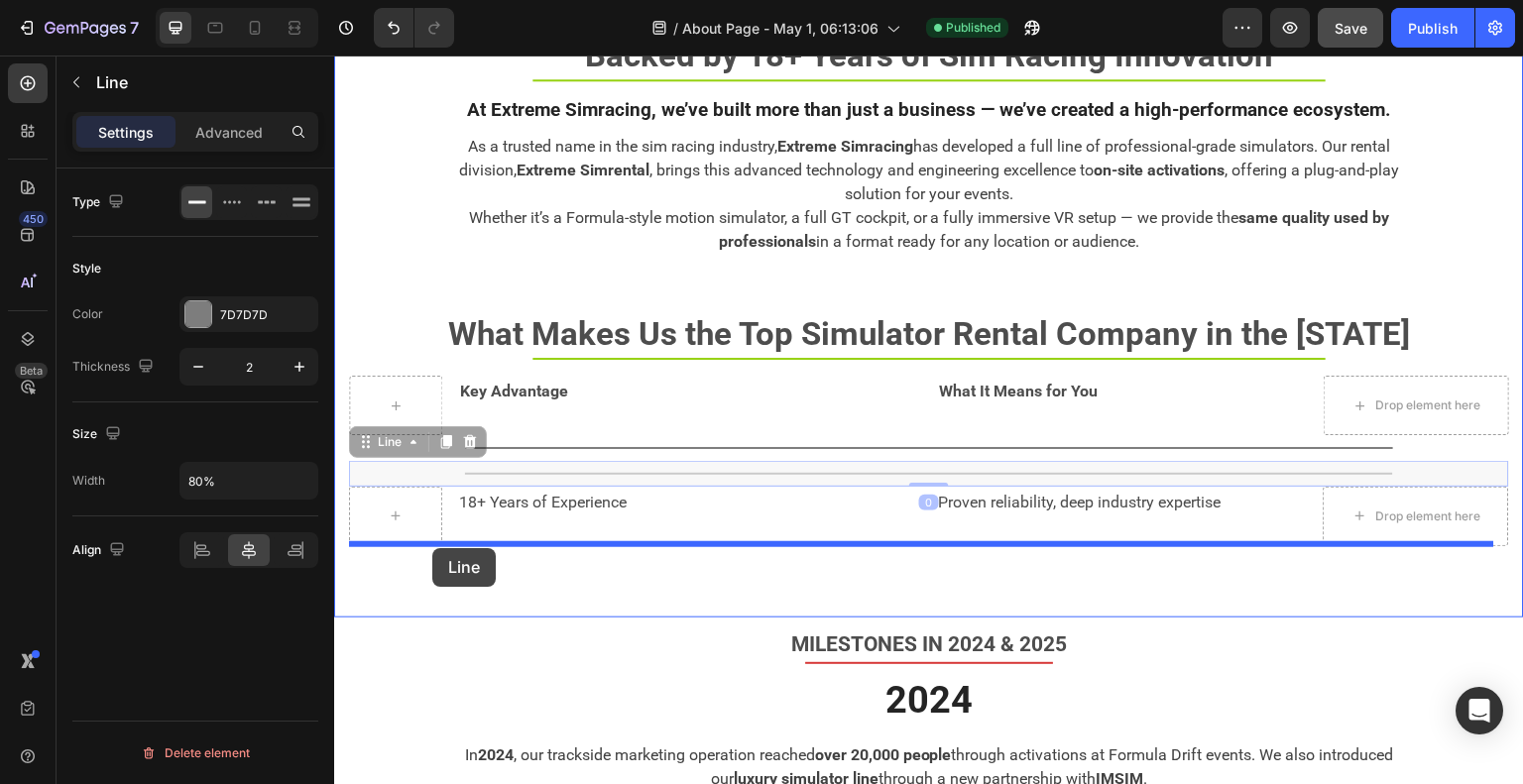 drag, startPoint x: 365, startPoint y: 444, endPoint x: 432, endPoint y: 548, distance: 123.71338 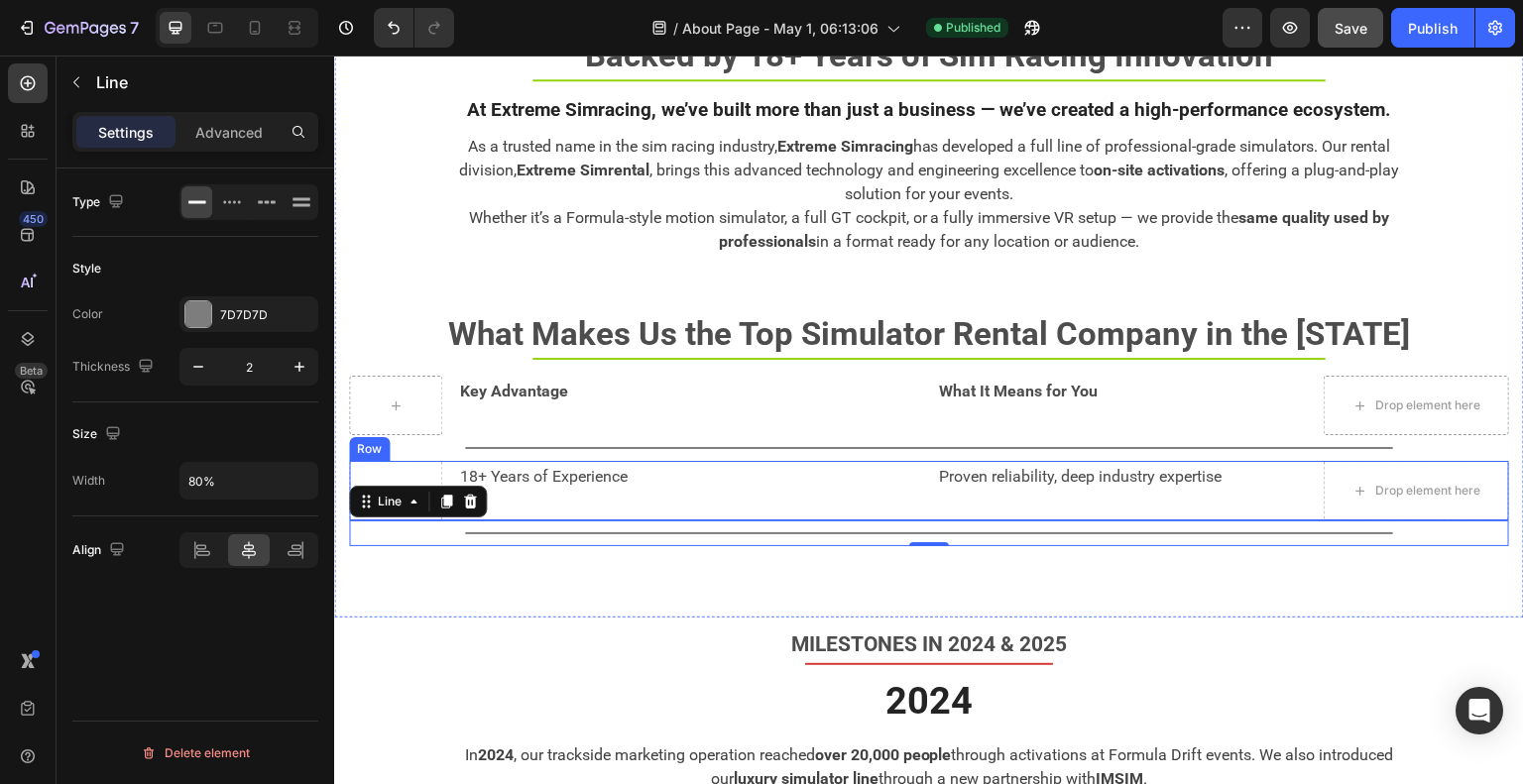 click on "18+ Years of Experience Text Block" at bounding box center (690, 491) 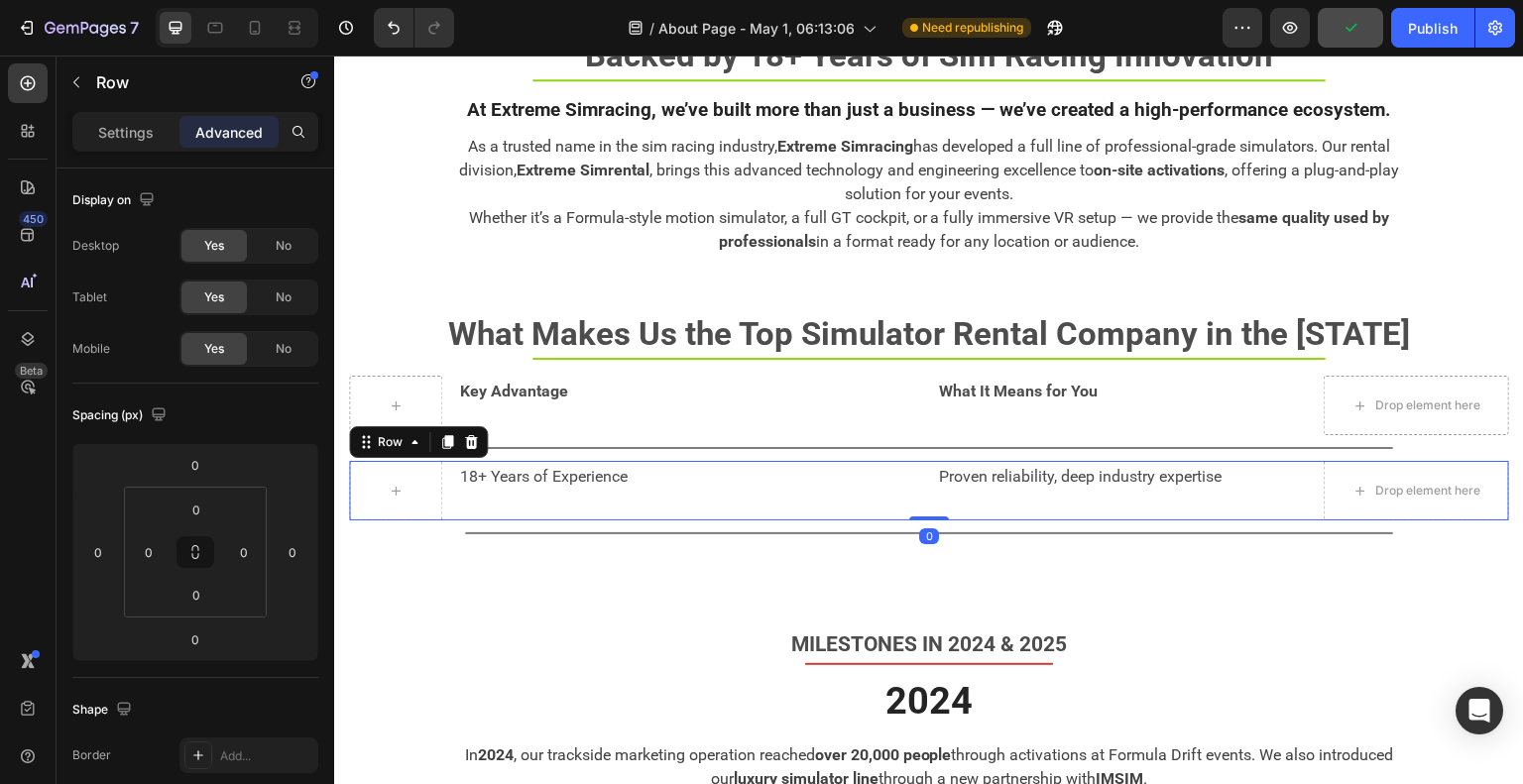 click on "18+ Years of Experience Text Block Proven reliability, deep industry expertise Text Block
Drop element here Row   0" at bounding box center [929, 491] 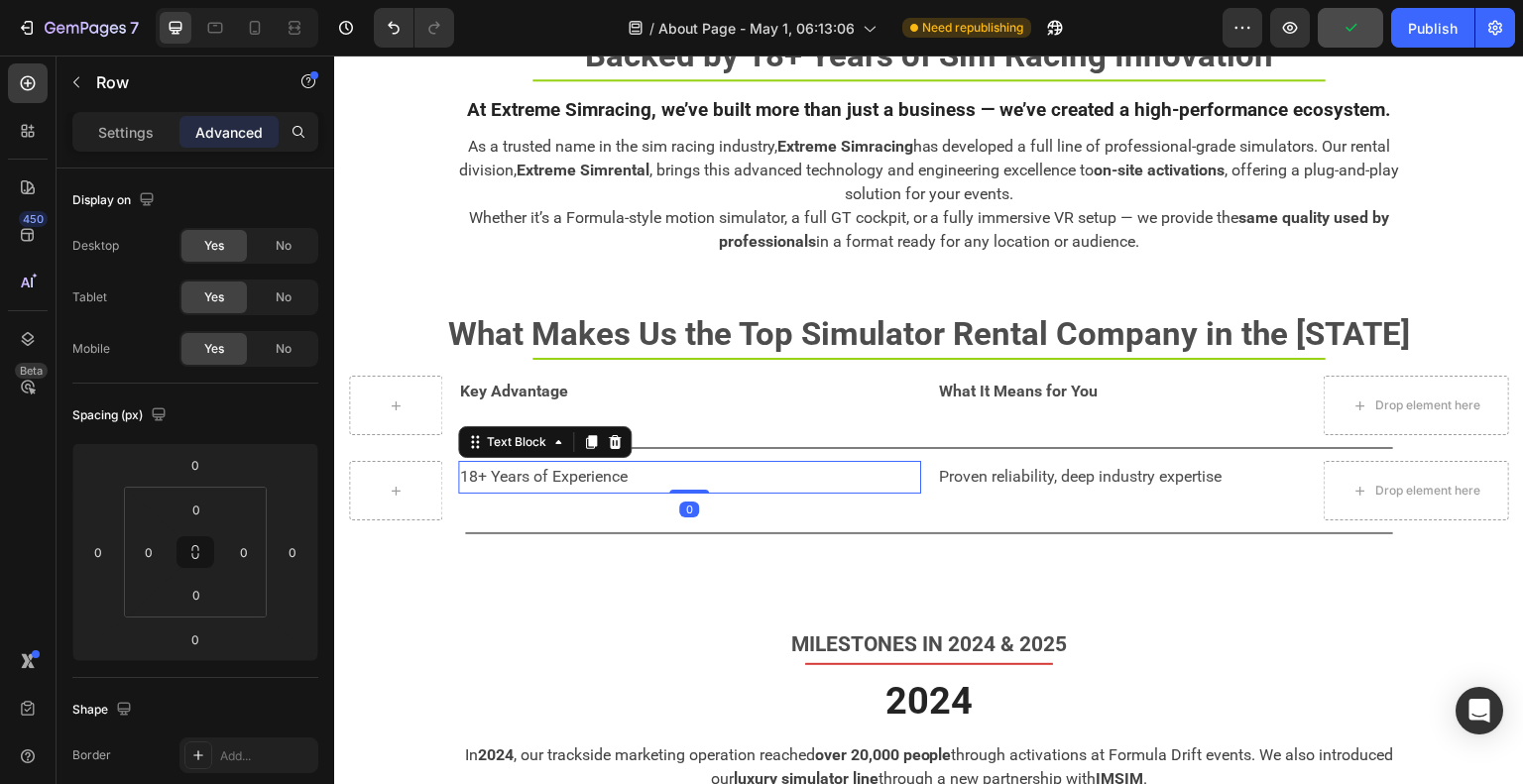 click on "18+ Years of Experience" at bounding box center [690, 477] 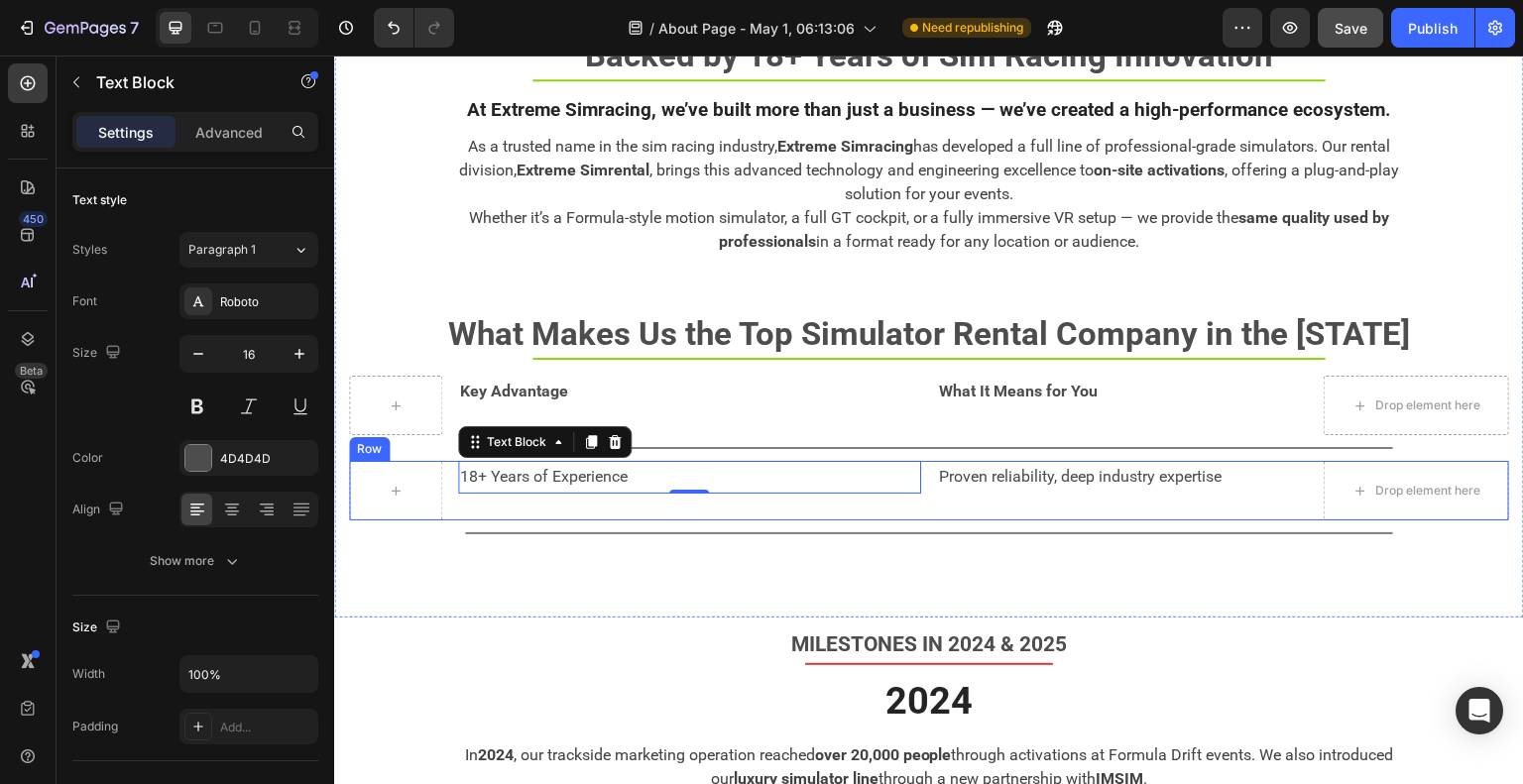 click on "18+ Years of Experience Text Block   0" at bounding box center (690, 491) 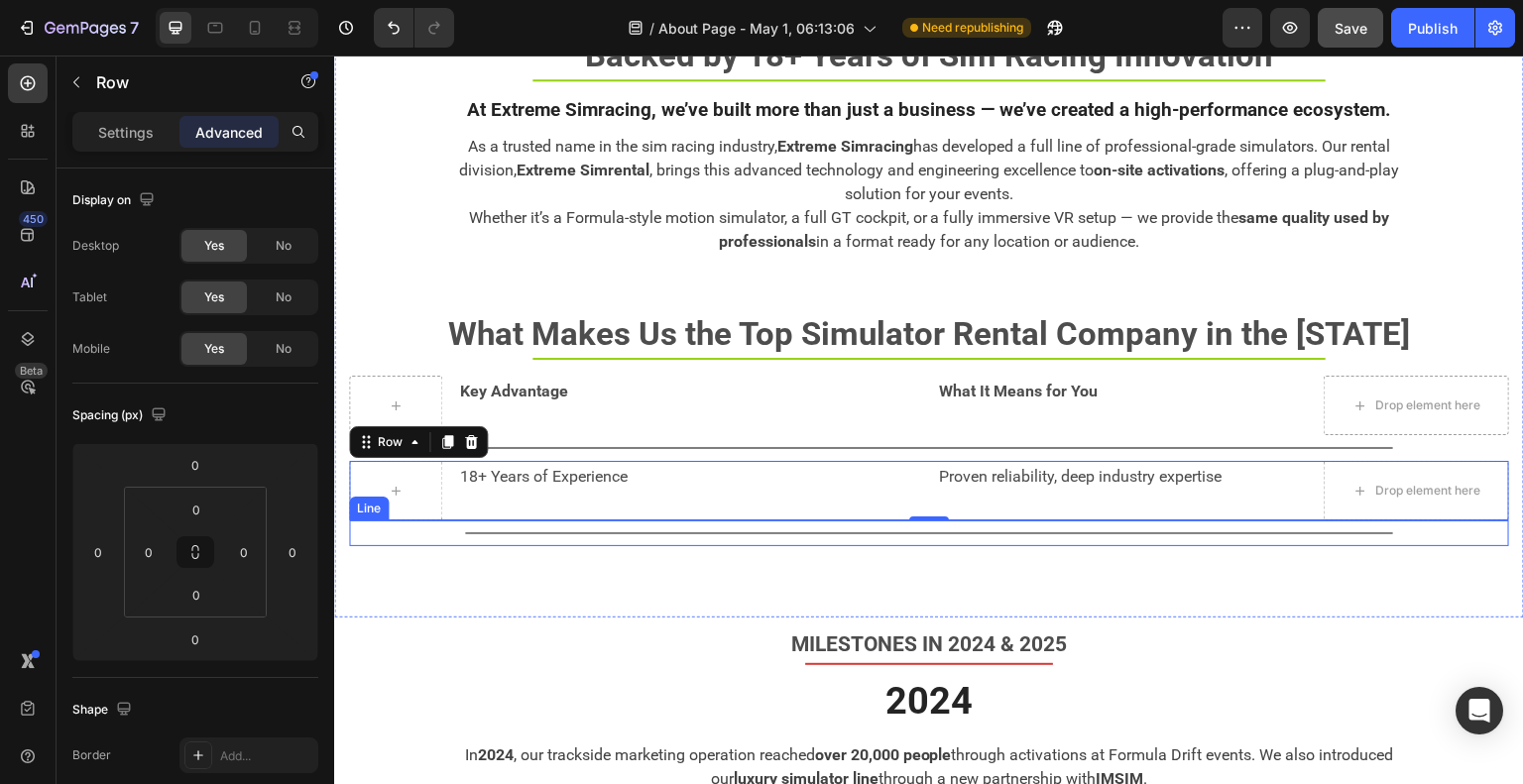 click on "Title Line" at bounding box center [929, 533] 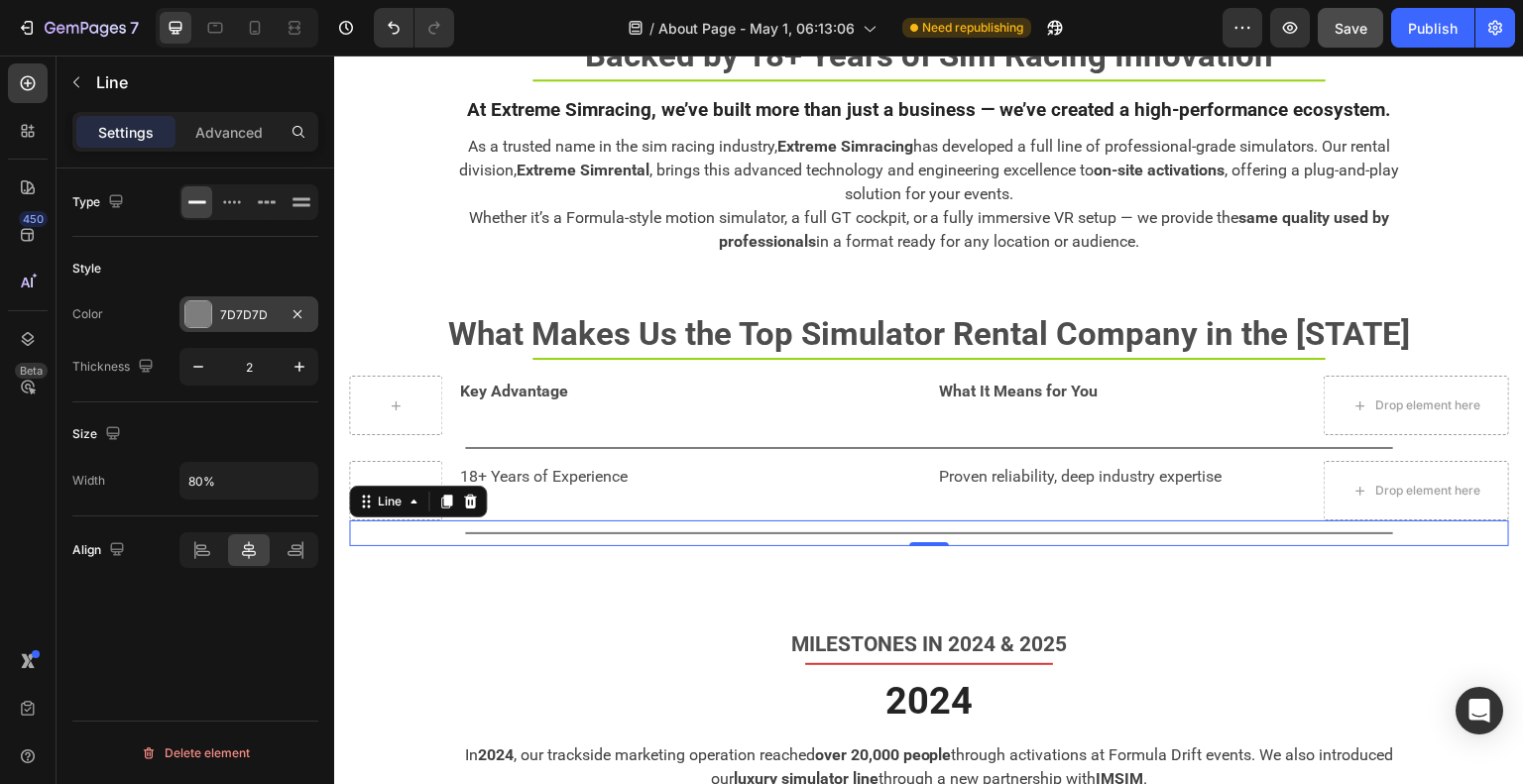 click at bounding box center (198, 314) 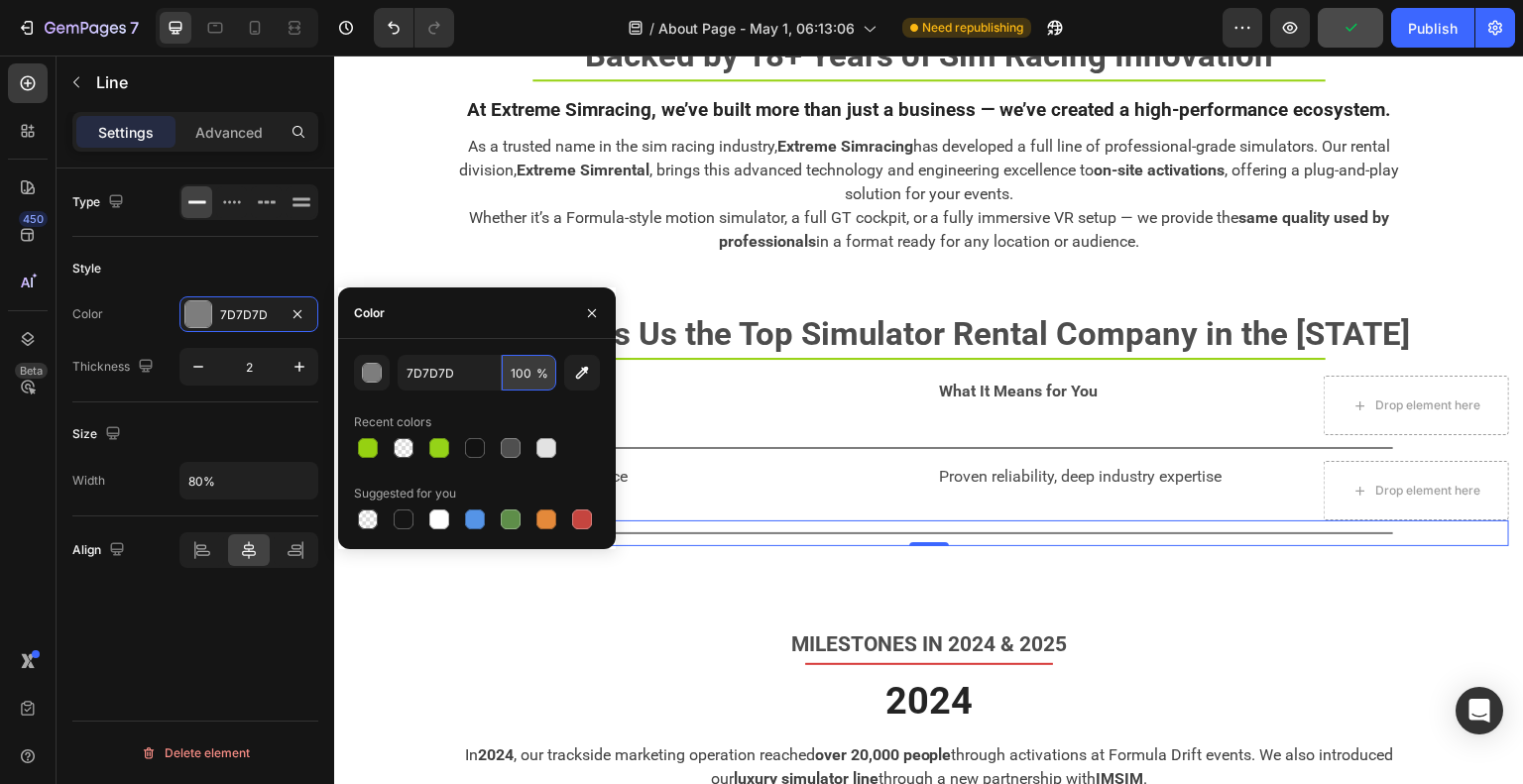 click on "100" at bounding box center (528, 373) 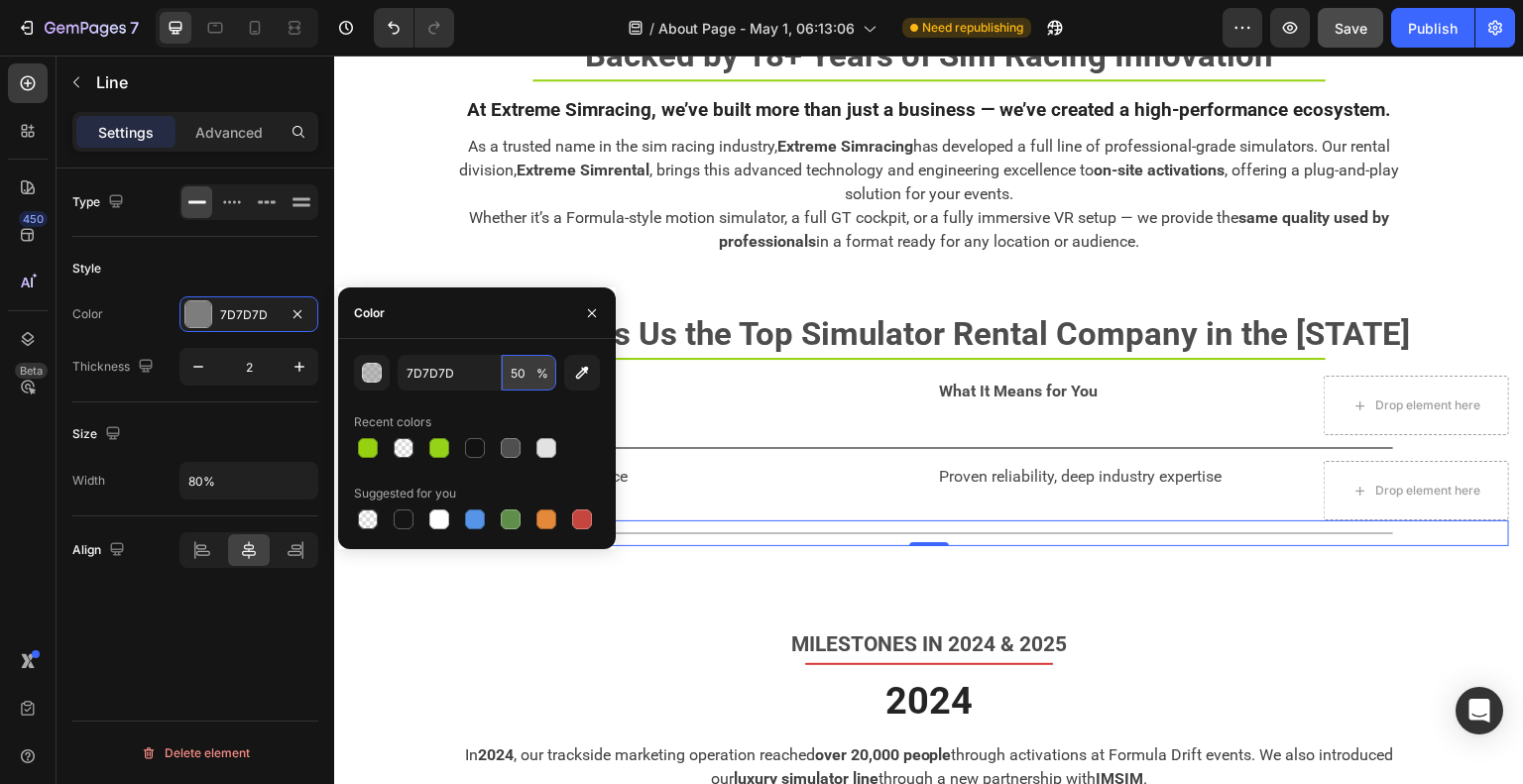 click on "50" at bounding box center (528, 373) 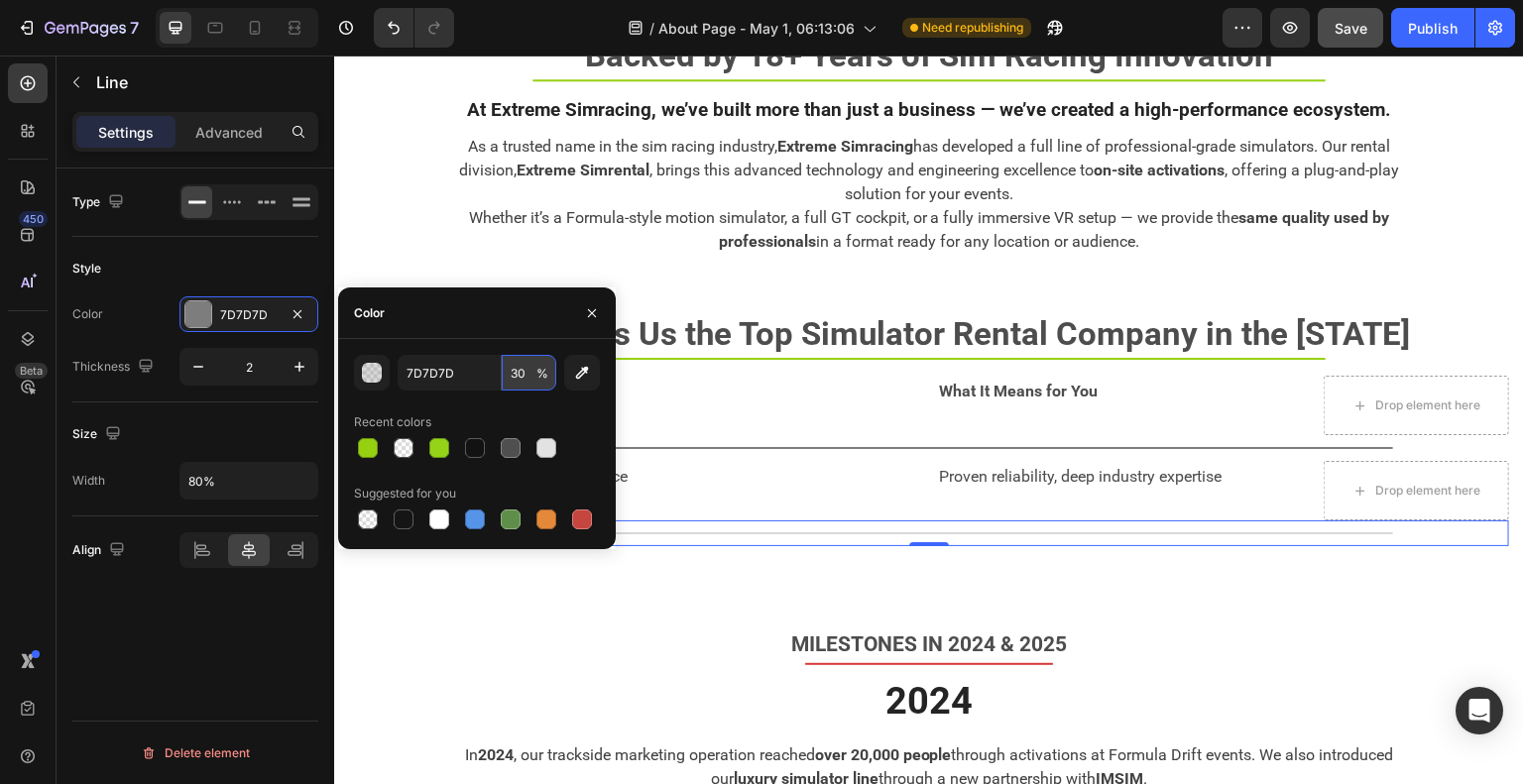 click on "30" at bounding box center (528, 373) 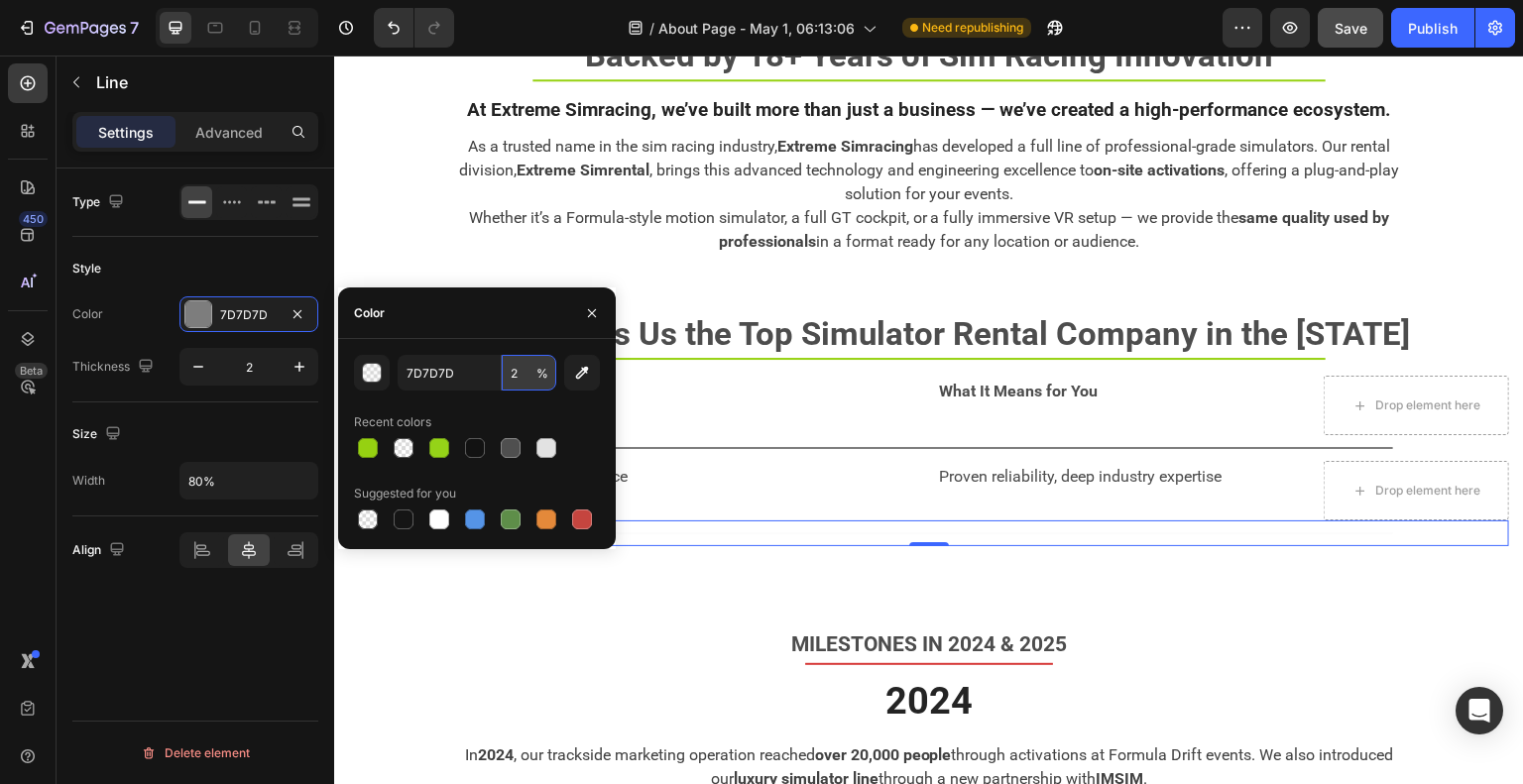 type on "20" 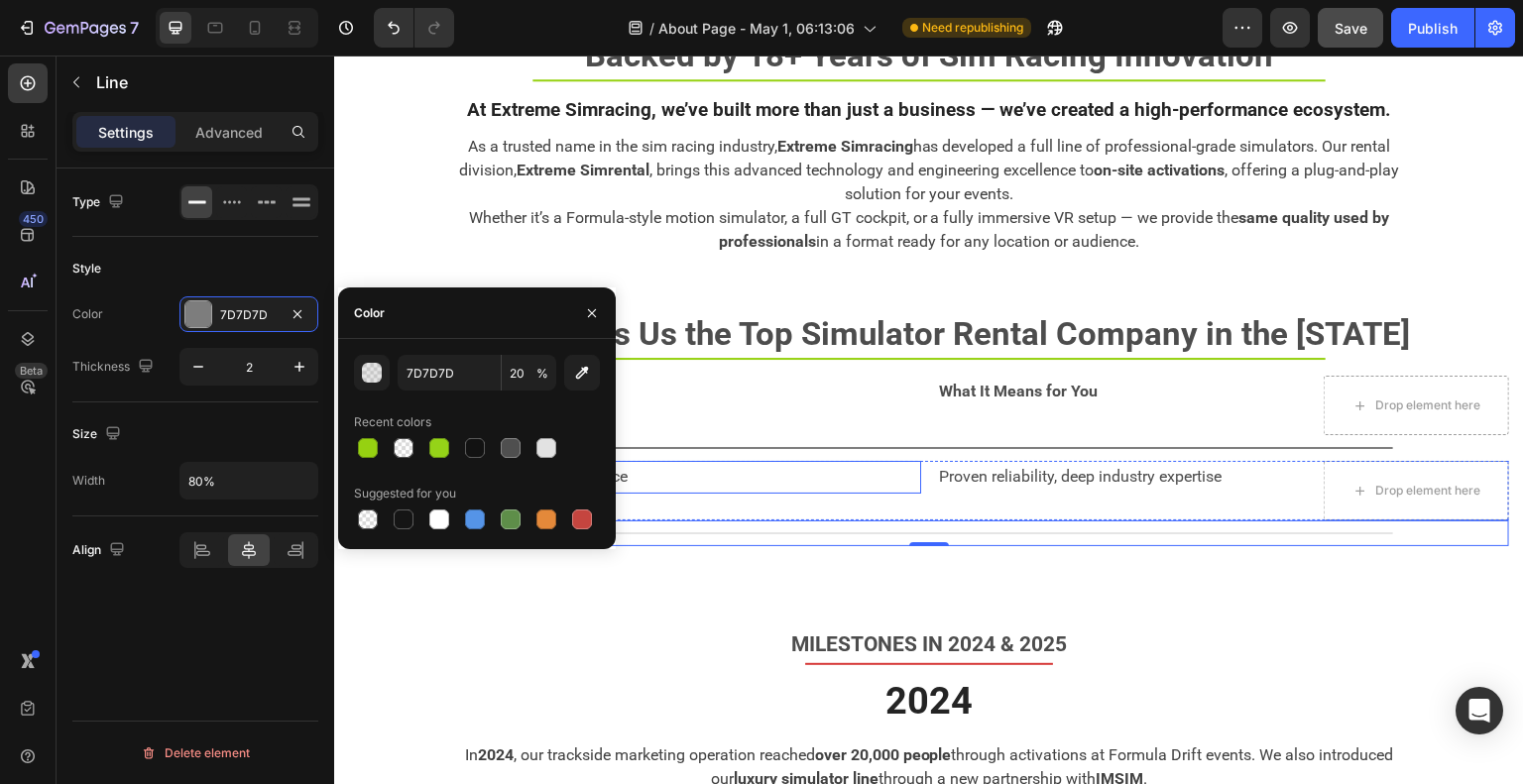 click on "18+ Years of Experience" at bounding box center [690, 477] 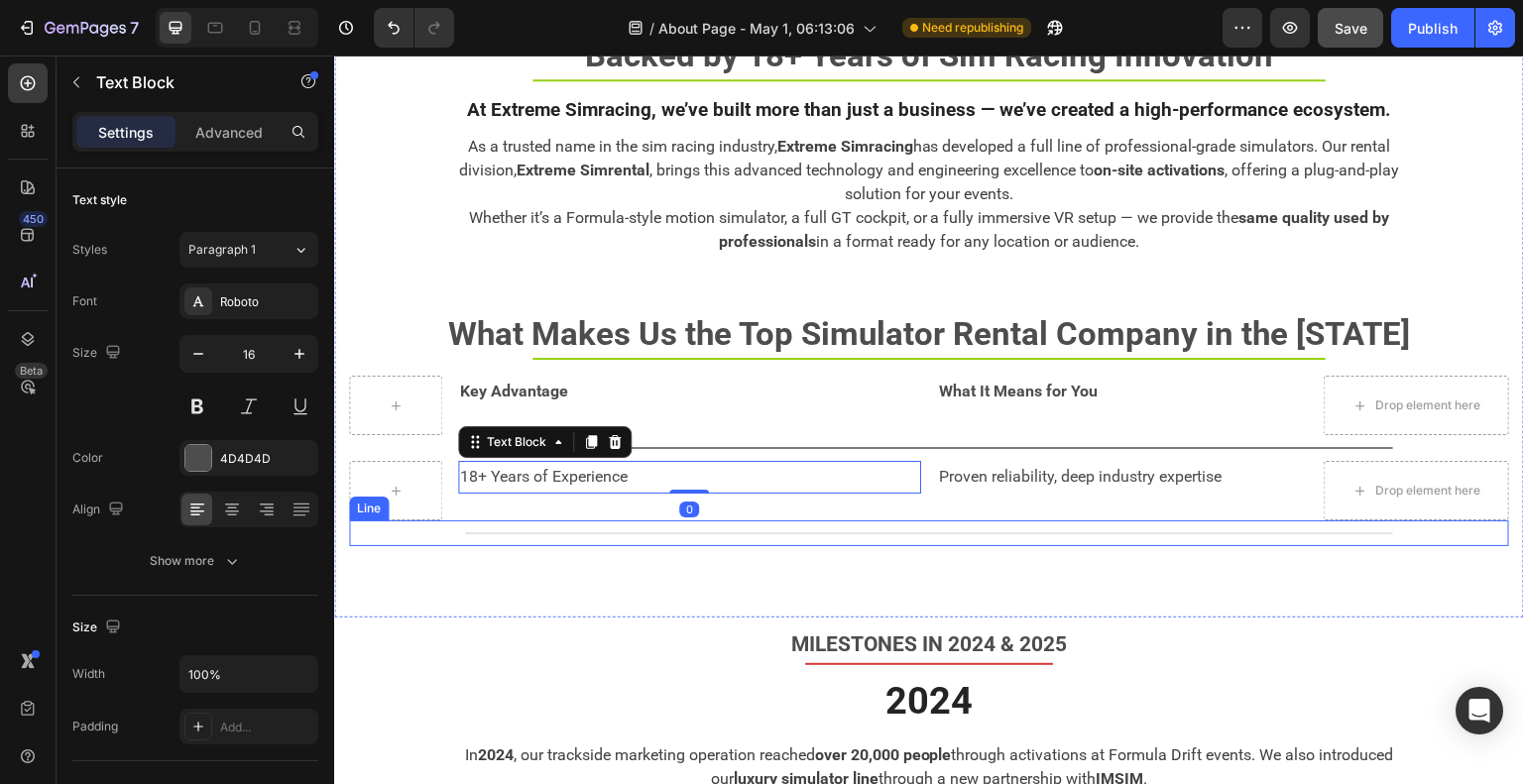 click on "Backed by 18+ Years of Sim Racing Innovation Text block                Title Line At Extreme Simracing, we’ve built more than just a business — we’ve created a high-performance ecosystem. Heading As a trusted name in the sim racing industry,  Extreme Simracing  has developed a full line of professional-grade simulators. Our rental division,  Extreme Simrental , brings this advanced technology and engineering excellence to  on-site activations , offering a plug-and-play solution for your events. Whether it’s a Formula-style motion simulator, a full GT cockpit, or a fully immersive VR setup — we provide the  same quality used by professionals  in a format ready for any location or audience. Text block Row Row What Makes Us the Top Simulator Rental Company in the U.S. Text block                Title Line
Key Advantage Text Block What It Means for You Text Block
Drop element here Row                Title Line
18+ Years of Experience Text Block   0" at bounding box center [929, 315] 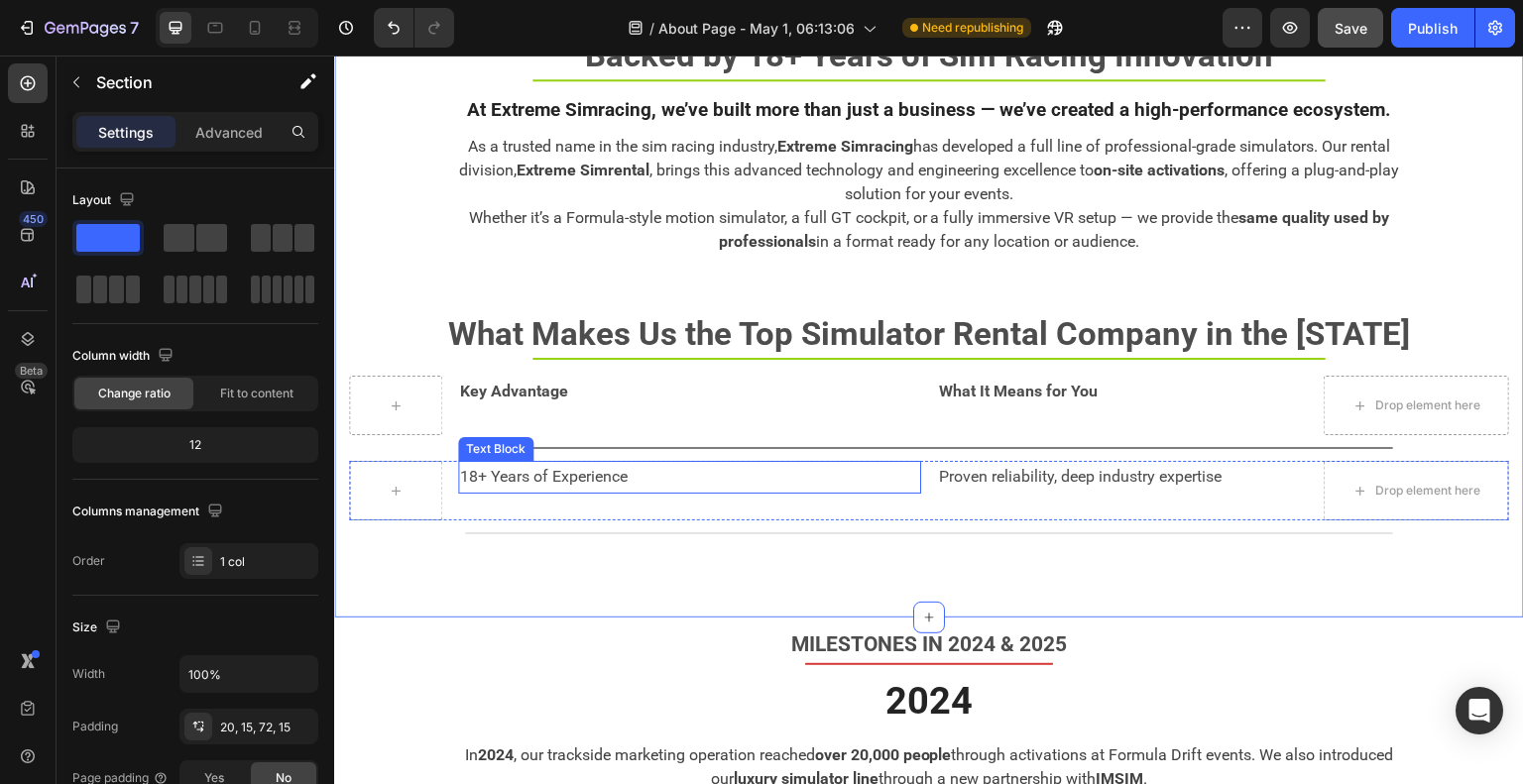 click on "18+ Years of Experience" at bounding box center (690, 477) 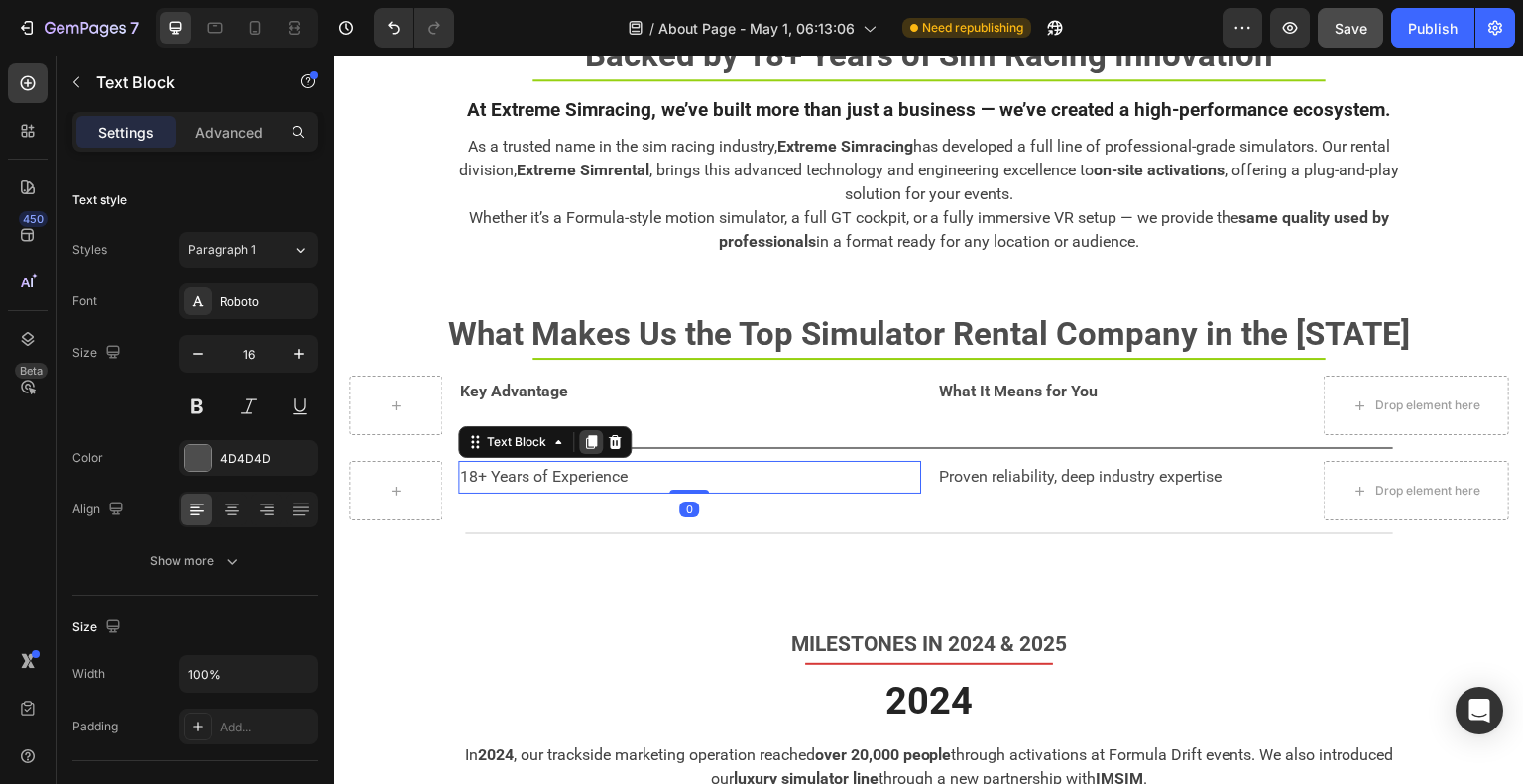 click 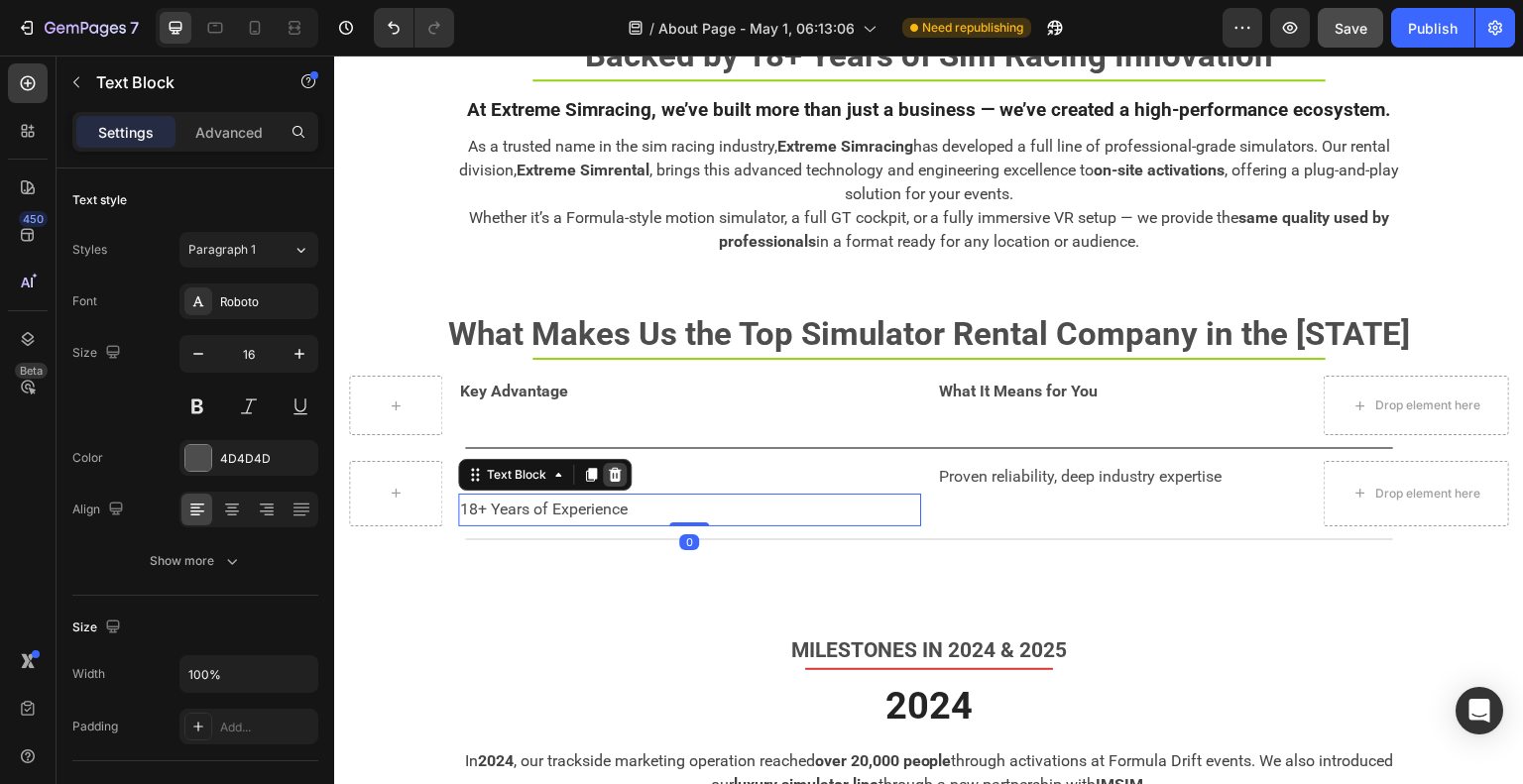 click 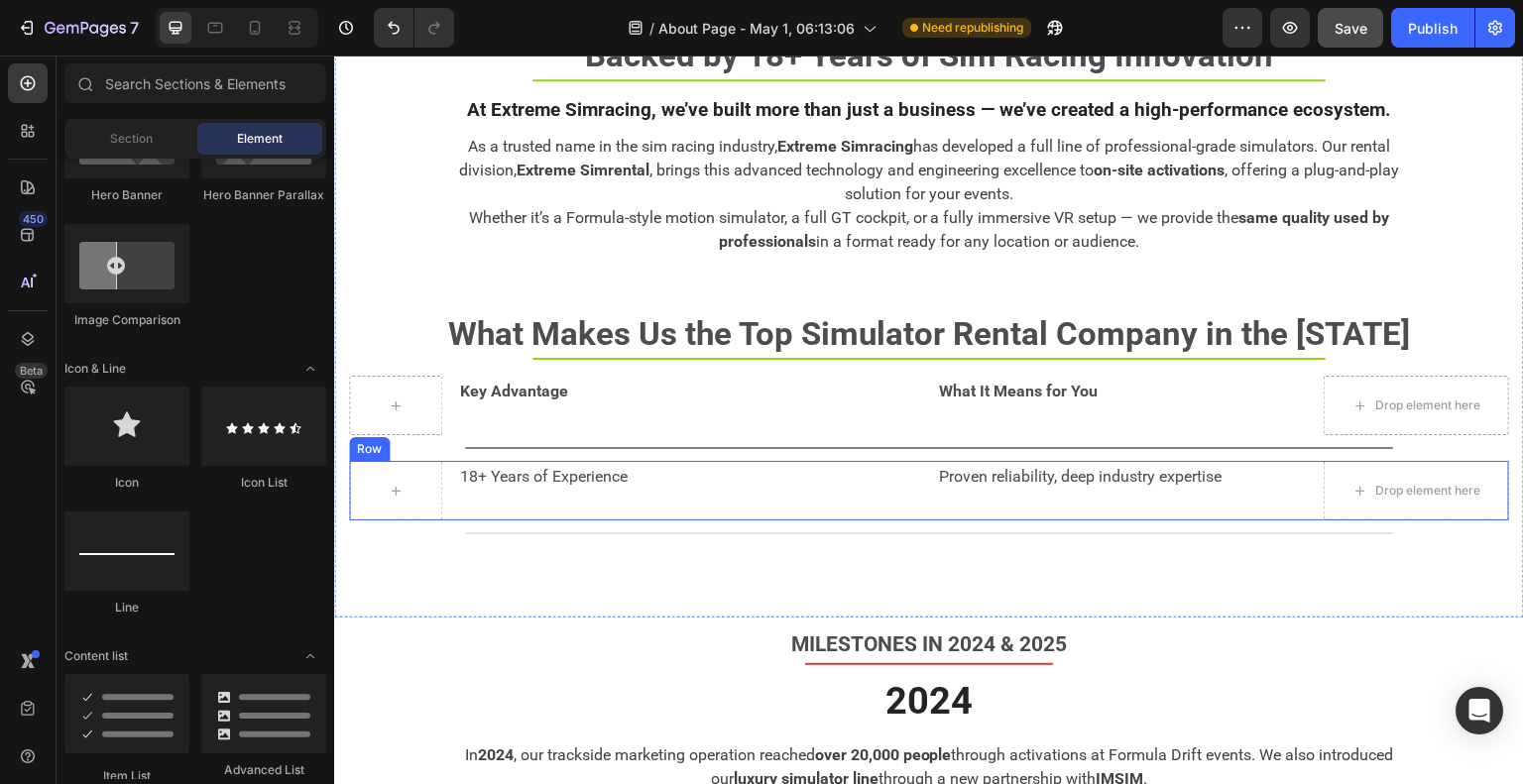 click on "18+ Years of Experience Text Block" at bounding box center (690, 491) 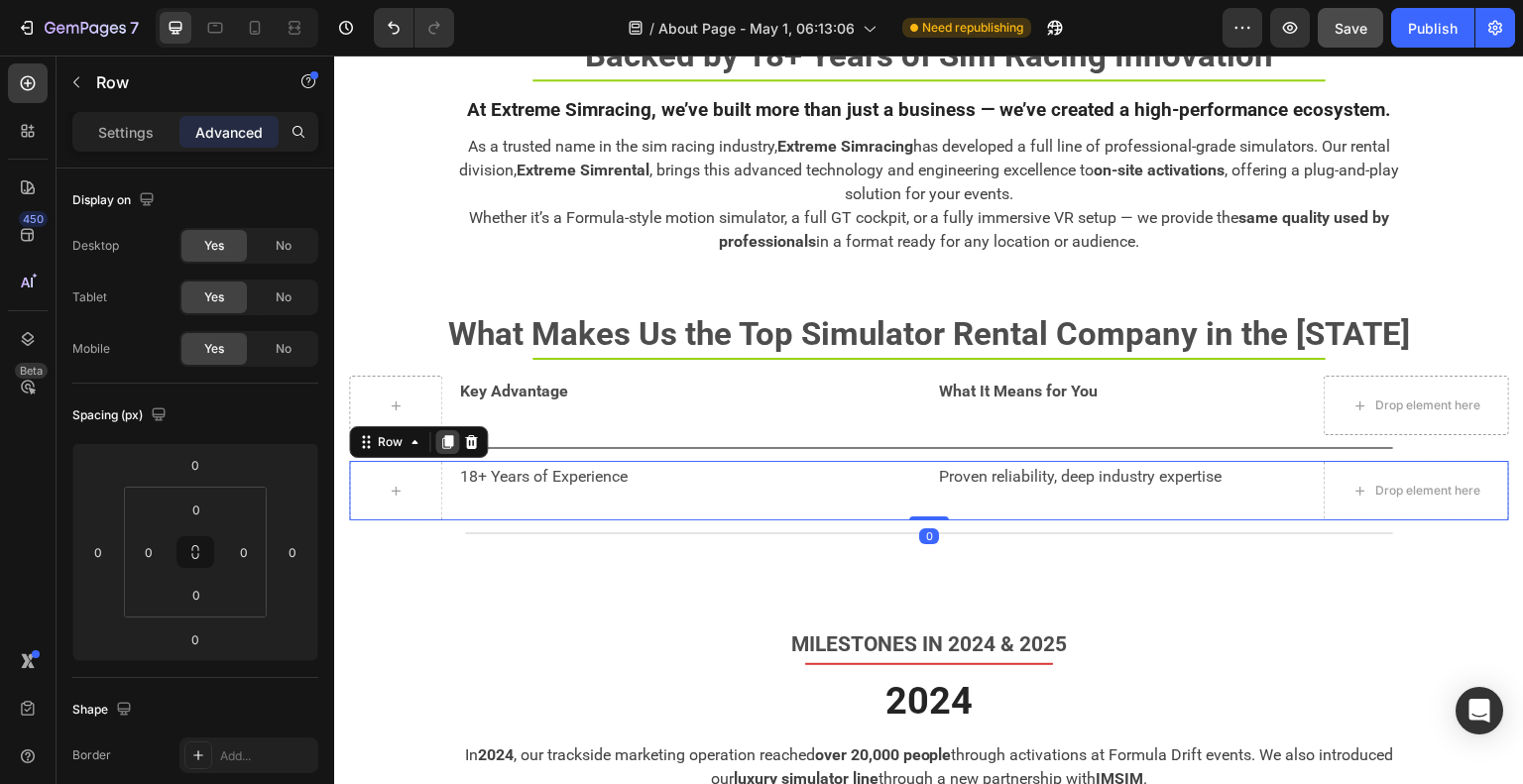 click 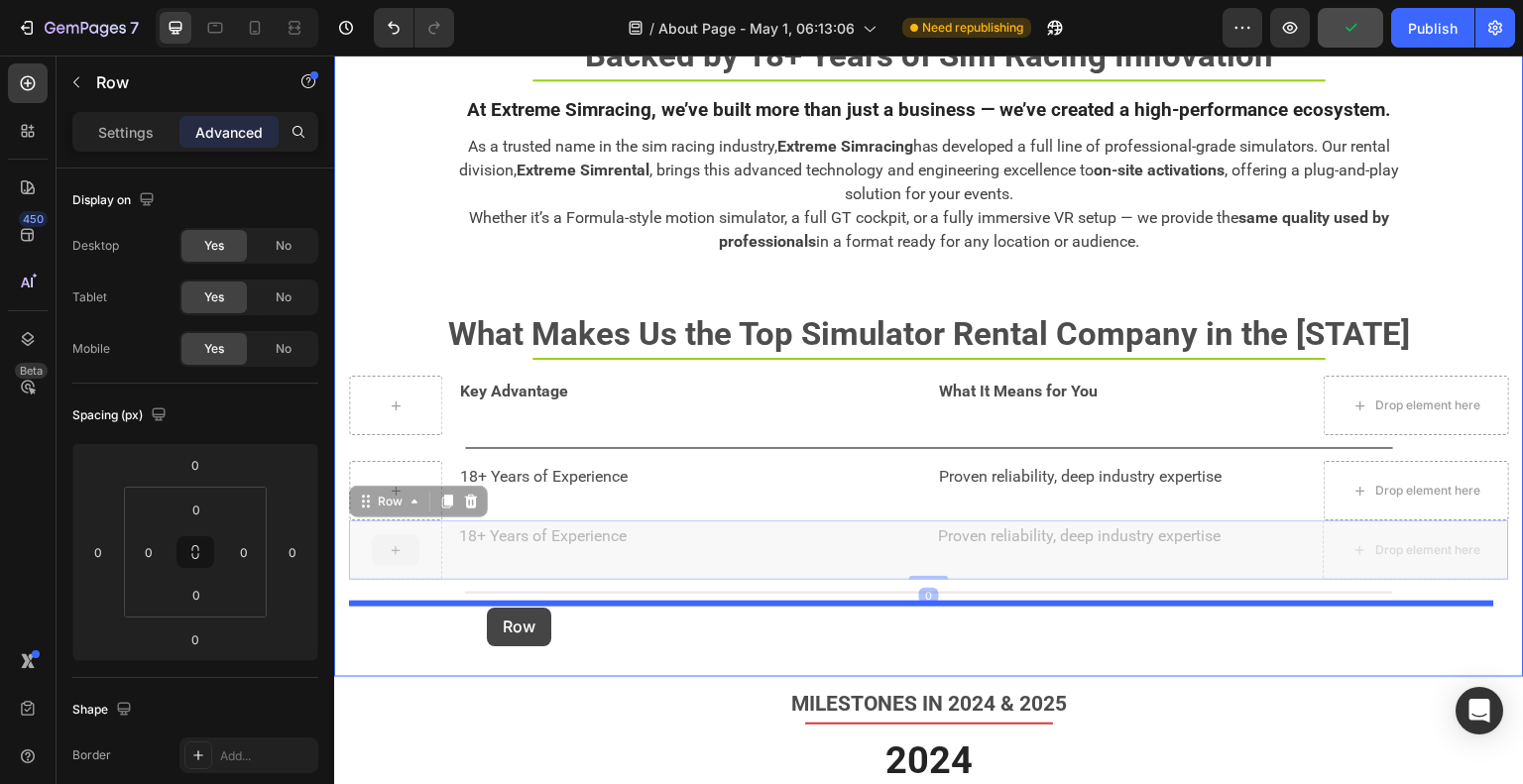 drag, startPoint x: 359, startPoint y: 501, endPoint x: 487, endPoint y: 608, distance: 166.8323 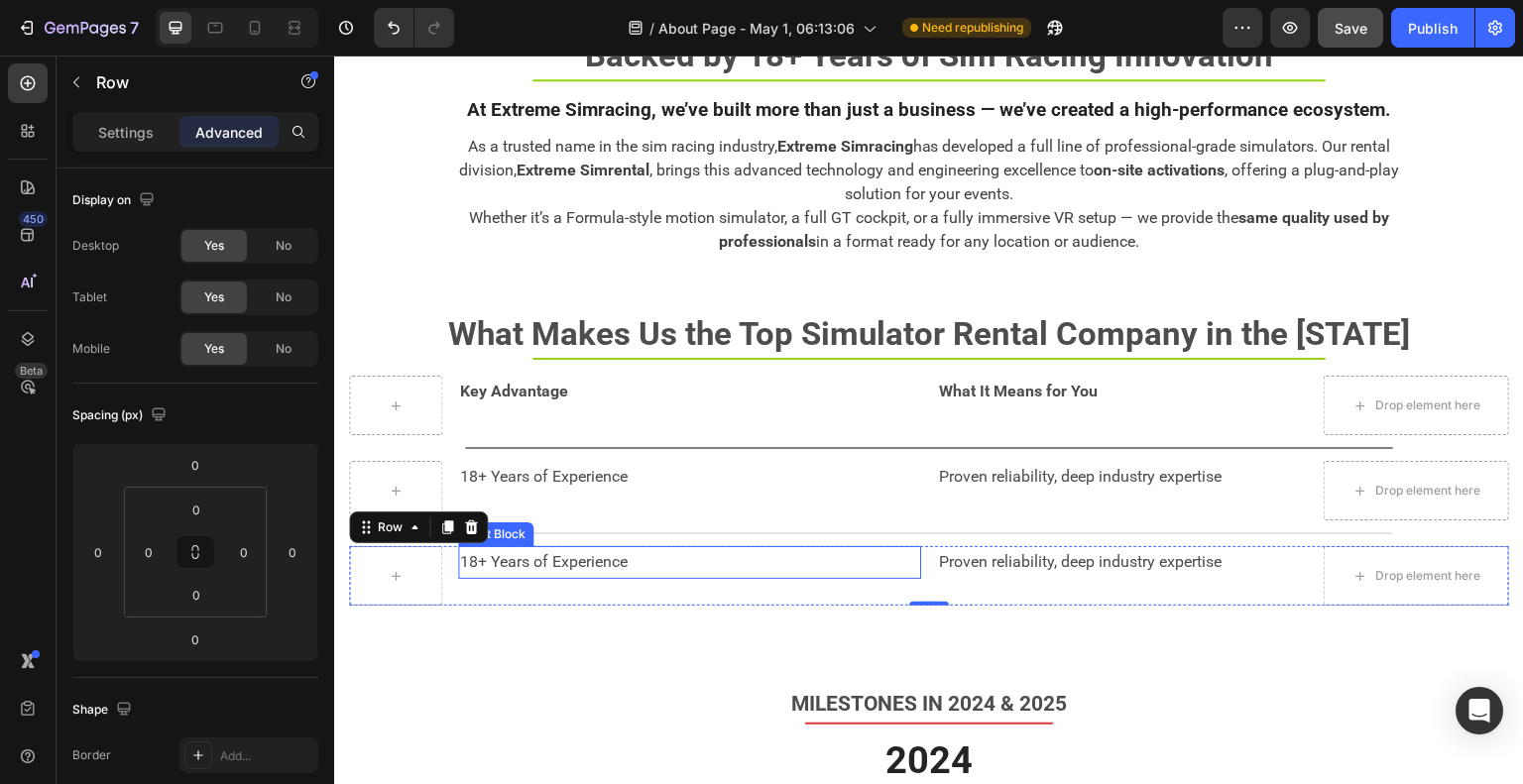 click on "18+ Years of Experience" at bounding box center [690, 562] 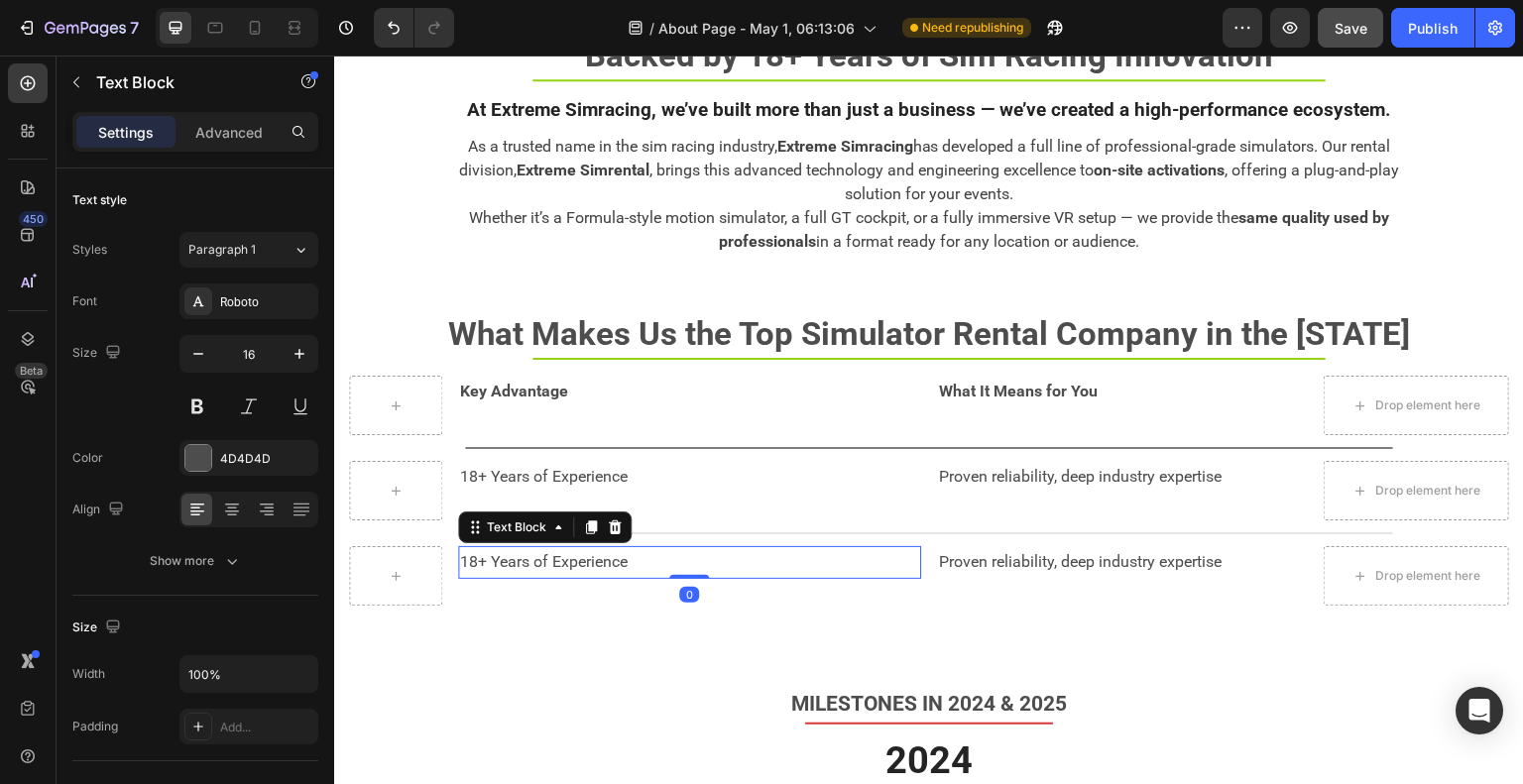 click on "18+ Years of Experience" at bounding box center (690, 562) 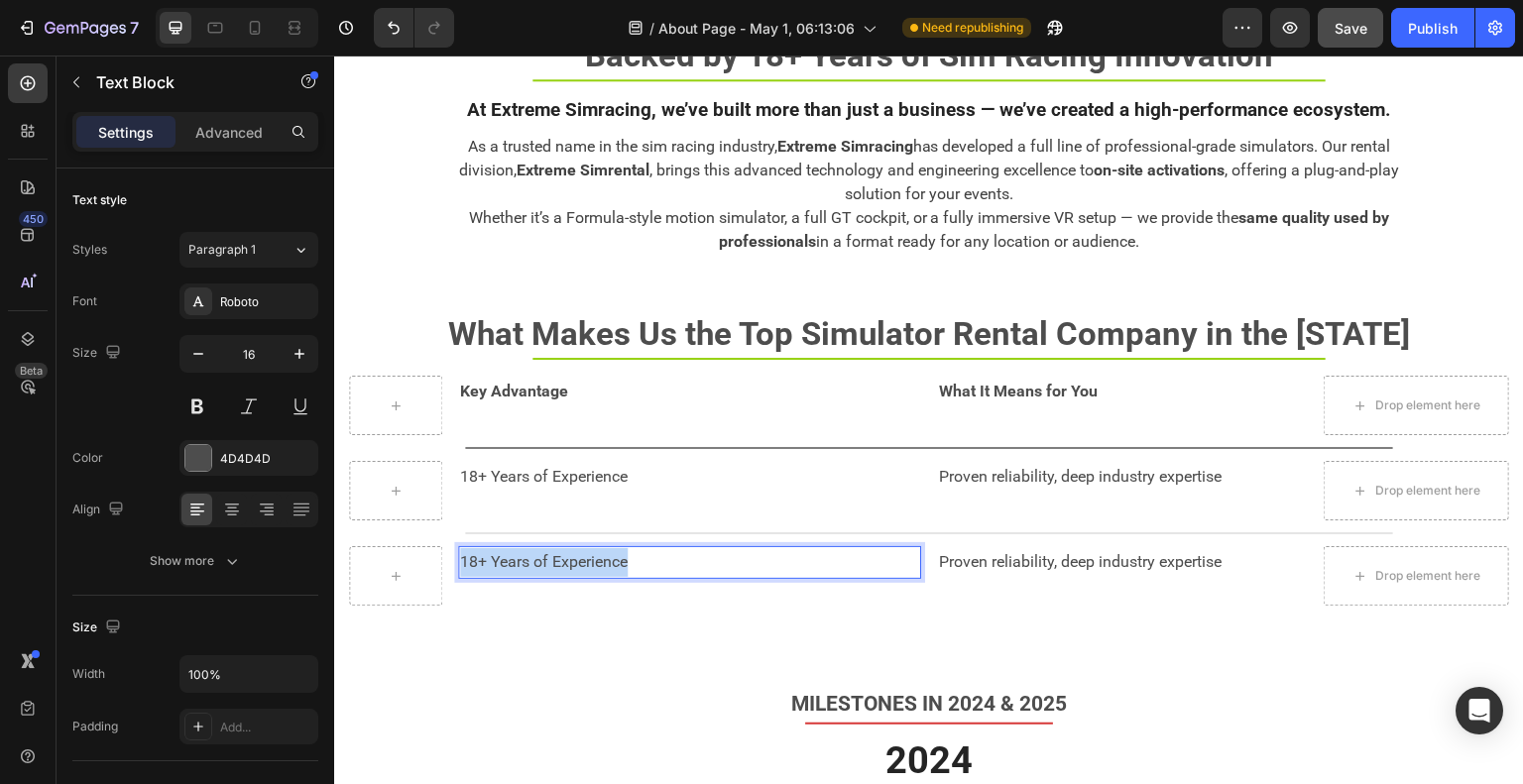click on "18+ Years of Experience" at bounding box center (690, 562) 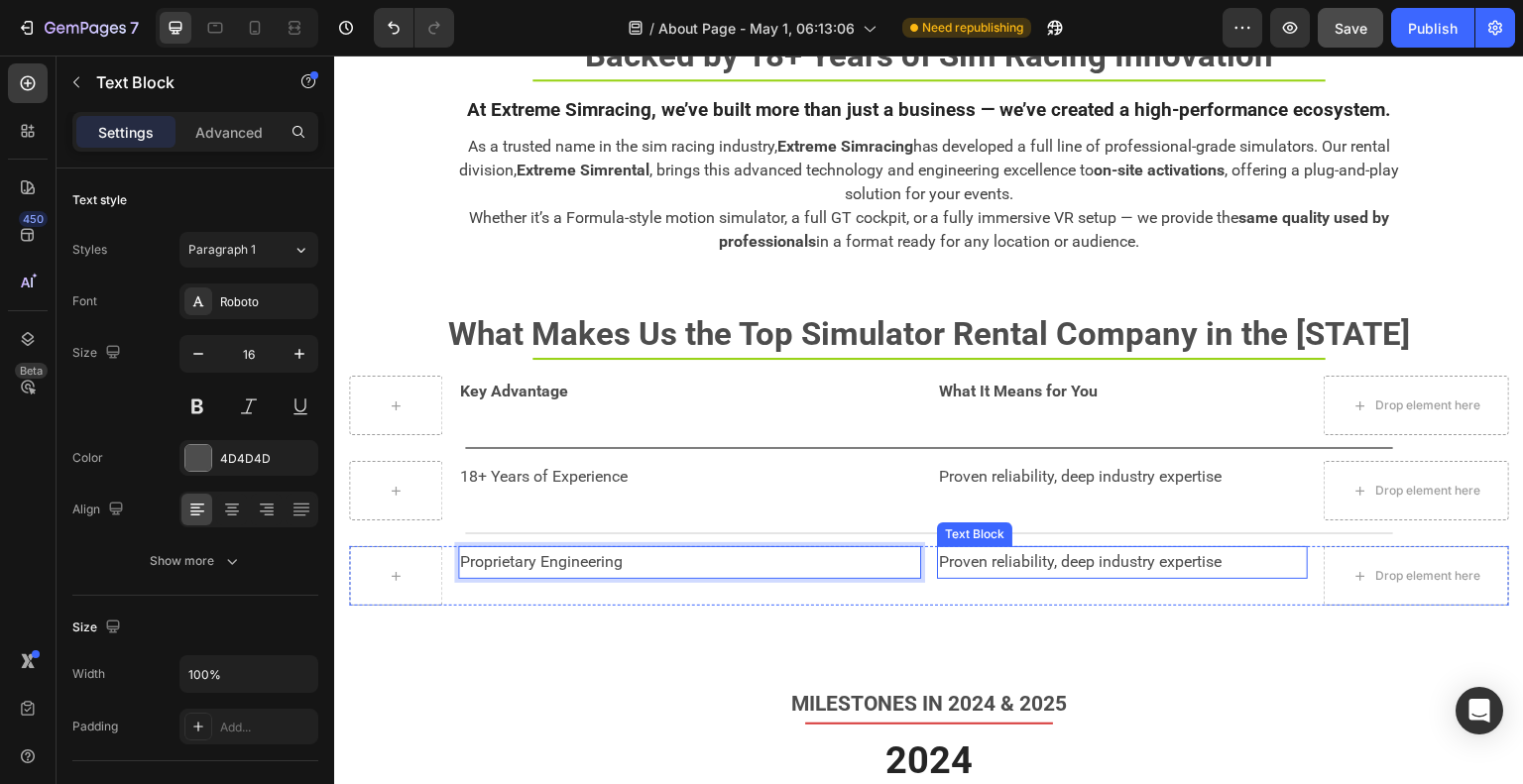 click on "Proven reliability, deep industry expertise" at bounding box center [1122, 562] 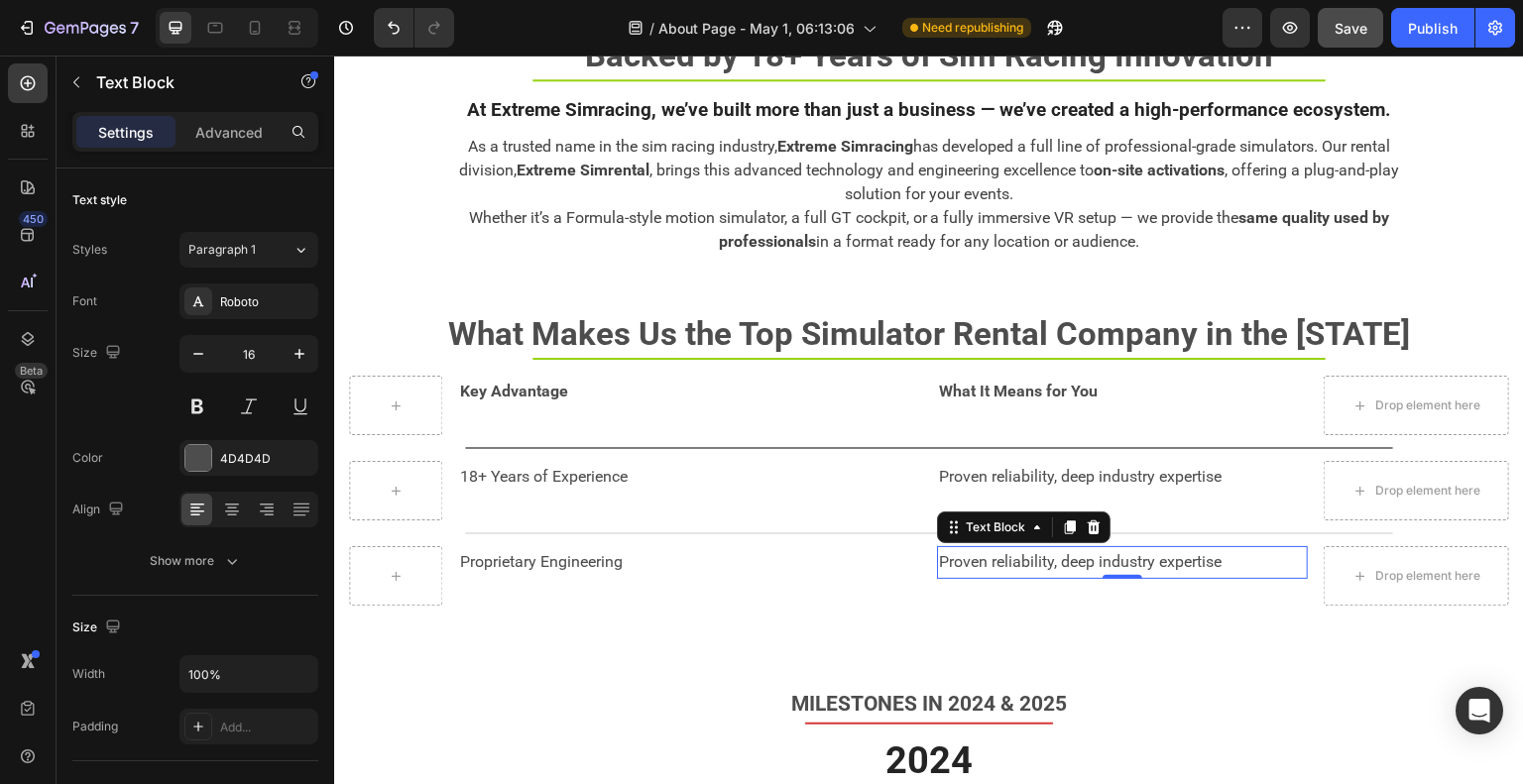 click on "Proven reliability, deep industry expertise" at bounding box center [1122, 562] 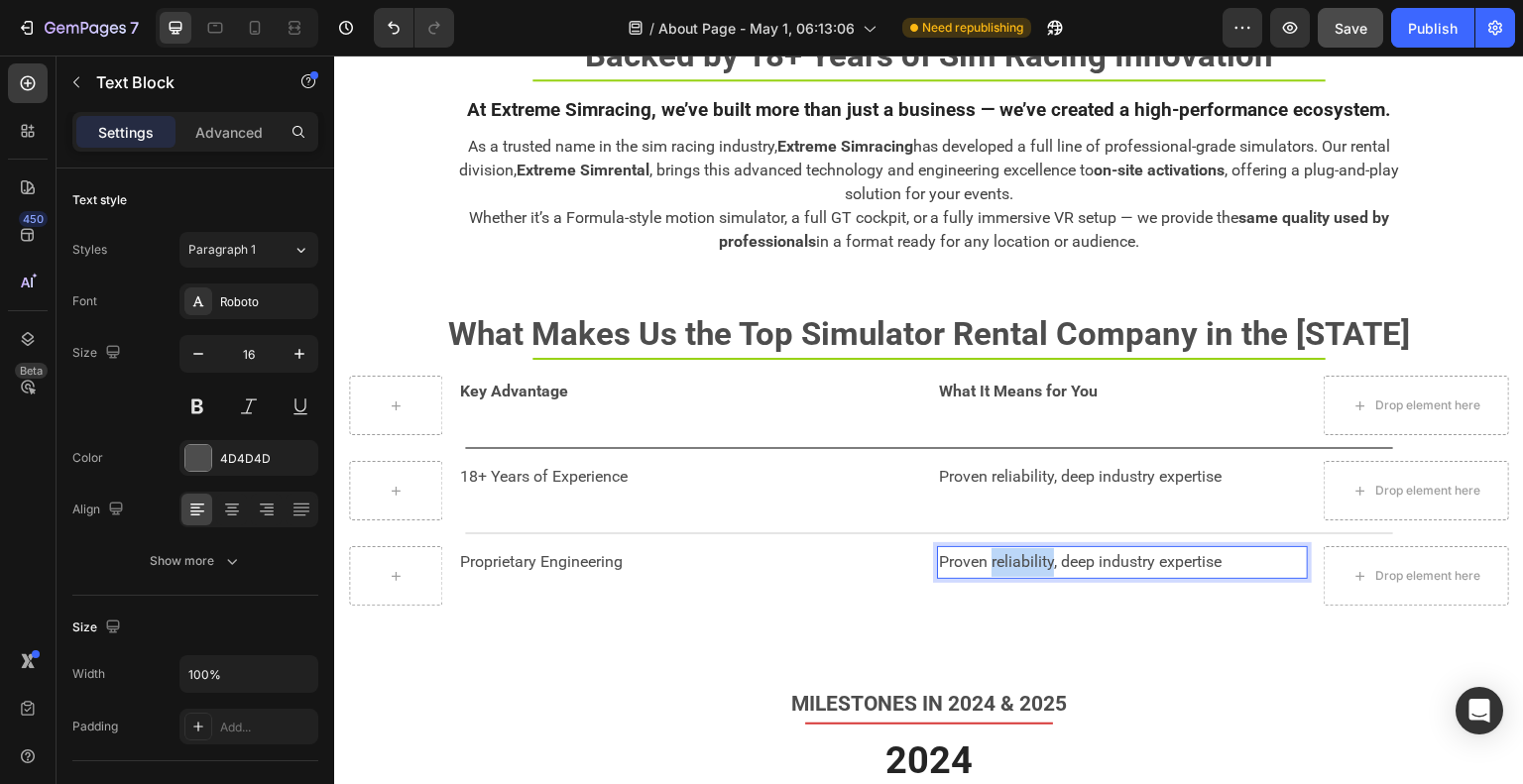 click on "Proven reliability, deep industry expertise" at bounding box center [1122, 562] 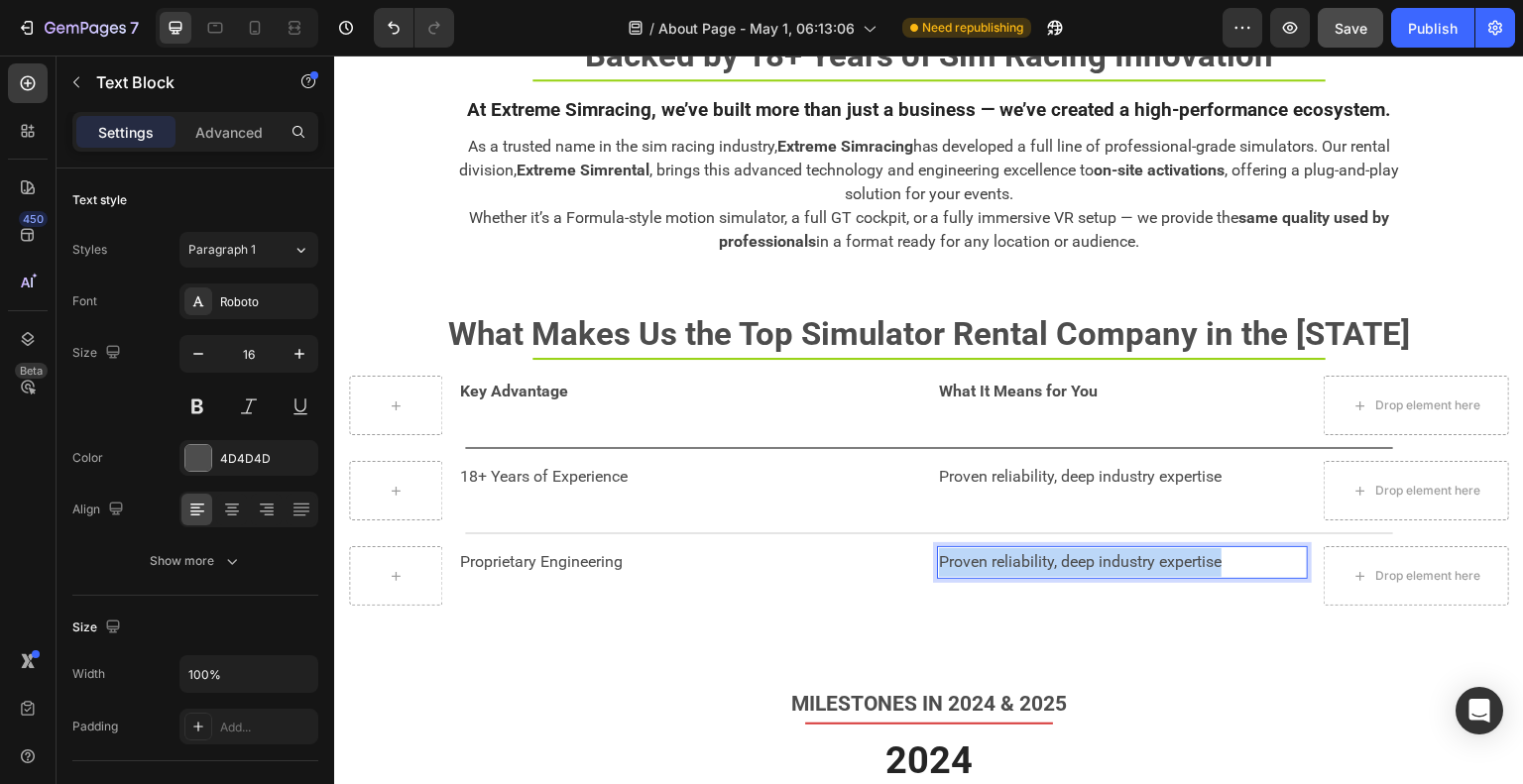 click on "Proven reliability, deep industry expertise" at bounding box center [1122, 562] 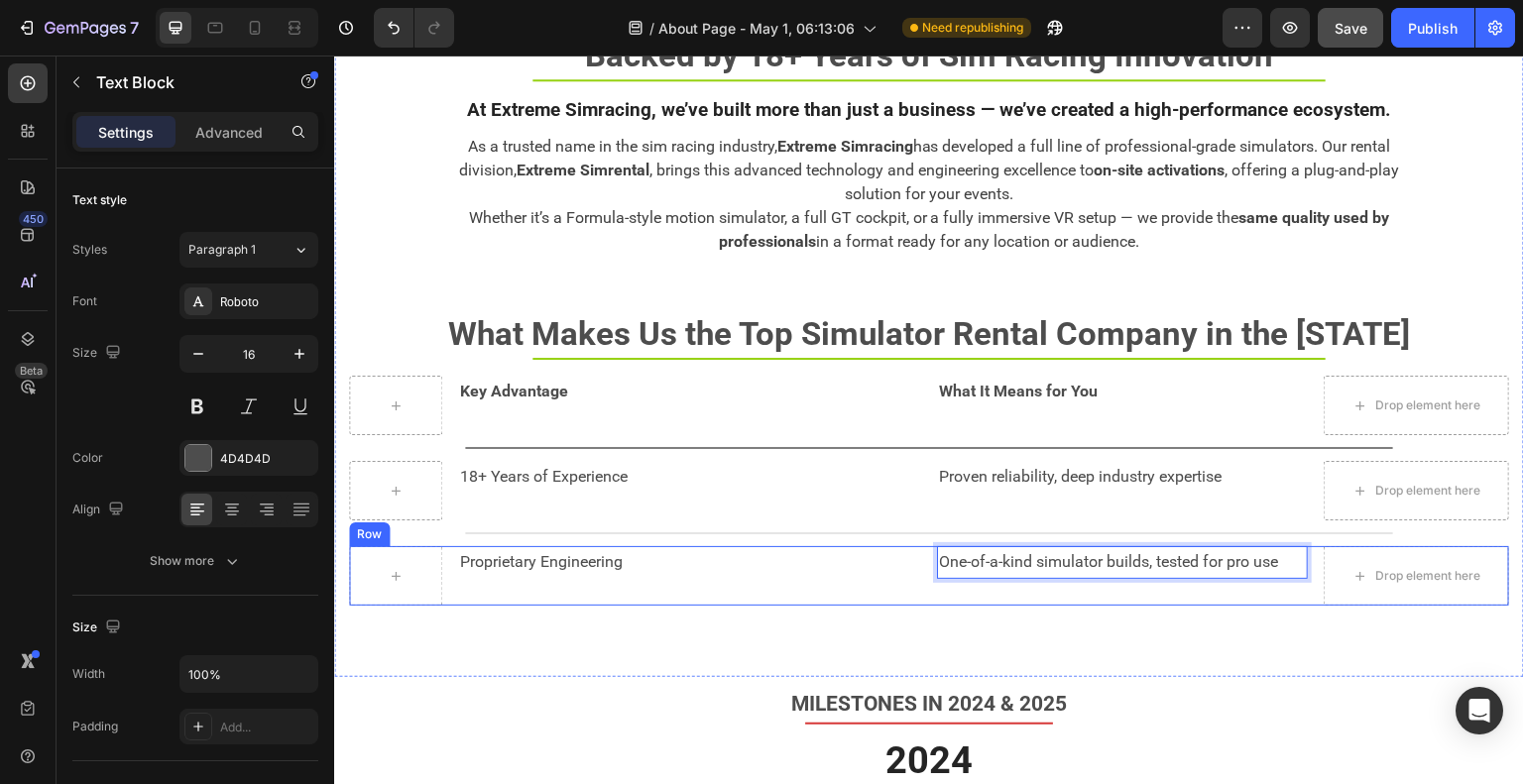 click on "Proprietary Engineering Text Block" at bounding box center (690, 576) 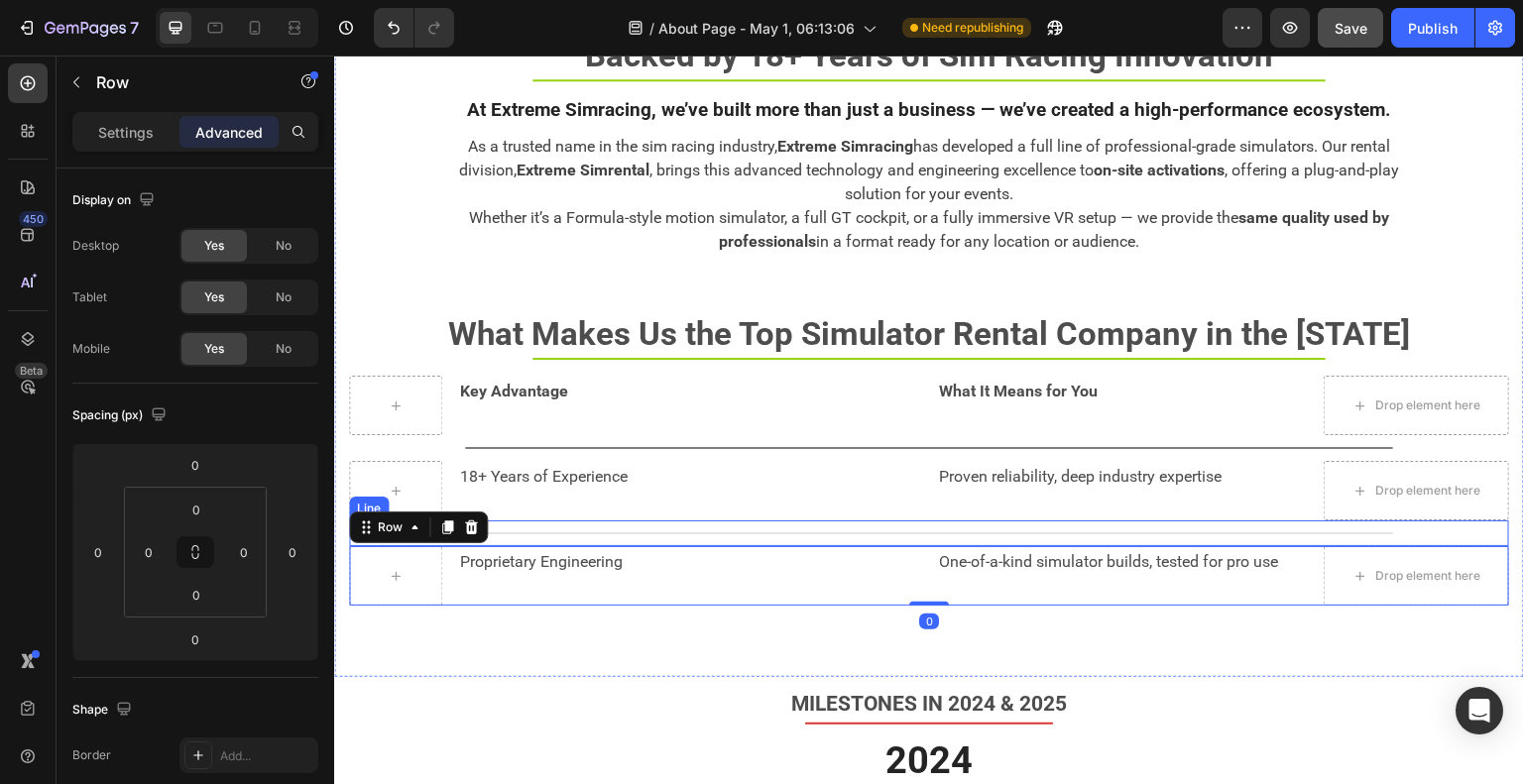 click on "Title Line" at bounding box center [929, 533] 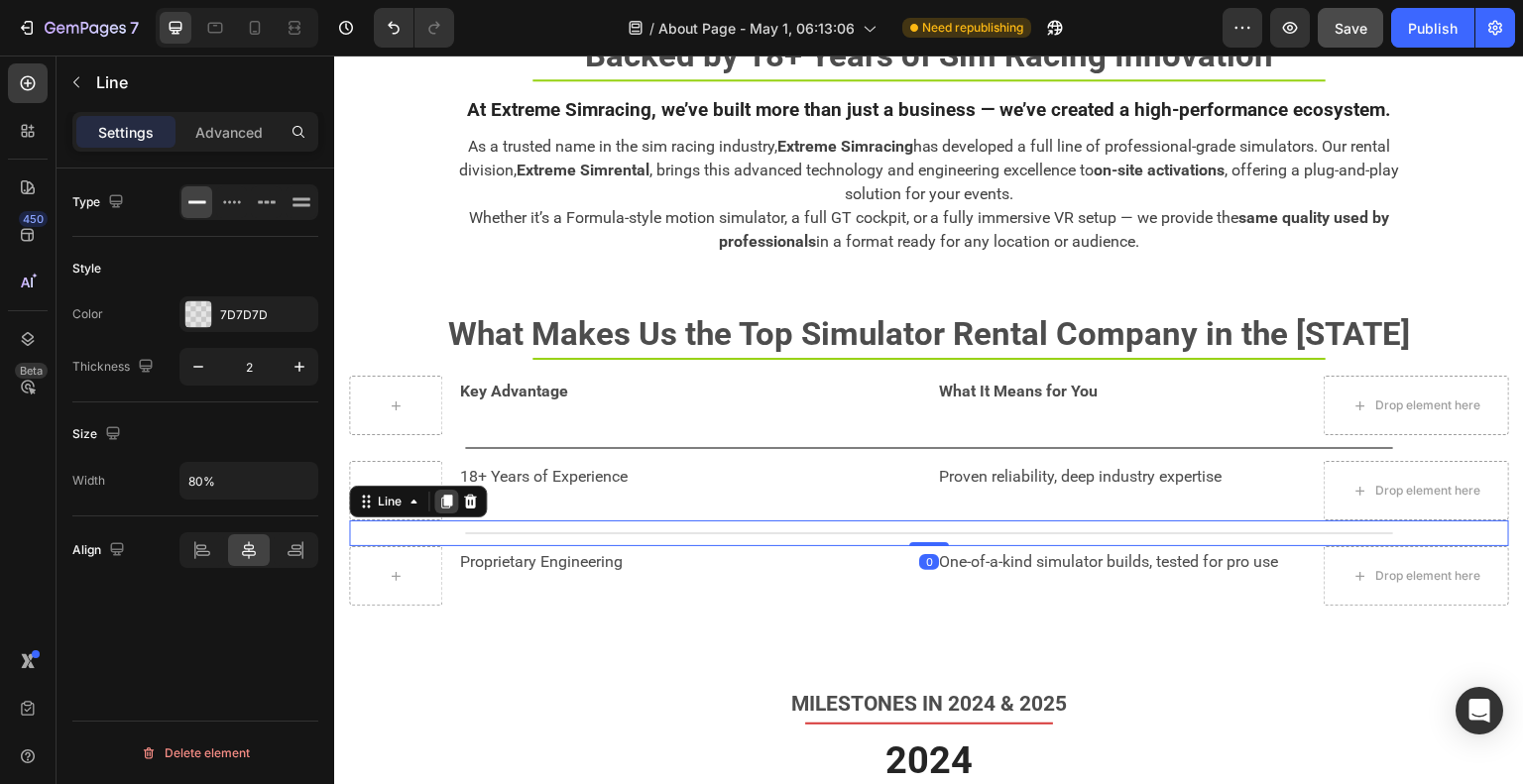 click 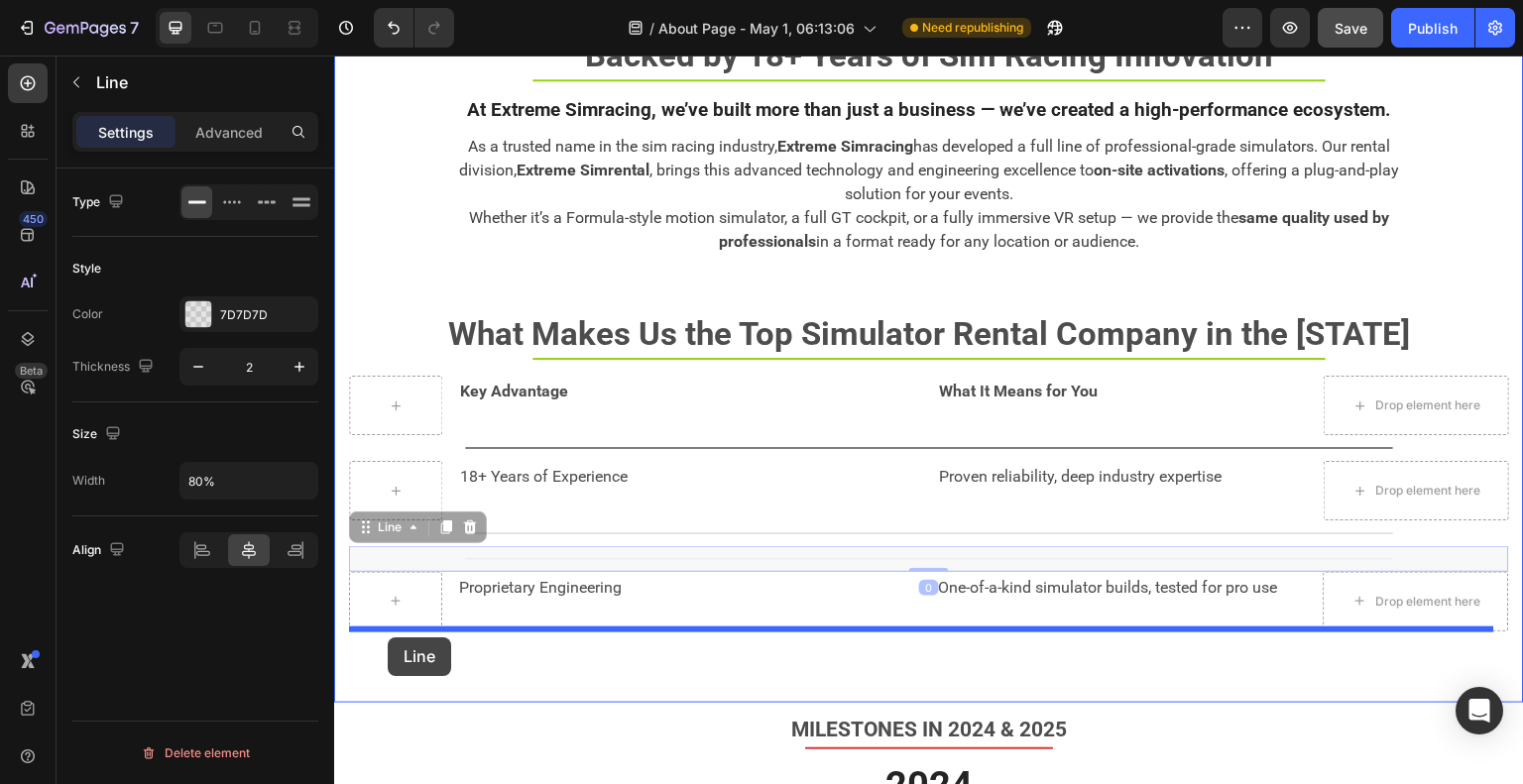 drag, startPoint x: 364, startPoint y: 530, endPoint x: 388, endPoint y: 637, distance: 109.65856 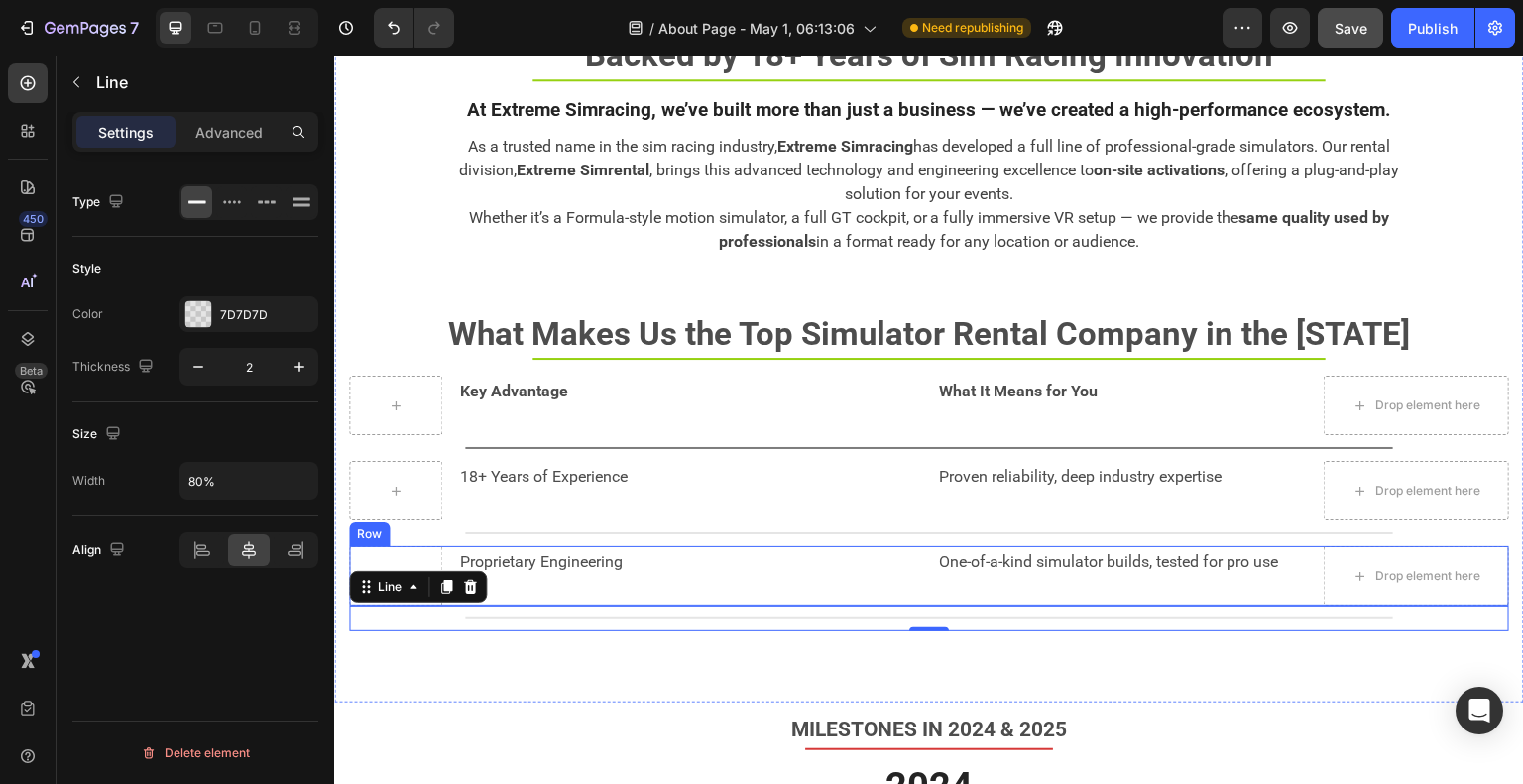 click on "Proprietary Engineering Text Block" at bounding box center (690, 576) 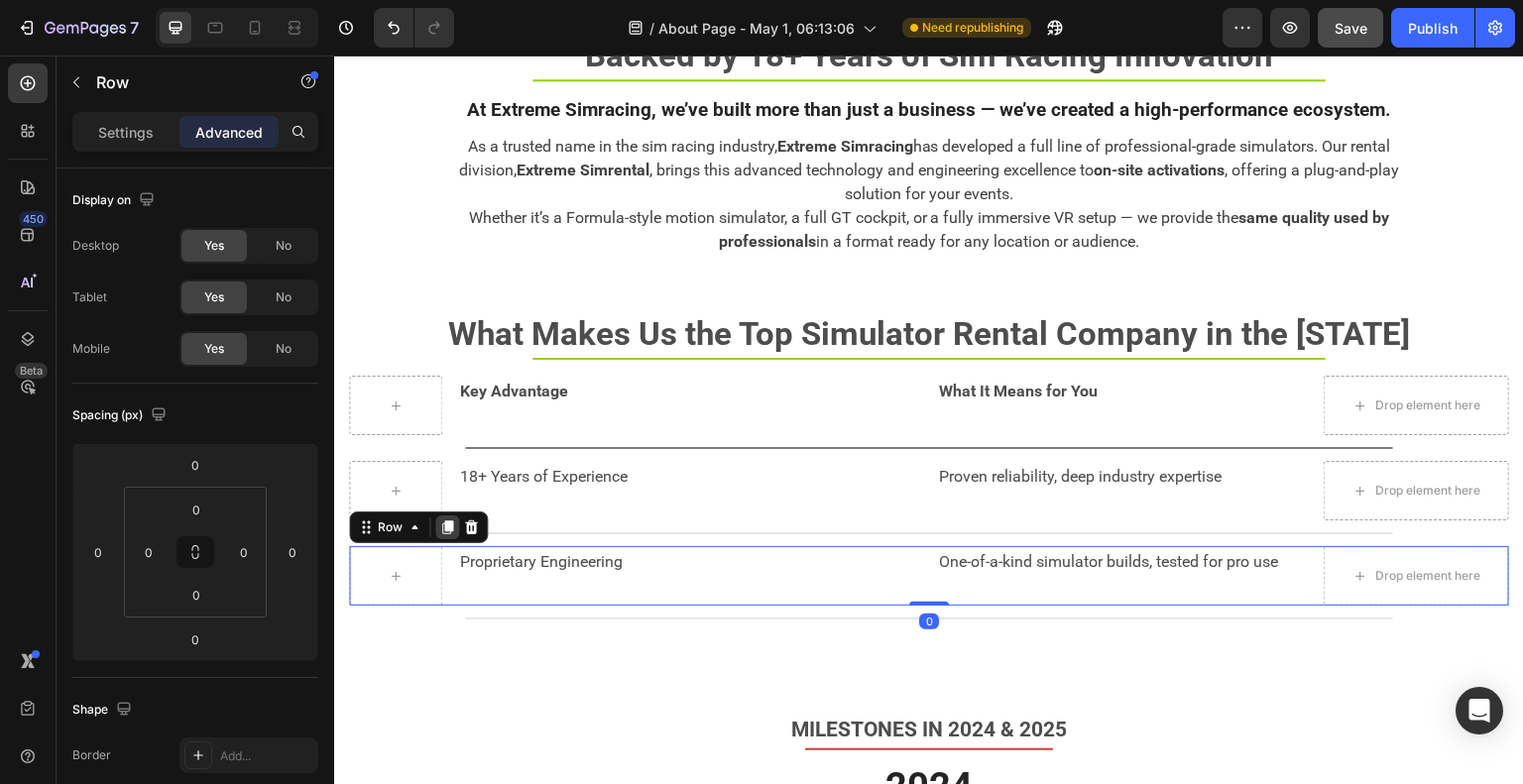 click 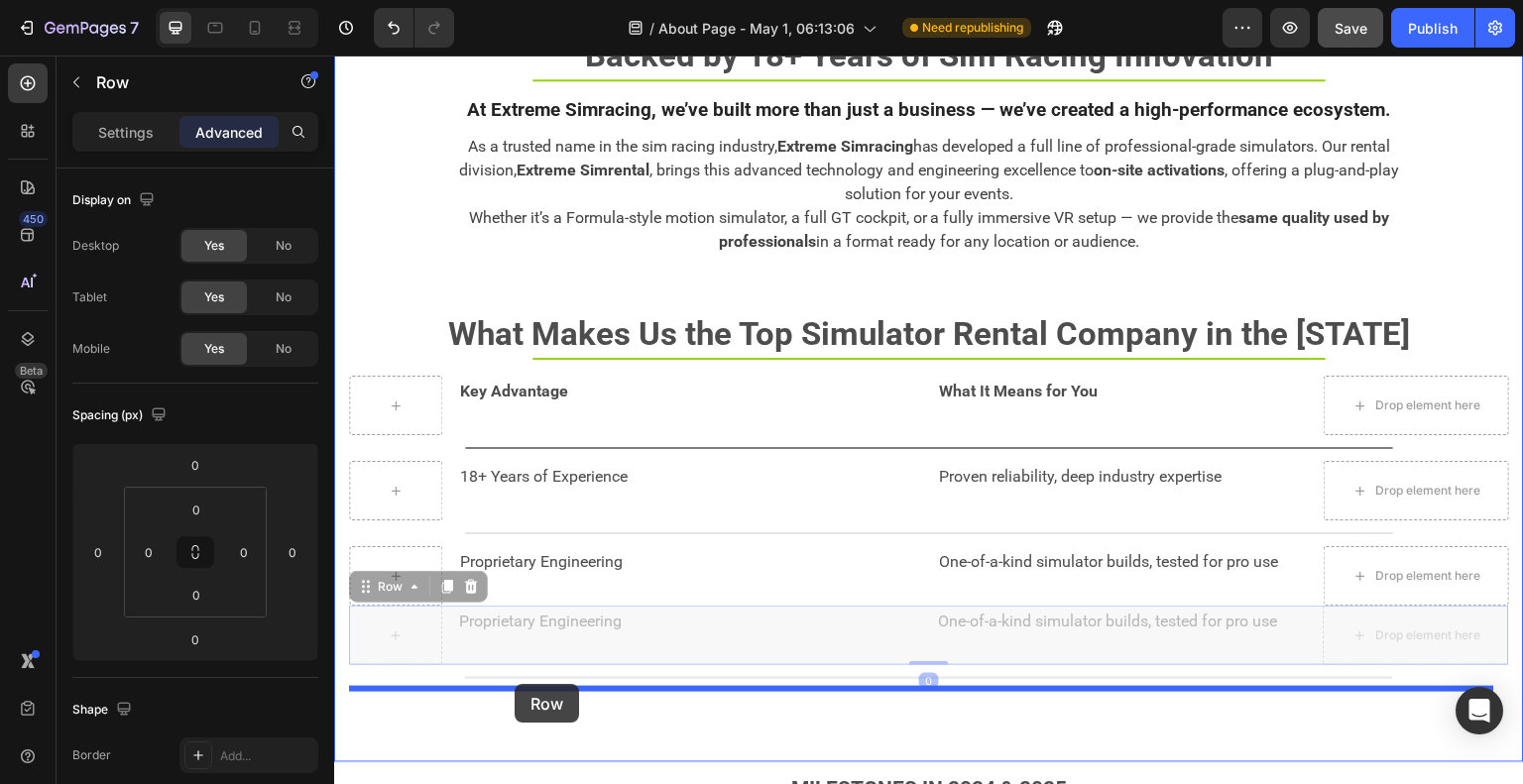 drag, startPoint x: 366, startPoint y: 585, endPoint x: 515, endPoint y: 685, distance: 179.44637 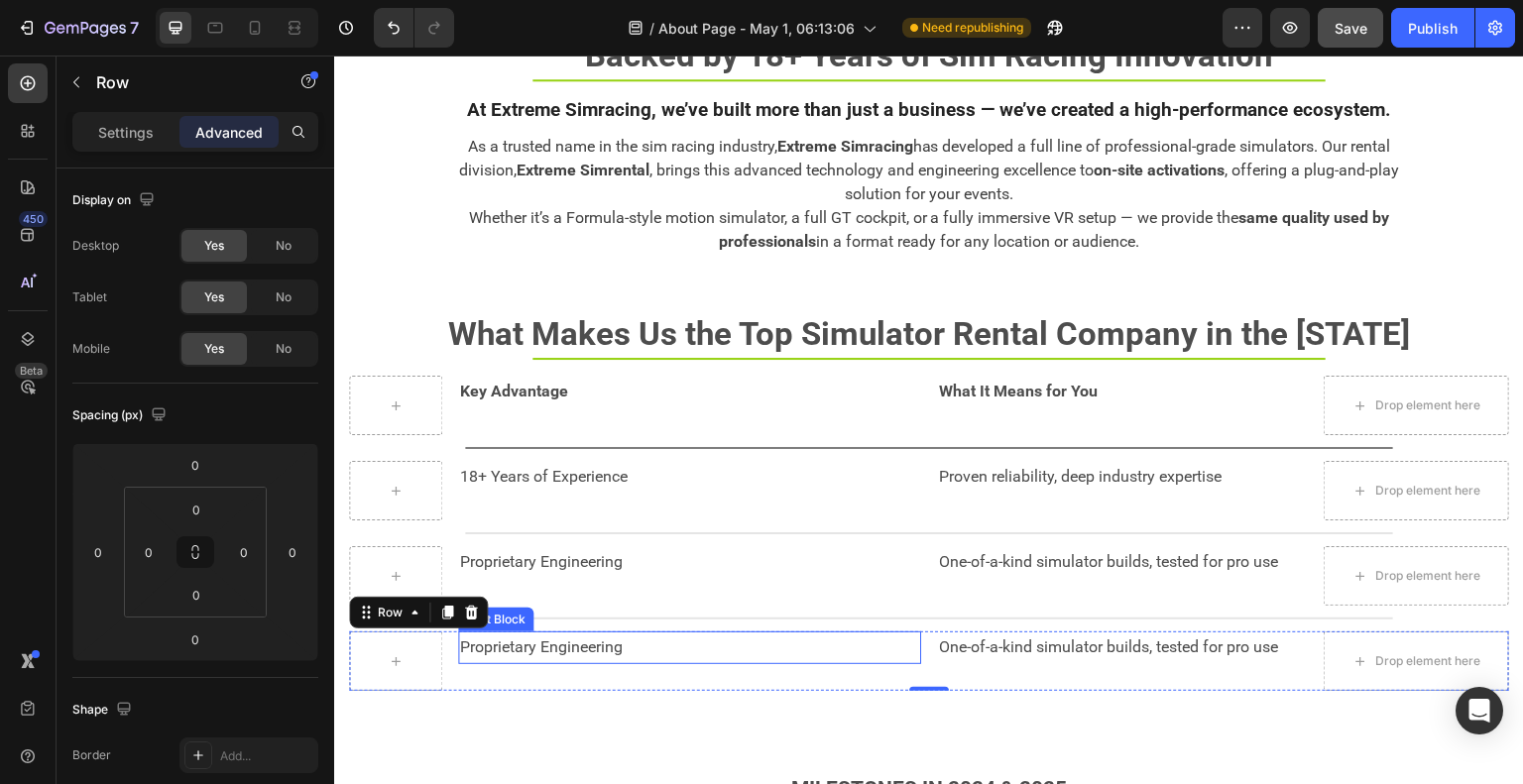click on "Proprietary Engineering" at bounding box center [690, 647] 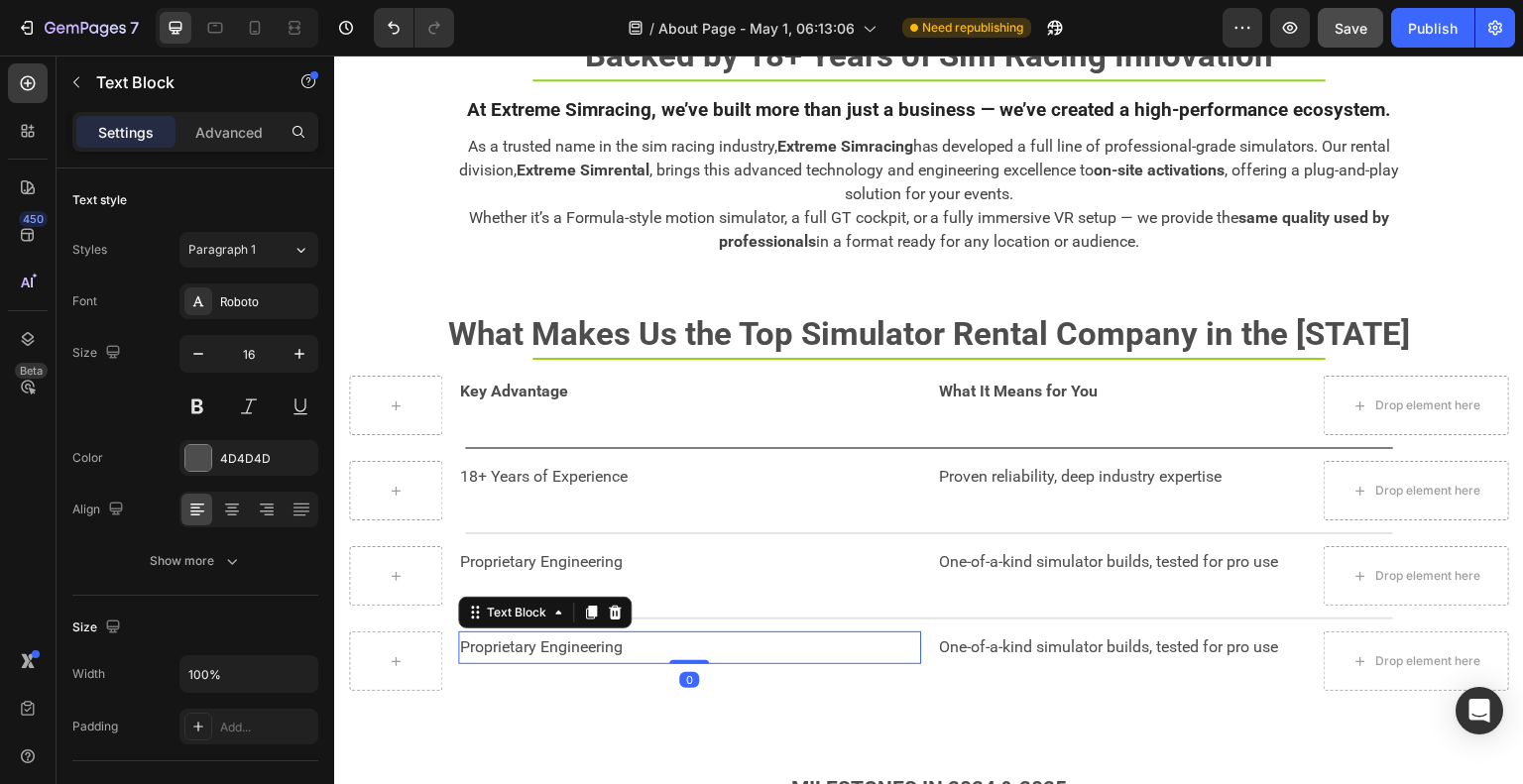 click on "Proprietary Engineering" at bounding box center [690, 647] 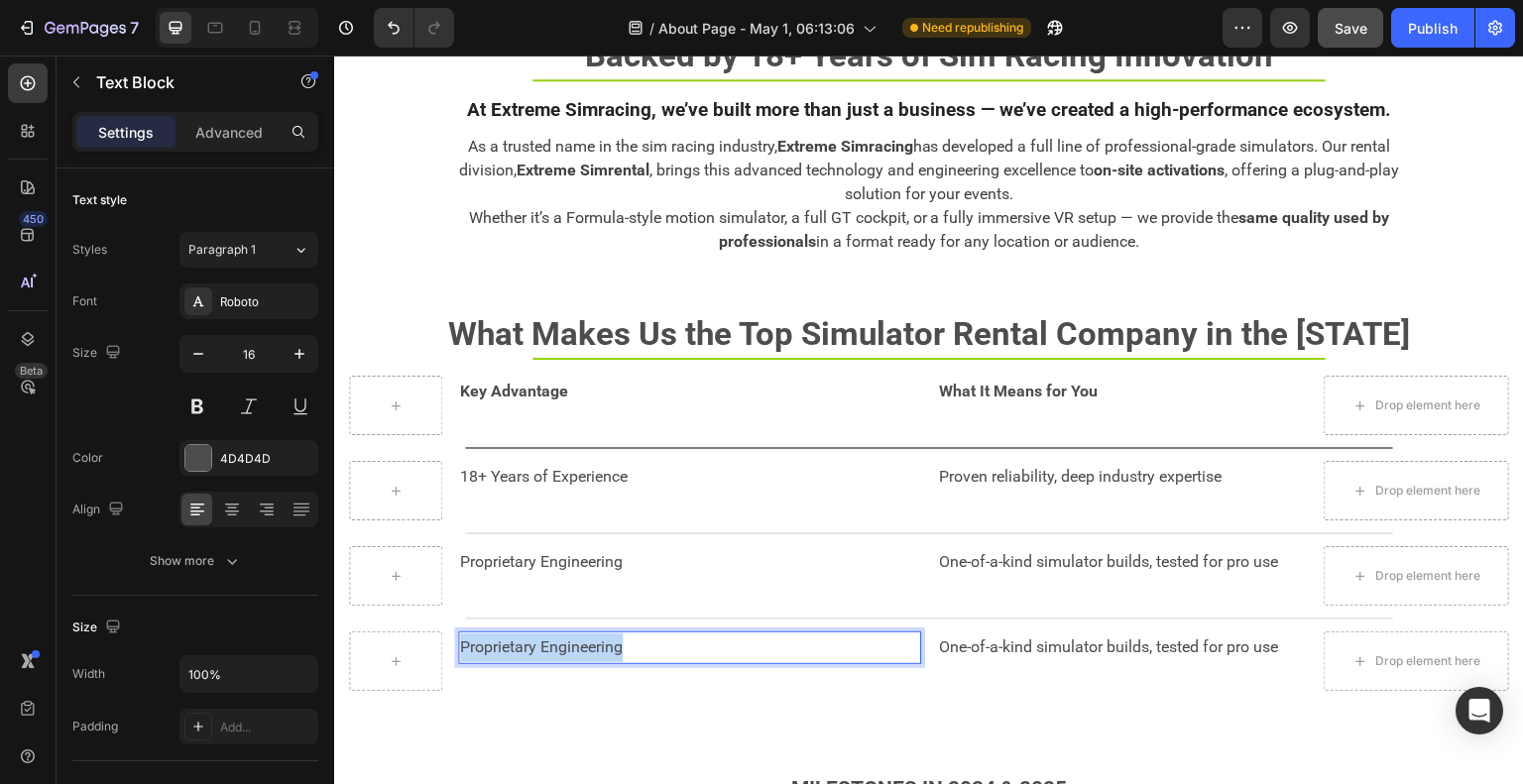 click on "Proprietary Engineering" at bounding box center (690, 647) 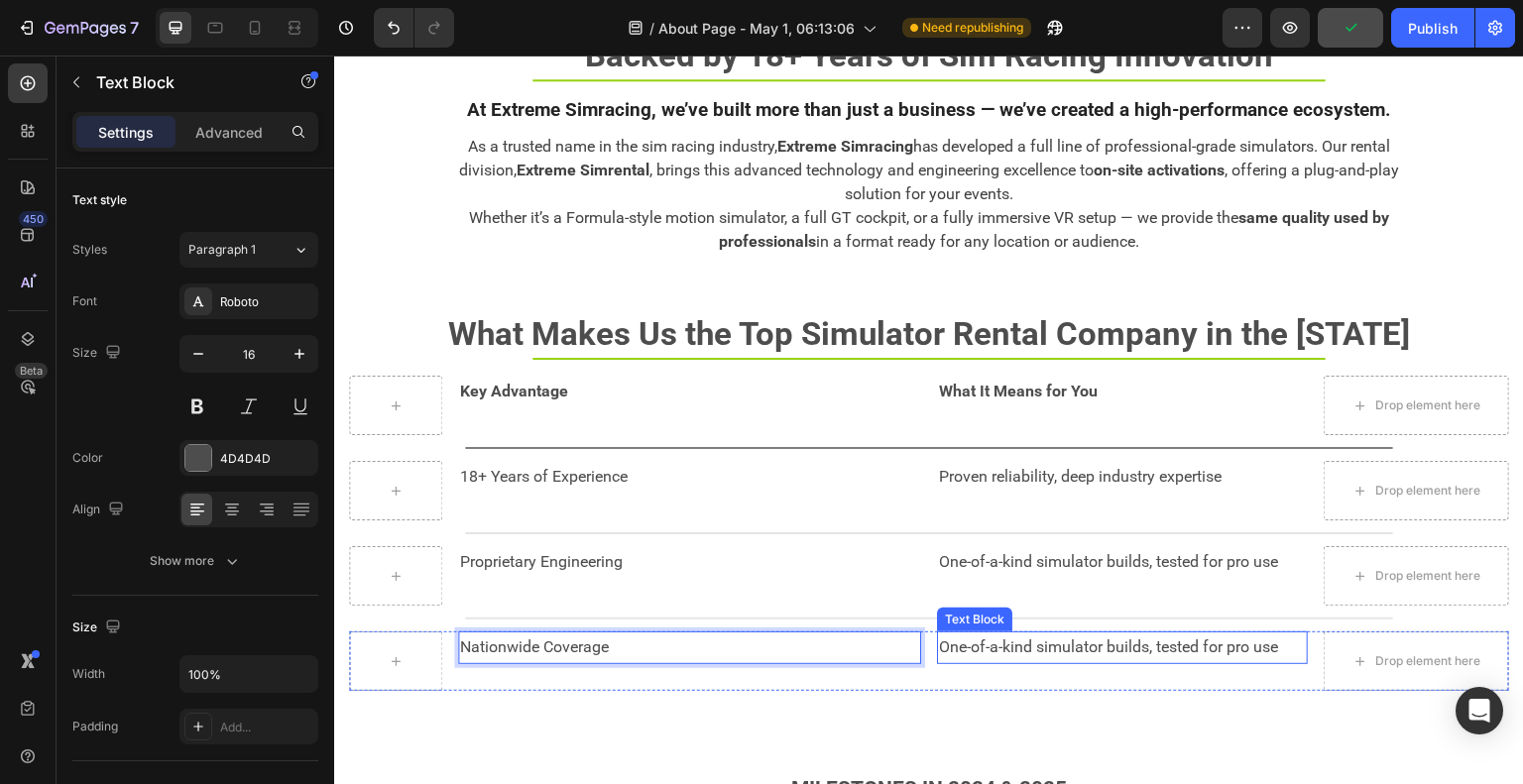 click on "One-of-a-kind simulator builds, tested for pro use" at bounding box center [1122, 647] 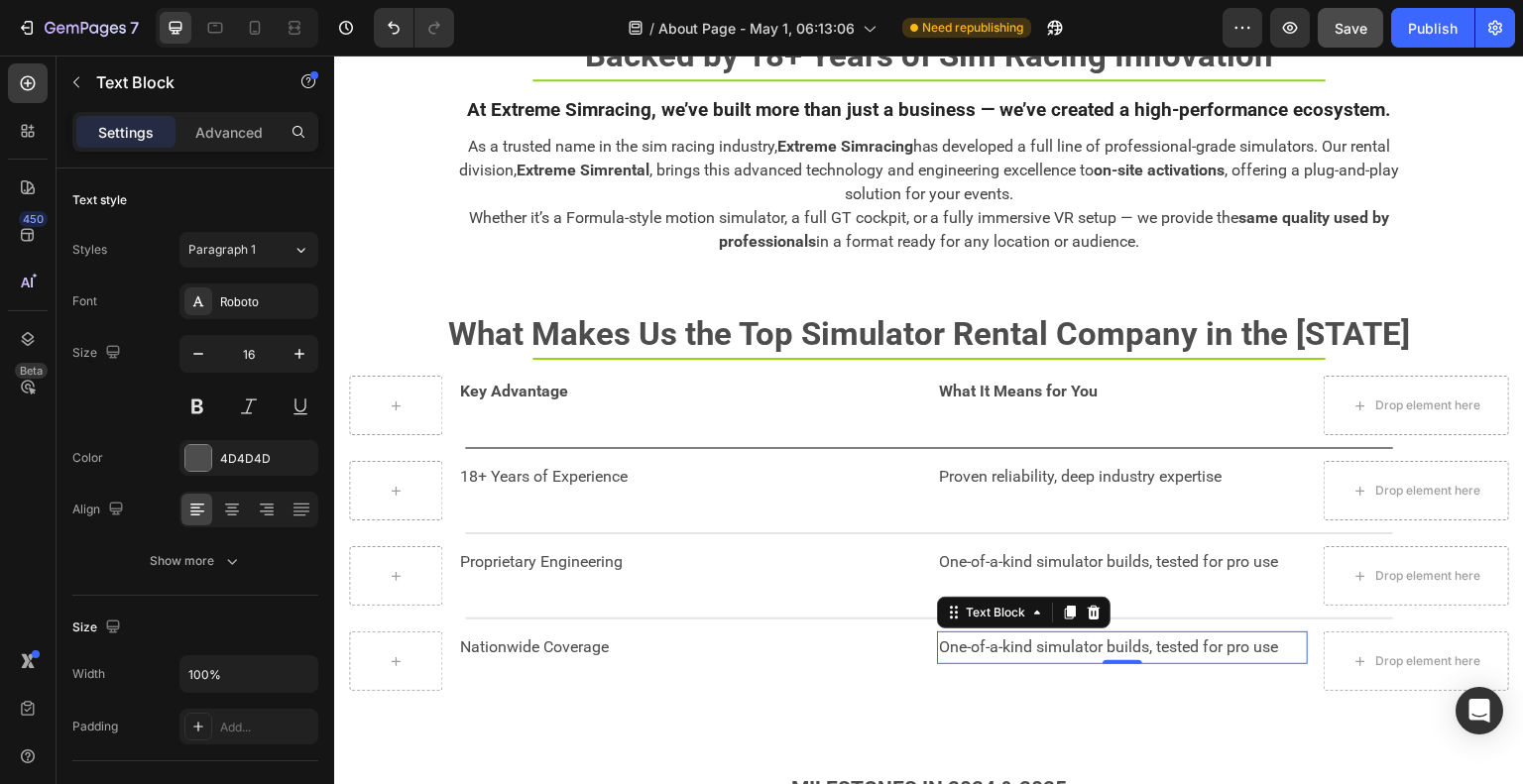 click on "One-of-a-kind simulator builds, tested for pro use" at bounding box center (1122, 647) 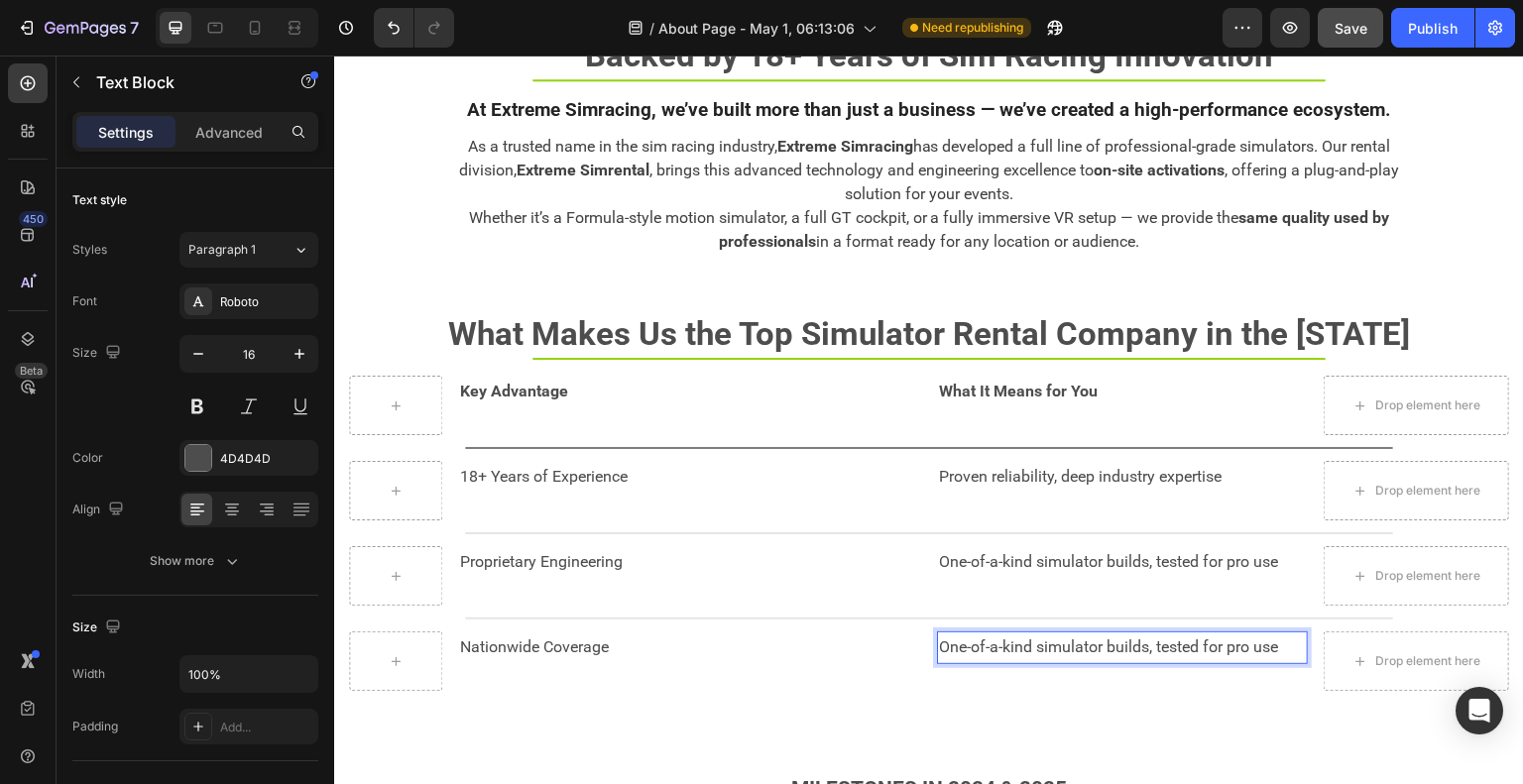 click on "One-of-a-kind simulator builds, tested for pro use" at bounding box center (1122, 647) 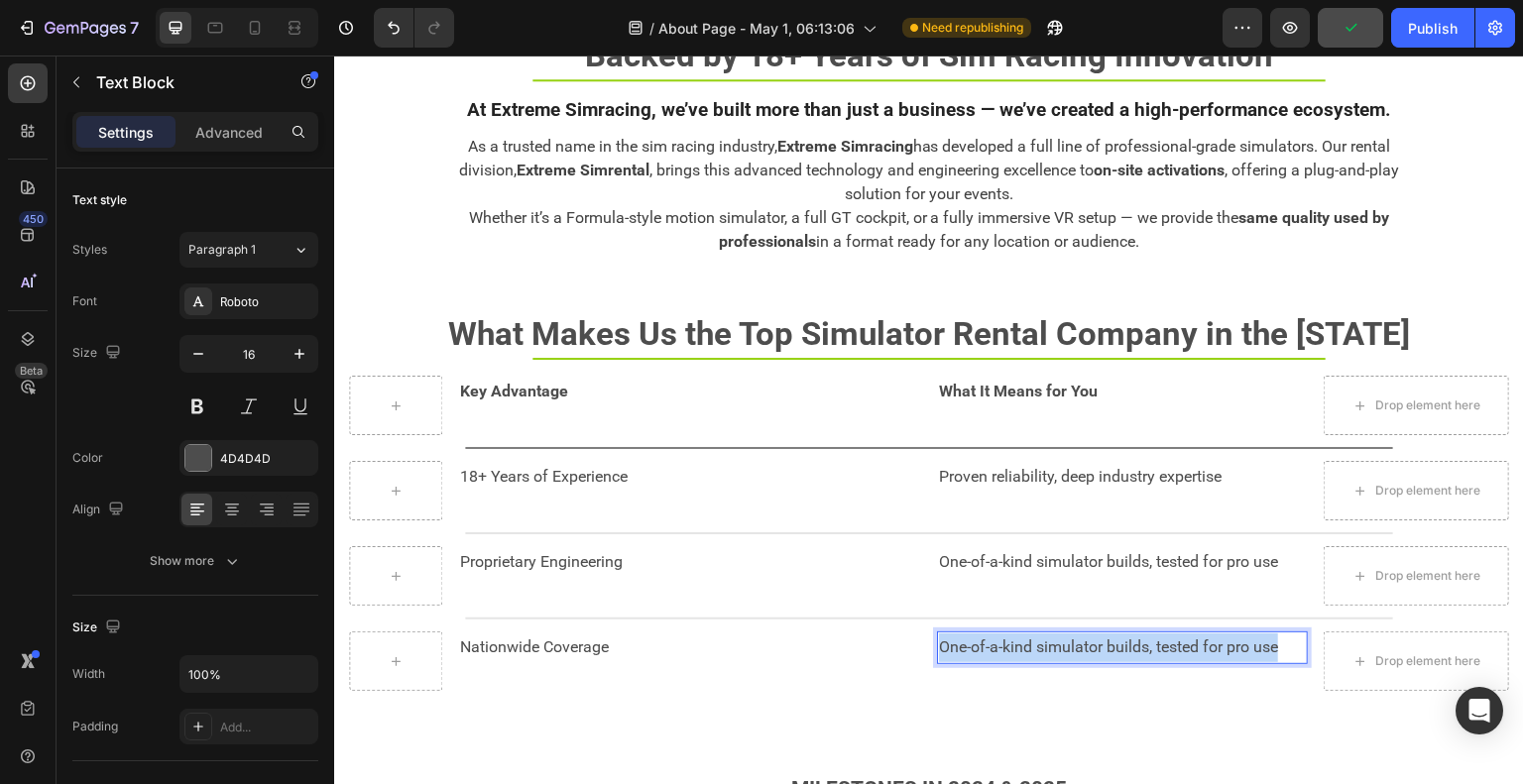 click on "One-of-a-kind simulator builds, tested for pro use" at bounding box center (1122, 647) 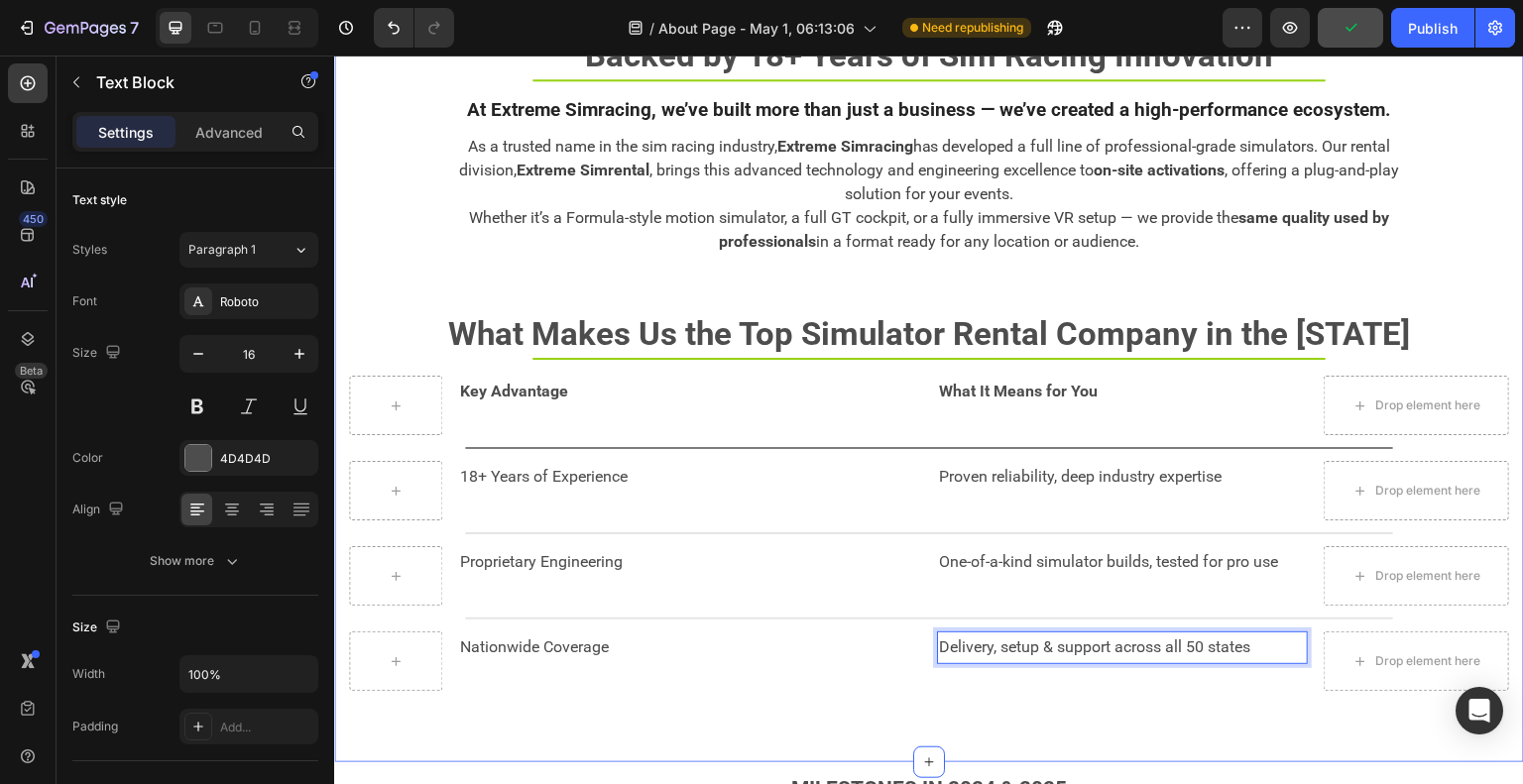 click on "Backed by 18+ Years of Sim Racing Innovation Text block                Title Line At Extreme Simracing, we’ve built more than just a business — we’ve created a high-performance ecosystem. Heading As a trusted name in the sim racing industry,  Extreme Simracing  has developed a full line of professional-grade simulators. Our rental division,  Extreme Simrental , brings this advanced technology and engineering excellence to  on-site activations , offering a plug-and-play solution for your events. Whether it’s a Formula-style motion simulator, a full GT cockpit, or a fully immersive VR setup — we provide the  same quality used by professionals  in a format ready for any location or audience. Text block Row Row What Makes Us the Top Simulator Rental Company in the U.S. Text block                Title Line
Key Advantage Text Block What It Means for You Text Block
Drop element here Row                Title Line
18+ Years of Experience Text Block" at bounding box center (929, 388) 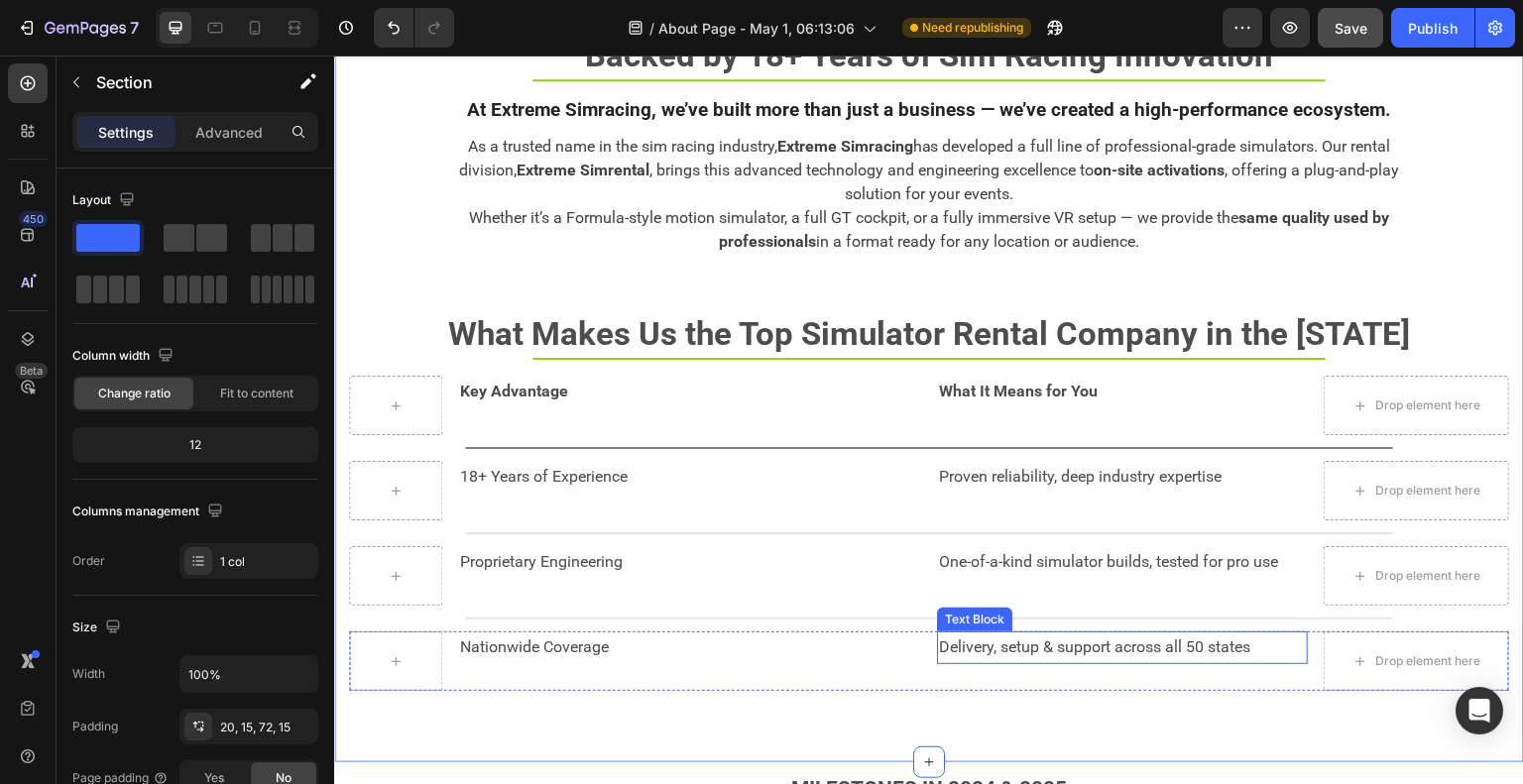 click on "Delivery, setup & support across all 50 states" at bounding box center (1122, 647) 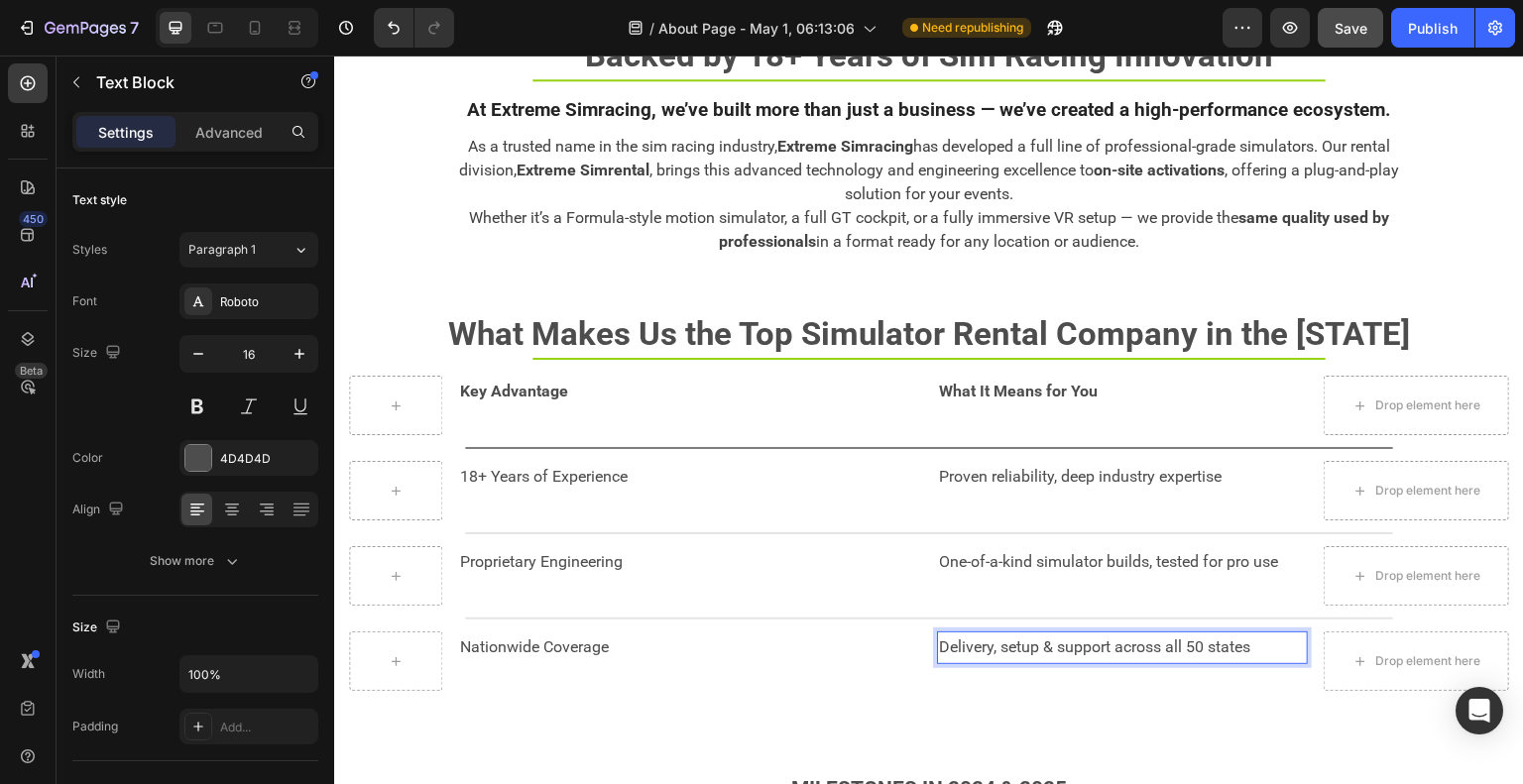 click on "Delivery, setup & support across all 50 states" at bounding box center (1122, 647) 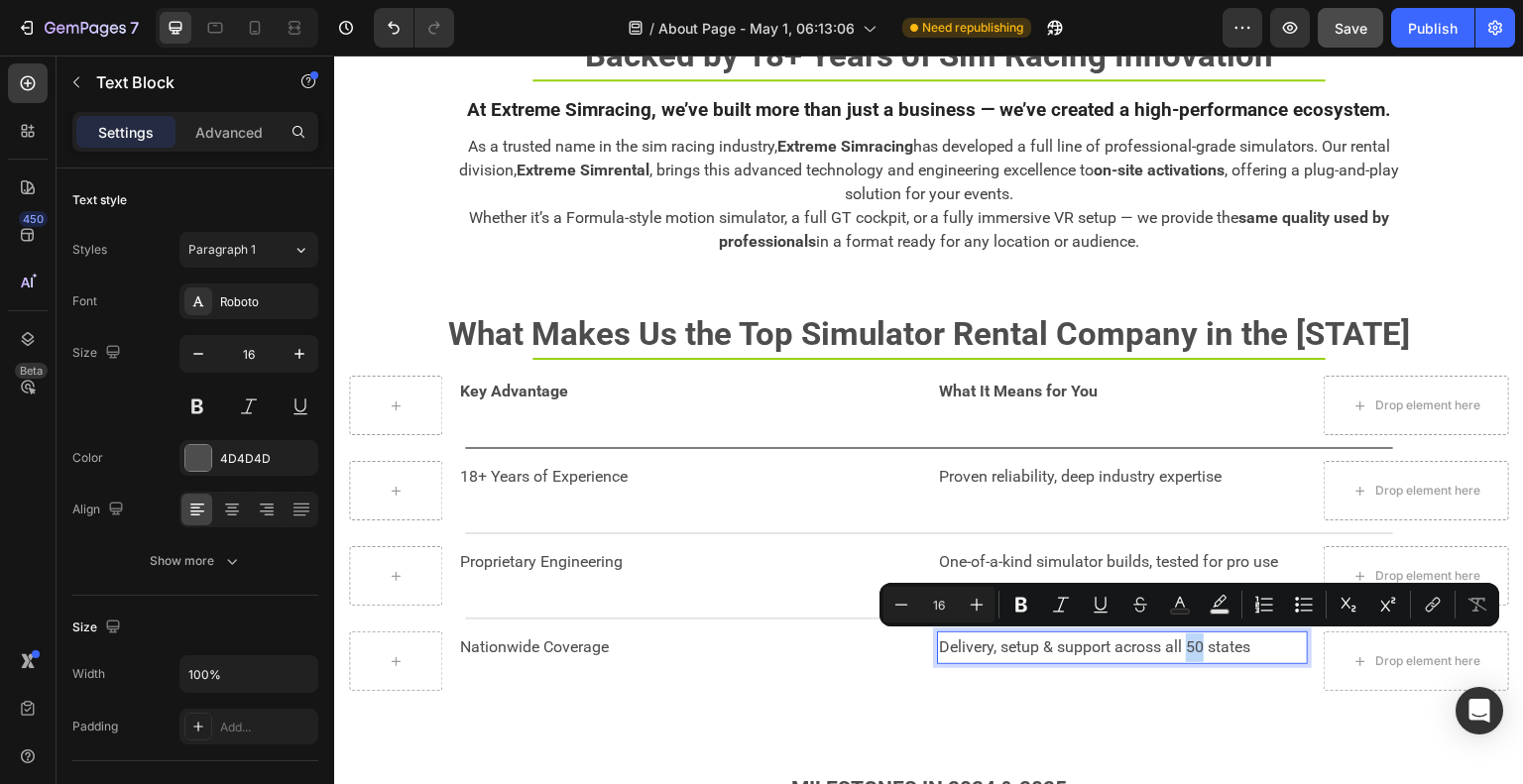drag, startPoint x: 1183, startPoint y: 646, endPoint x: 1197, endPoint y: 647, distance: 14.035669 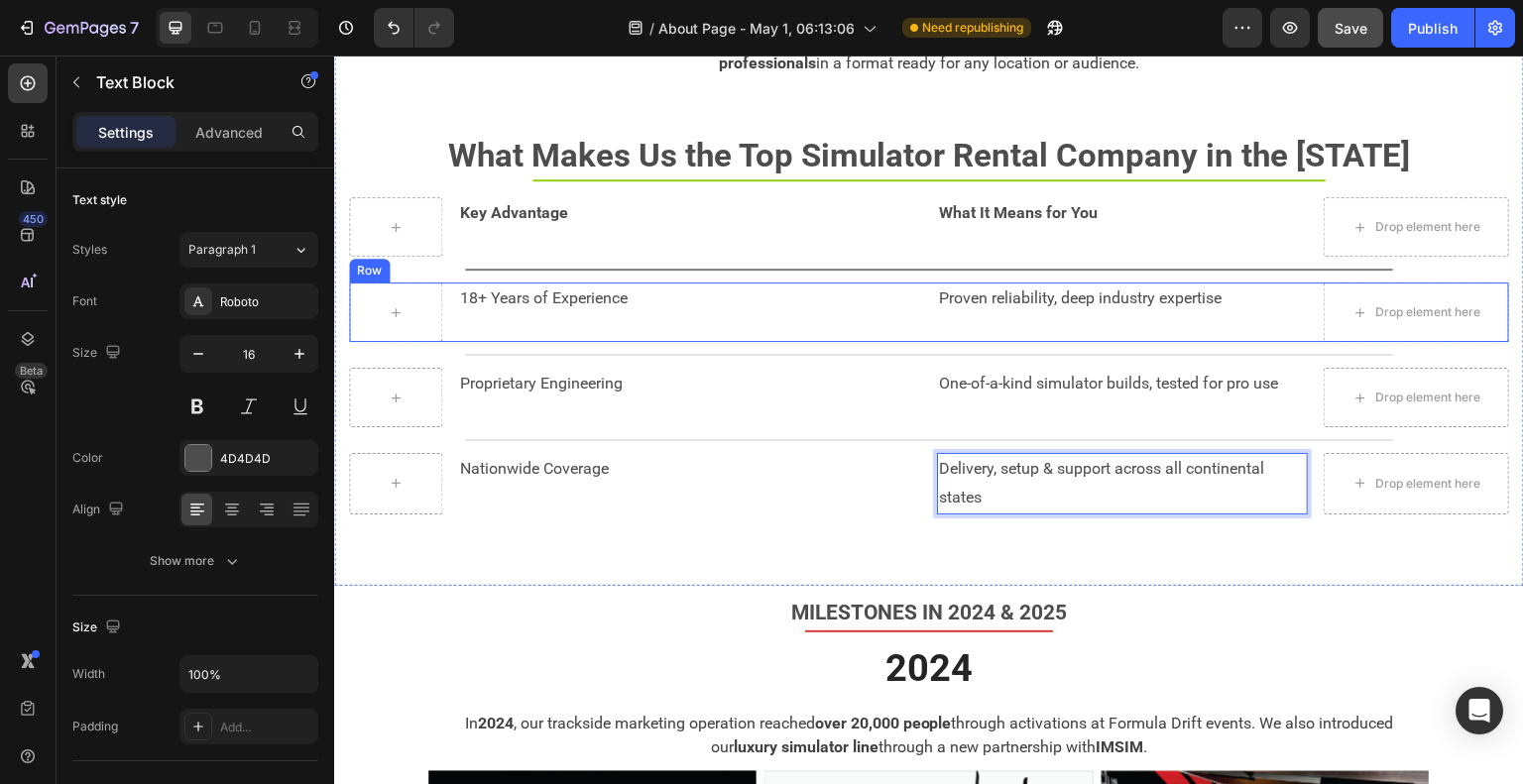 scroll, scrollTop: 3598, scrollLeft: 0, axis: vertical 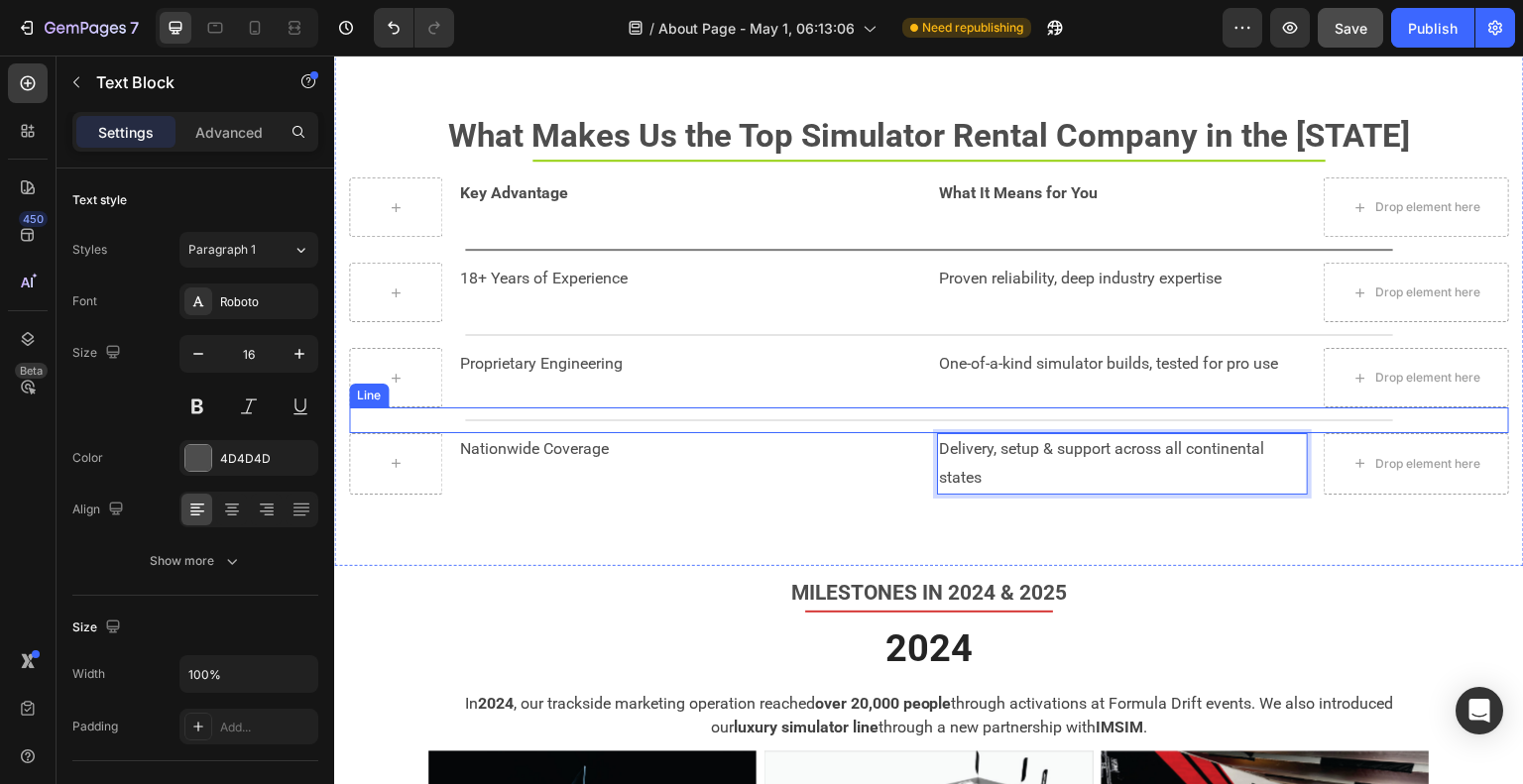 click on "Title Line" at bounding box center (929, 420) 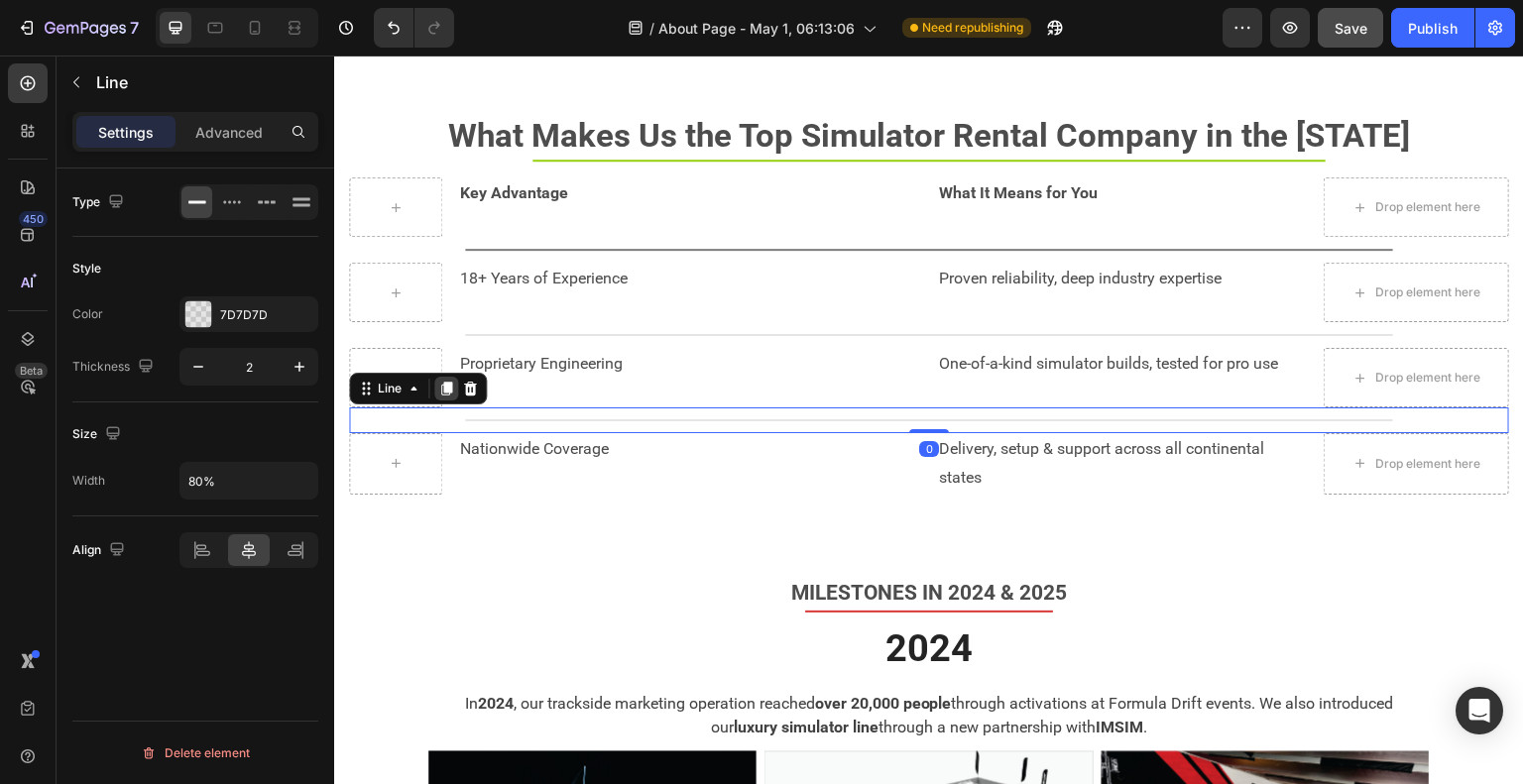 click 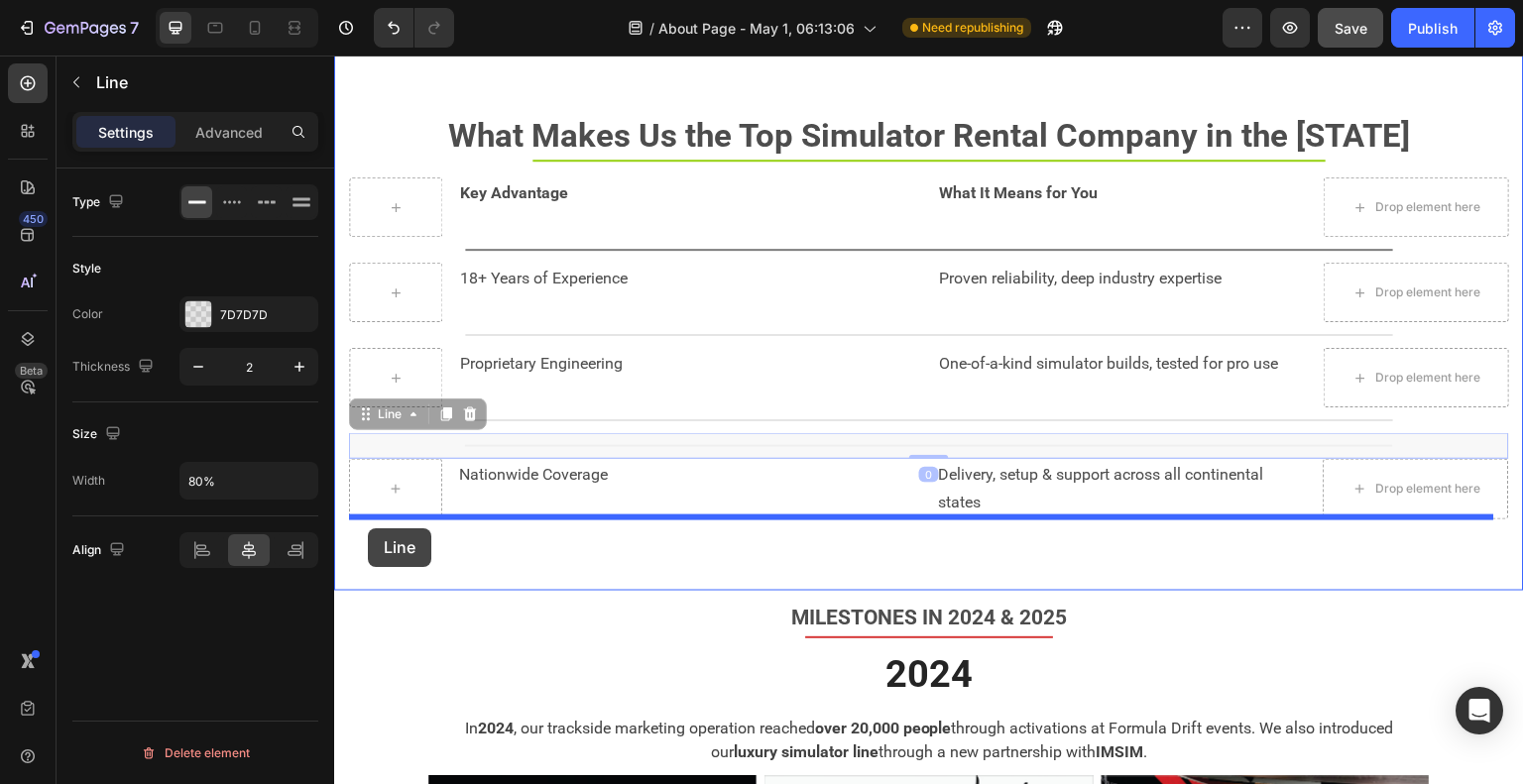drag, startPoint x: 365, startPoint y: 417, endPoint x: 368, endPoint y: 528, distance: 111.04053 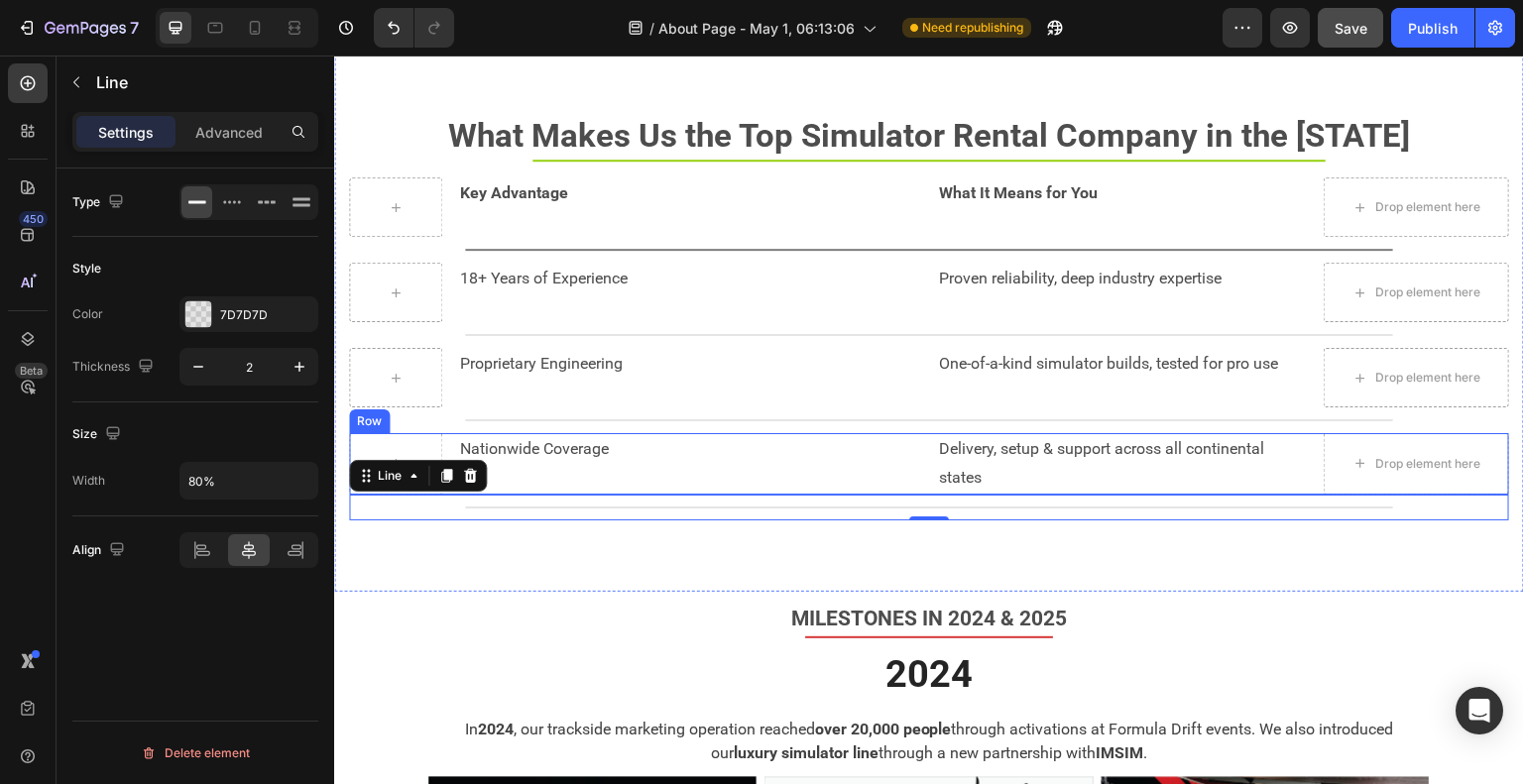 click on "Nationwide Coverage Text Block" at bounding box center [690, 464] 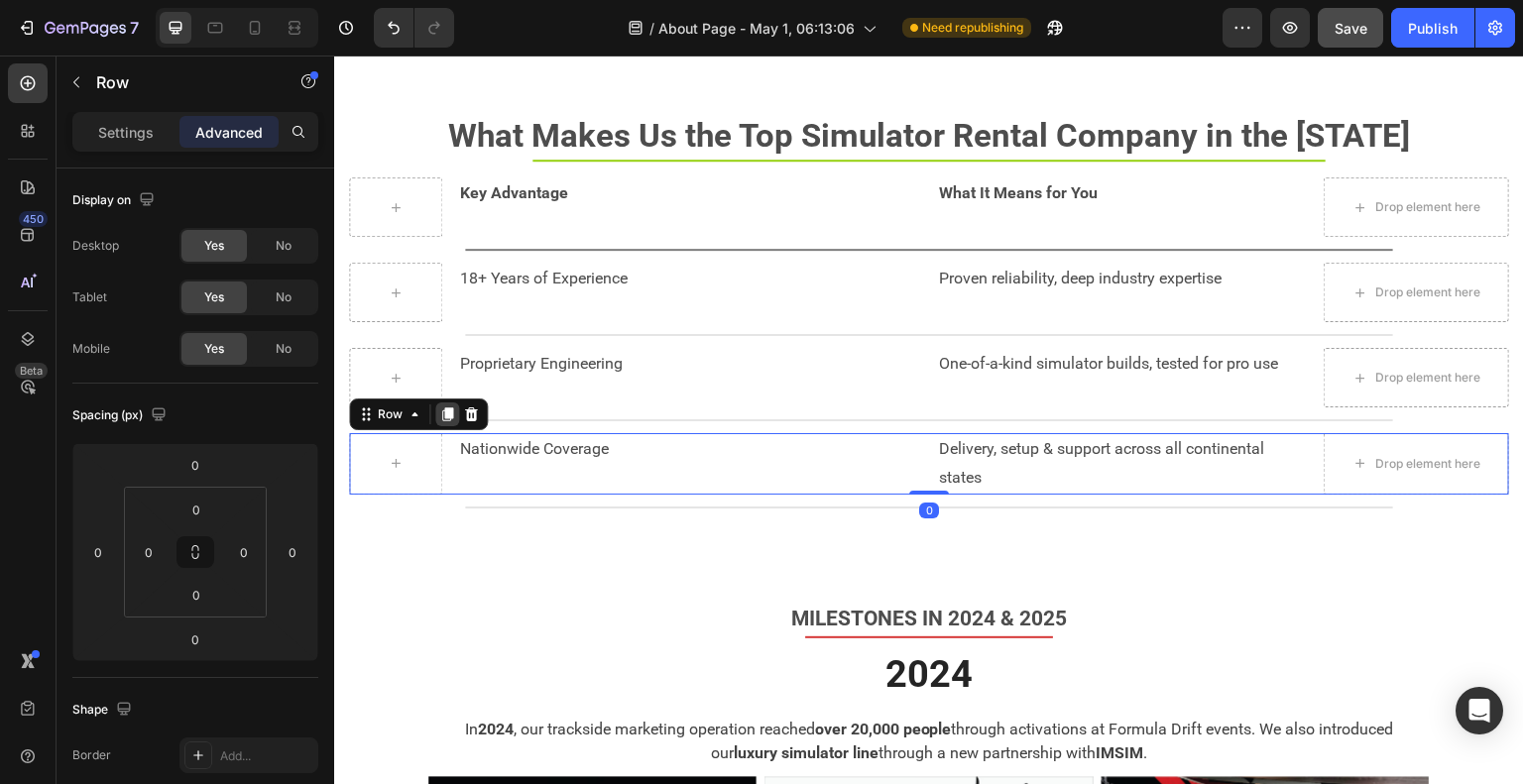 click 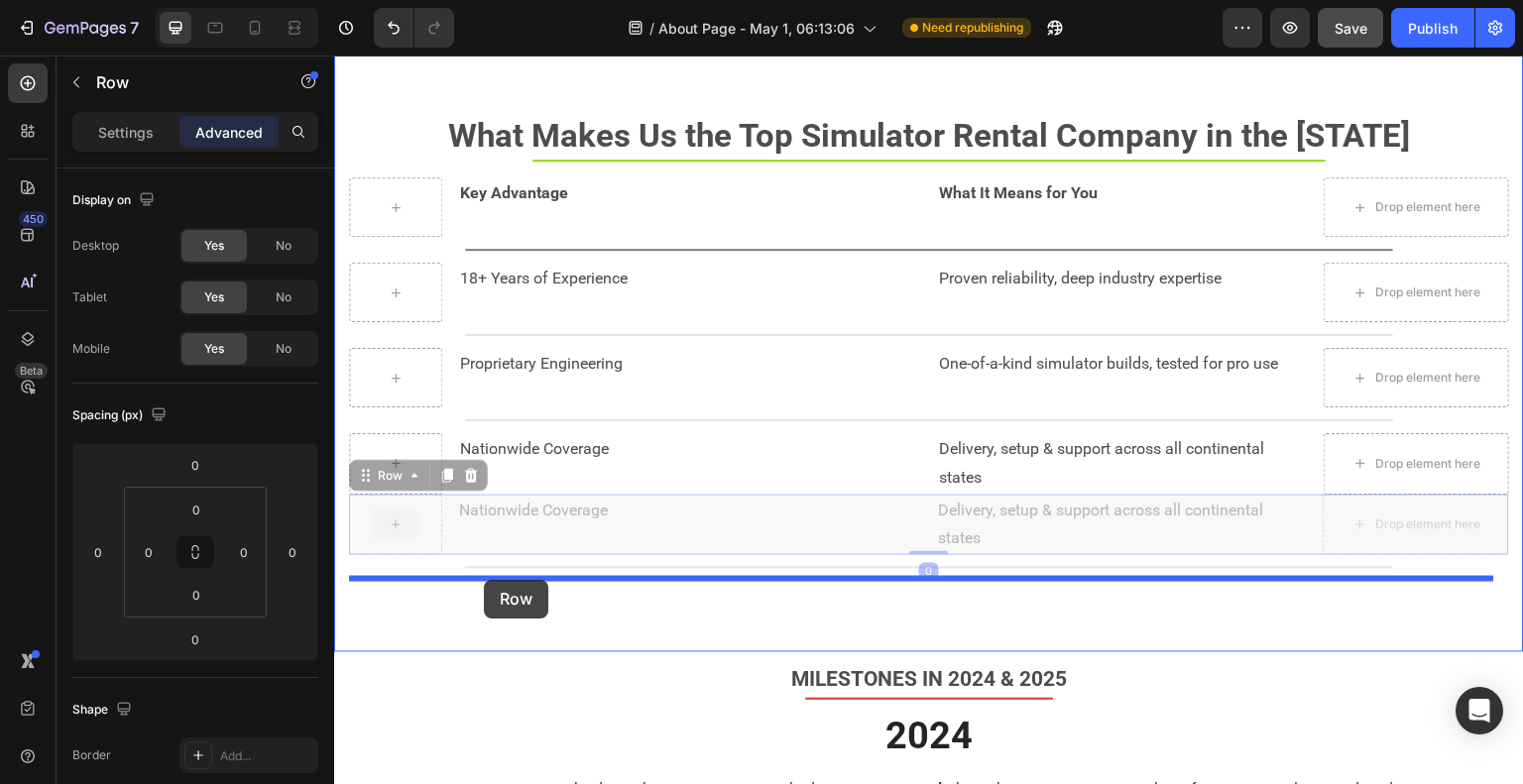 drag, startPoint x: 365, startPoint y: 476, endPoint x: 484, endPoint y: 580, distance: 158.0411 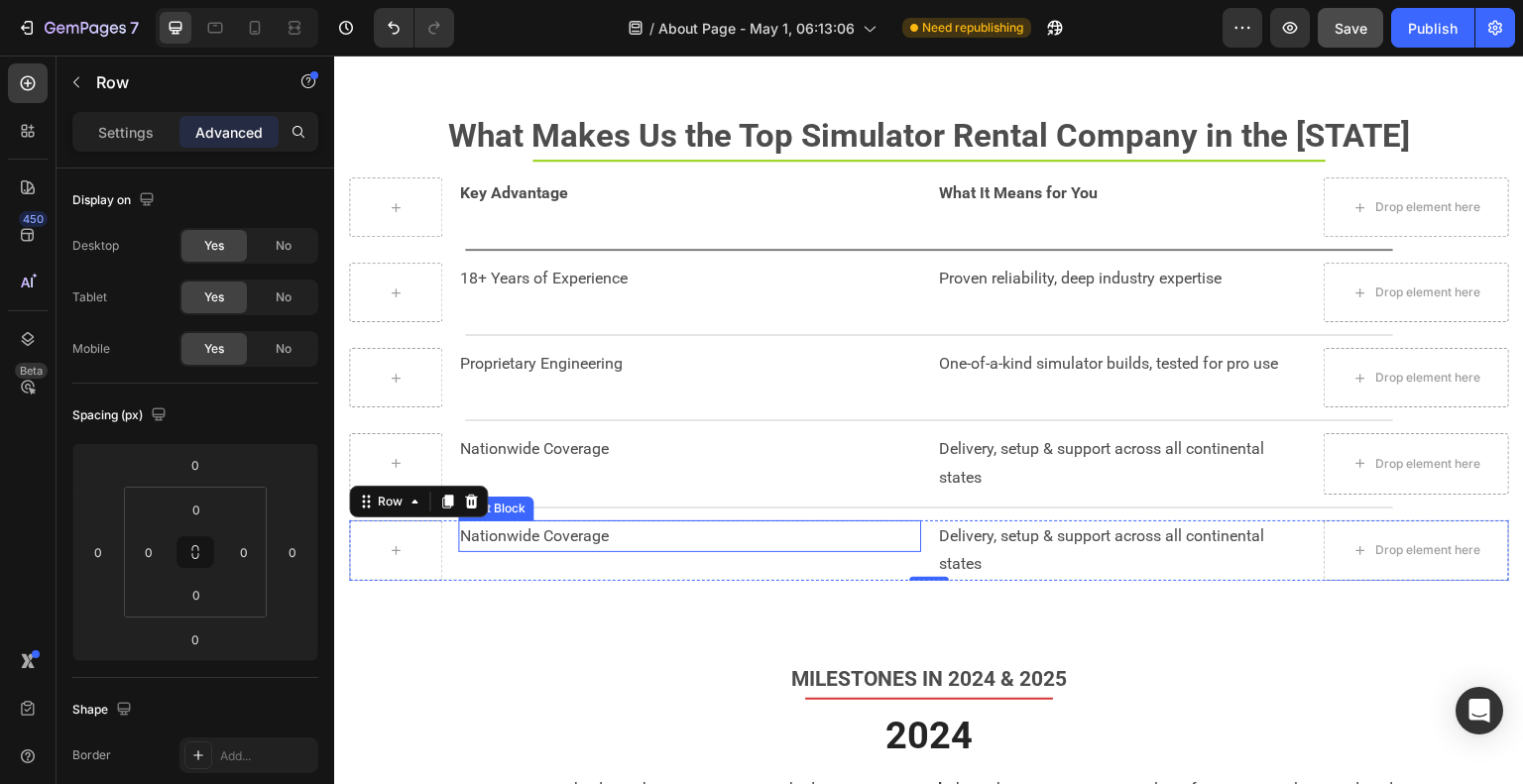 click on "Nationwide Coverage" at bounding box center [690, 536] 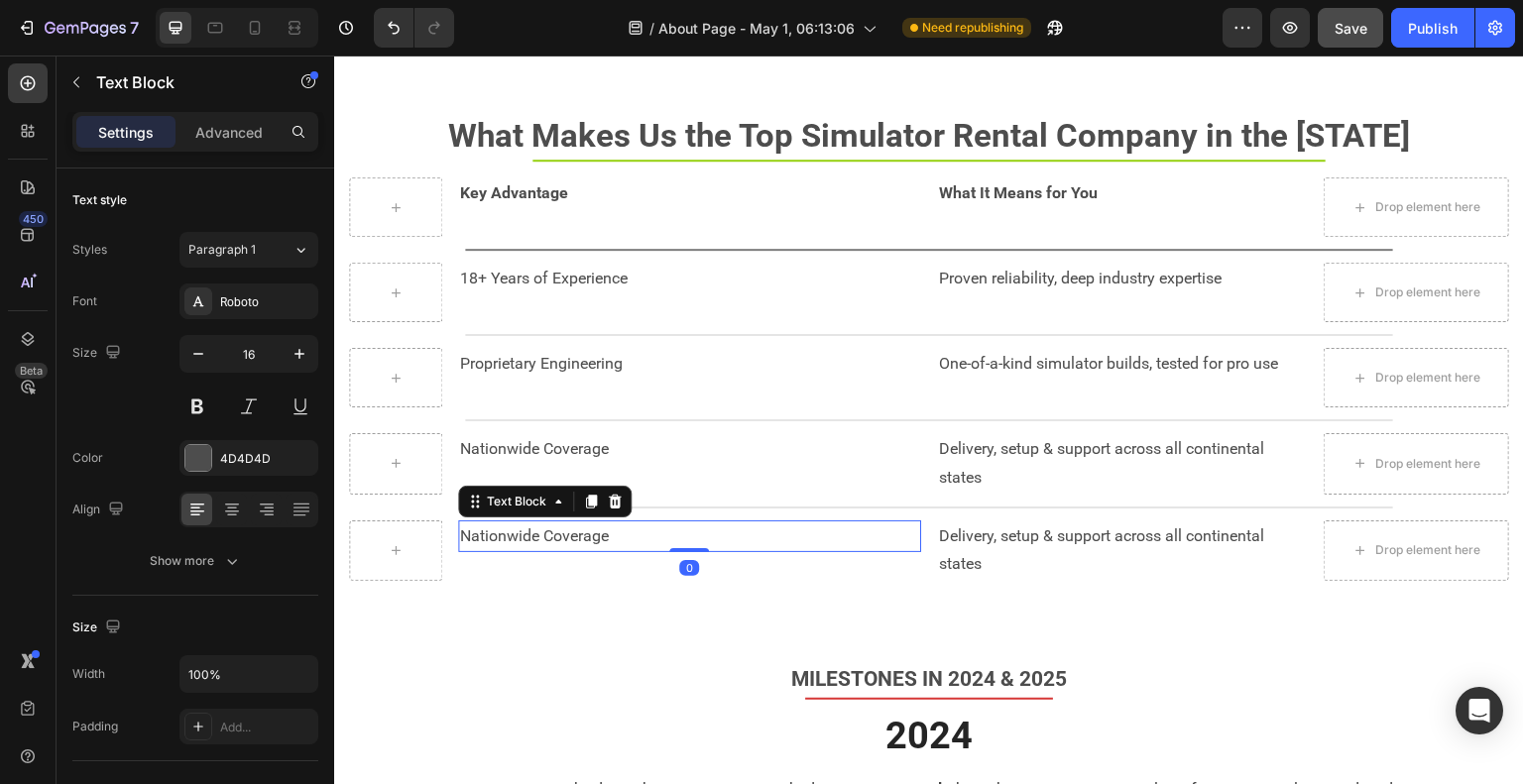 click on "Nationwide Coverage" at bounding box center (690, 536) 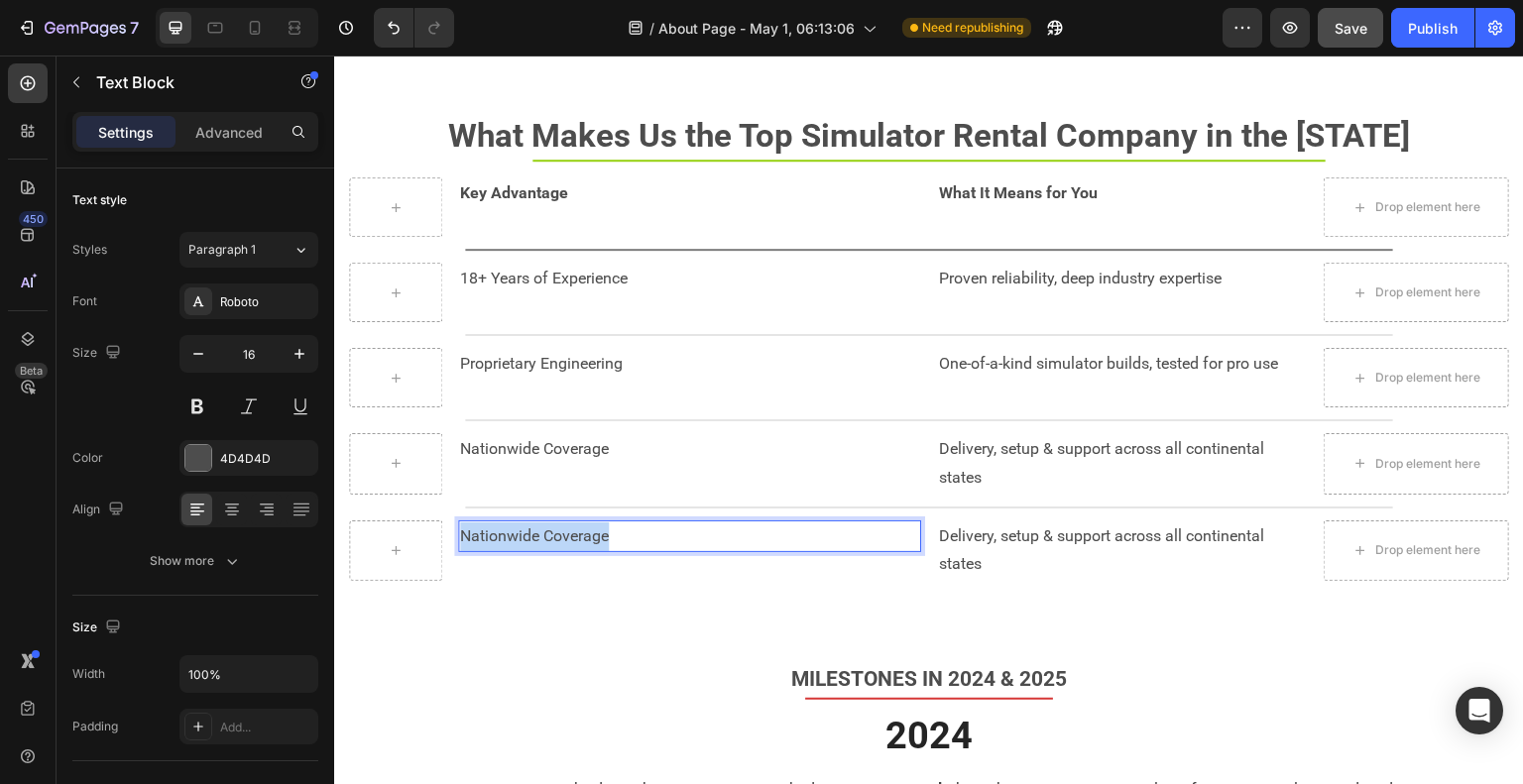 click on "Nationwide Coverage" at bounding box center (690, 536) 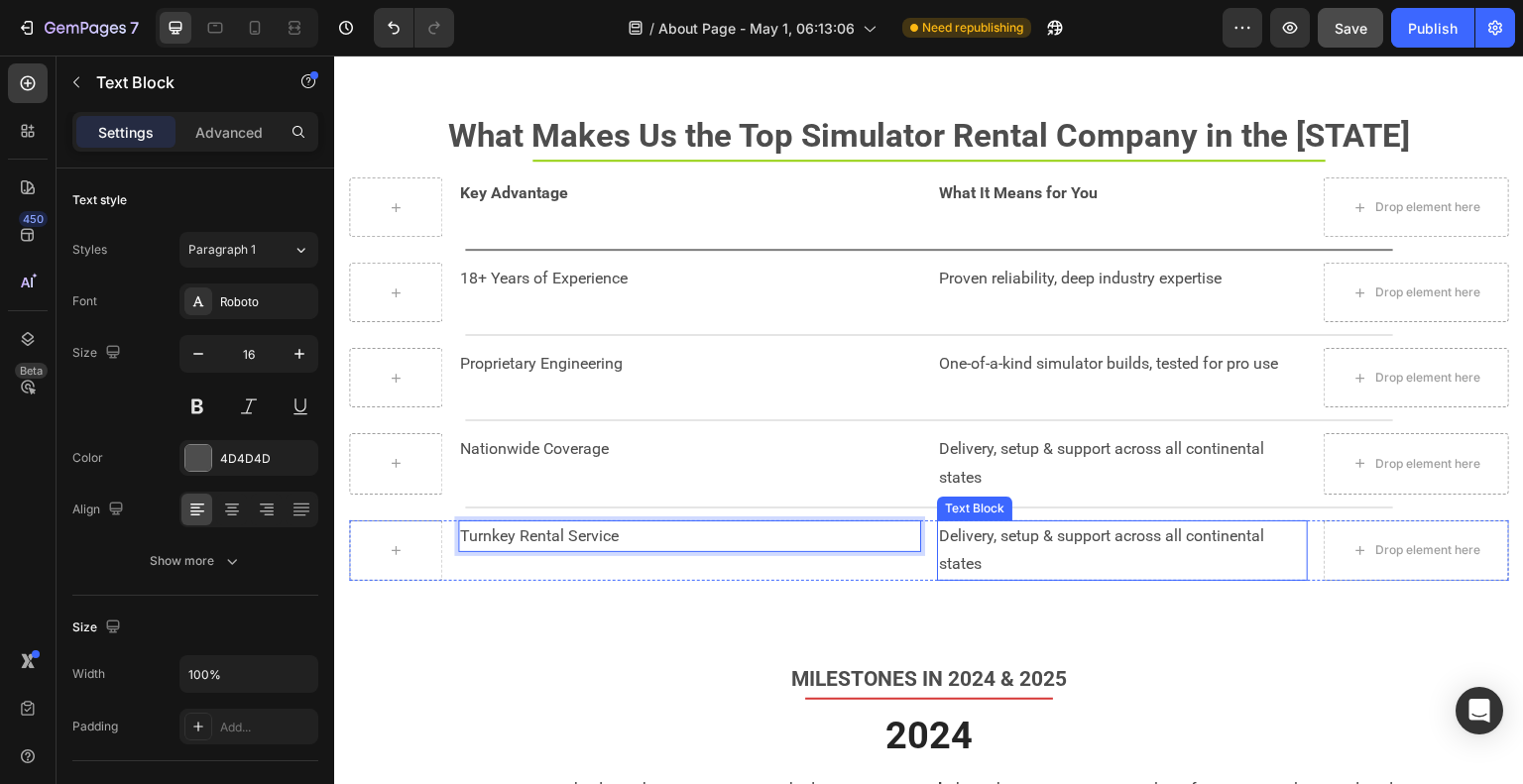 click on "Delivery, setup & support across all continental states" at bounding box center (1122, 551) 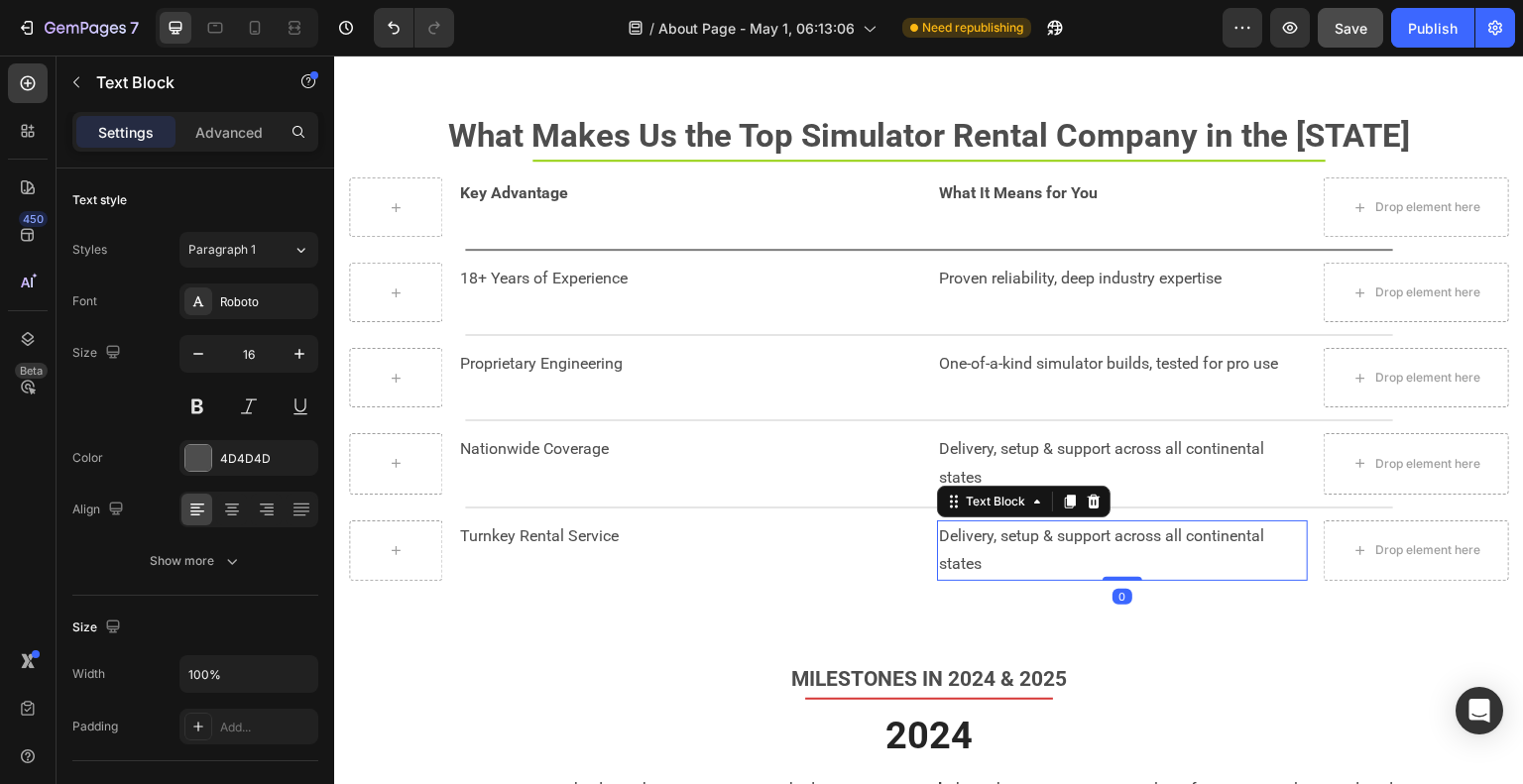 click on "Delivery, setup & support across all continental states" at bounding box center (1122, 551) 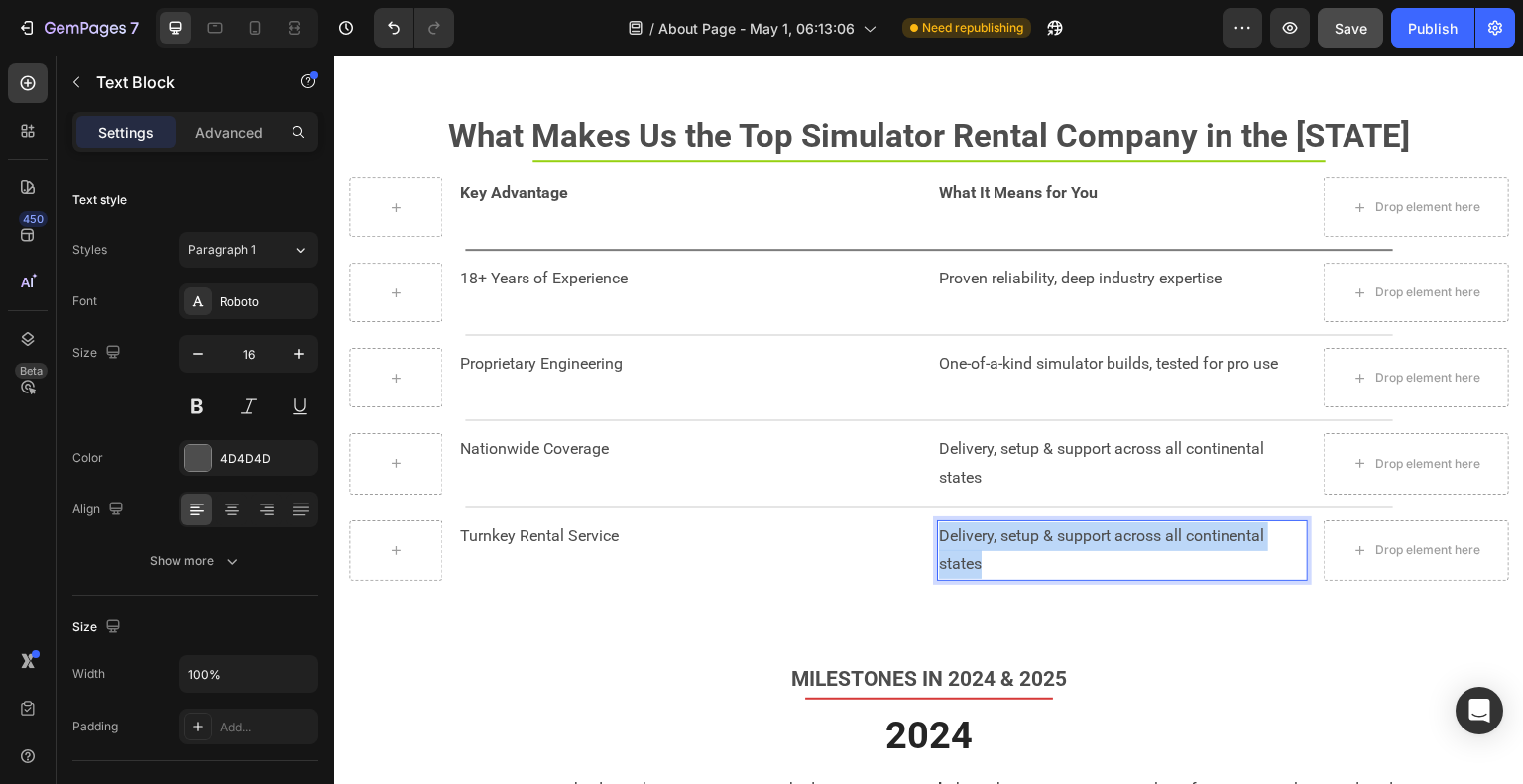 click on "Delivery, setup & support across all continental states" at bounding box center [1122, 551] 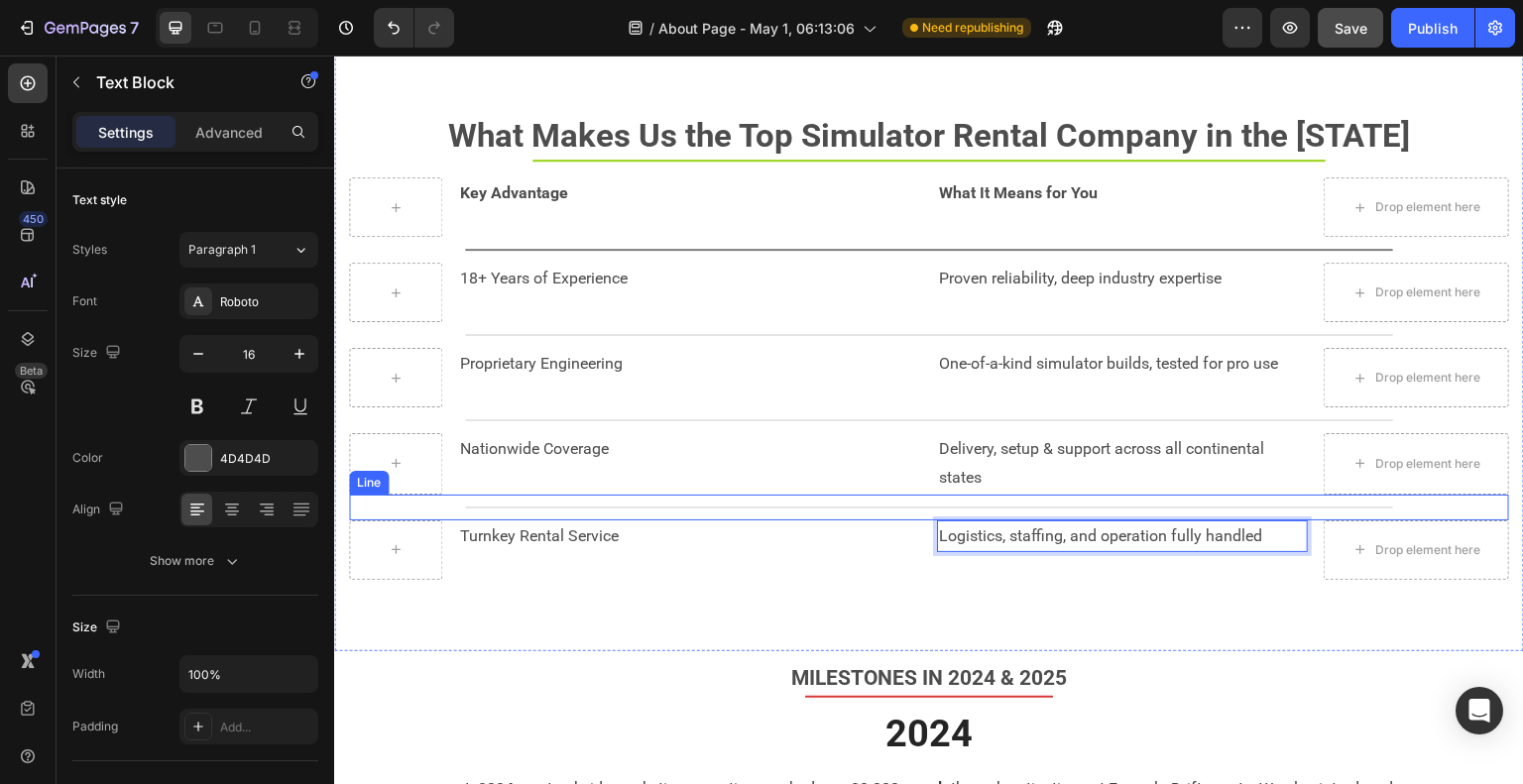 click on "Title Line" at bounding box center [929, 507] 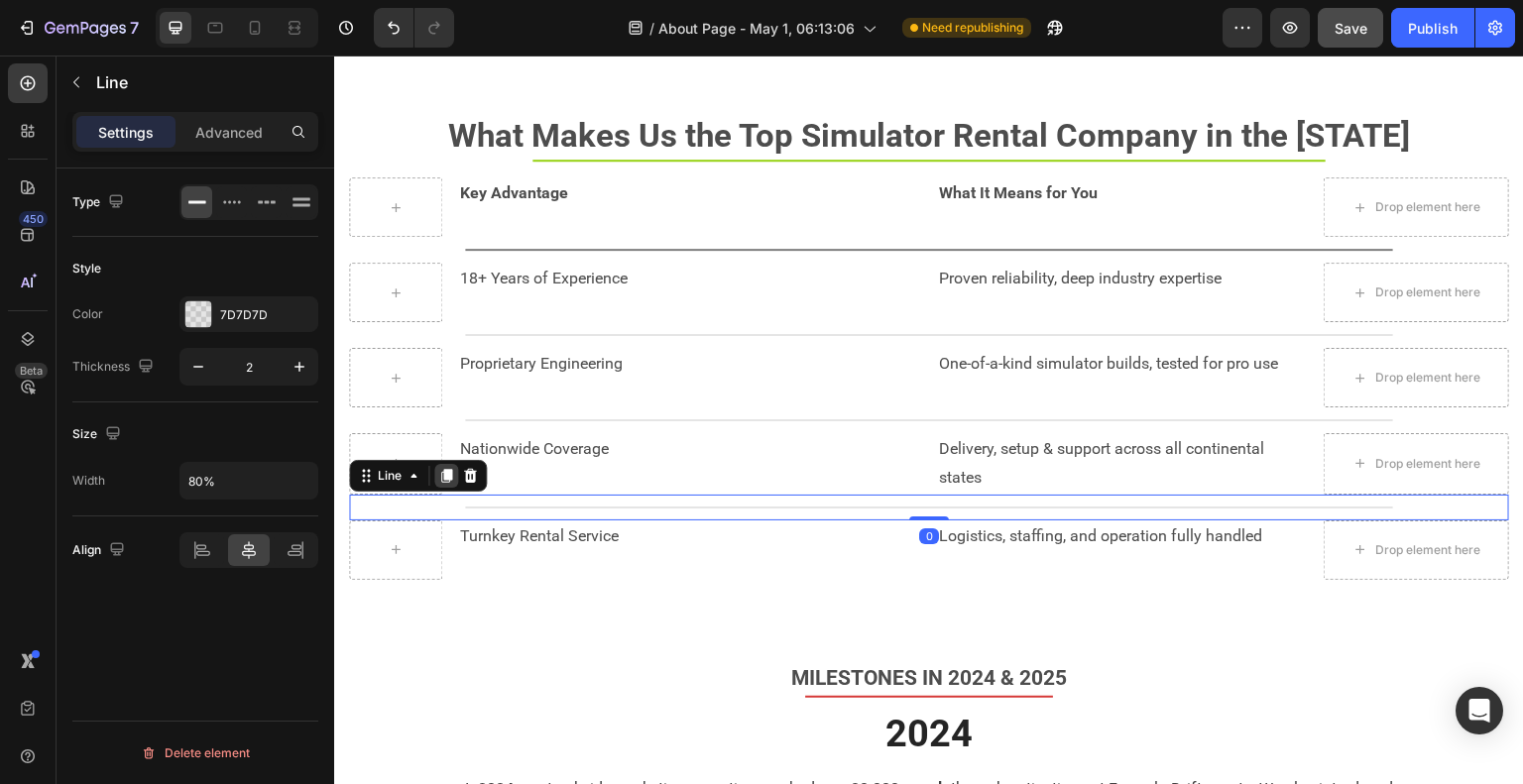 click 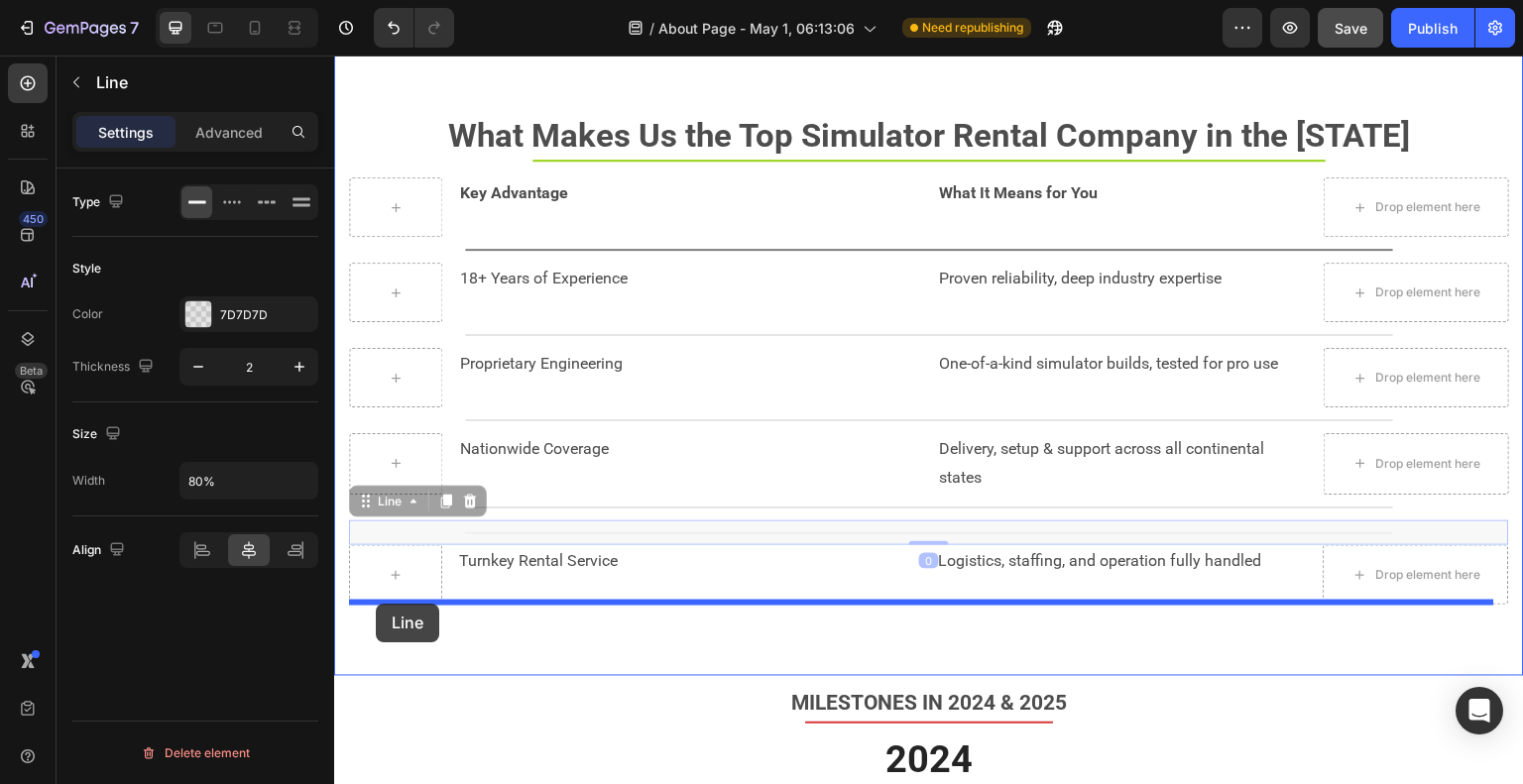 drag, startPoint x: 371, startPoint y: 503, endPoint x: 376, endPoint y: 604, distance: 101.123687 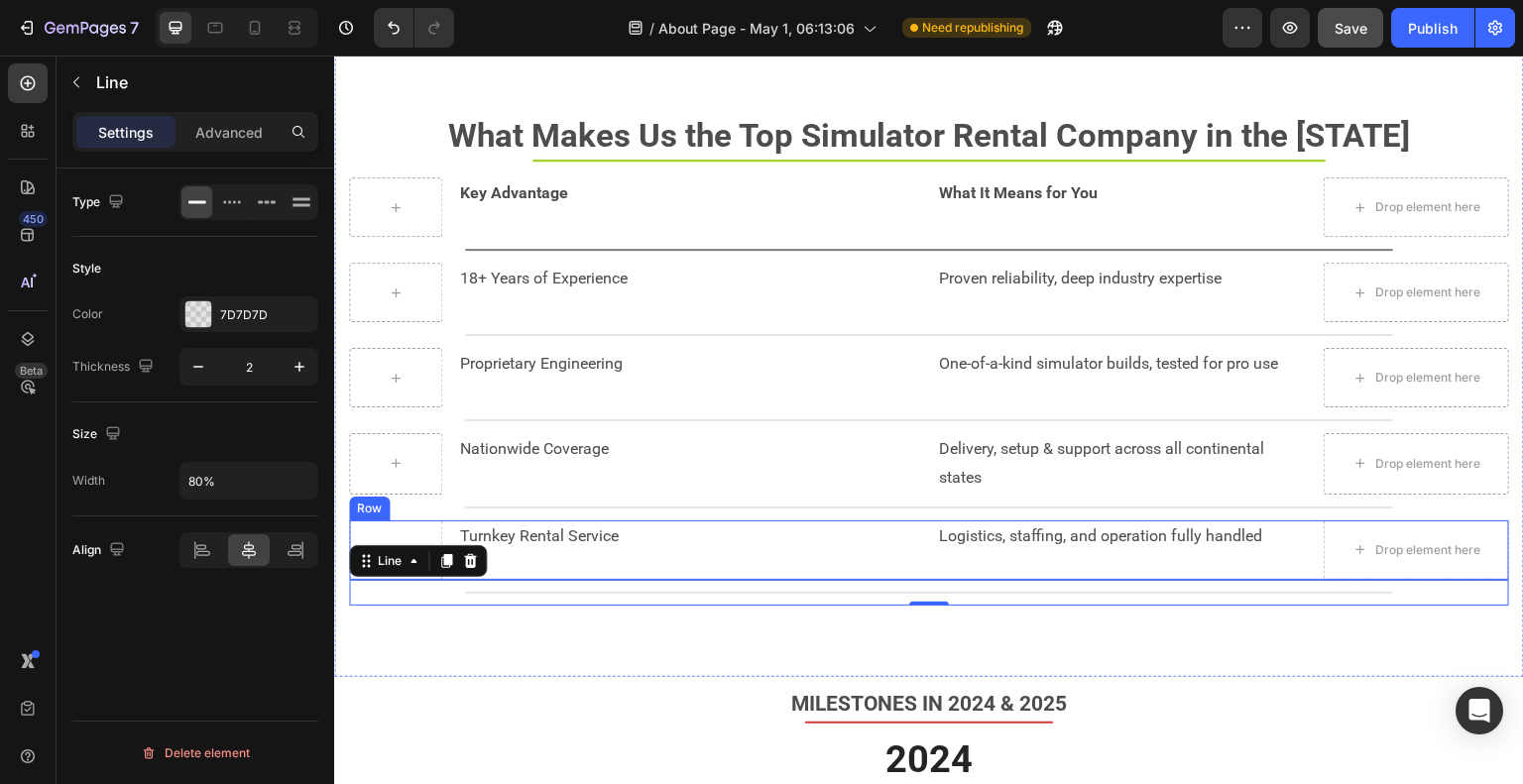 click on "Turnkey Rental Service Text Block" at bounding box center (690, 550) 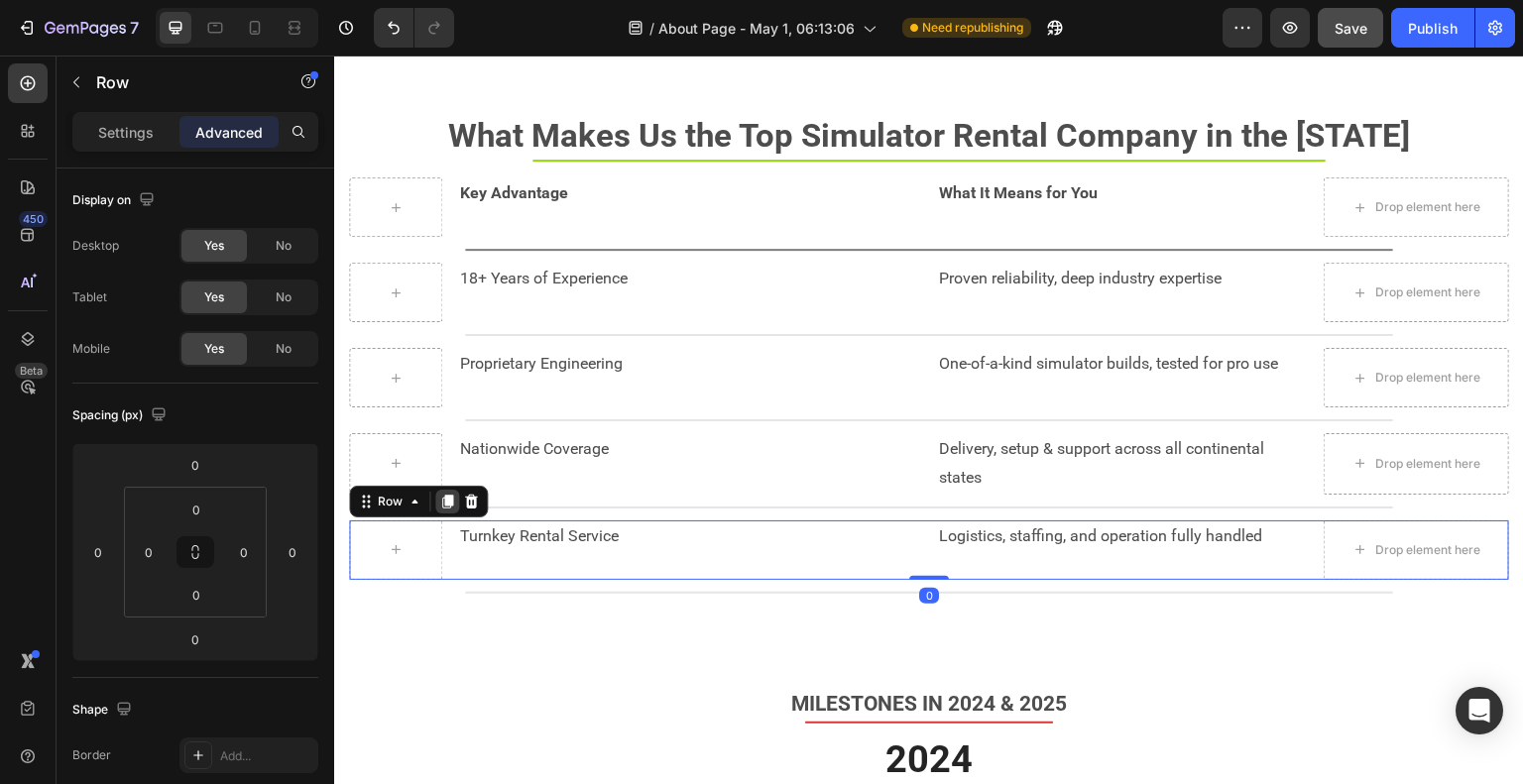 click 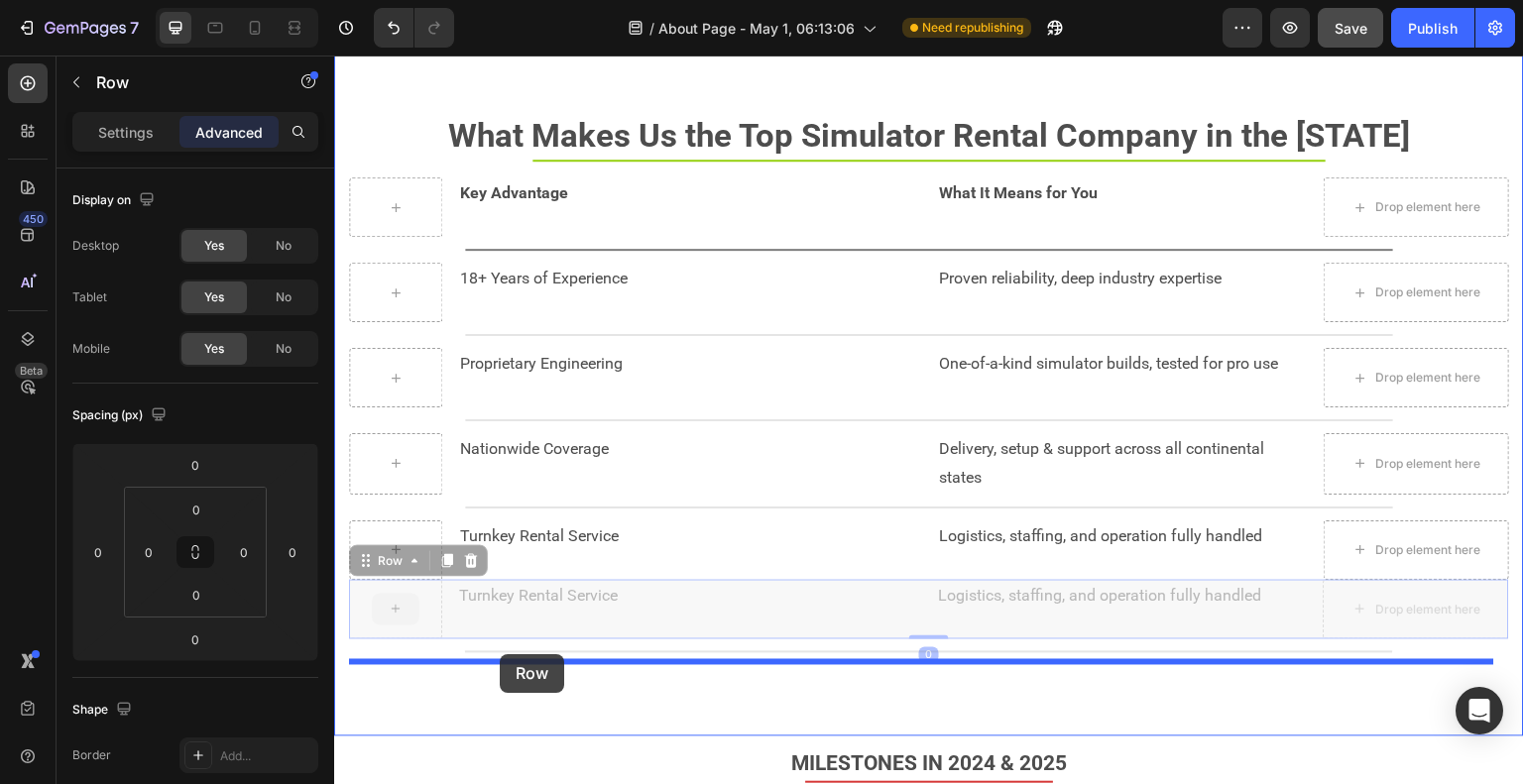 drag, startPoint x: 364, startPoint y: 565, endPoint x: 500, endPoint y: 654, distance: 162.53307 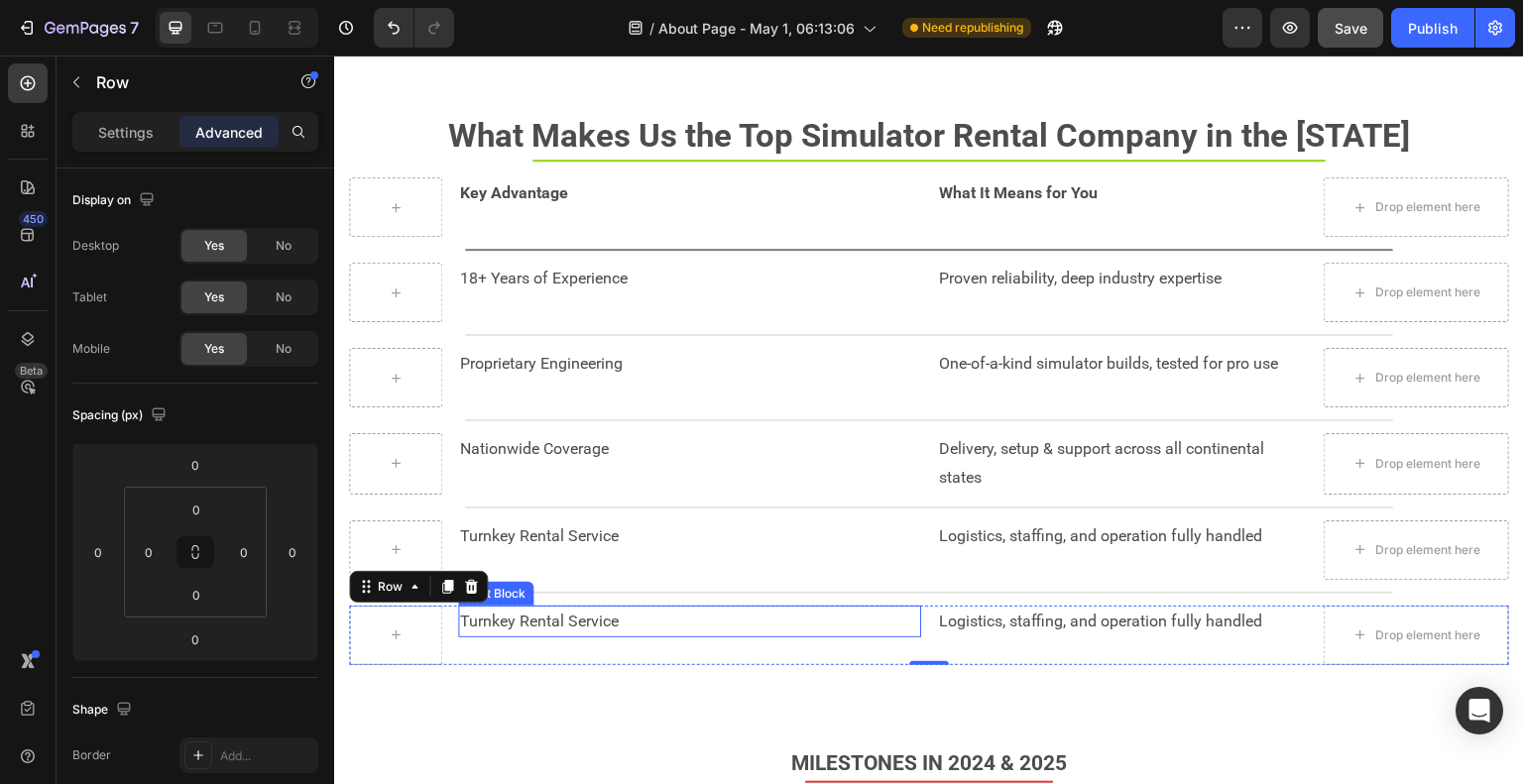 click on "Turnkey Rental Service" at bounding box center (690, 621) 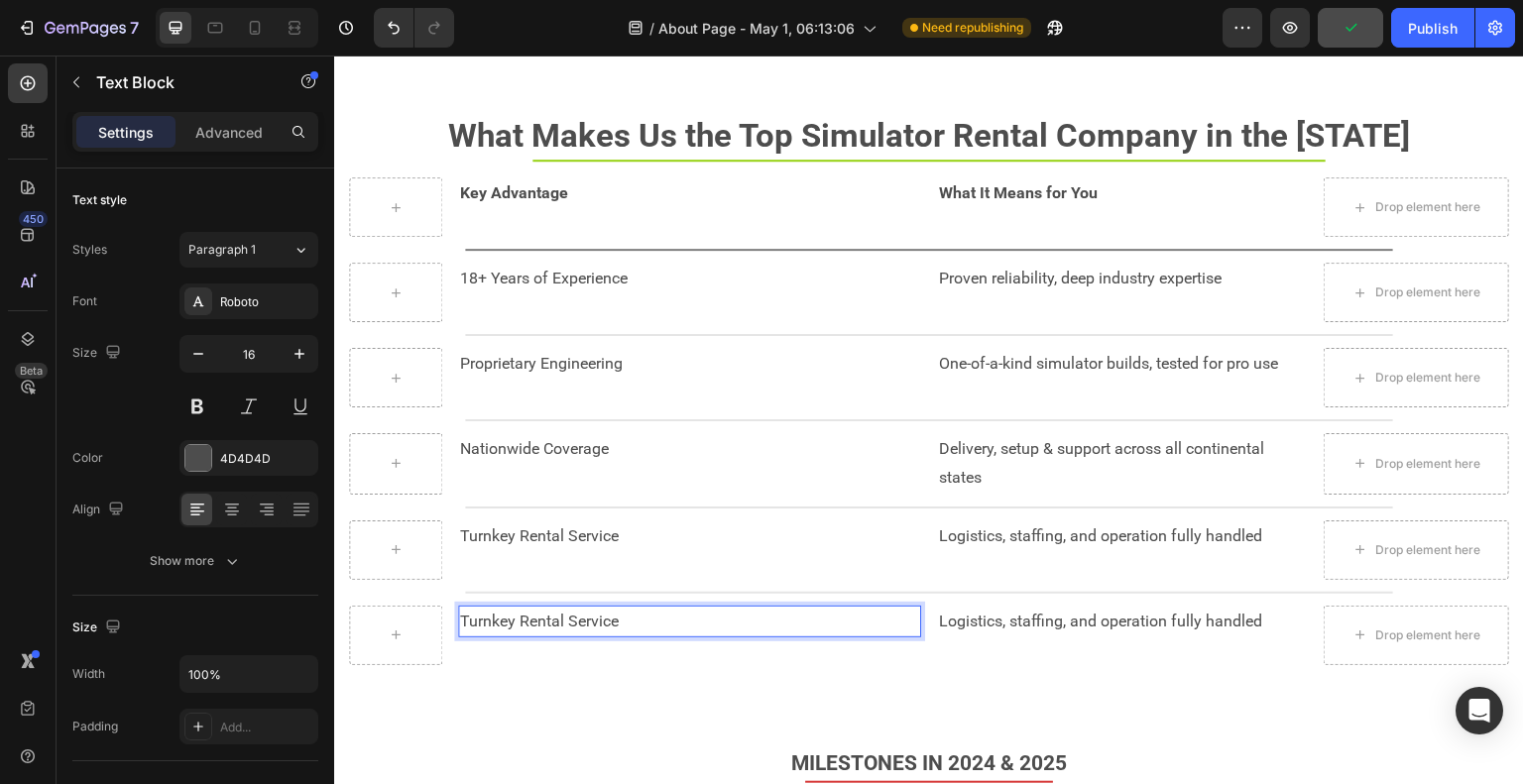 click on "Turnkey Rental Service" at bounding box center (690, 621) 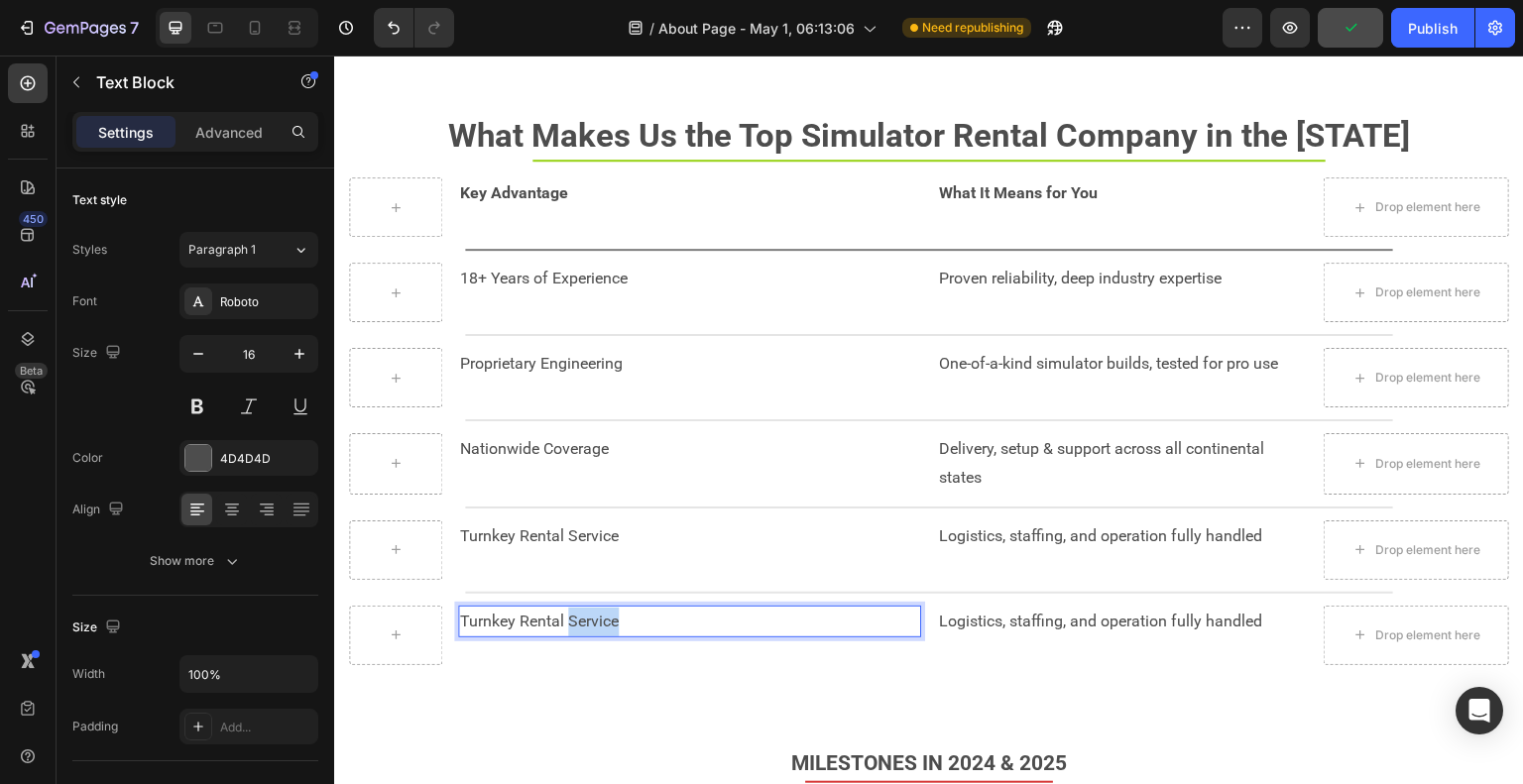 click on "Turnkey Rental Service" at bounding box center (690, 621) 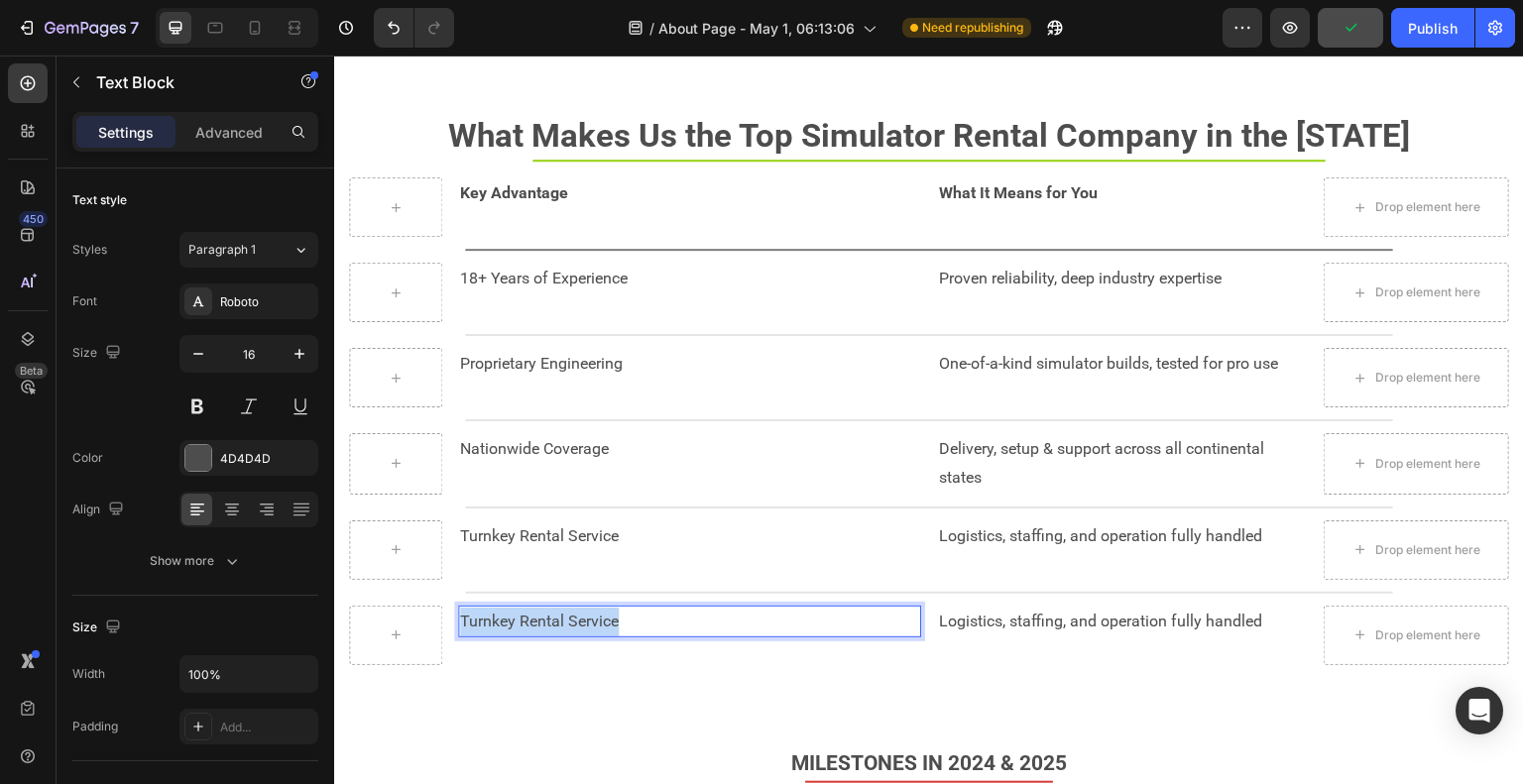 click on "Turnkey Rental Service" at bounding box center [690, 621] 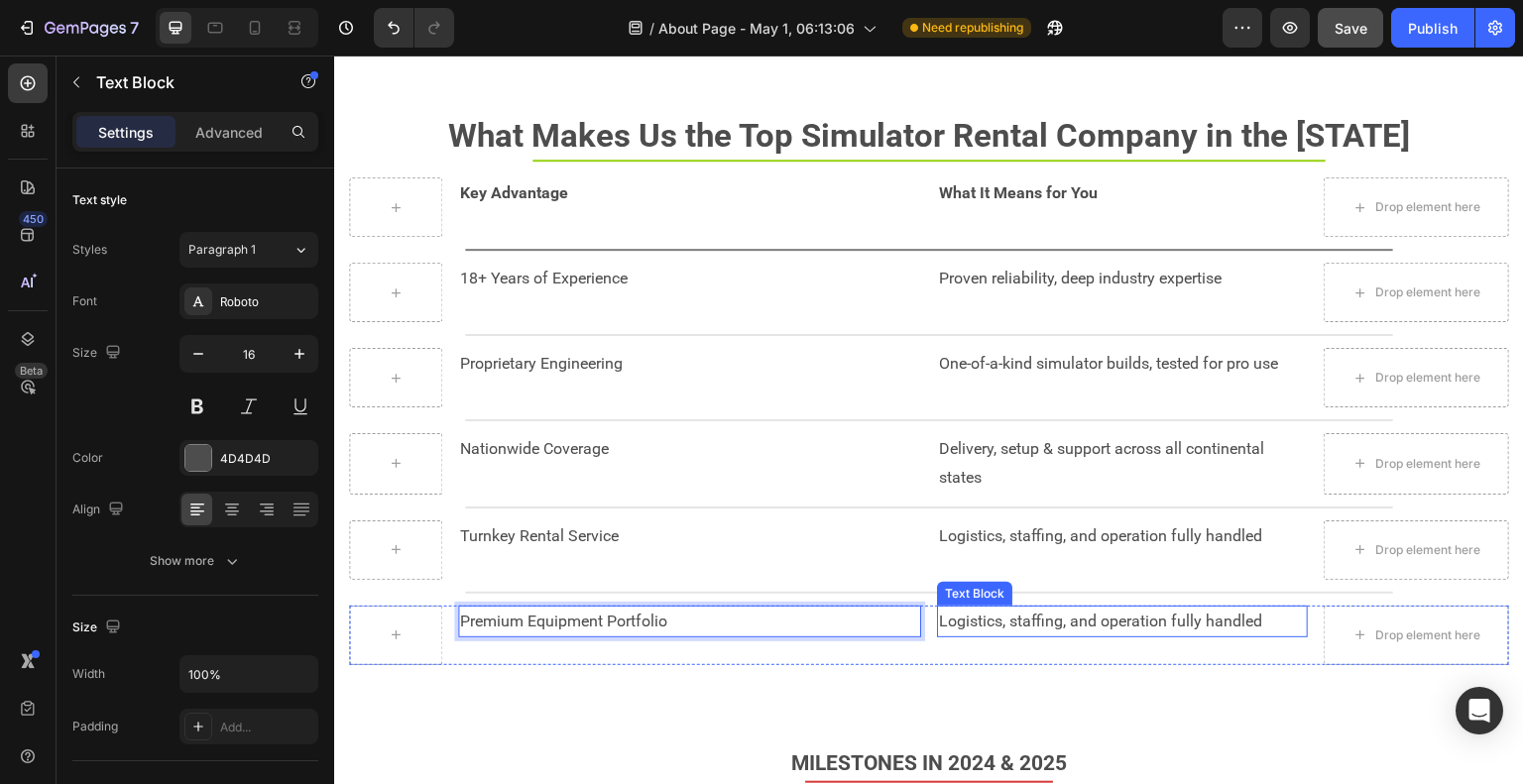 click on "Logistics, staffing, and operation fully handled" at bounding box center [1122, 621] 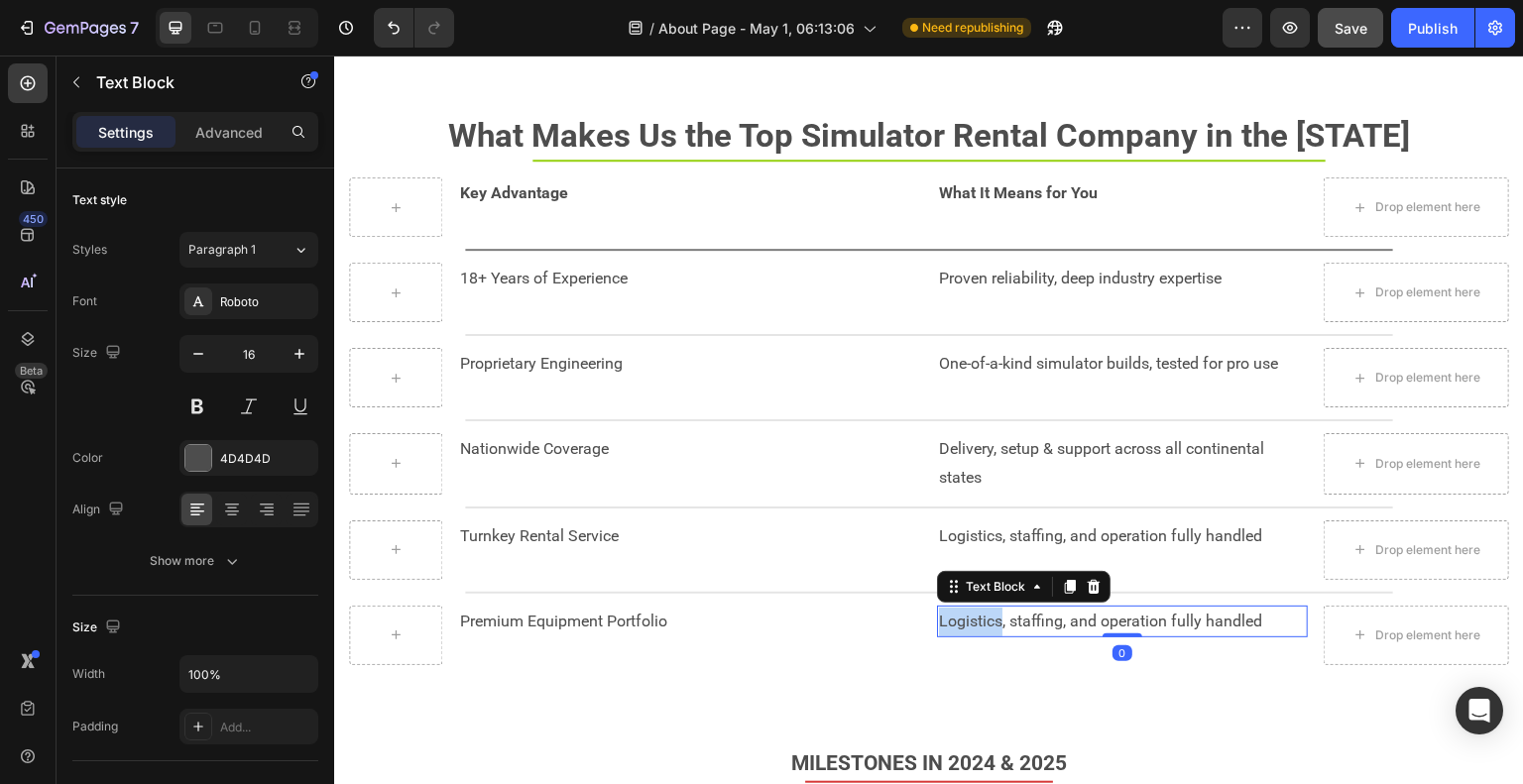 click on "Logistics, staffing, and operation fully handled" at bounding box center (1122, 621) 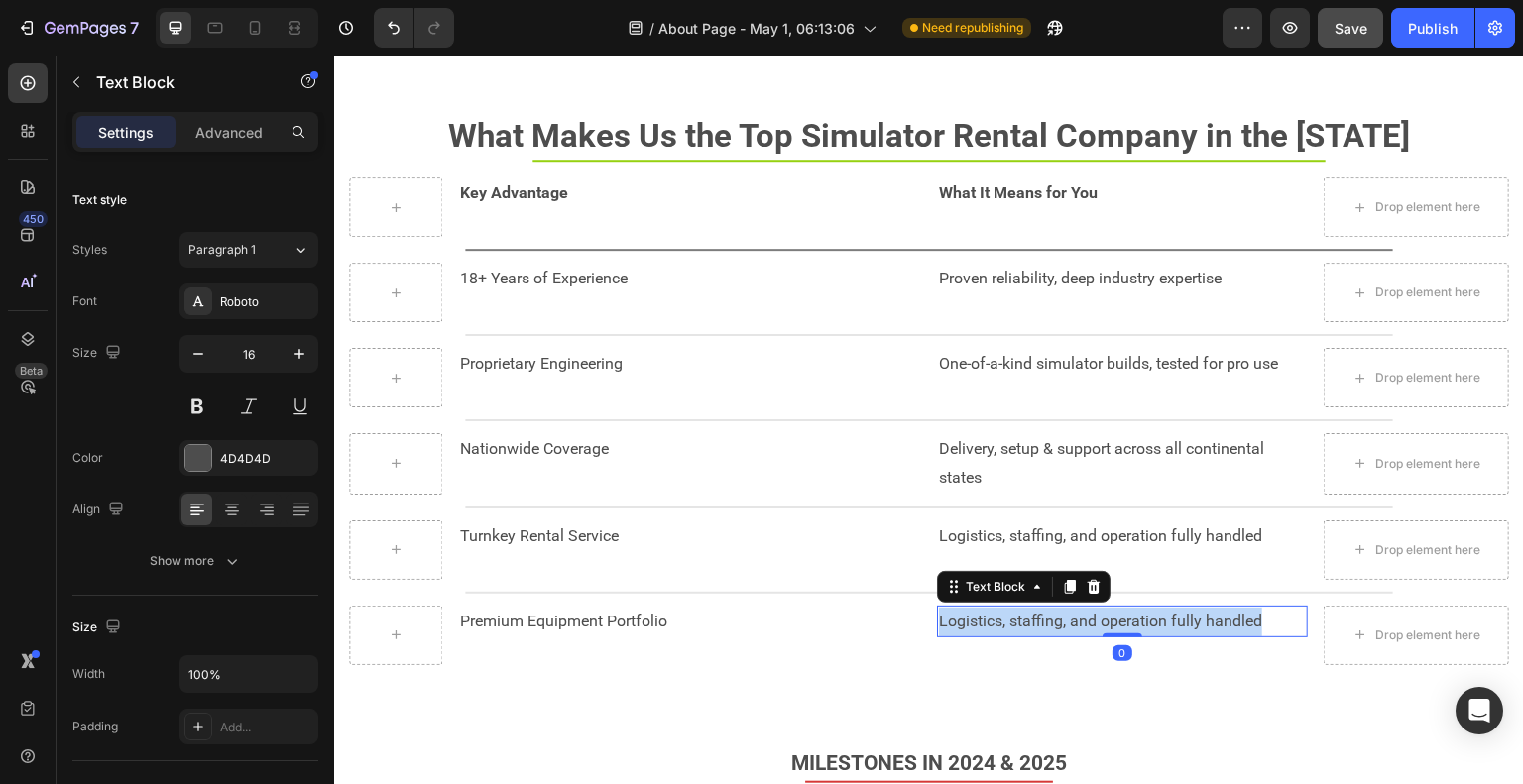 click on "Logistics, staffing, and operation fully handled" at bounding box center (1122, 621) 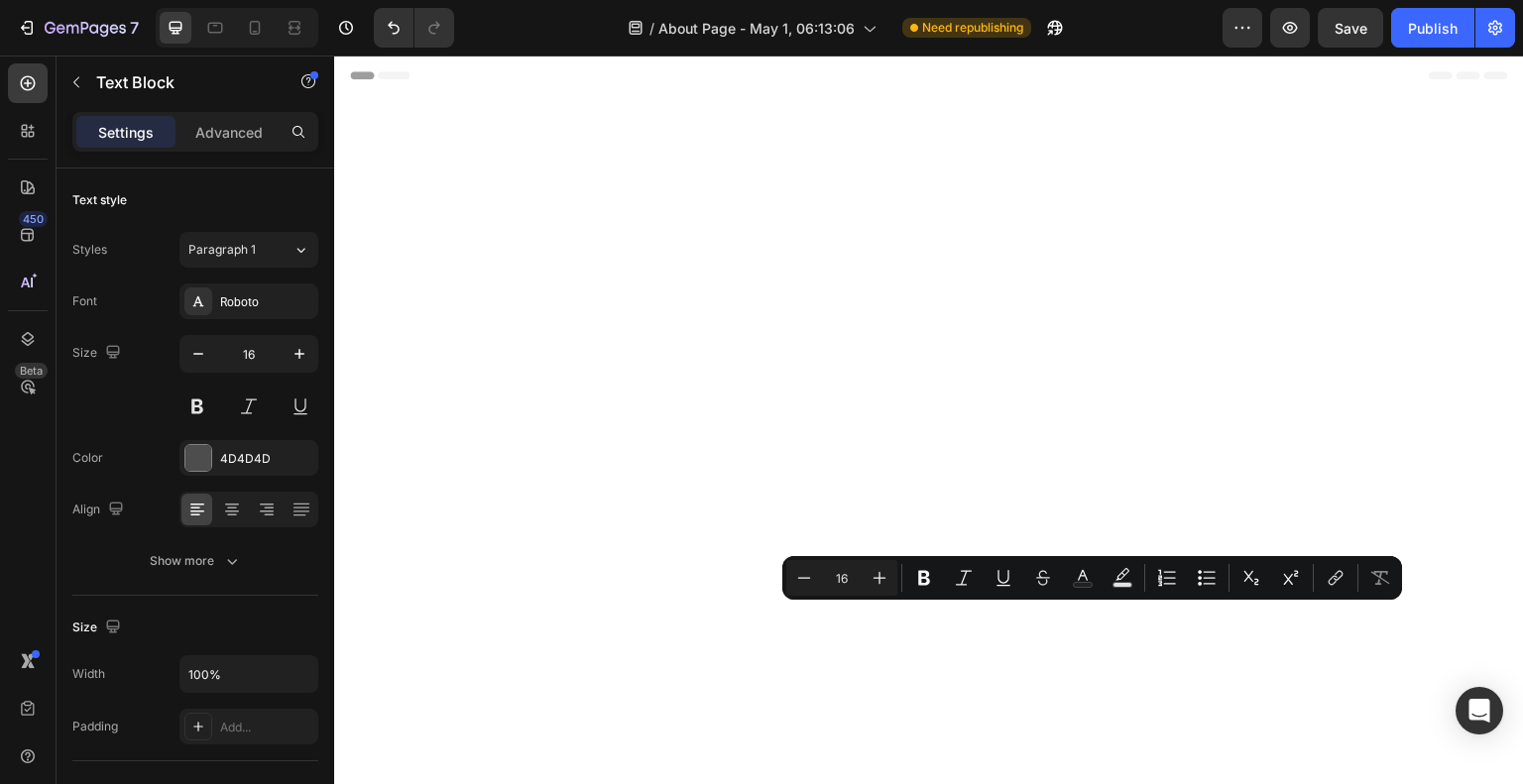 scroll, scrollTop: 3598, scrollLeft: 0, axis: vertical 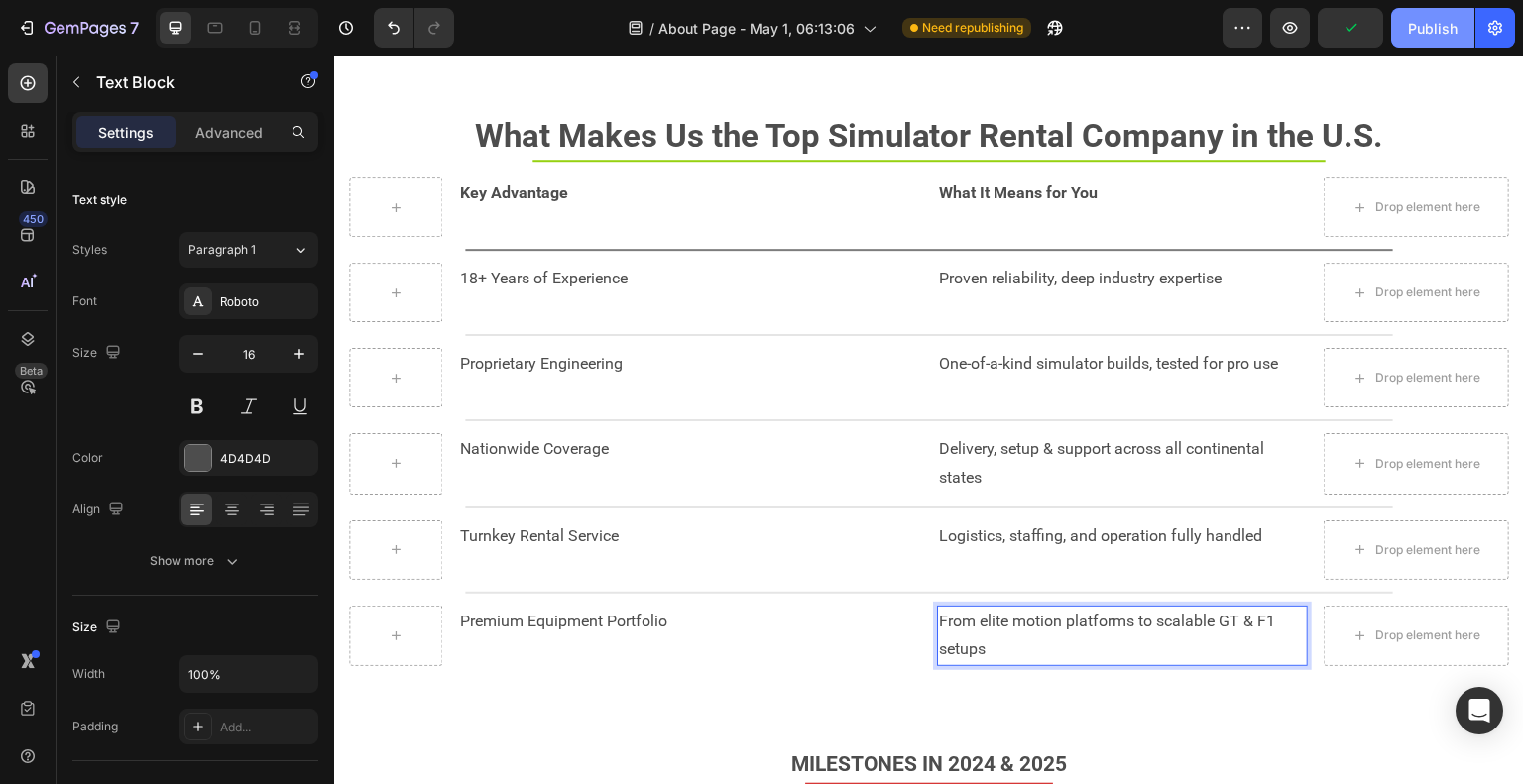 click on "Publish" at bounding box center [1433, 28] 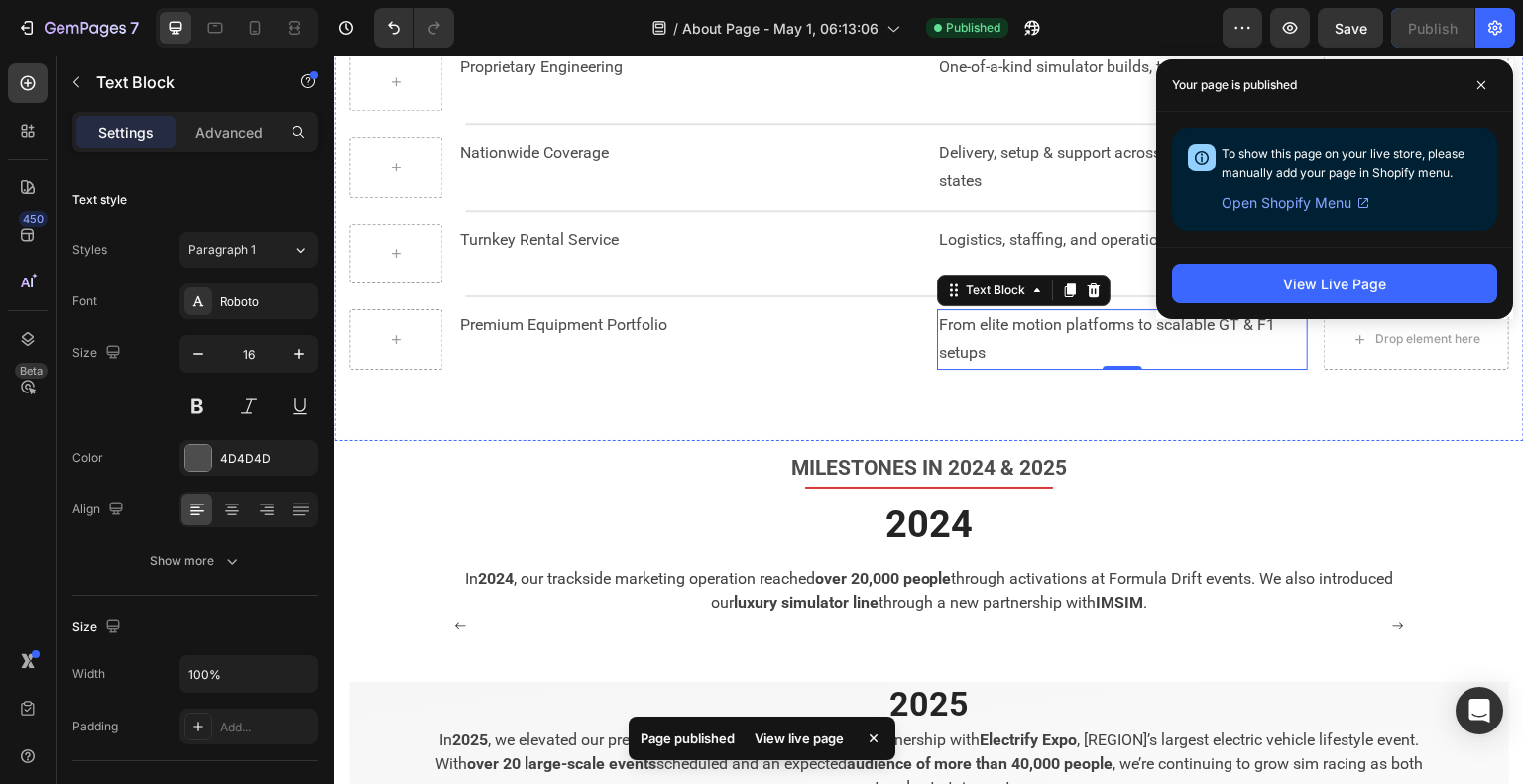 scroll, scrollTop: 3895, scrollLeft: 0, axis: vertical 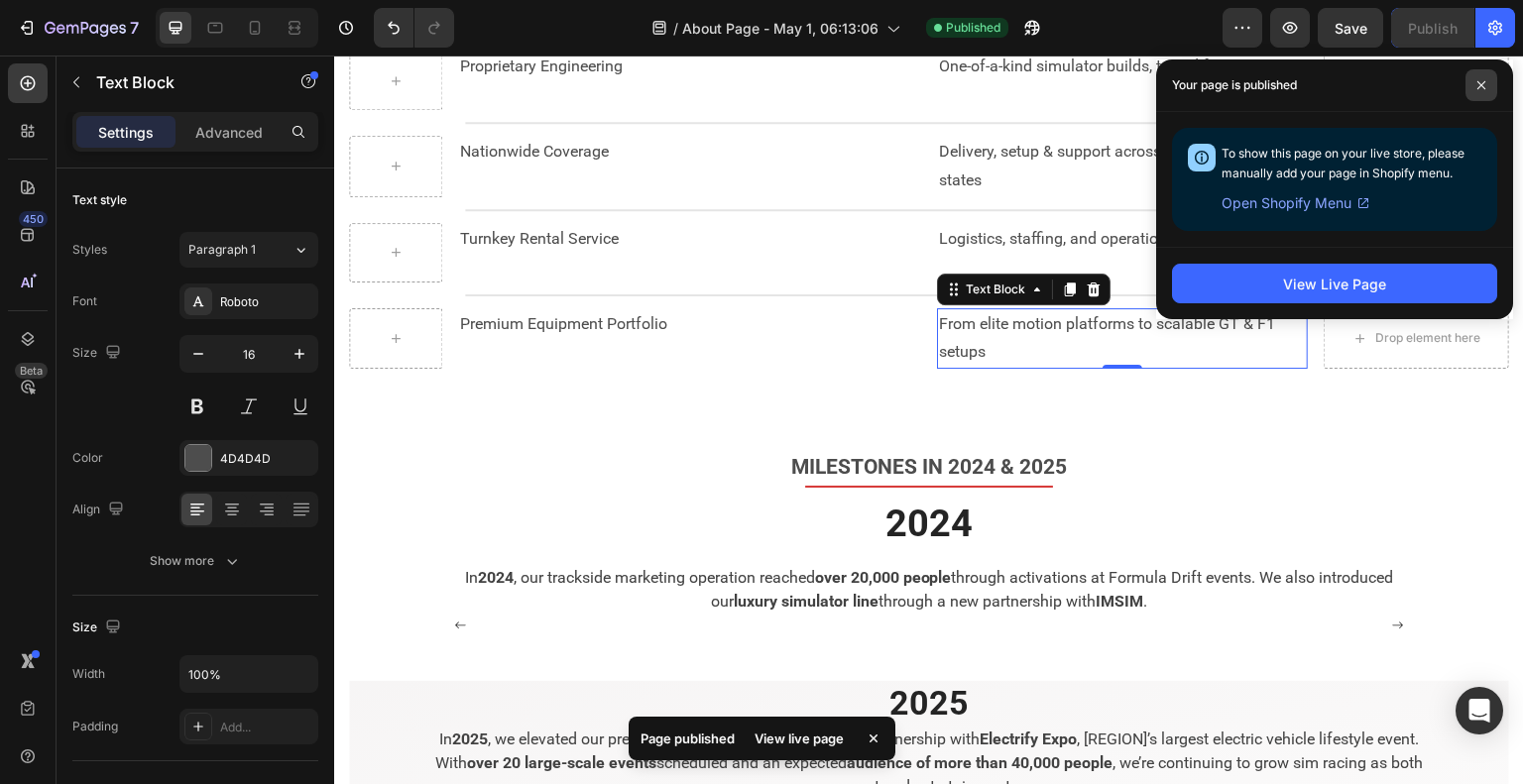 click 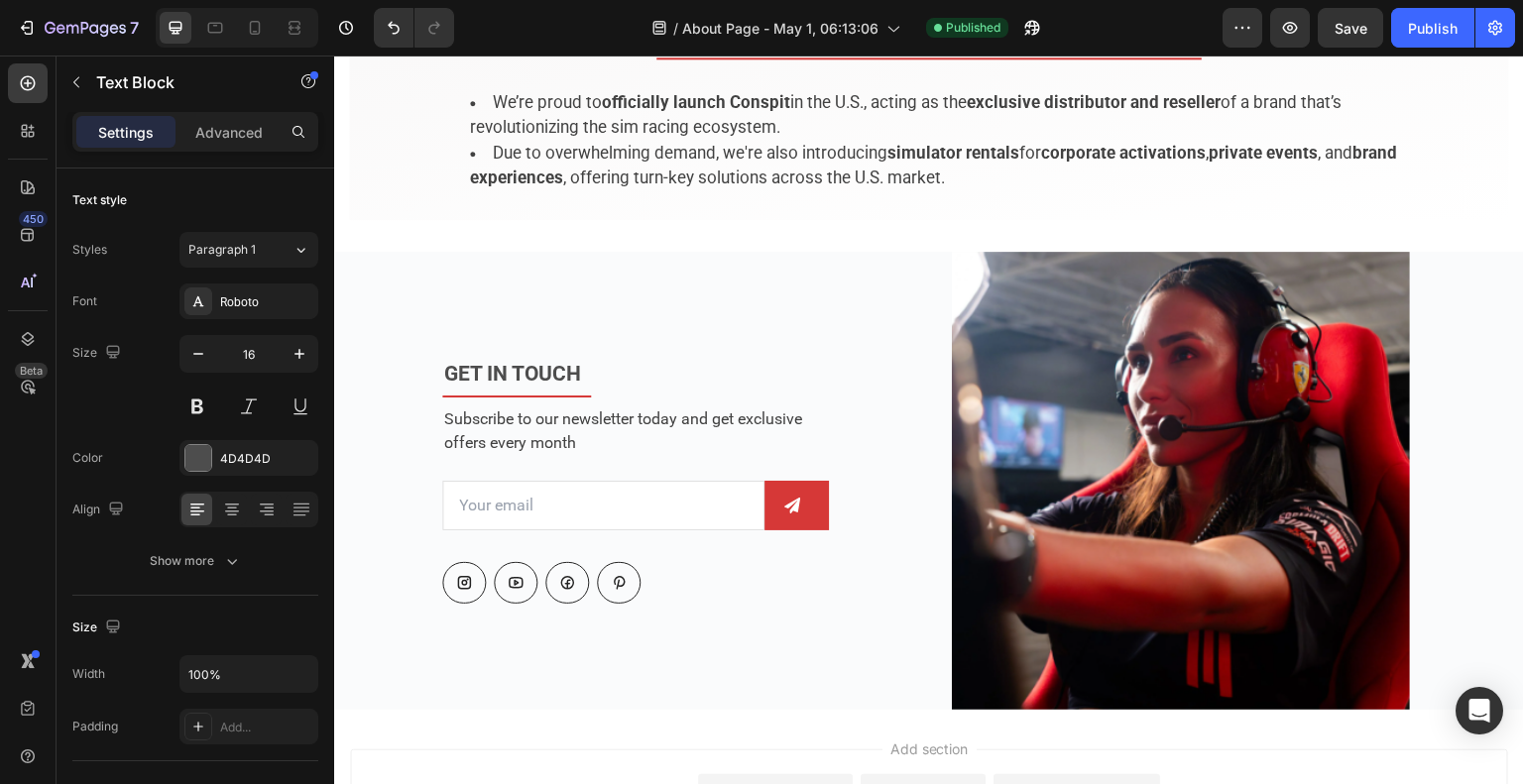scroll, scrollTop: 4688, scrollLeft: 0, axis: vertical 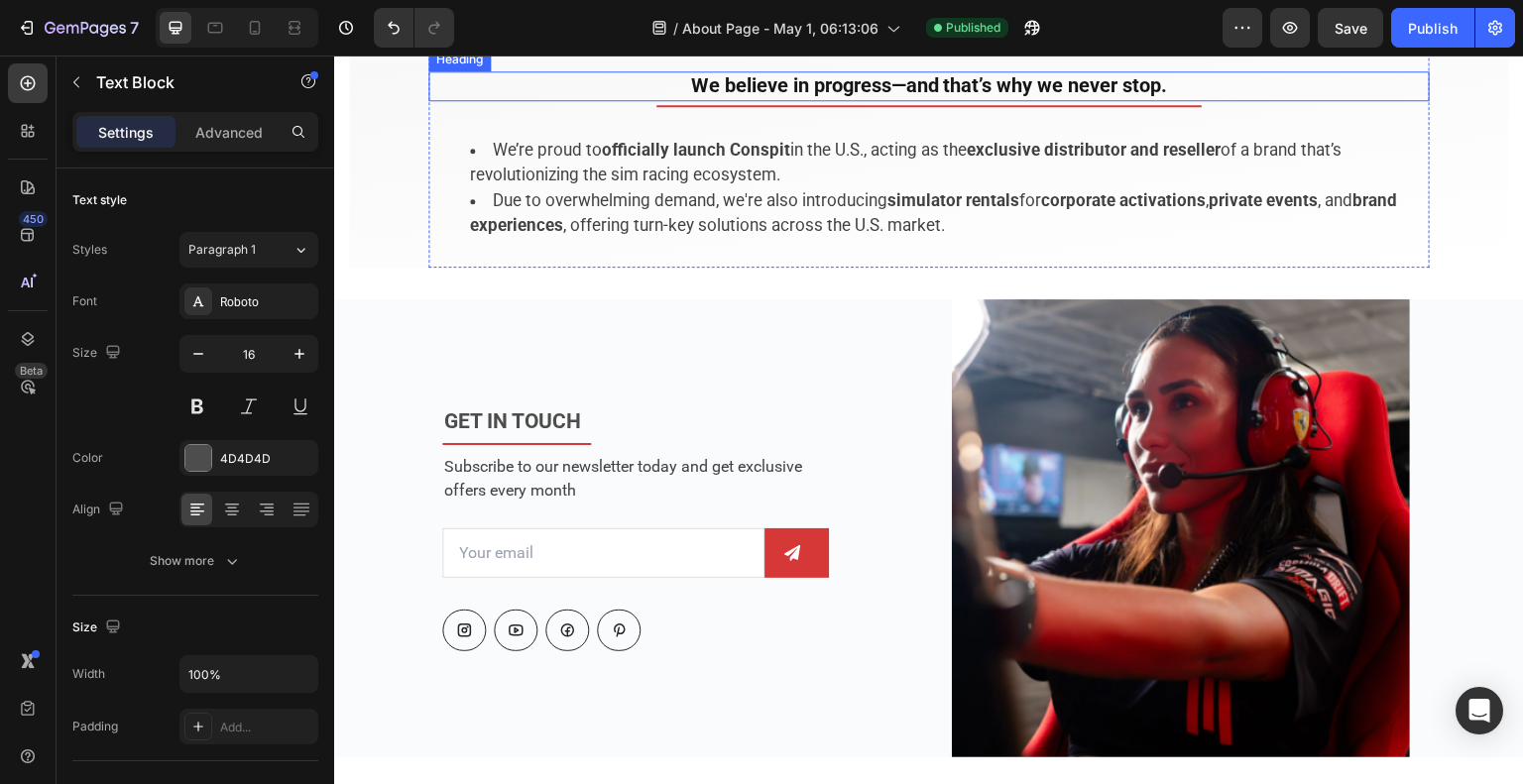 click on "We believe in progress—and that’s why we never stop." at bounding box center [929, 85] 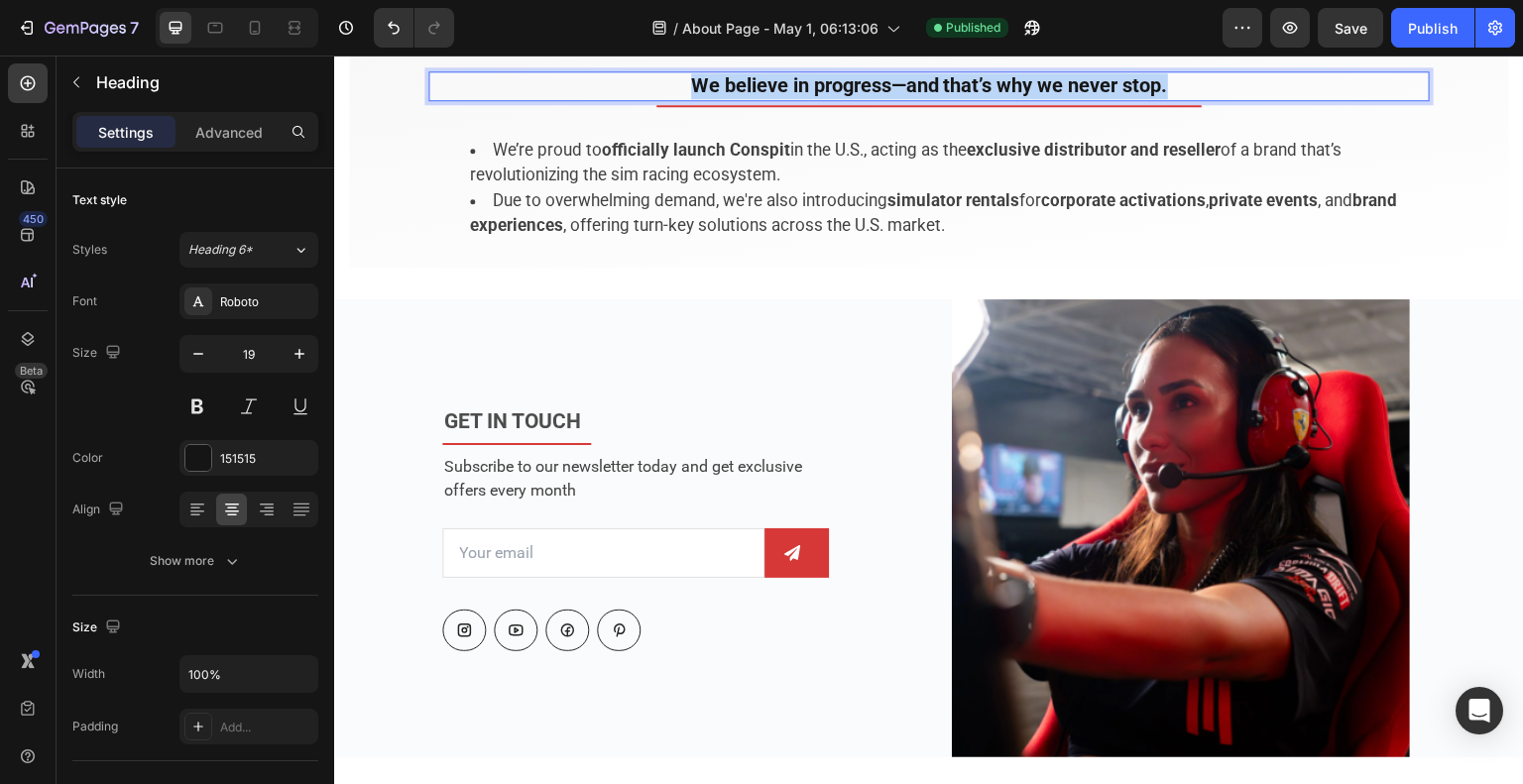 click on "We believe in progress—and that’s why we never stop." at bounding box center [929, 85] 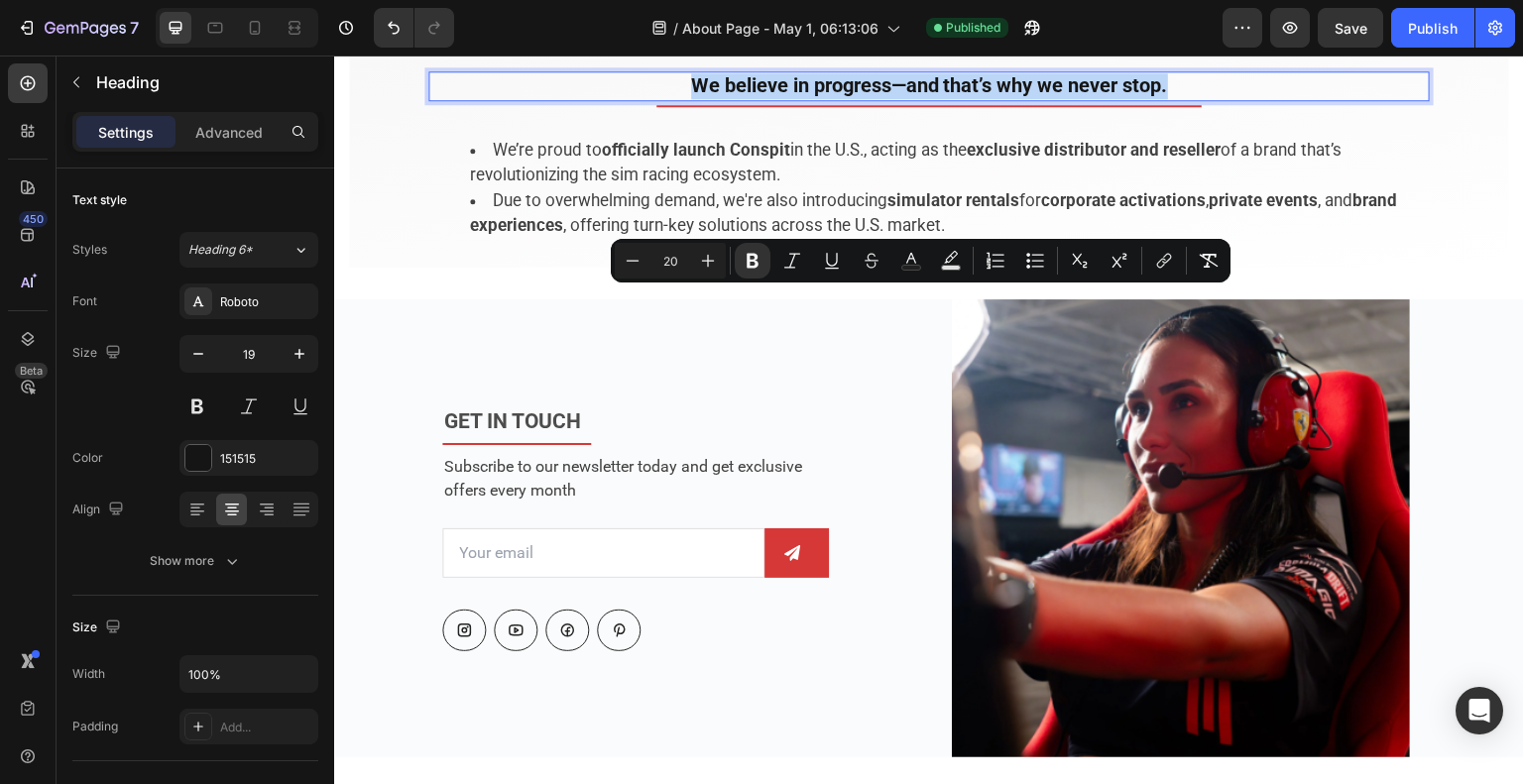 click on "We believe in progress—and that’s why we never stop." at bounding box center [929, 85] 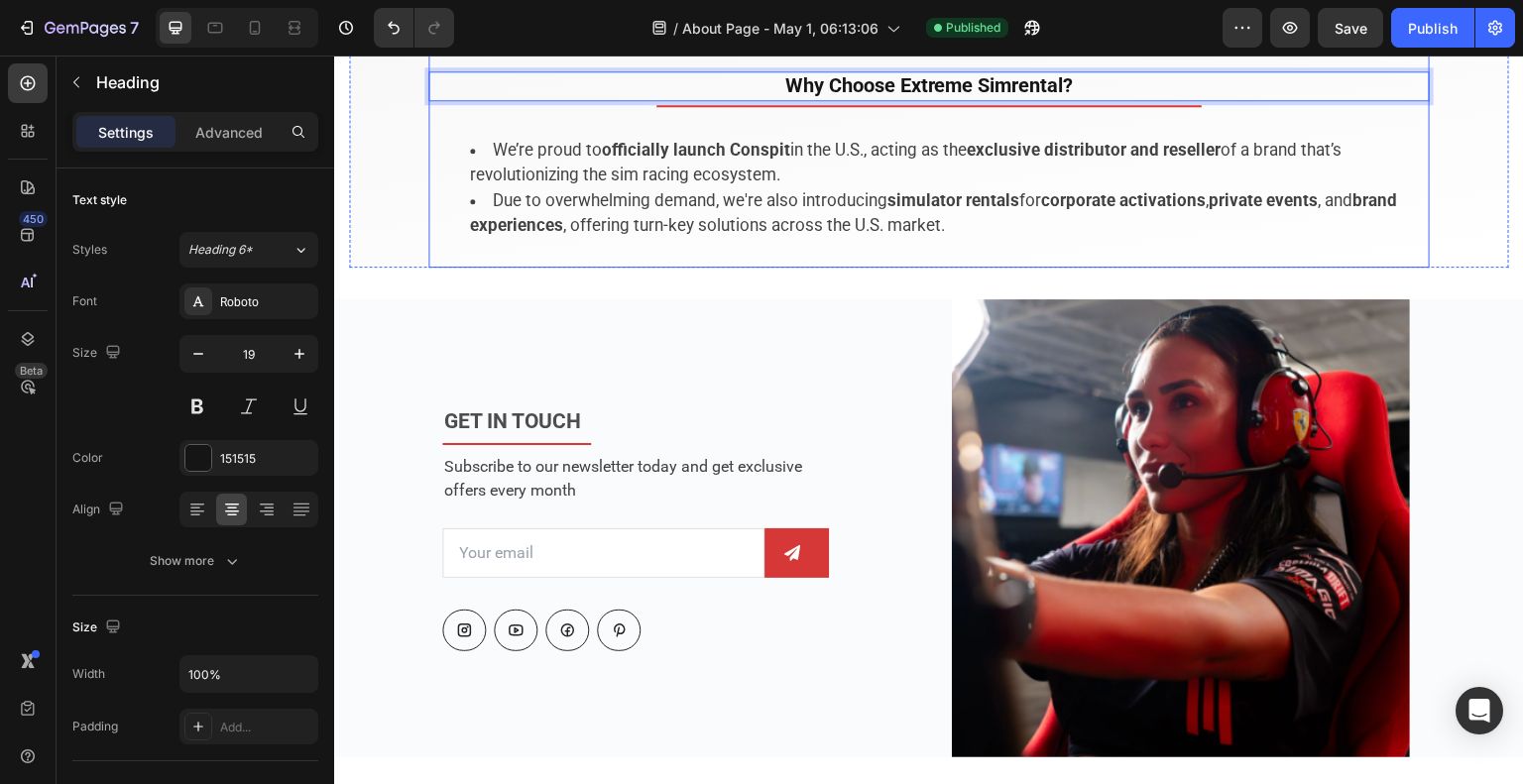click on "In [YEAR], we elevated our presence again, signing an exclusive partnership with Electrify Expo, [REGION]’s largest electric vehicle lifestyle event. With over 20 large-scale events scheduled and an expected audience of more than 40,000 people, we’re continuing to grow sim racing as both sport and entertainment. Text block Always Moving Forward Text block Why Choose Extreme Simrental? Heading 4 Title Line We’re proud to officially launch Conspit in the U.S., acting as the exclusive distributor and reseller of a brand that’s revolutionizing the sim racing ecosystem. Due to overwhelming demand, we're also introducing simulator rentals for corporate activations, private events, and brand experiences, offering turn-key solutions across the U.S. market. Text block Image Image Image Carousel" at bounding box center [929, 98] 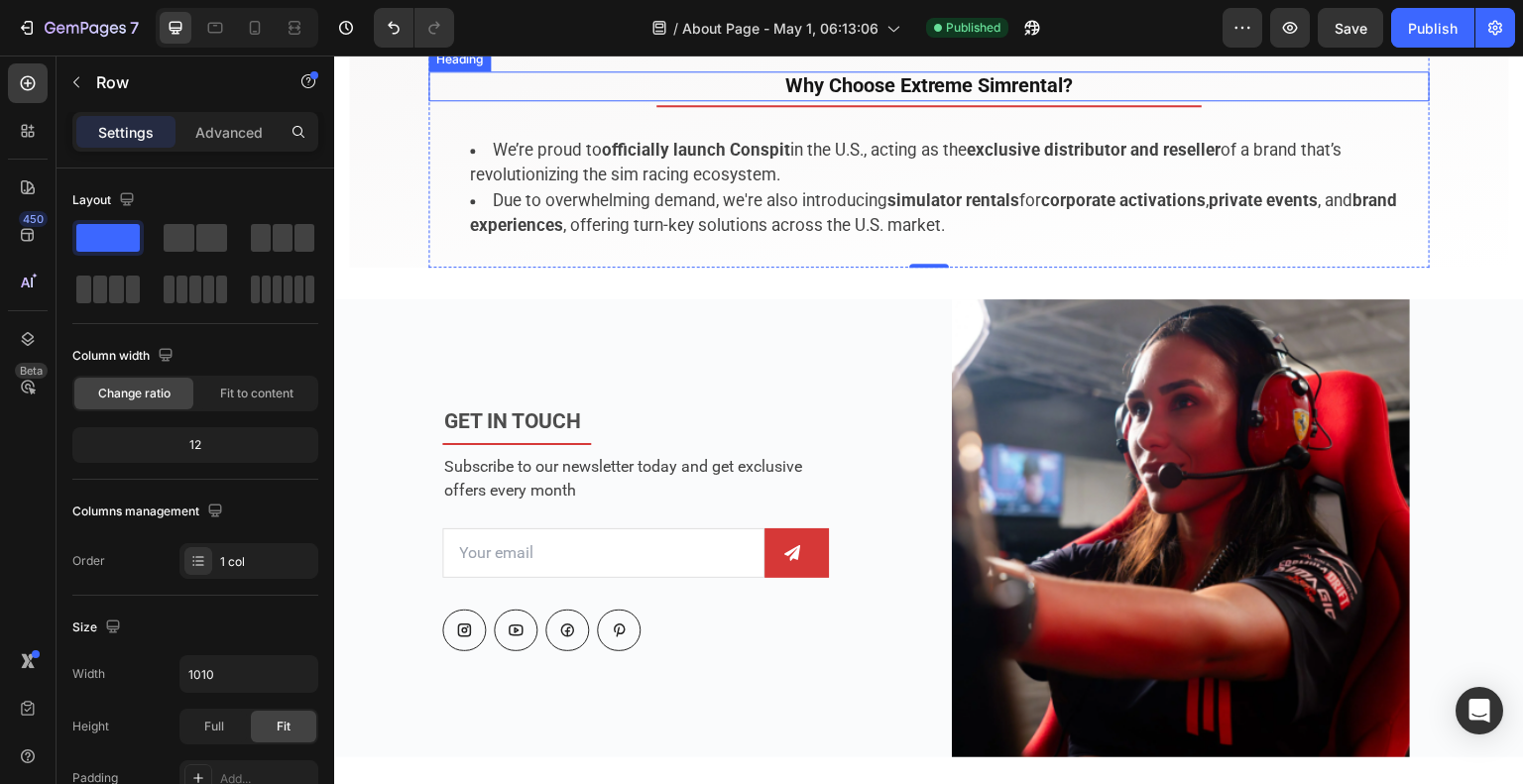 click on "Why Choose Extreme Simrental?" at bounding box center (929, 85) 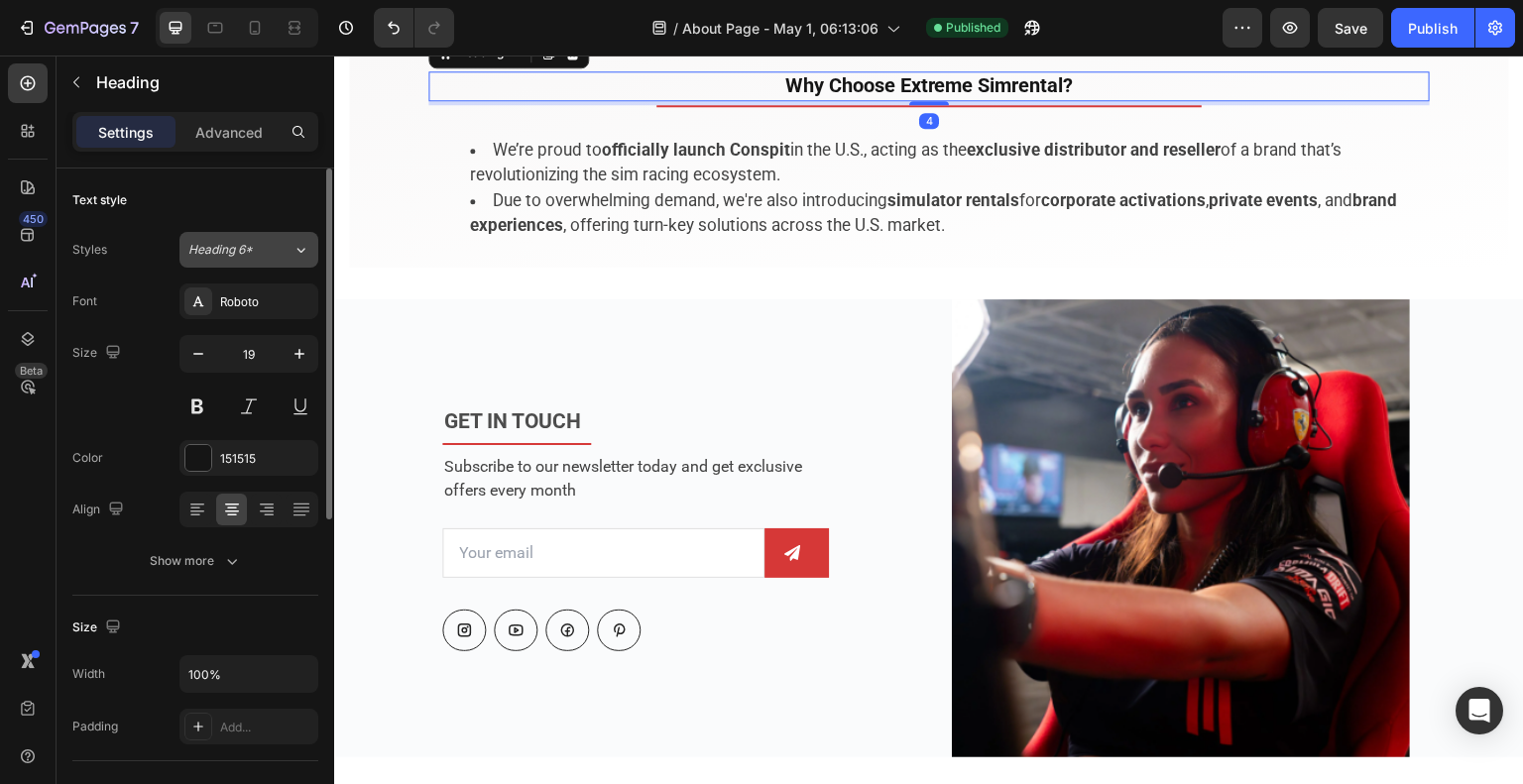 click on "Heading 6*" 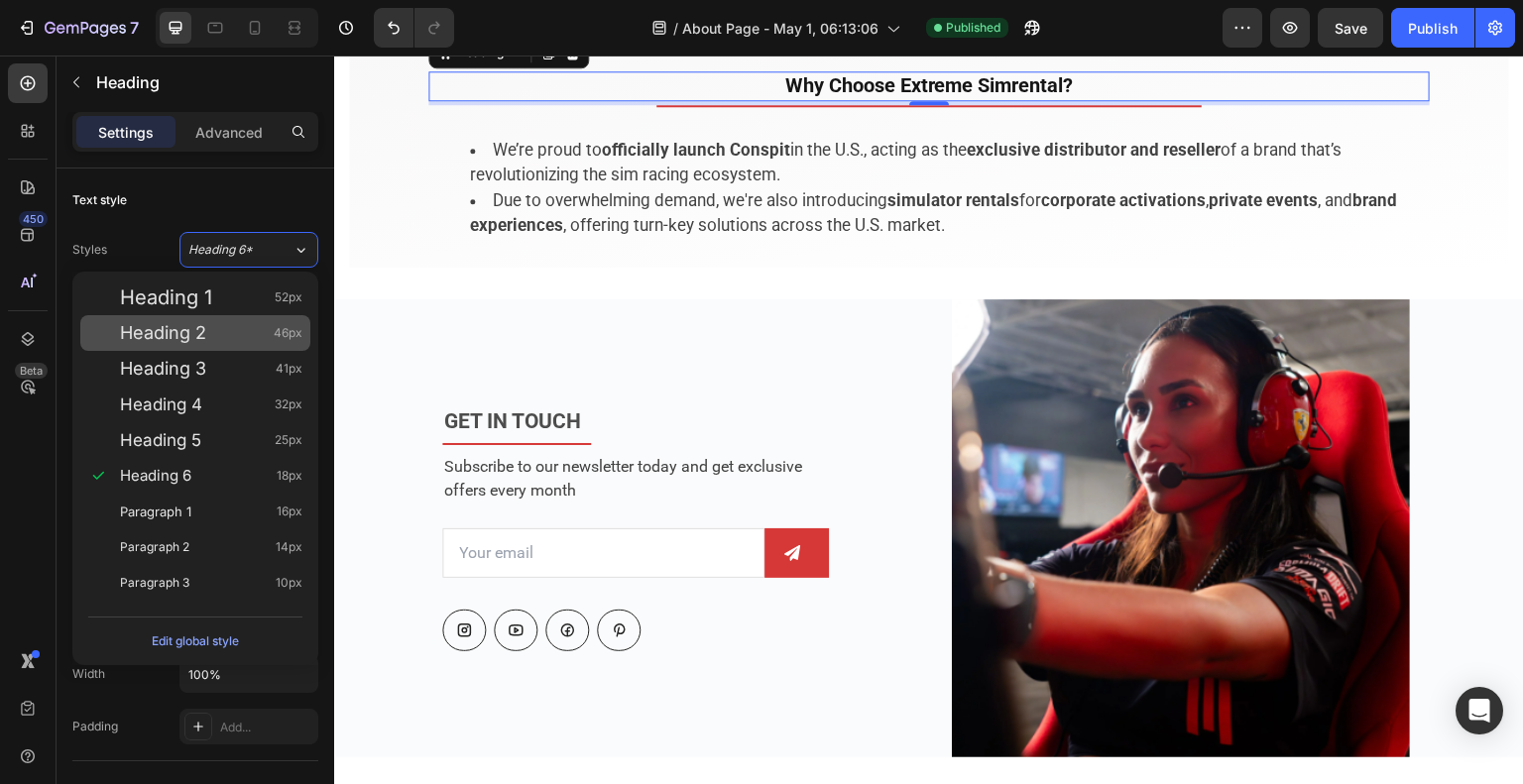 click on "Heading 2 46px" at bounding box center [211, 333] 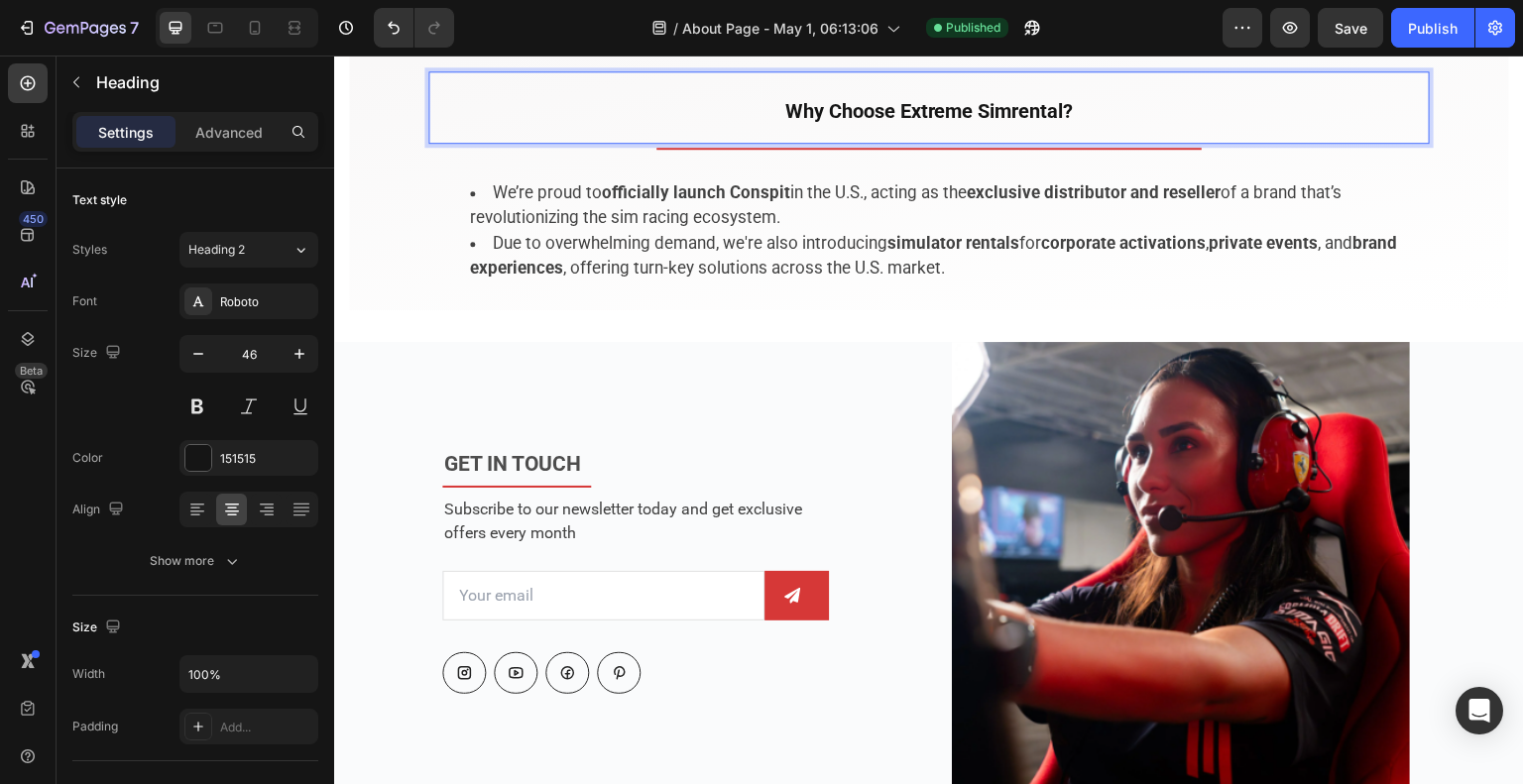 click on "Why Choose Extreme Simrental?" at bounding box center [929, 107] 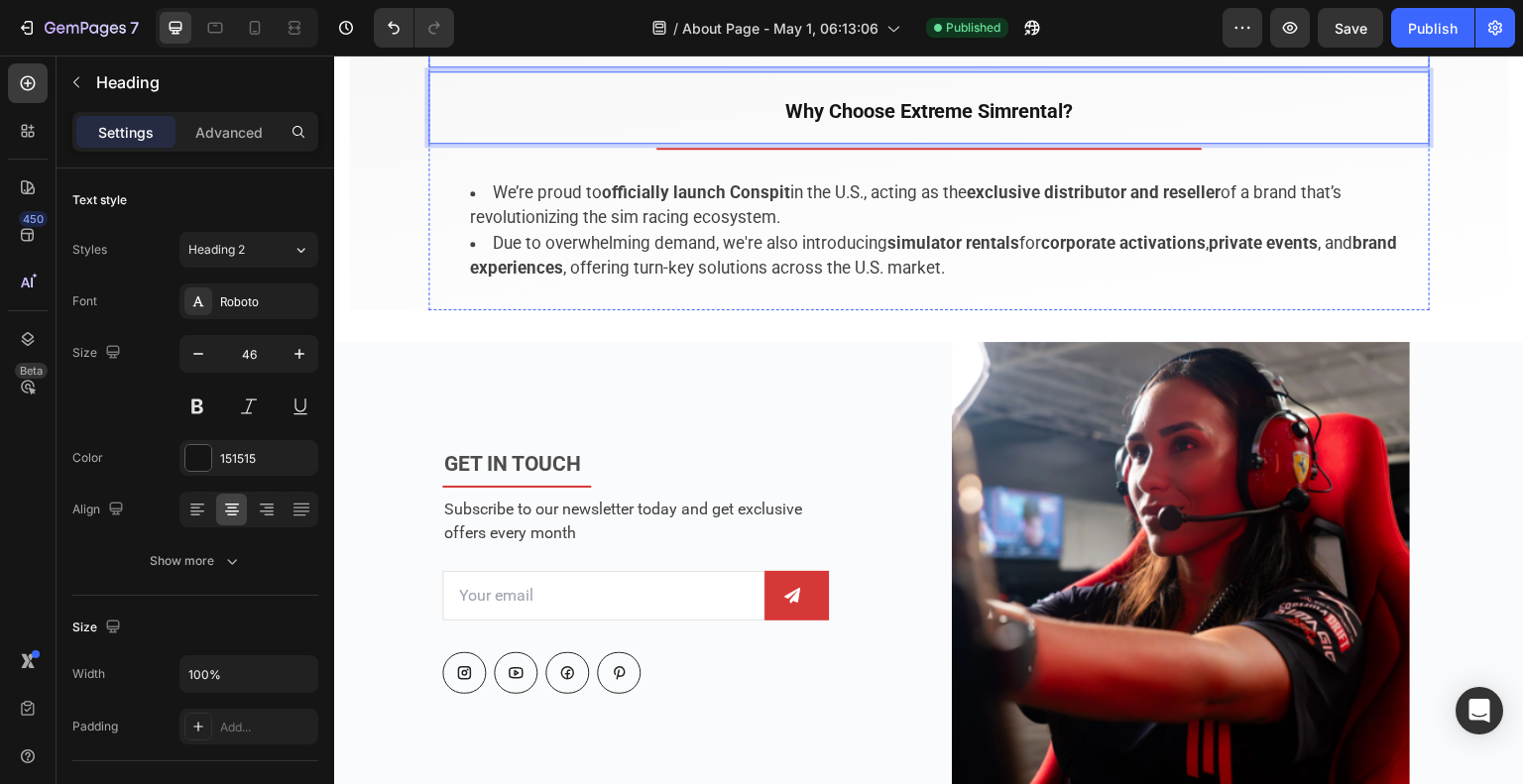 click on "Always Moving Forward" at bounding box center [929, 50] 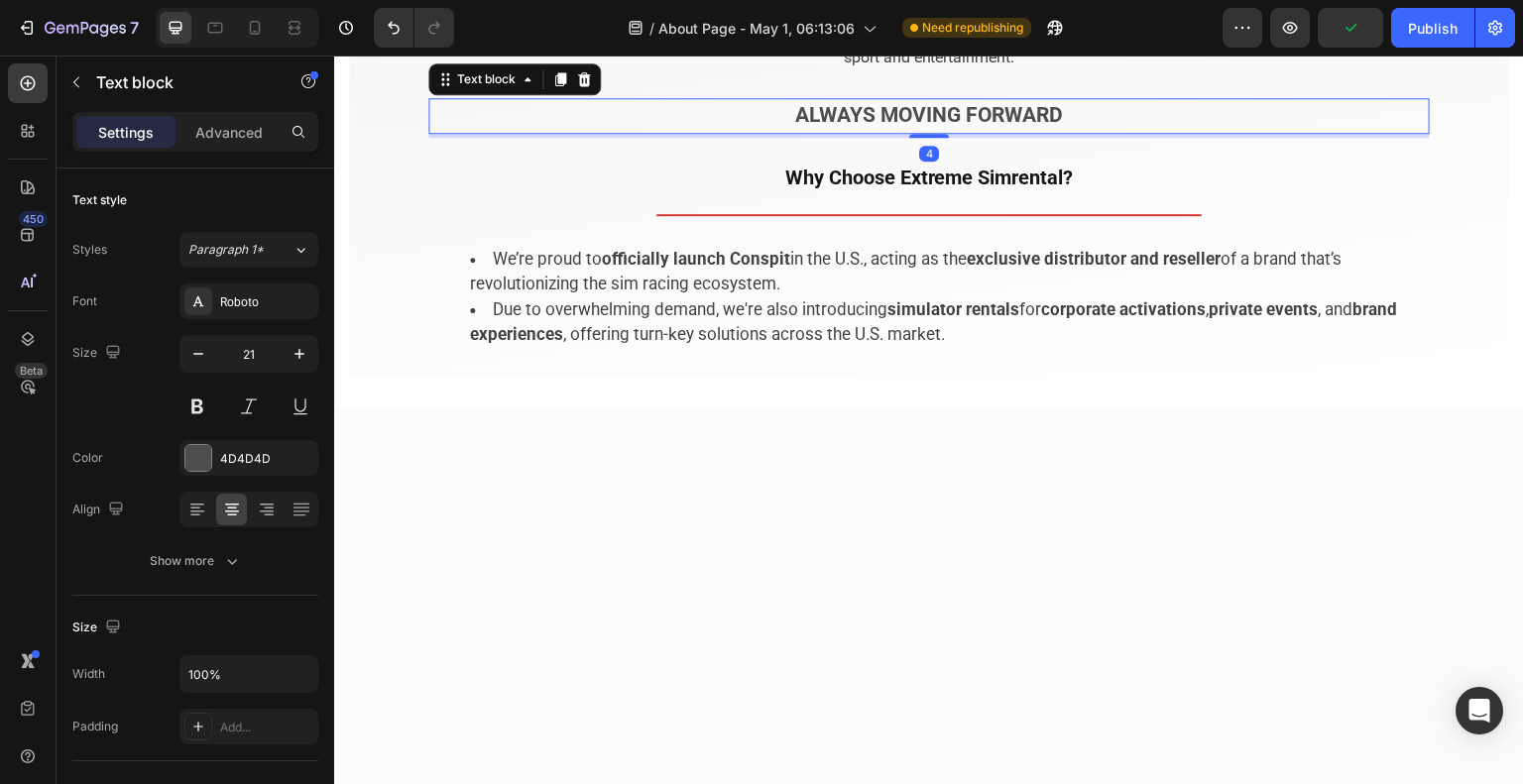 scroll, scrollTop: 4589, scrollLeft: 0, axis: vertical 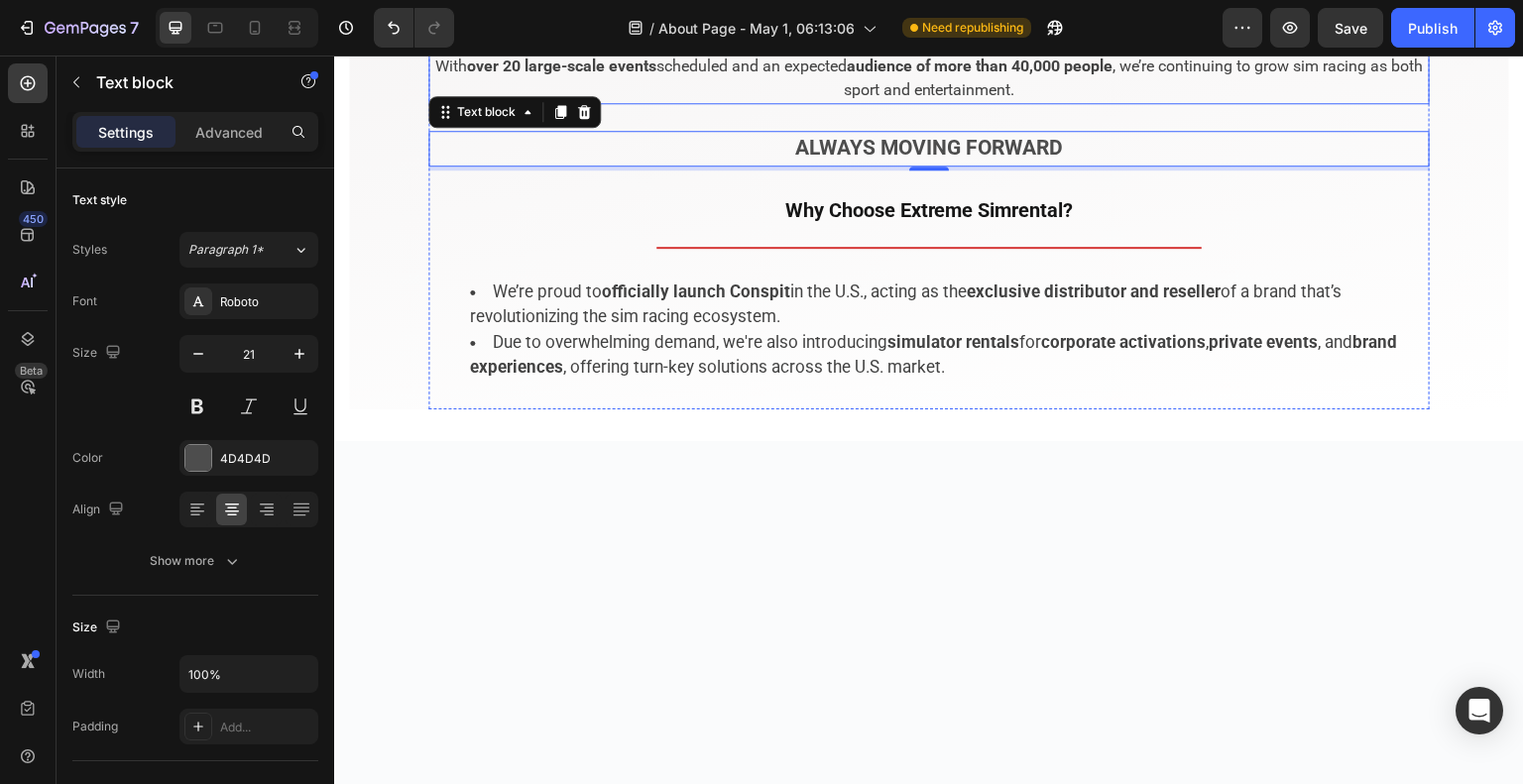 click on "In 2025, we elevated our presence again, signing an exclusive partnership with Electrify Expo, [REGION]’s largest electric vehicle lifestyle event. With over 20 large-scale events scheduled and an expected audience of more than 40,000 people, we’re continuing to grow sim racing as both sport and entertainment." at bounding box center (929, 66) 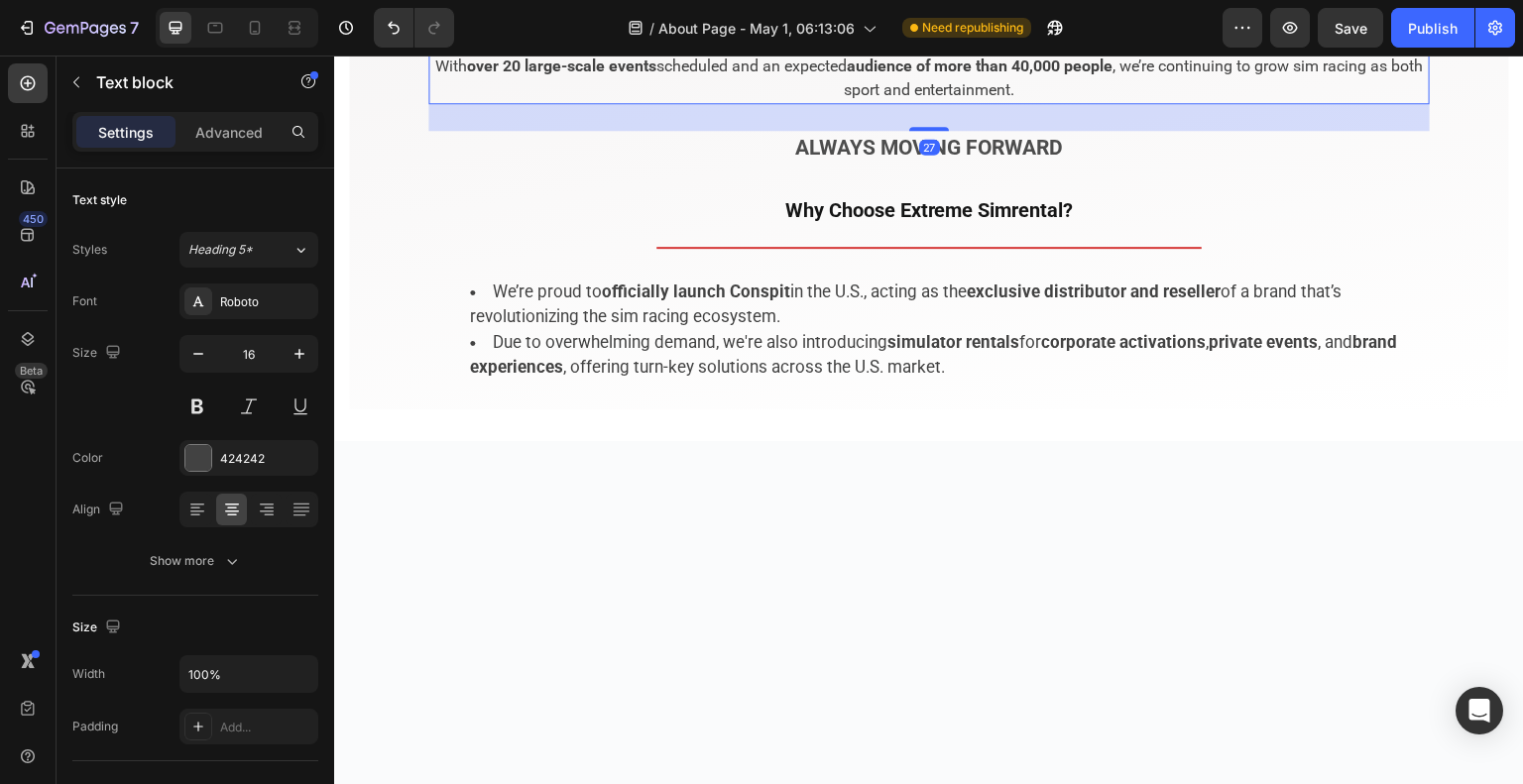 click 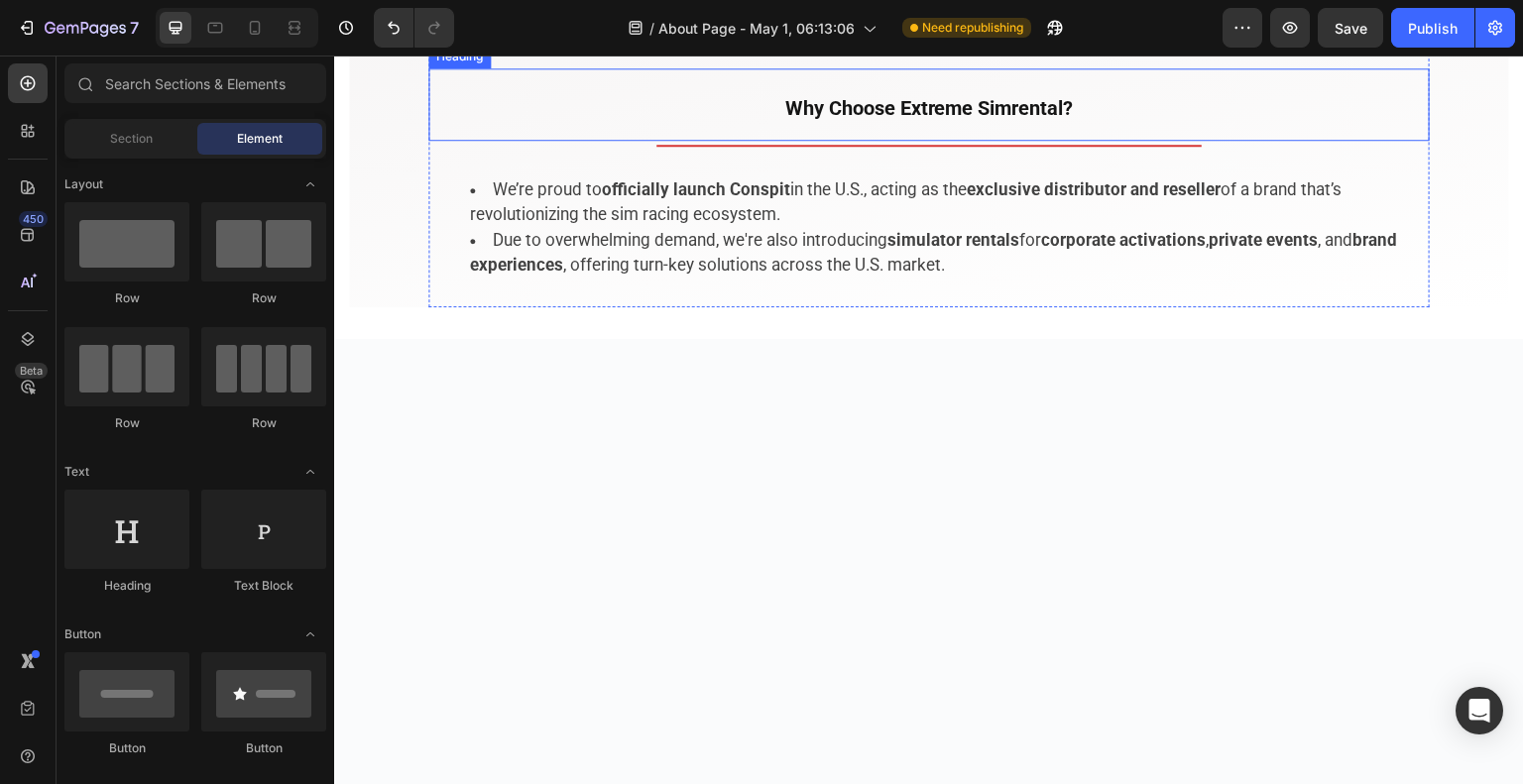 click on "Why Choose Extreme Simrental?" at bounding box center [929, 108] 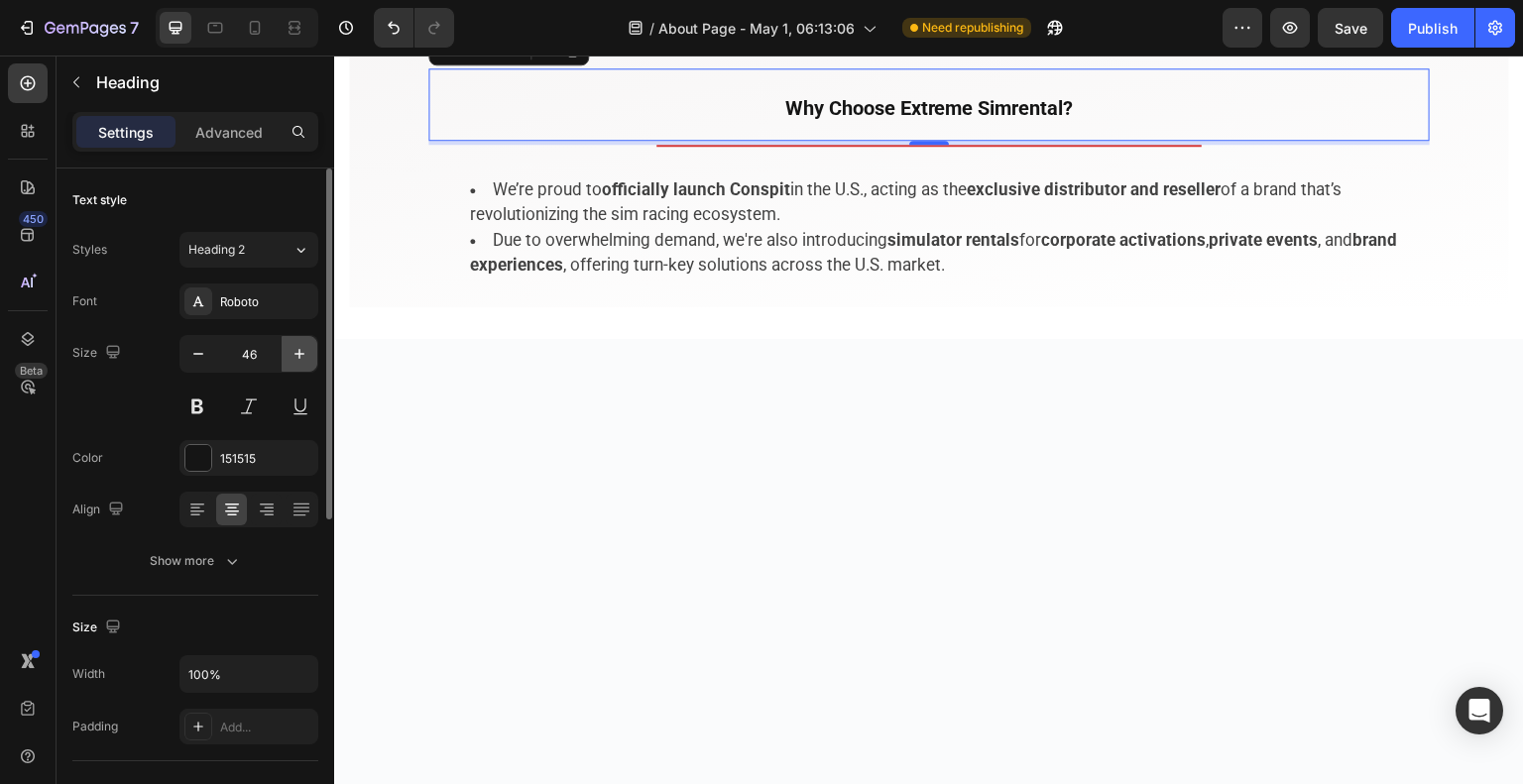 click 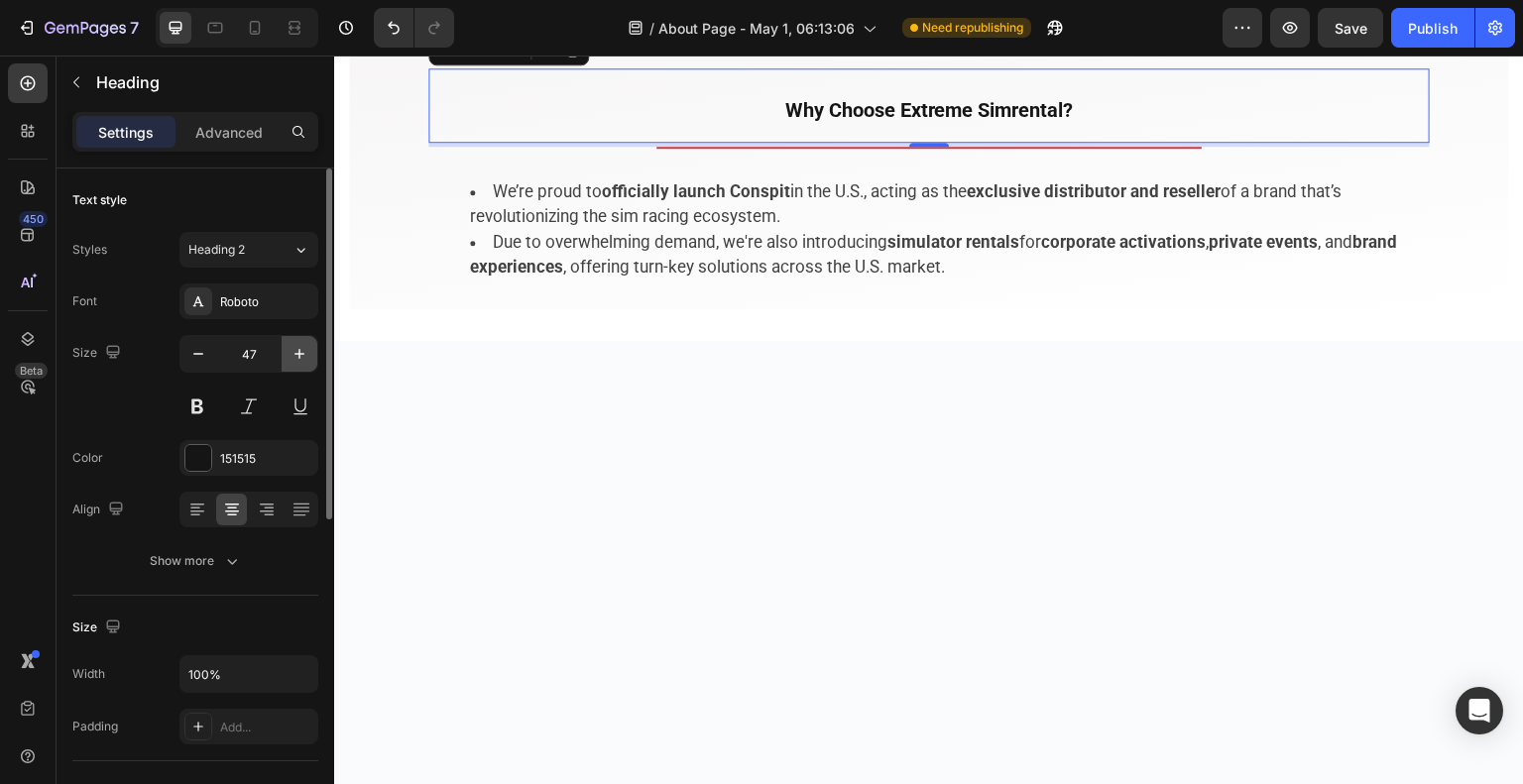 click 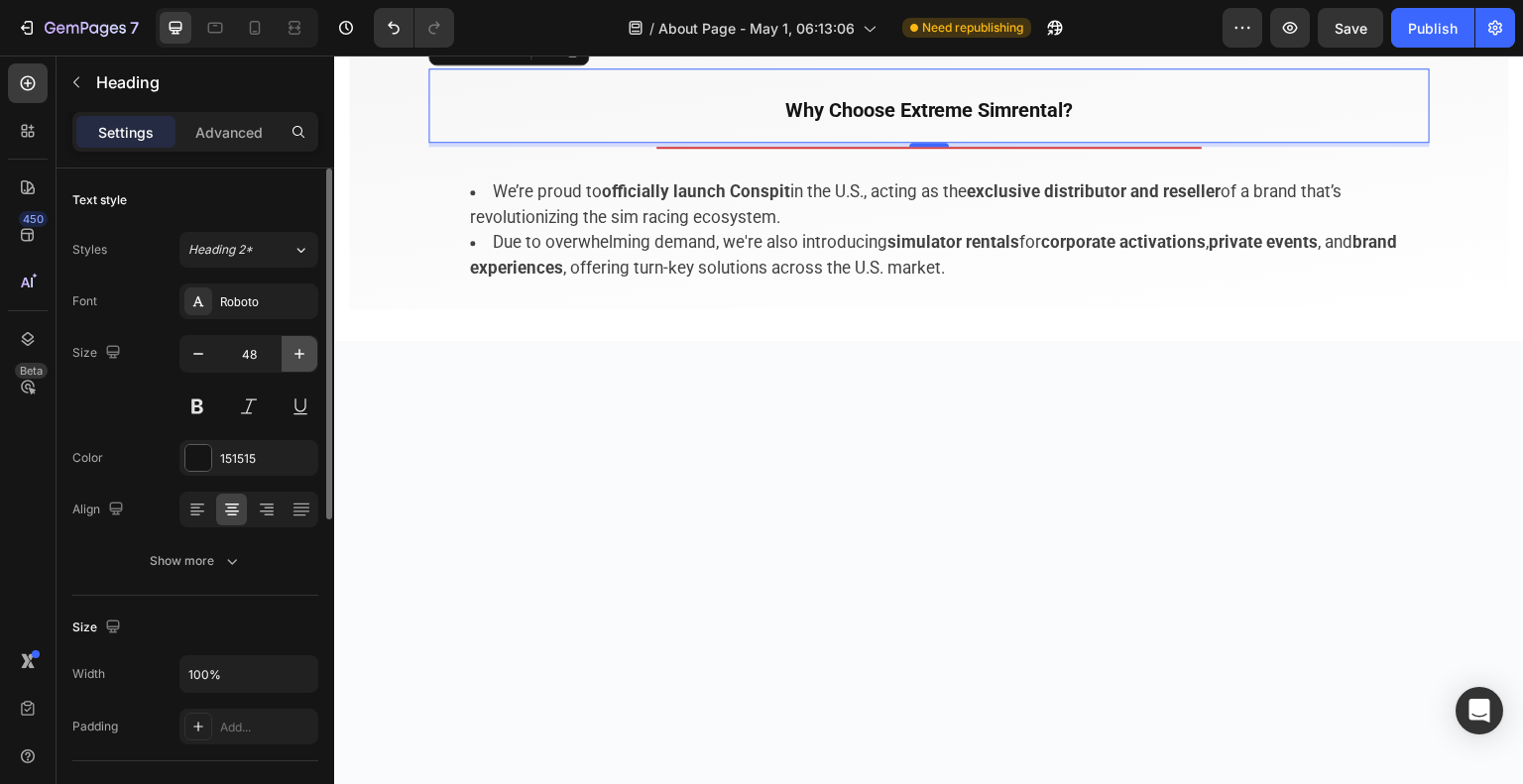 click 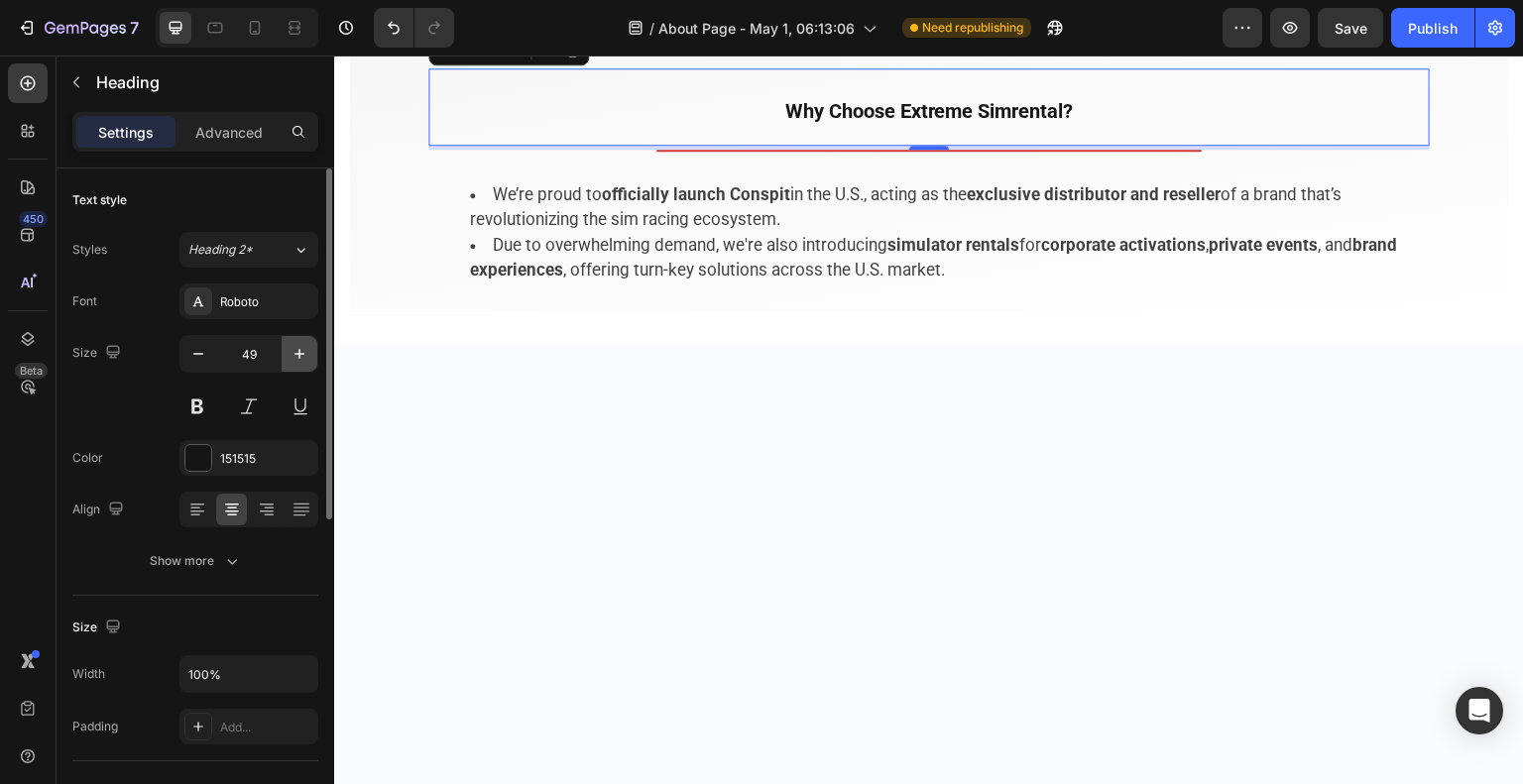 click 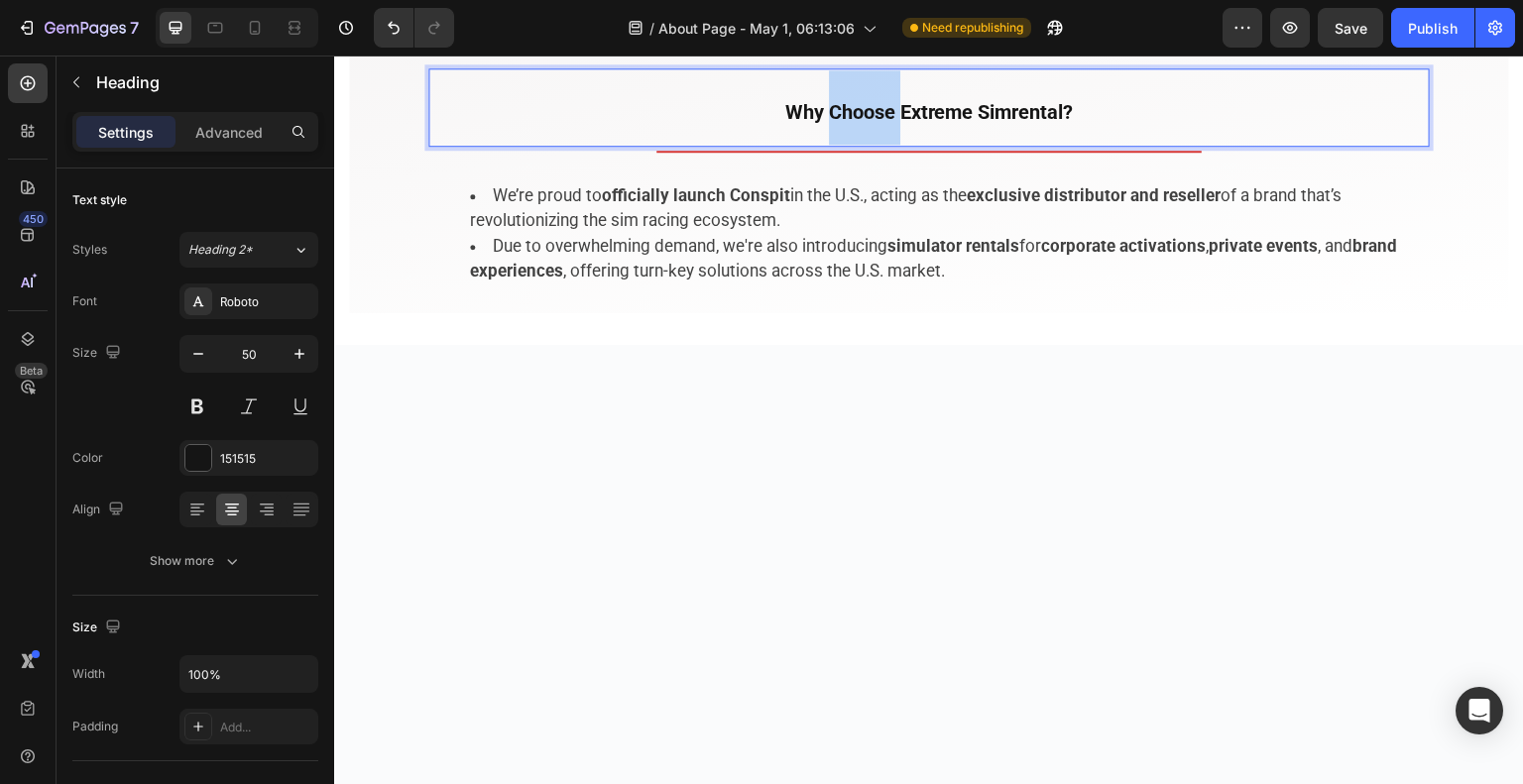 click on "Why Choose Extreme Simrental?" at bounding box center [929, 112] 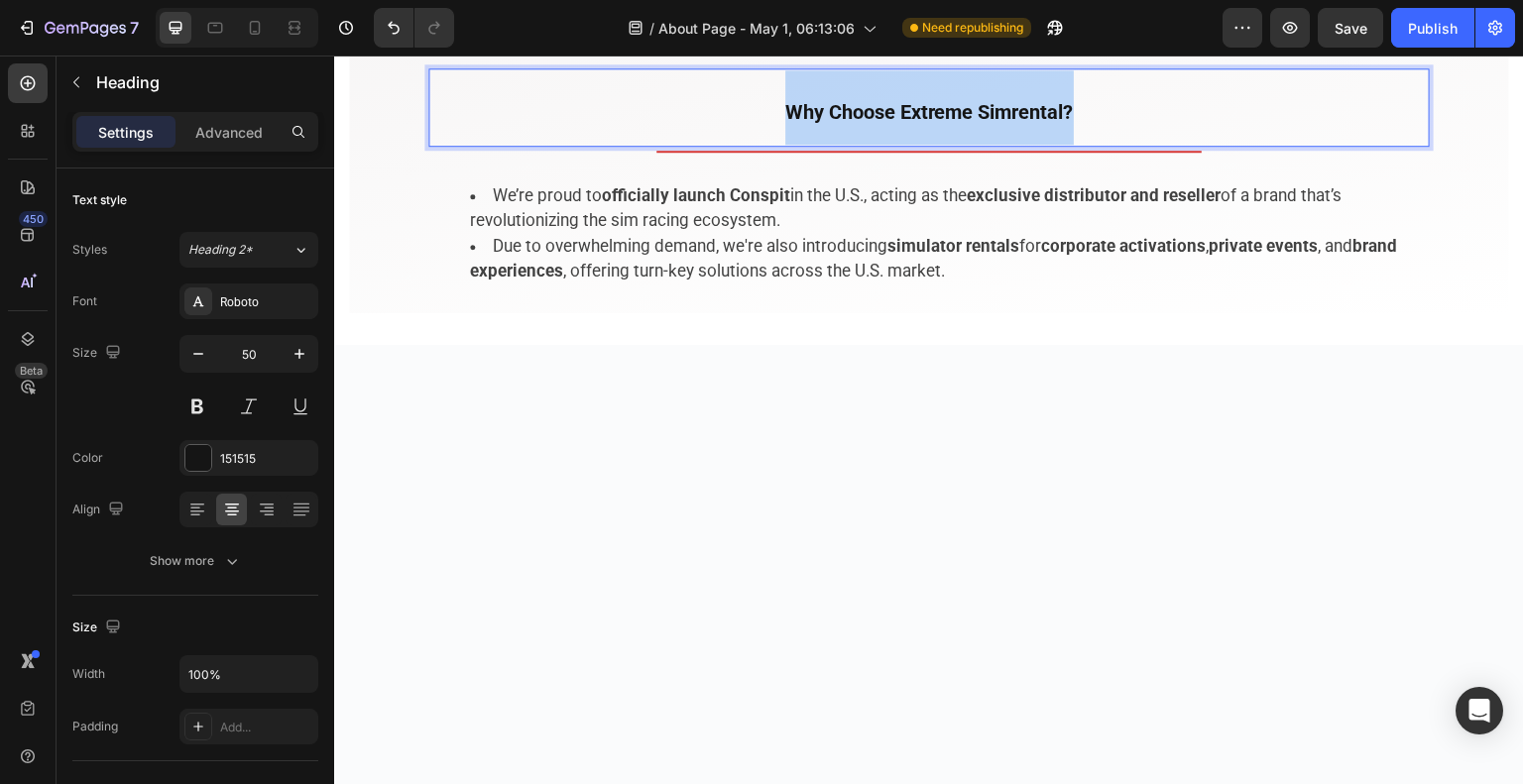 click on "Why Choose Extreme Simrental?" at bounding box center (929, 112) 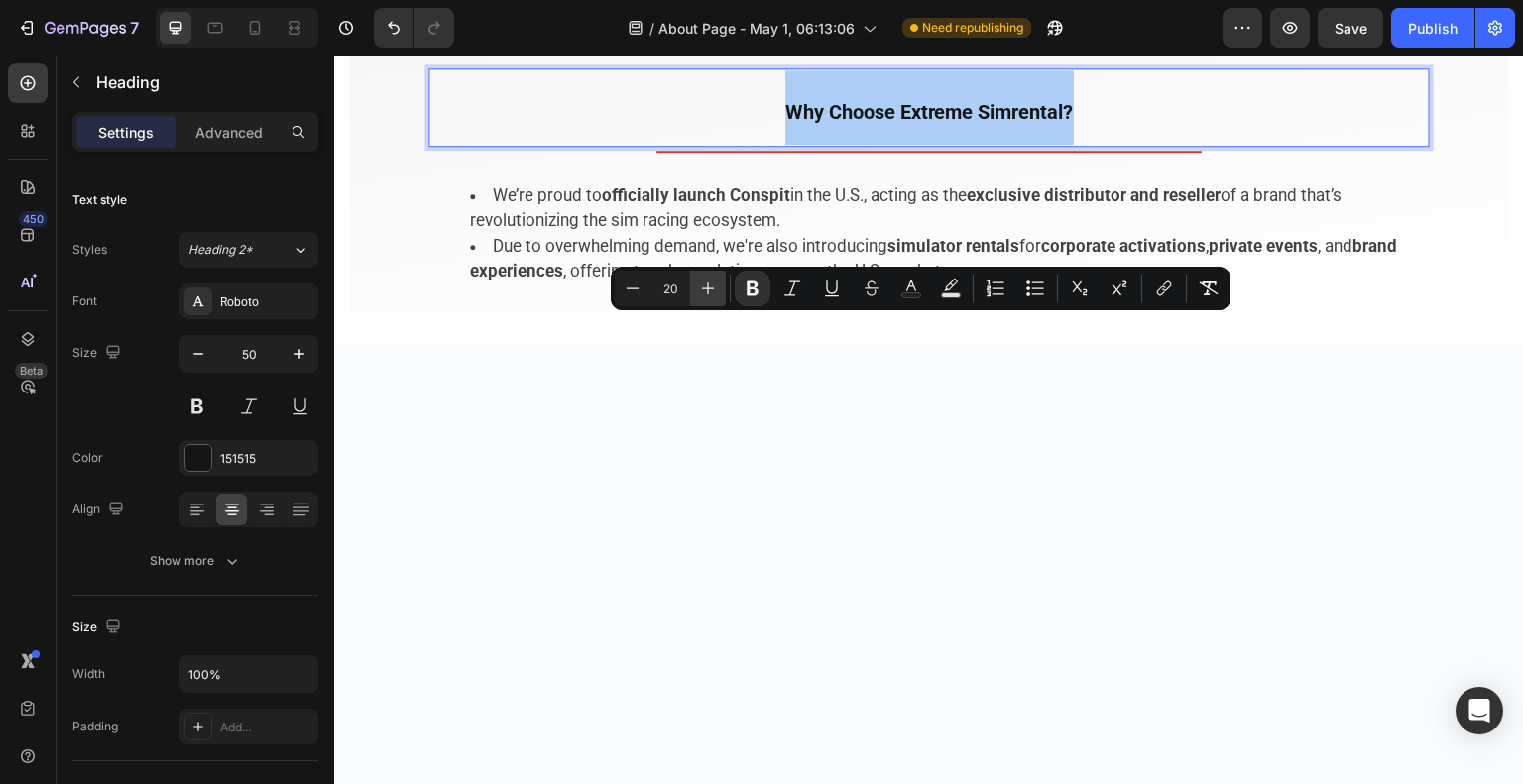 click 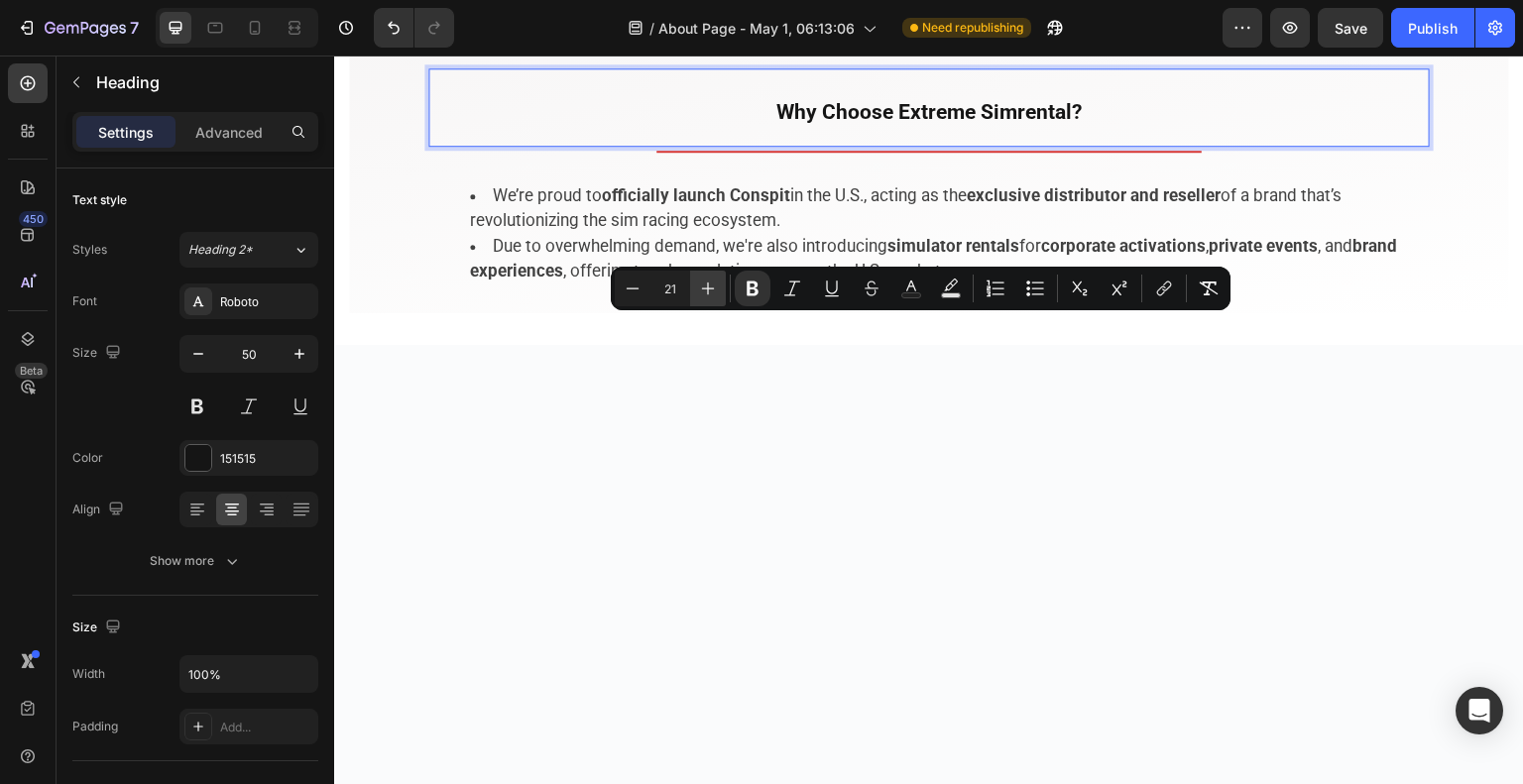 click 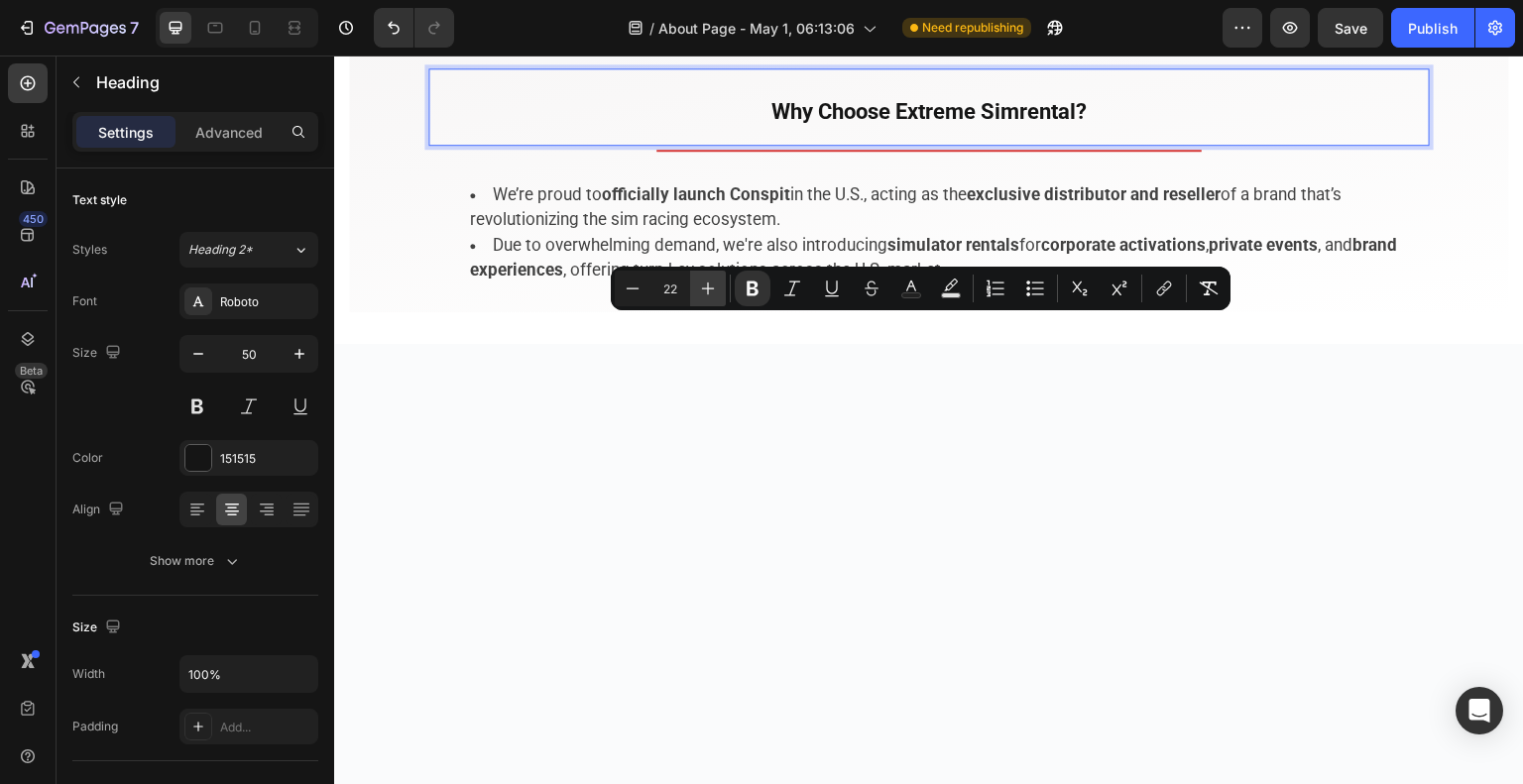 click 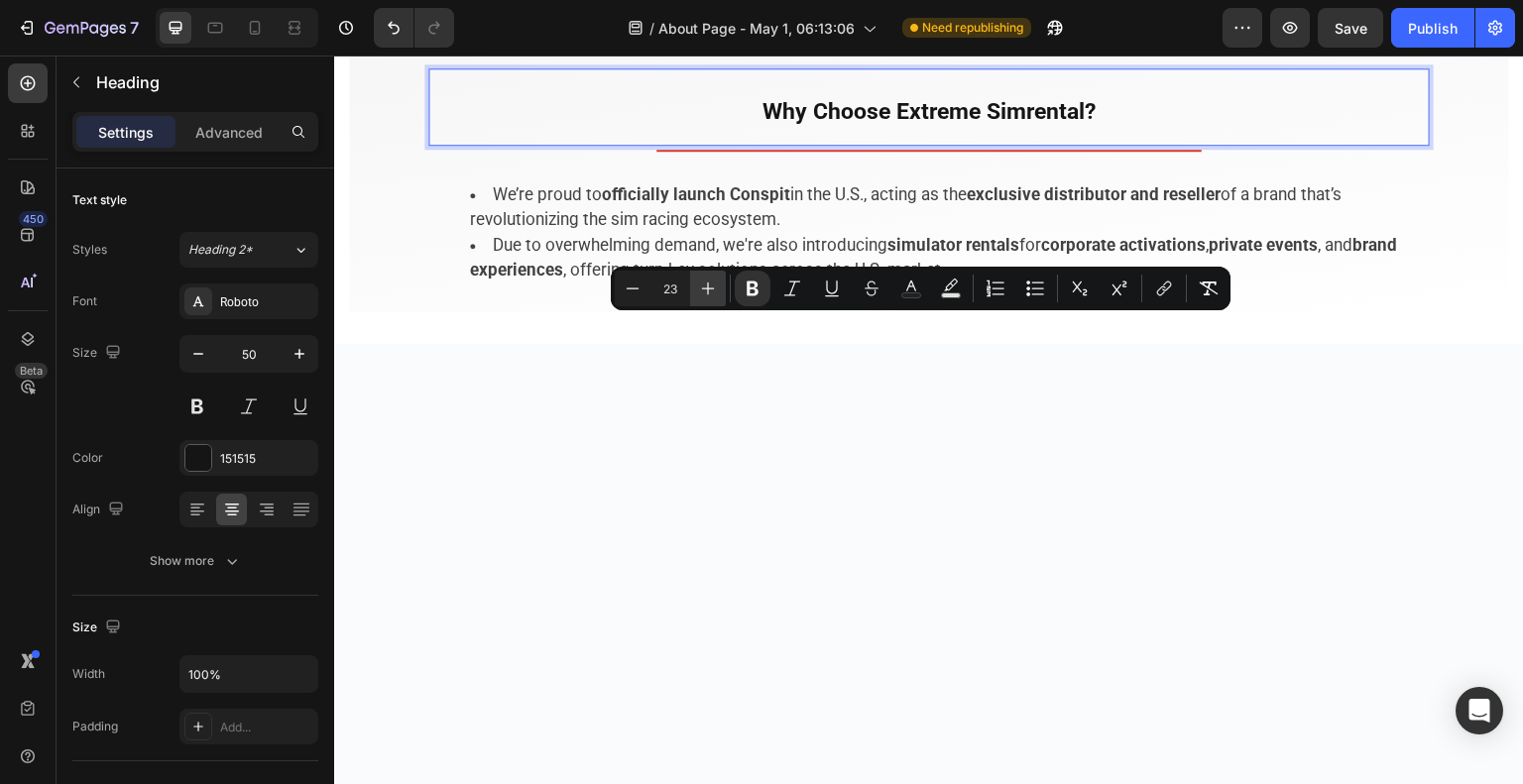 click 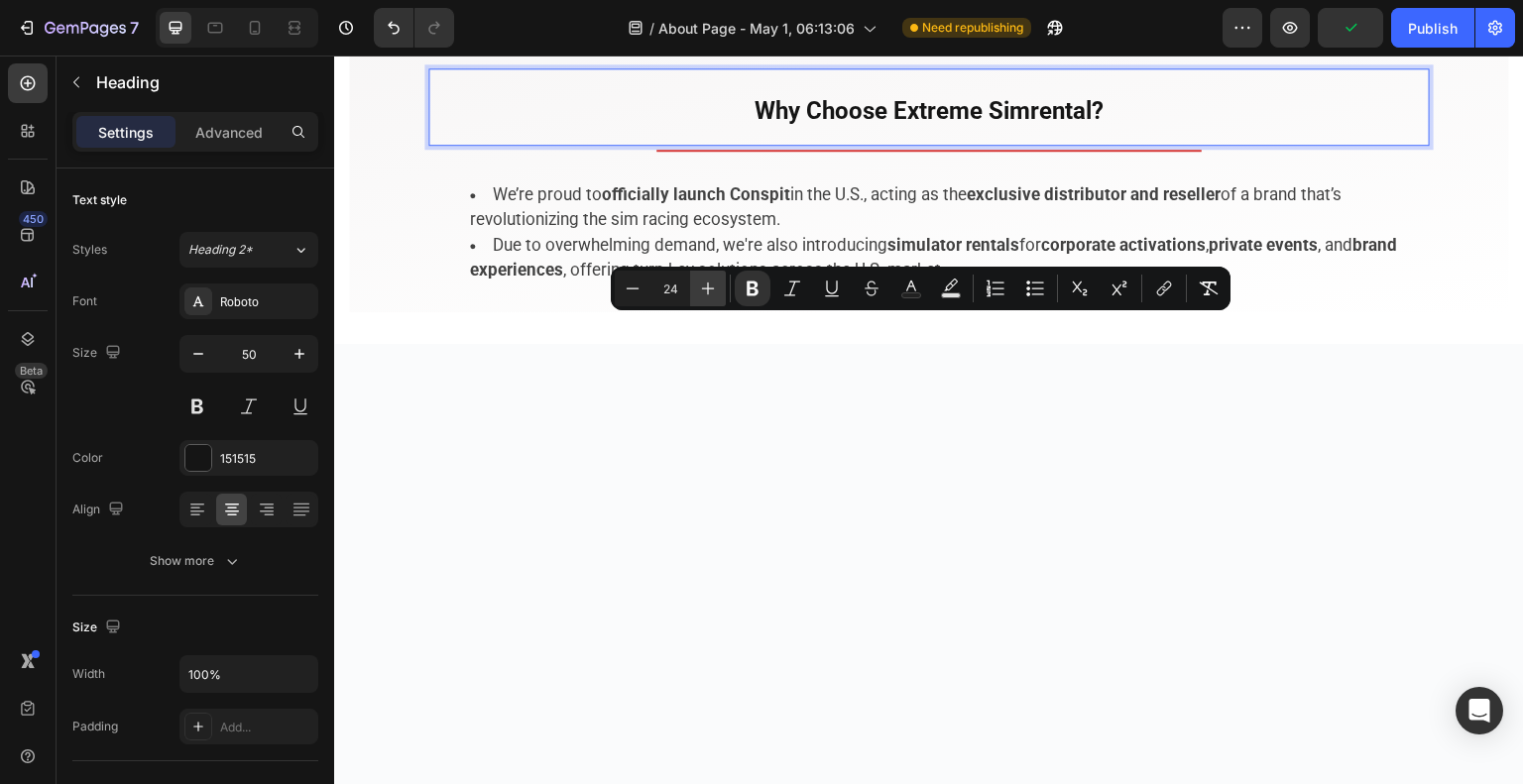click 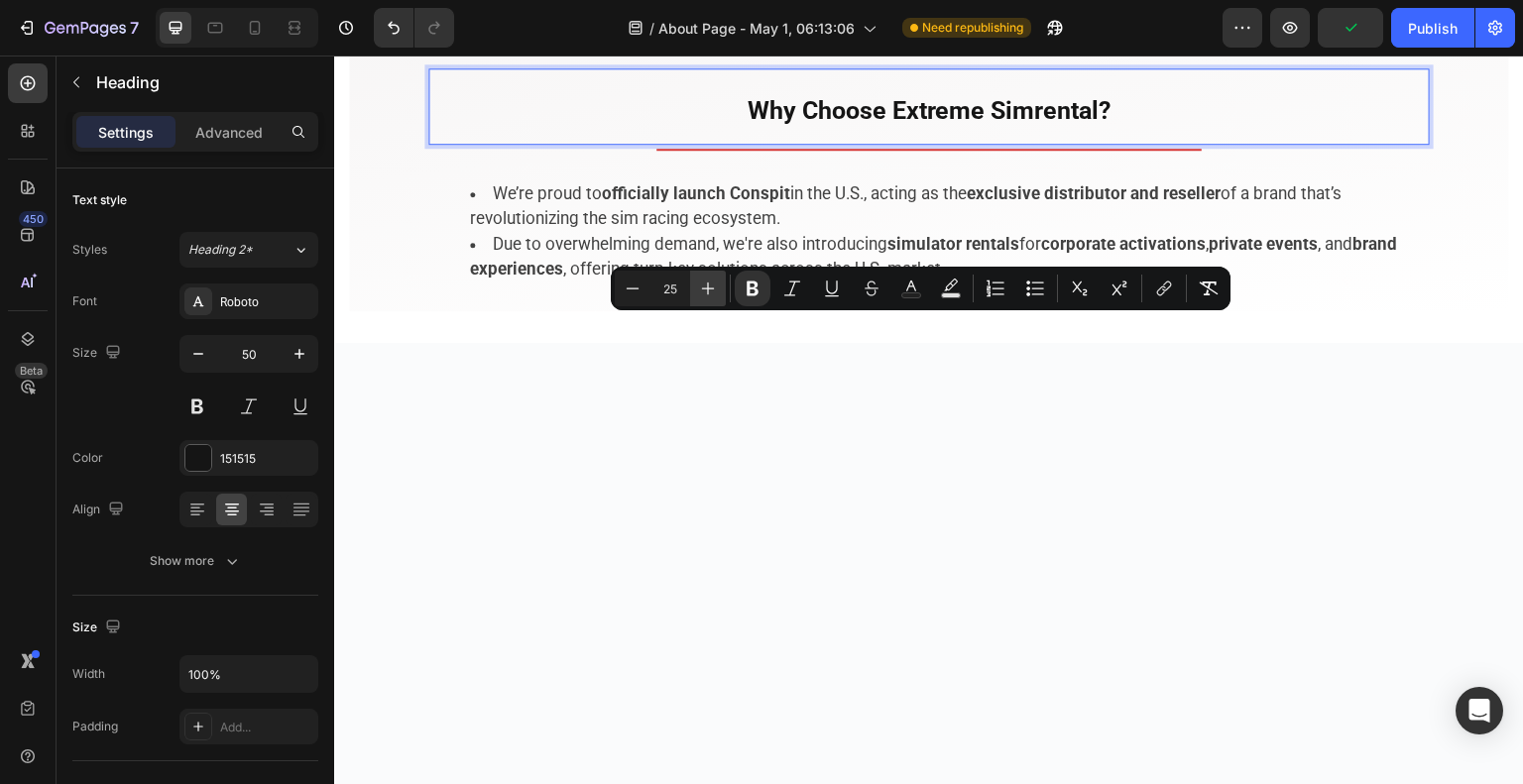 click 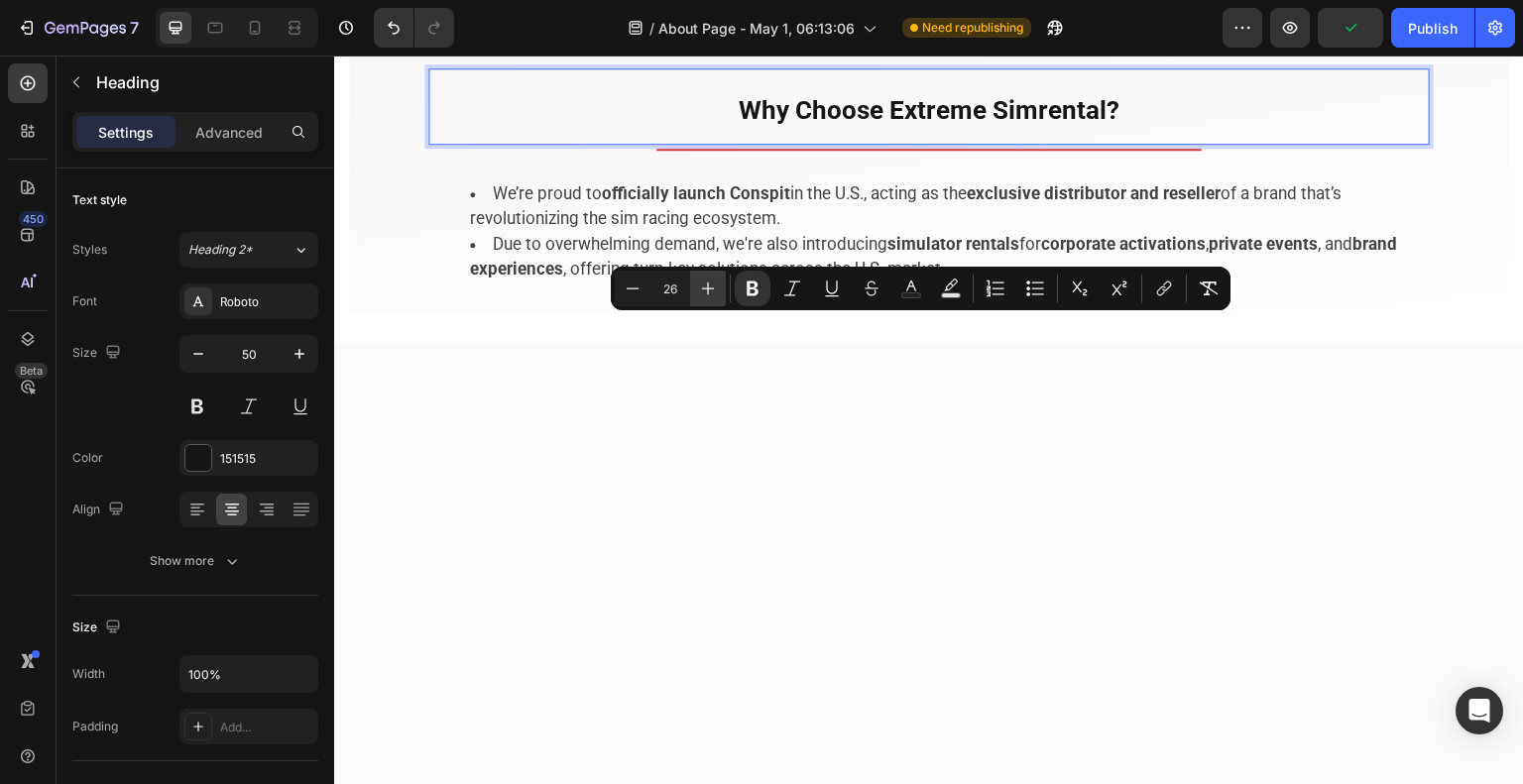click 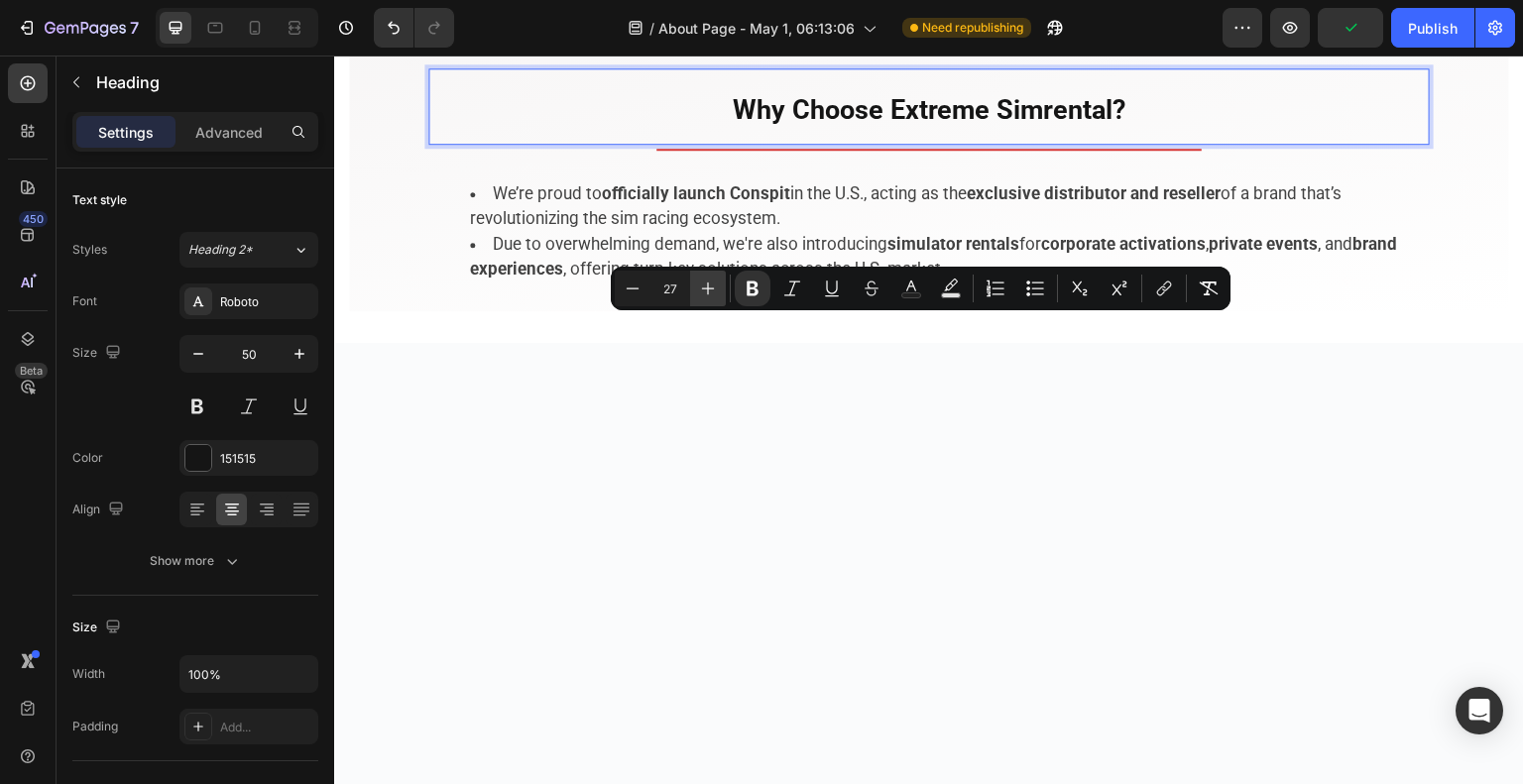 click 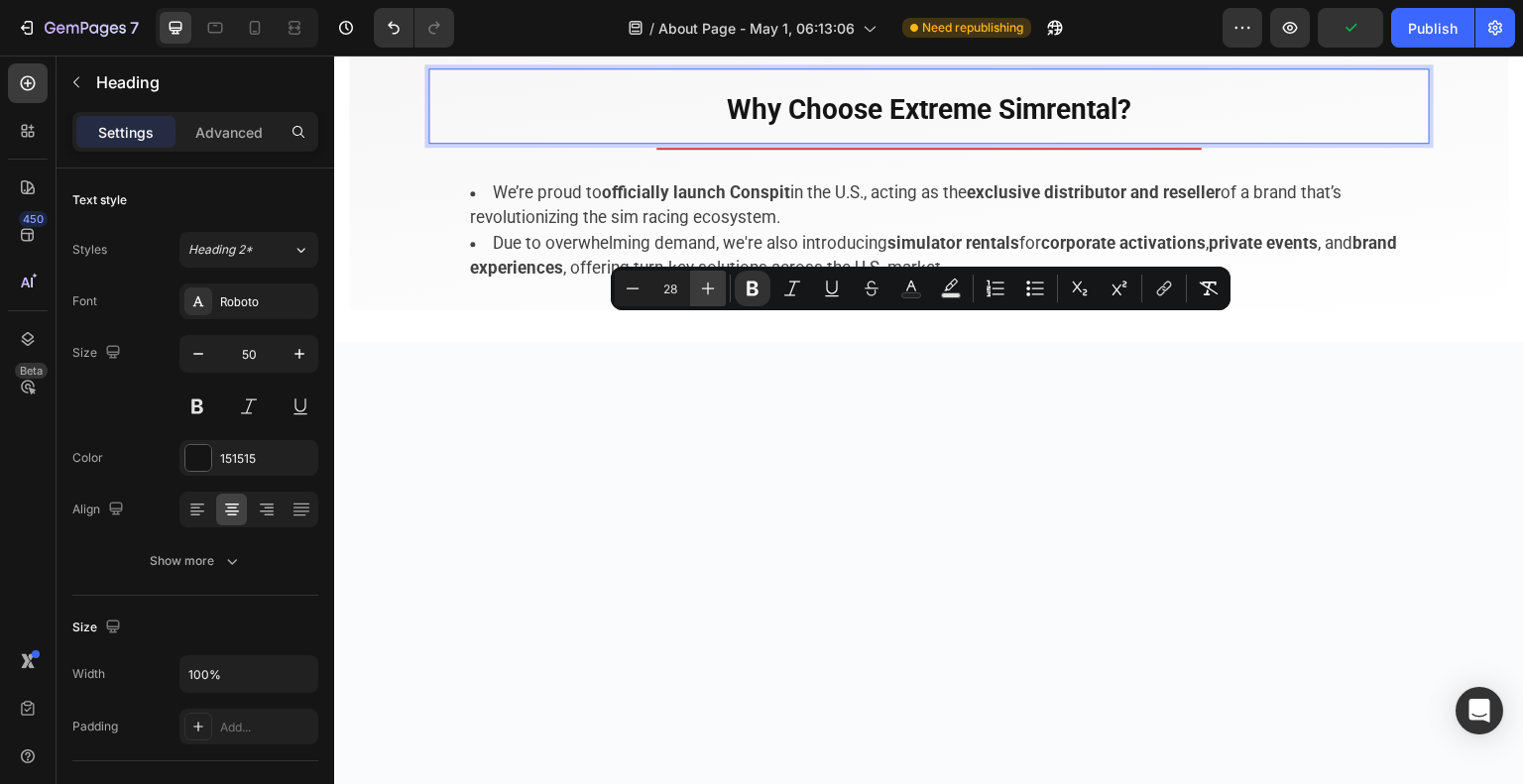 click 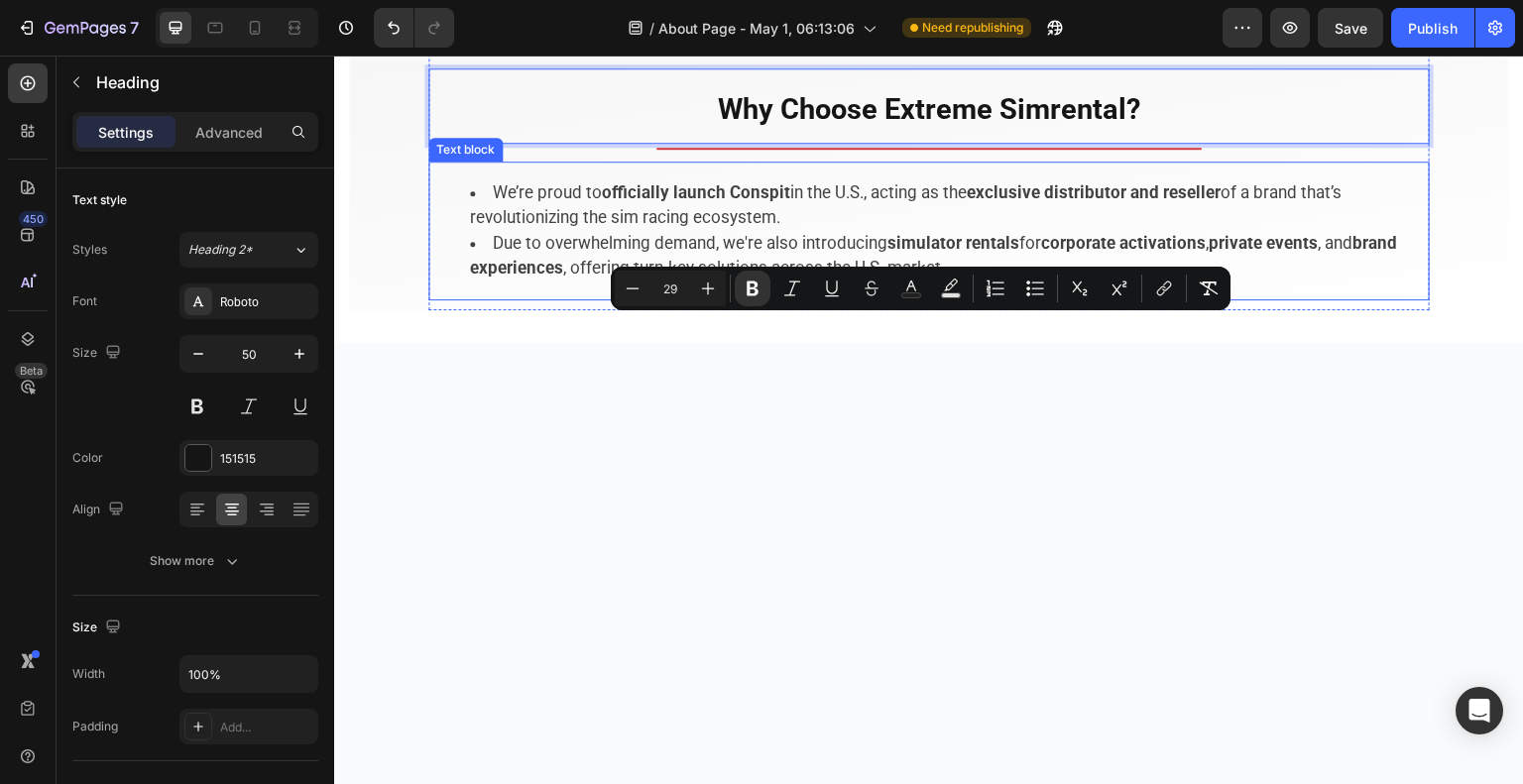 click on "We’re proud to officially launch Conspit in the U.S., acting as the exclusive distributor and reseller of a brand that’s revolutionizing the sim racing ecosystem. Due to overwhelming demand, we're also introducing simulator rentals for corporate activations, private events, and brand experiences, offering turn-key solutions across the U.S. market." at bounding box center (929, 231) 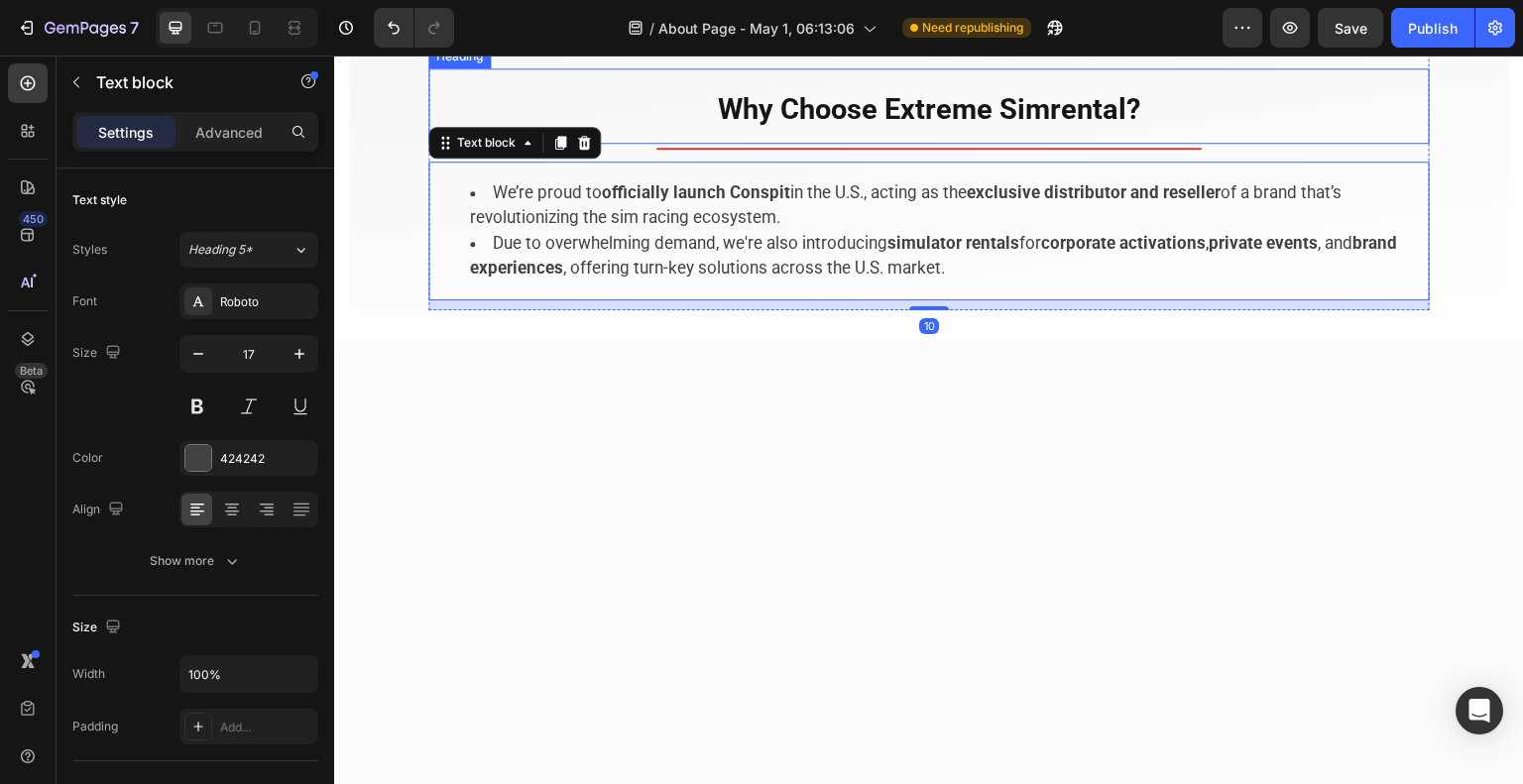 click on "Why Choose Extreme Simrental?" at bounding box center (929, 109) 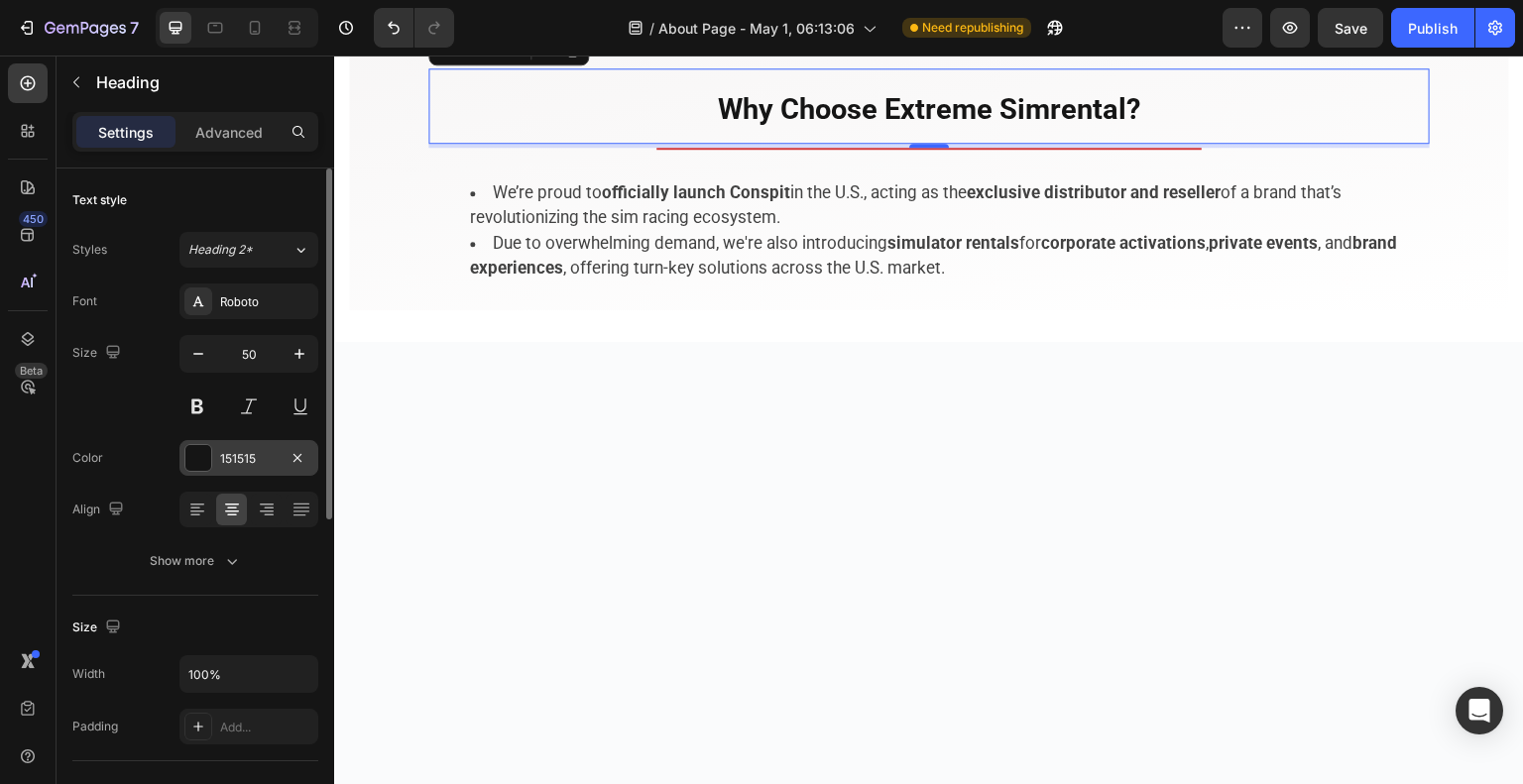 click at bounding box center (198, 458) 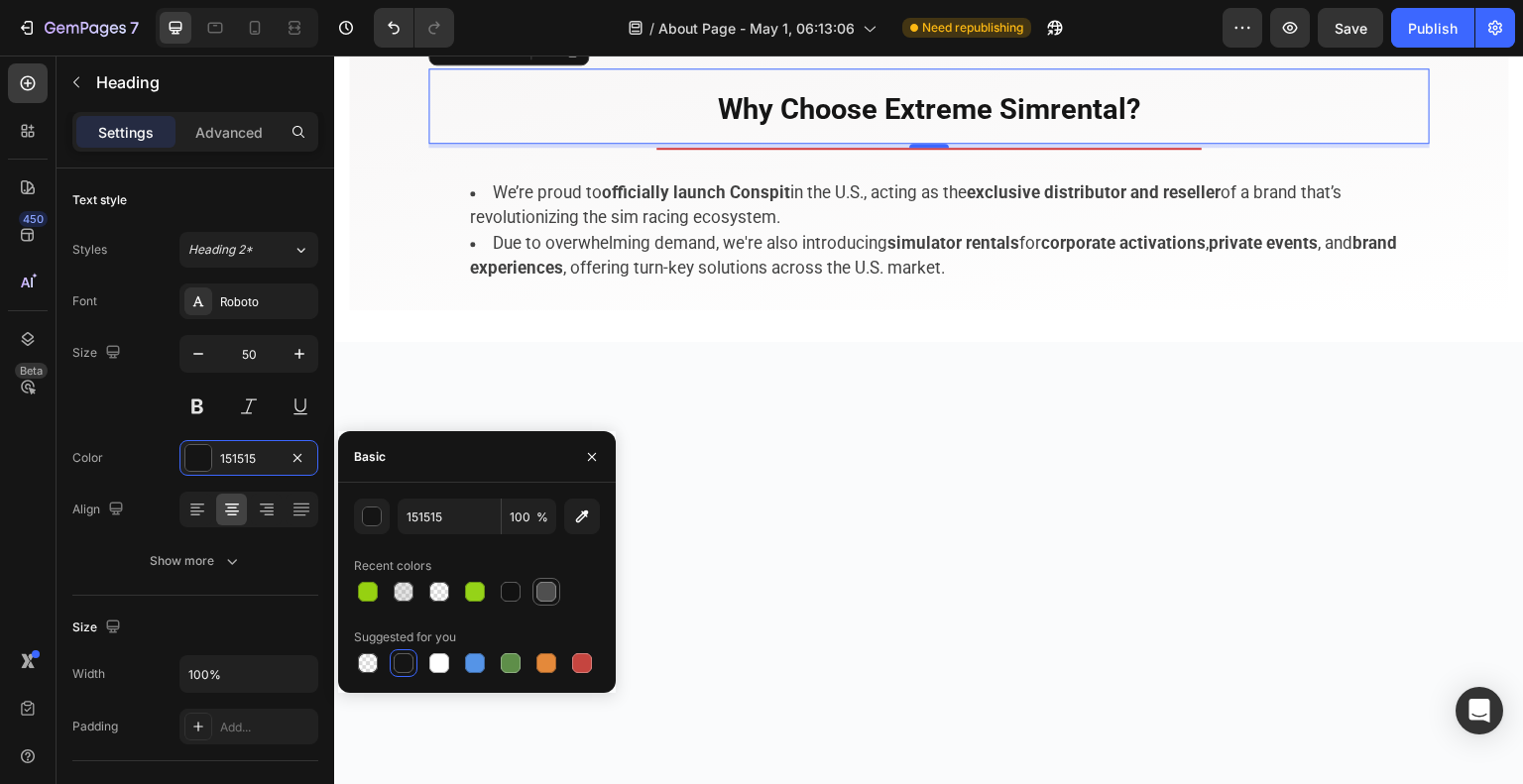 click at bounding box center (546, 592) 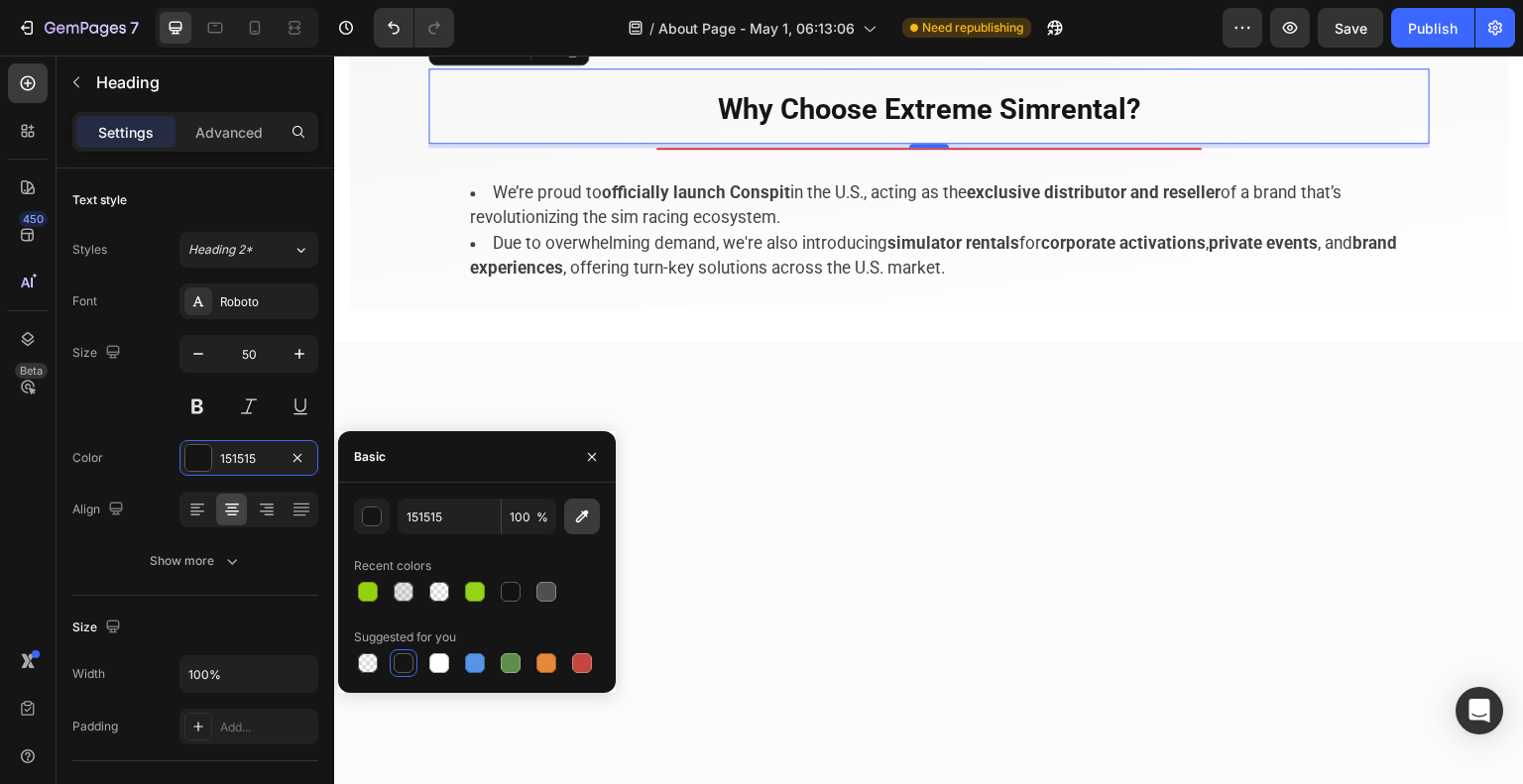 type on "4F4F4F" 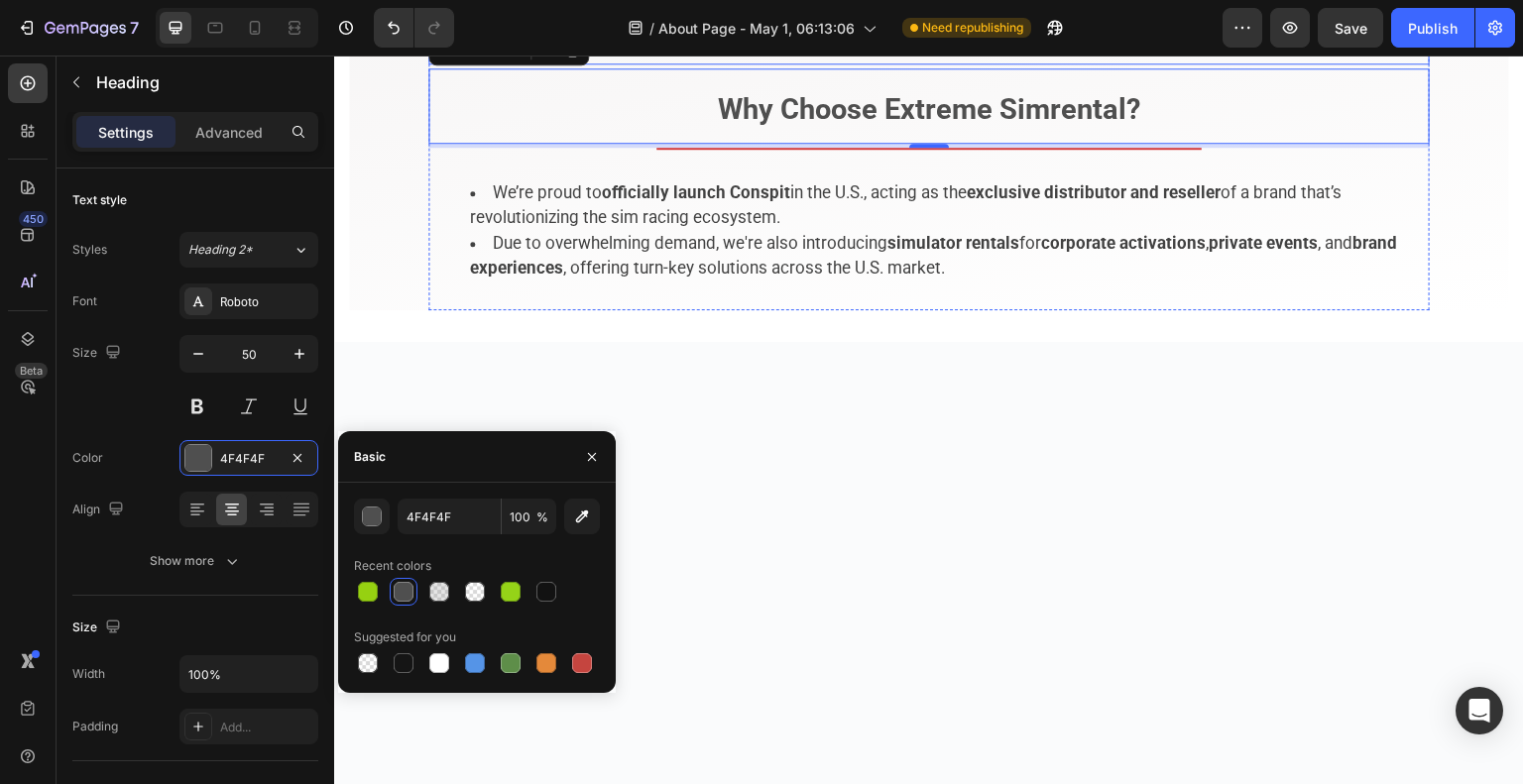 click on "Always Moving Forward" at bounding box center [929, 47] 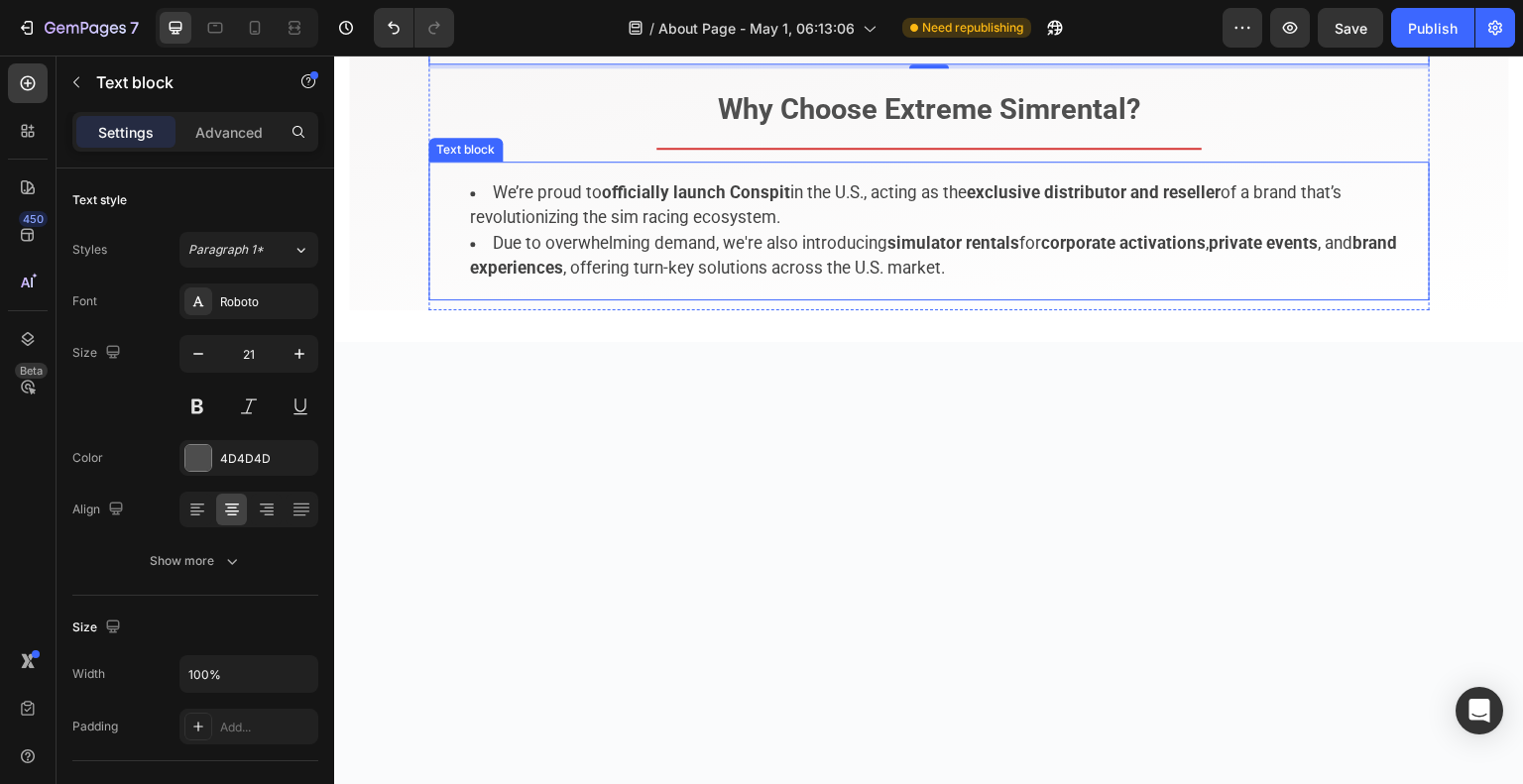 click on "officially launch Conspit" at bounding box center [696, 192] 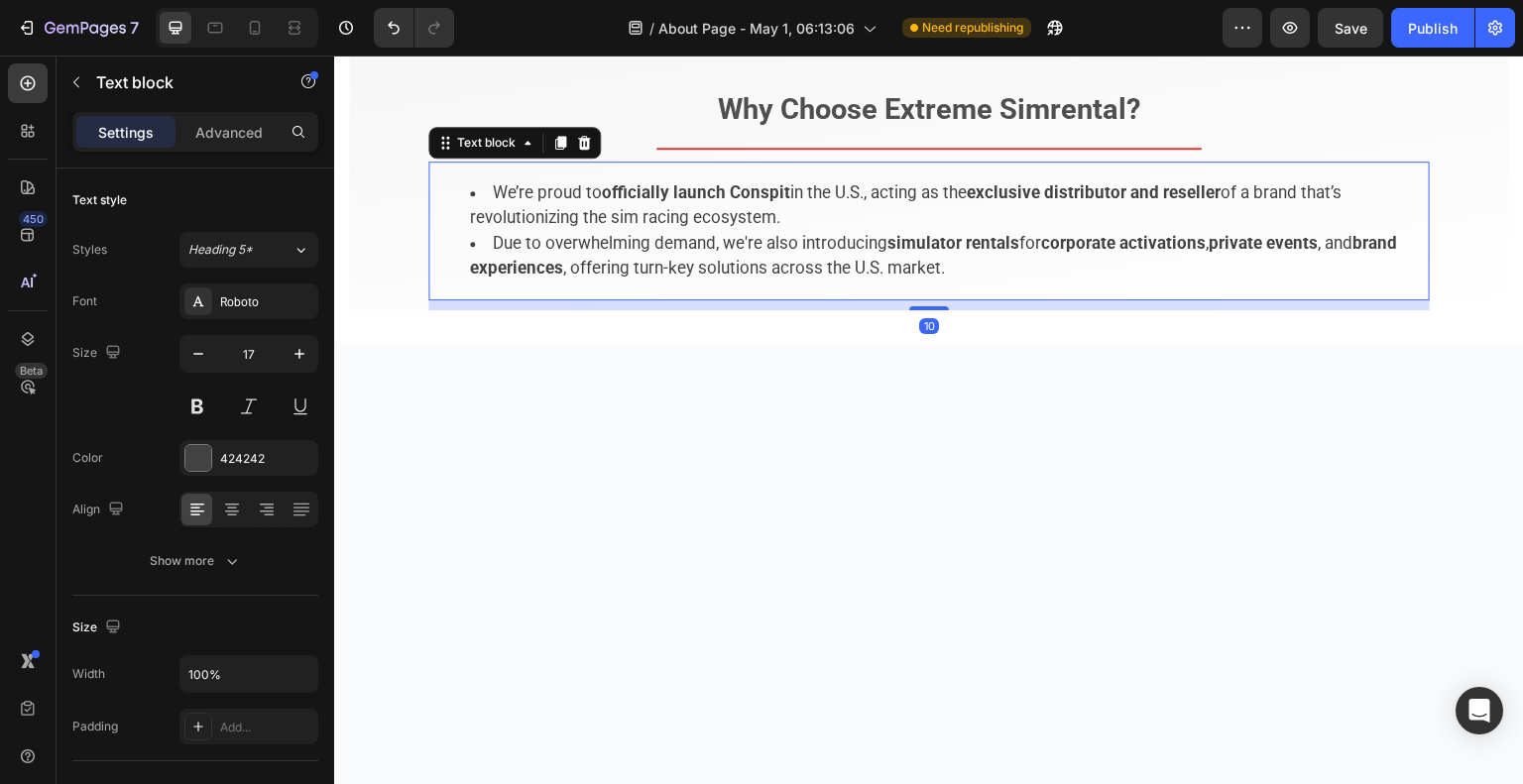 click on "officially launch Conspit" at bounding box center [696, 192] 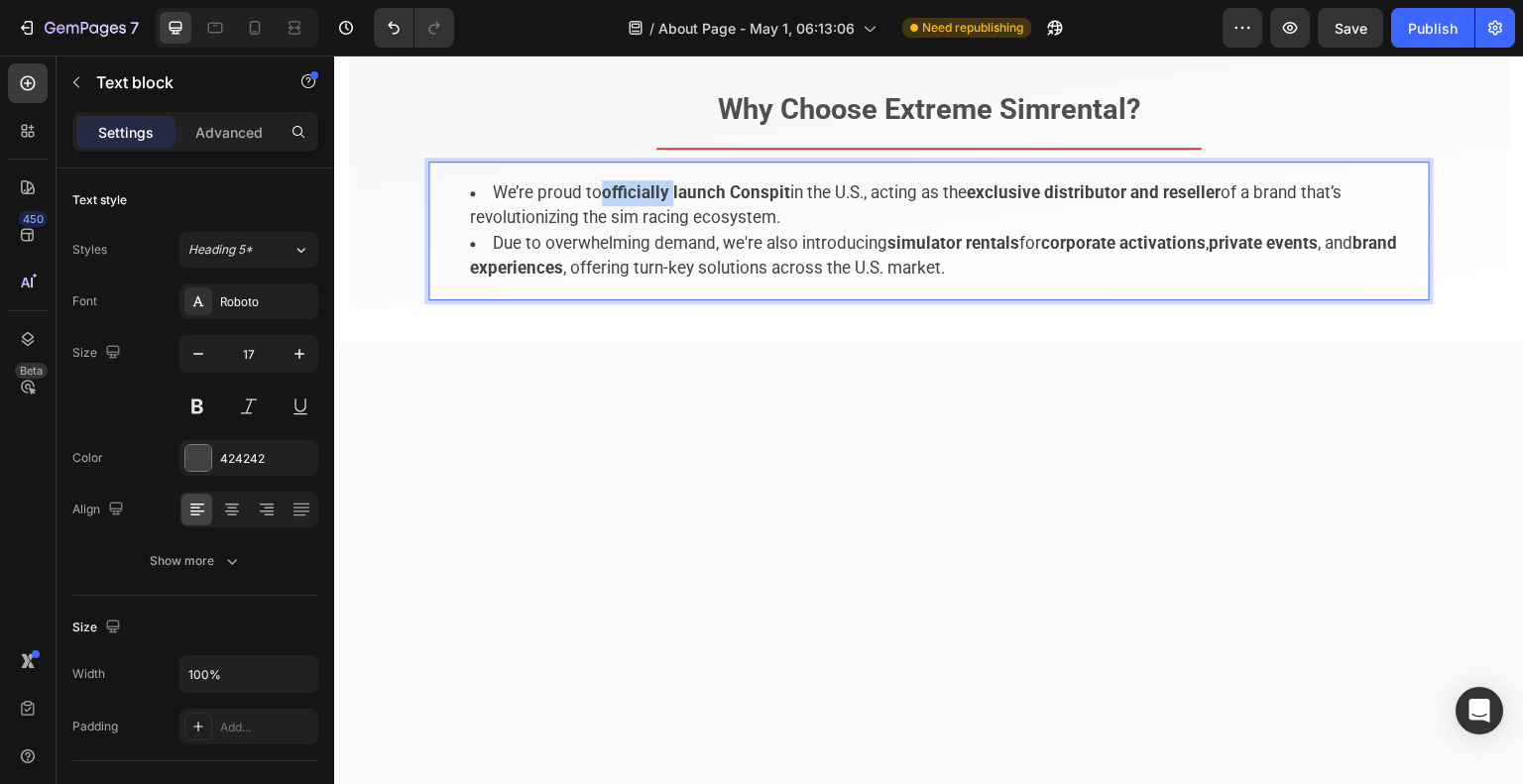 click on "officially launch Conspit" at bounding box center (696, 192) 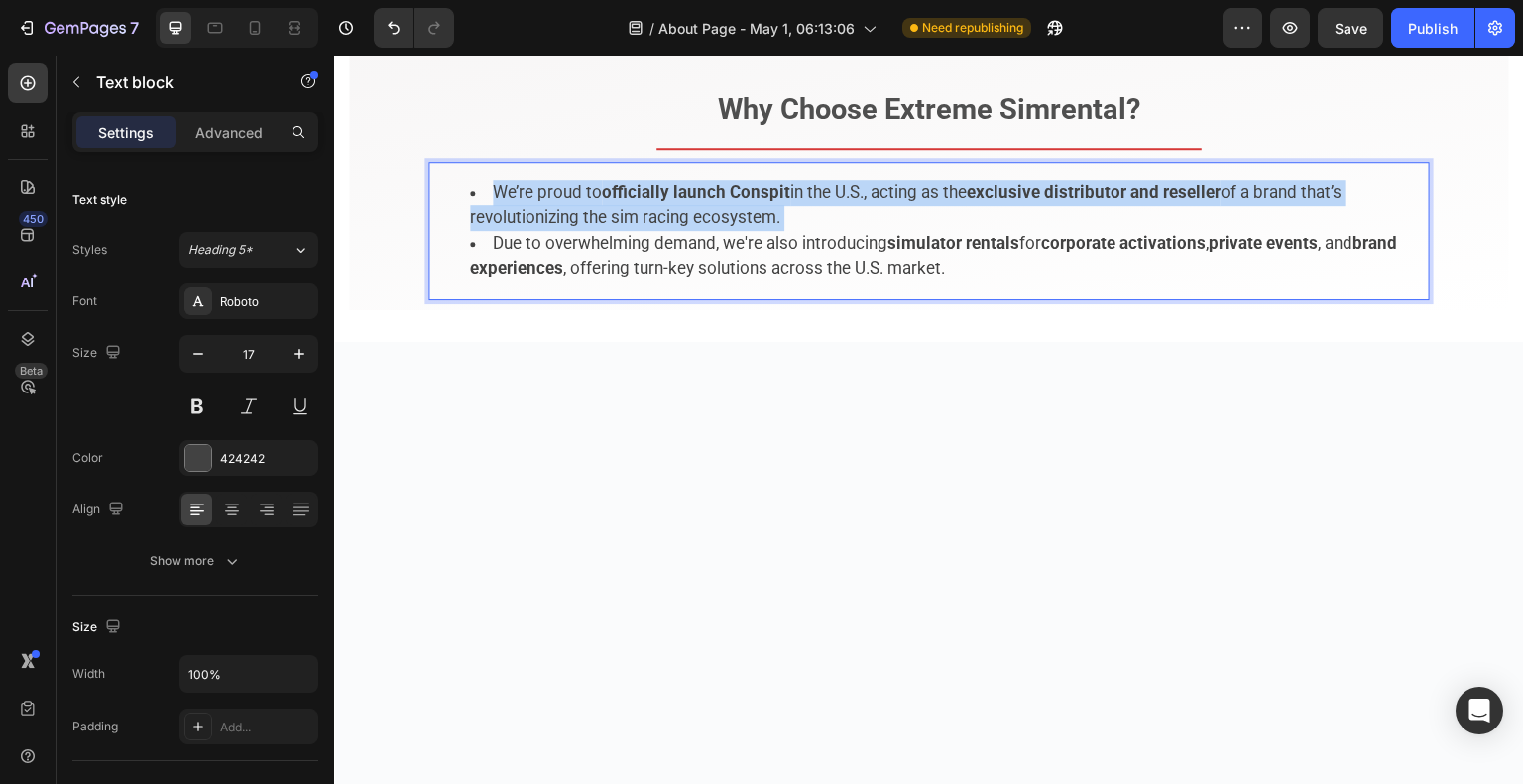 click on "officially launch Conspit" at bounding box center (696, 192) 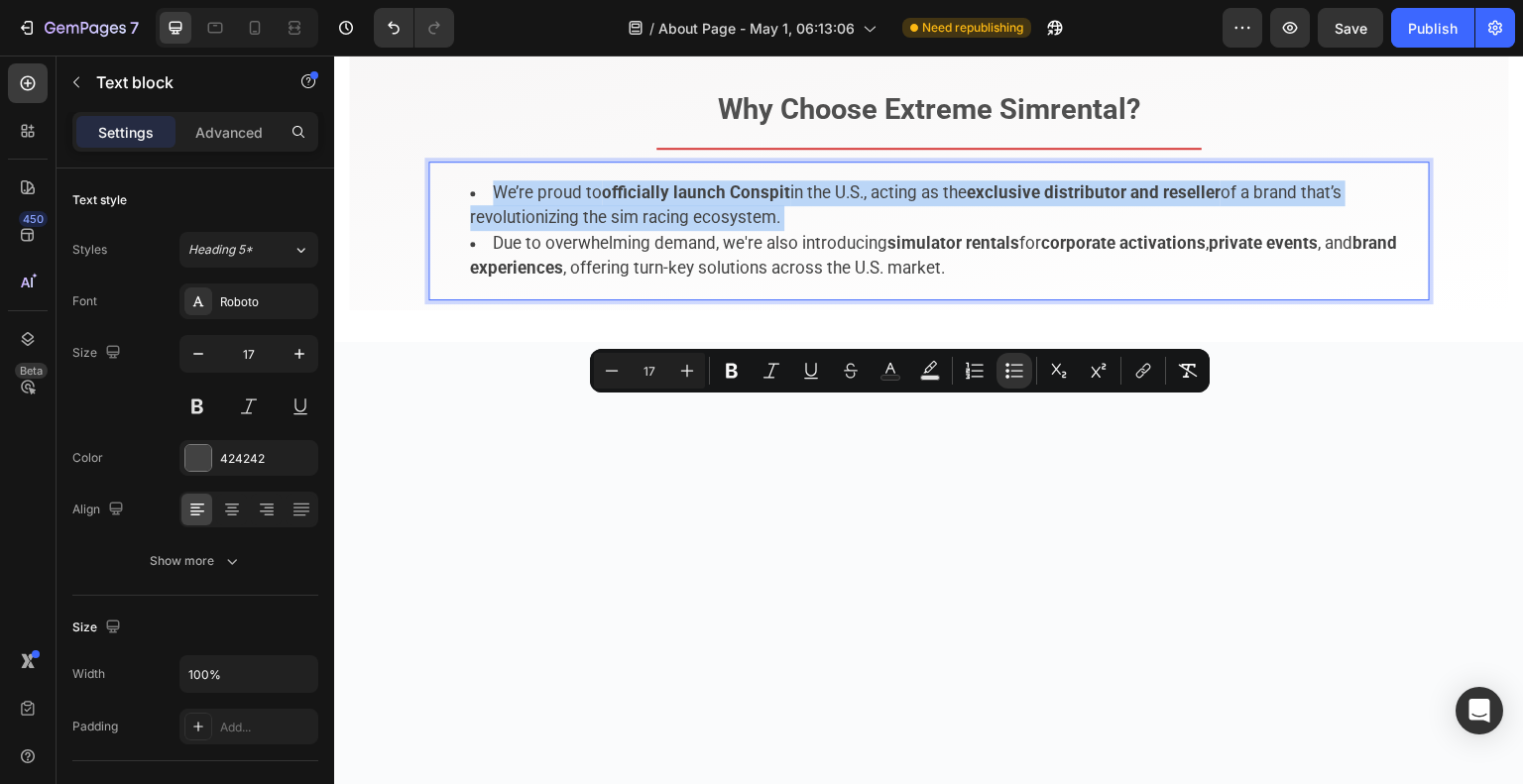 click on "officially launch Conspit" at bounding box center (696, 192) 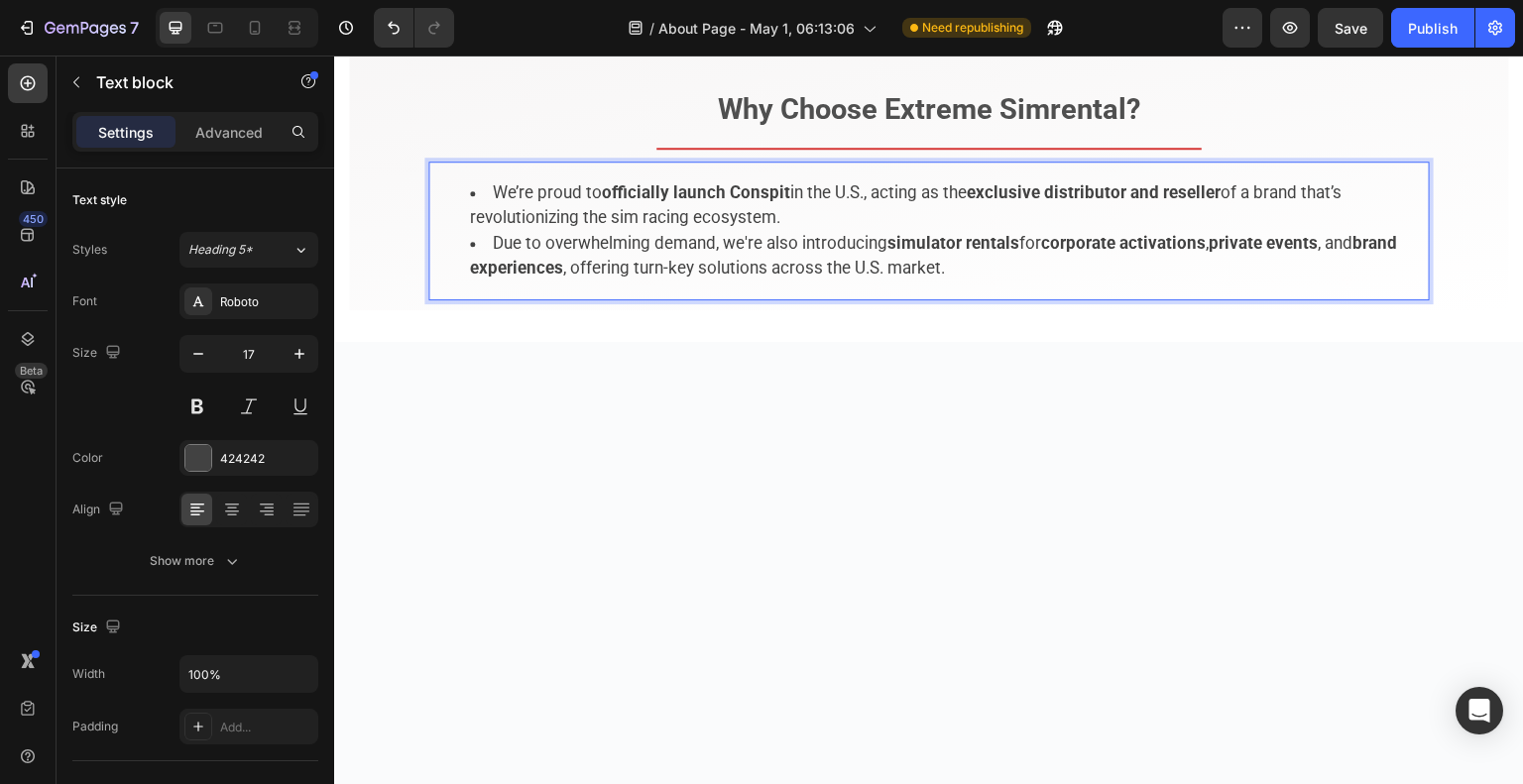 click on "Due to overwhelming demand, we're also introducing simulator rentals for corporate activations, private events, and brand experiences, offering turn-key solutions across the U.S. market." at bounding box center [949, 256] 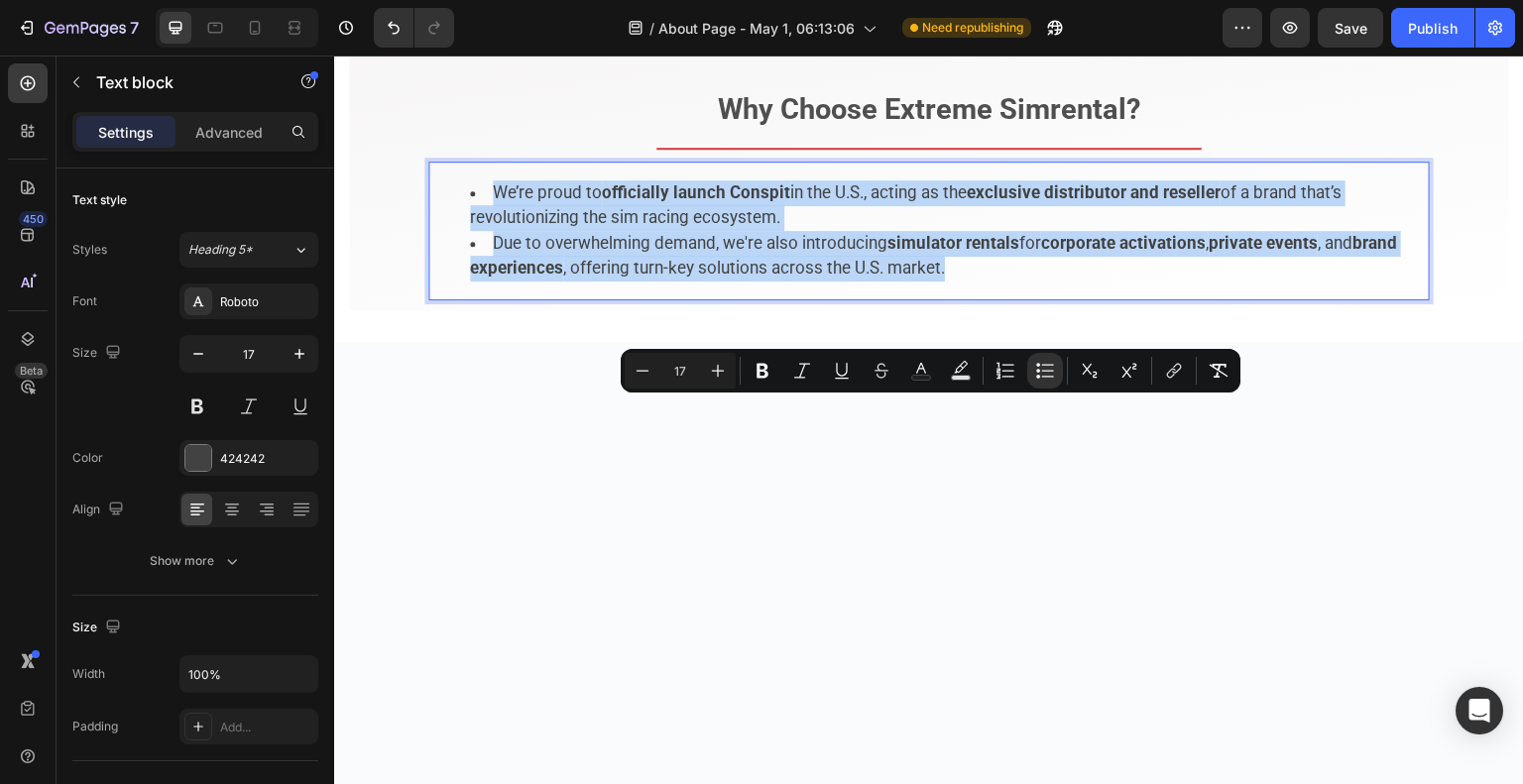 drag, startPoint x: 1026, startPoint y: 485, endPoint x: 456, endPoint y: 414, distance: 574.4049 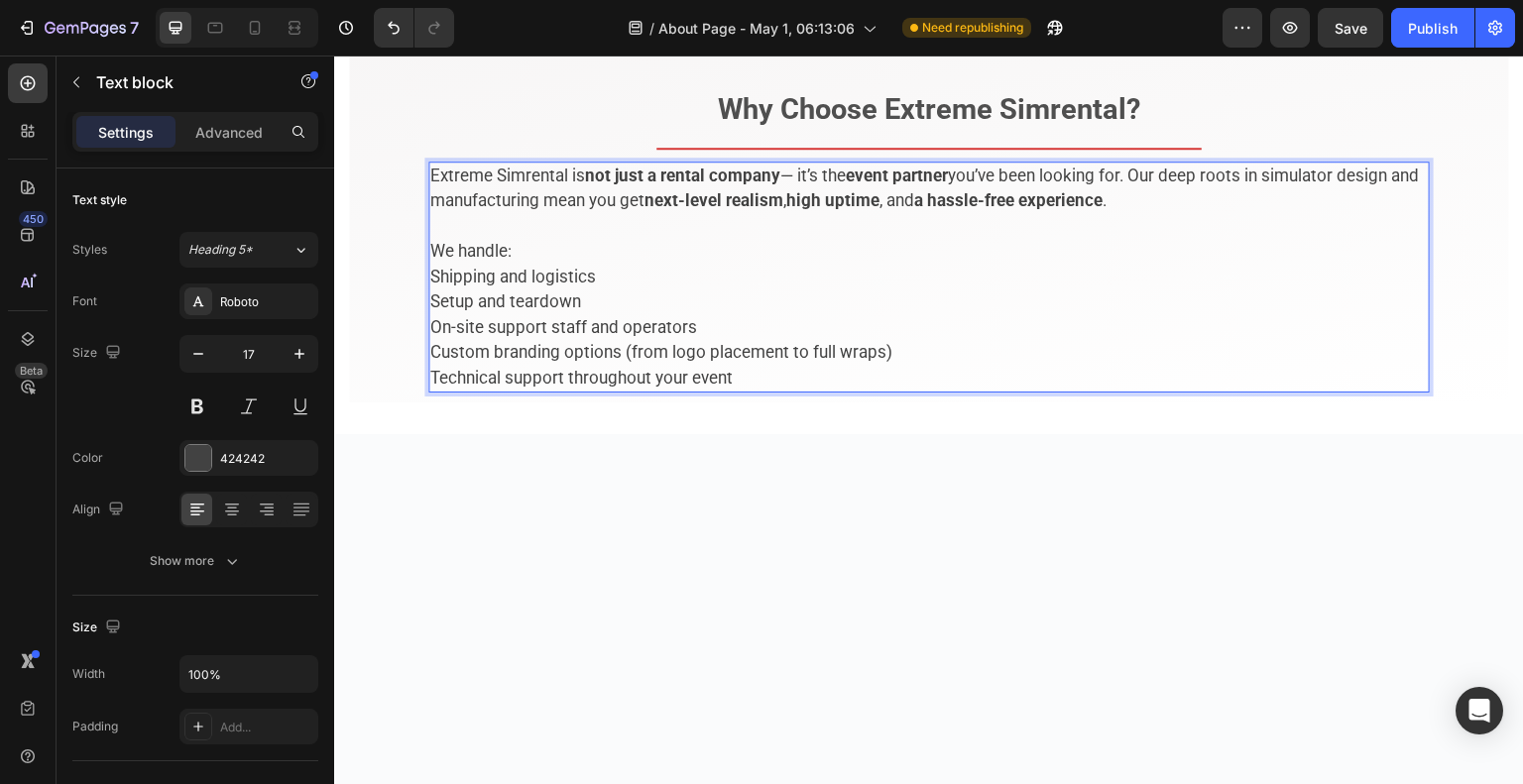 click on "Shipping and logistics" at bounding box center (929, 278) 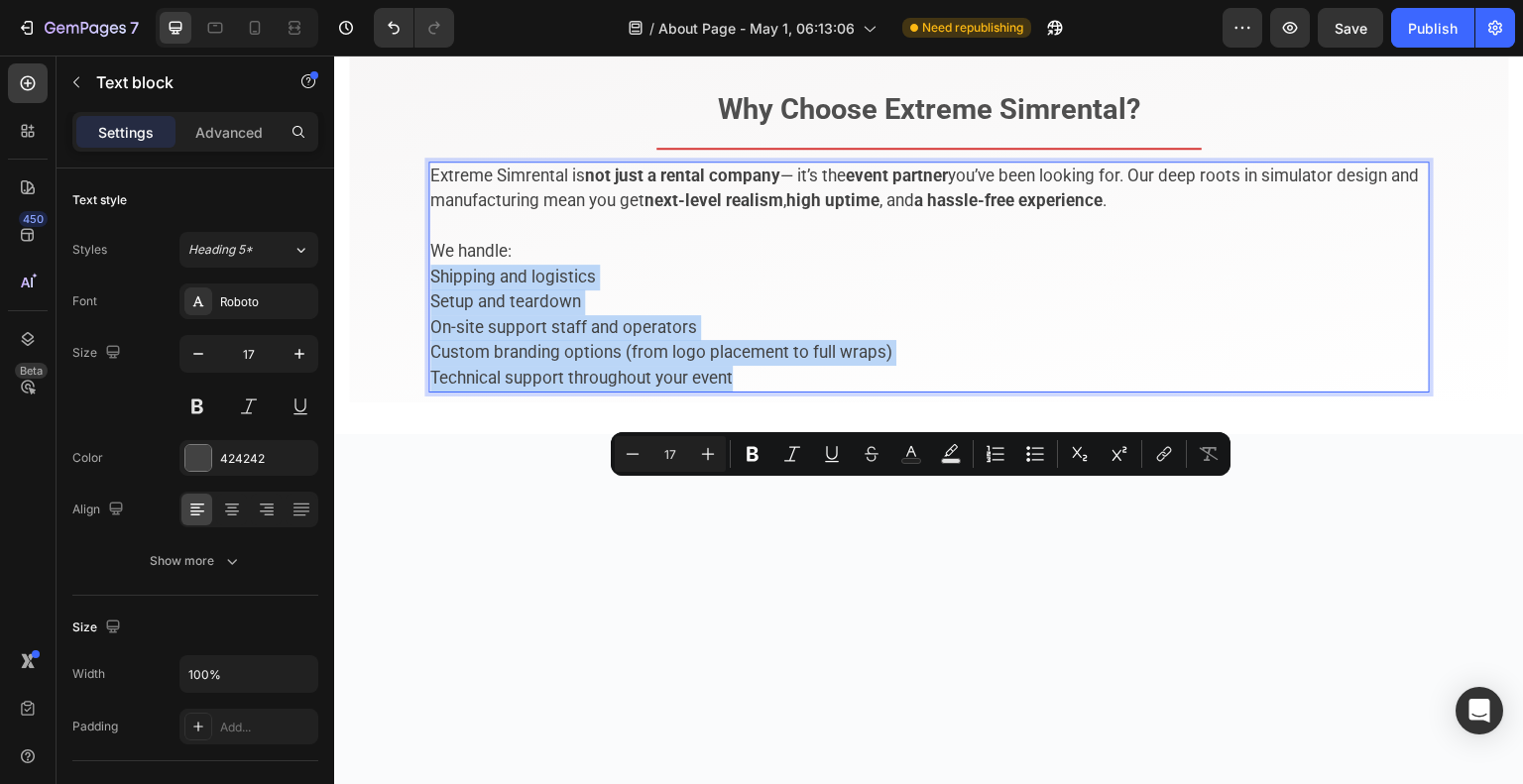 drag, startPoint x: 702, startPoint y: 592, endPoint x: 426, endPoint y: 498, distance: 291.56817 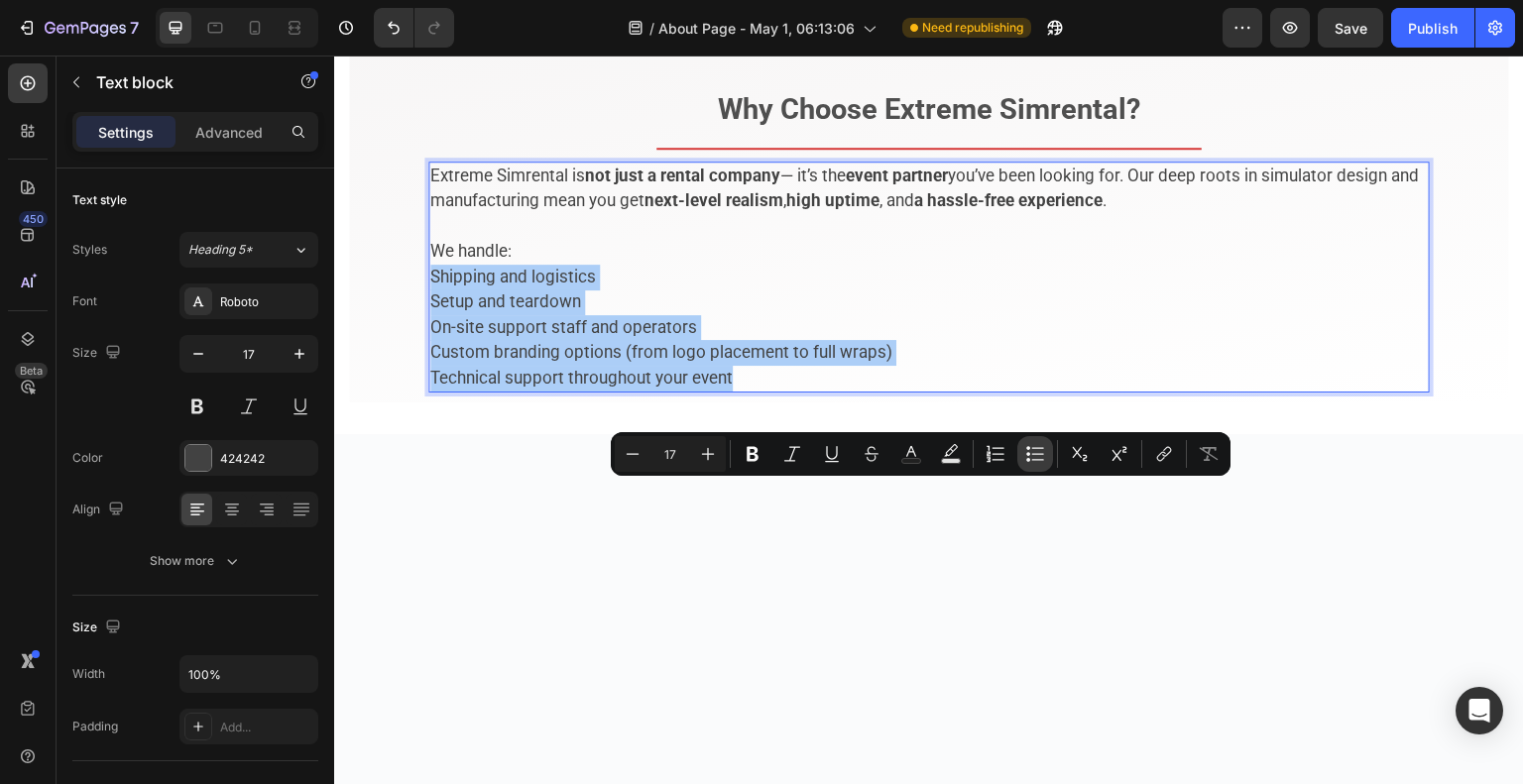 click 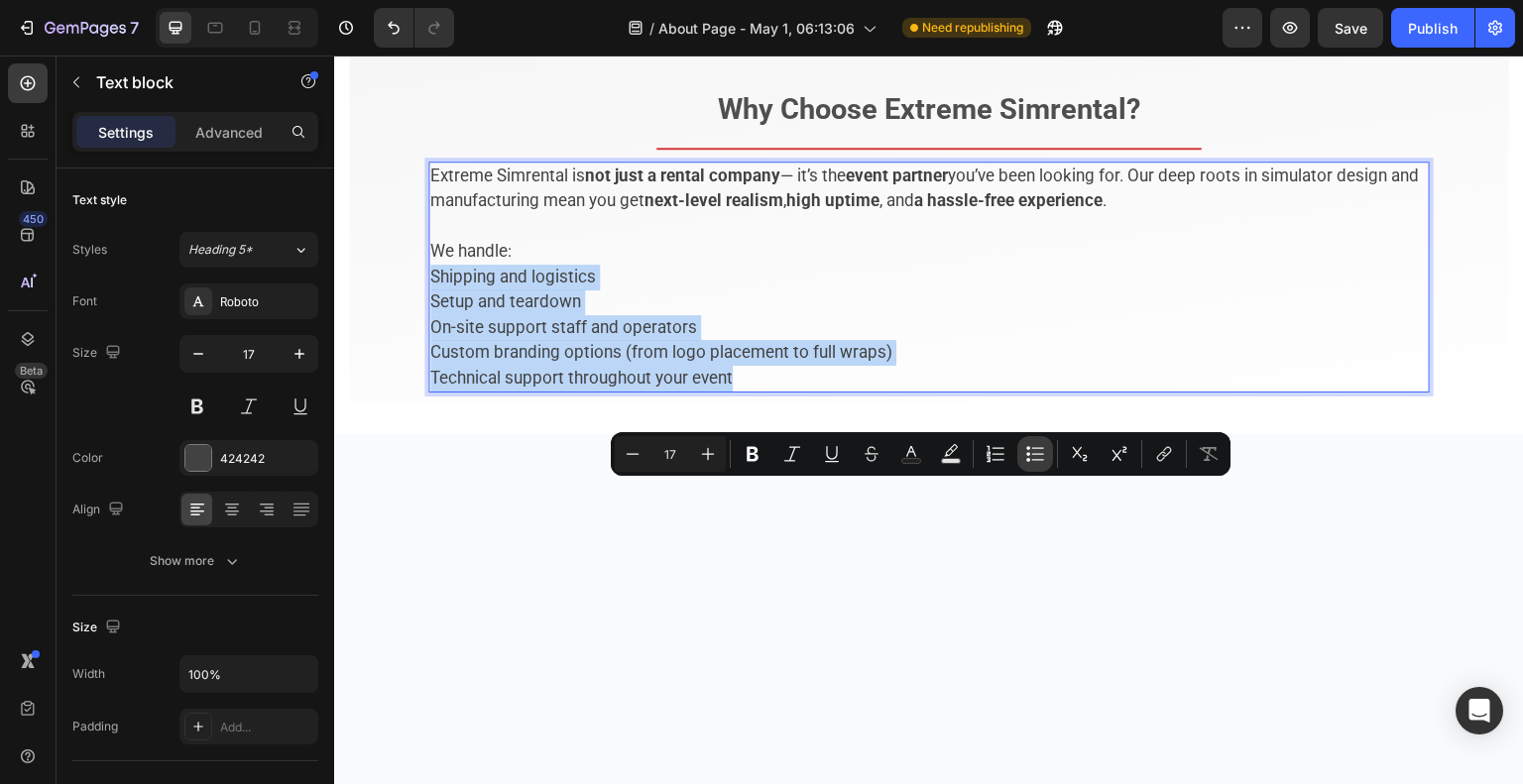 type on "17" 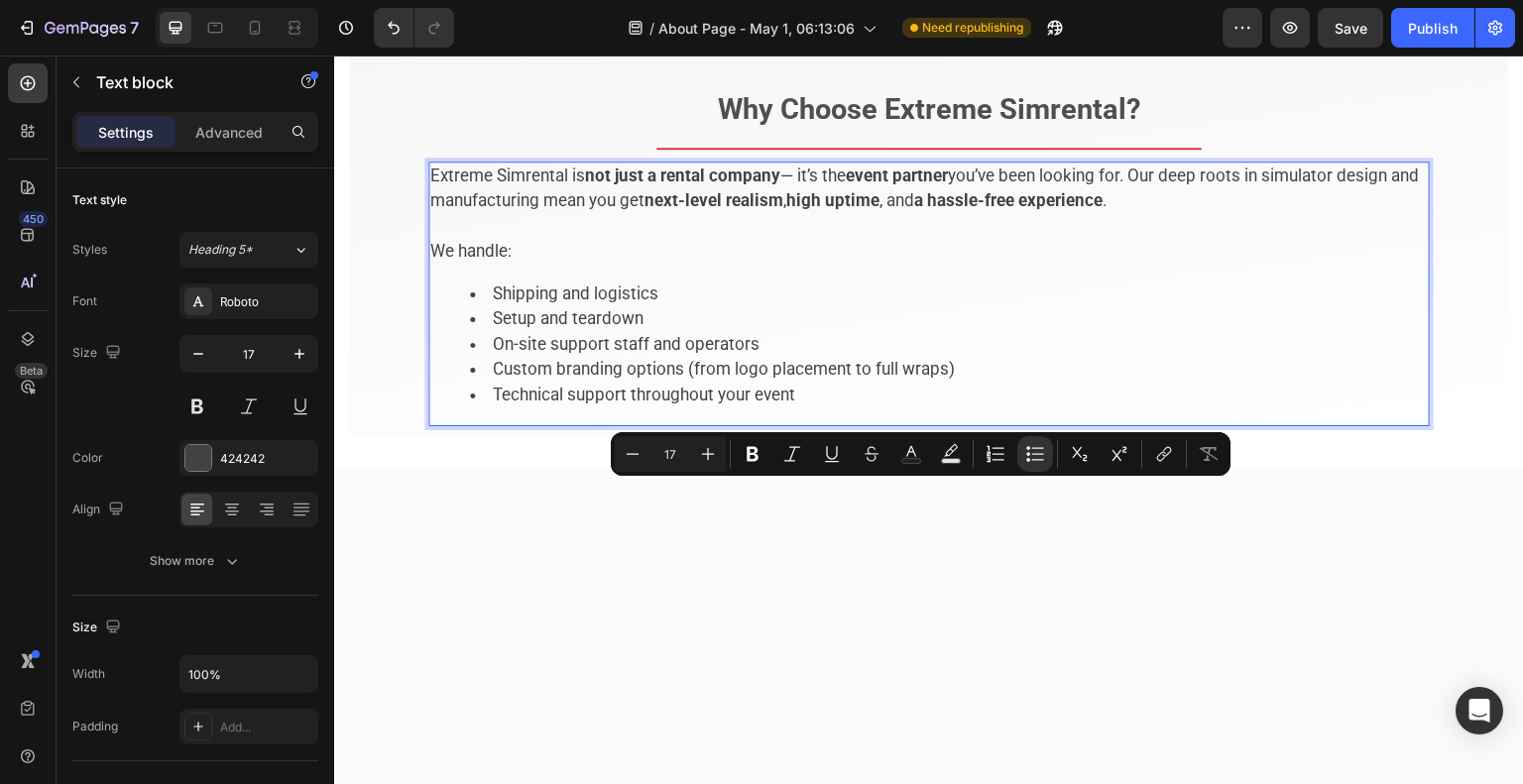 click on "Extreme Simrental is  not just a rental company  — it’s the  event partner  you’ve been looking for. Our deep roots in simulator design and manufacturing mean you get  next-level realism ,  high uptime , and  a hassle-free experience . We handle:" at bounding box center (929, 214) 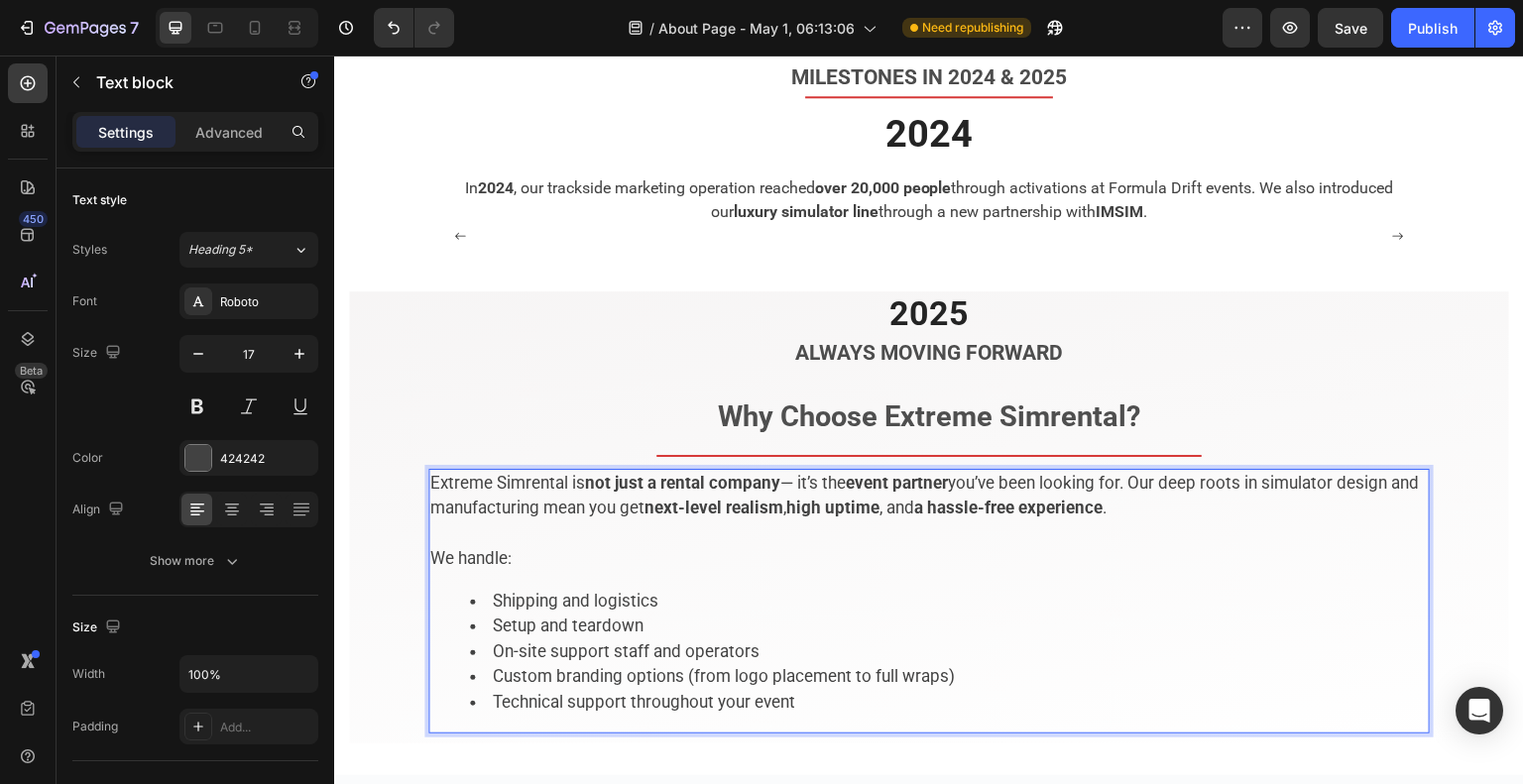 scroll, scrollTop: 4093, scrollLeft: 0, axis: vertical 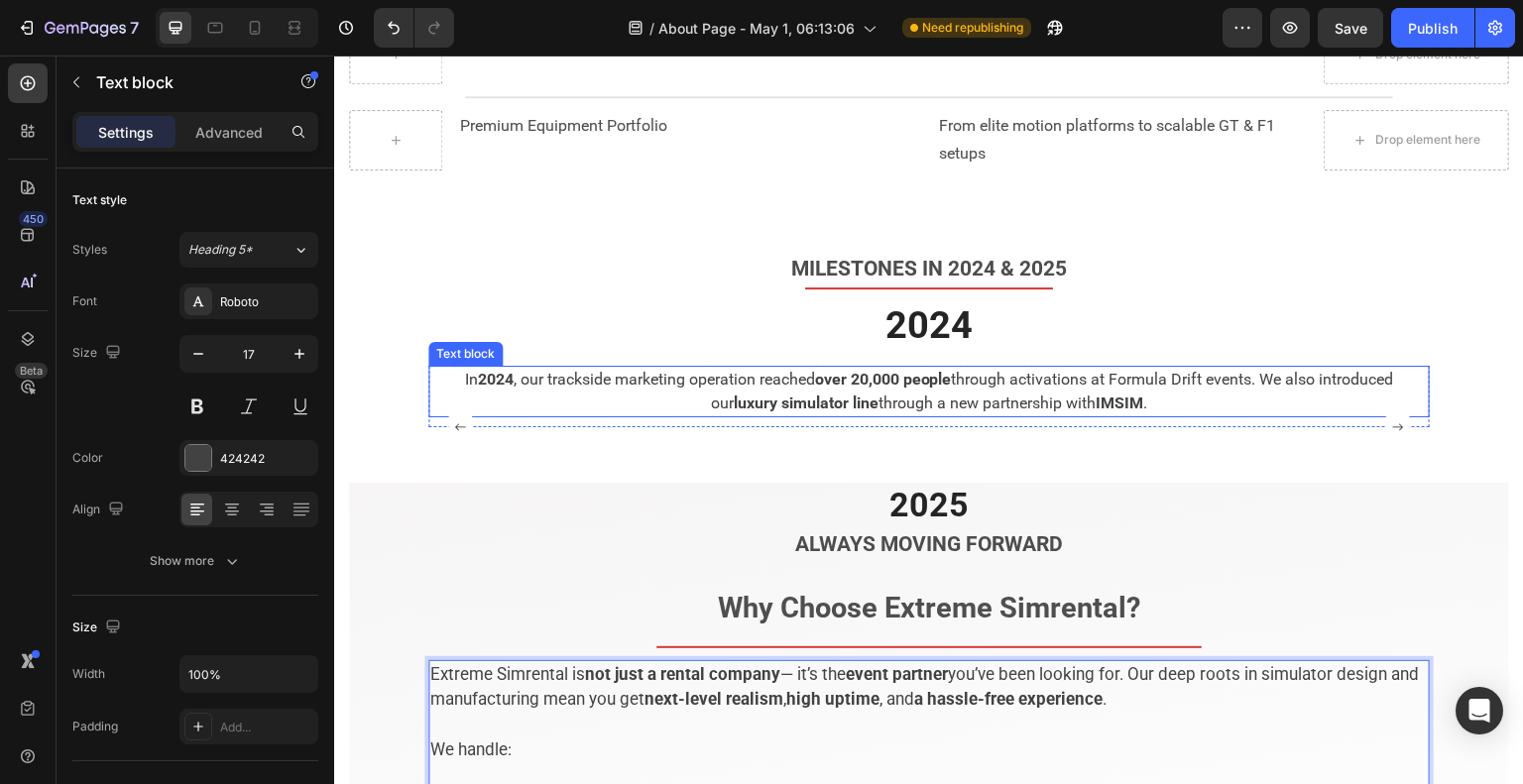 click on "In 2024, our trackside marketing operation reached over 20,000 people through activations at Formula Drift events. We also introduced our luxury simulator line through a new partnership with IMSIM." at bounding box center (929, 392) 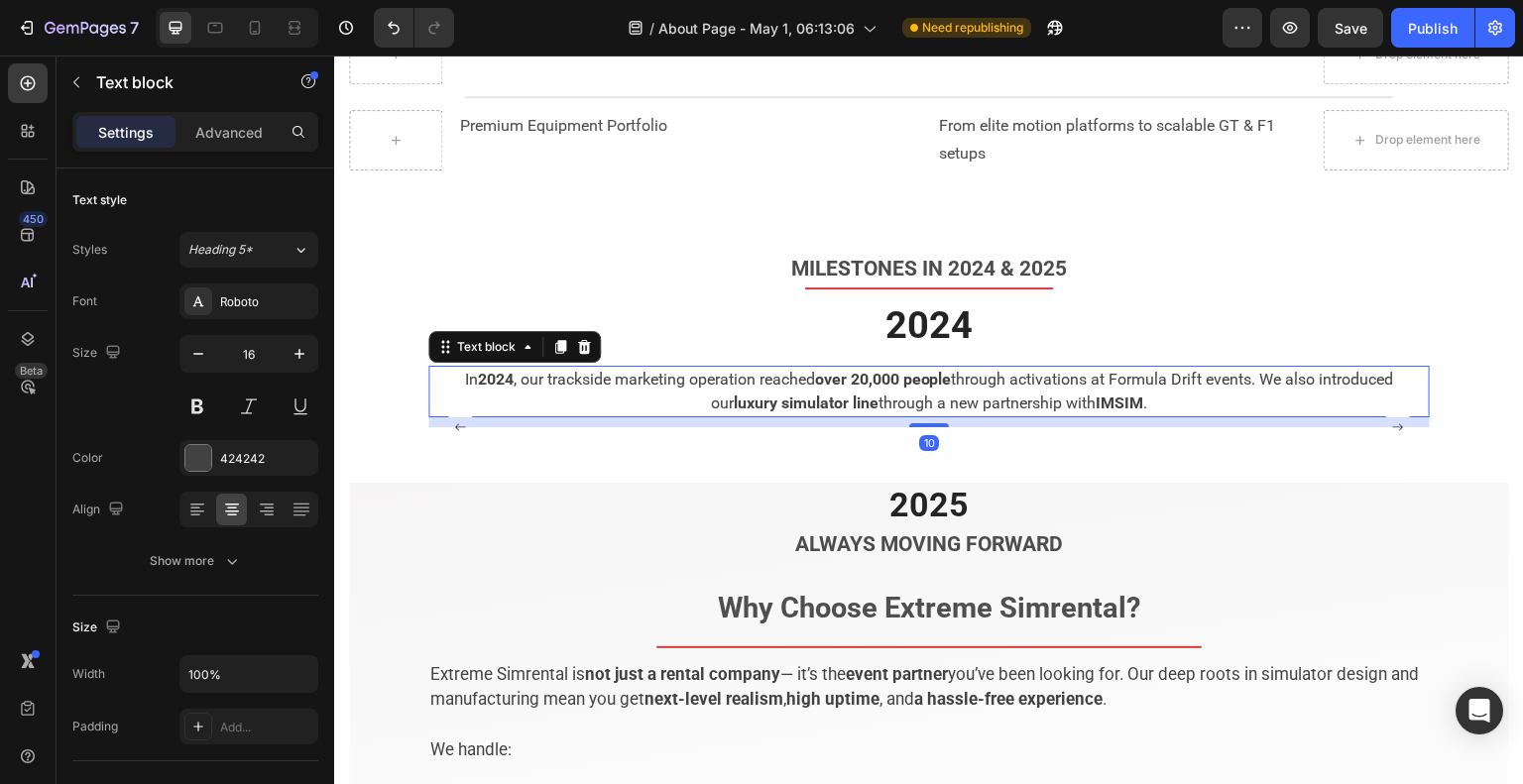 click on "In 2024, our trackside marketing operation reached over 20,000 people through activations at Formula Drift events. We also introduced our luxury simulator line through a new partnership with IMSIM." at bounding box center (929, 392) 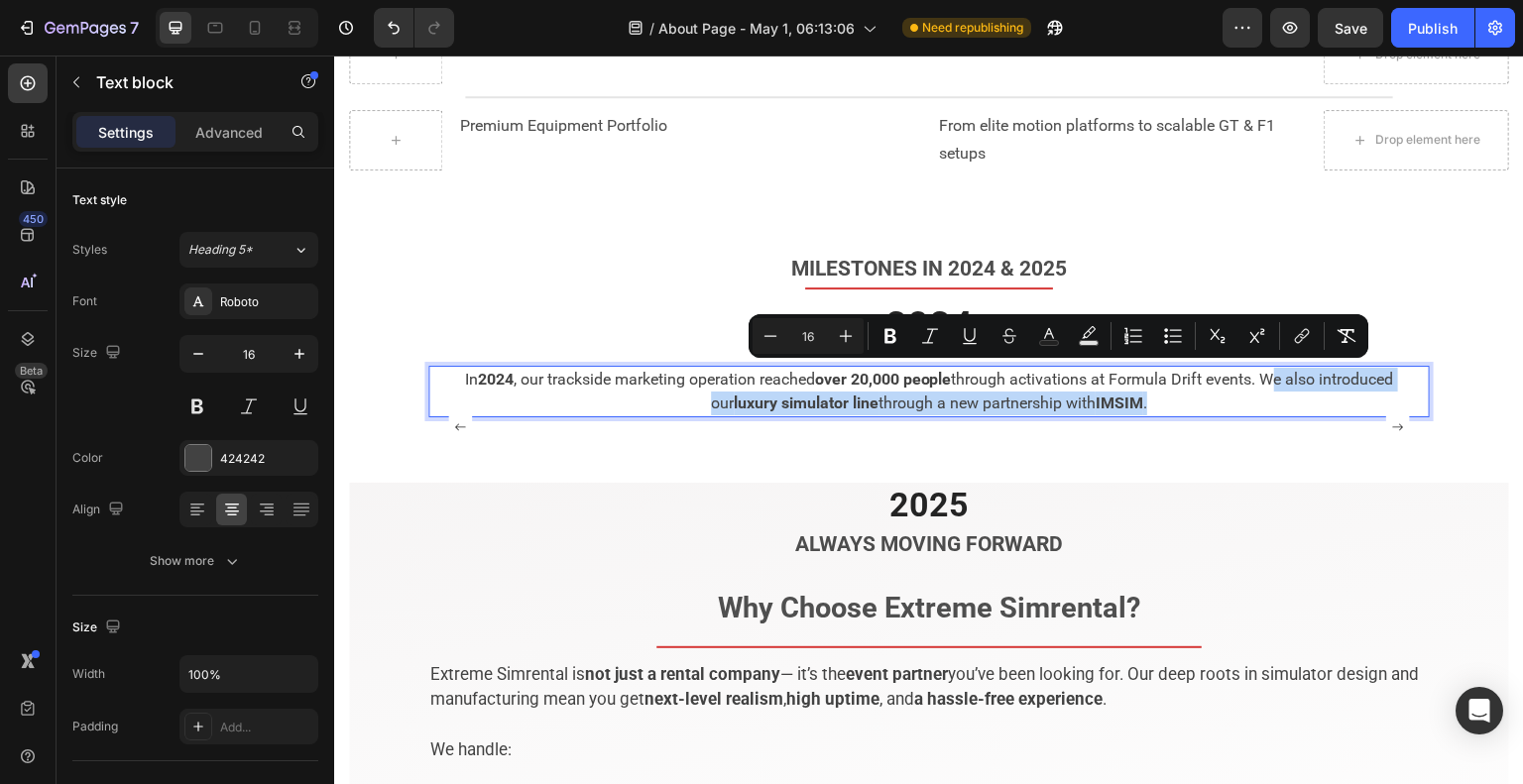 drag, startPoint x: 1249, startPoint y: 374, endPoint x: 1248, endPoint y: 399, distance: 25.019992 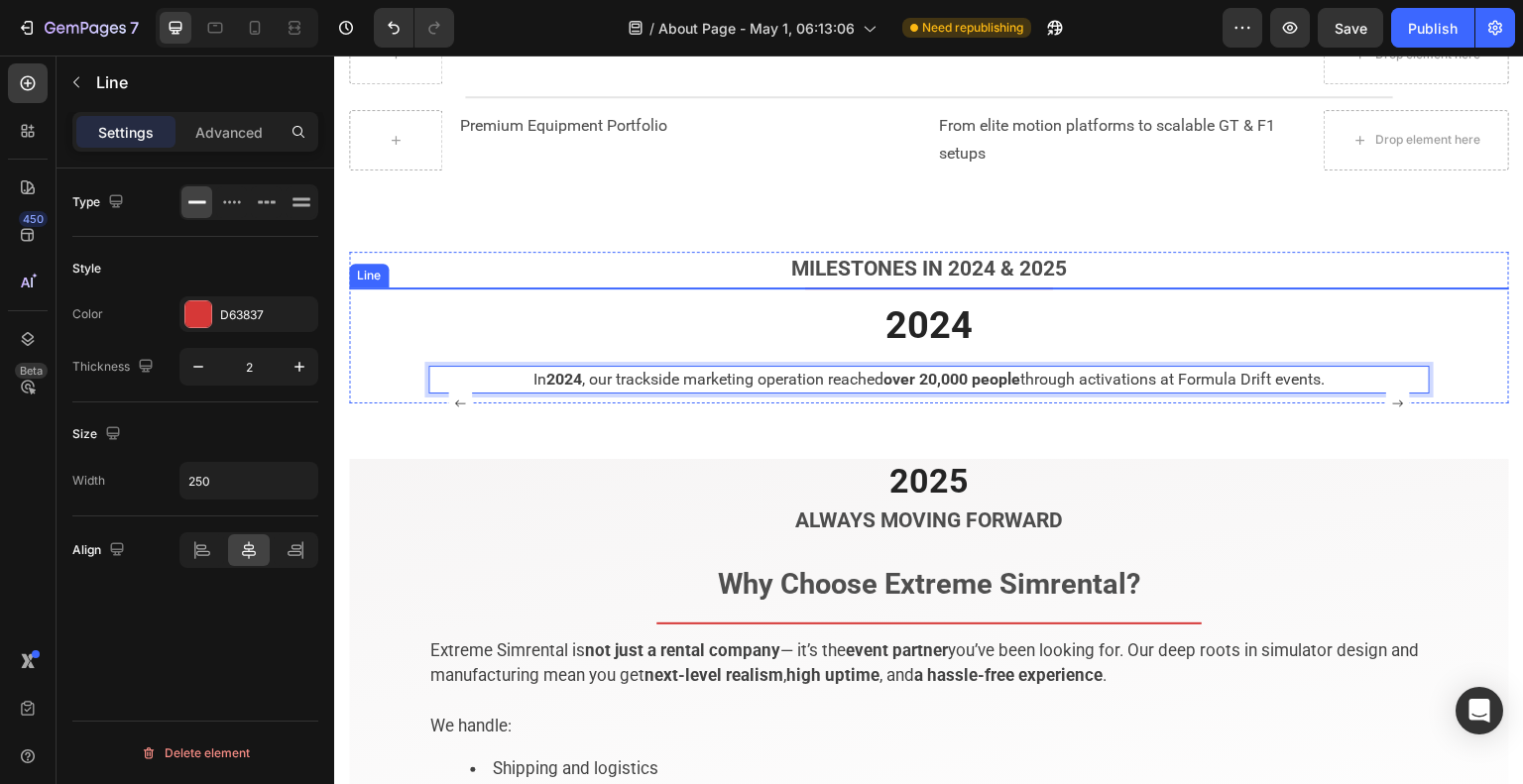 click on "Title Line" at bounding box center (929, 288) 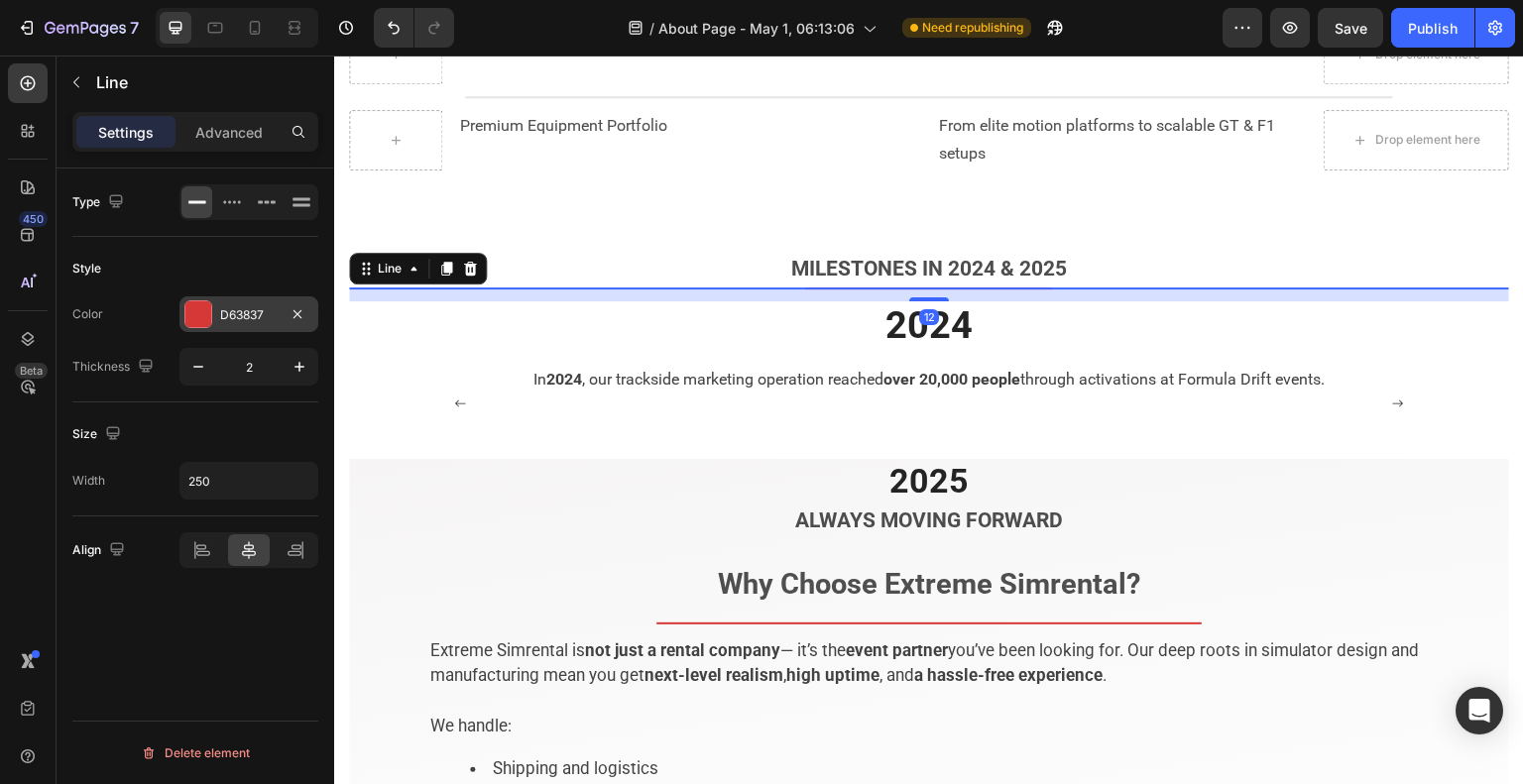 click at bounding box center (198, 314) 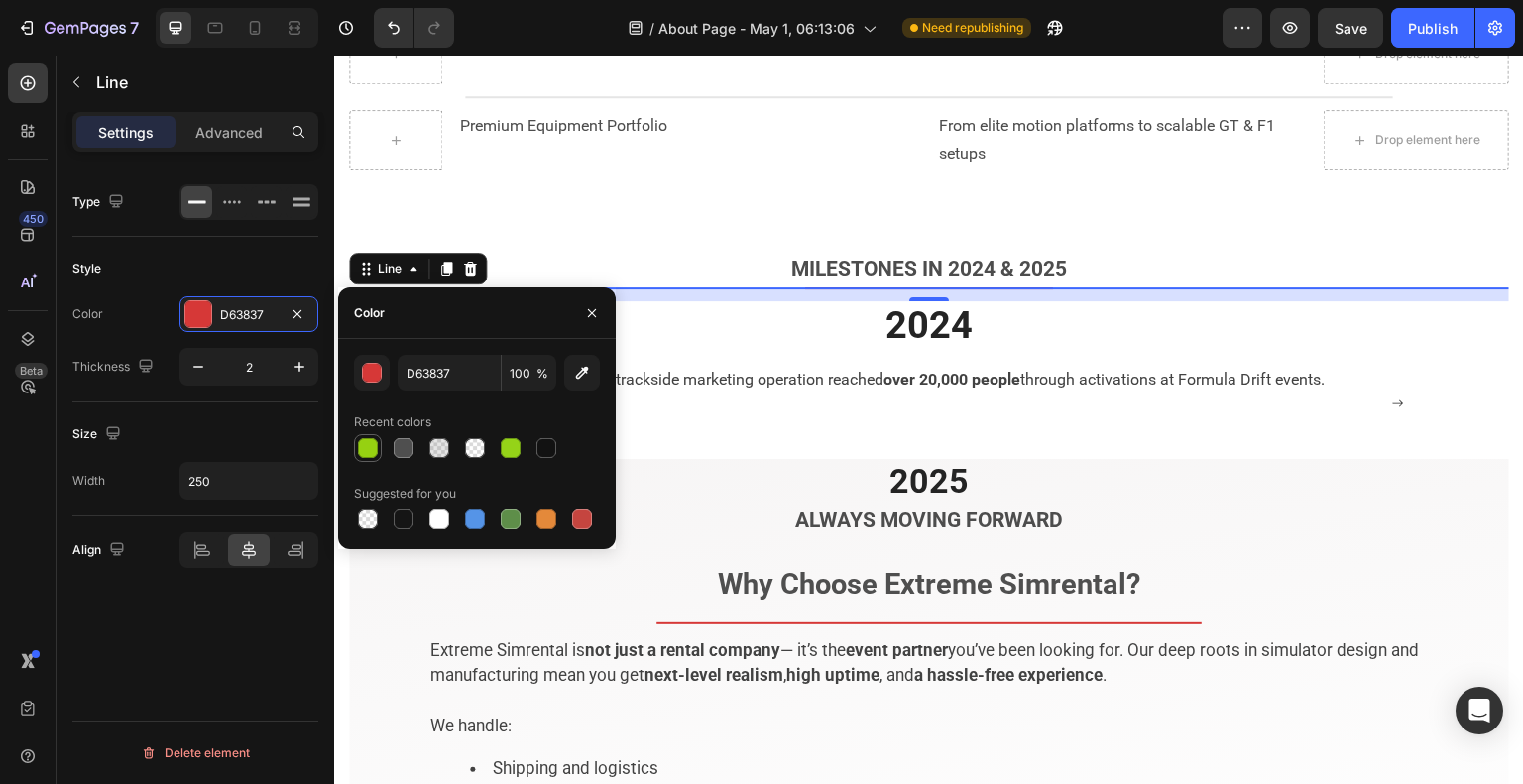 click at bounding box center [368, 448] 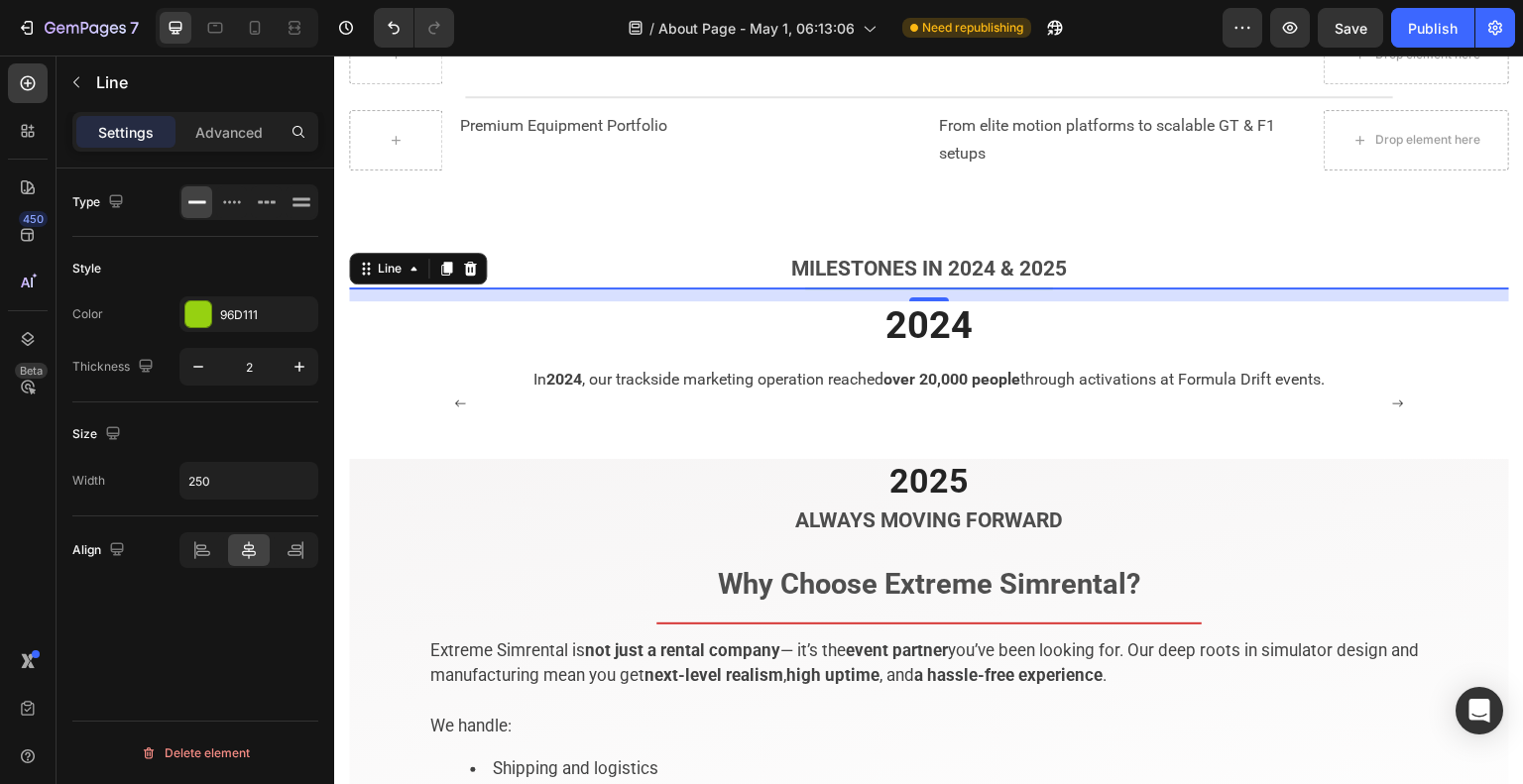 click on "12" at bounding box center [929, 317] 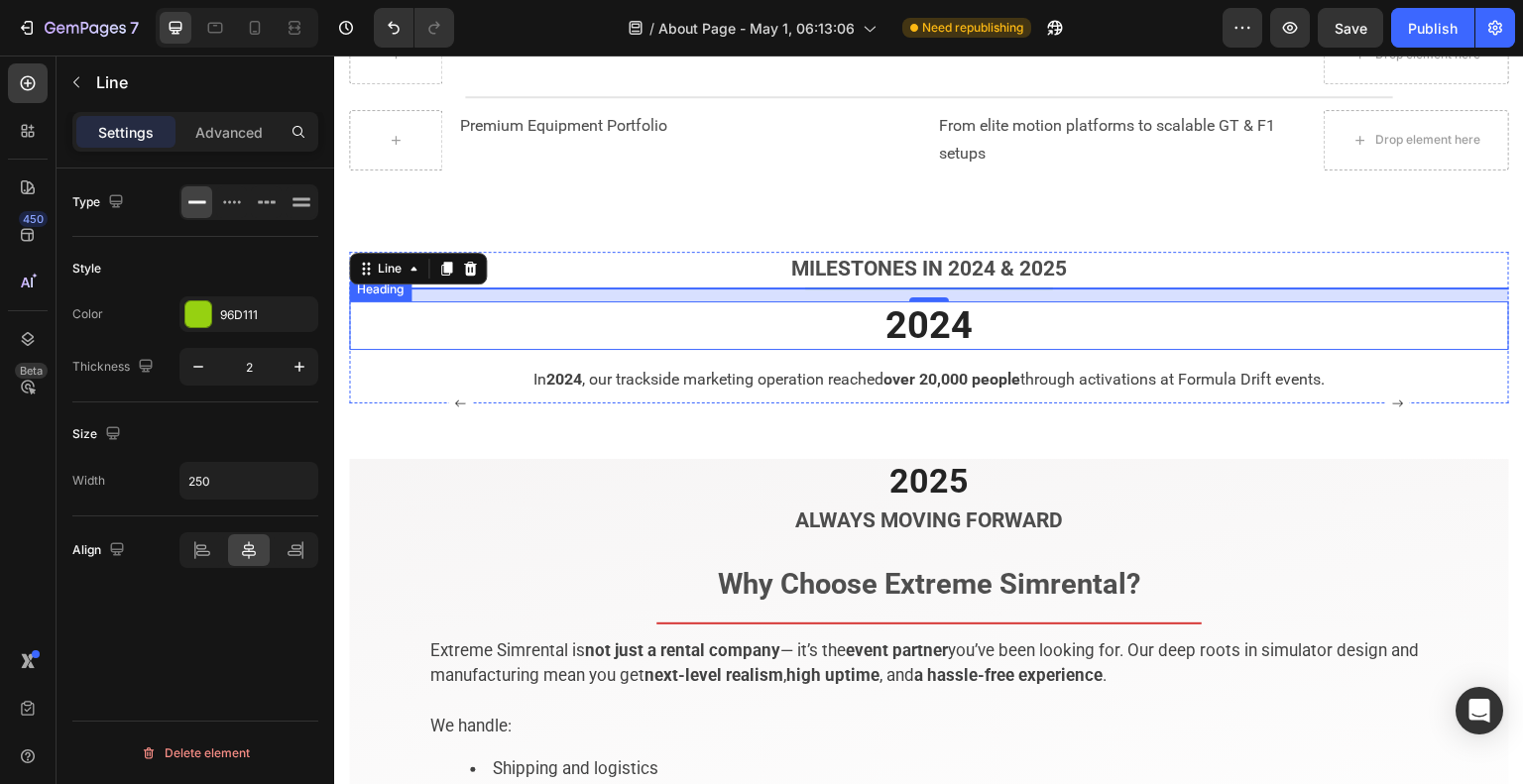 click on "2024" at bounding box center [929, 326] 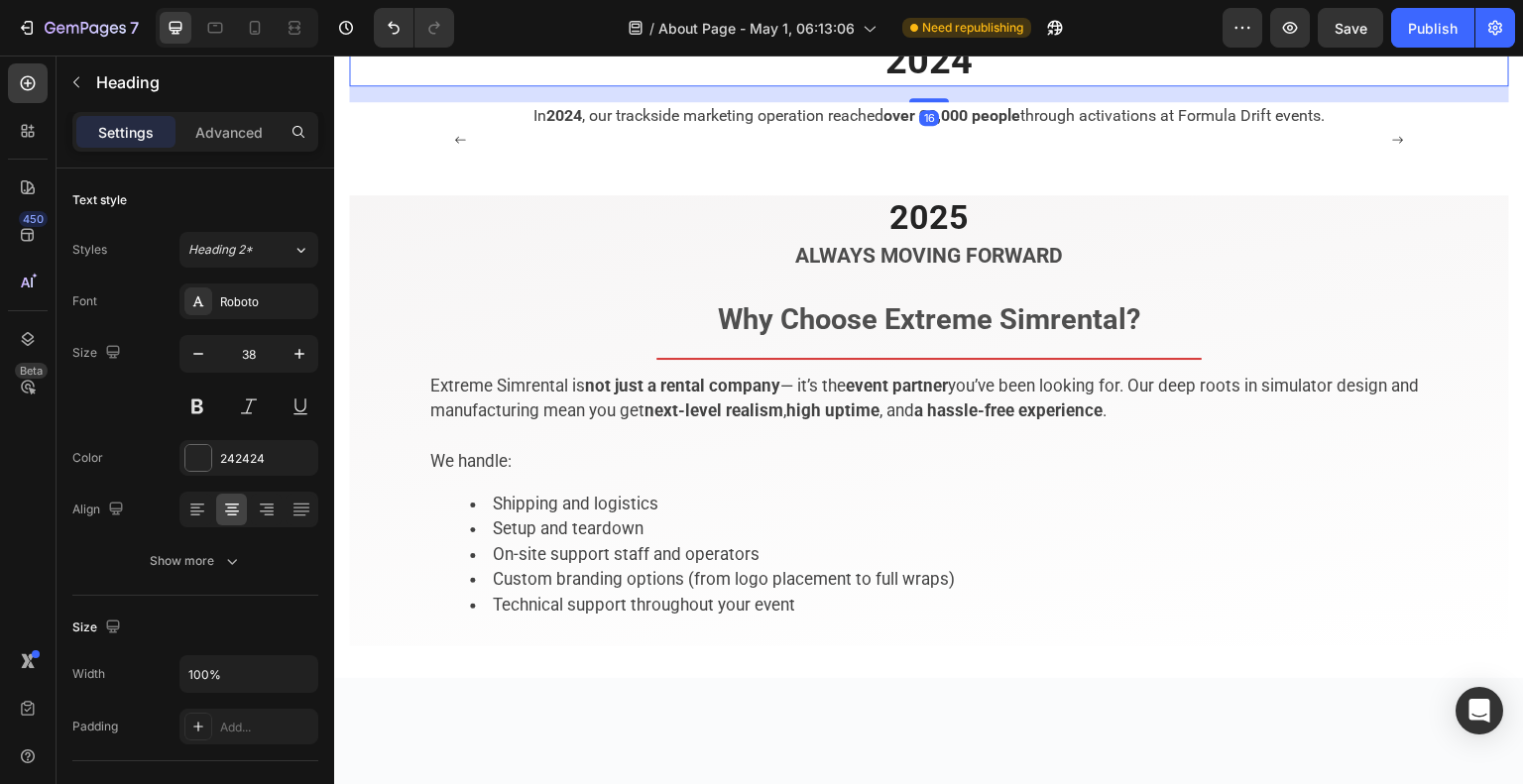 scroll, scrollTop: 4490, scrollLeft: 0, axis: vertical 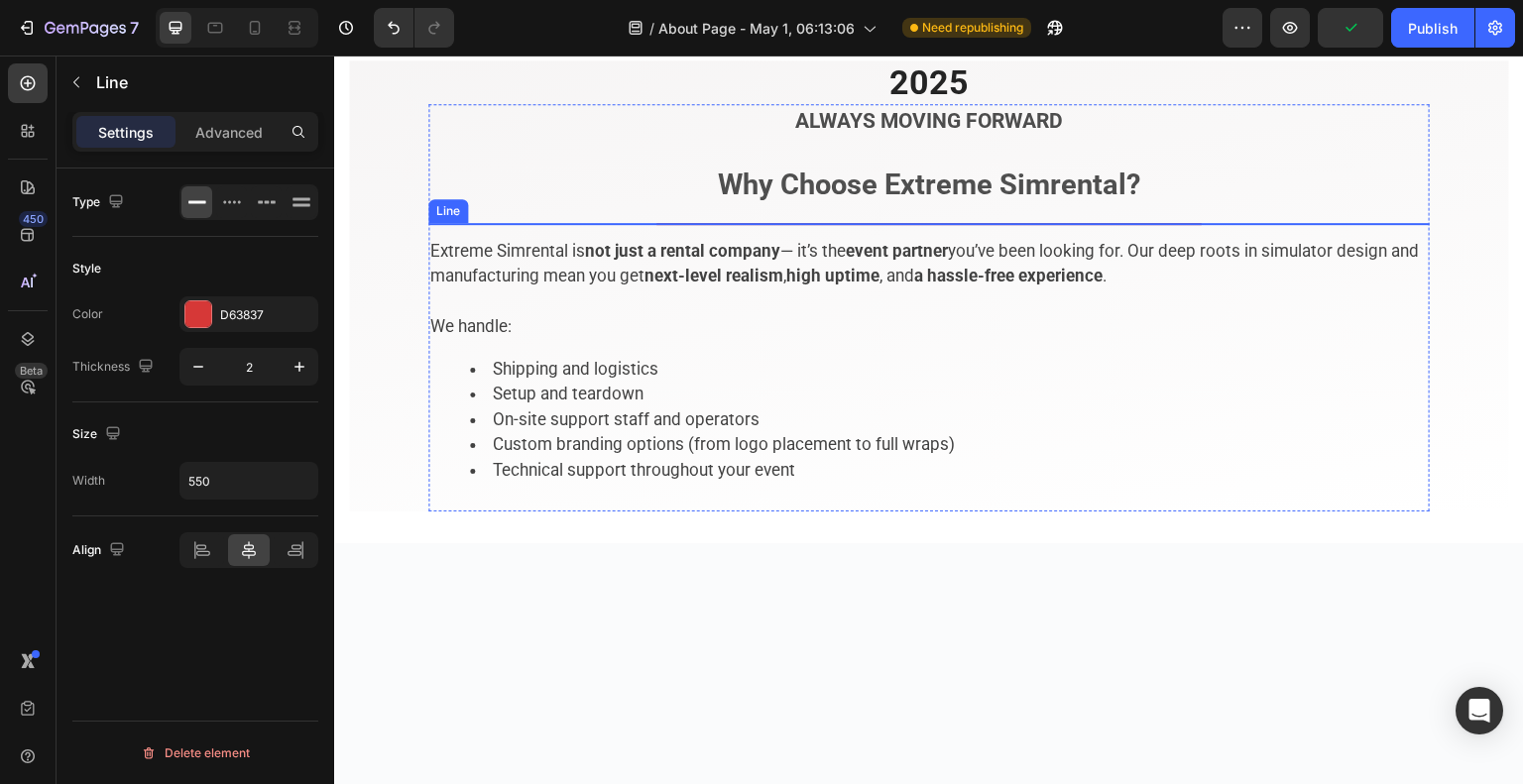 click at bounding box center [929, 224] 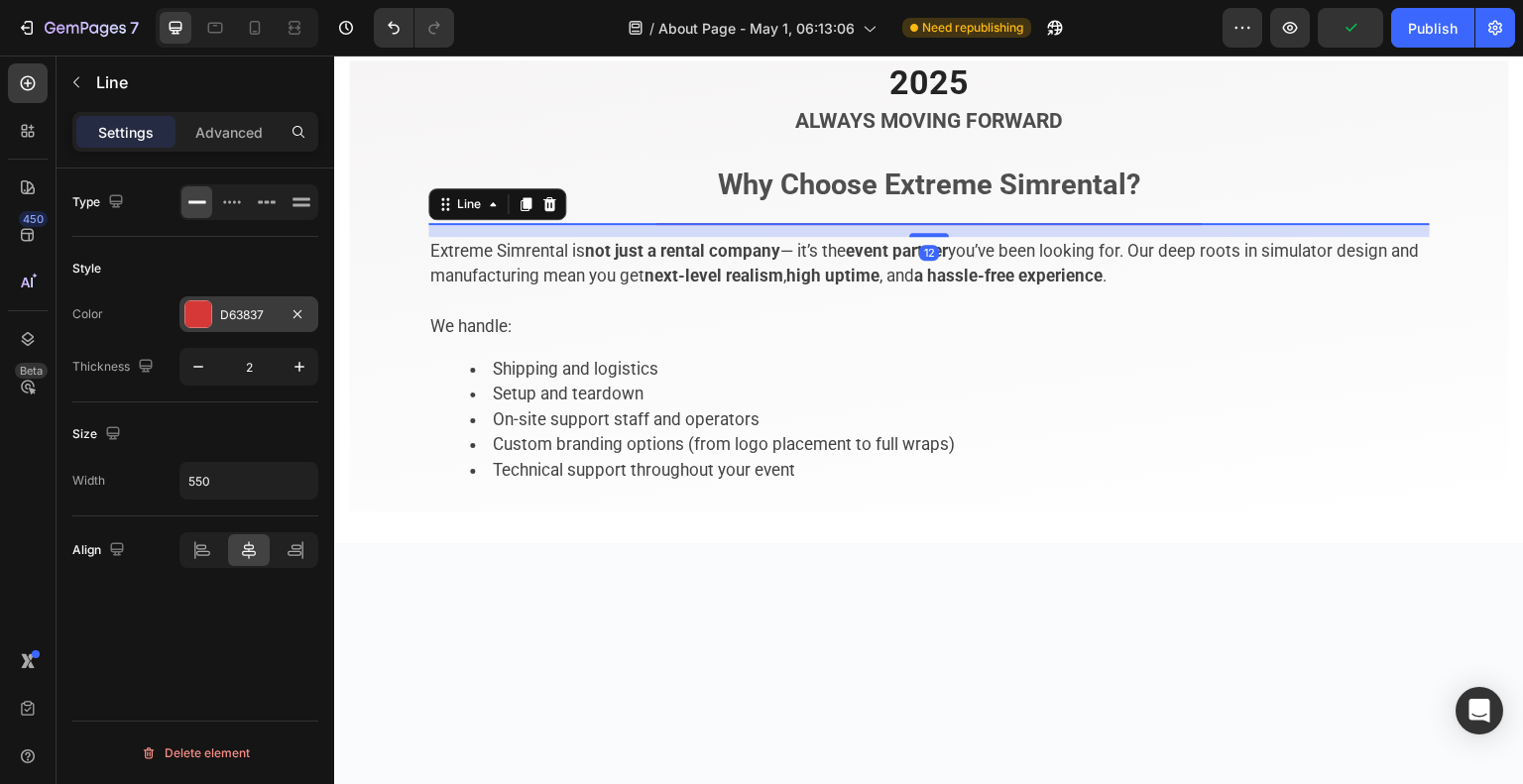 click at bounding box center [198, 314] 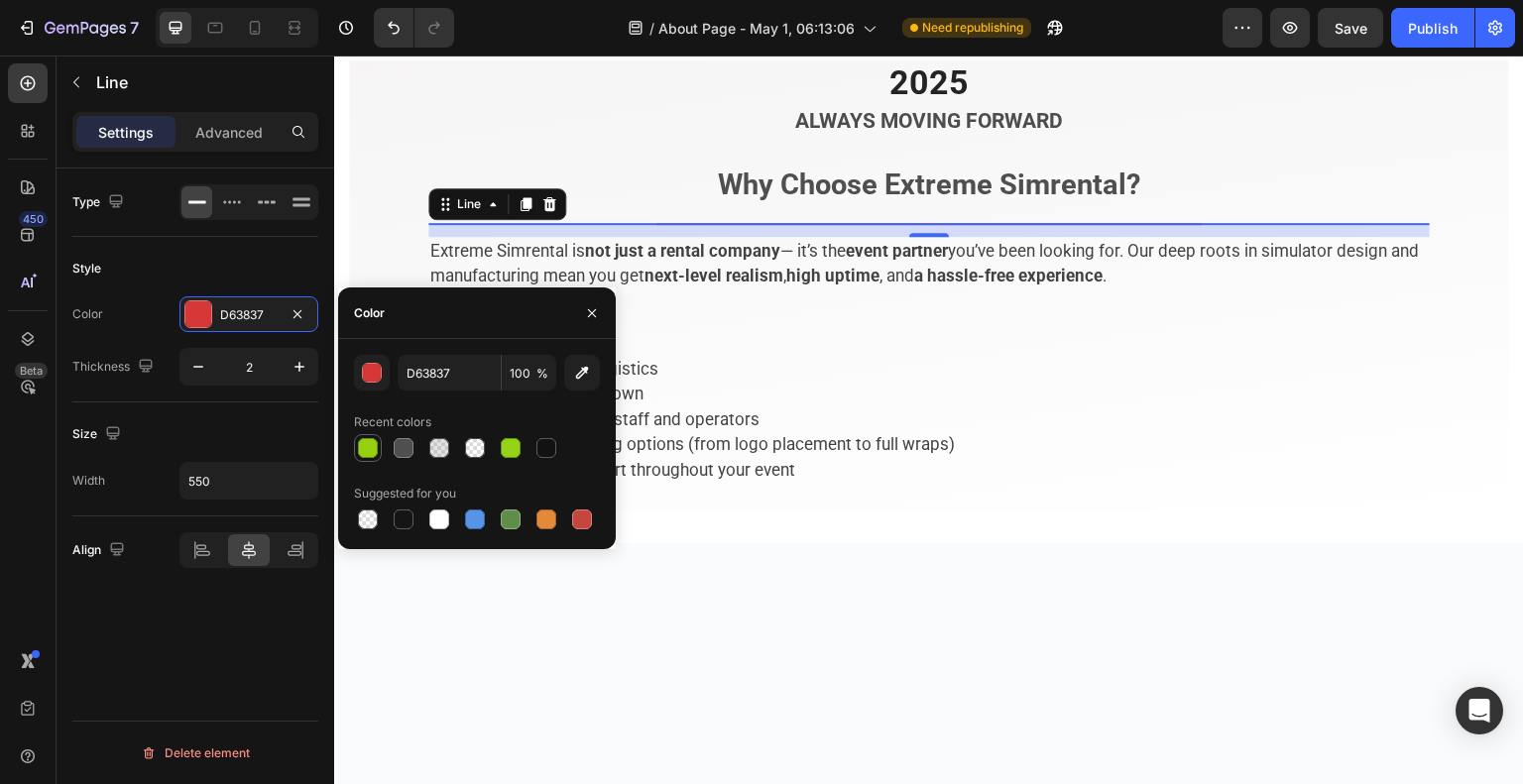 click at bounding box center [368, 448] 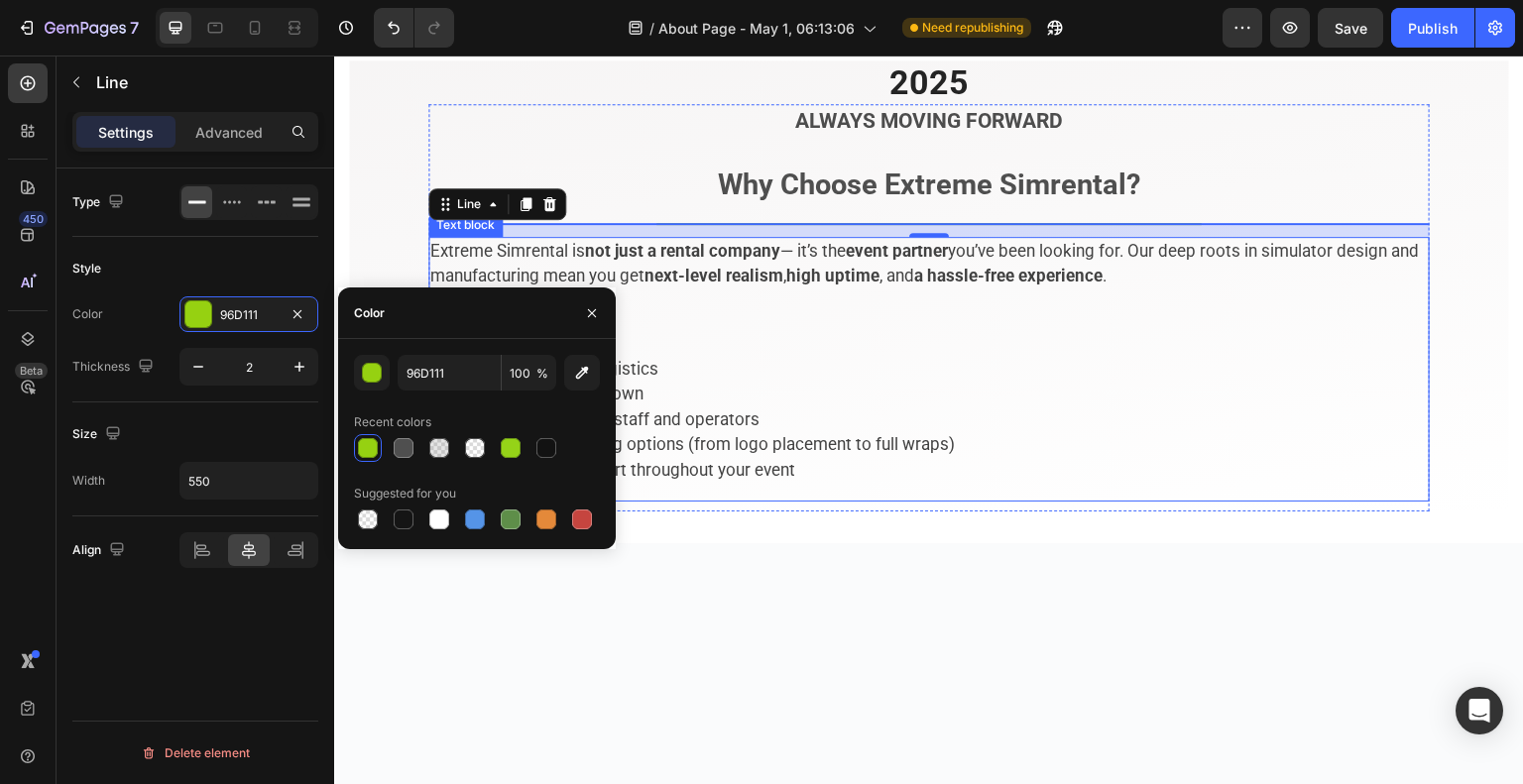 click on "Extreme Simrental is  not just a rental company  — it’s the  event partner  you’ve been looking for. Our deep roots in simulator design and manufacturing mean you get  next-level realism ,  high uptime , and  a hassle-free experience . We handle:" at bounding box center (929, 289) 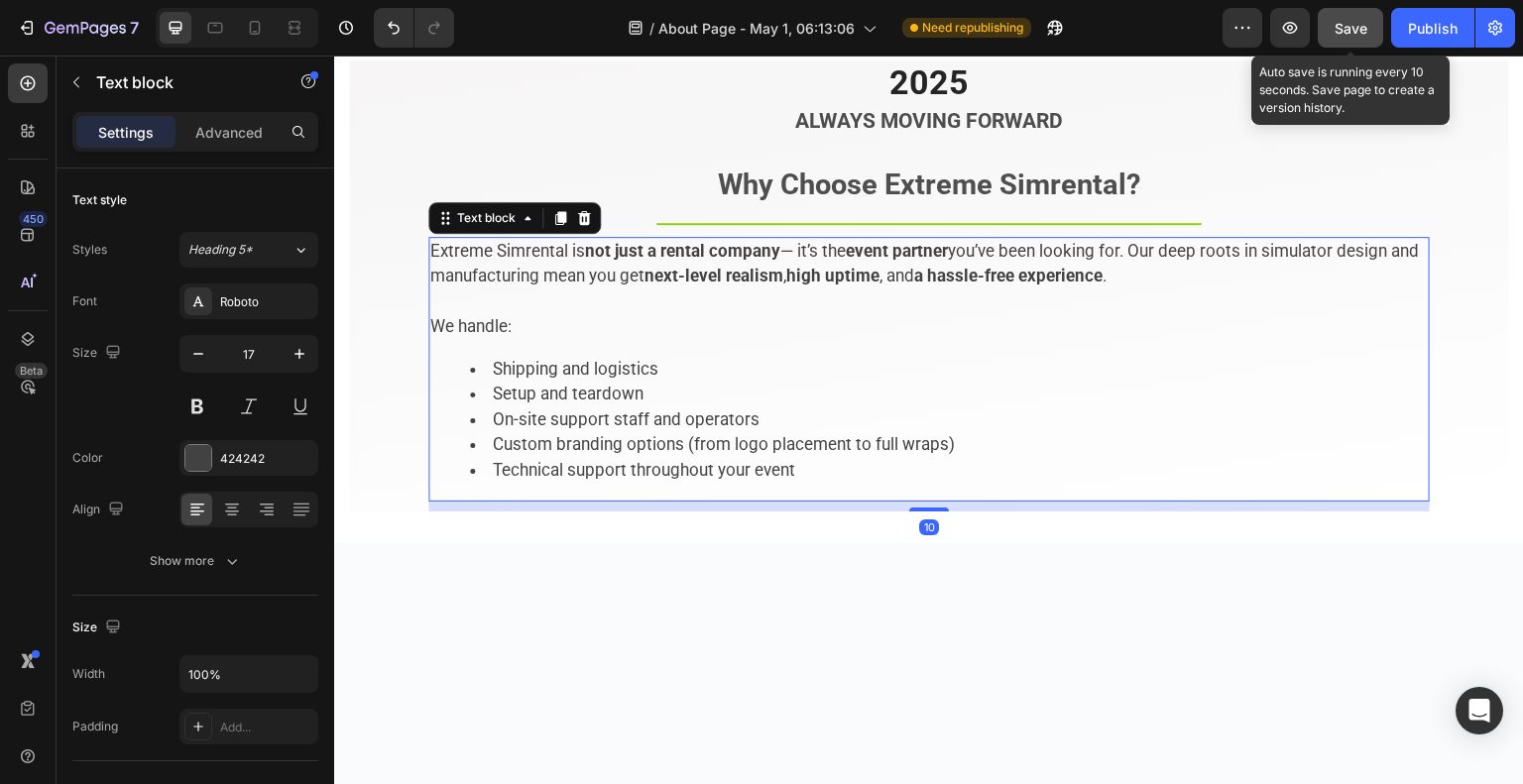 click on "Save" 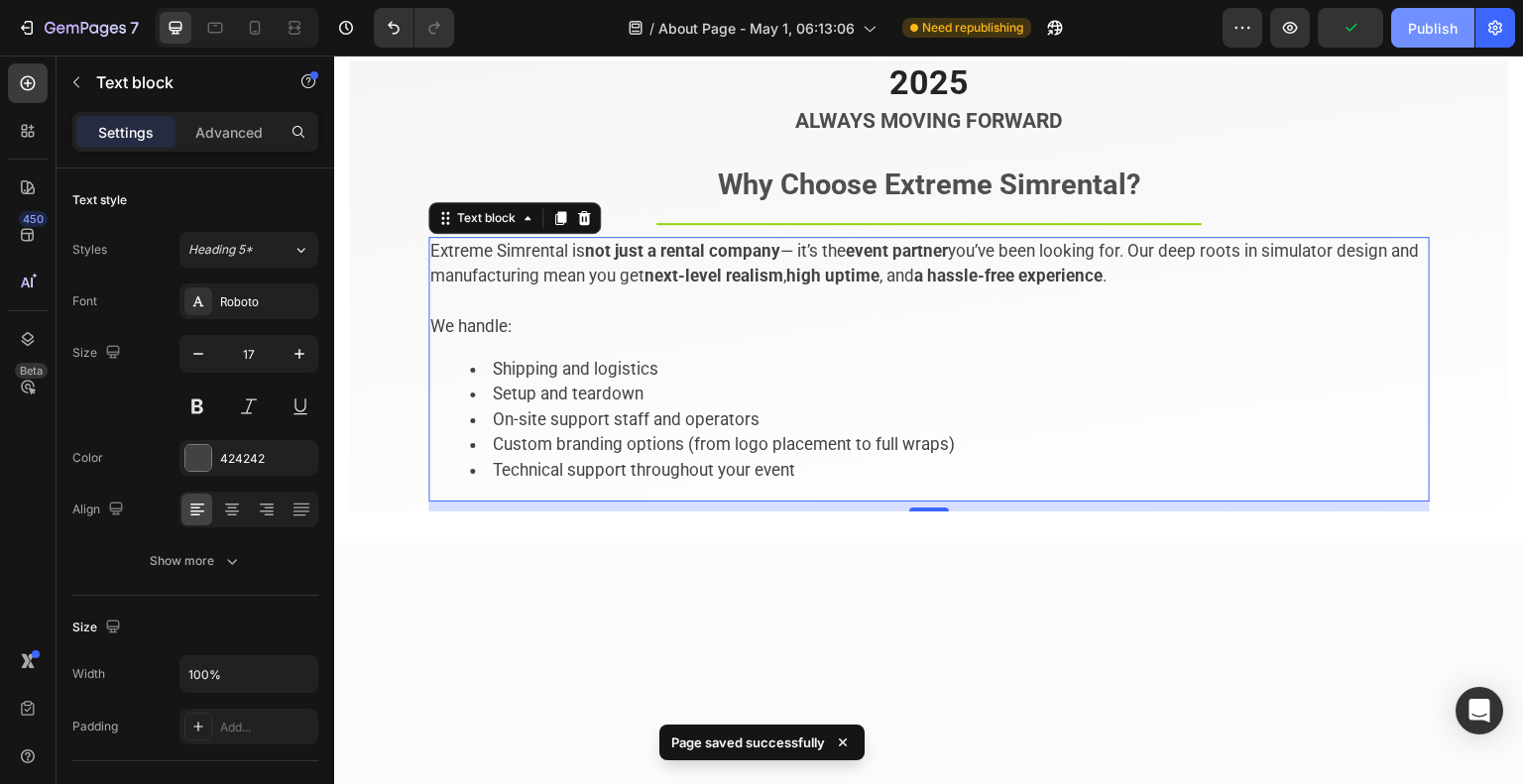 click on "Publish" at bounding box center (1433, 28) 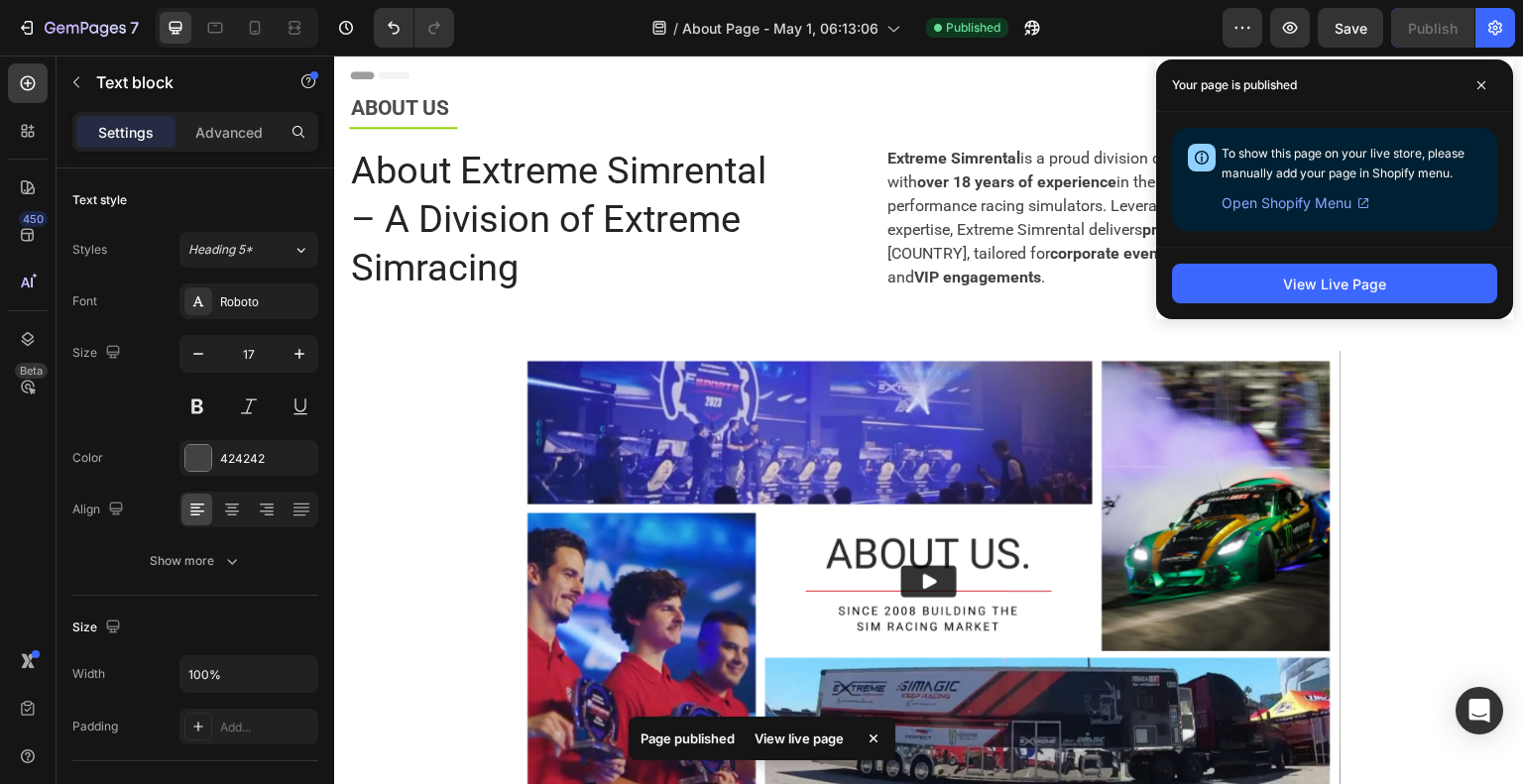 scroll, scrollTop: 0, scrollLeft: 0, axis: both 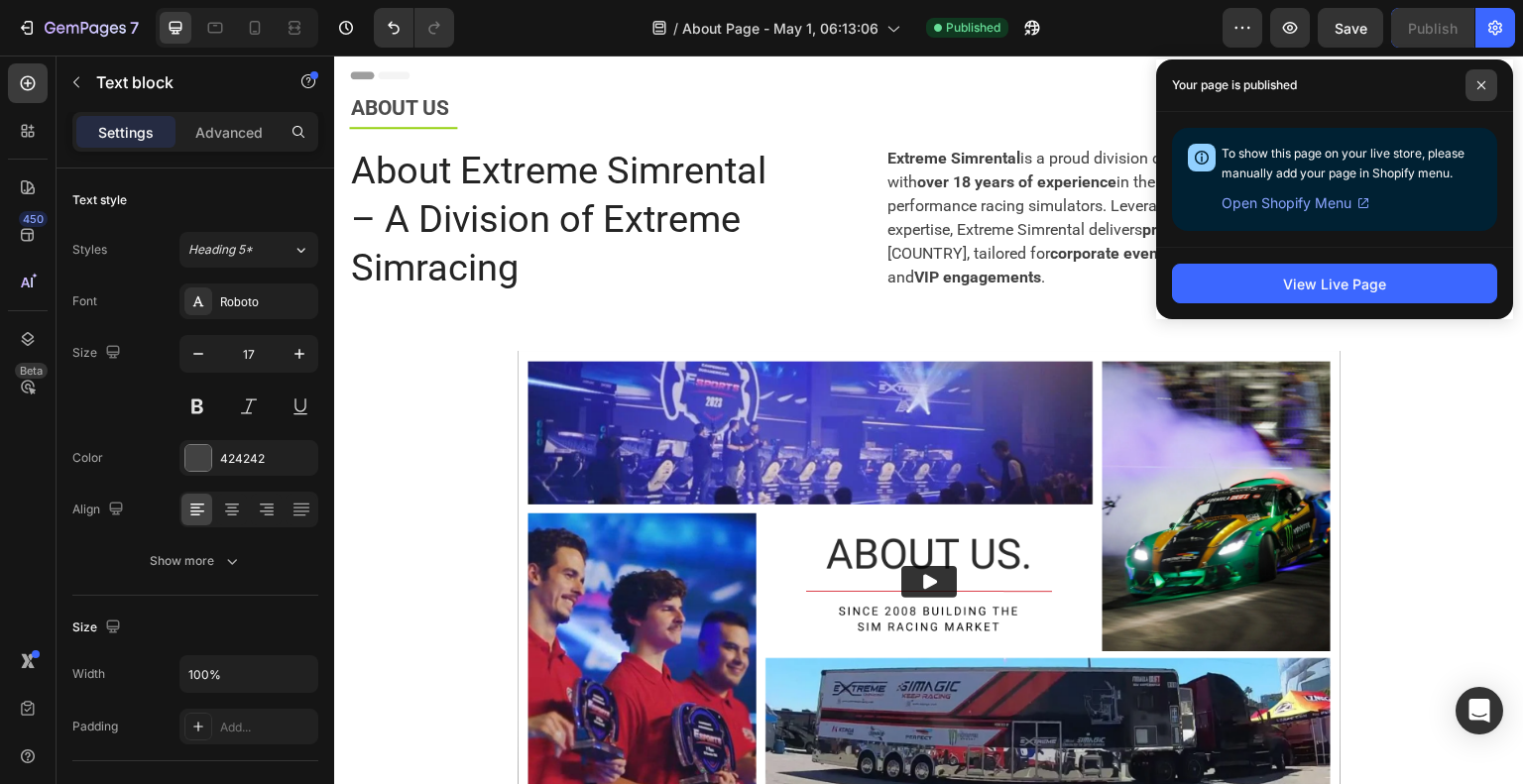 click 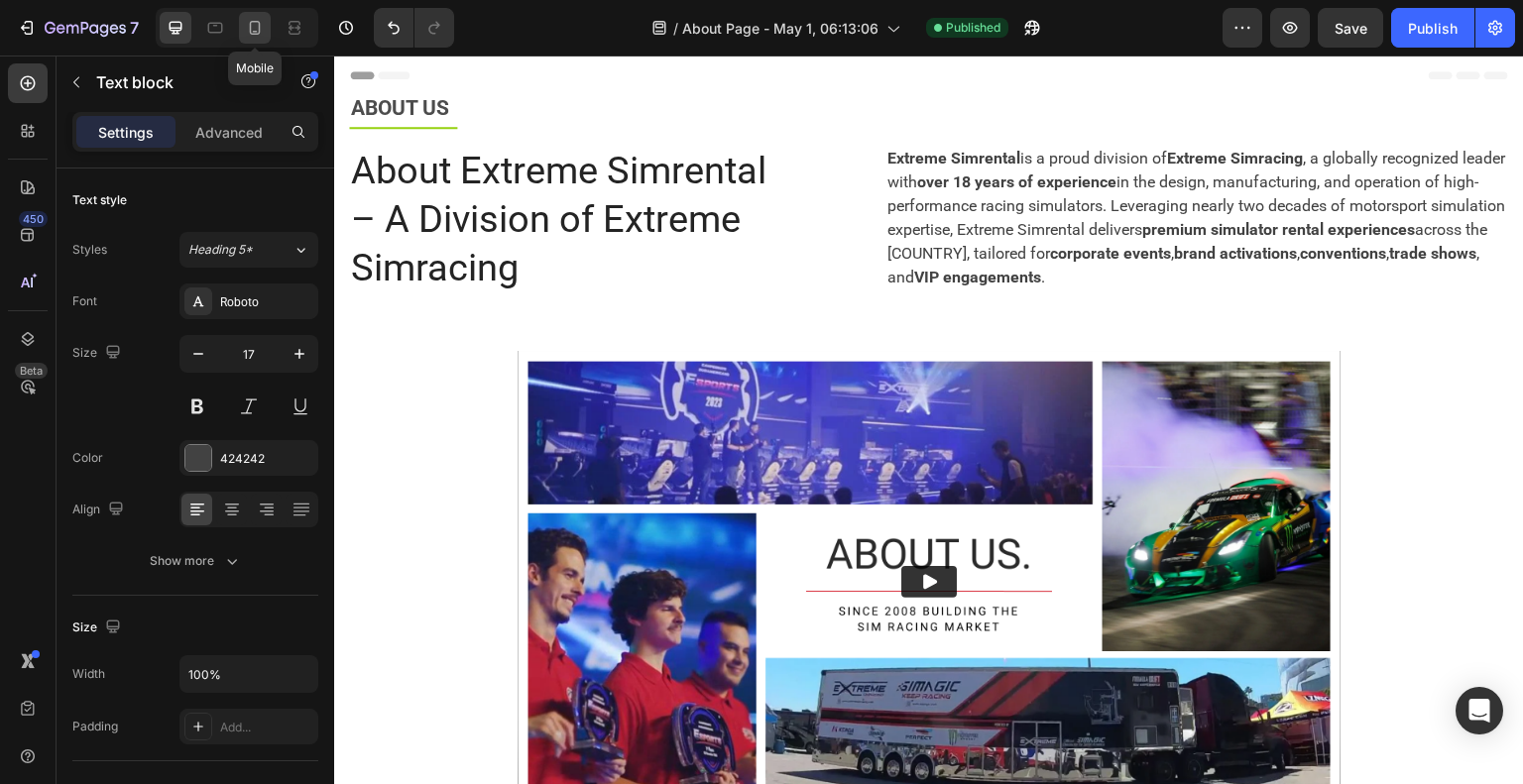 click 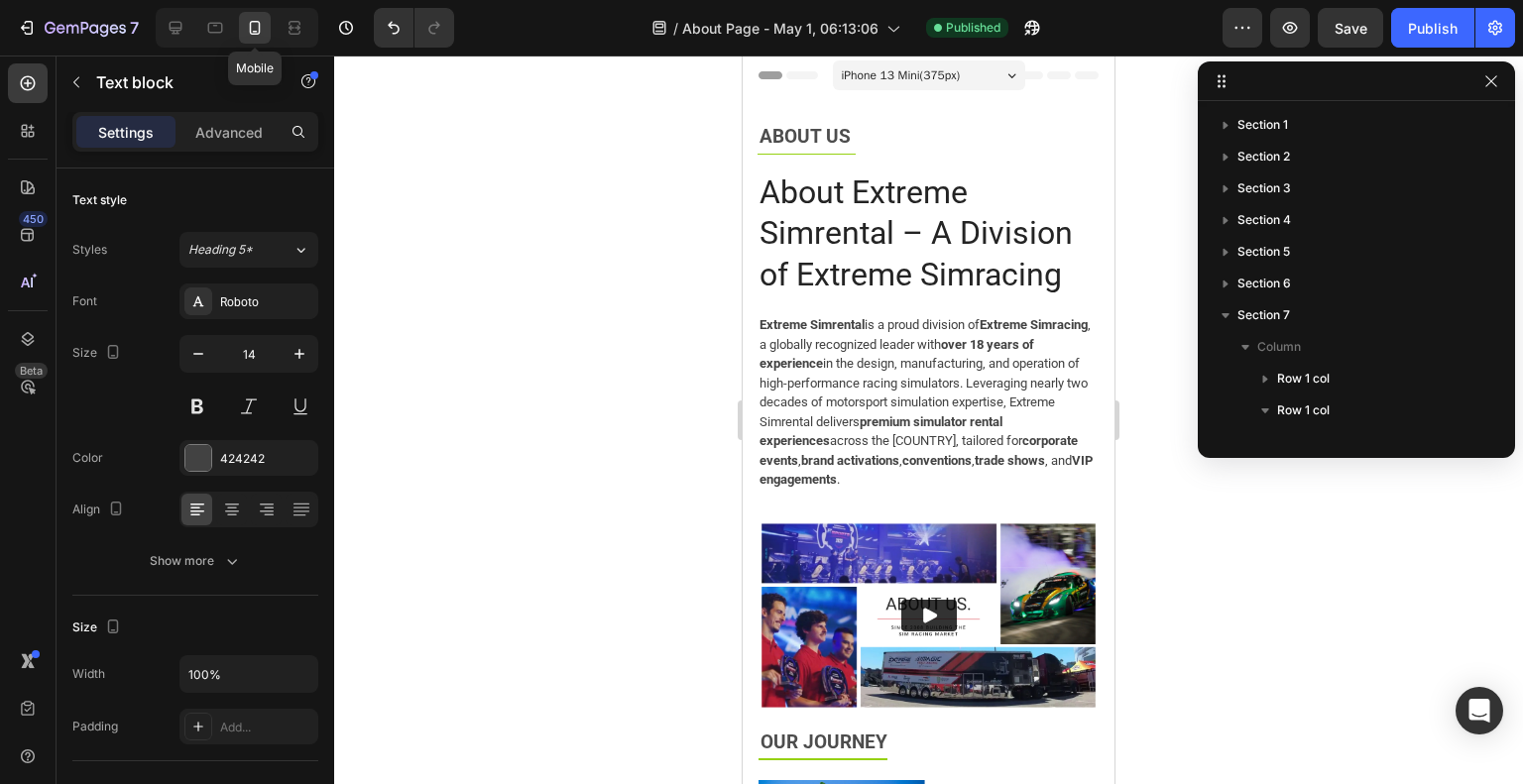 scroll, scrollTop: 306, scrollLeft: 0, axis: vertical 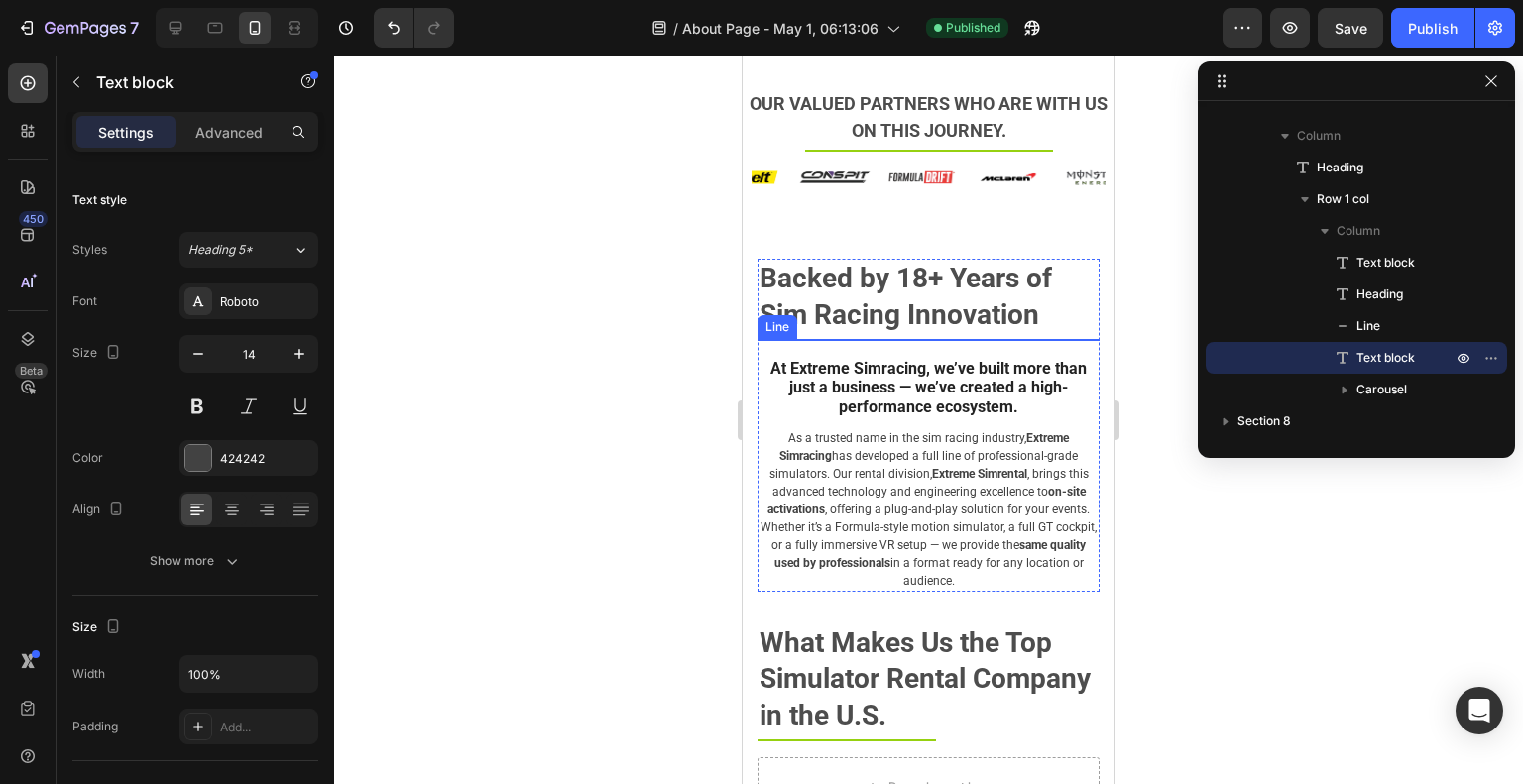 click at bounding box center [847, 340] 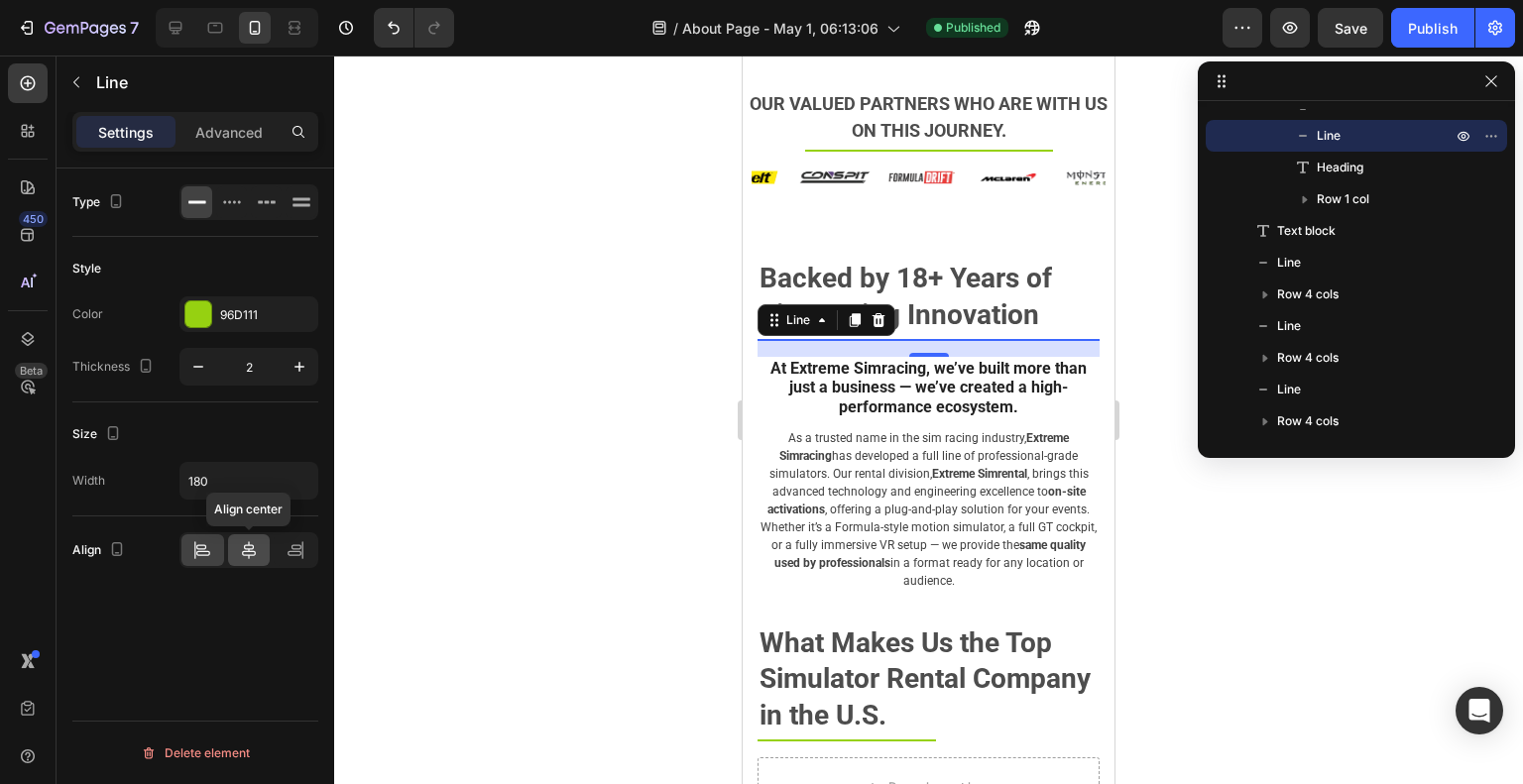 click 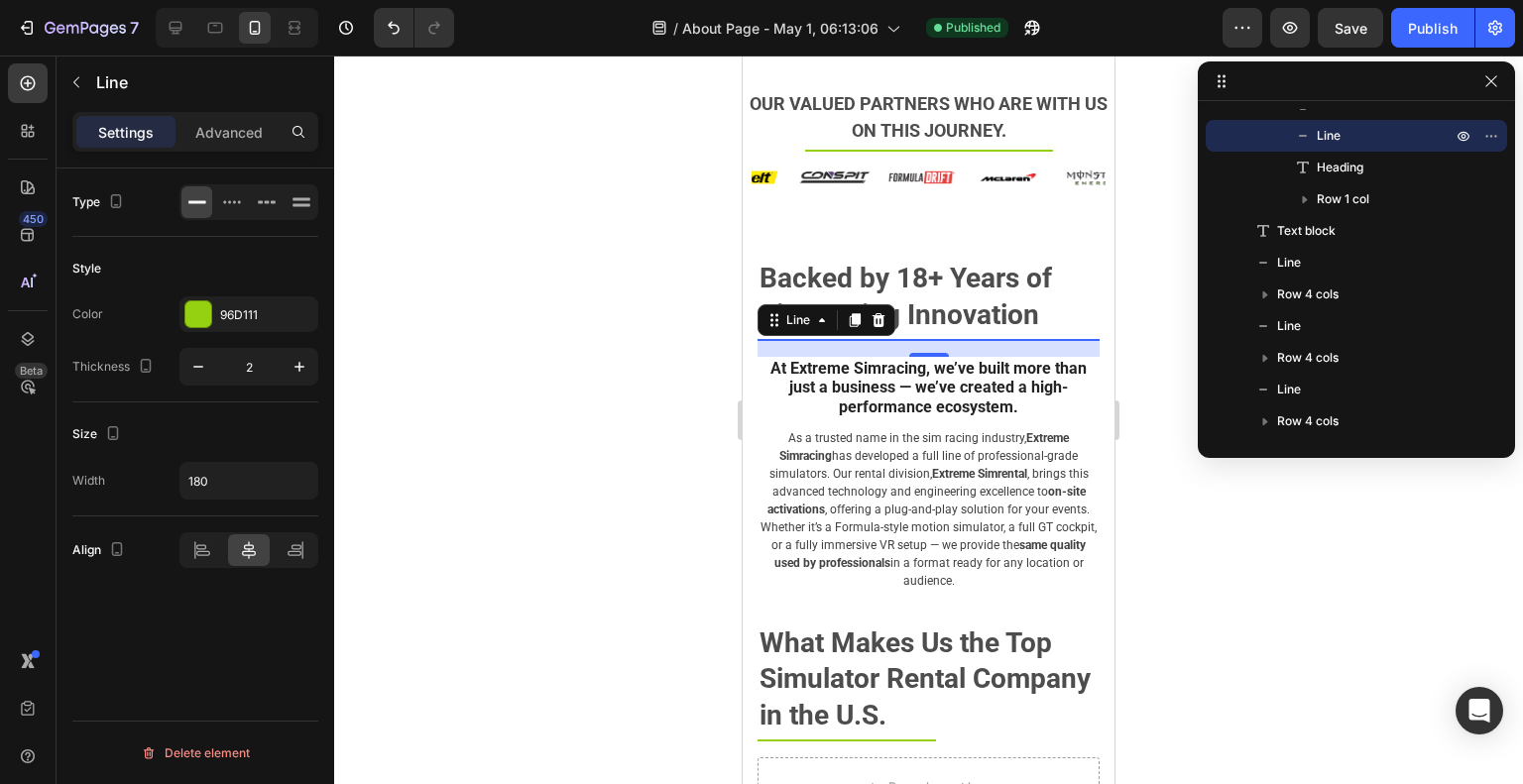 click 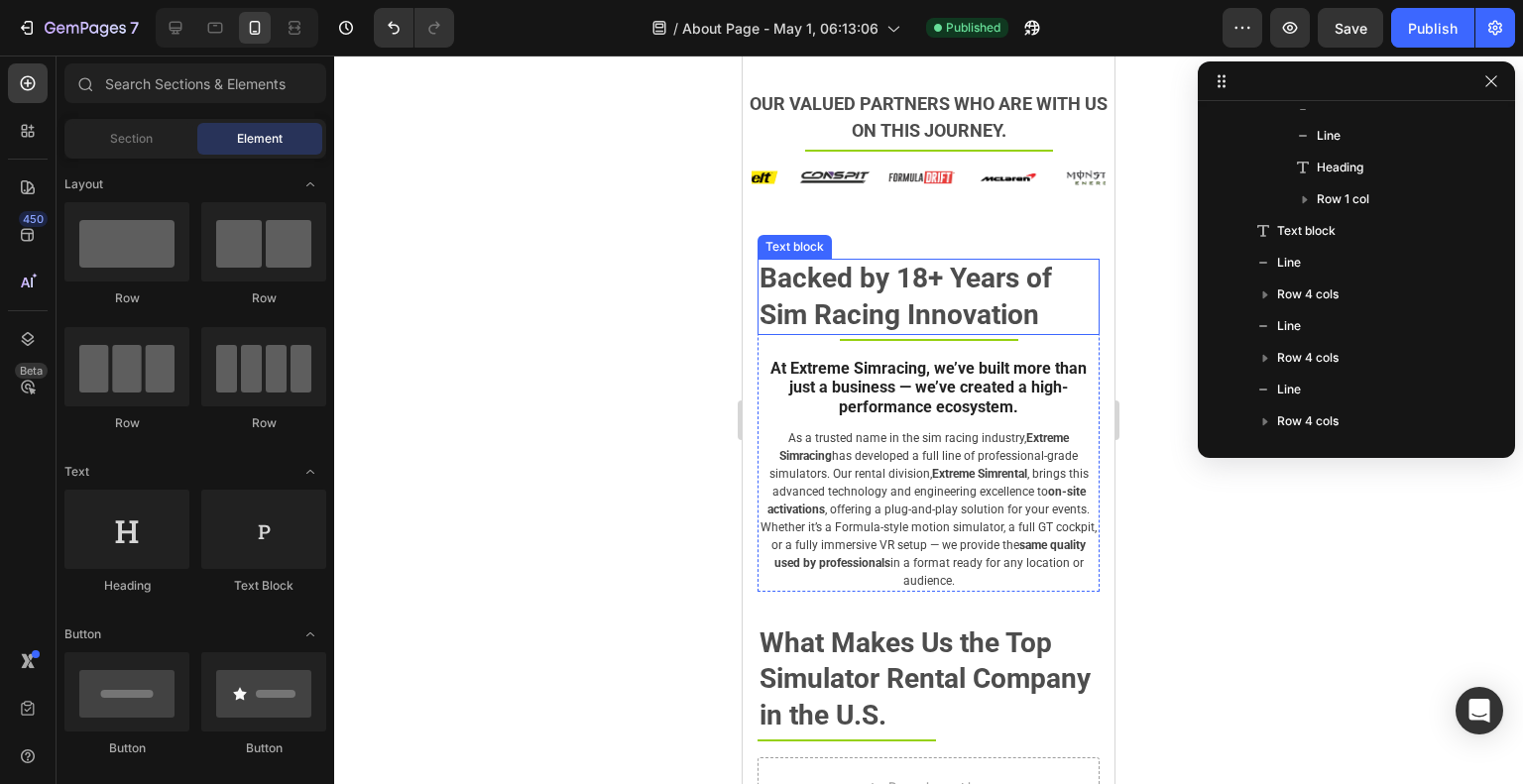 click on "Backed by 18+ Years of Sim Racing Innovation" at bounding box center (928, 296) 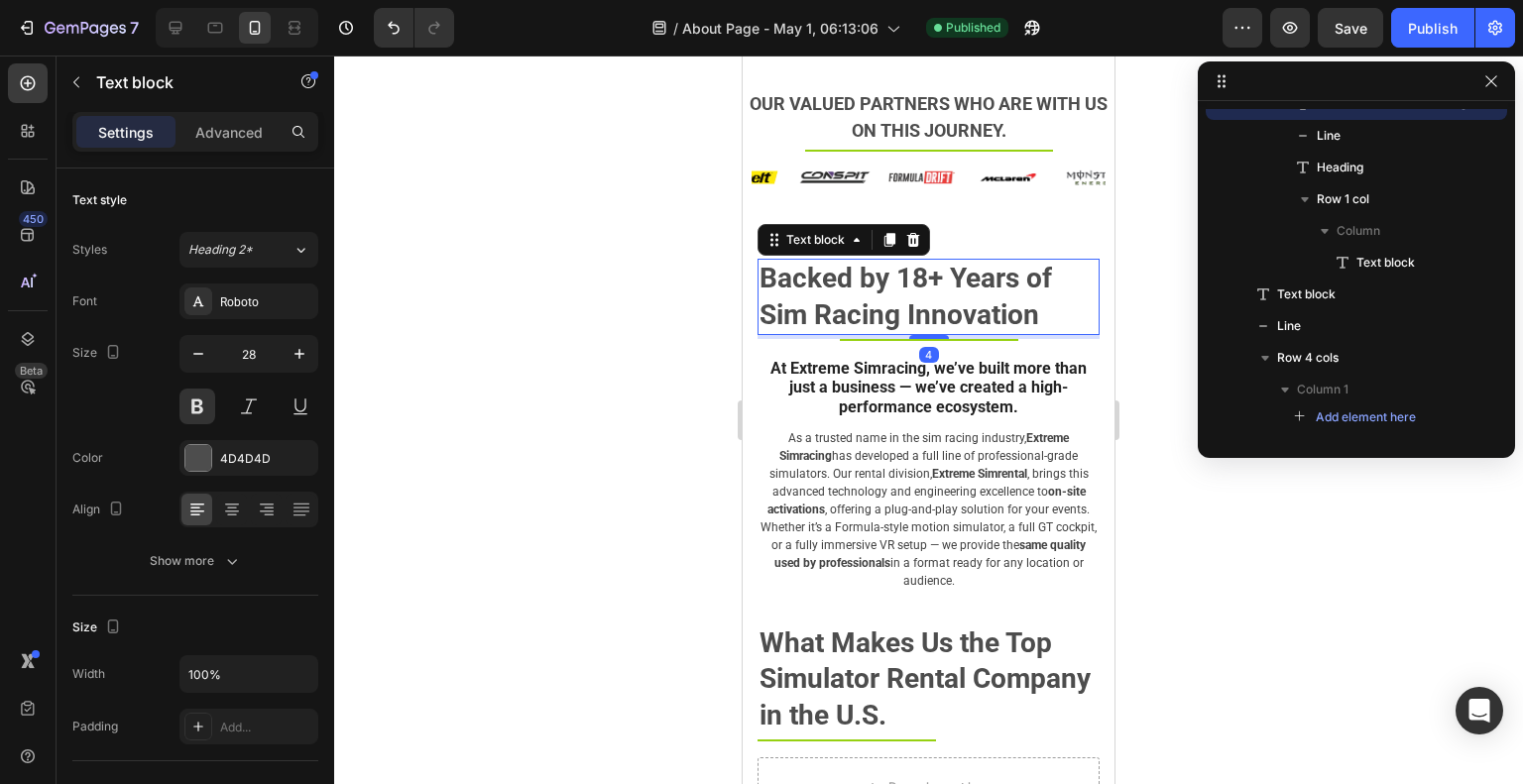 scroll, scrollTop: 153, scrollLeft: 0, axis: vertical 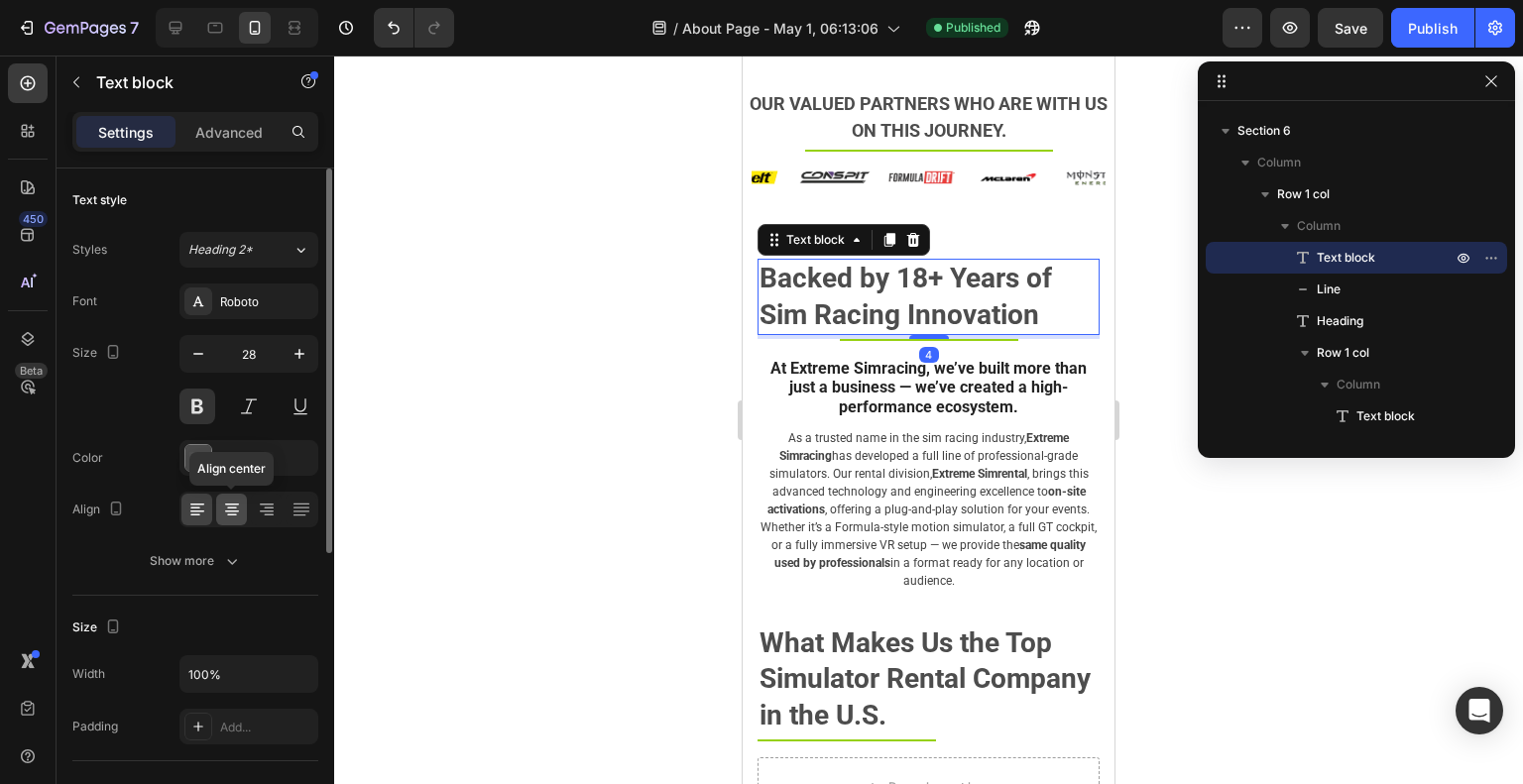 click 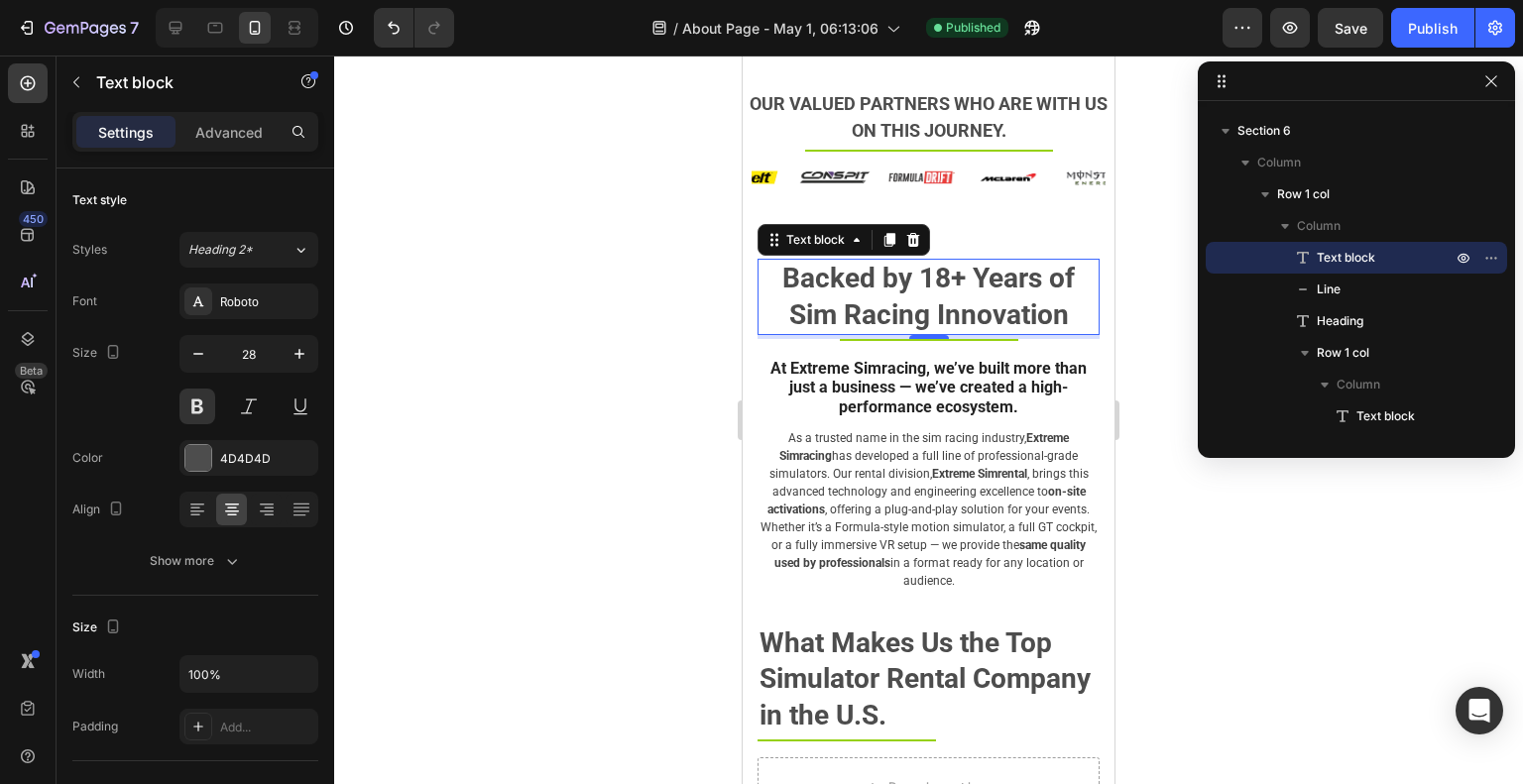 click 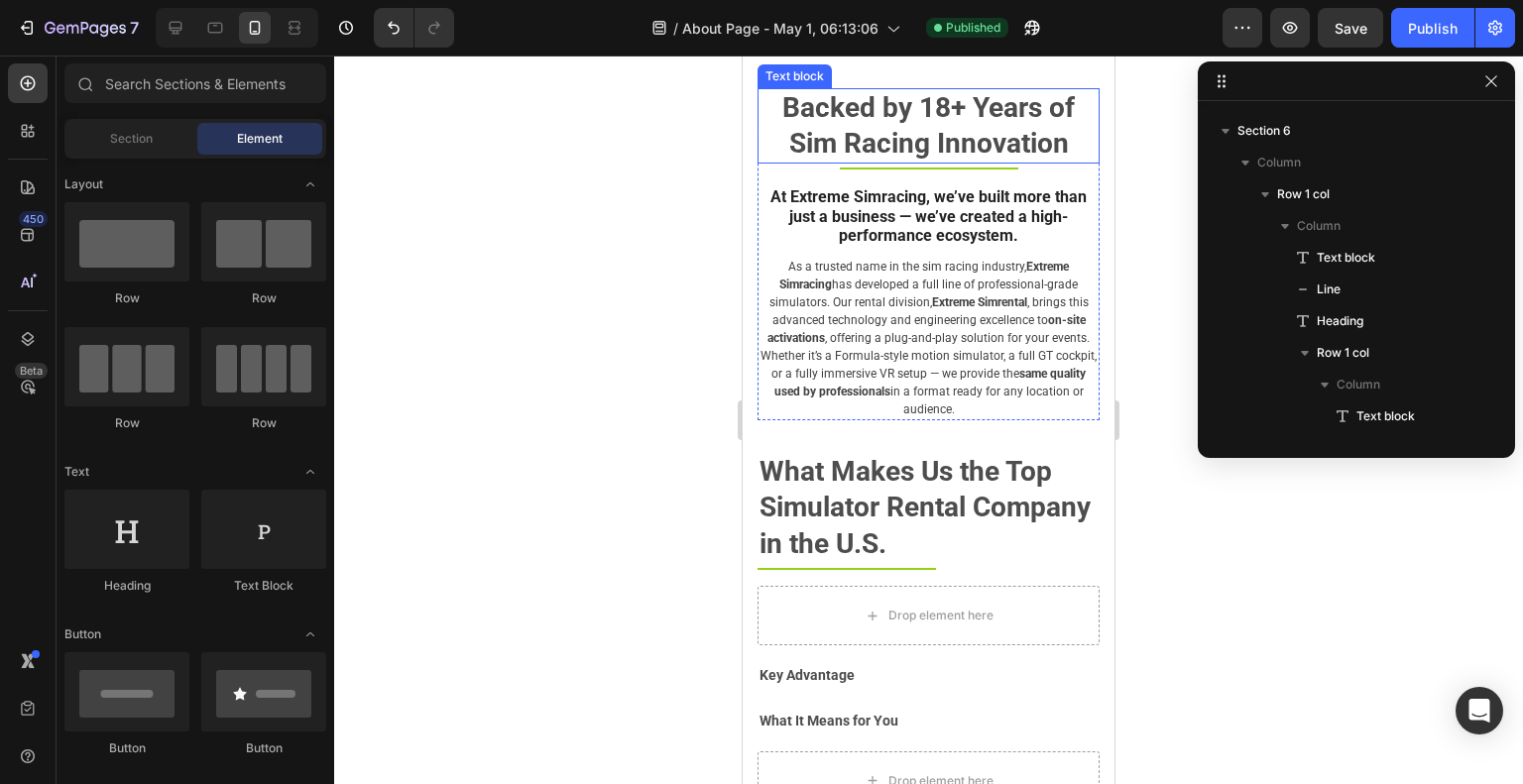 scroll, scrollTop: 2775, scrollLeft: 0, axis: vertical 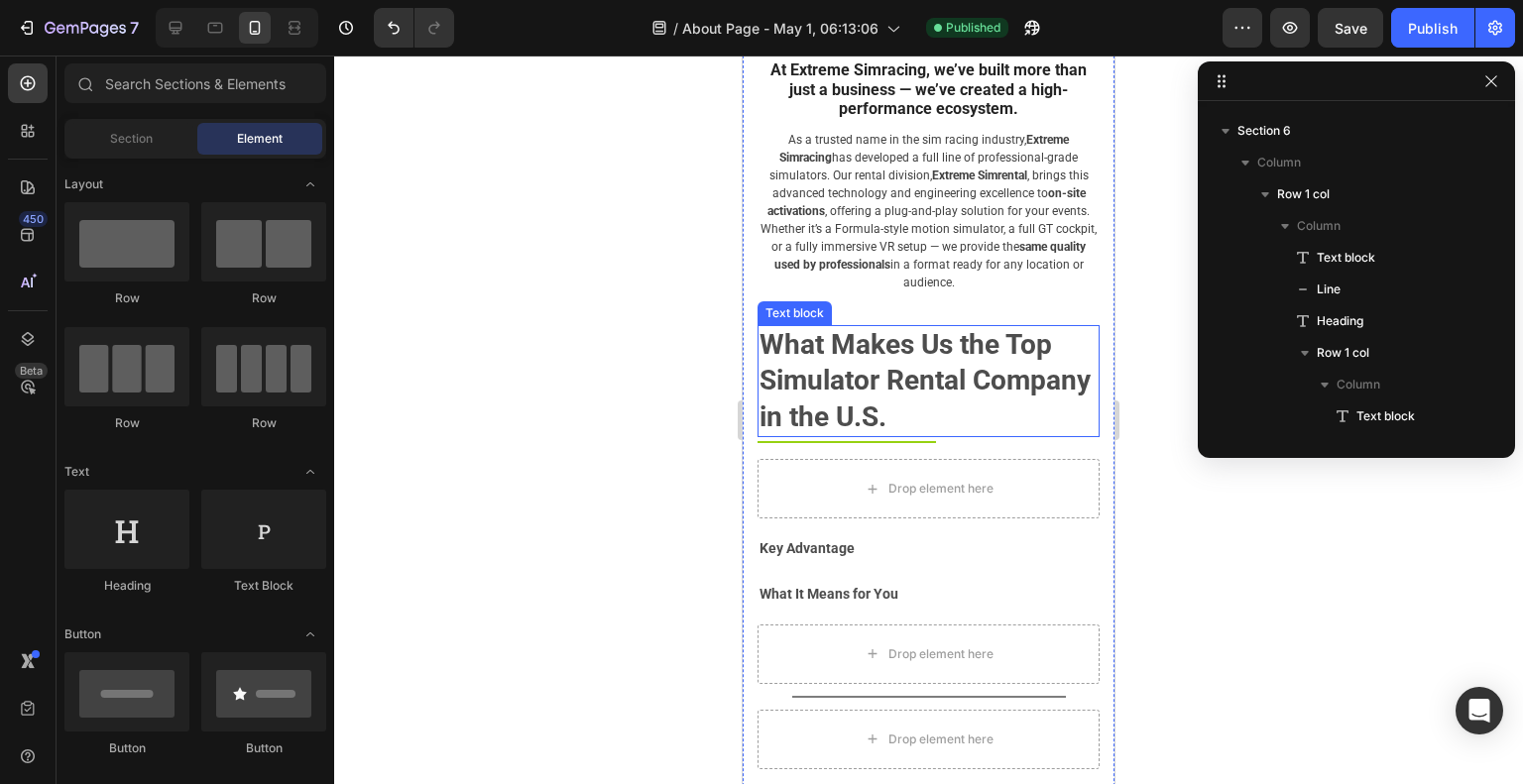 click on "What Makes Us the Top Simulator Rental Company in the U.S." at bounding box center [928, 381] 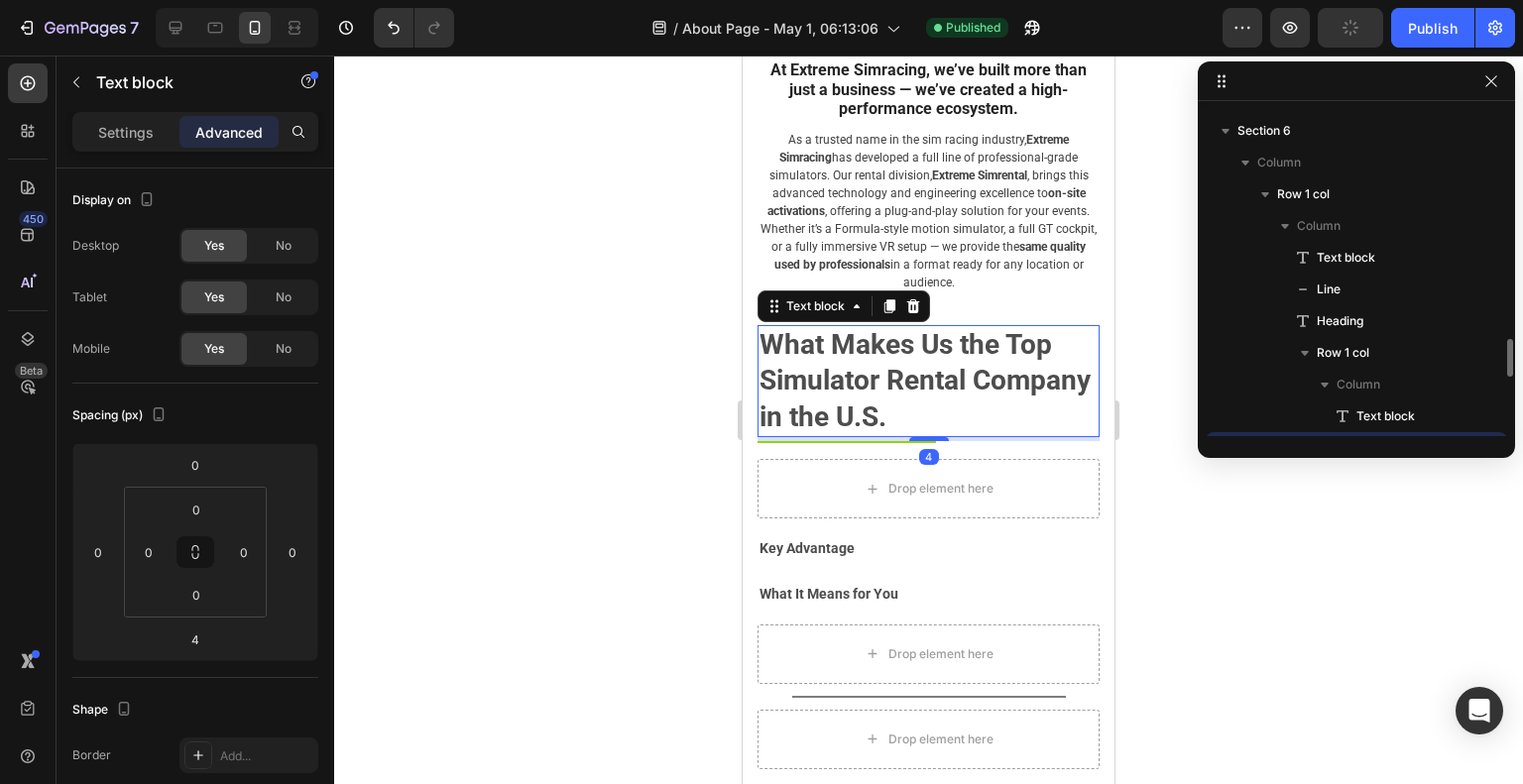 scroll, scrollTop: 343, scrollLeft: 0, axis: vertical 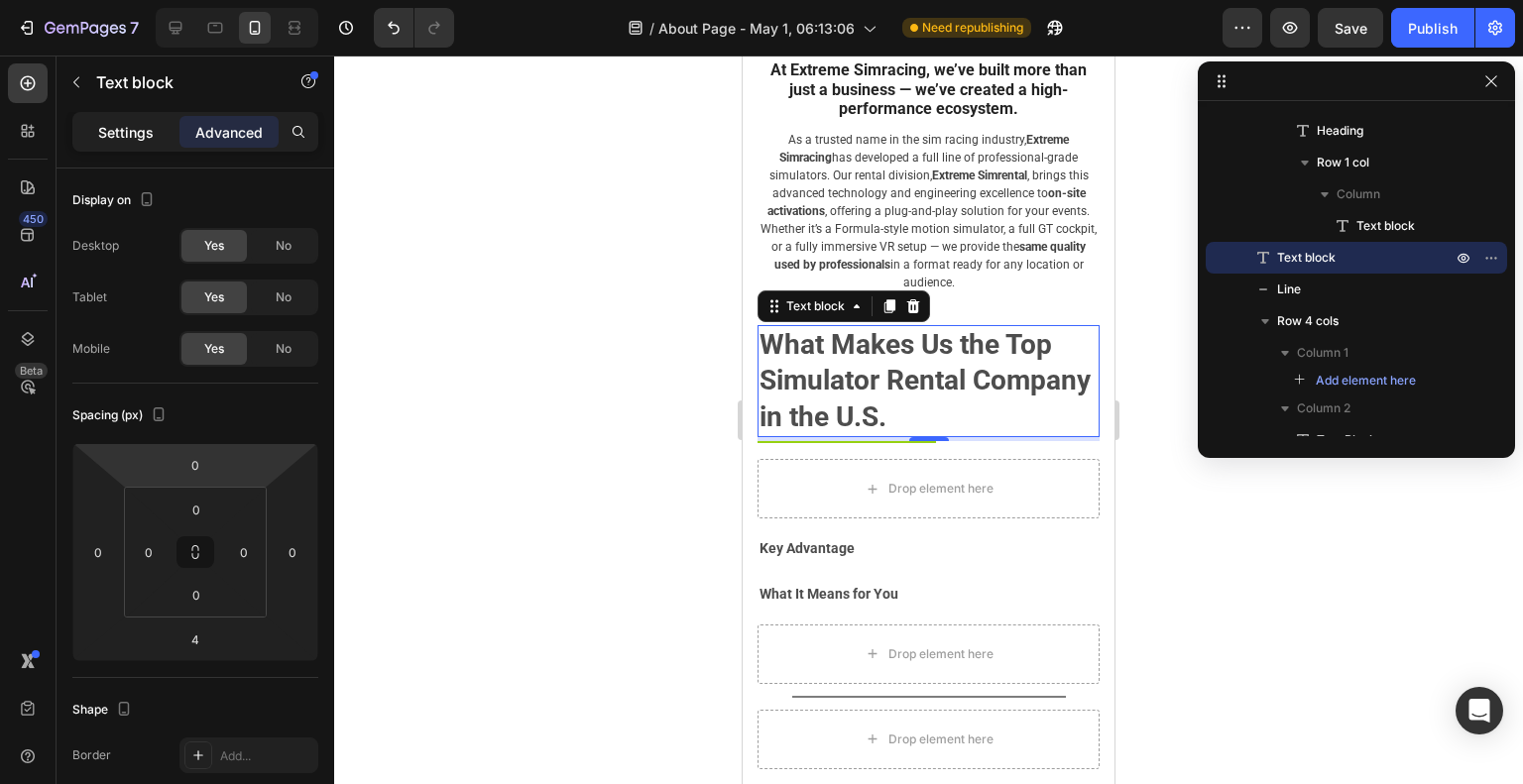 click on "Settings" at bounding box center [126, 132] 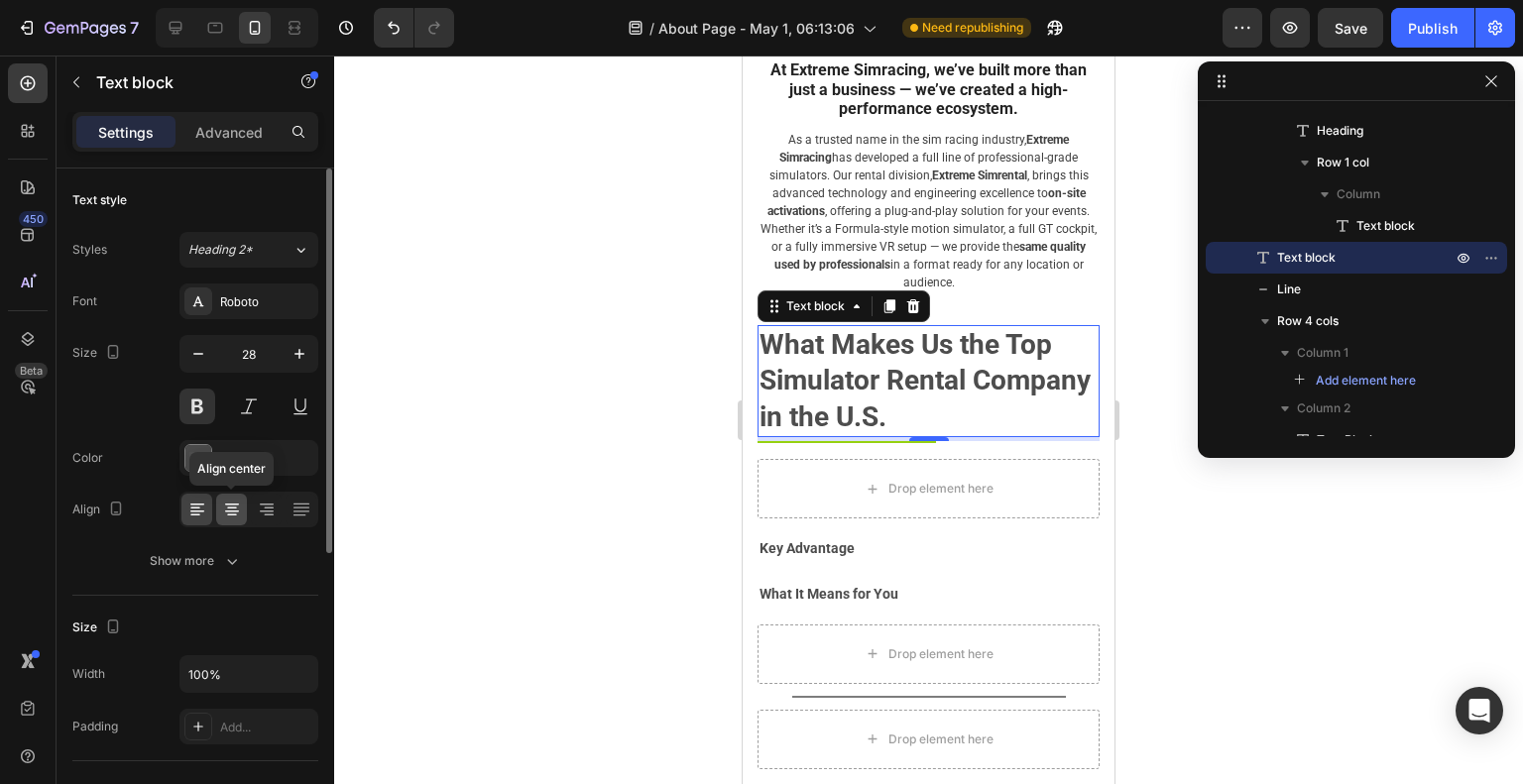 click 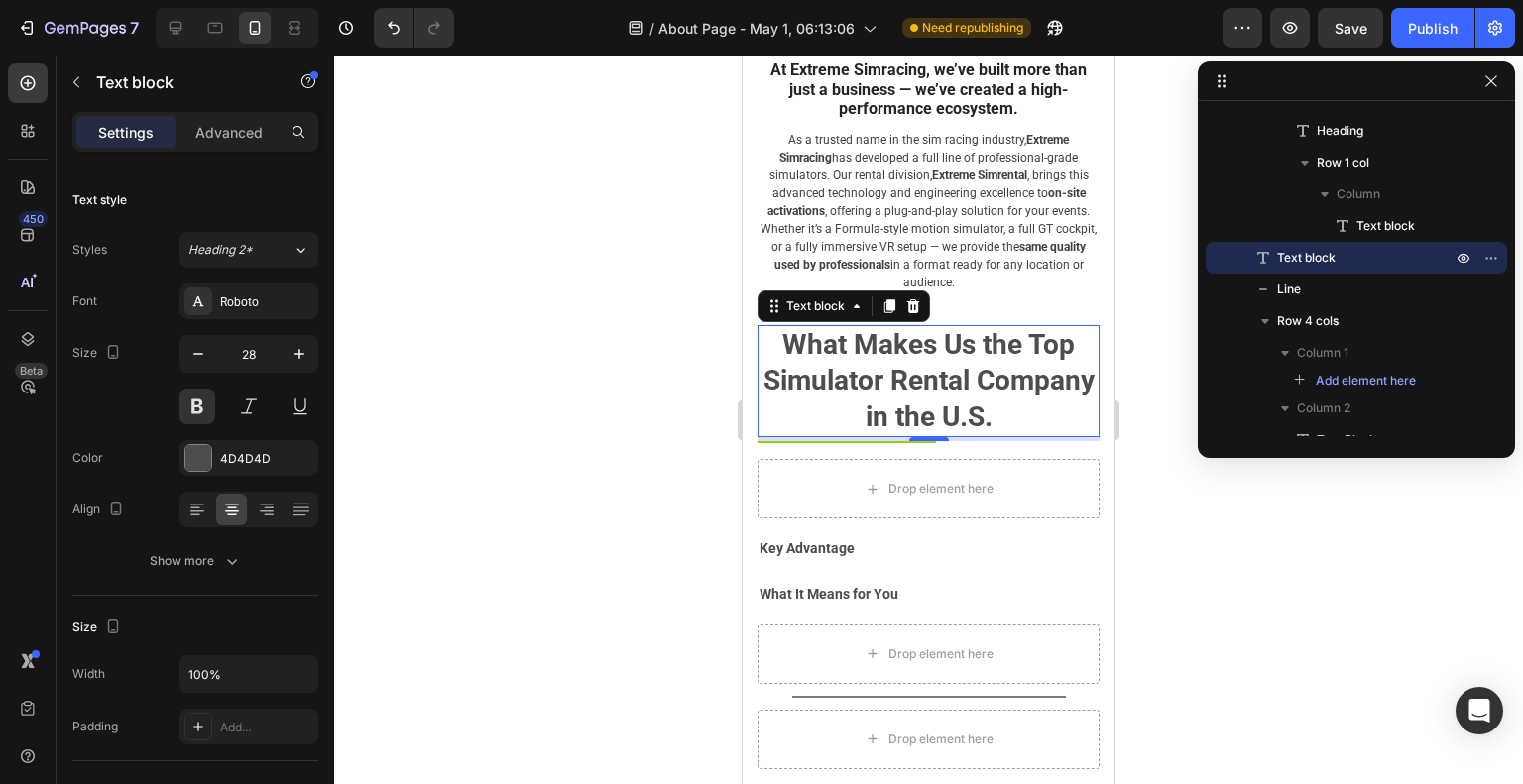 click on "4" at bounding box center (928, 439) 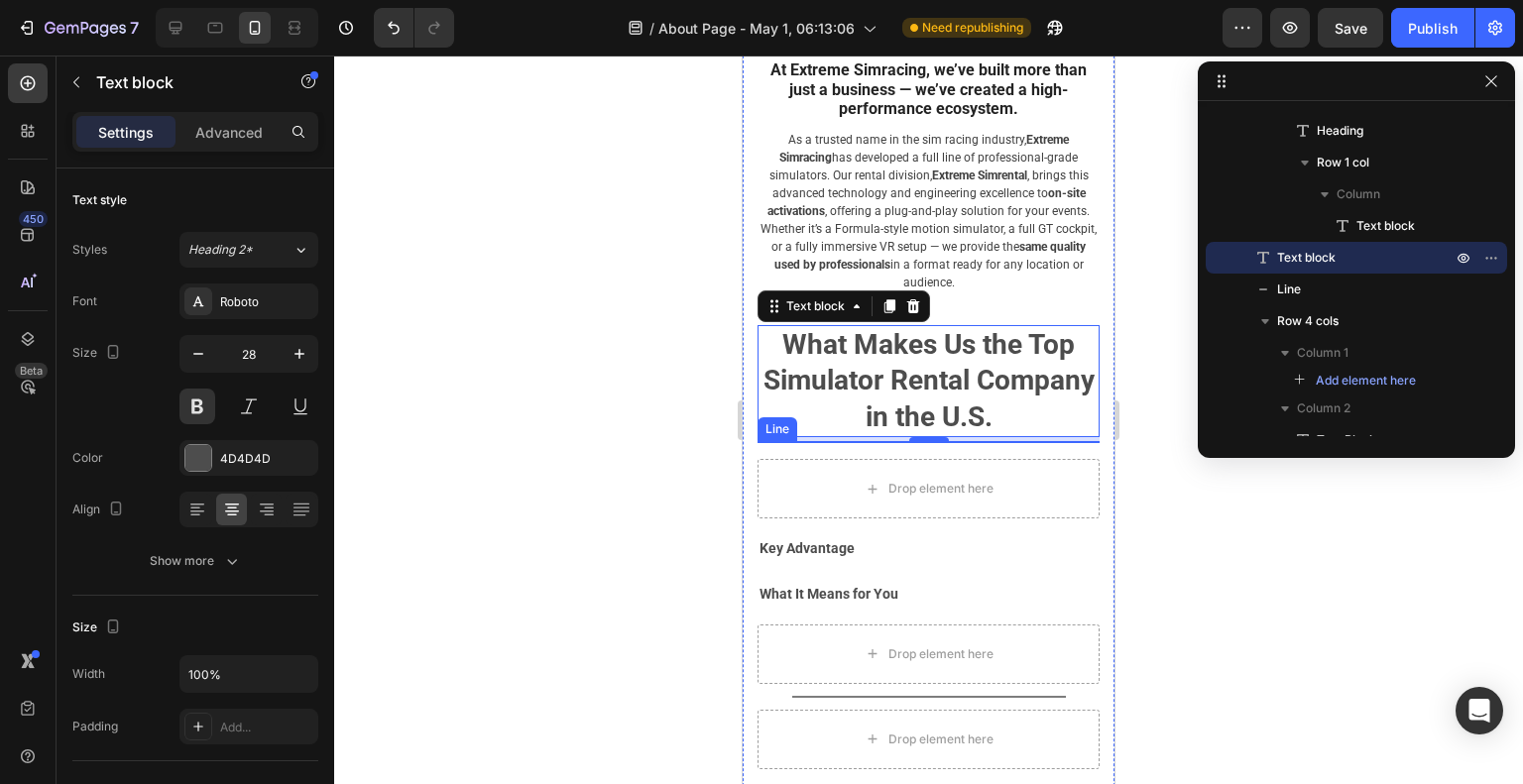 click at bounding box center (847, 442) 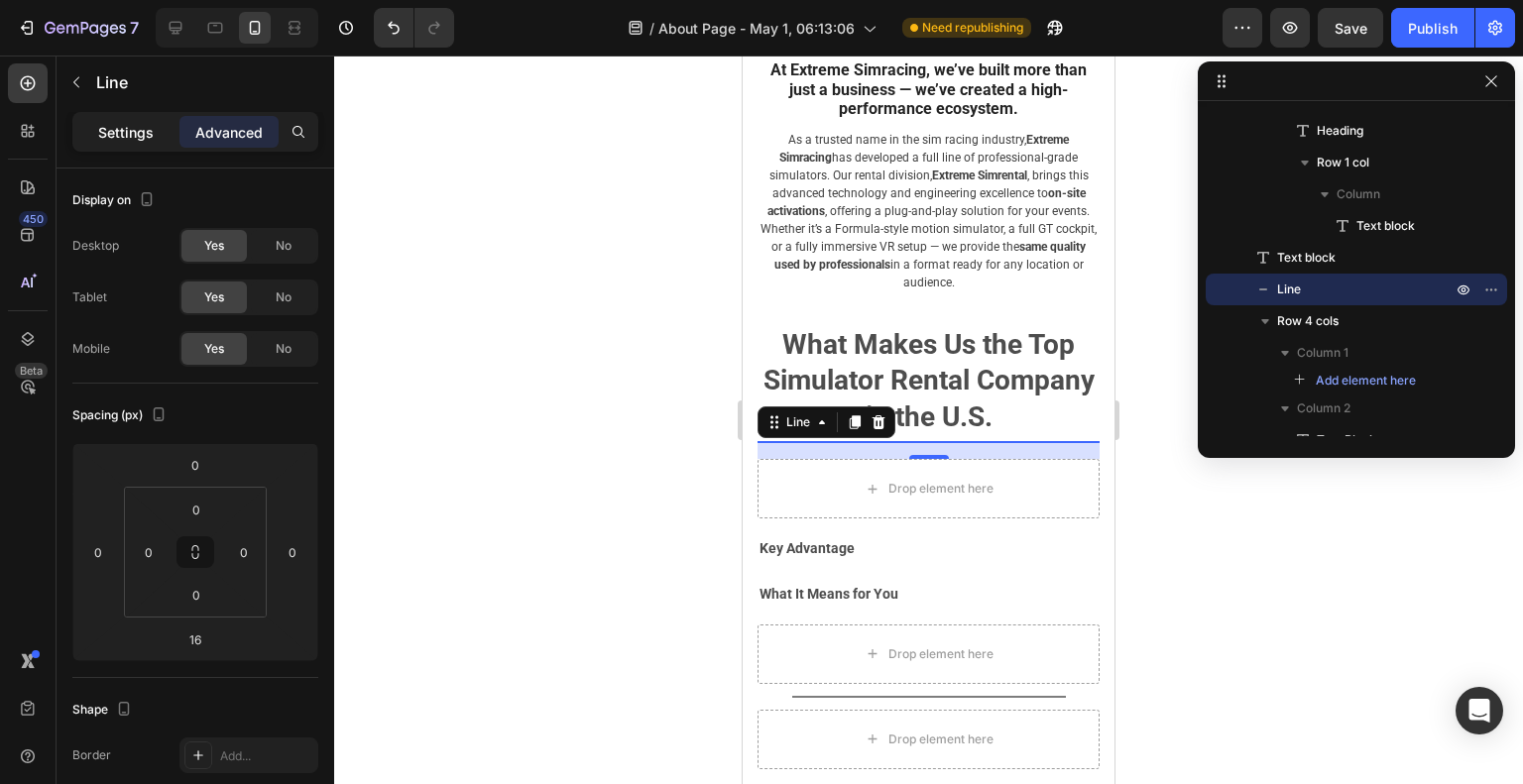 click on "Settings" at bounding box center (126, 132) 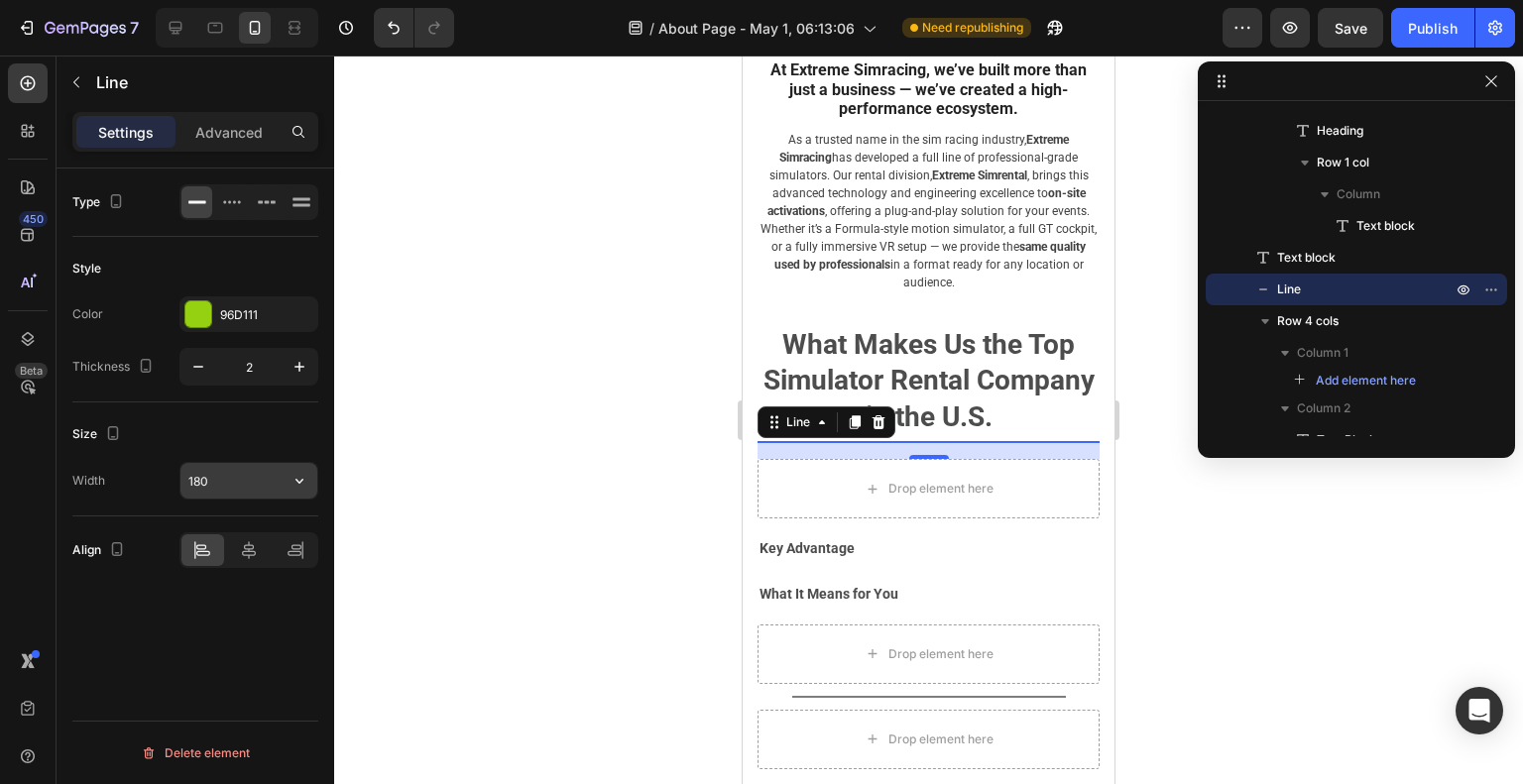 click on "180" at bounding box center (249, 481) 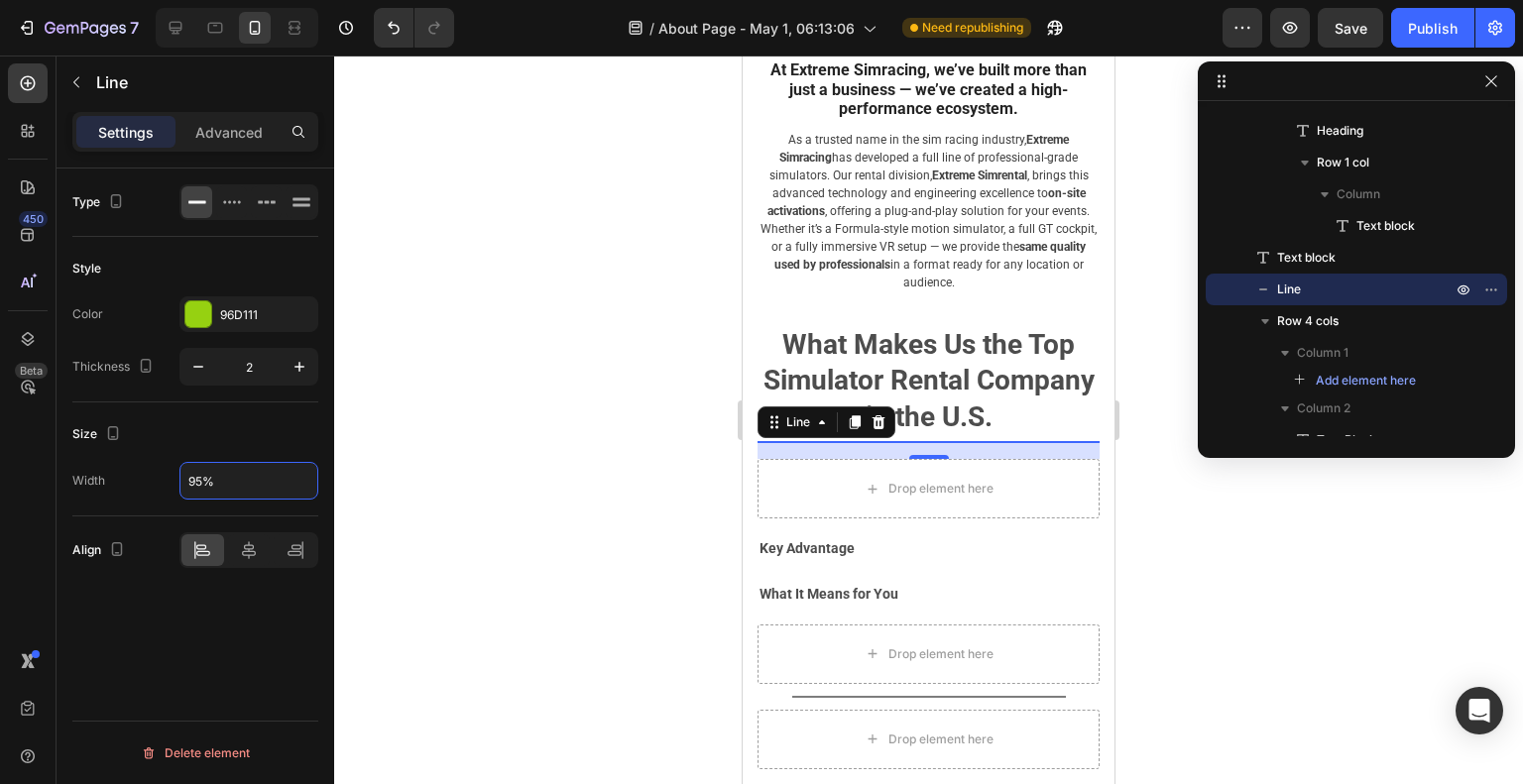 type on "95%" 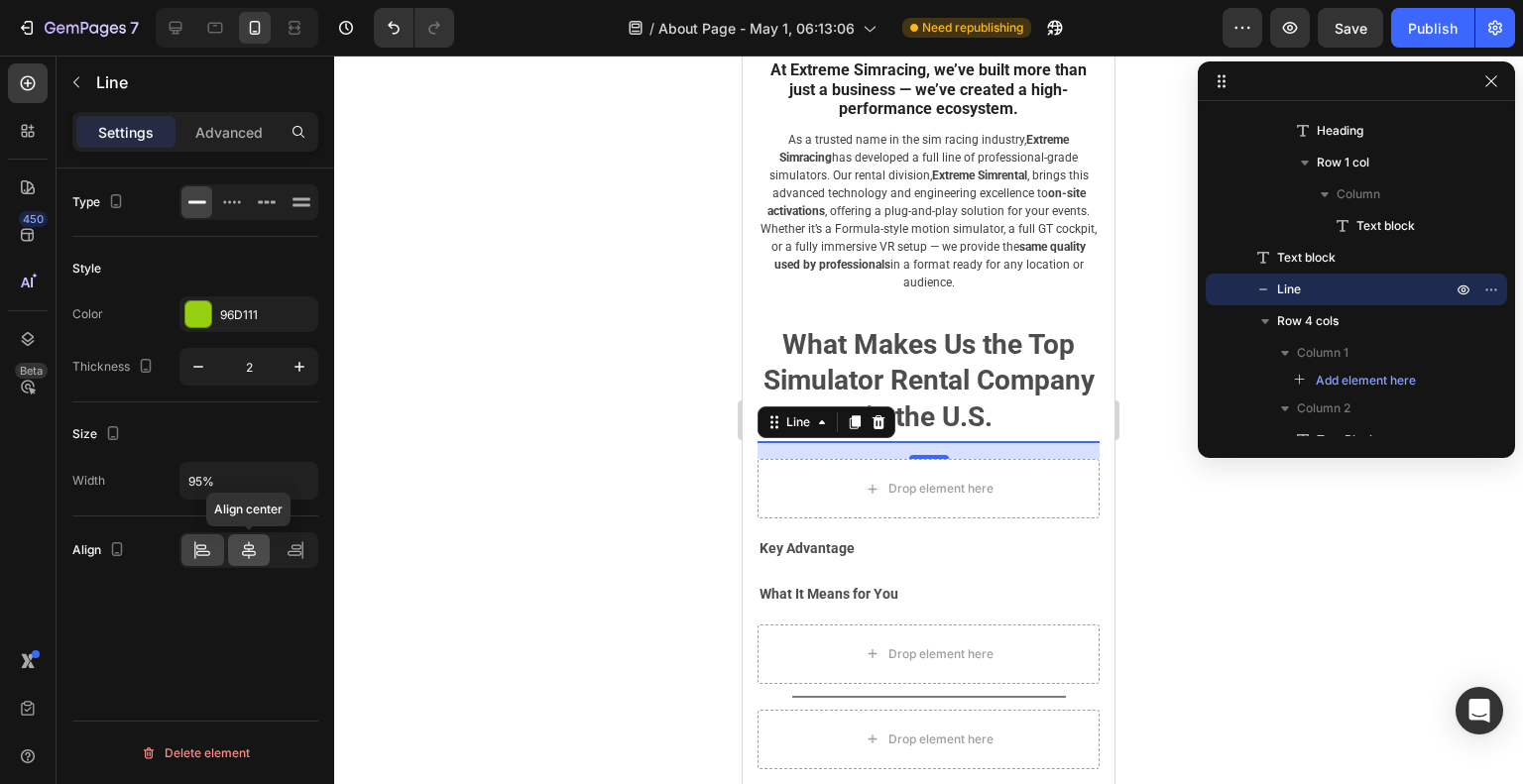 click 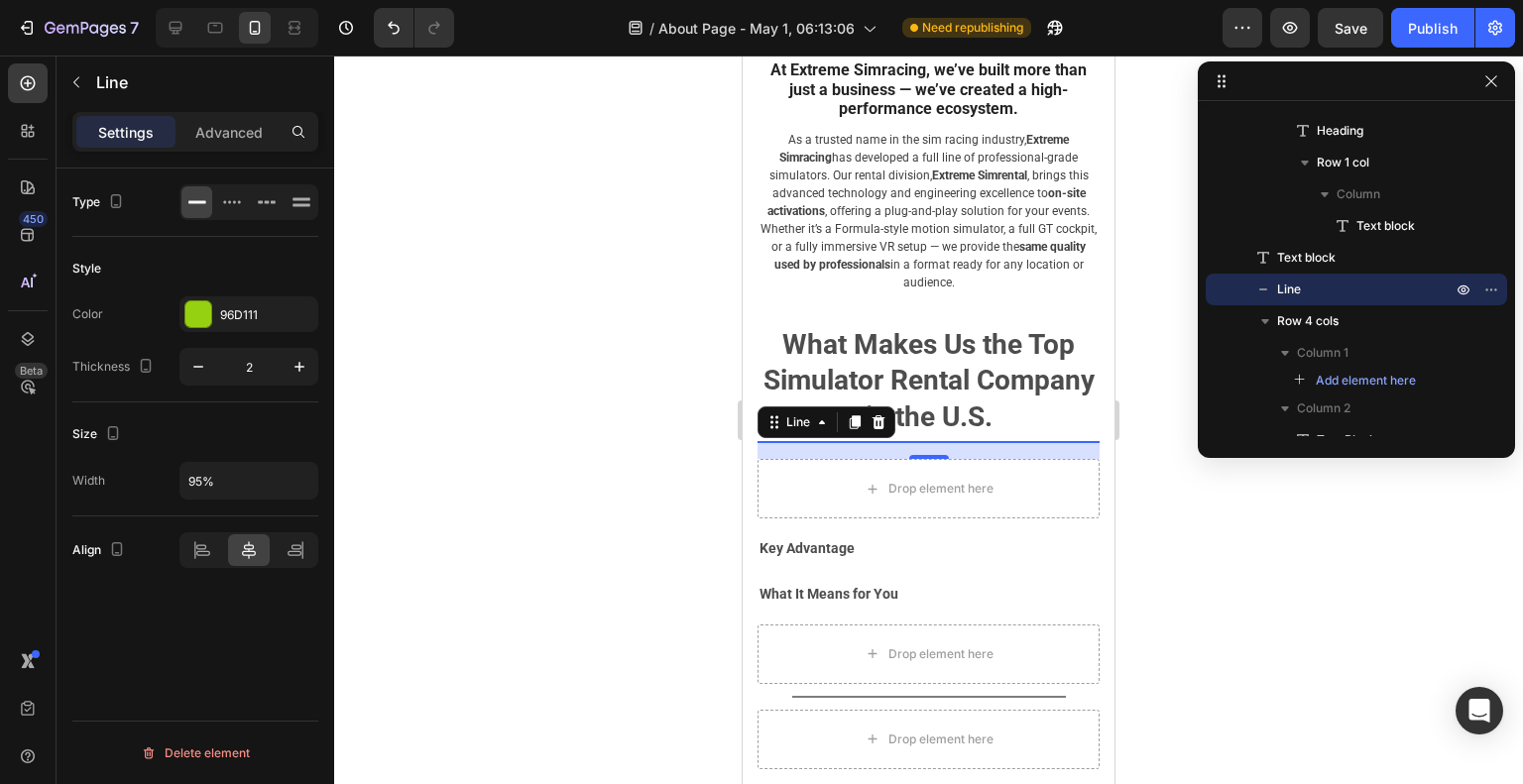 click 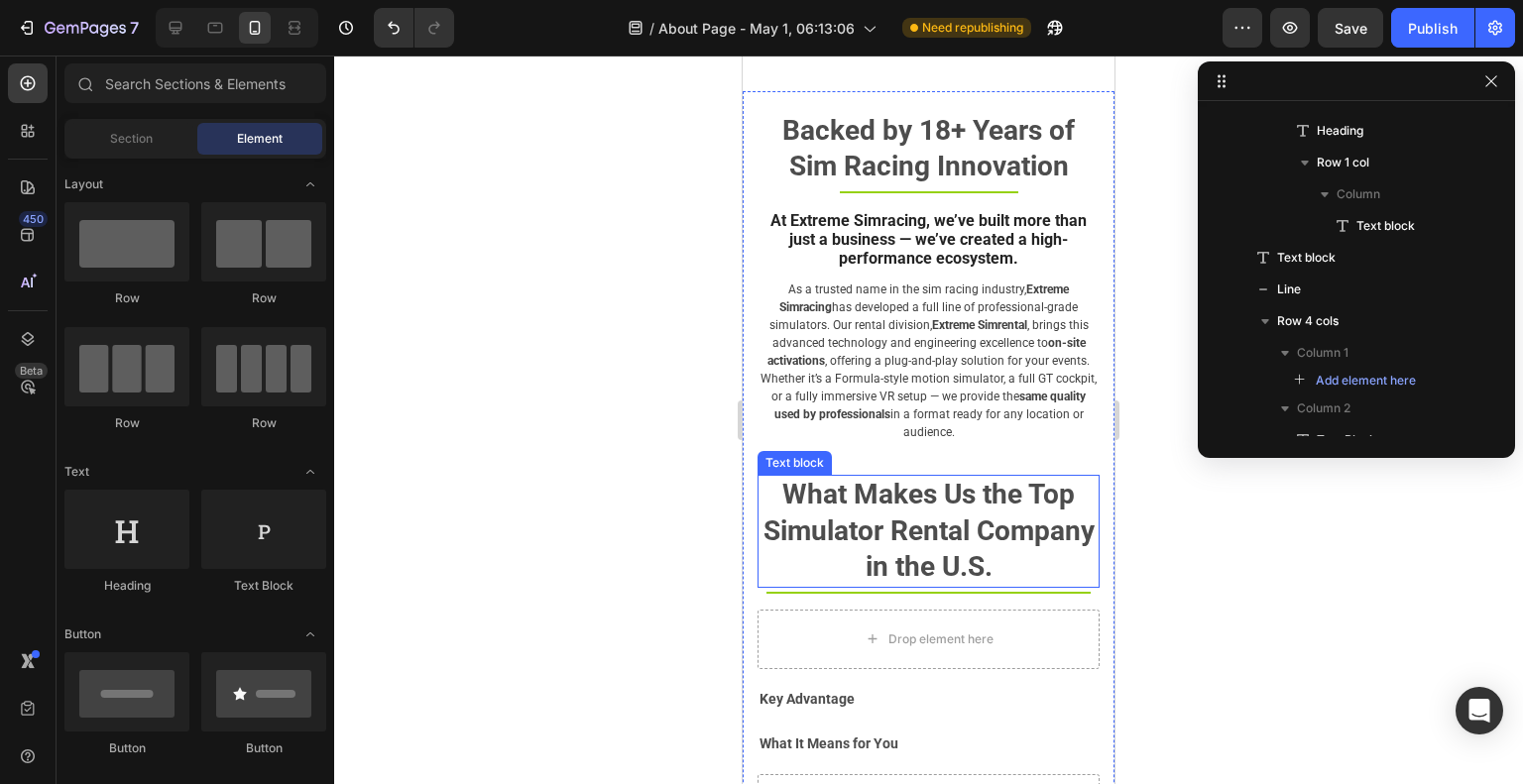 scroll, scrollTop: 2478, scrollLeft: 0, axis: vertical 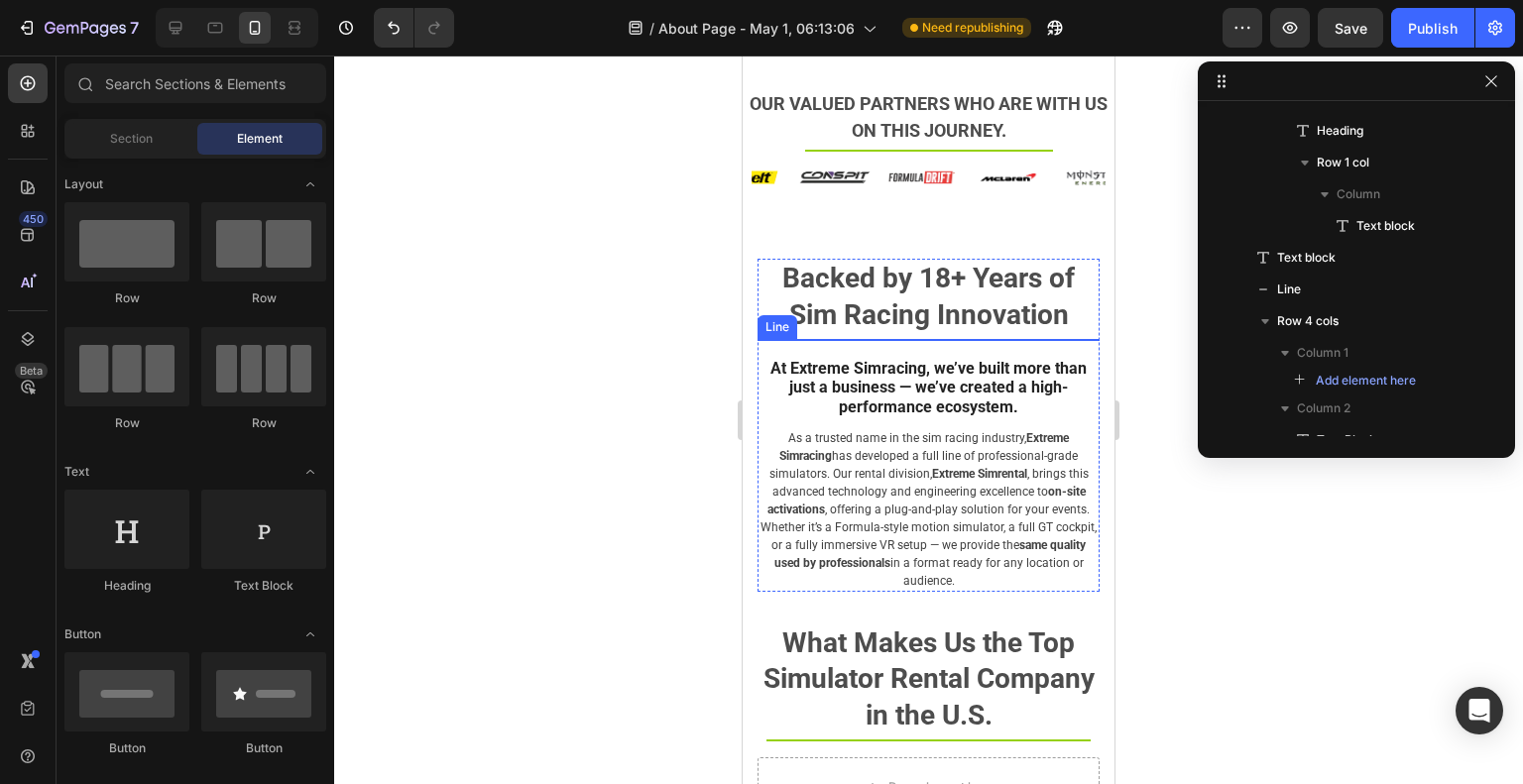 click at bounding box center [929, 340] 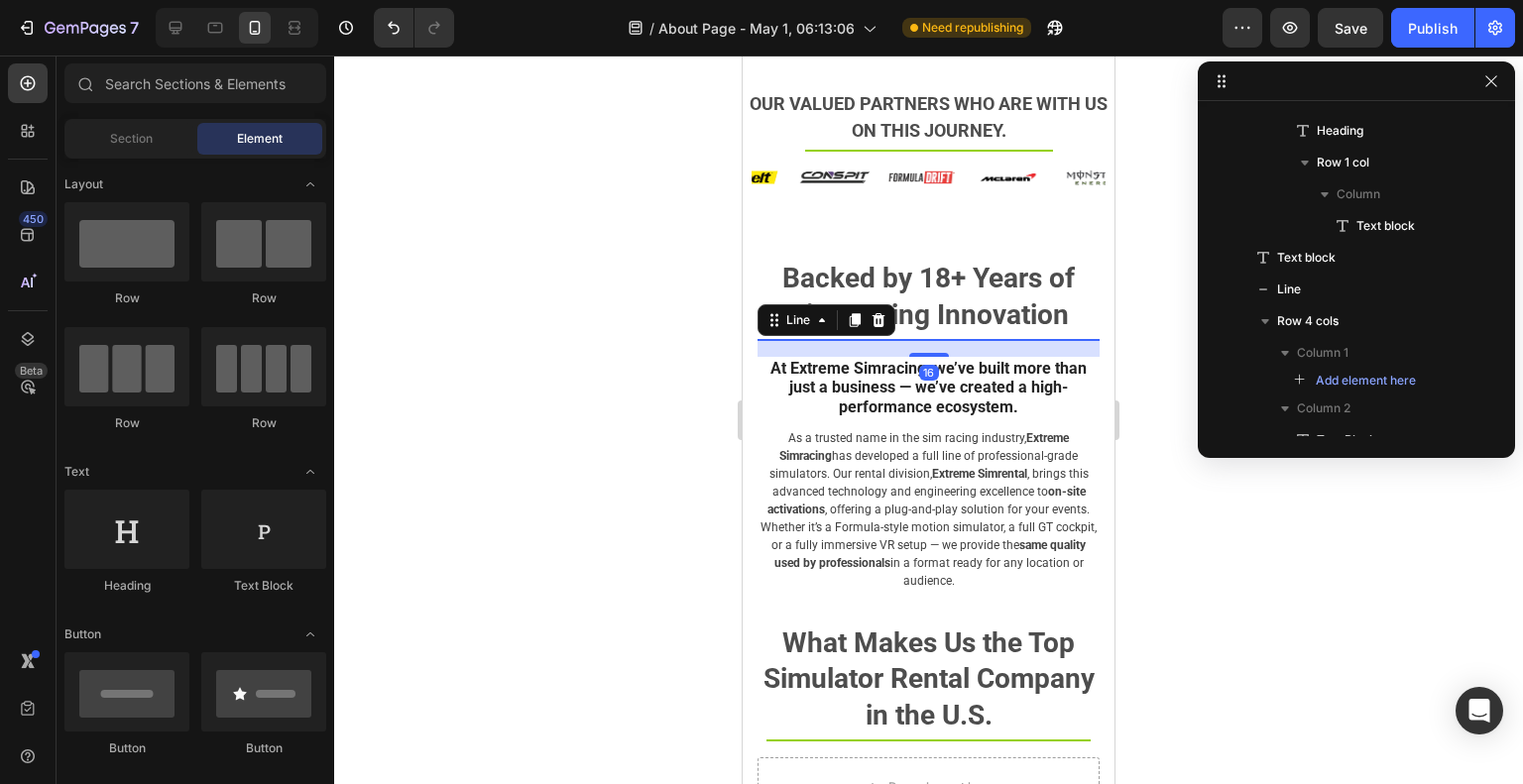 scroll, scrollTop: 184, scrollLeft: 0, axis: vertical 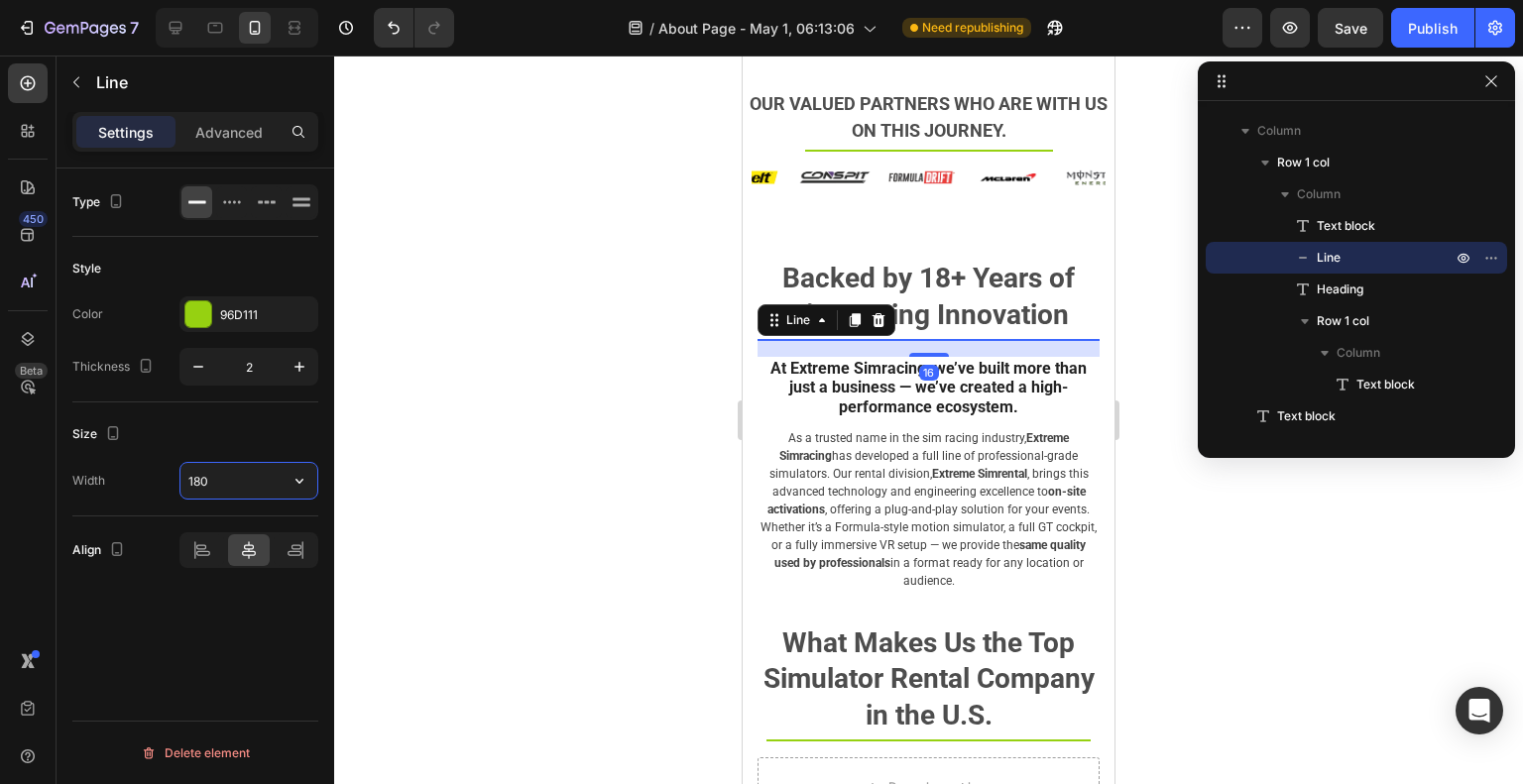 click on "180" at bounding box center [249, 481] 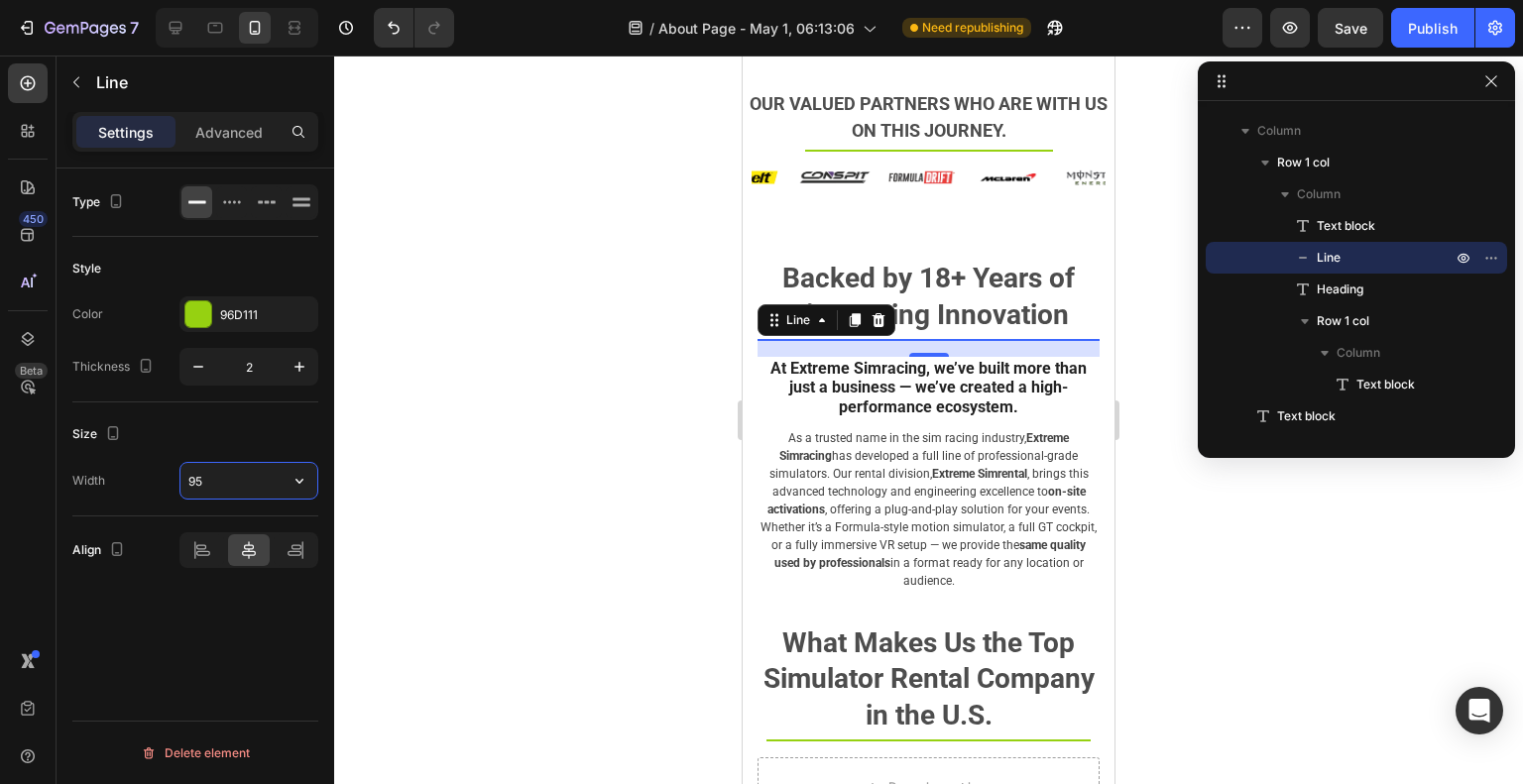 type on "95%" 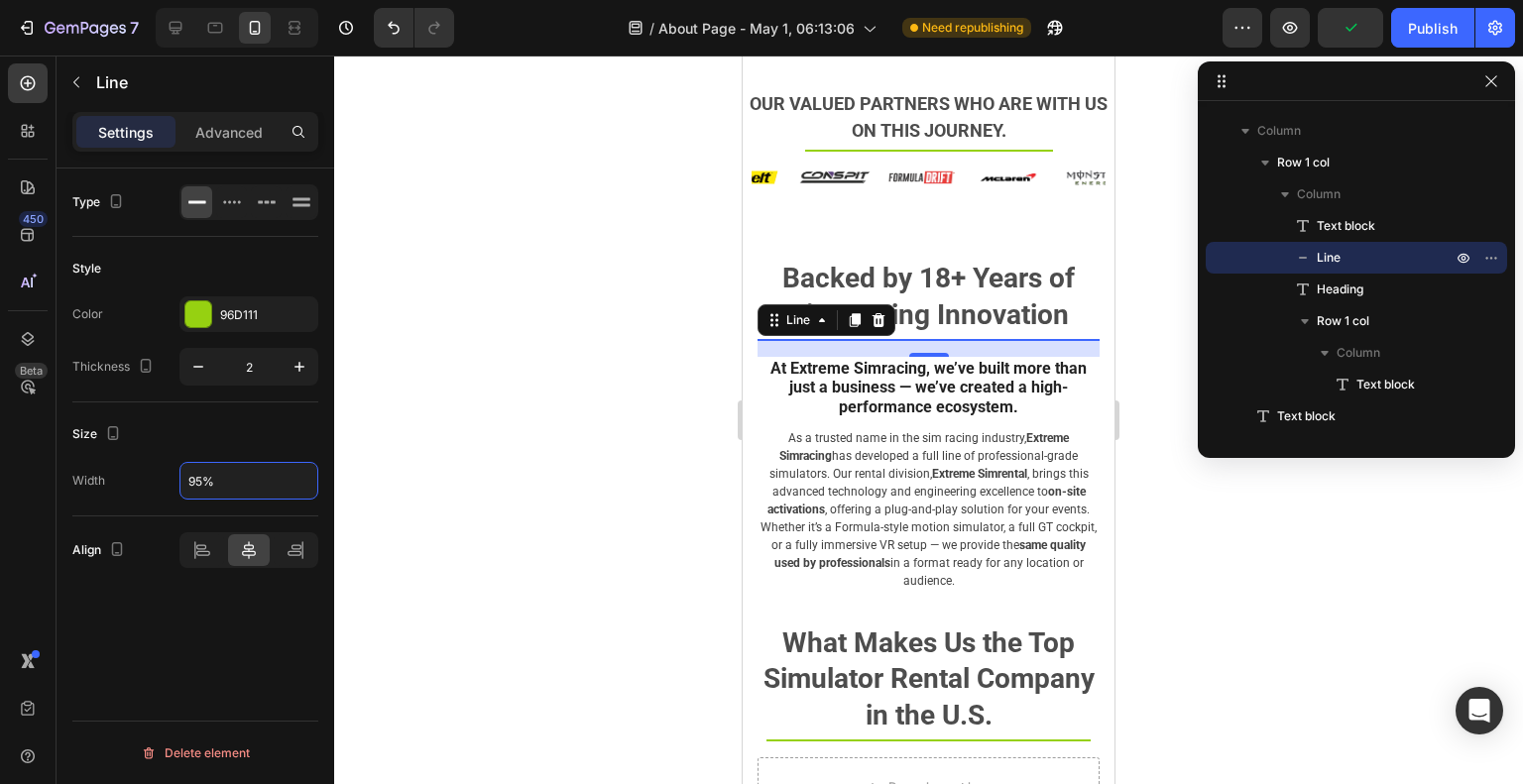 click 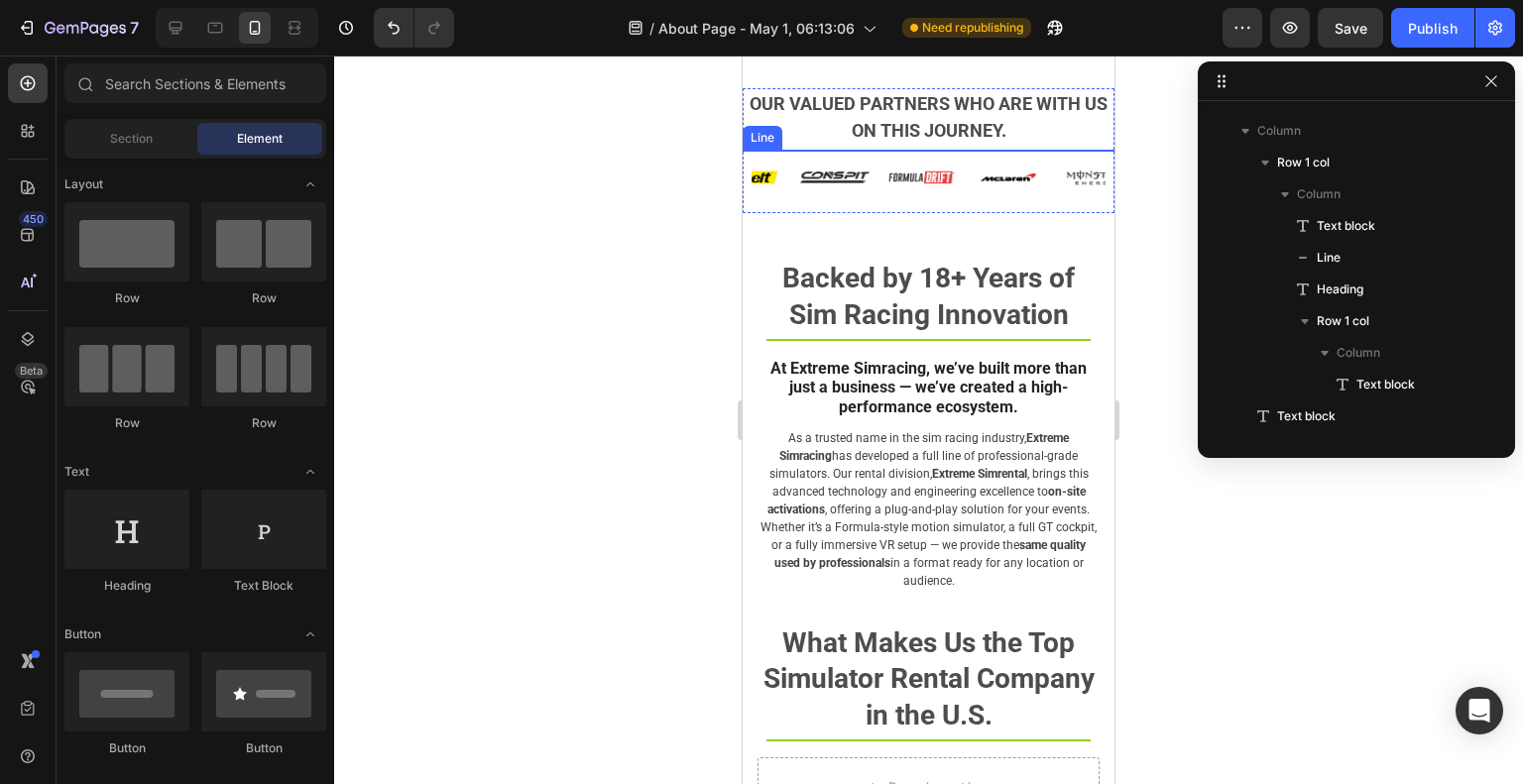 click at bounding box center [929, 151] 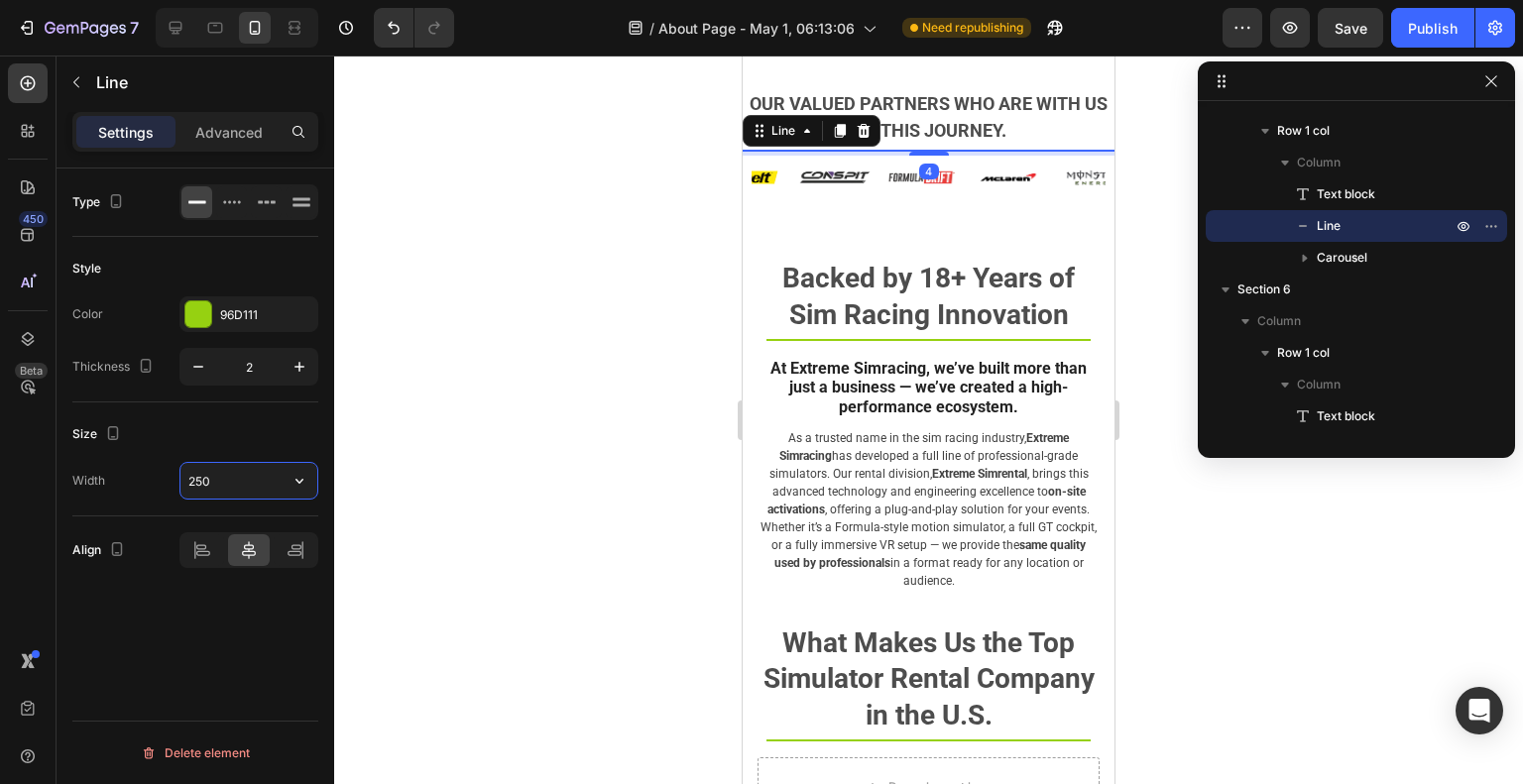 click on "250" at bounding box center (249, 481) 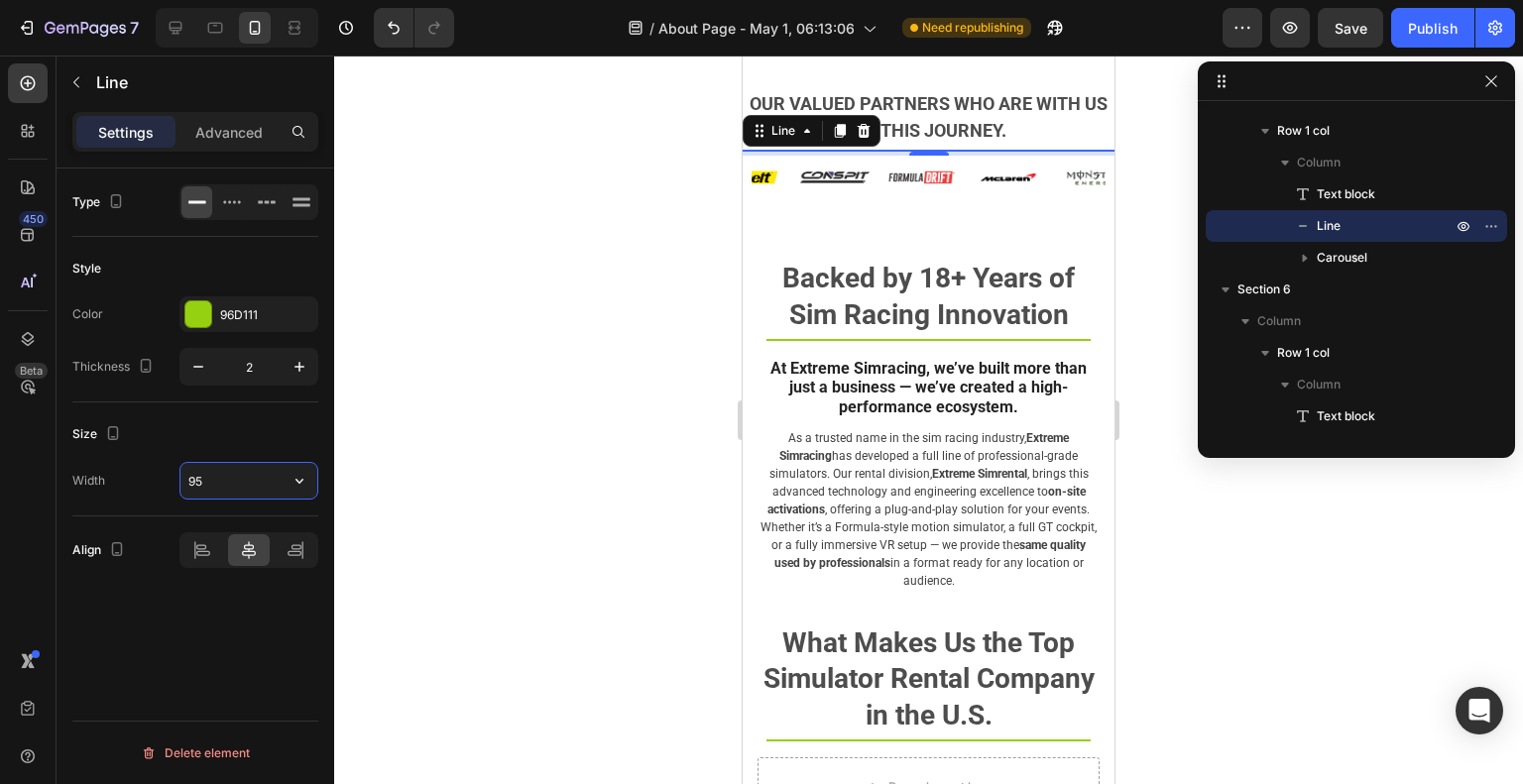 type on "95%" 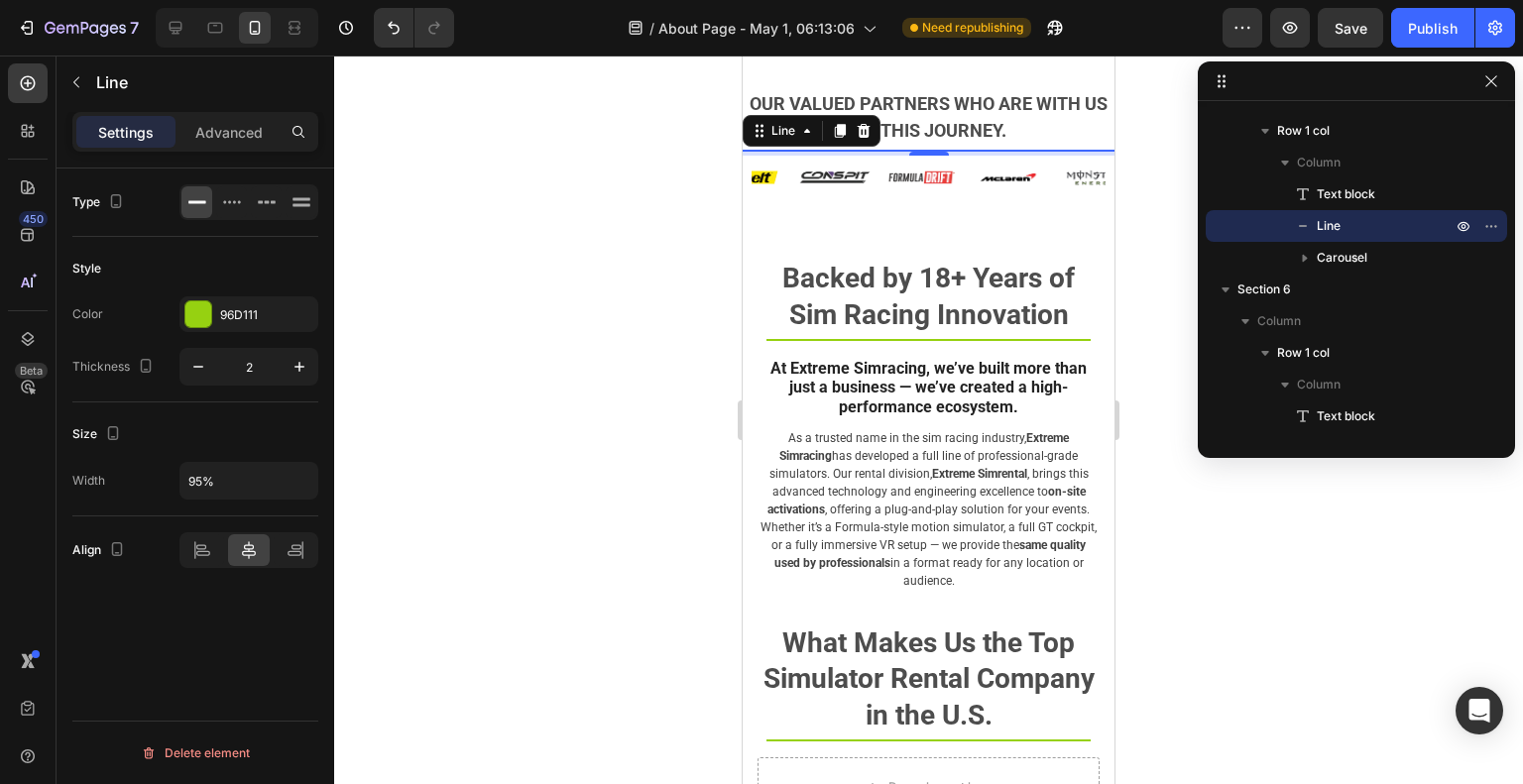 click 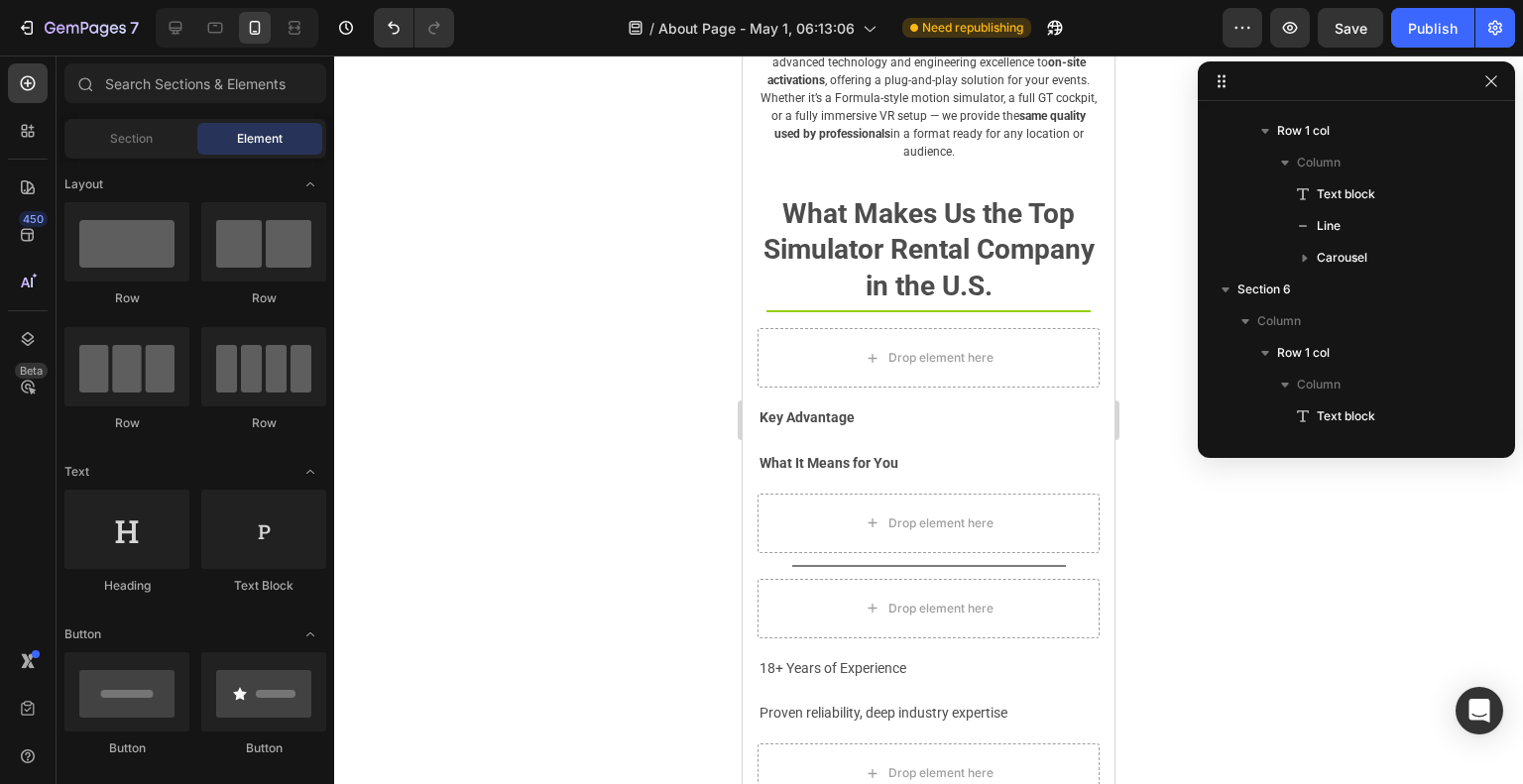 scroll, scrollTop: 2973, scrollLeft: 0, axis: vertical 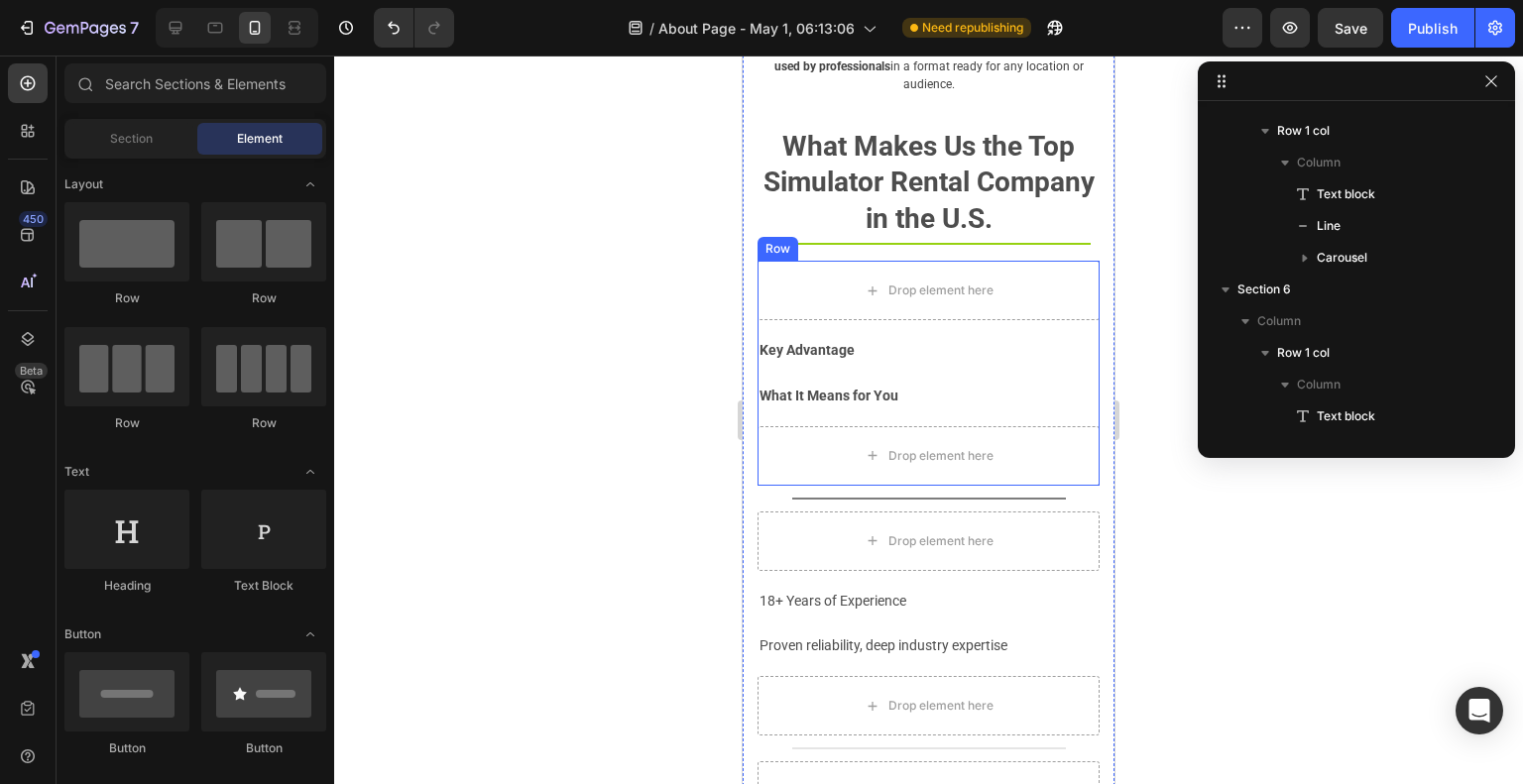 click on "Drop element here Key Advantage Text Block What It Means for You Text Block
Drop element here Row" at bounding box center [928, 373] 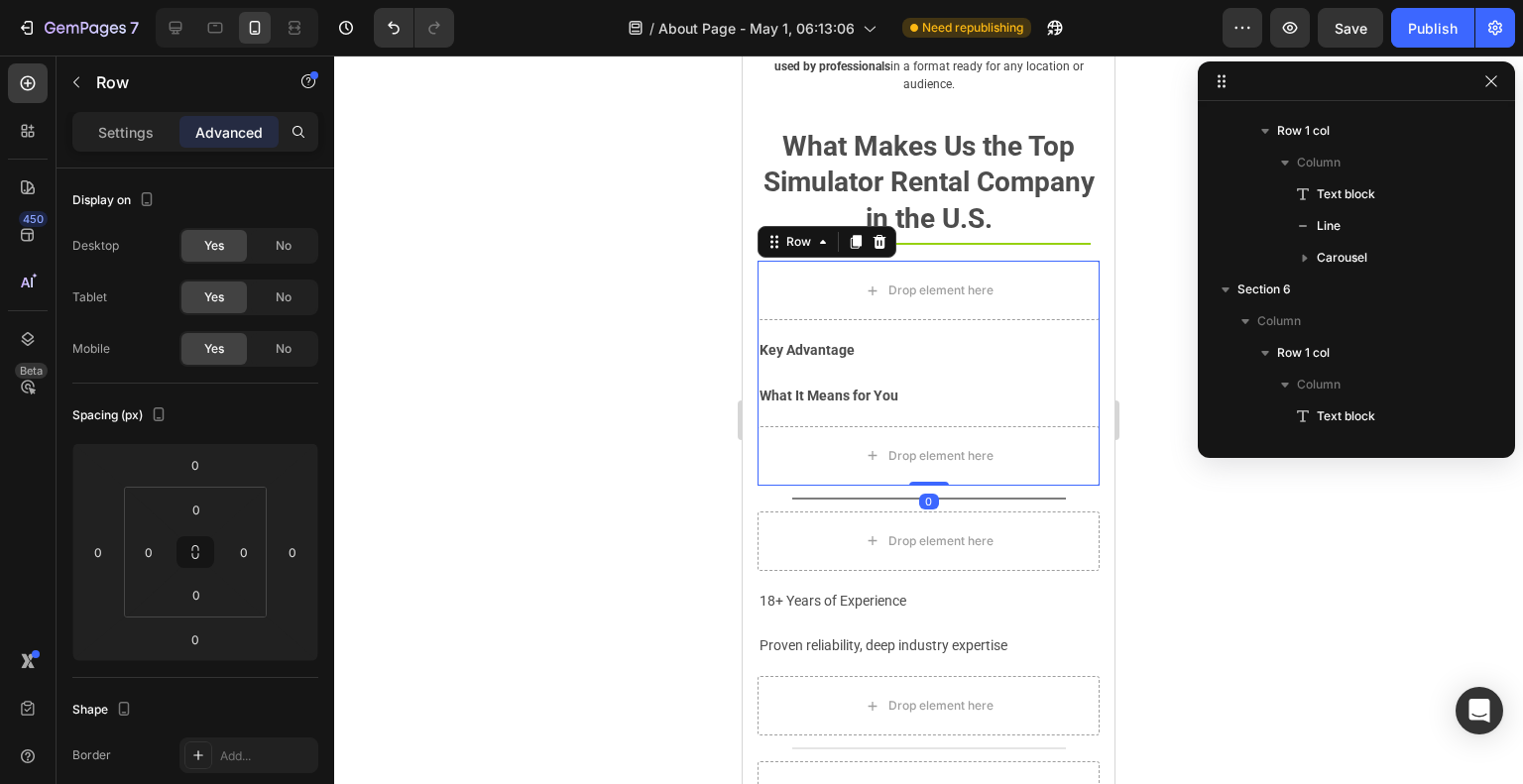 scroll, scrollTop: 597, scrollLeft: 0, axis: vertical 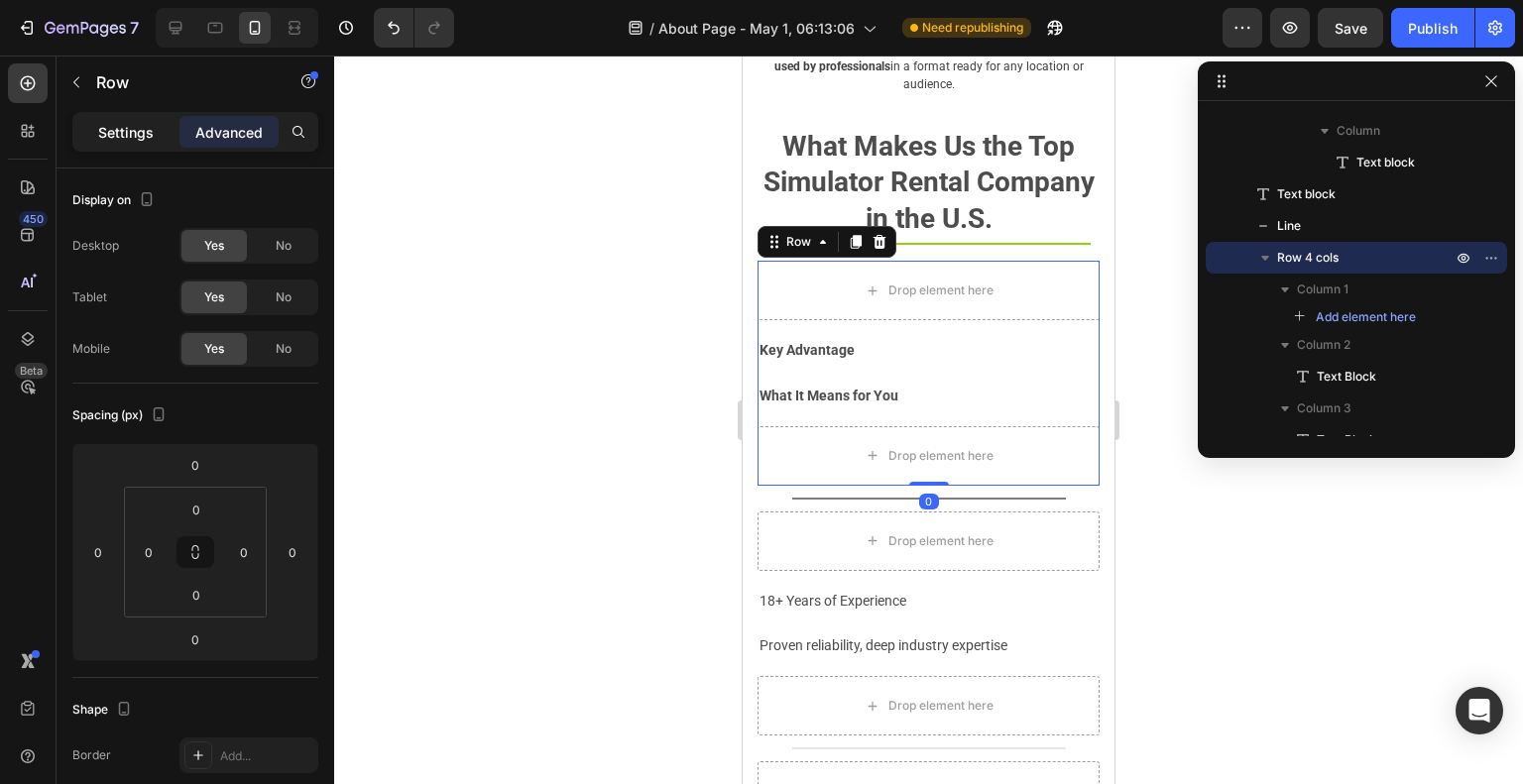 click on "Settings" at bounding box center (126, 132) 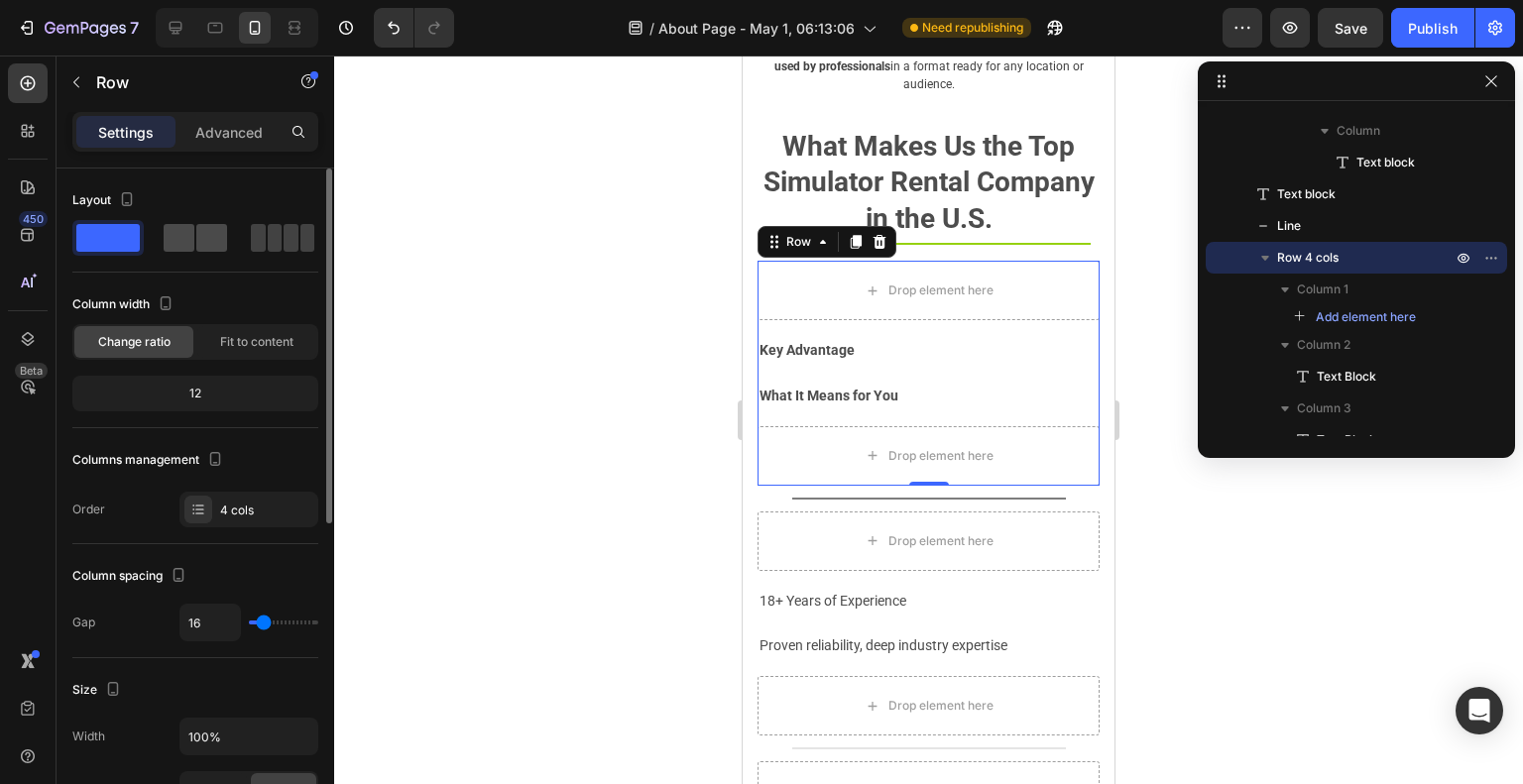 click 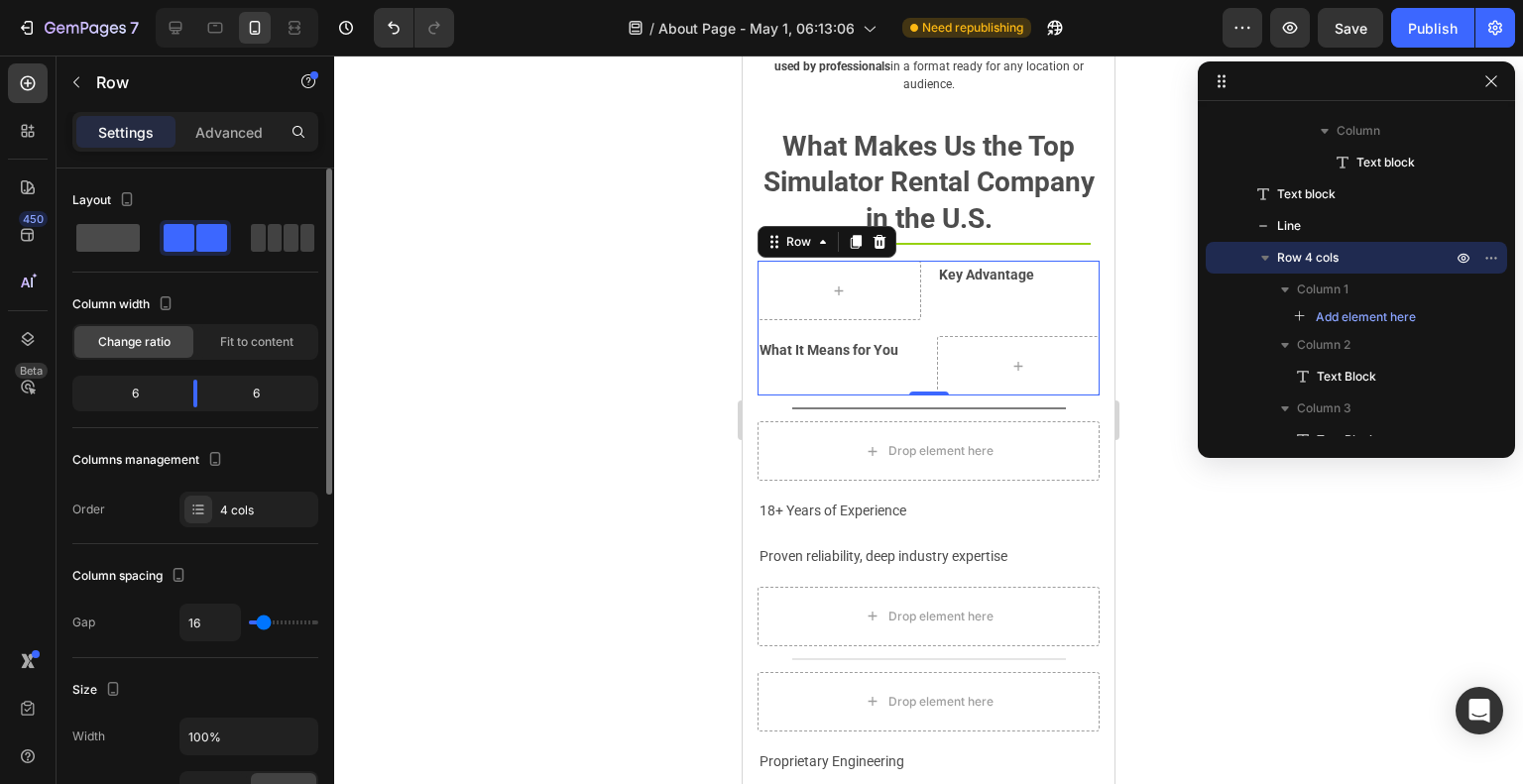 click 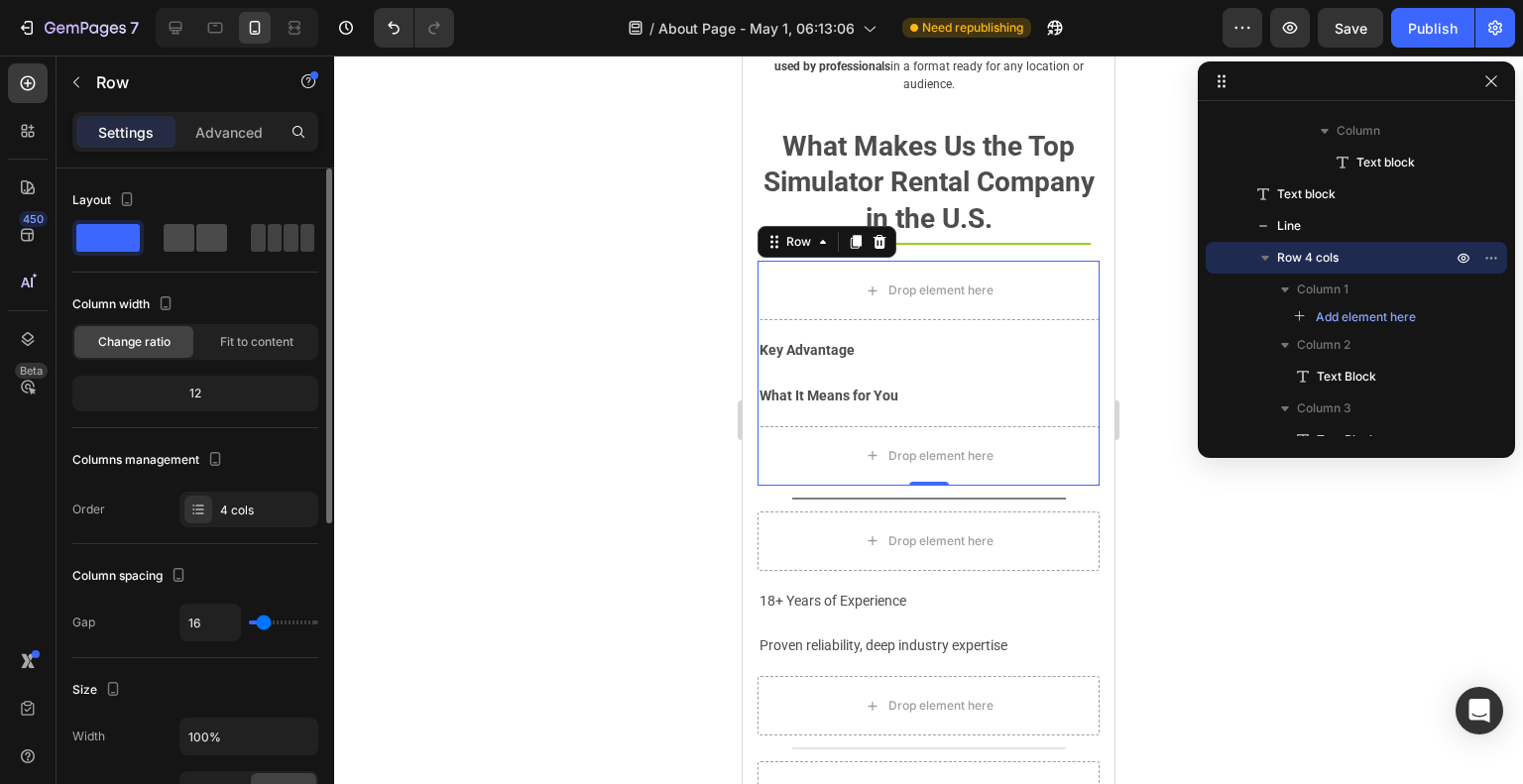 click at bounding box center (195, 238) 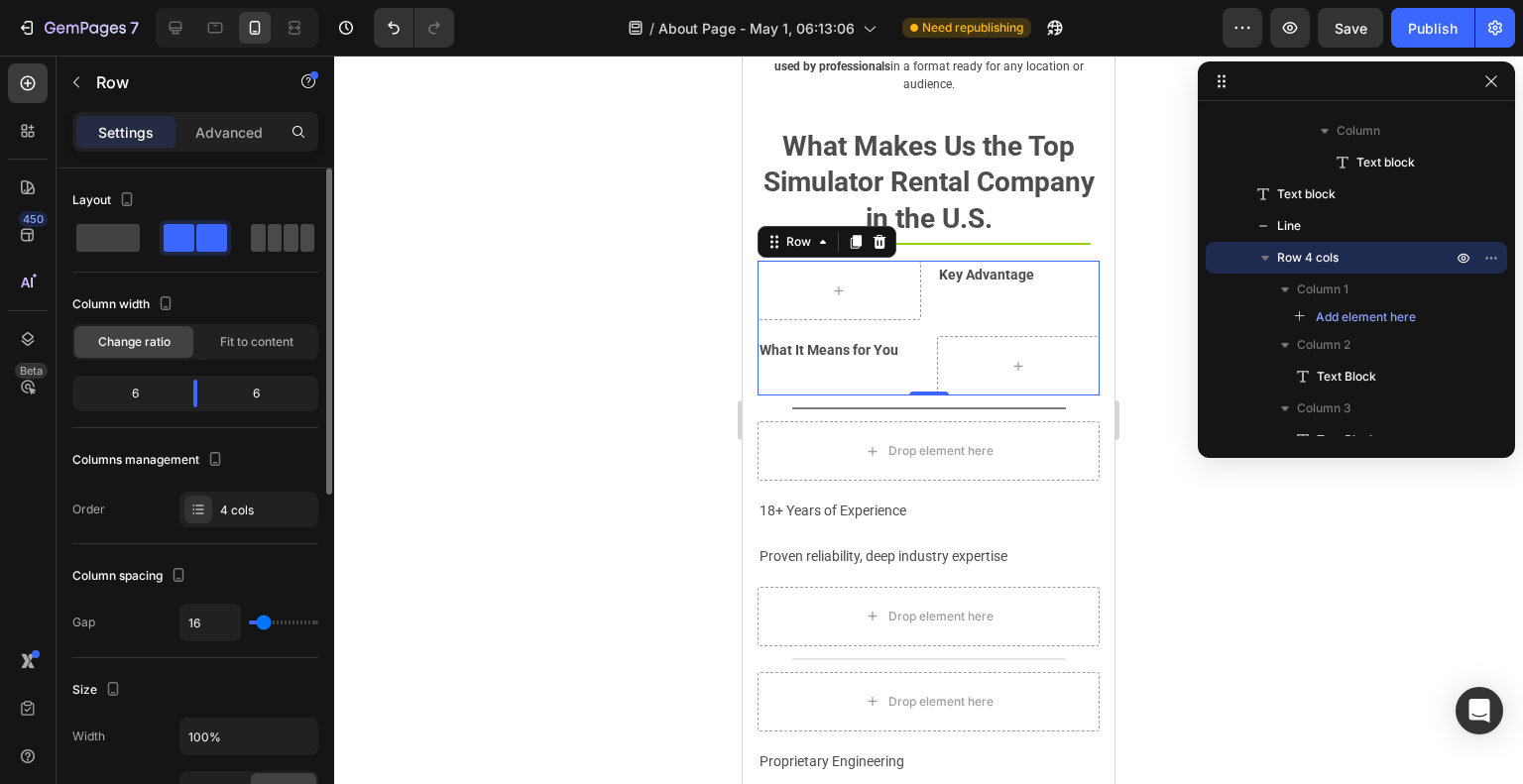 click 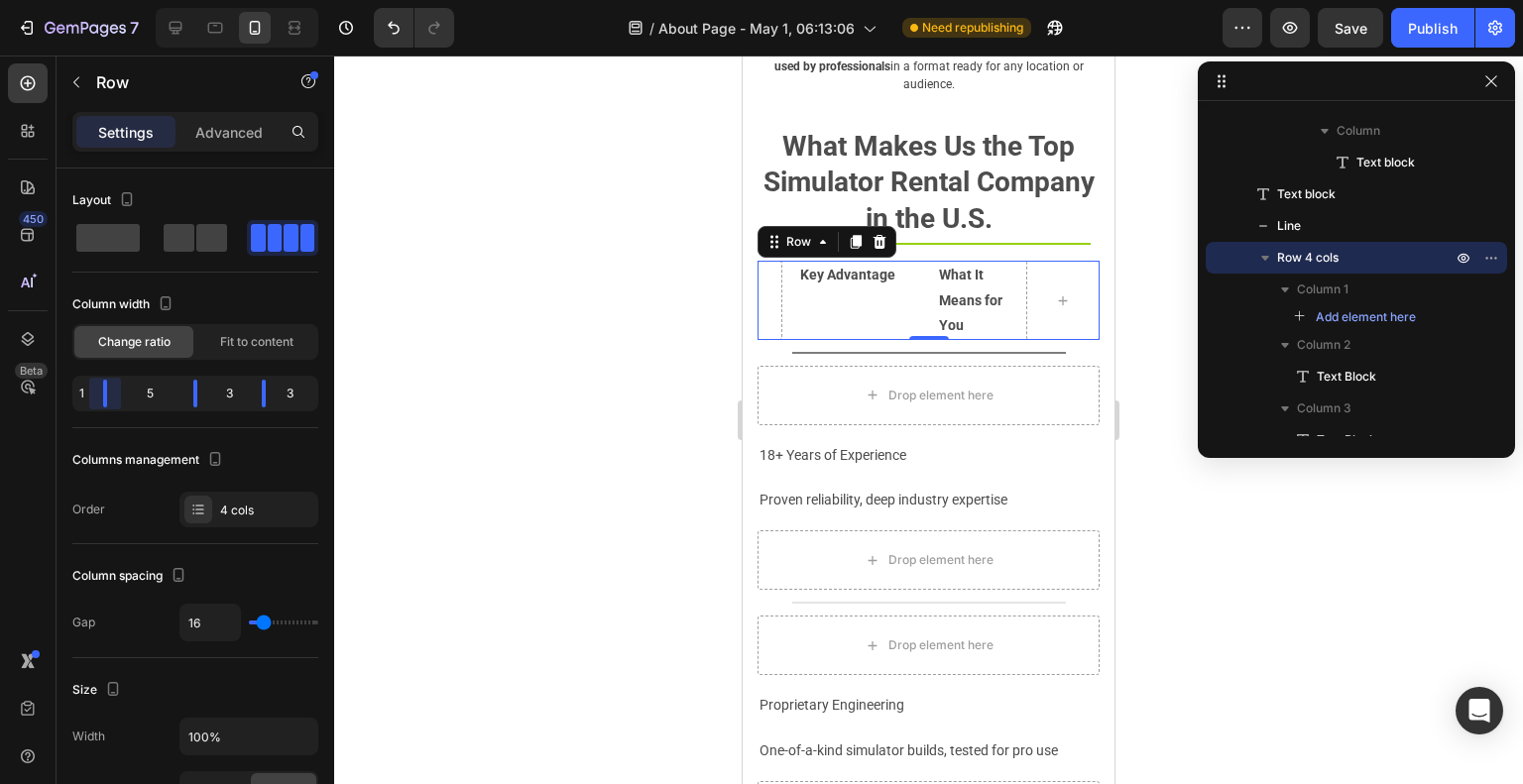 drag, startPoint x: 127, startPoint y: 391, endPoint x: 79, endPoint y: 390, distance: 48.010416 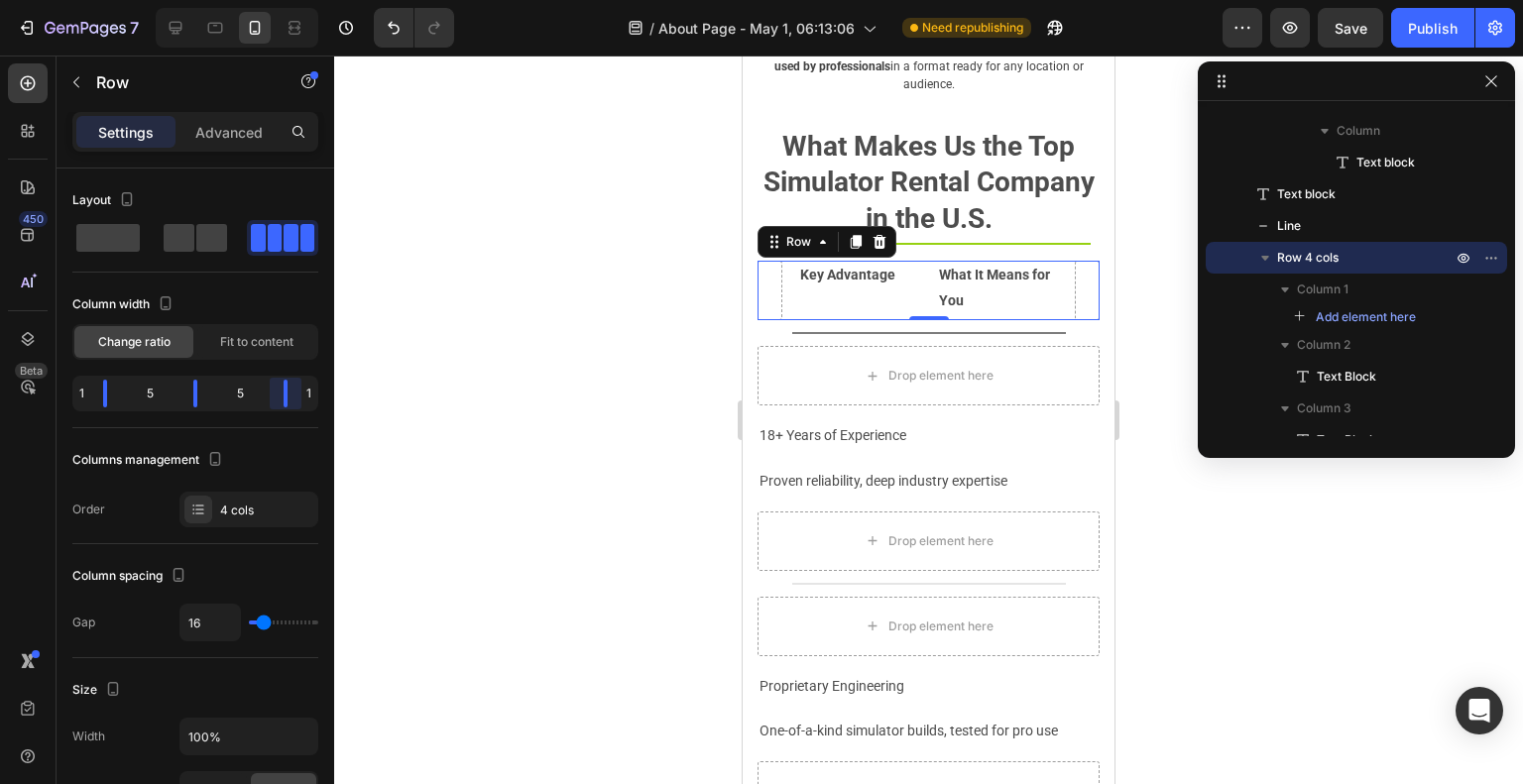 drag, startPoint x: 260, startPoint y: 398, endPoint x: 327, endPoint y: 399, distance: 67.007462 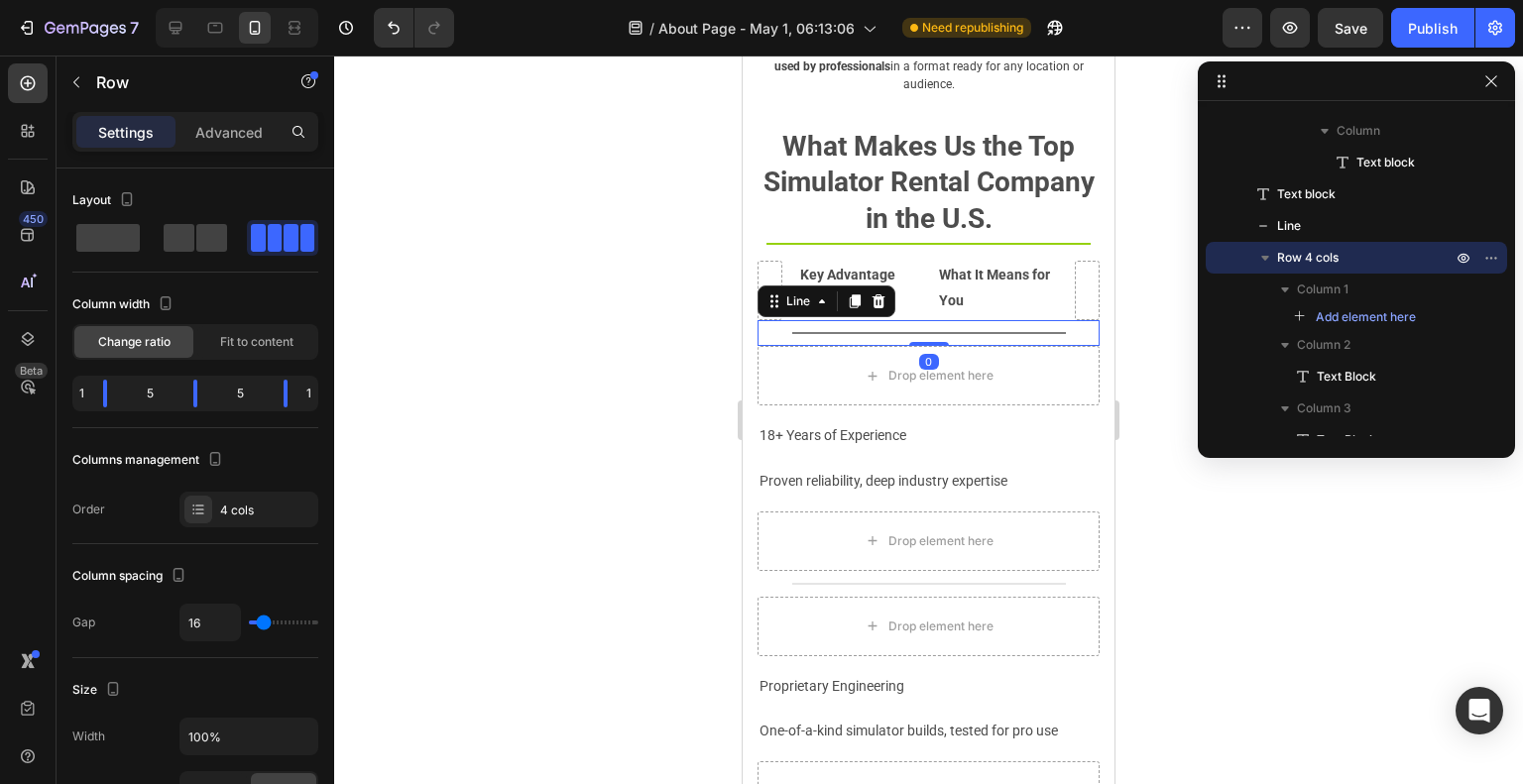 click on "Title Line   0" at bounding box center [928, 333] 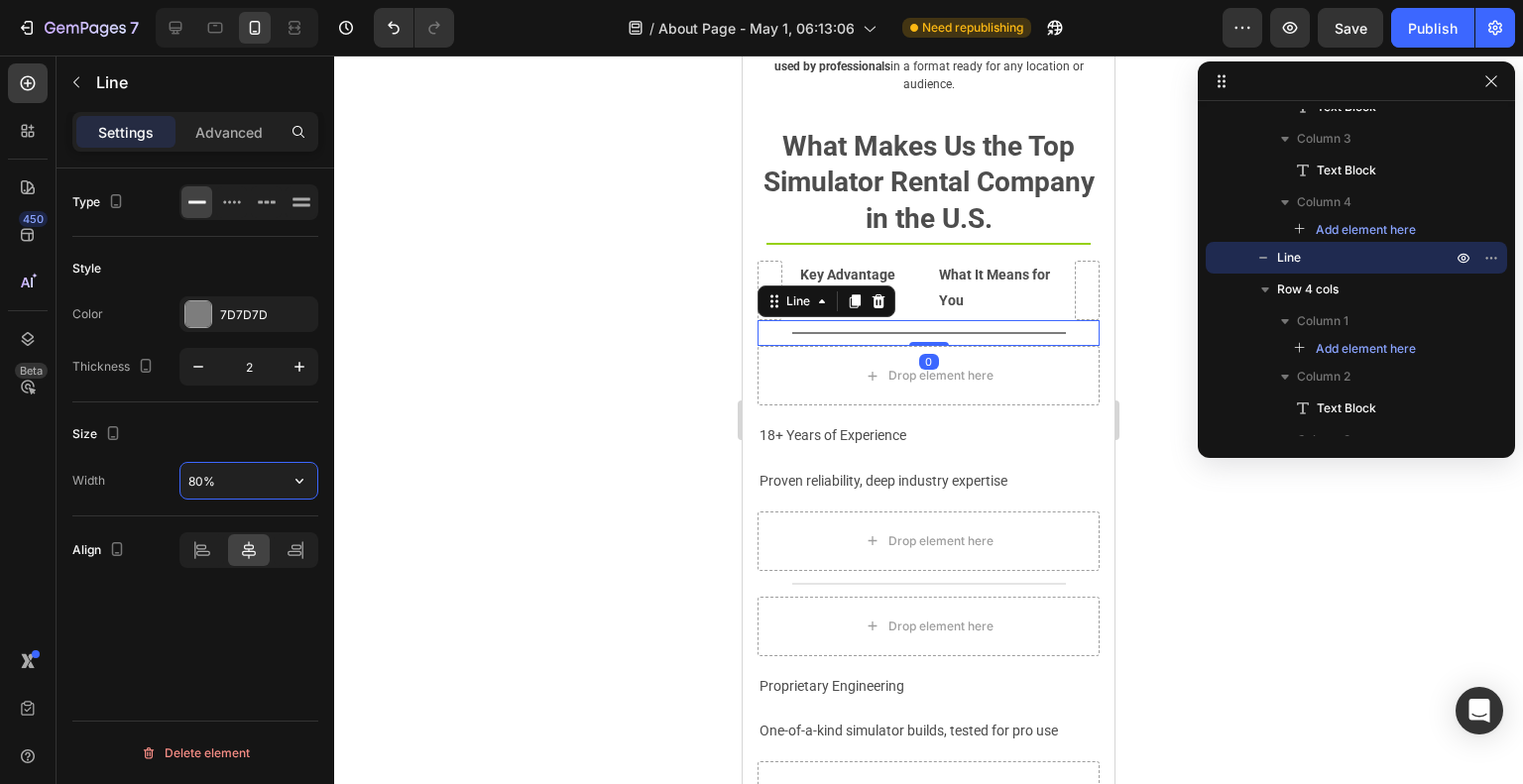 click on "80%" at bounding box center [249, 481] 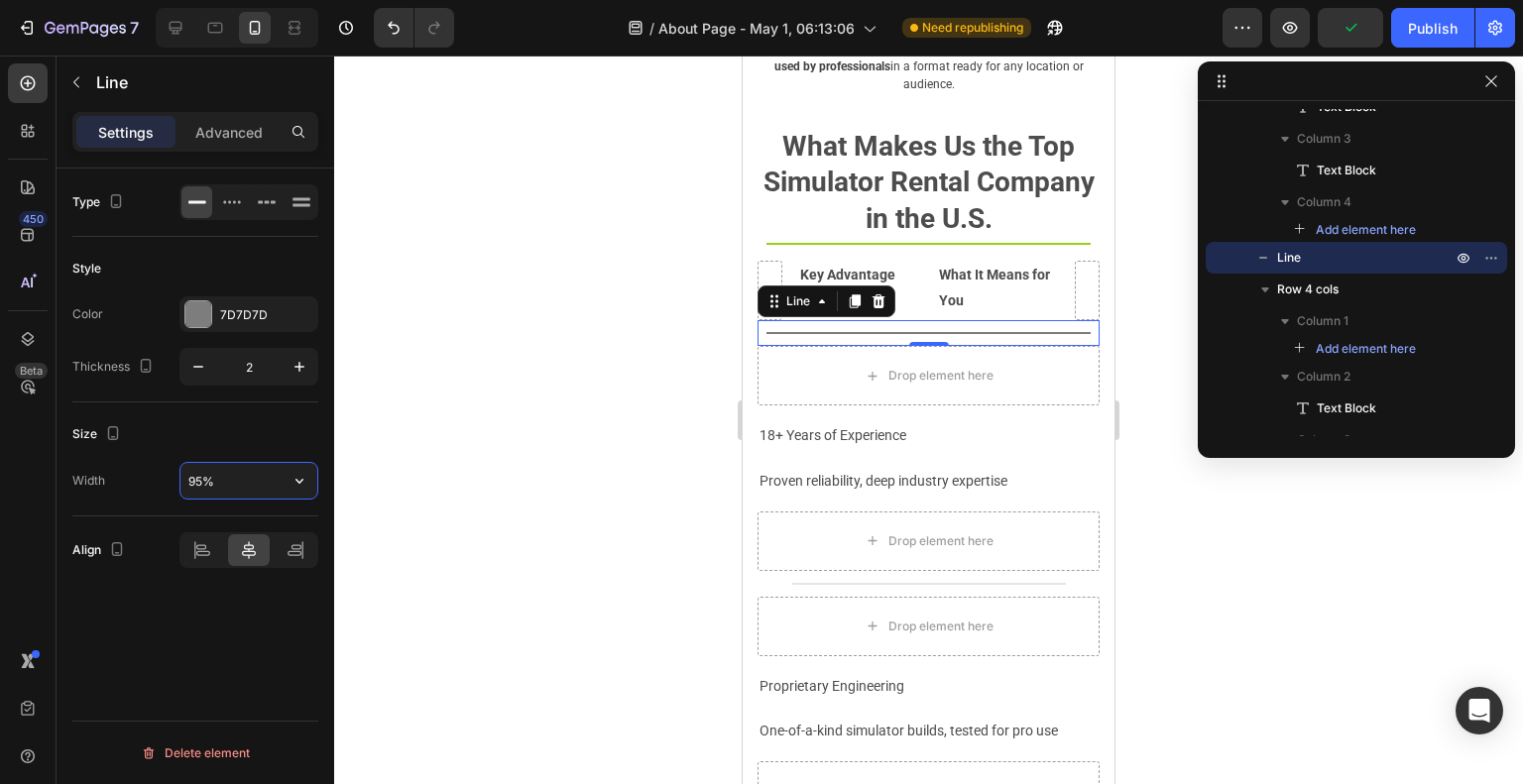 type on "95%%" 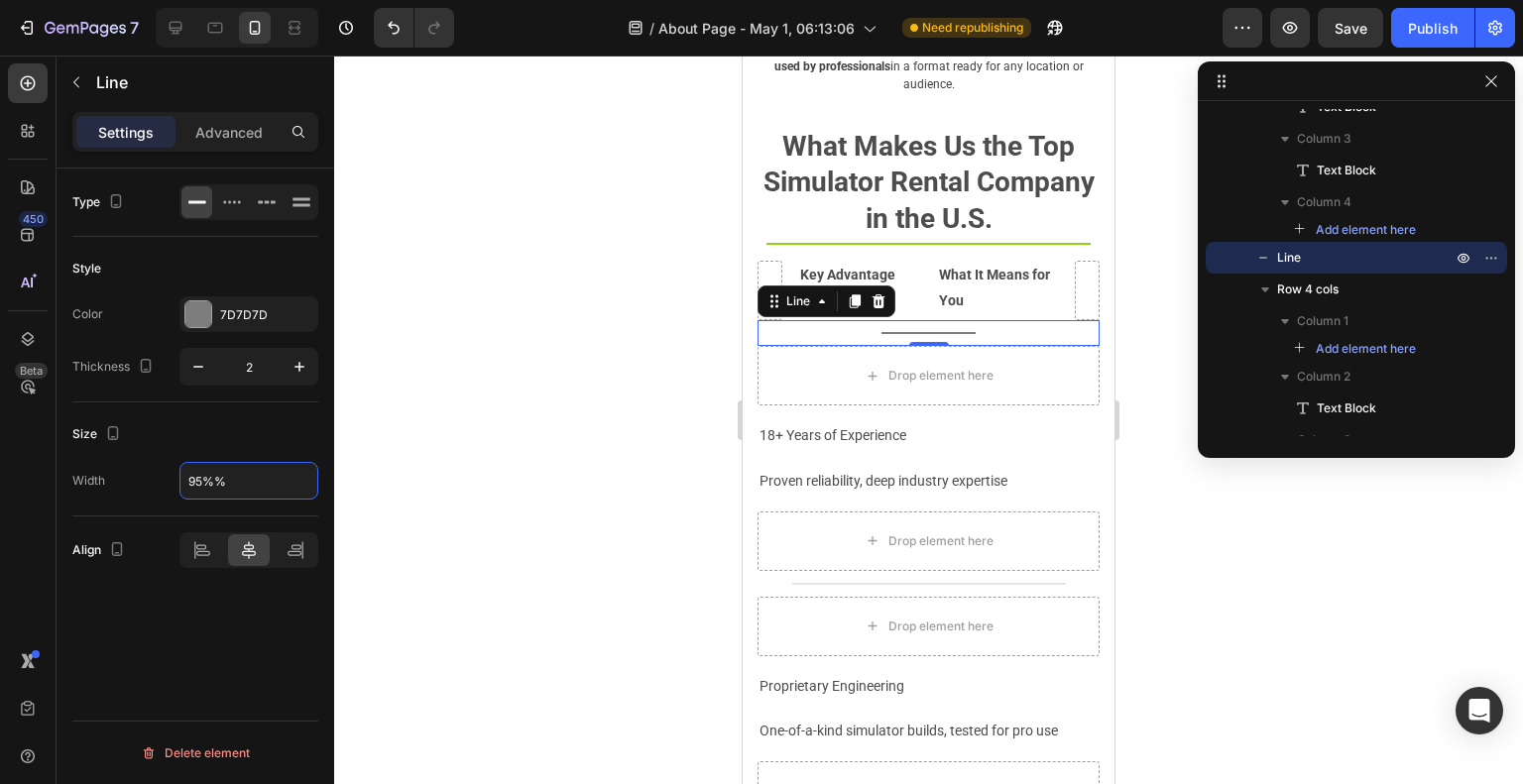 click 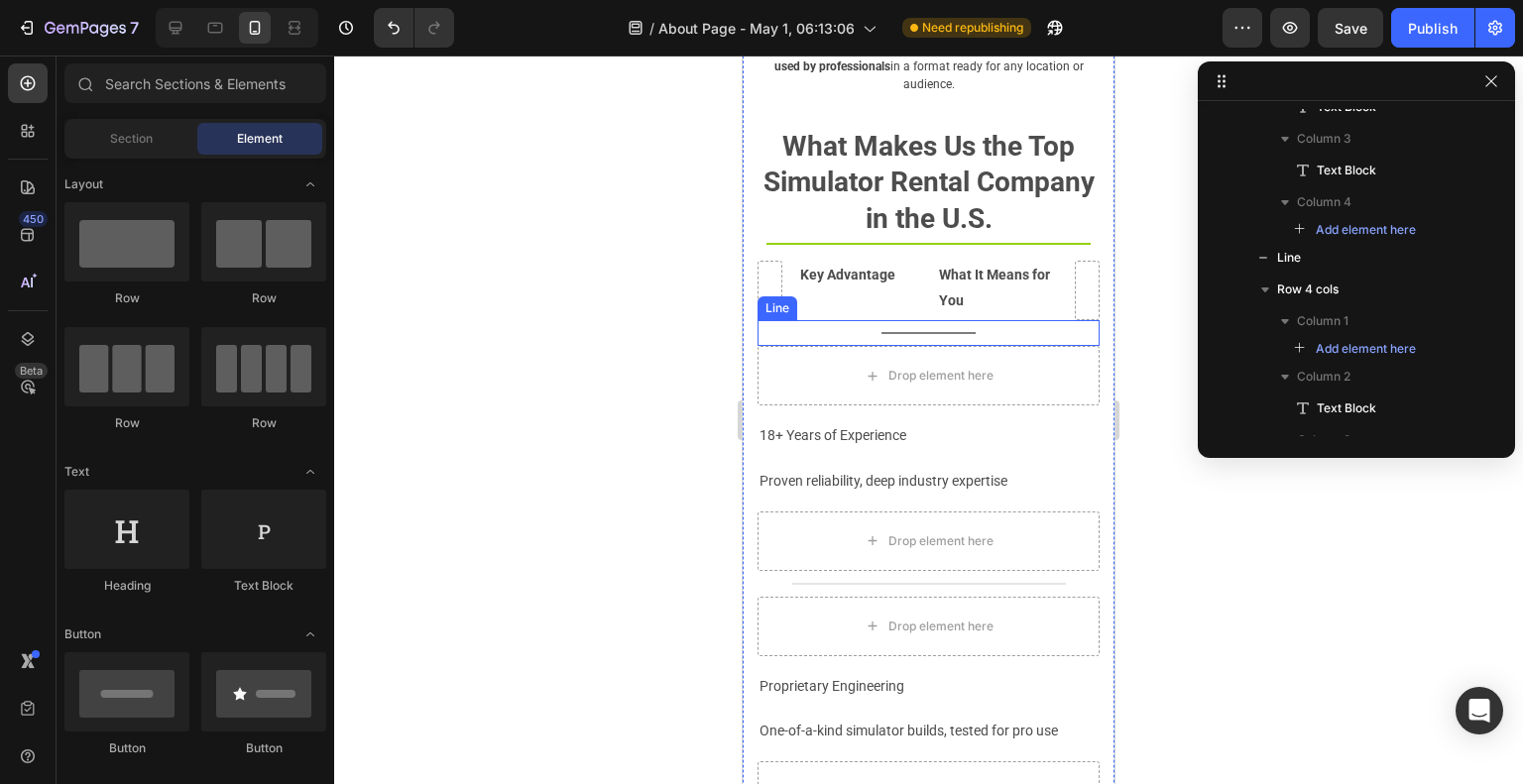 click at bounding box center (928, 333) 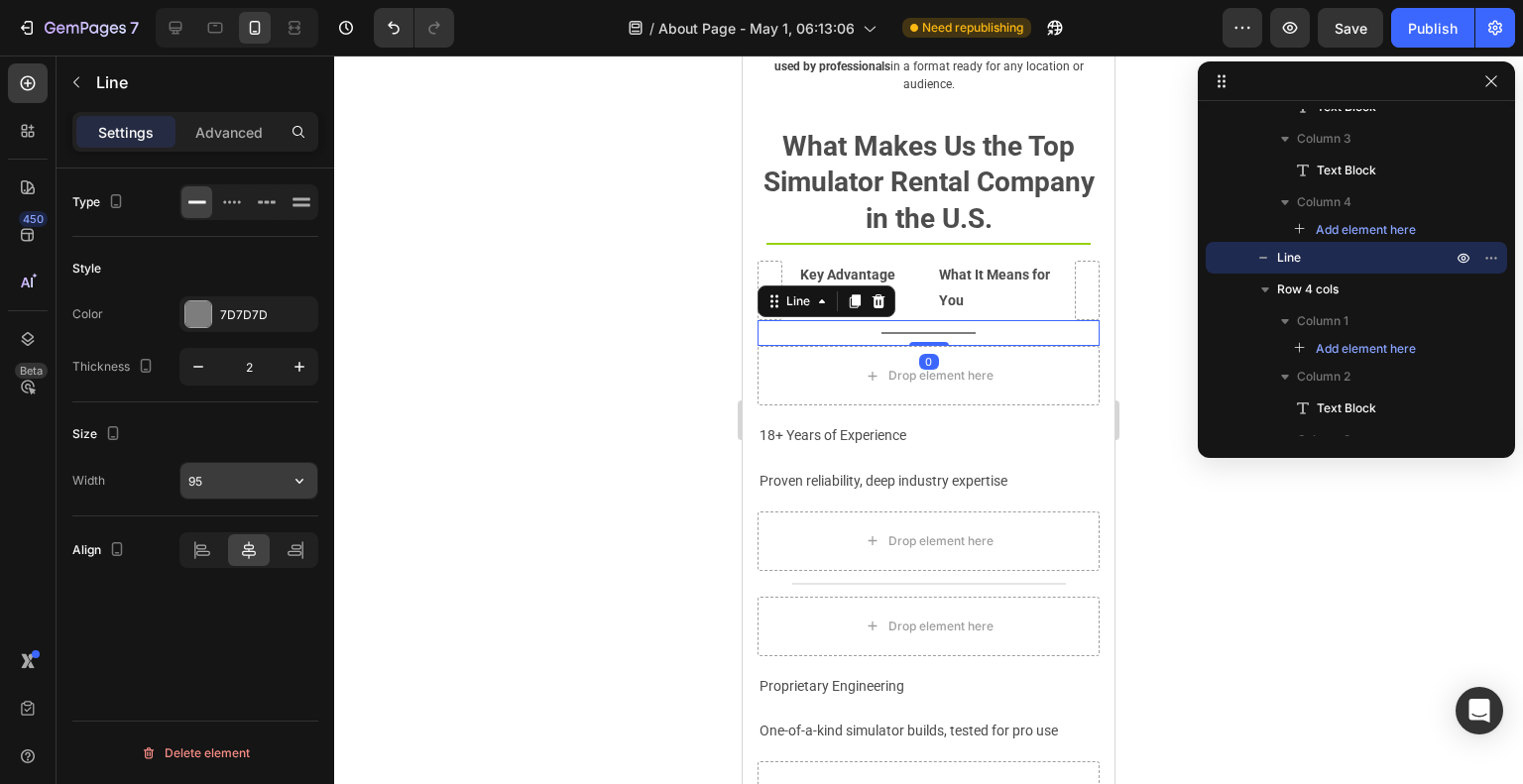 click on "95" at bounding box center (249, 481) 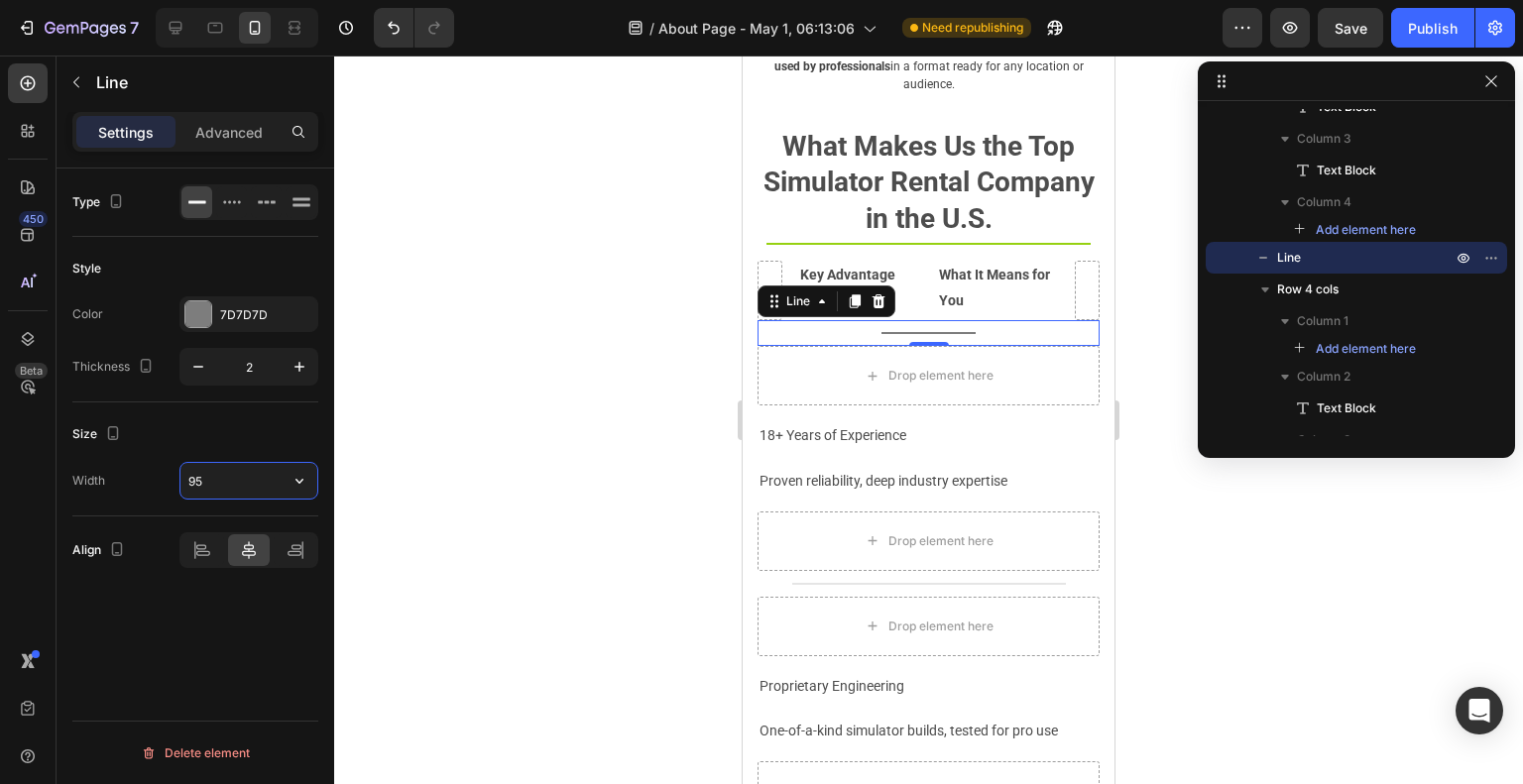 type on "95%" 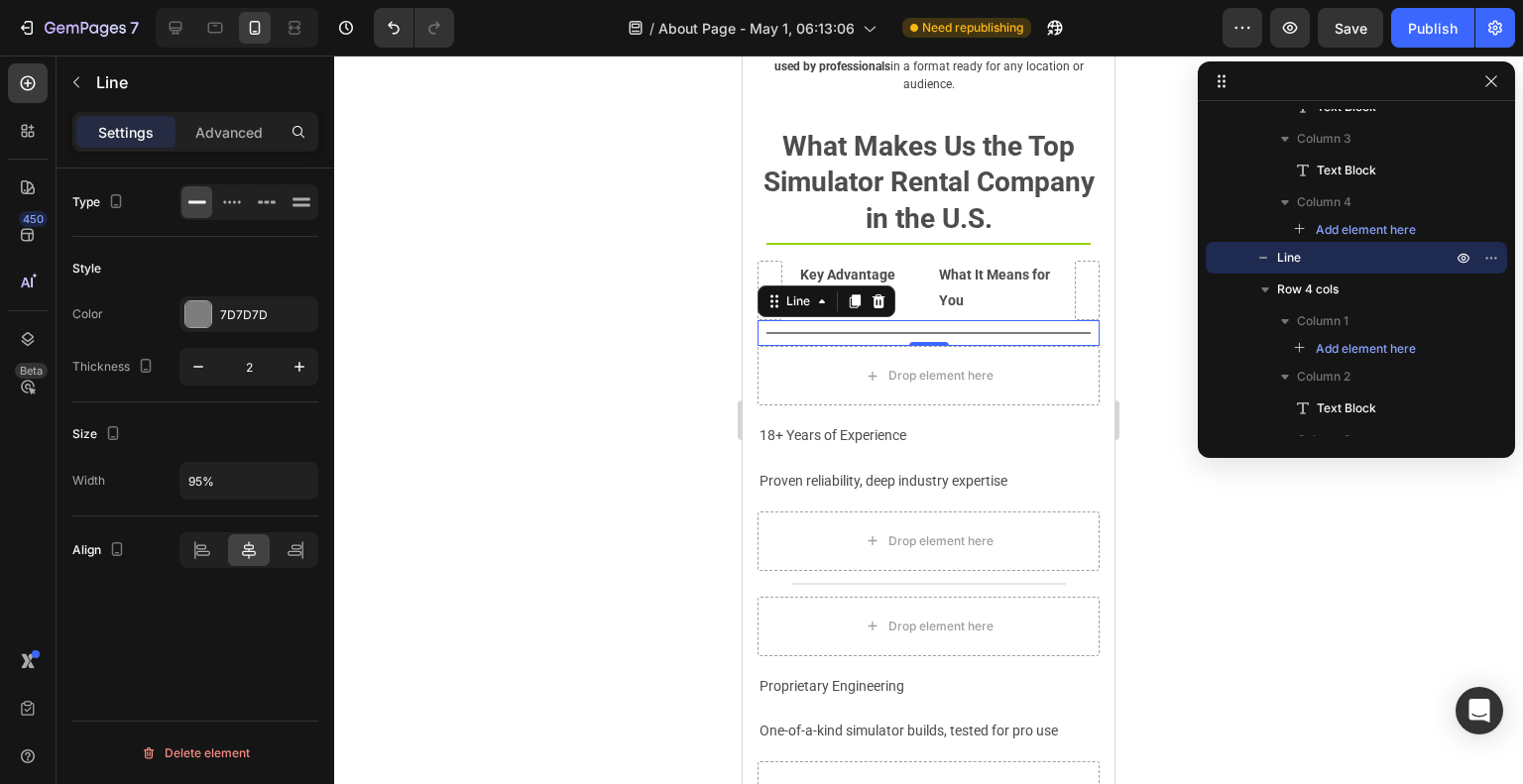 click 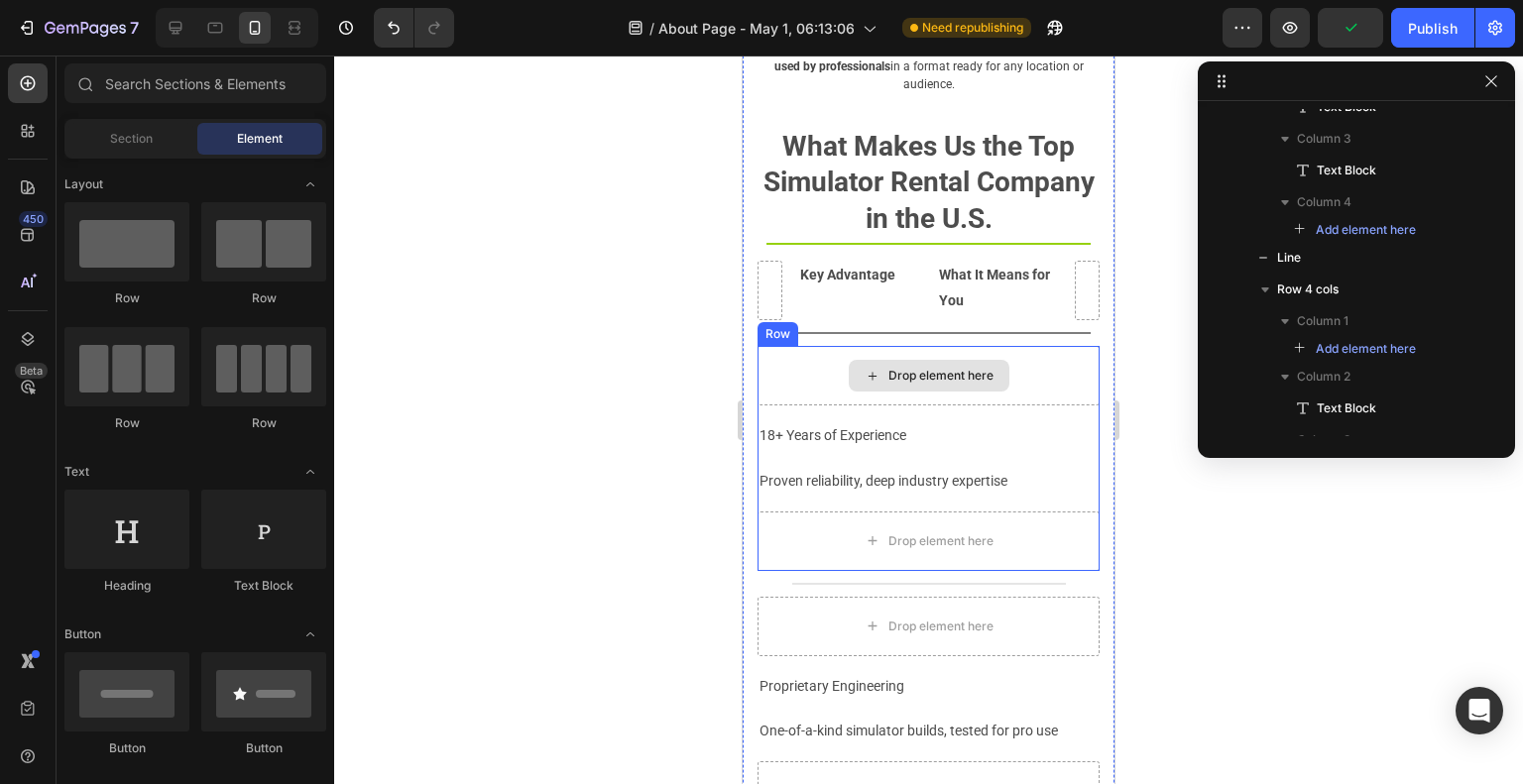 click on "Drop element here" at bounding box center (928, 376) 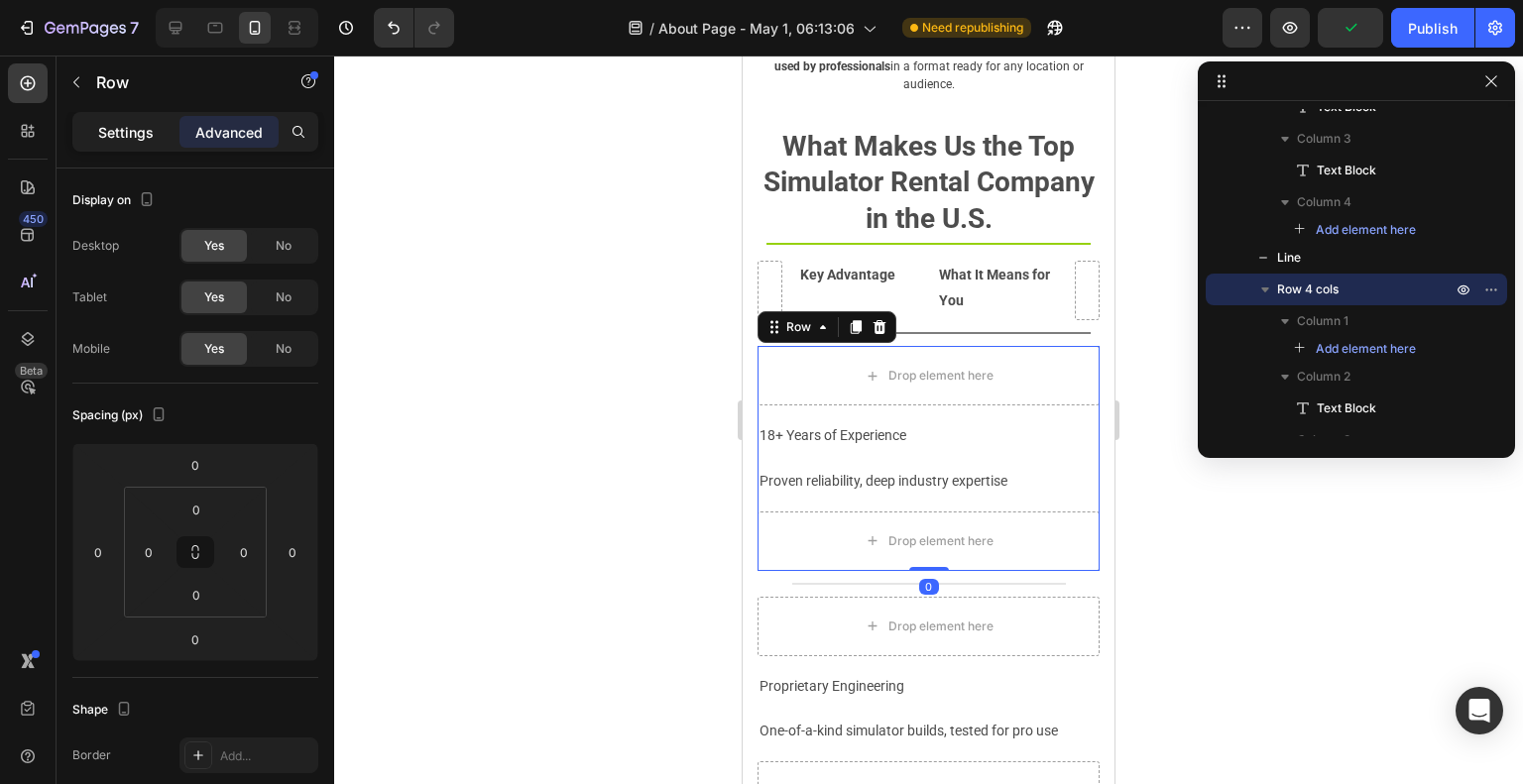 click on "Settings" at bounding box center [126, 132] 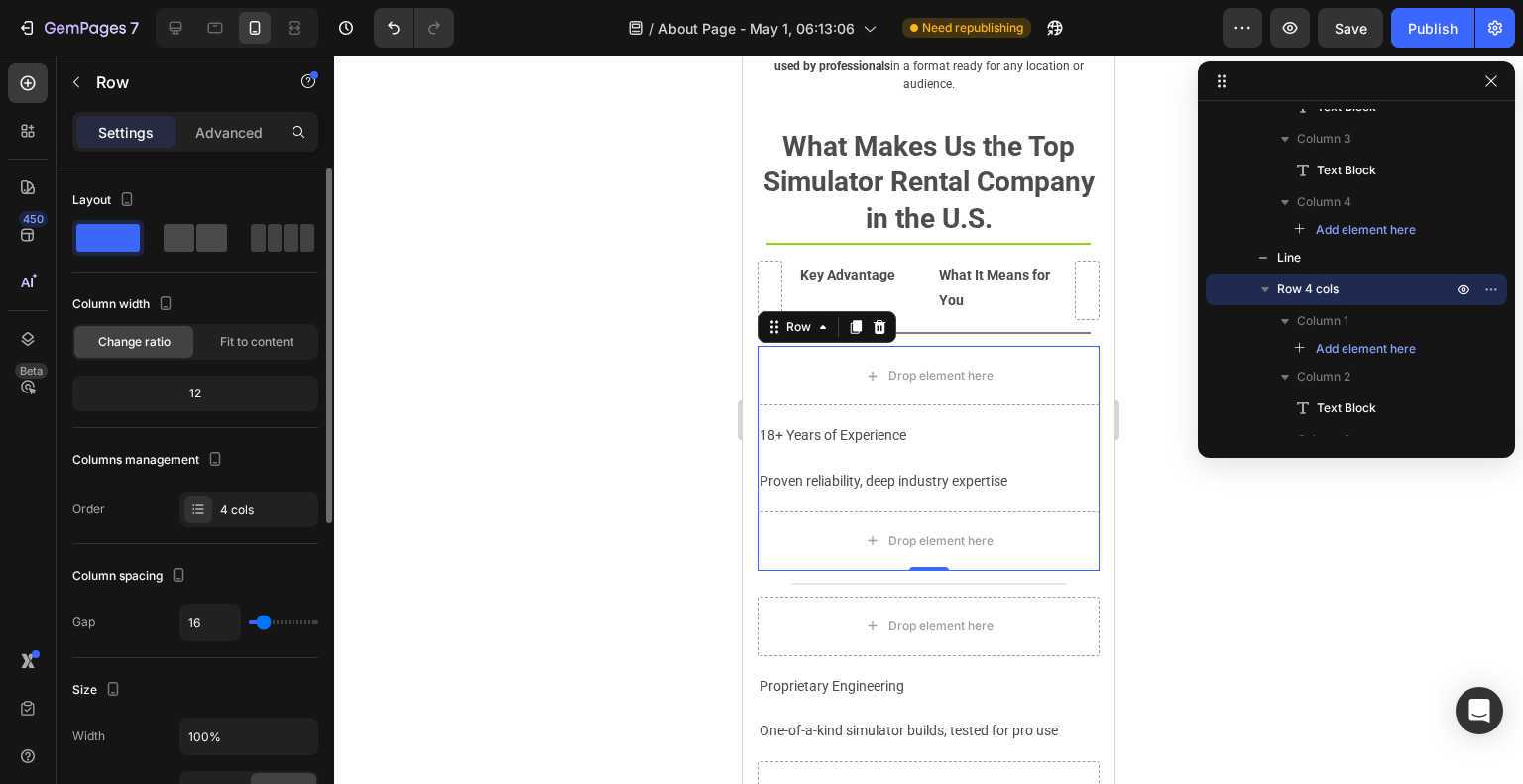 click 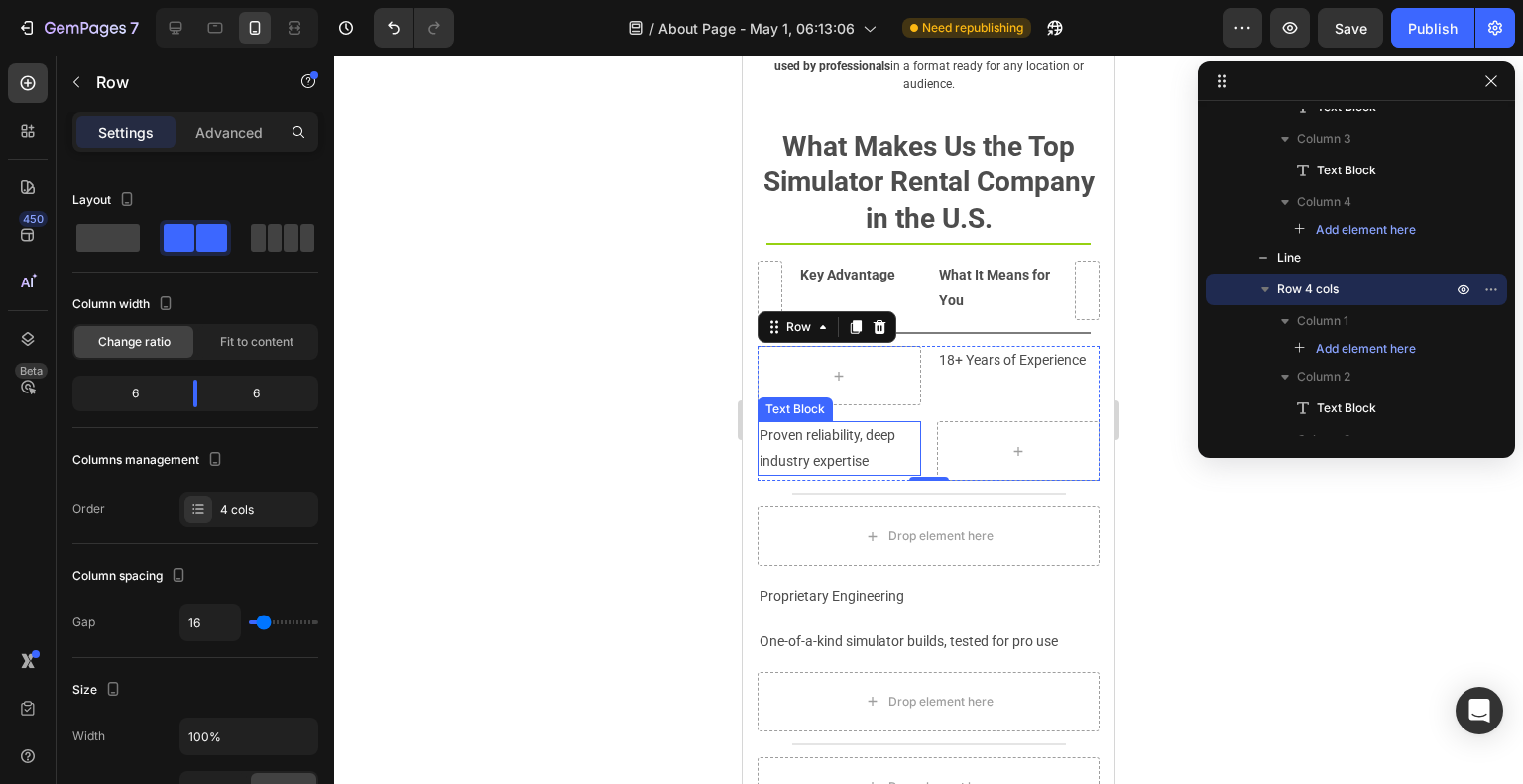 click on "Proven reliability, deep industry expertise" at bounding box center [839, 448] 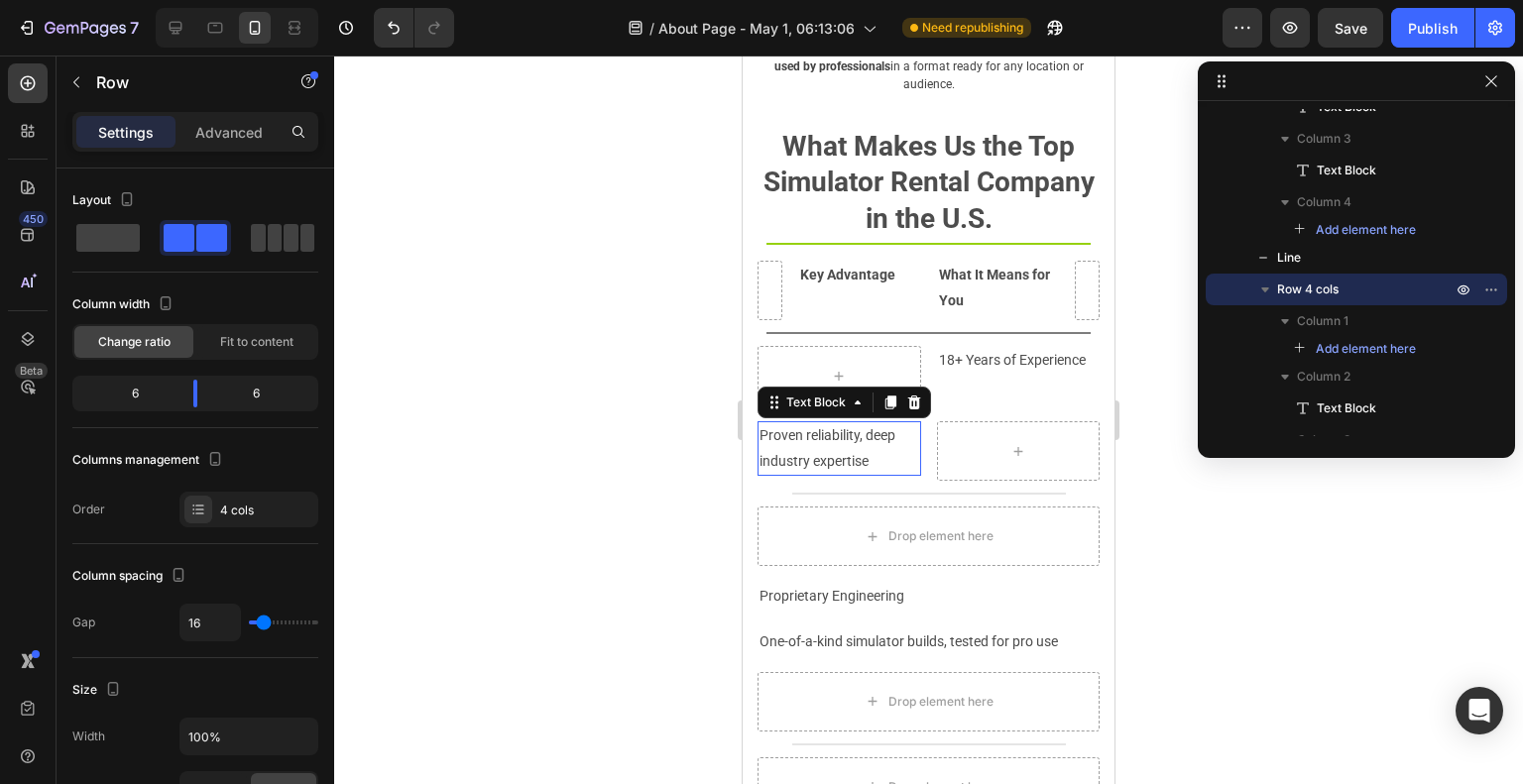 scroll, scrollTop: 1080, scrollLeft: 0, axis: vertical 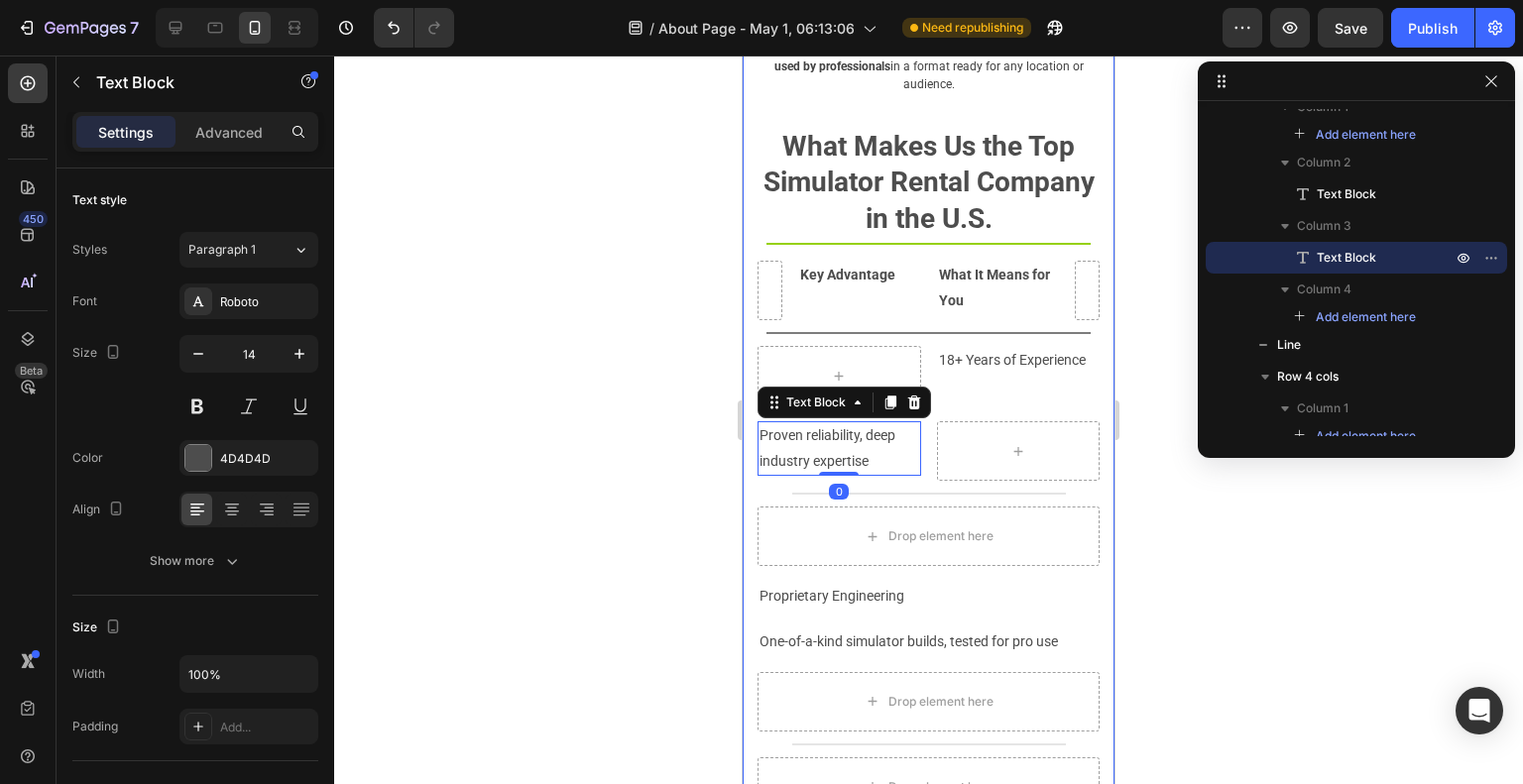 click 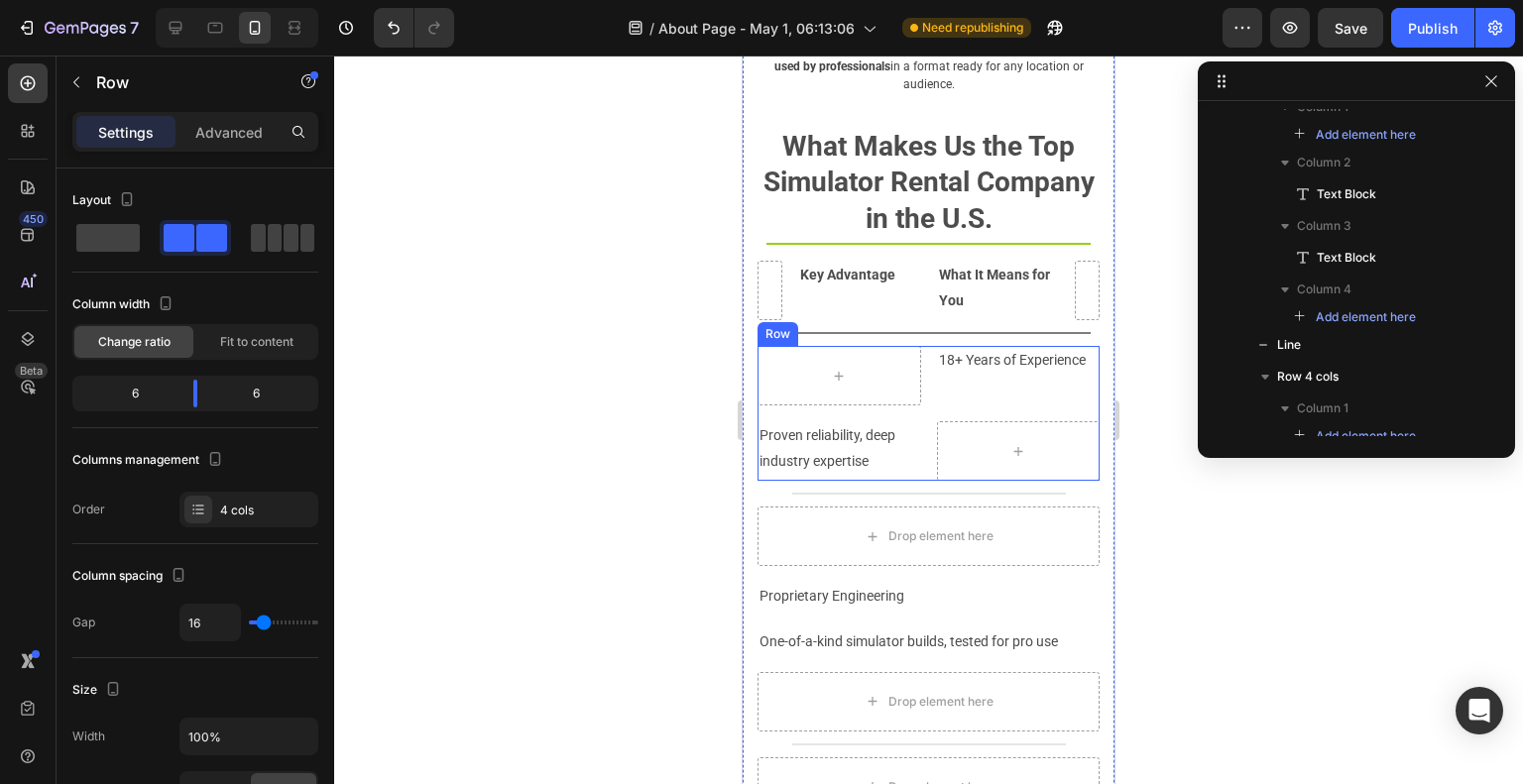 click on "18+ Years of Experience Text Block Proven reliability, deep industry expertise Text Block
Row" at bounding box center (928, 413) 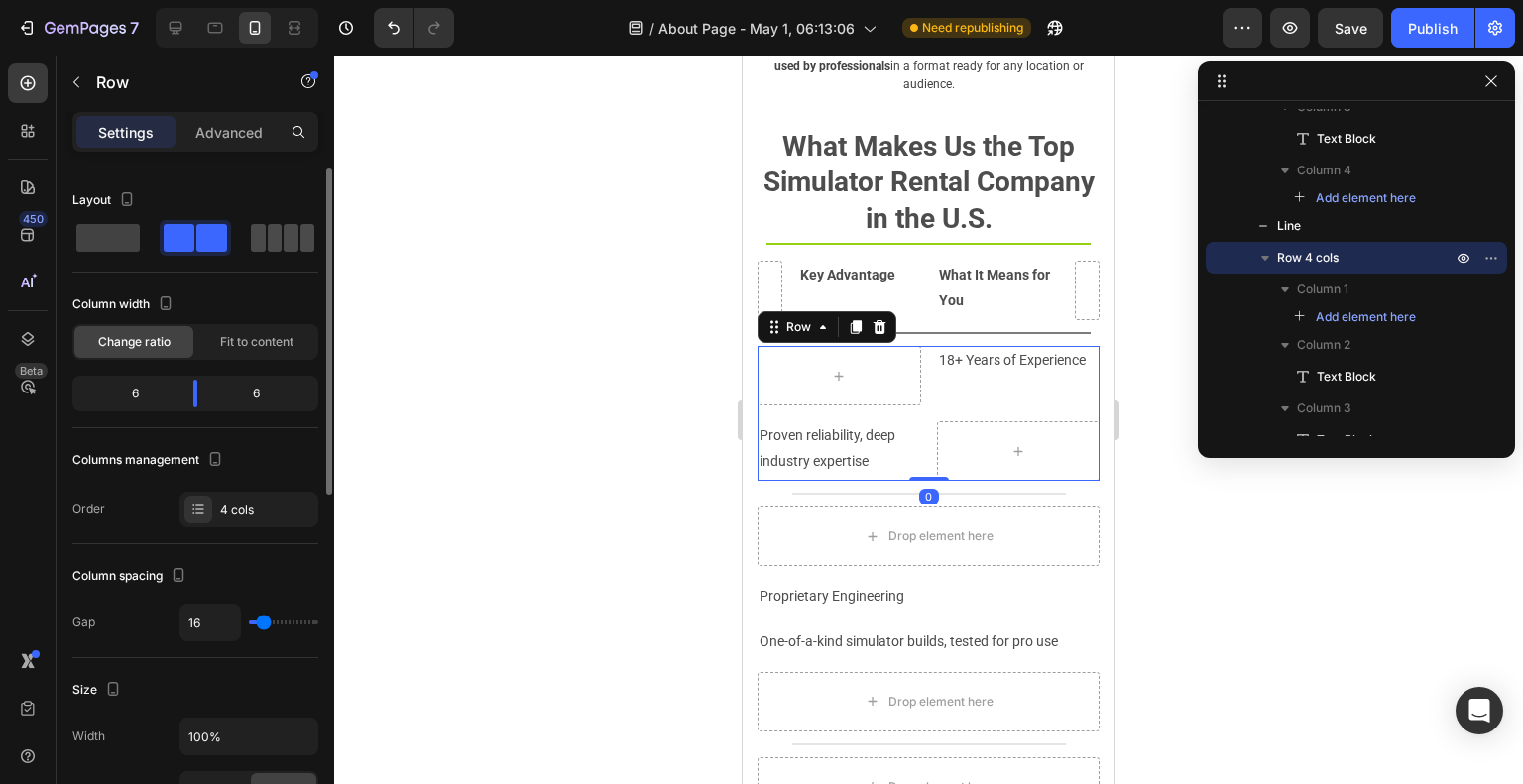click 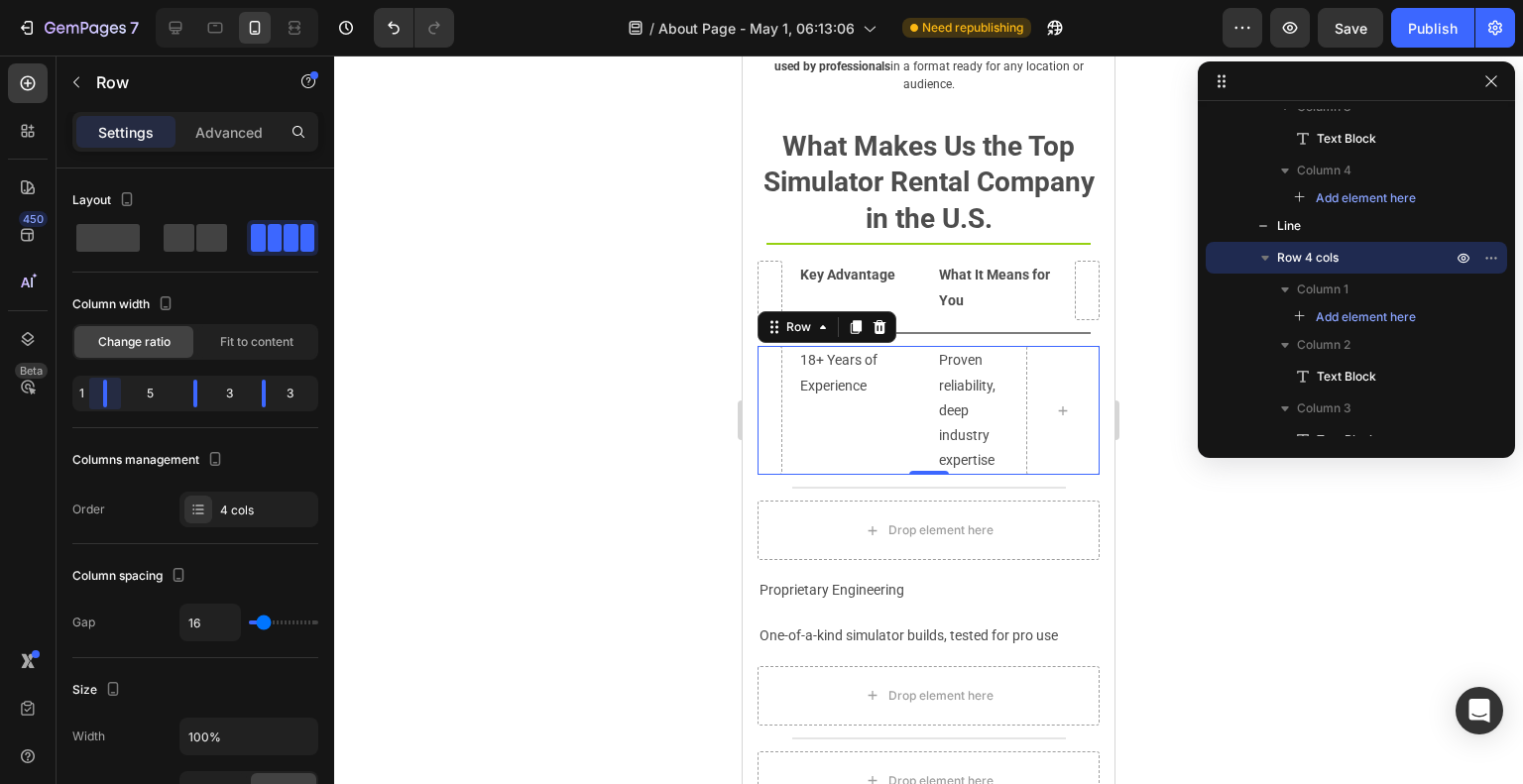 drag, startPoint x: 131, startPoint y: 397, endPoint x: 75, endPoint y: 394, distance: 56.0803 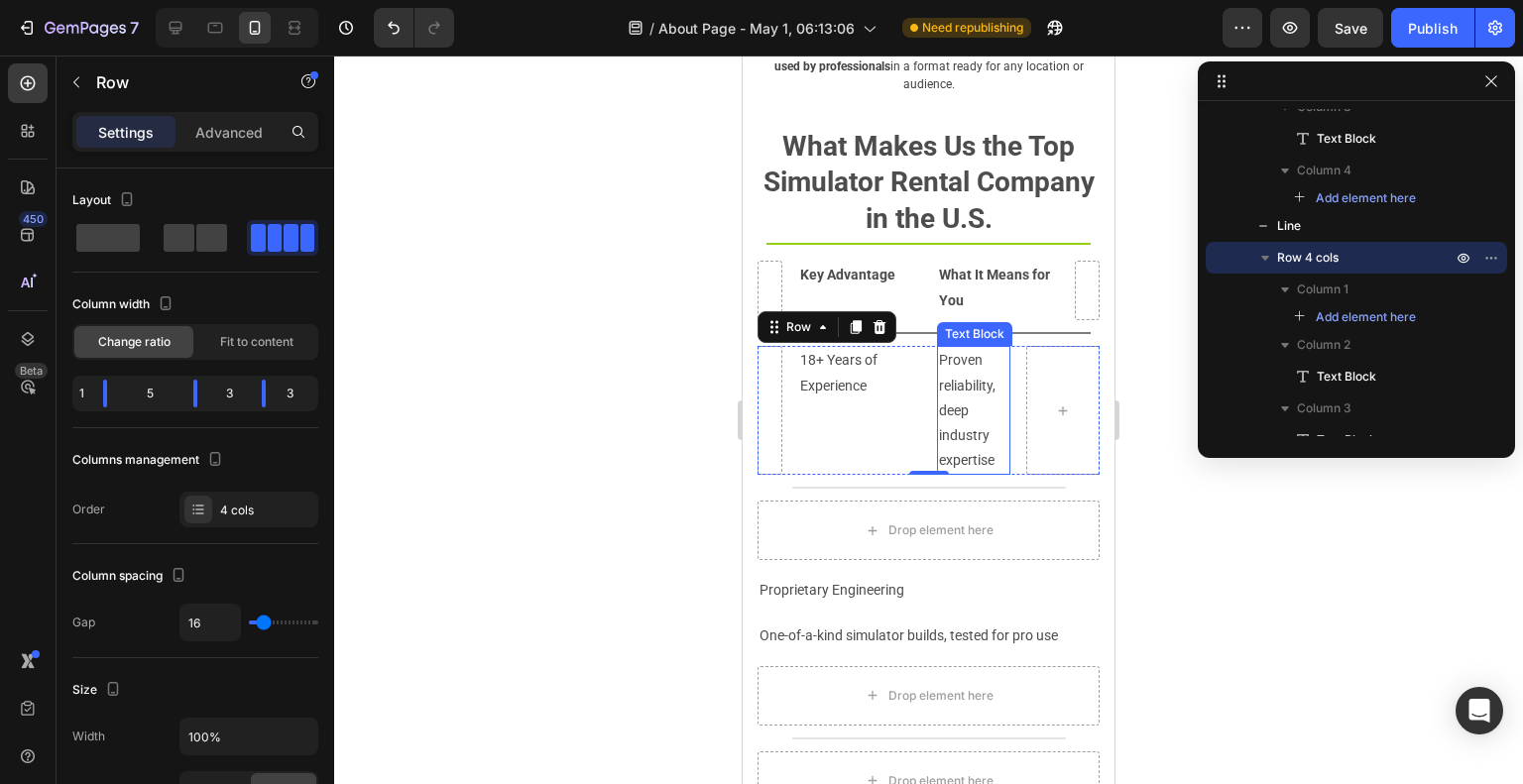 click on "Proven reliability, deep industry expertise" at bounding box center [974, 410] 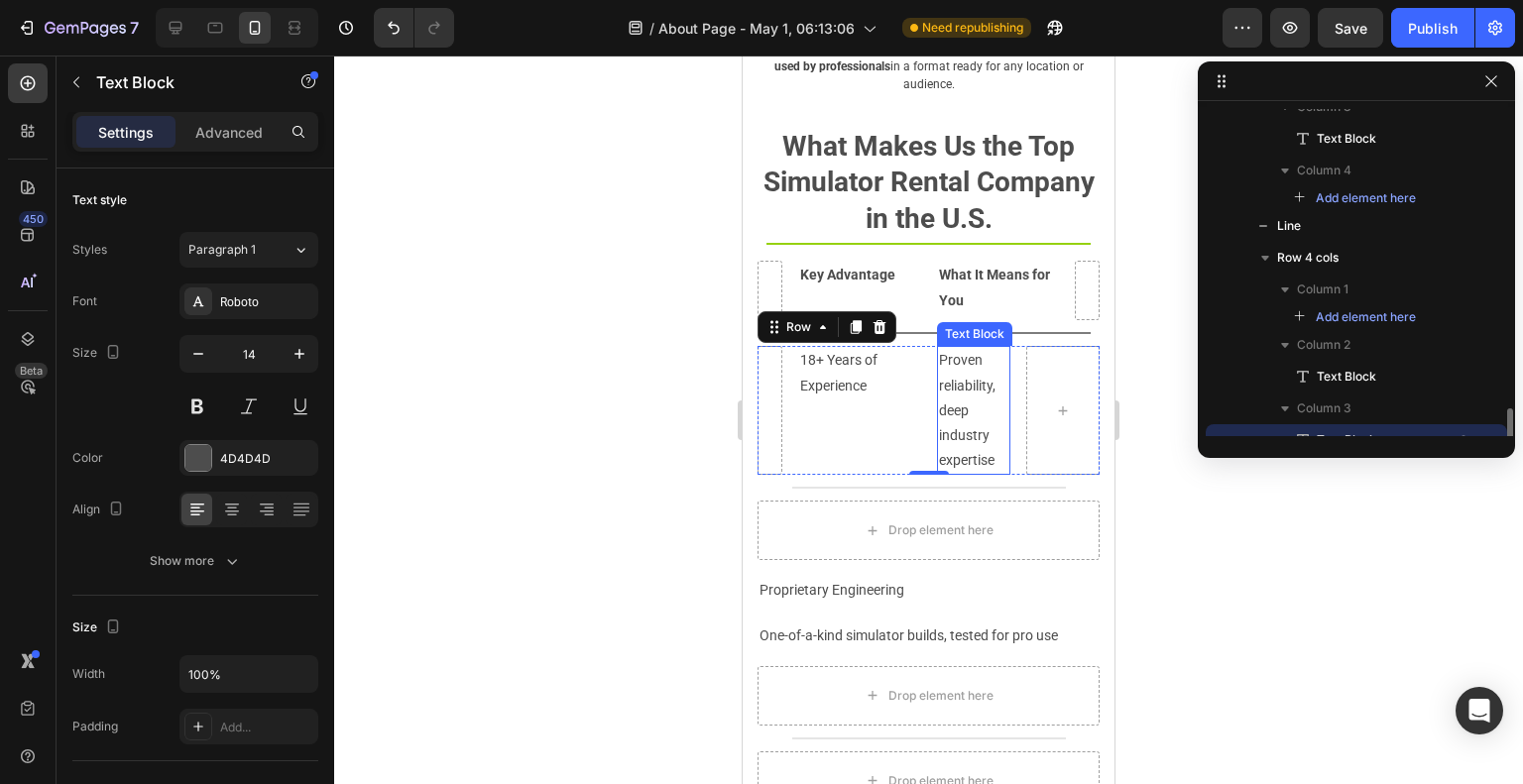 scroll, scrollTop: 1080, scrollLeft: 0, axis: vertical 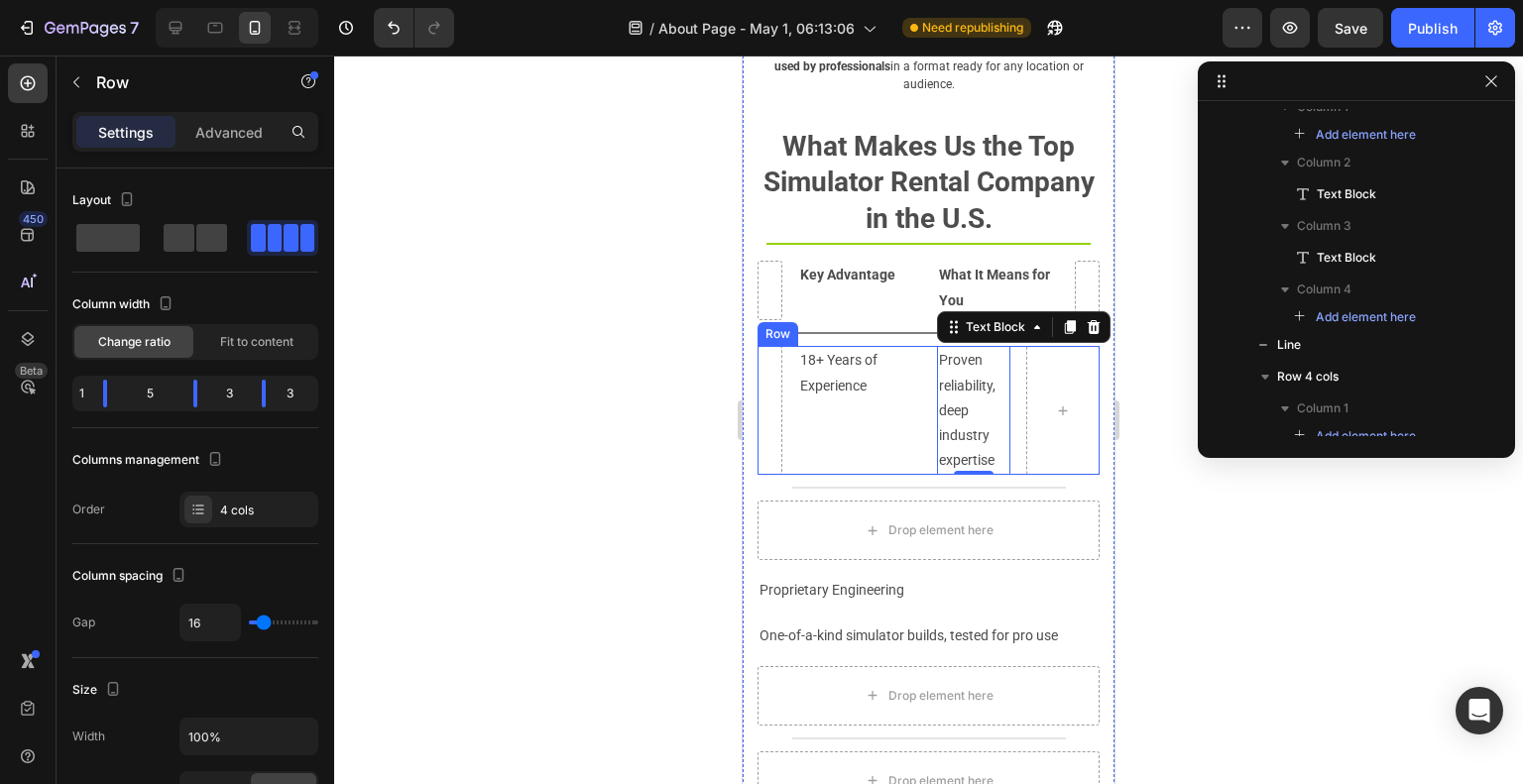 click on "18+ Years of Experience Text Block Proven reliability, deep industry expertise Text Block   0
Row" at bounding box center [928, 410] 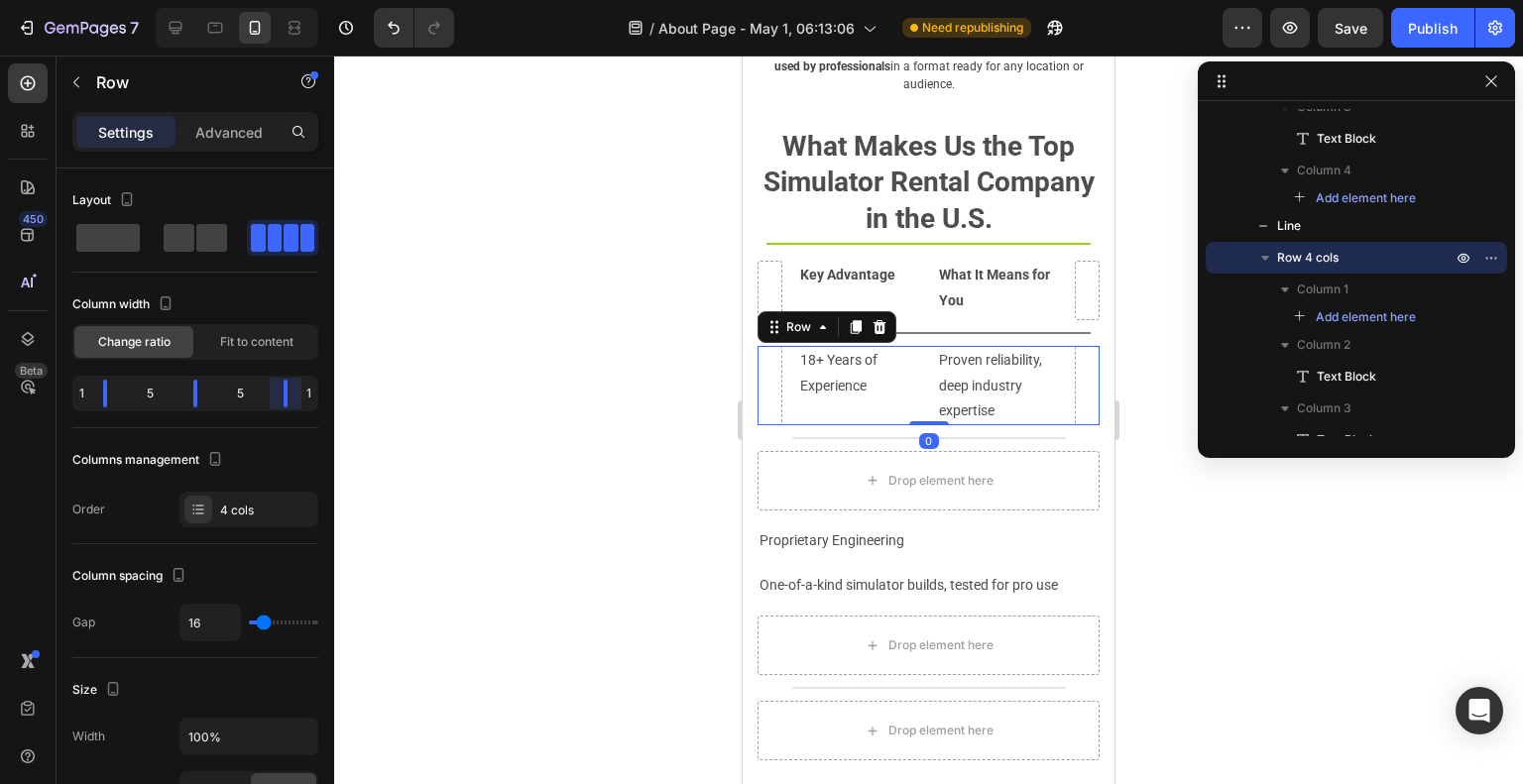 drag, startPoint x: 261, startPoint y: 385, endPoint x: 440, endPoint y: 384, distance: 179.00279 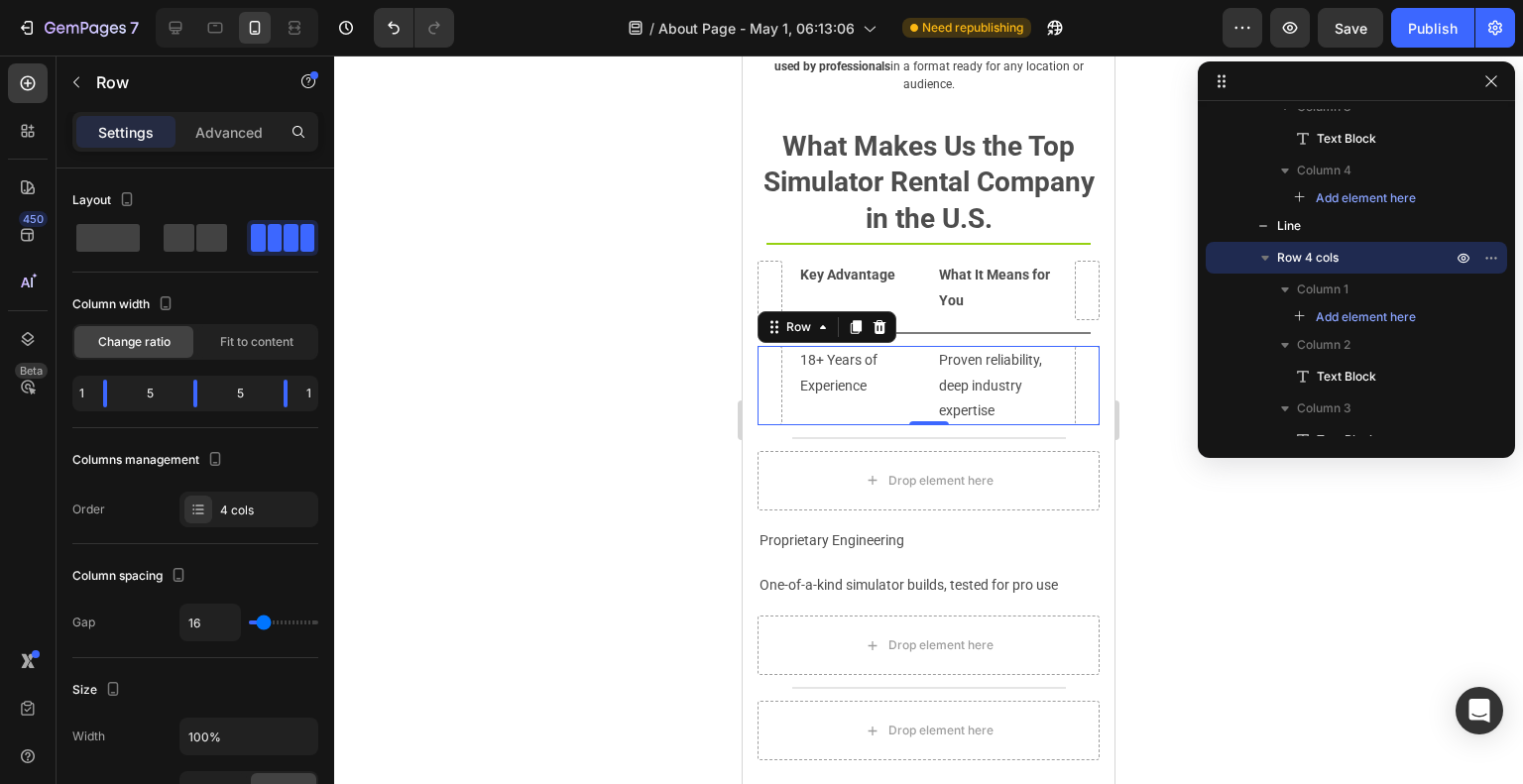 click 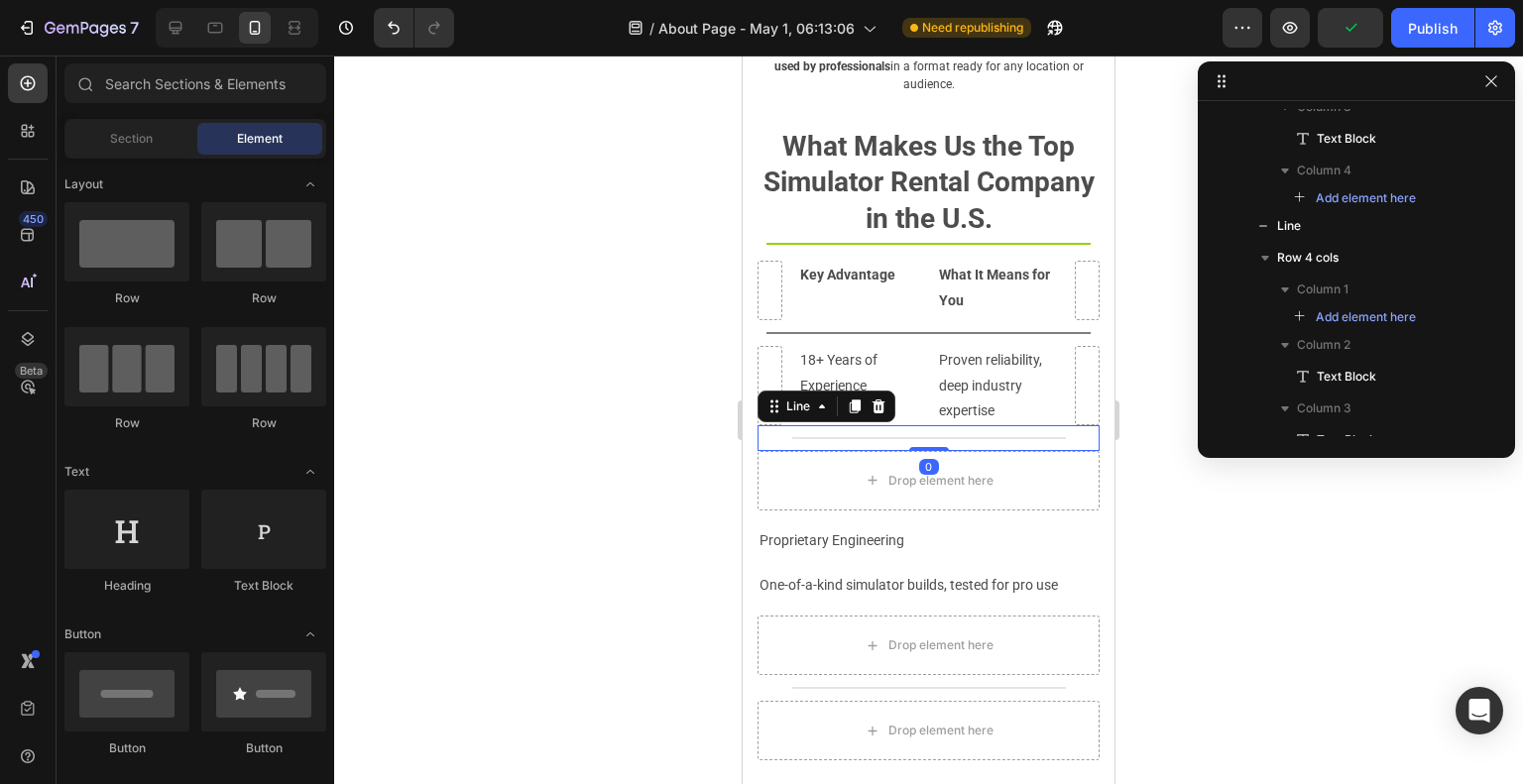 click on "Title Line   0" at bounding box center (928, 438) 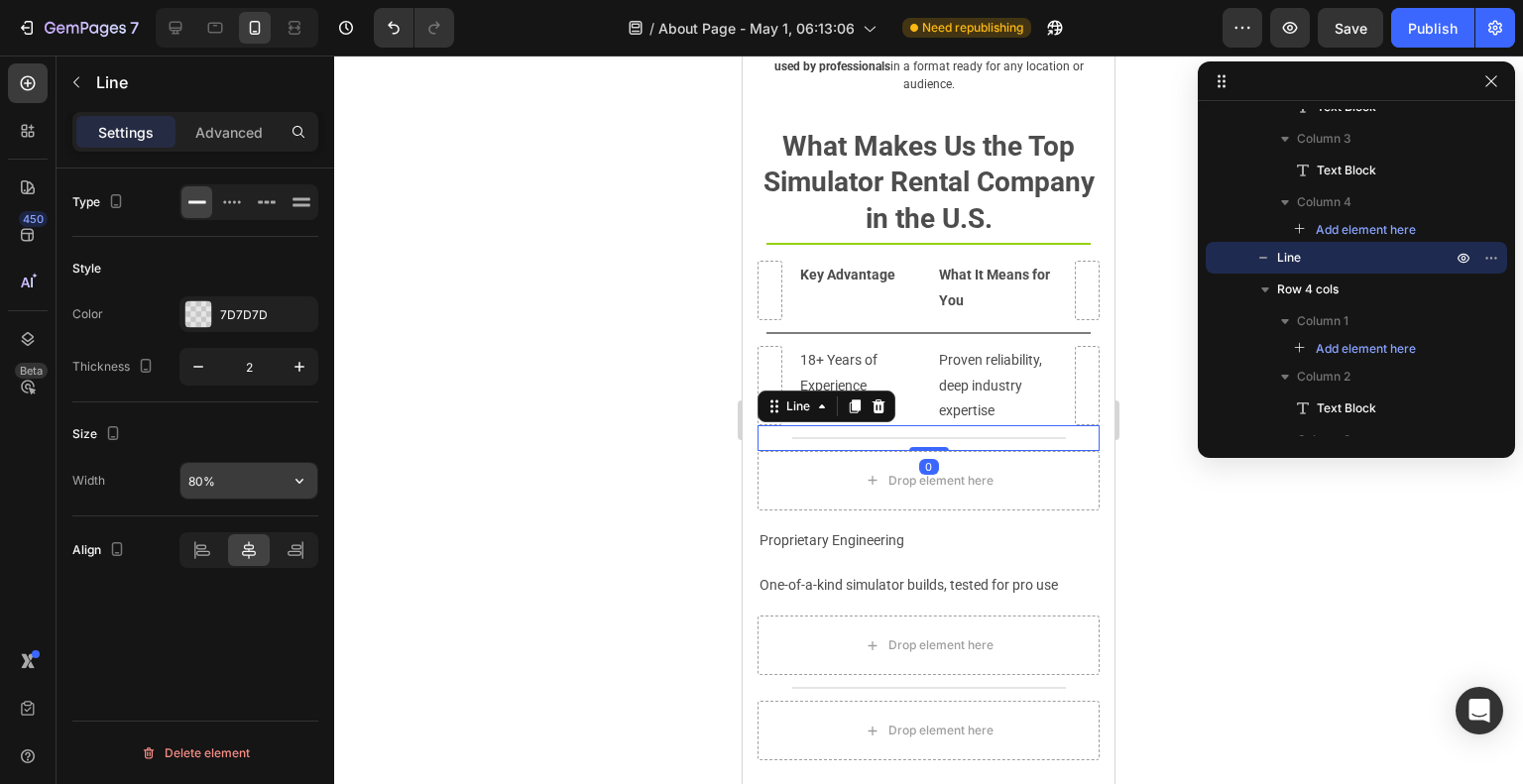 click on "80%" at bounding box center [249, 481] 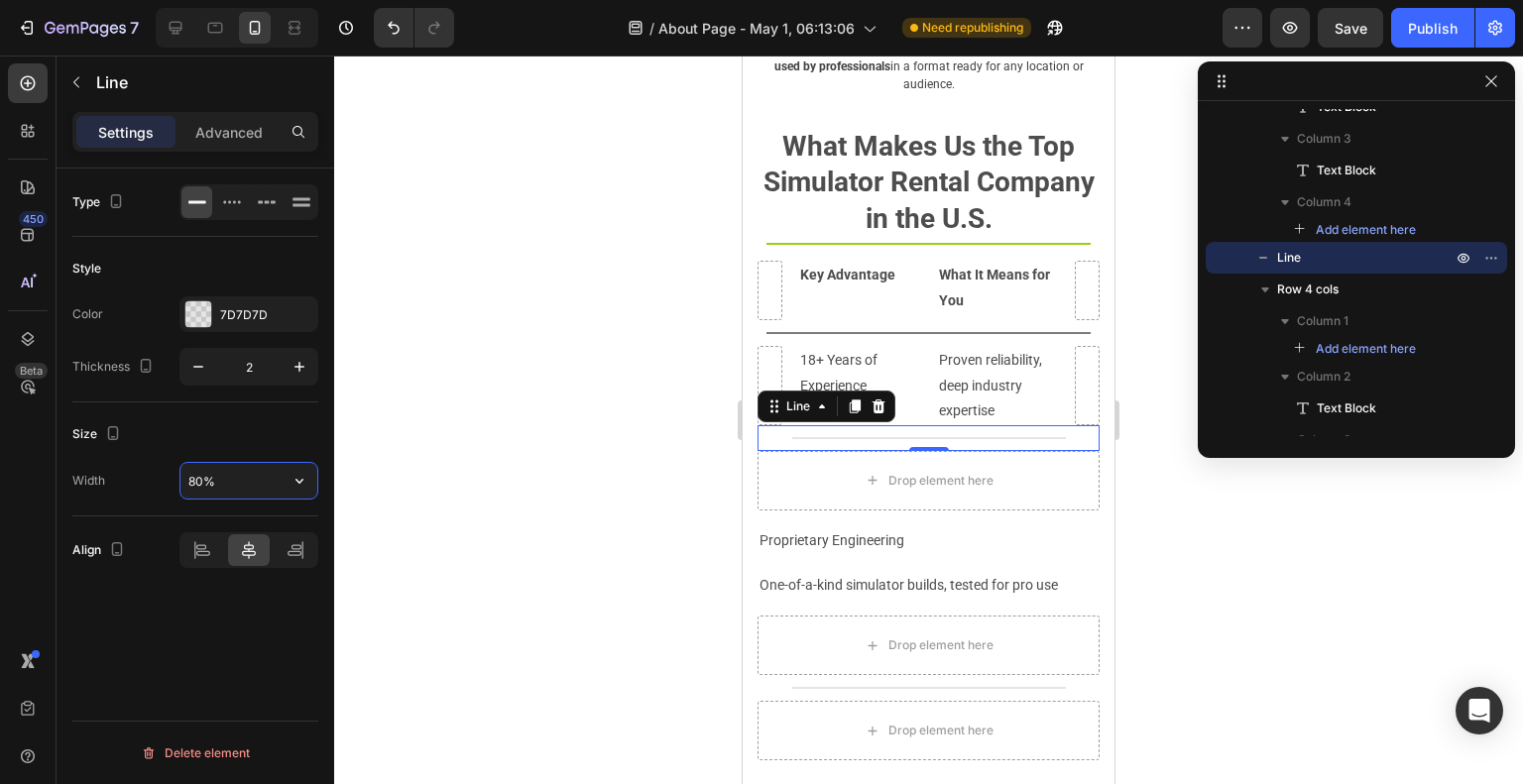 click on "80%" at bounding box center [249, 481] 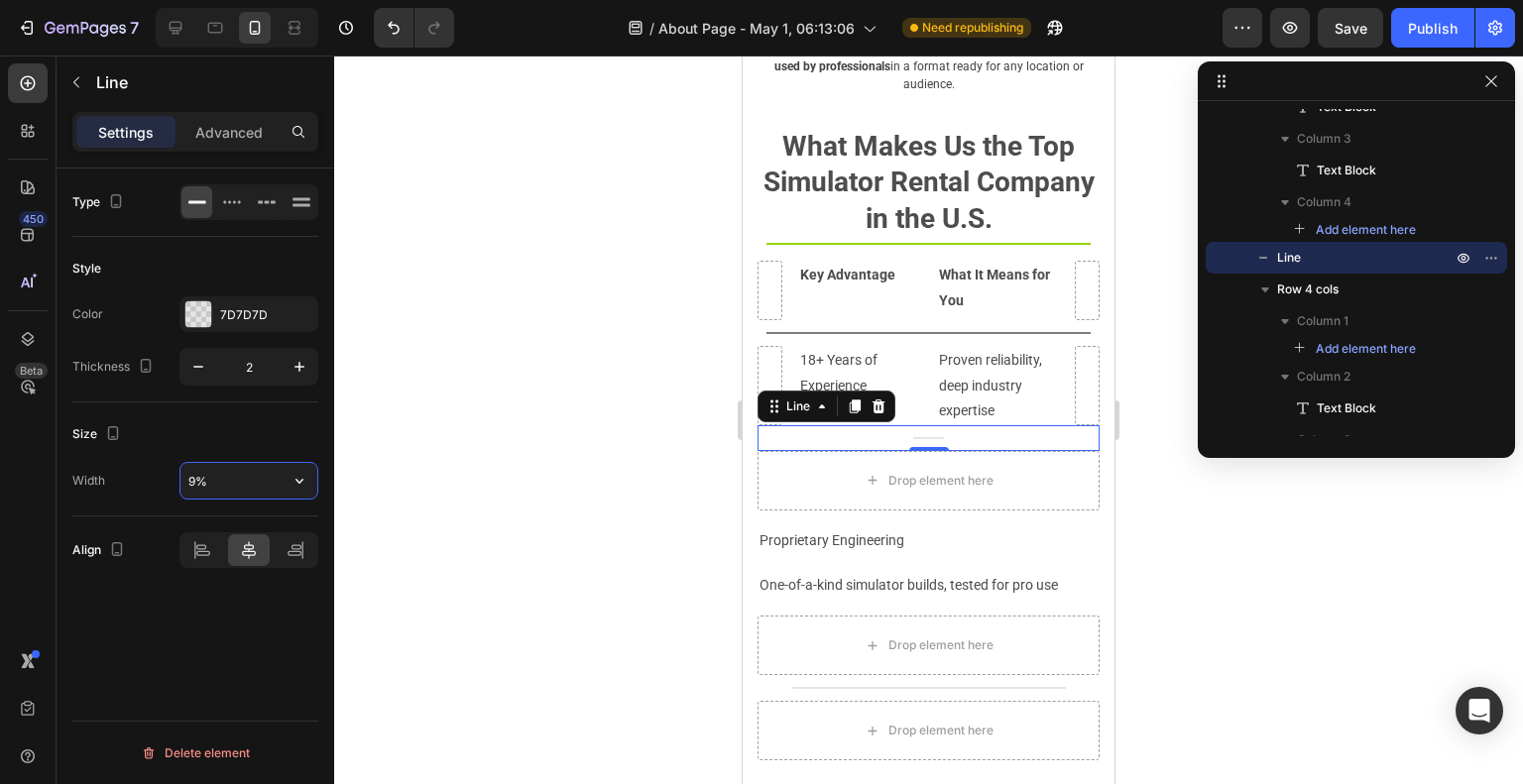type on "95%" 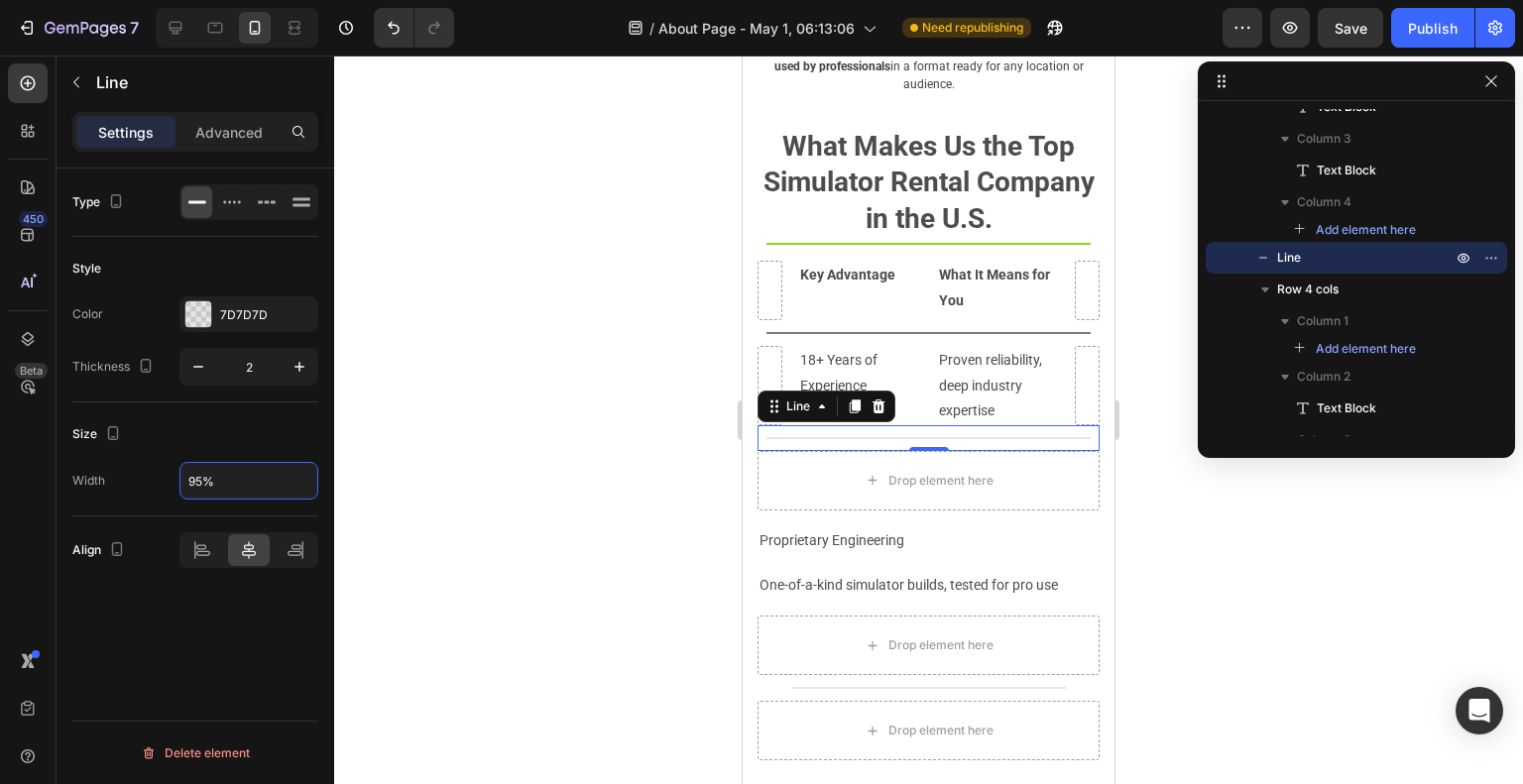click 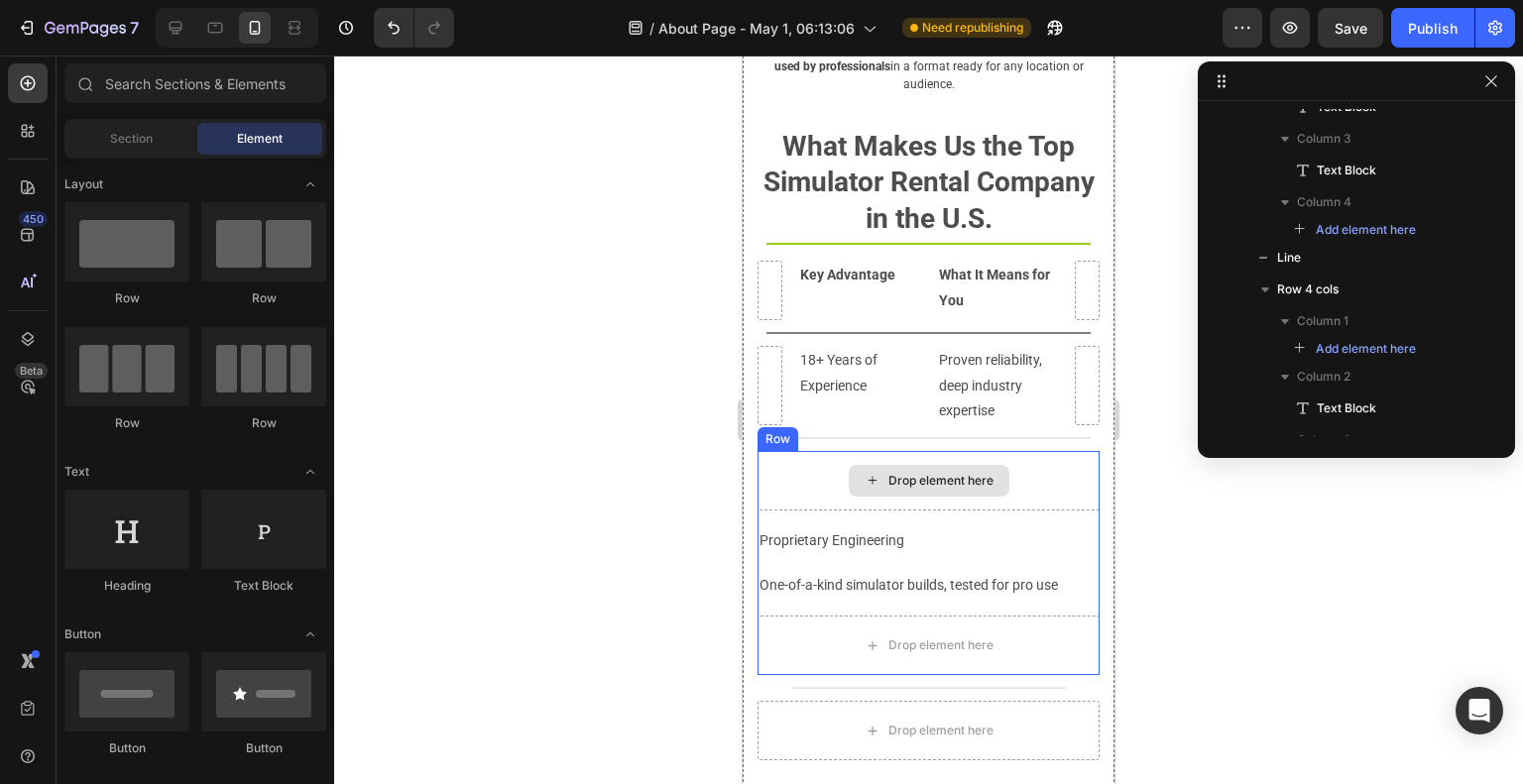 click on "Drop element here" at bounding box center [928, 481] 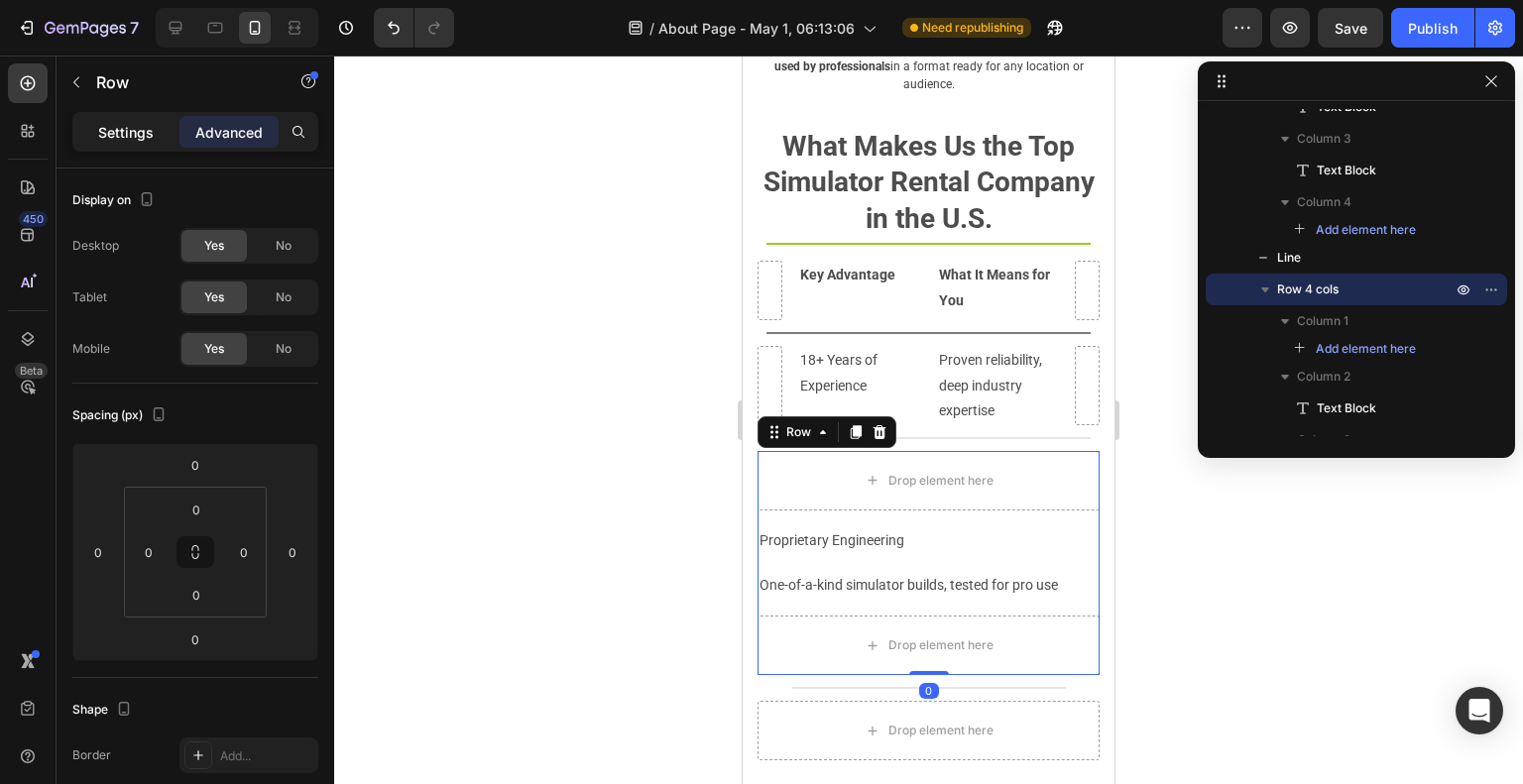 click on "Settings" at bounding box center [126, 132] 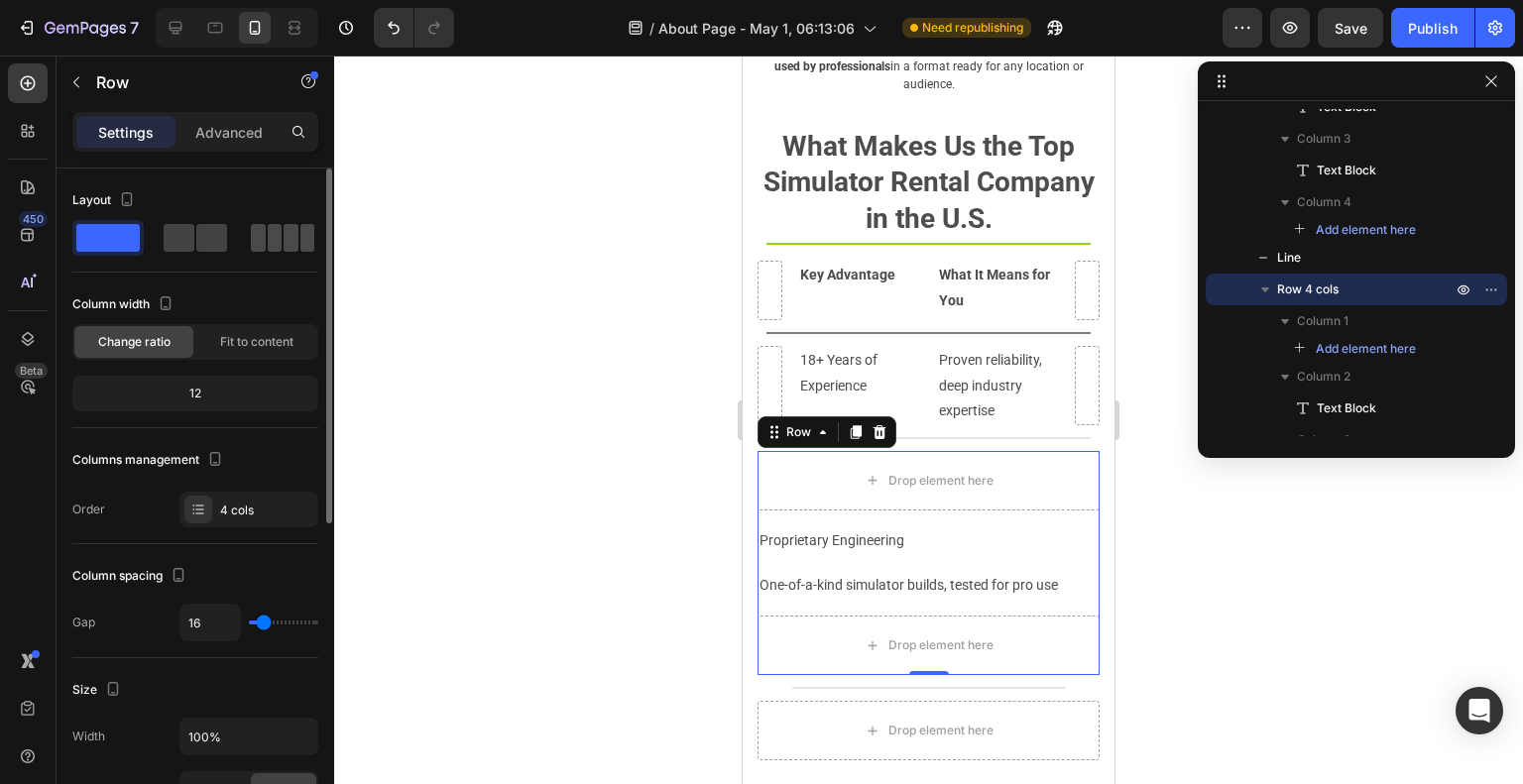 click 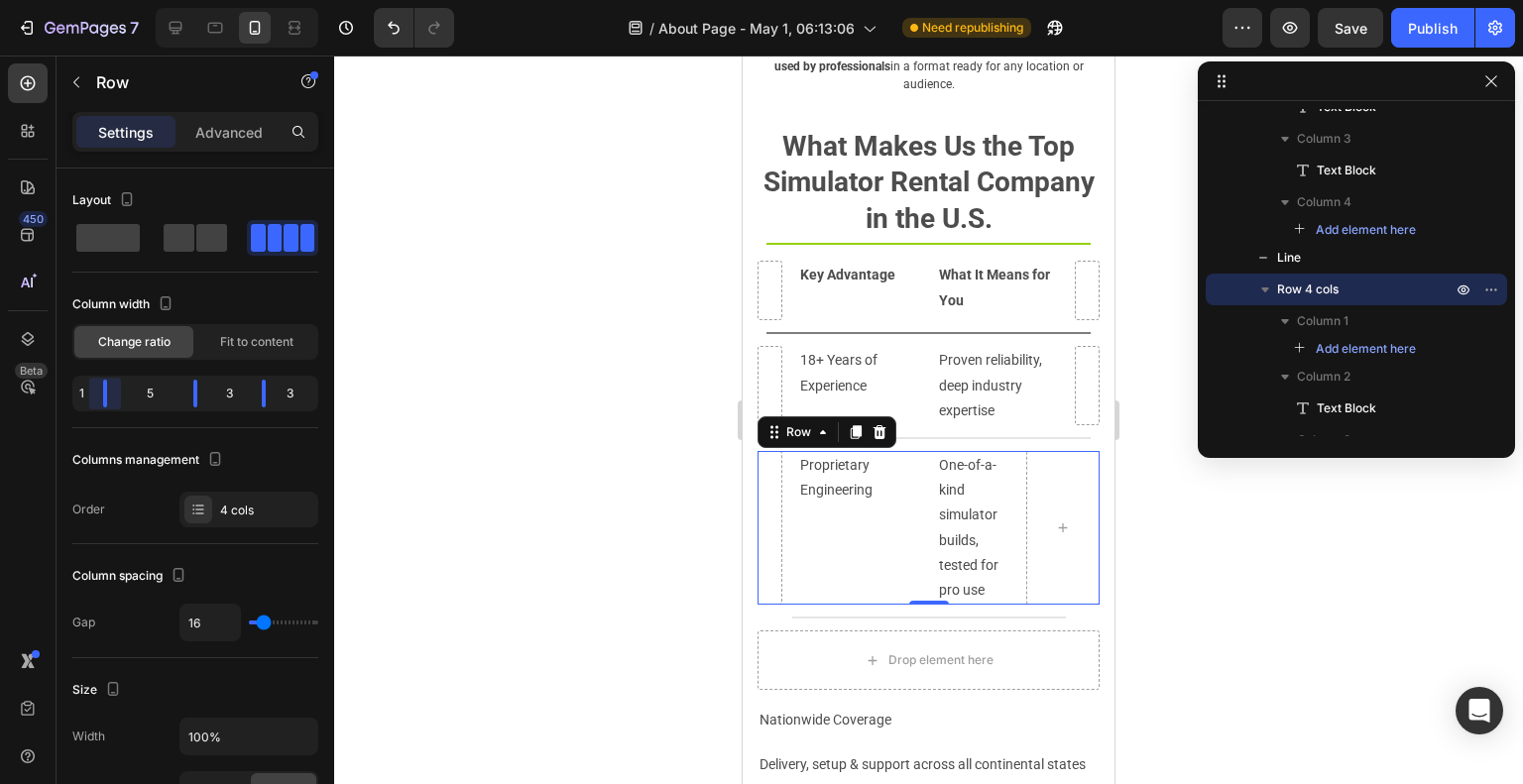 drag, startPoint x: 127, startPoint y: 396, endPoint x: 64, endPoint y: 400, distance: 63.126856 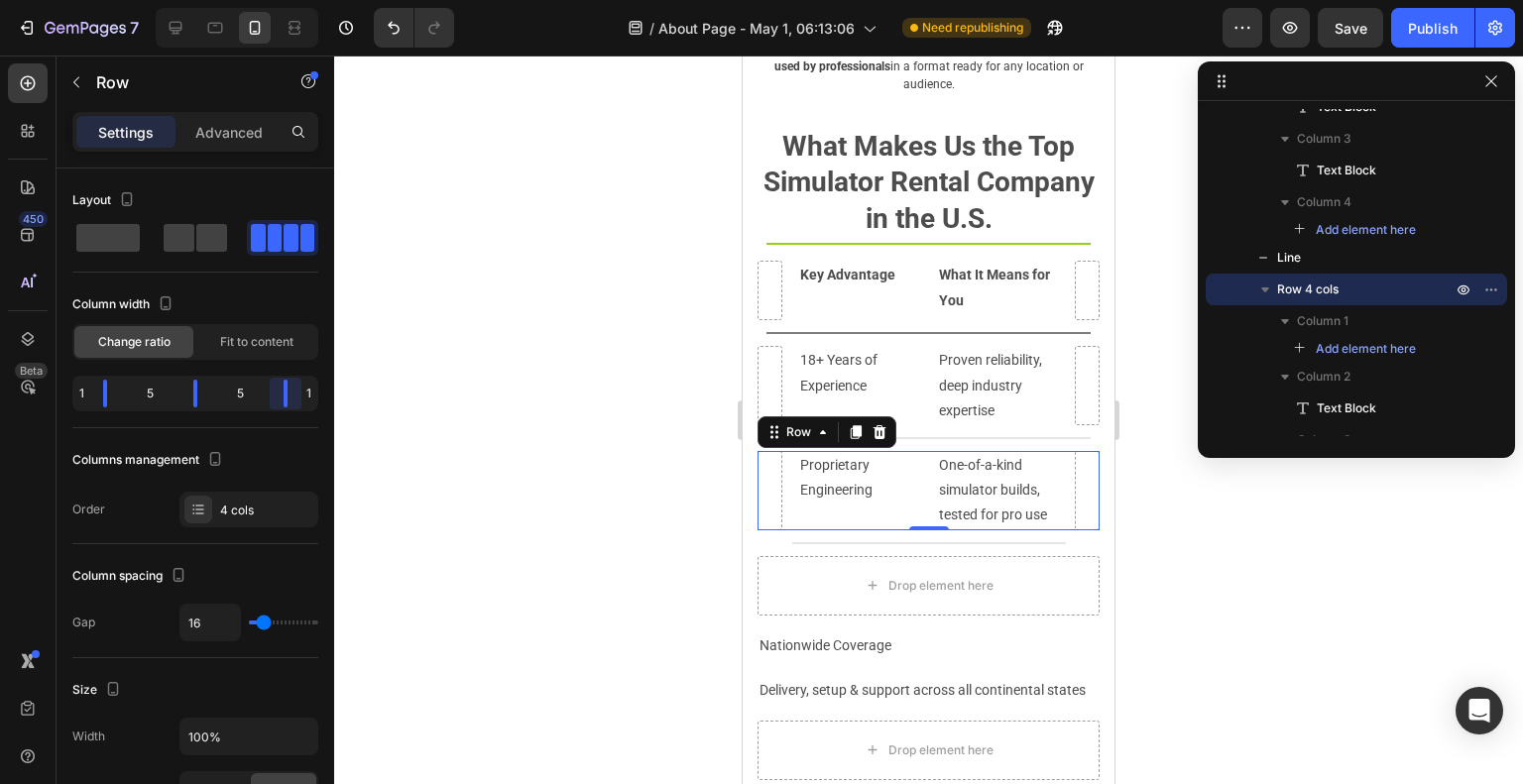 drag, startPoint x: 262, startPoint y: 397, endPoint x: 373, endPoint y: 392, distance: 111.11256 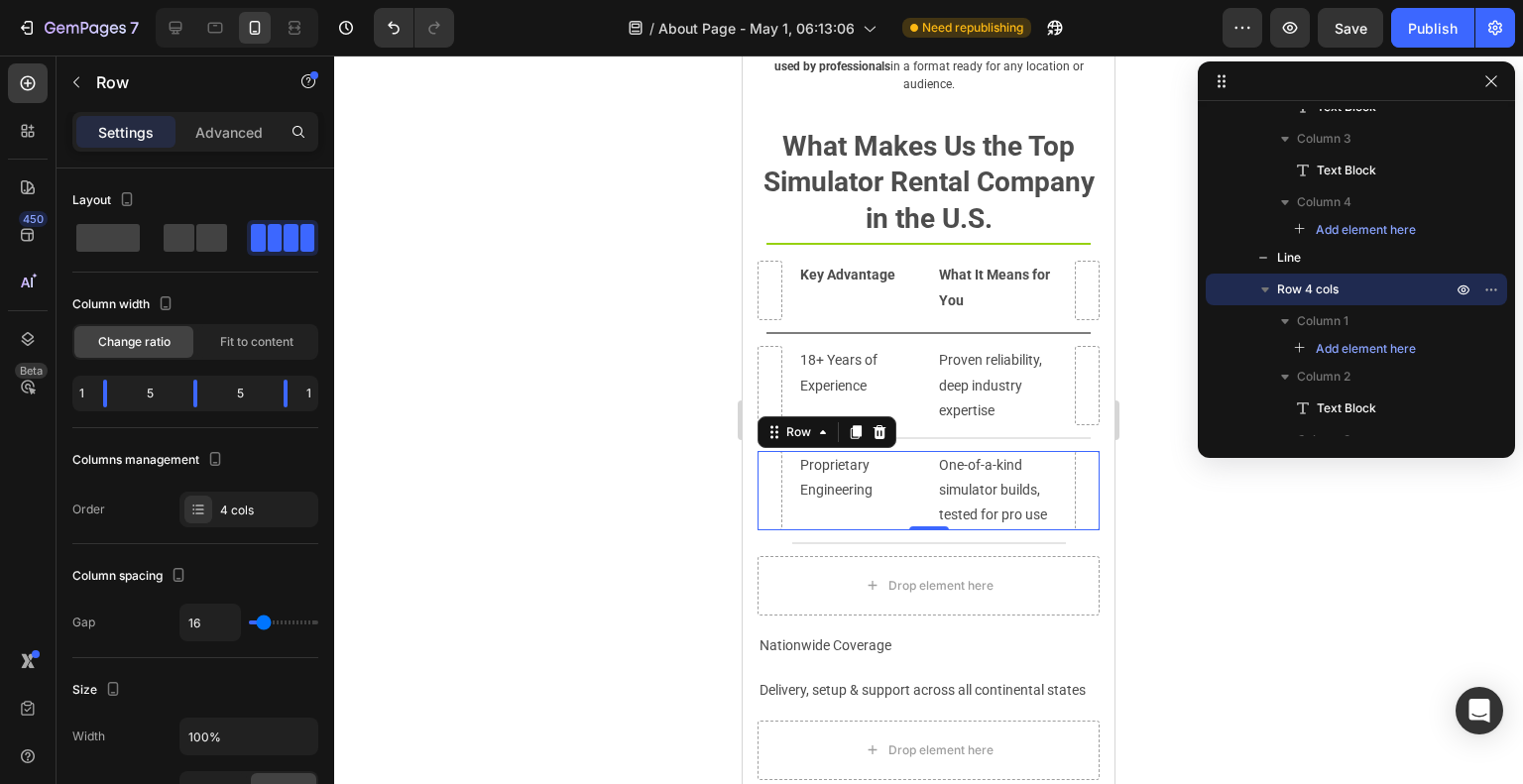 click 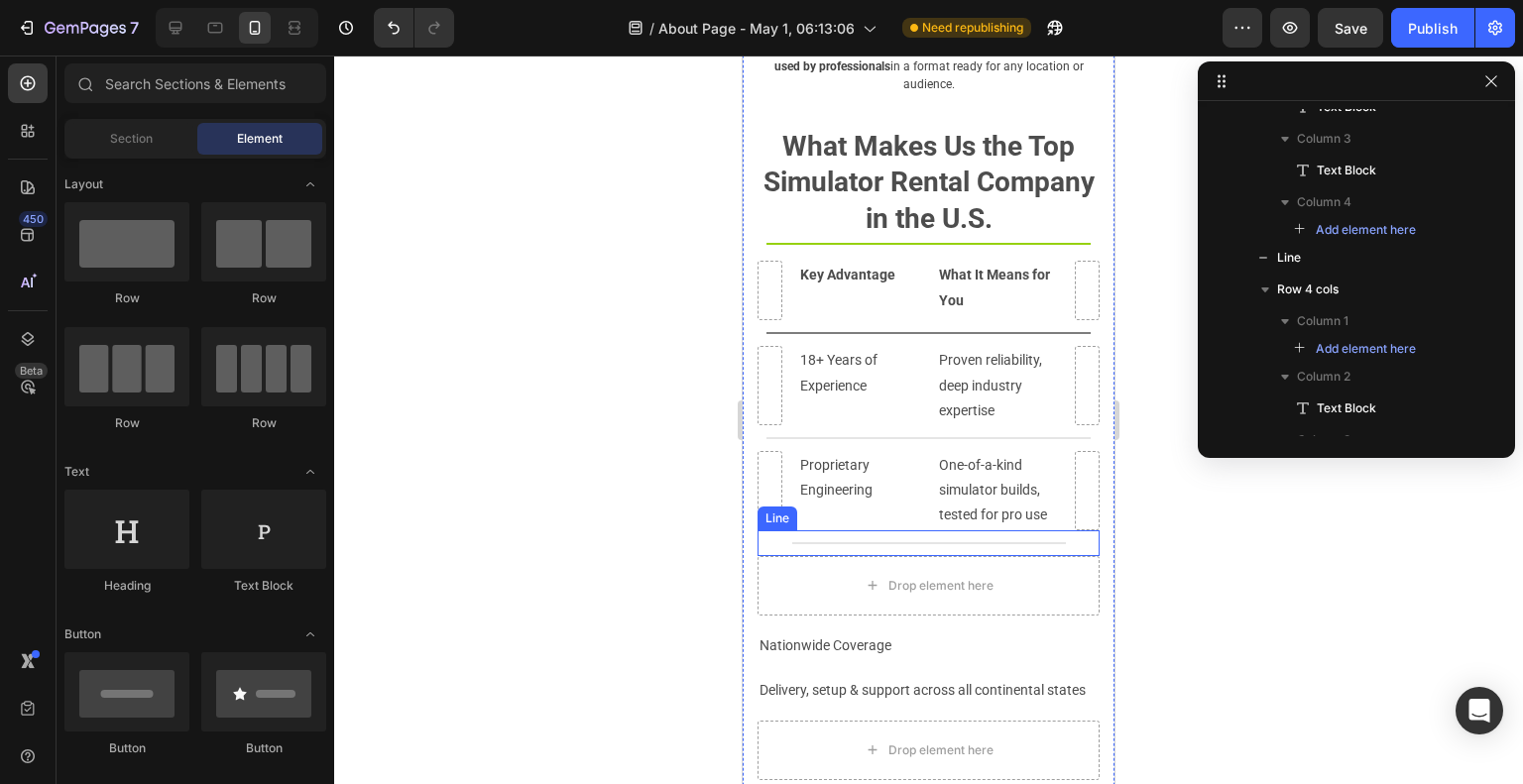 click at bounding box center (929, 543) 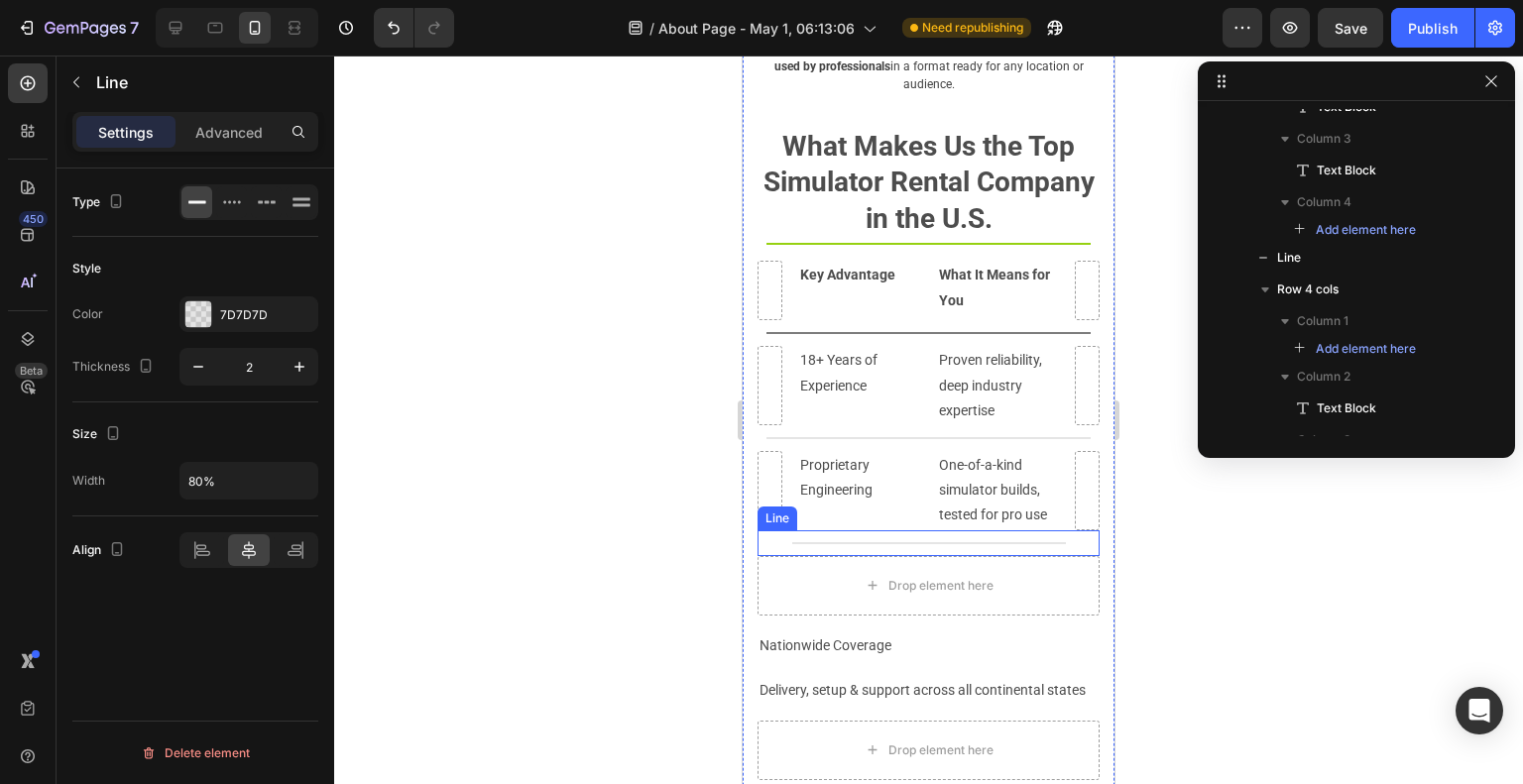 scroll, scrollTop: 1469, scrollLeft: 0, axis: vertical 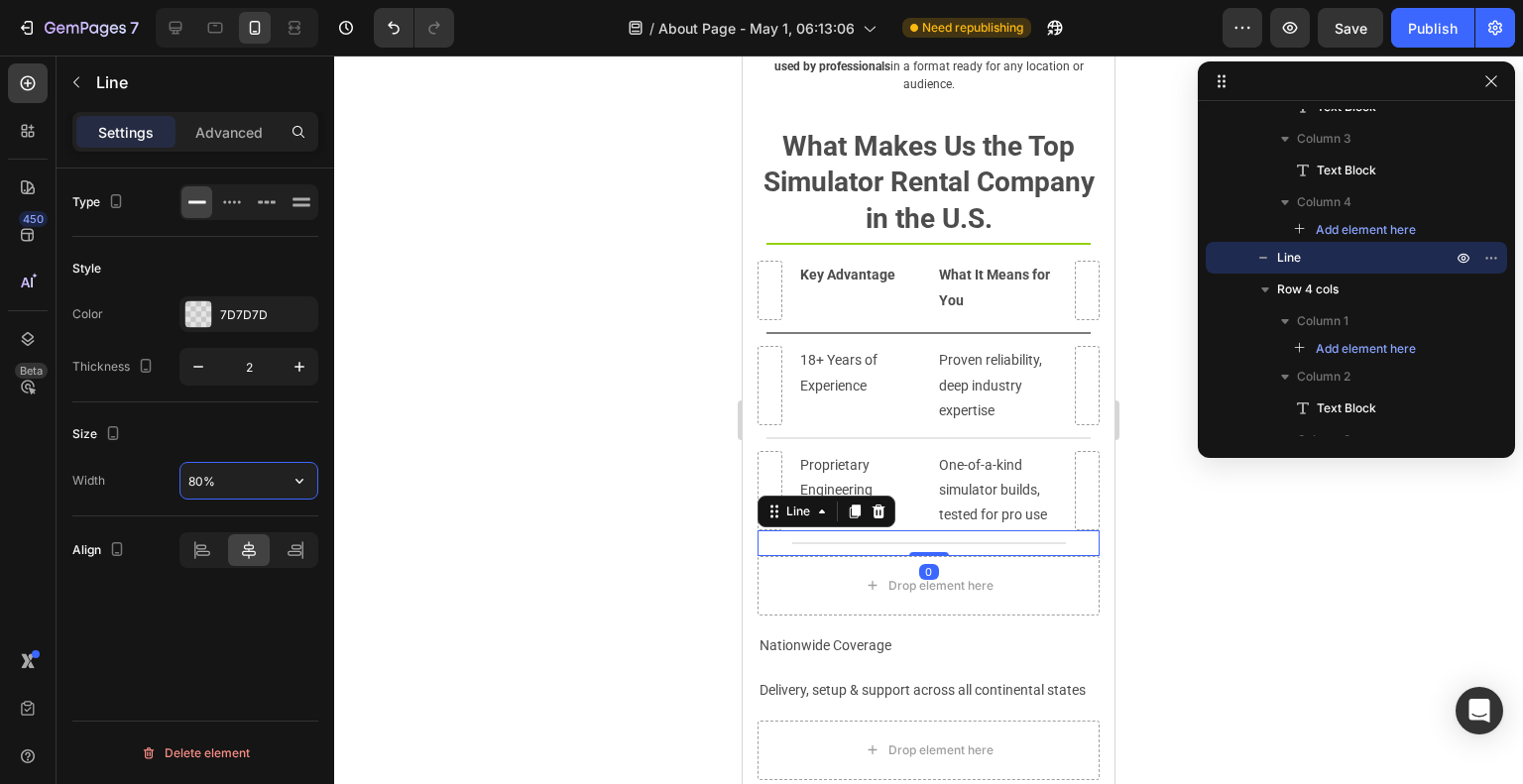click on "80%" at bounding box center (249, 481) 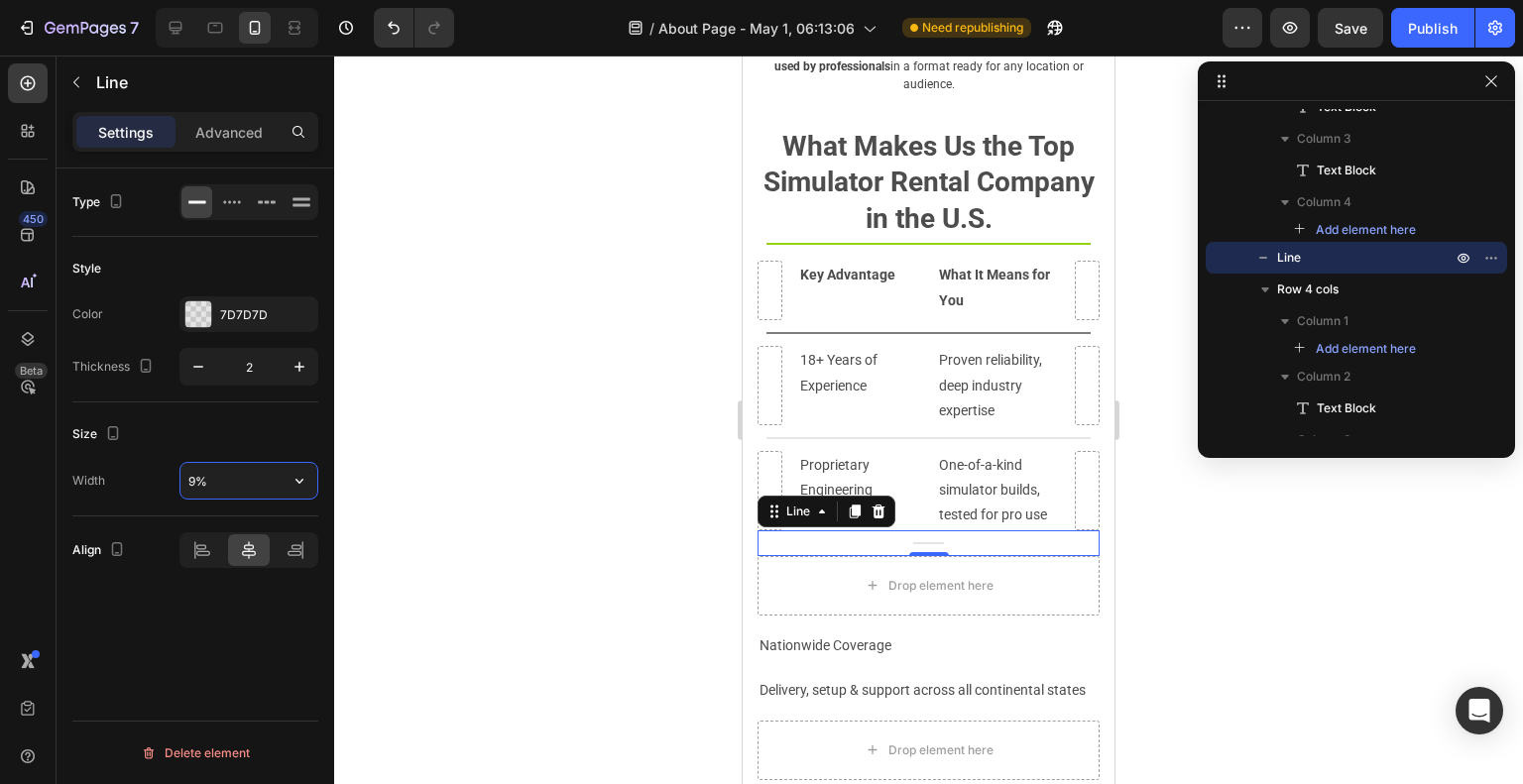 type on "95%" 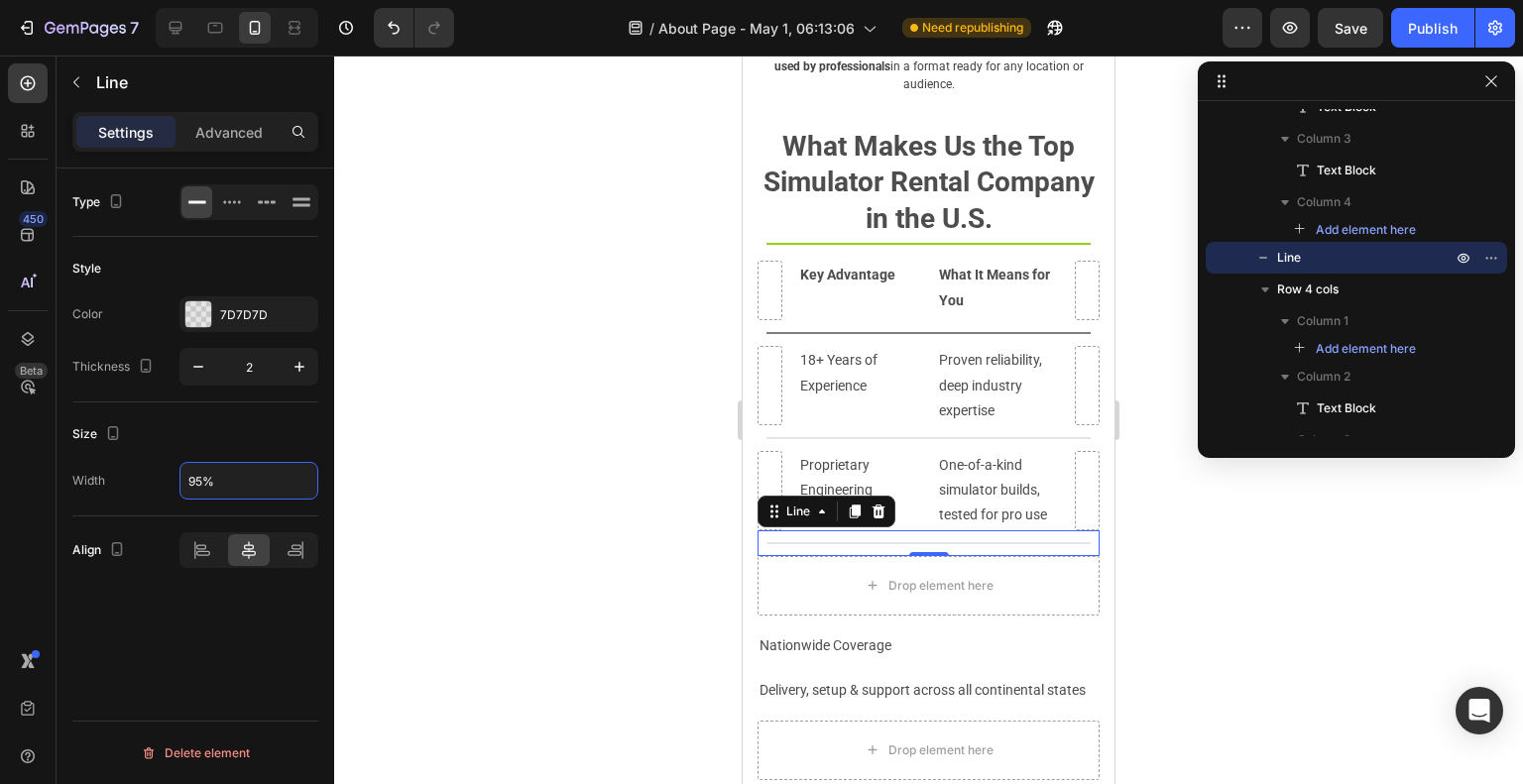 click 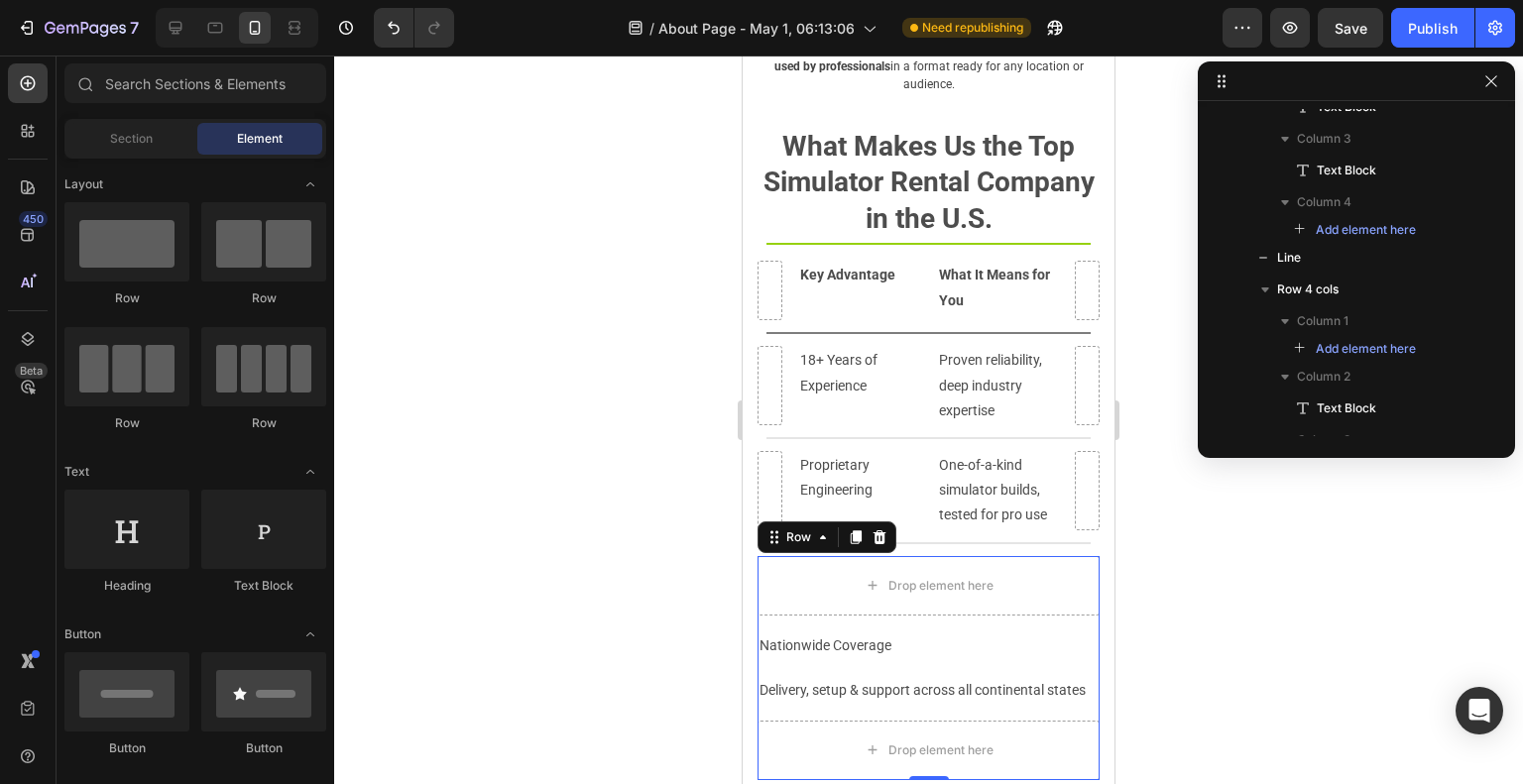click on "Delivery, setup & support across all continental states" at bounding box center [928, 668] 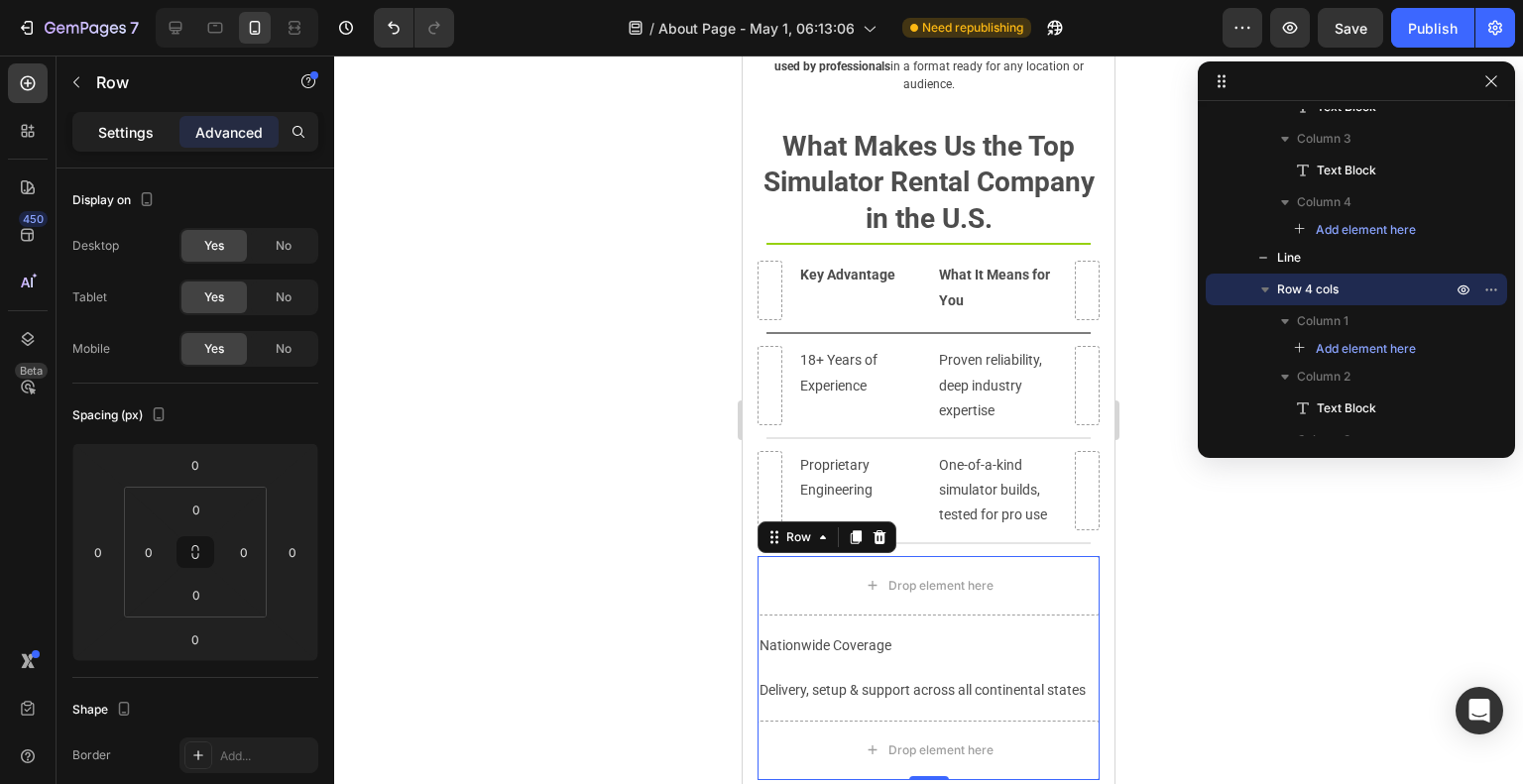 click on "Settings" at bounding box center [126, 132] 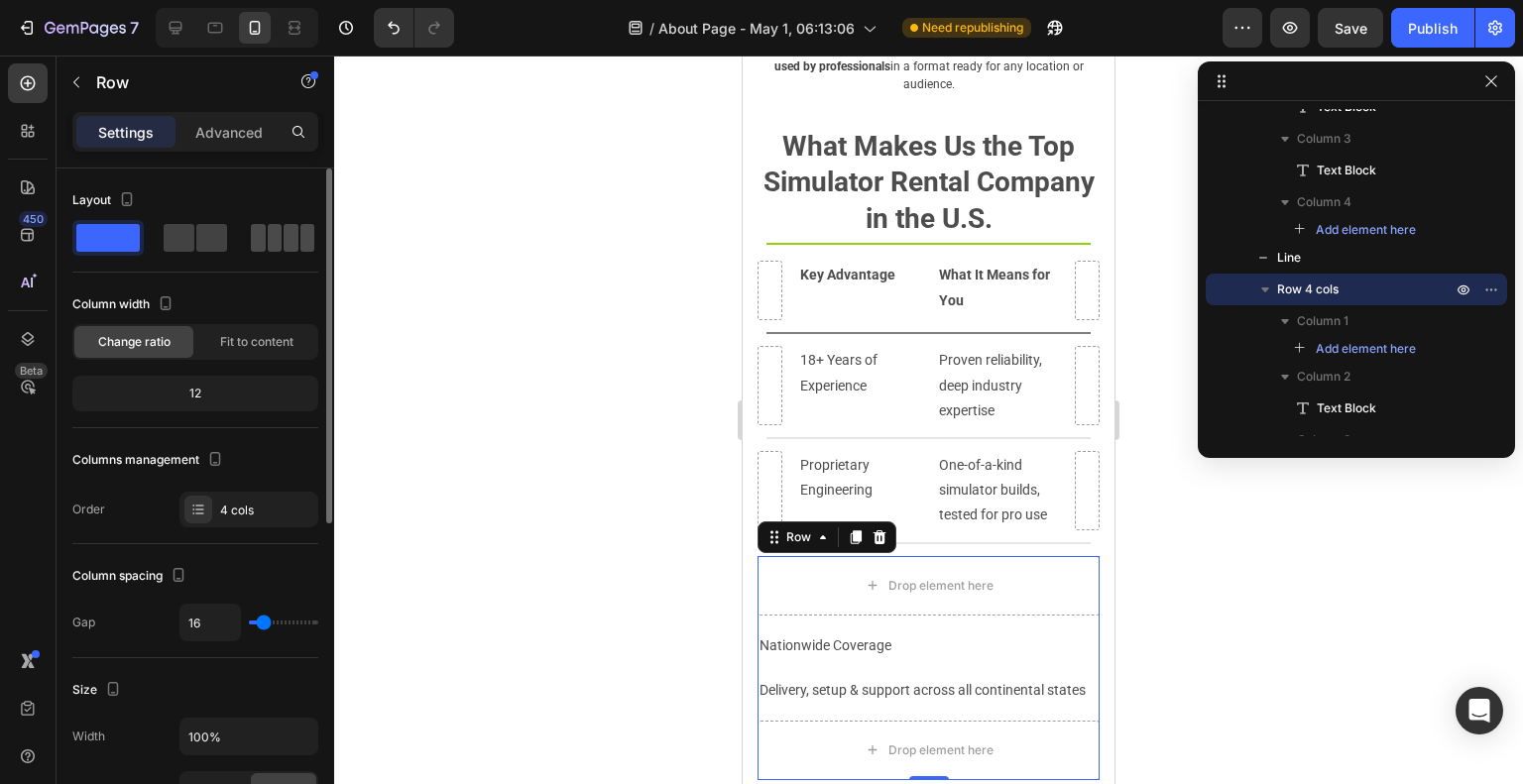 click 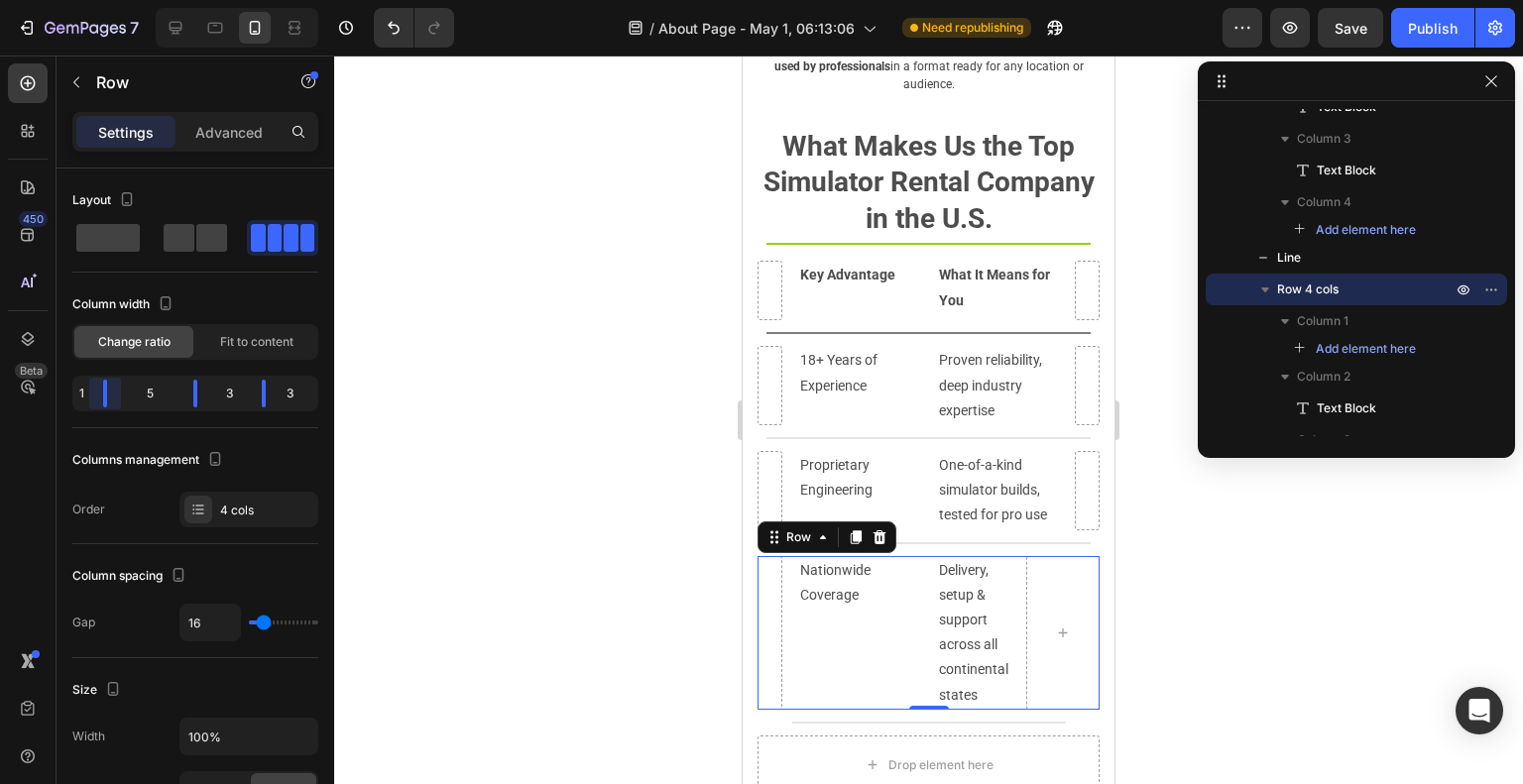 drag, startPoint x: 127, startPoint y: 399, endPoint x: 62, endPoint y: 394, distance: 65.192024 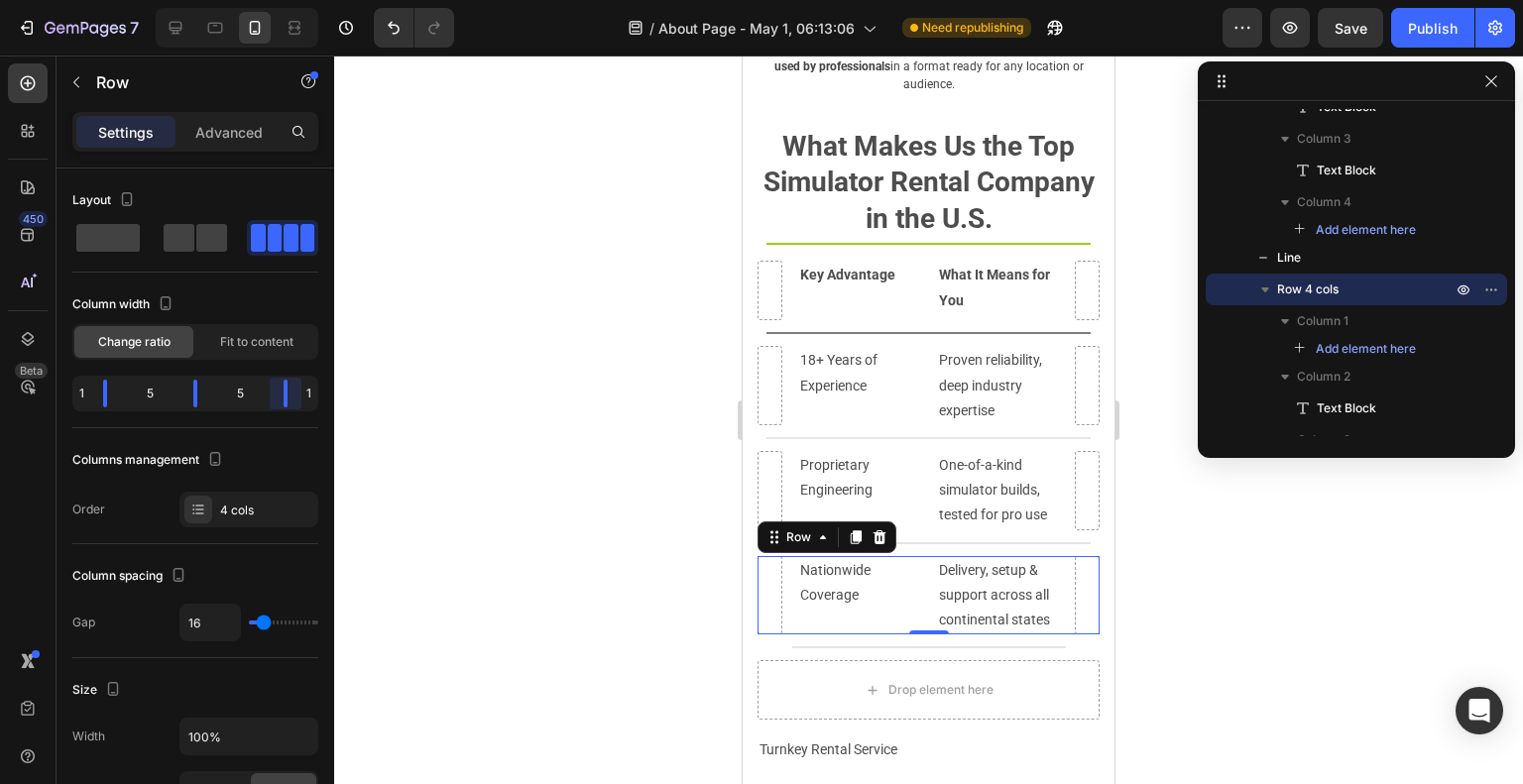 drag, startPoint x: 262, startPoint y: 401, endPoint x: 354, endPoint y: 403, distance: 92.0217 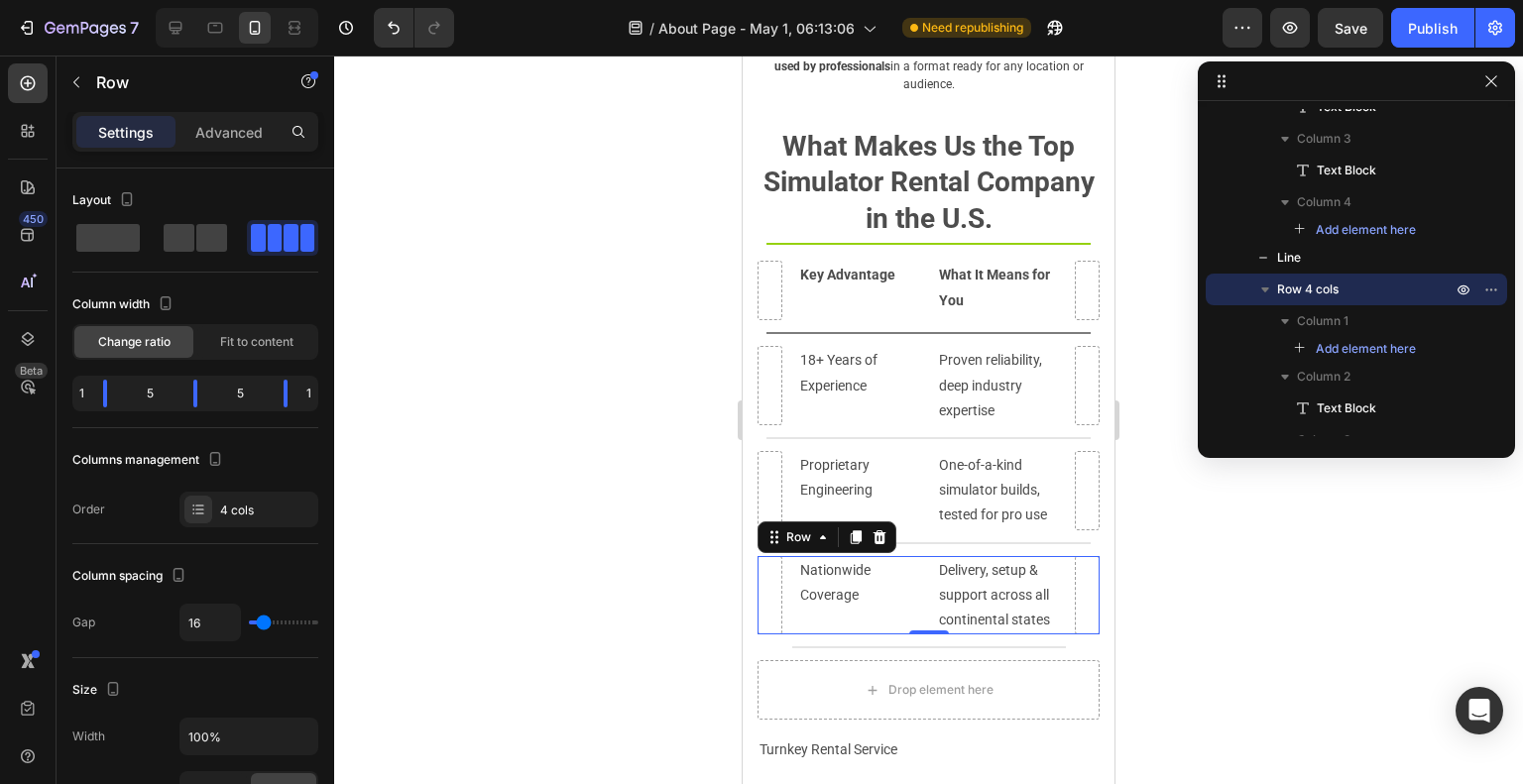 click 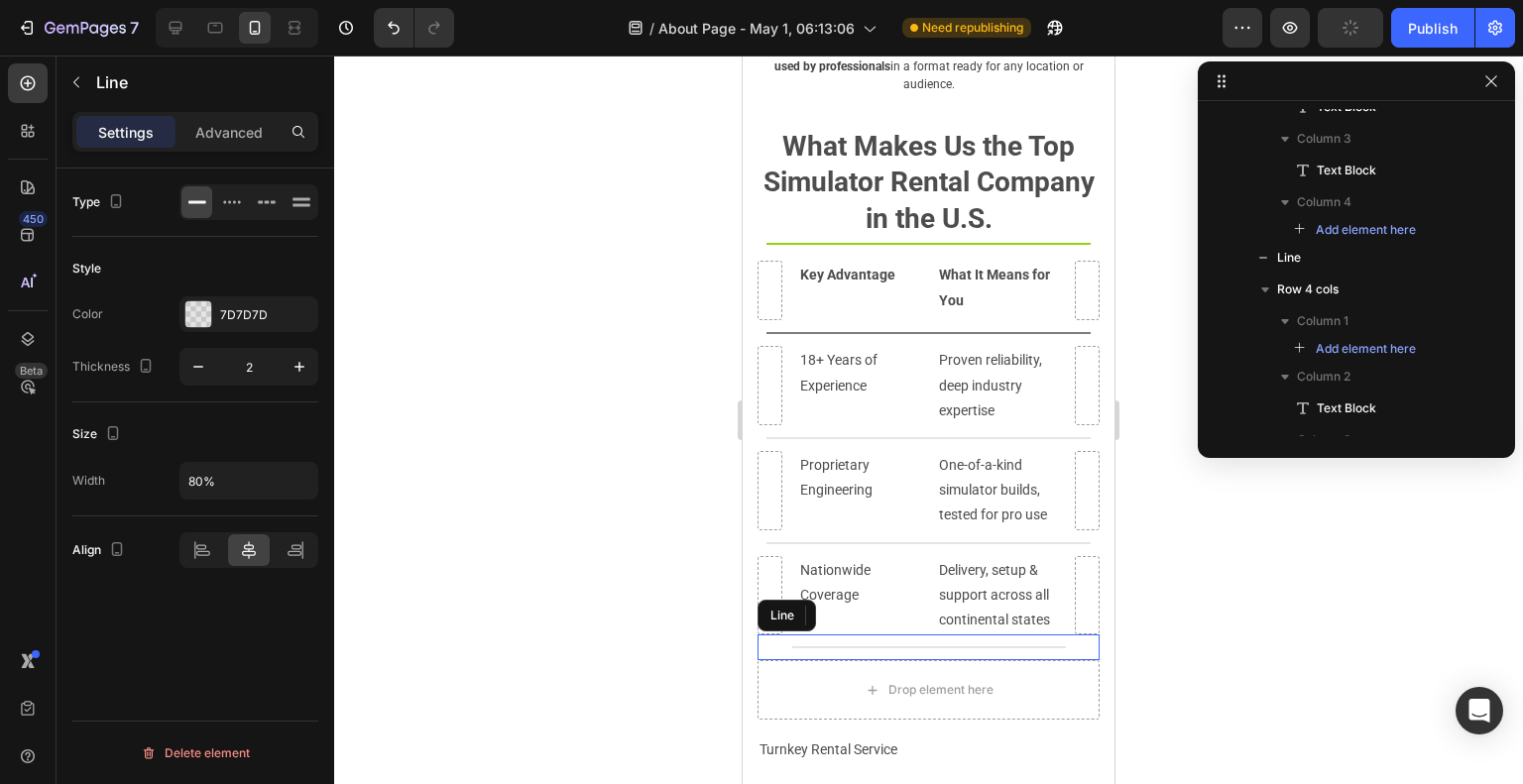 click at bounding box center (929, 647) 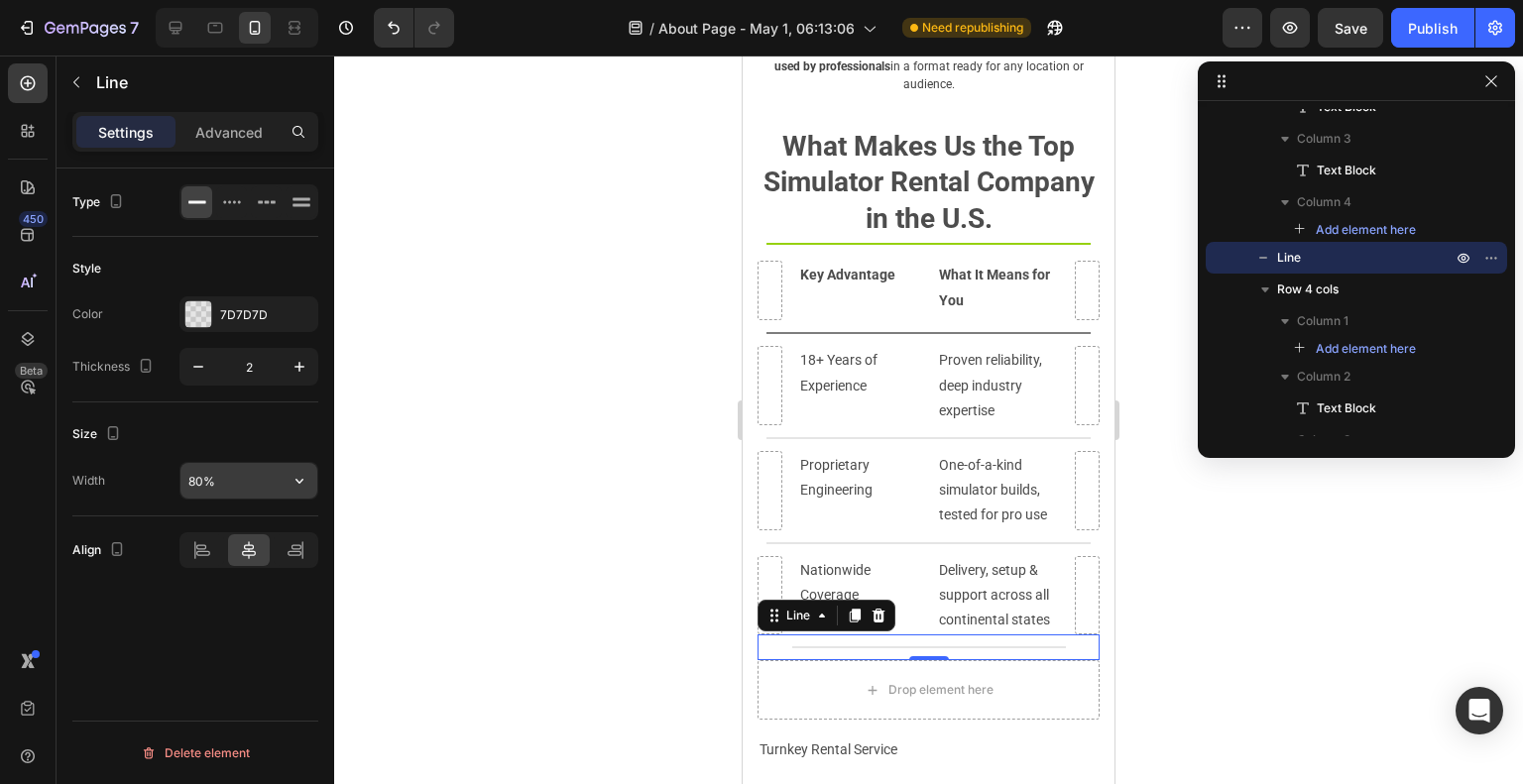 click on "80%" at bounding box center (249, 481) 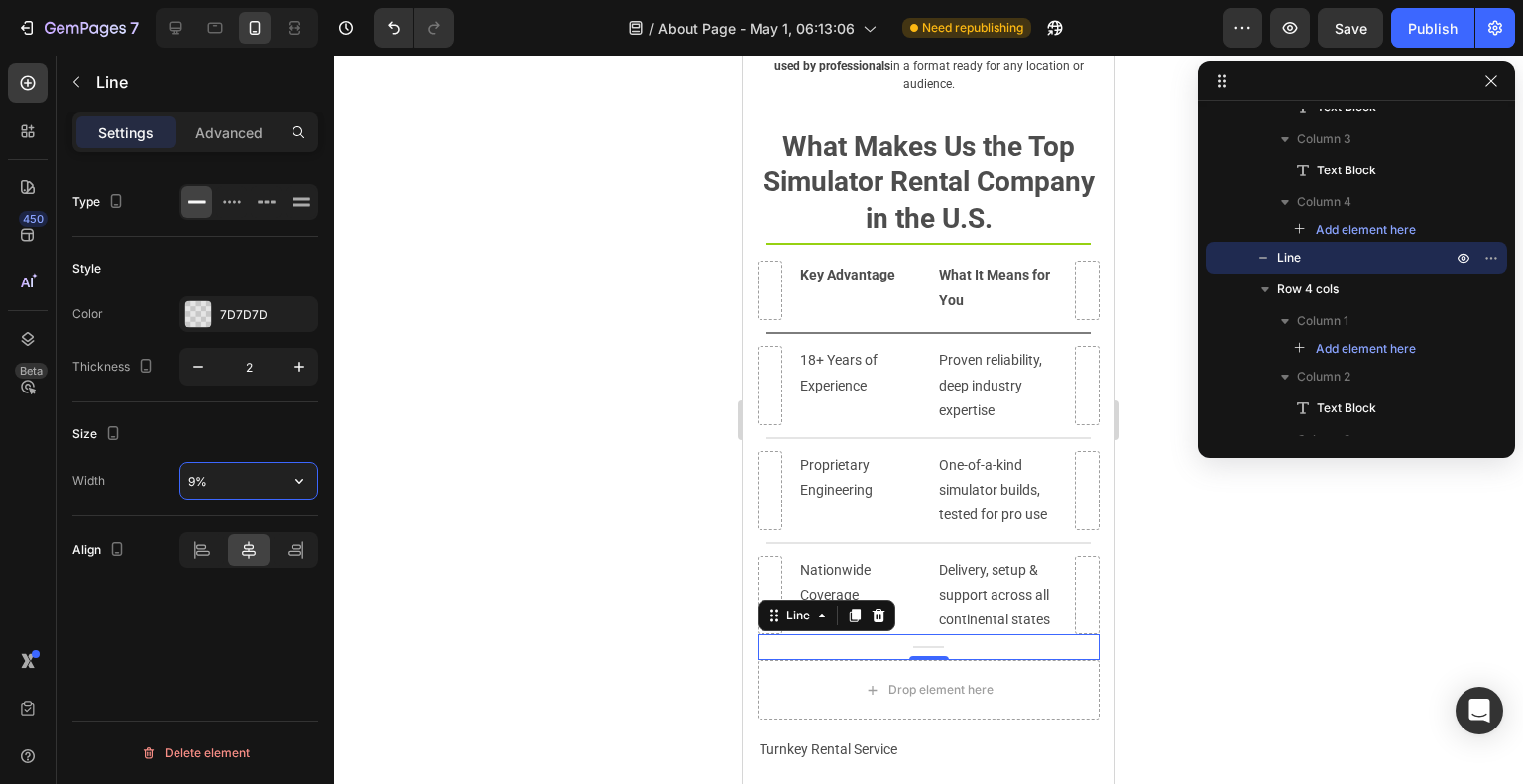 type on "95%" 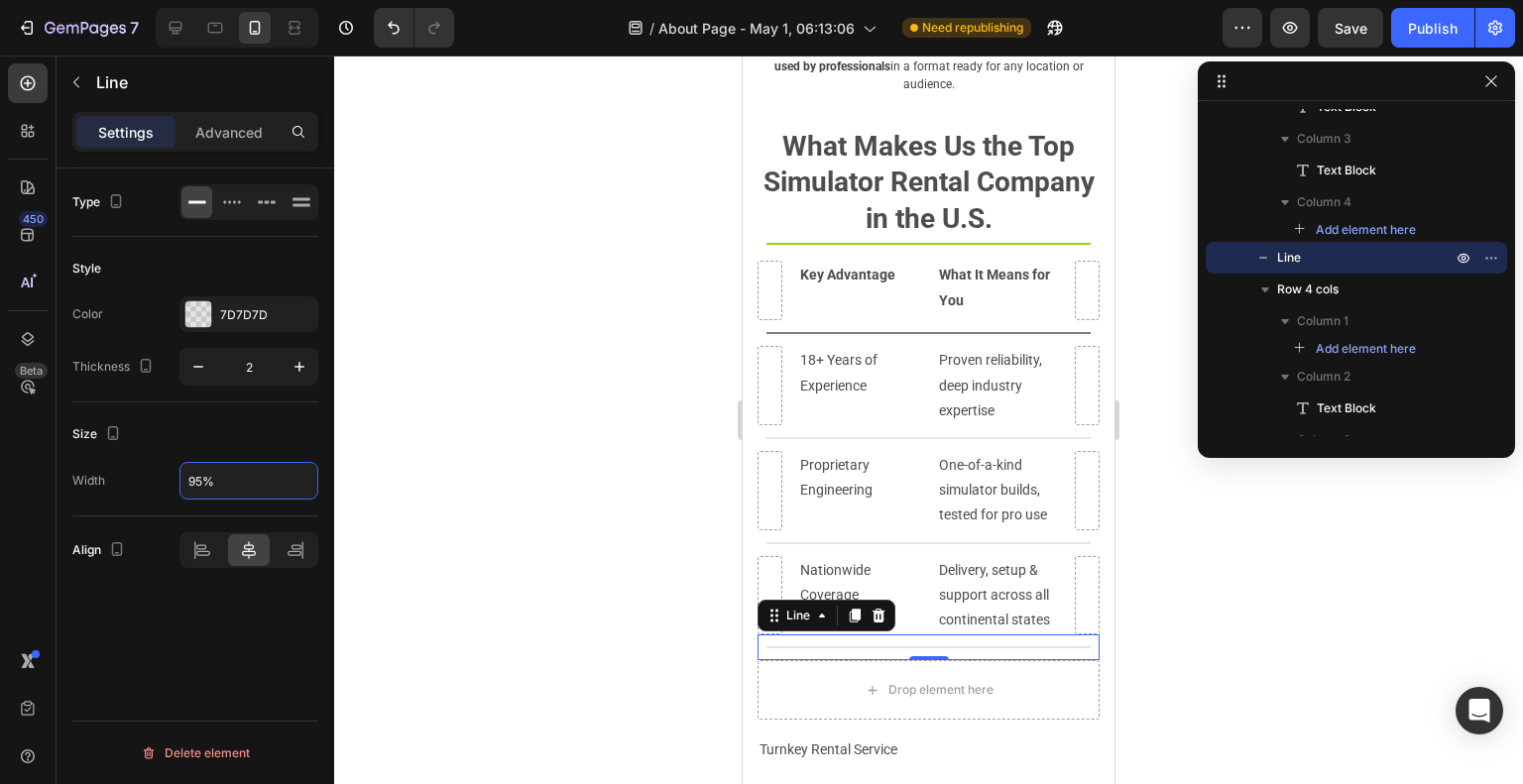 click 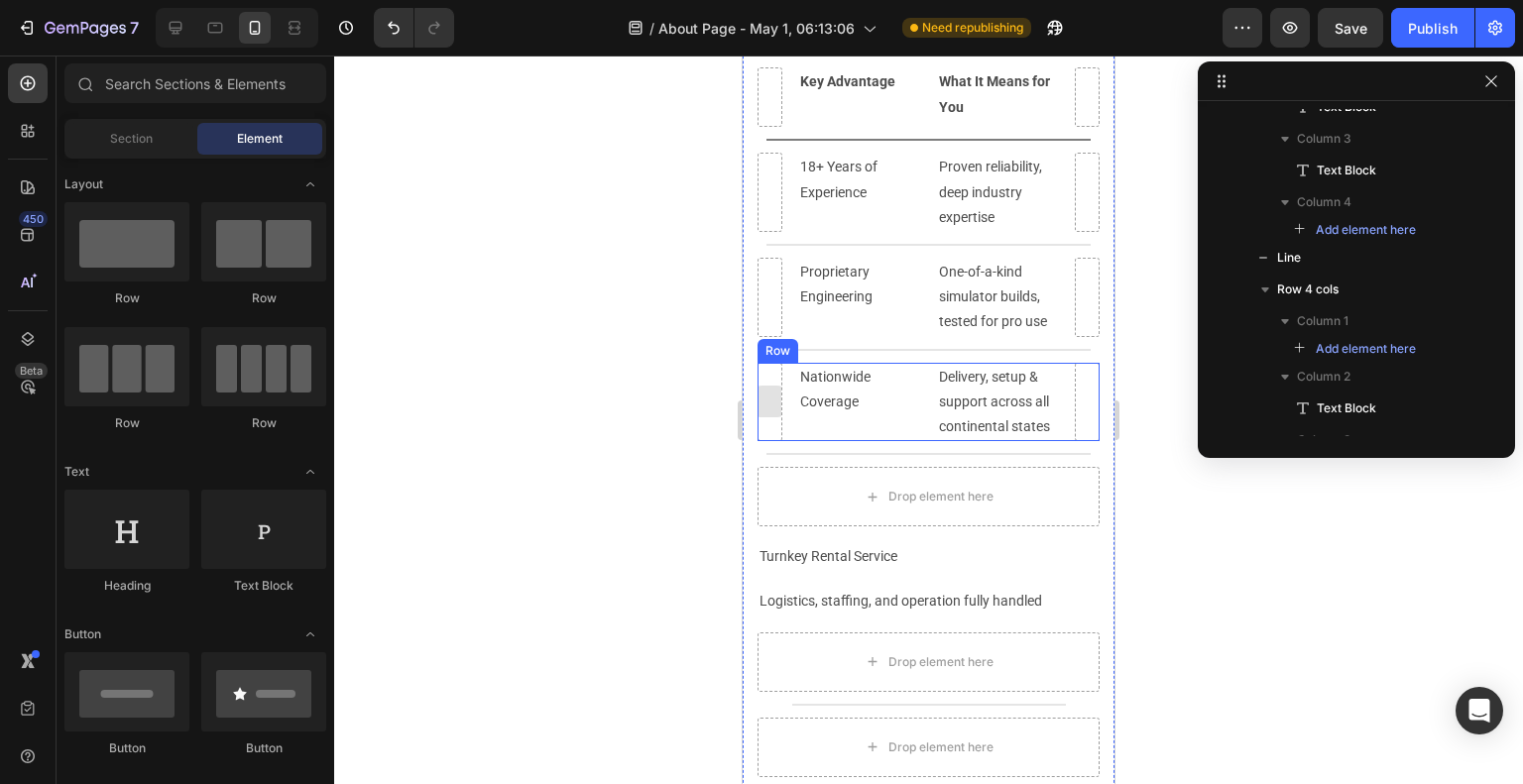 scroll, scrollTop: 3172, scrollLeft: 0, axis: vertical 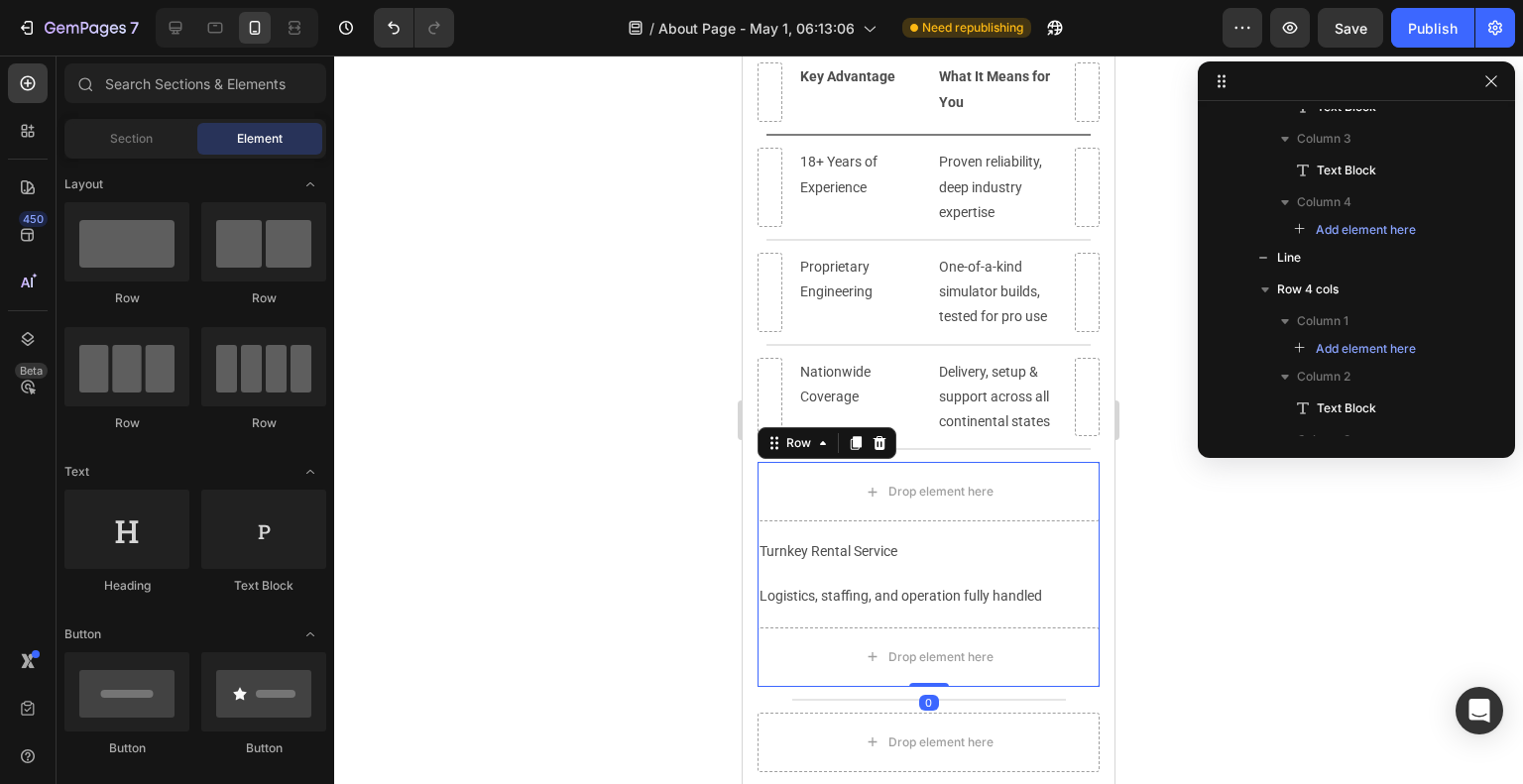 click on "Drop element here Turnkey Rental Service Text Block Logistics, staffing, and operation fully handled Text Block
Drop element here Row   0" at bounding box center [928, 574] 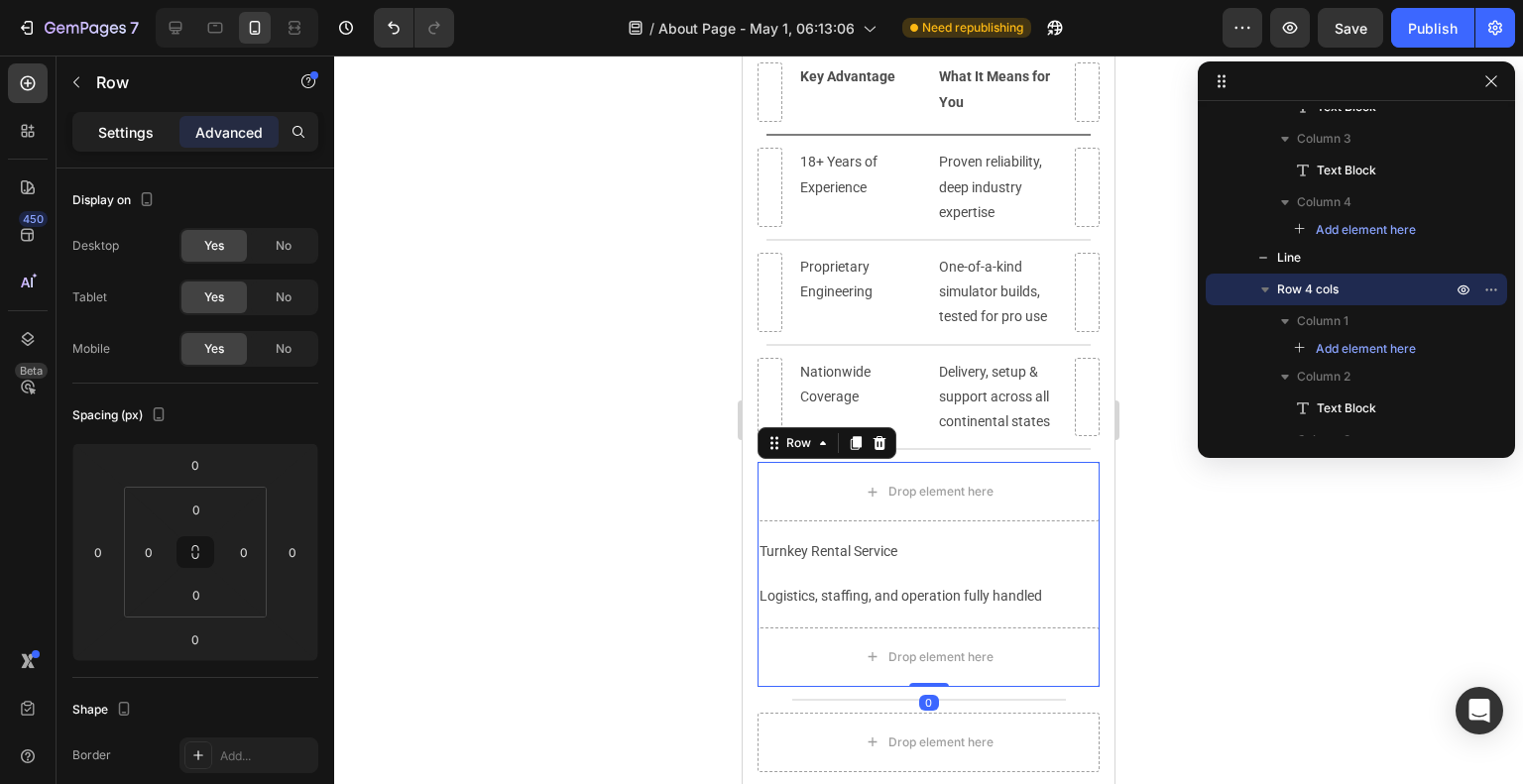 click on "Settings" at bounding box center [126, 132] 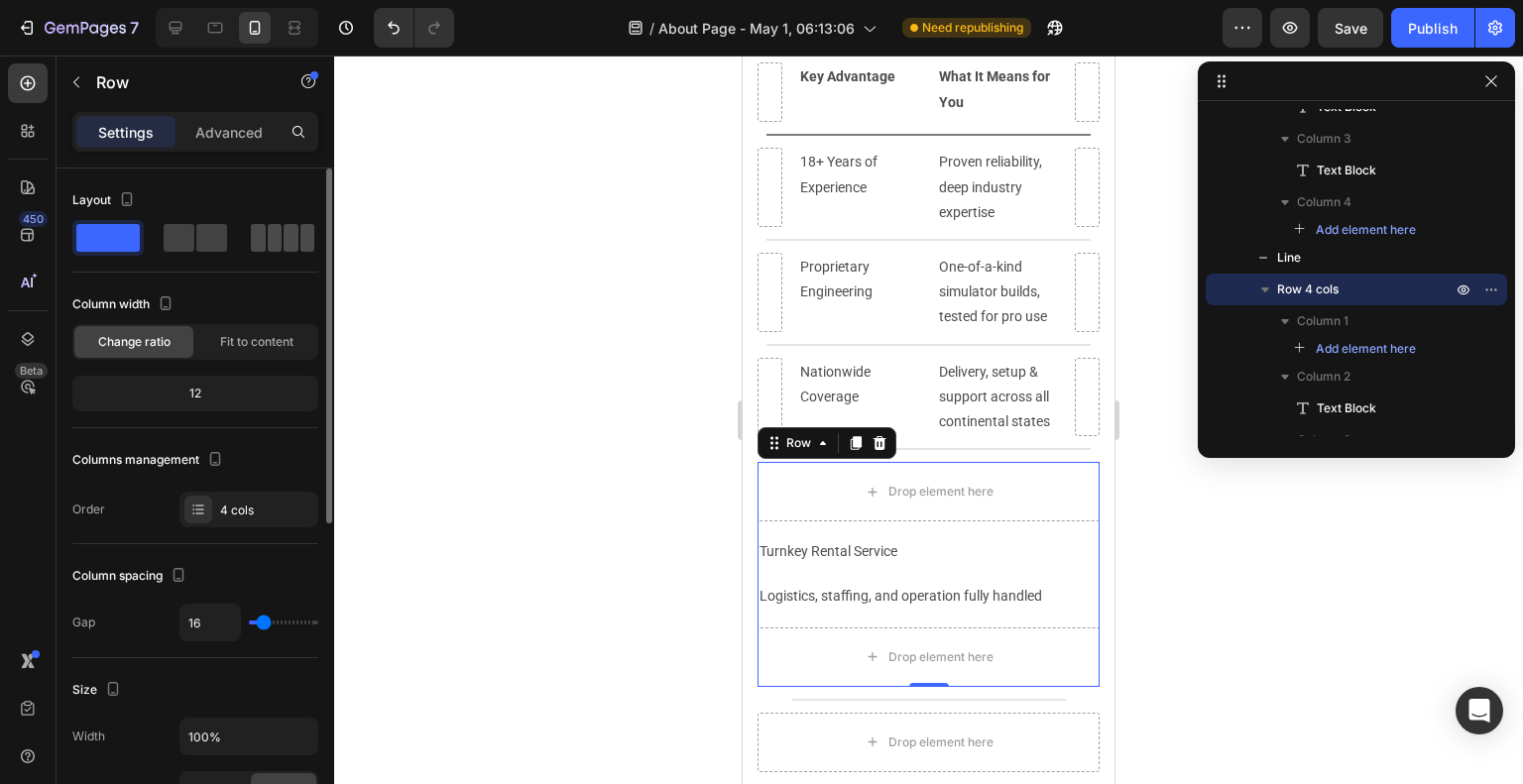 click 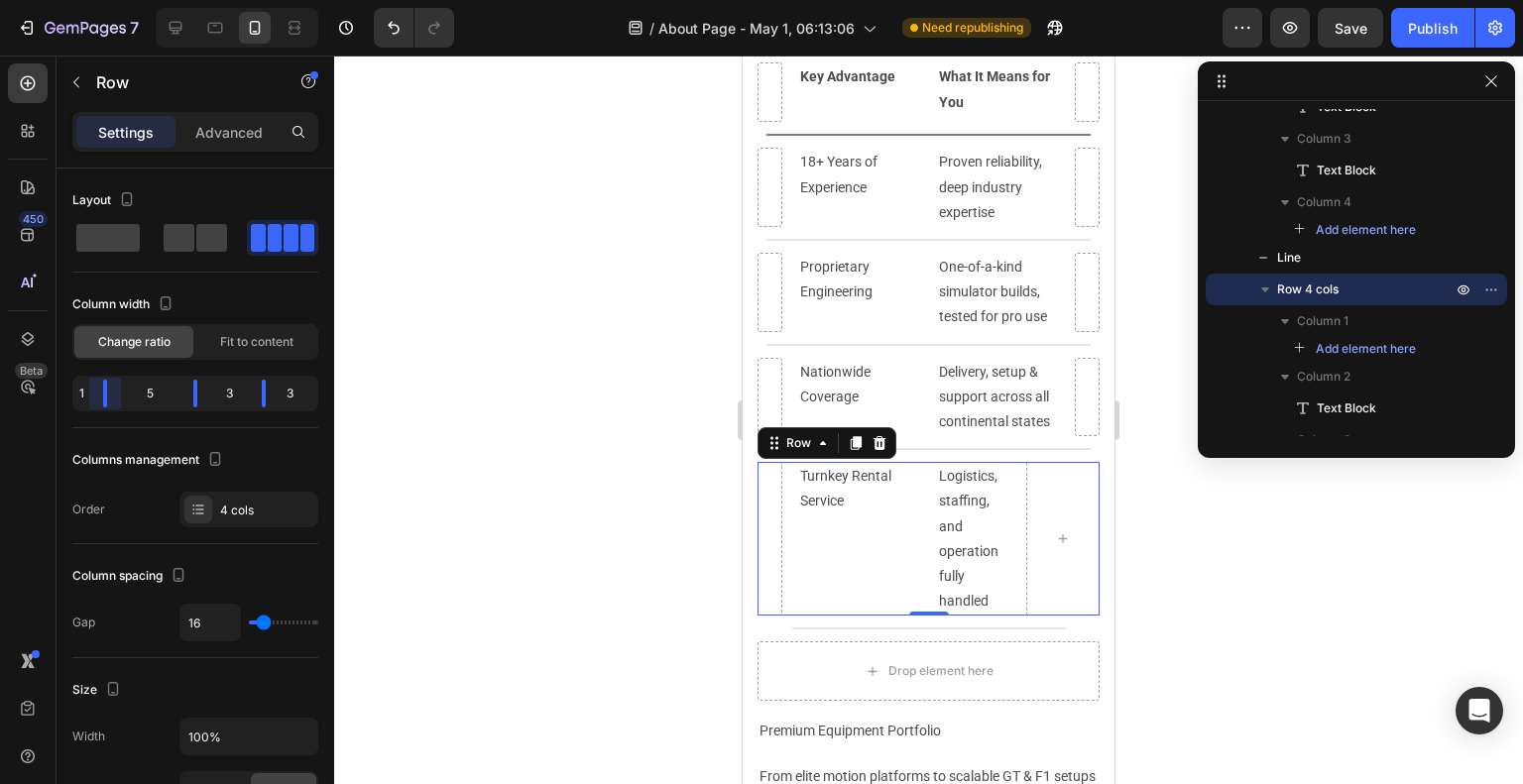 drag, startPoint x: 127, startPoint y: 401, endPoint x: 79, endPoint y: 392, distance: 48.83646 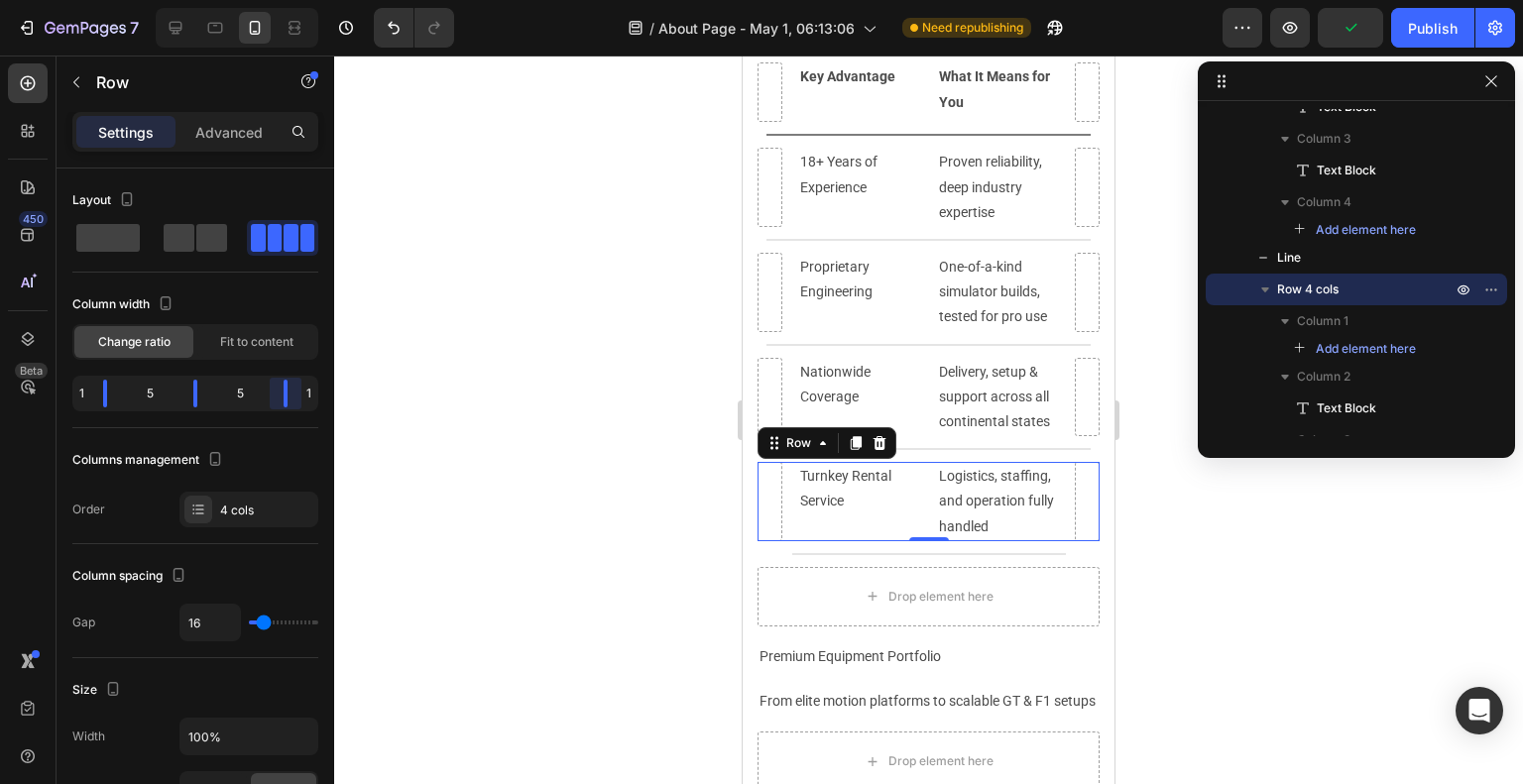 drag, startPoint x: 262, startPoint y: 395, endPoint x: 347, endPoint y: 396, distance: 85.00588 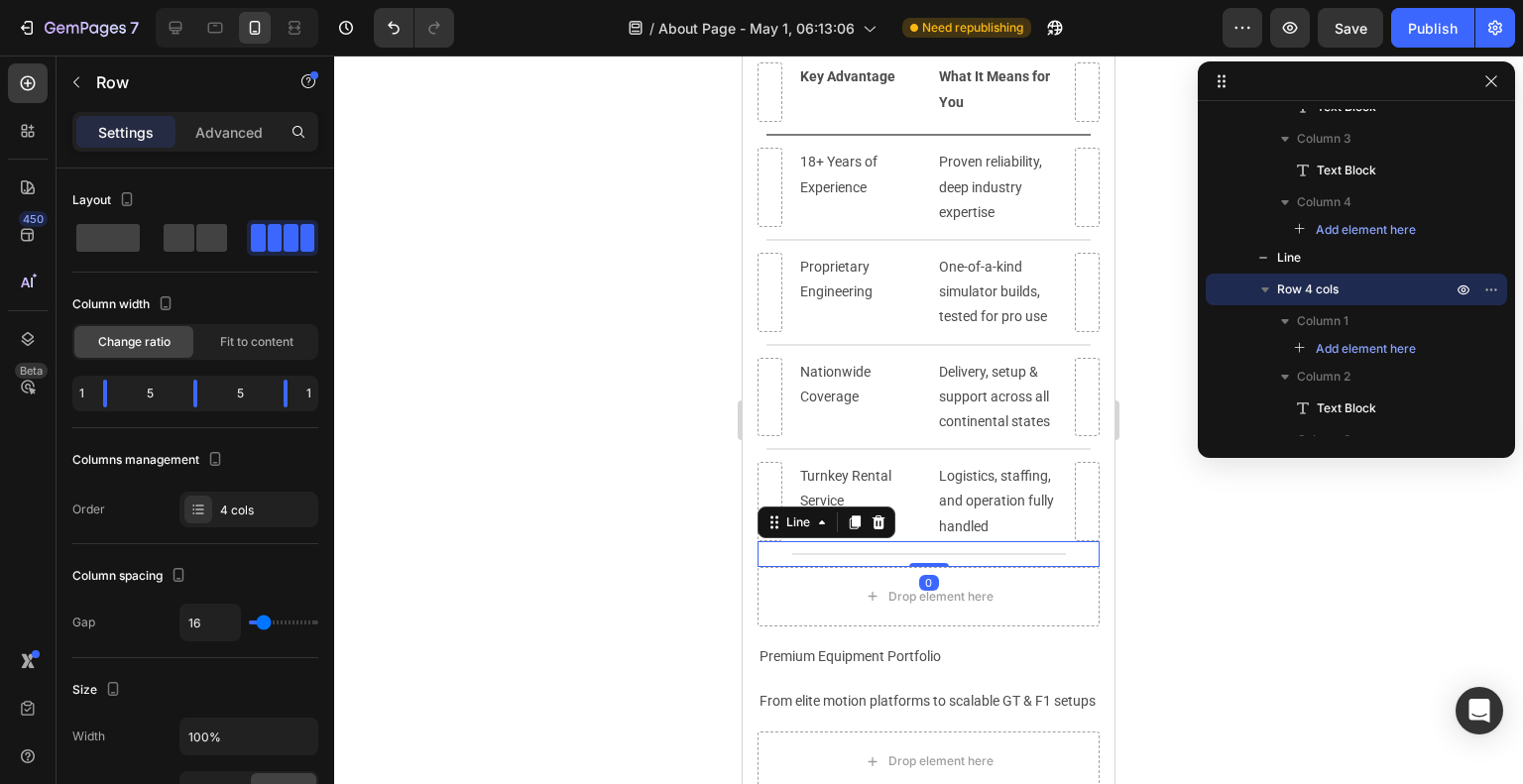 click at bounding box center (929, 554) 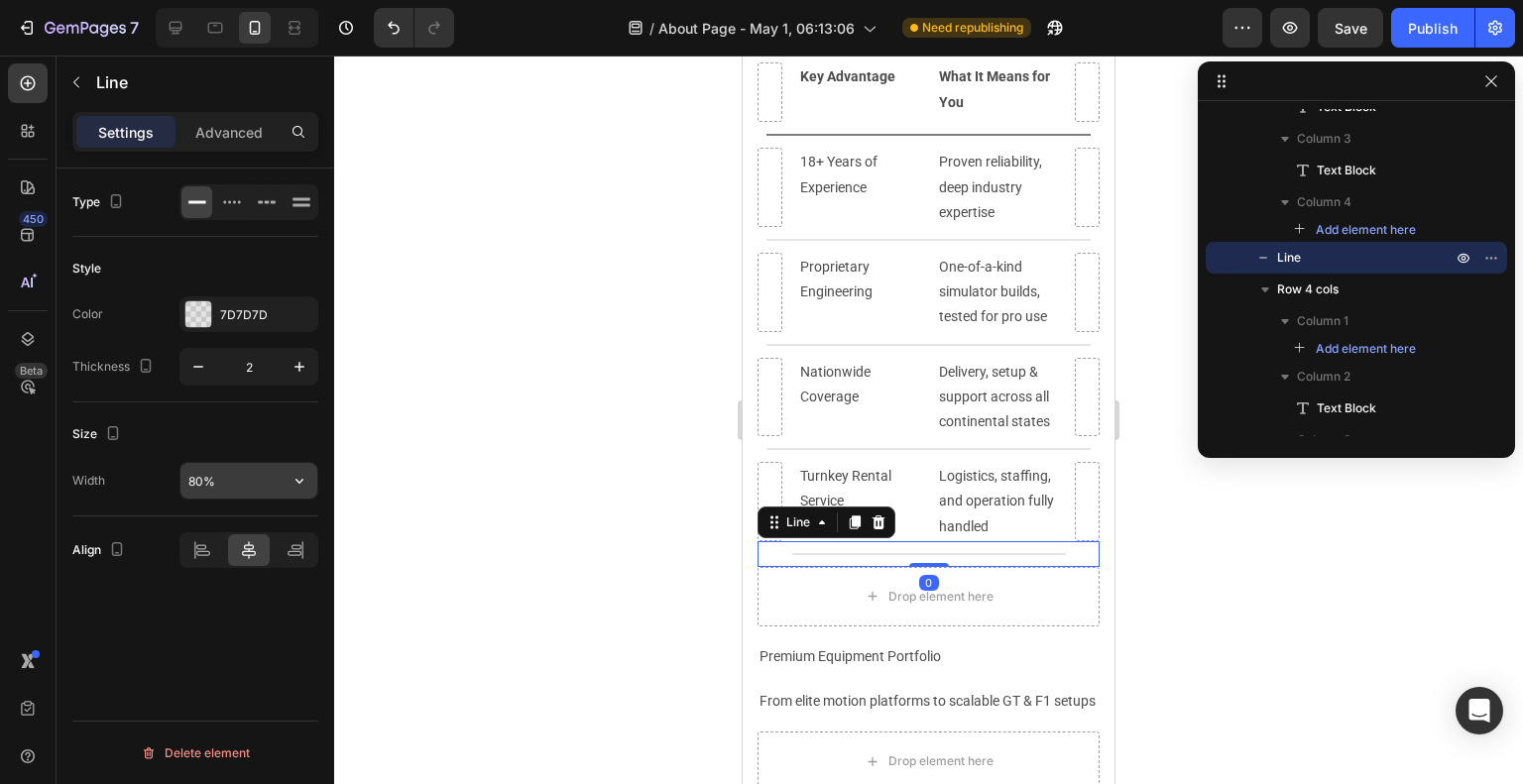click on "80%" at bounding box center [249, 481] 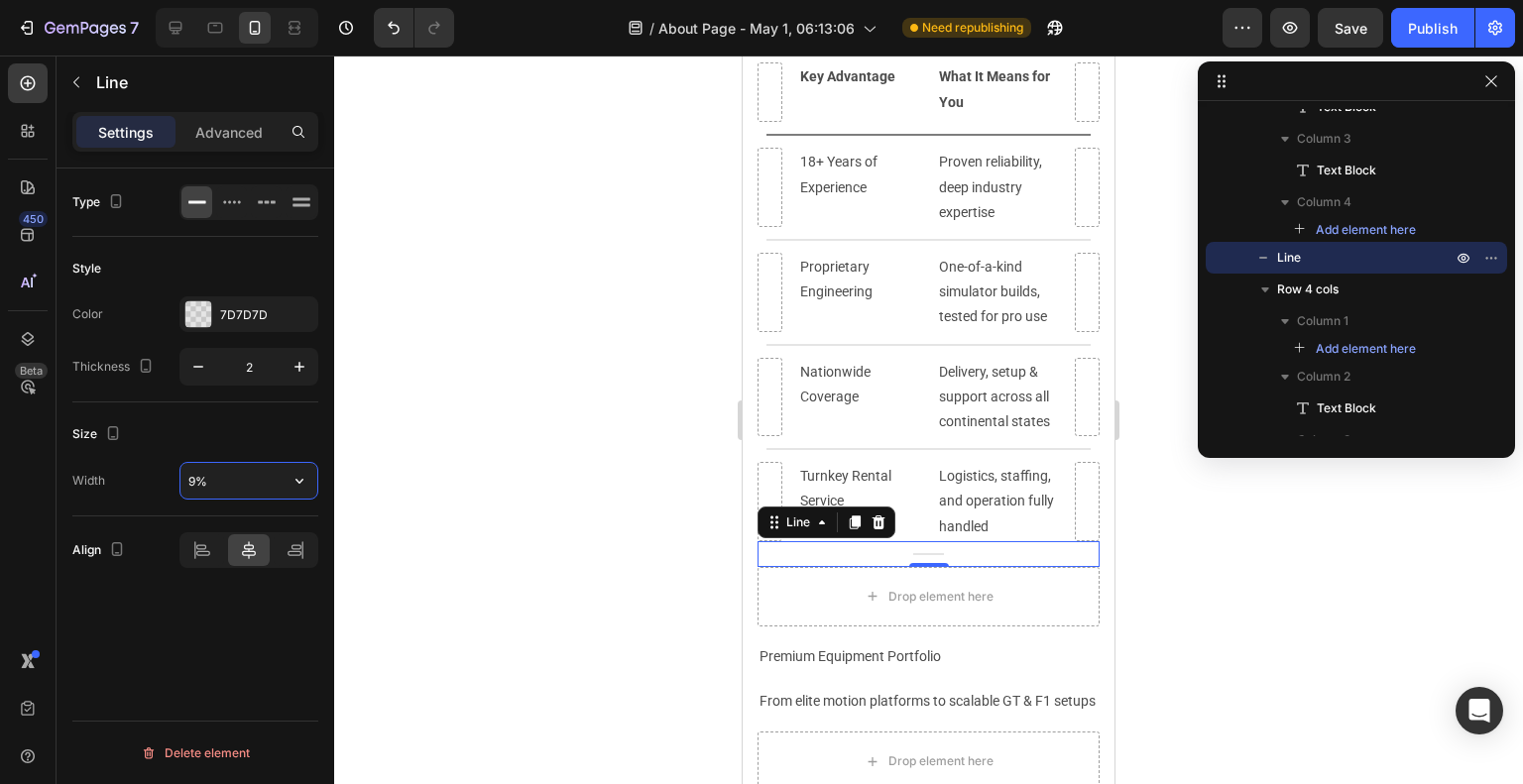 type on "95%" 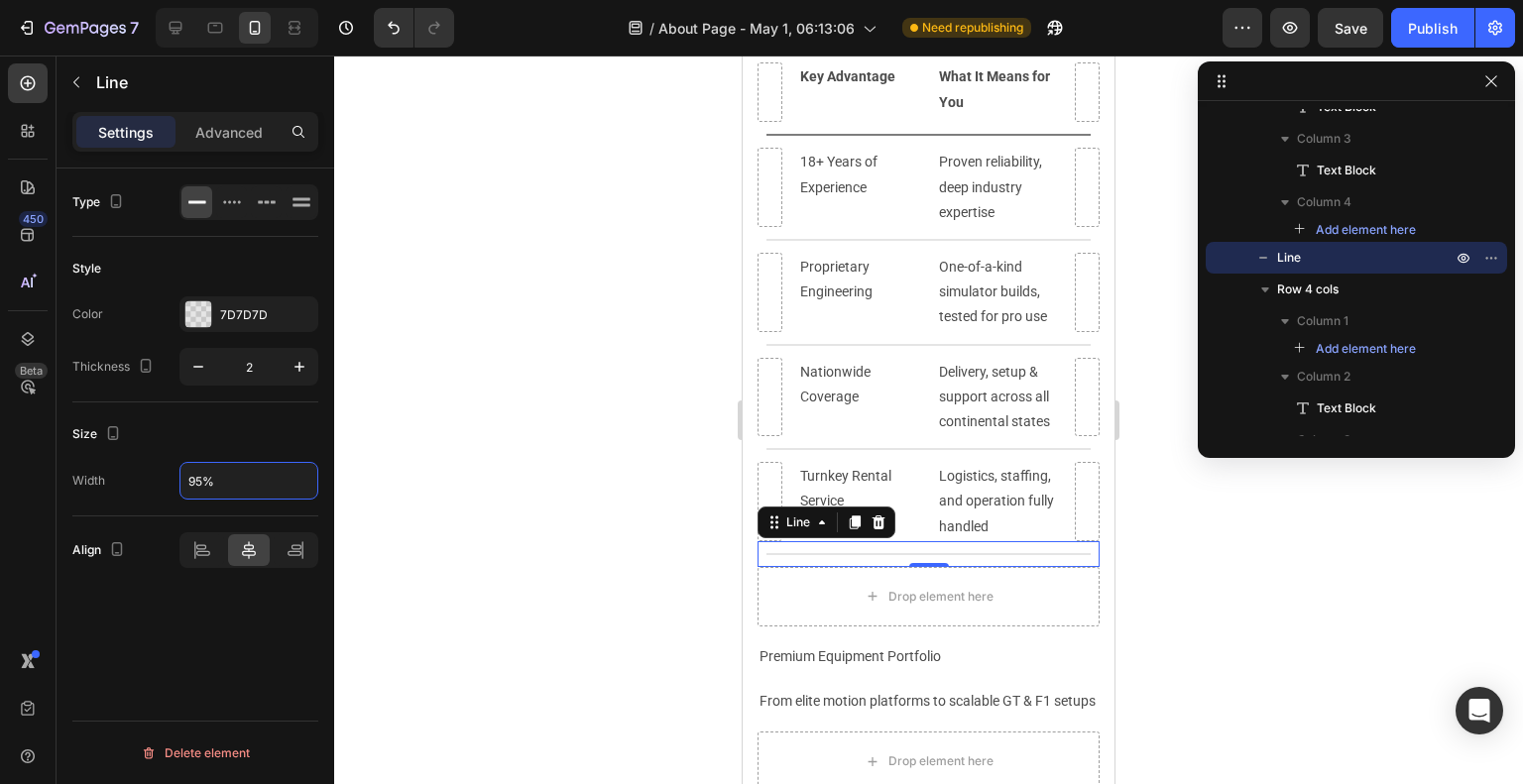 click 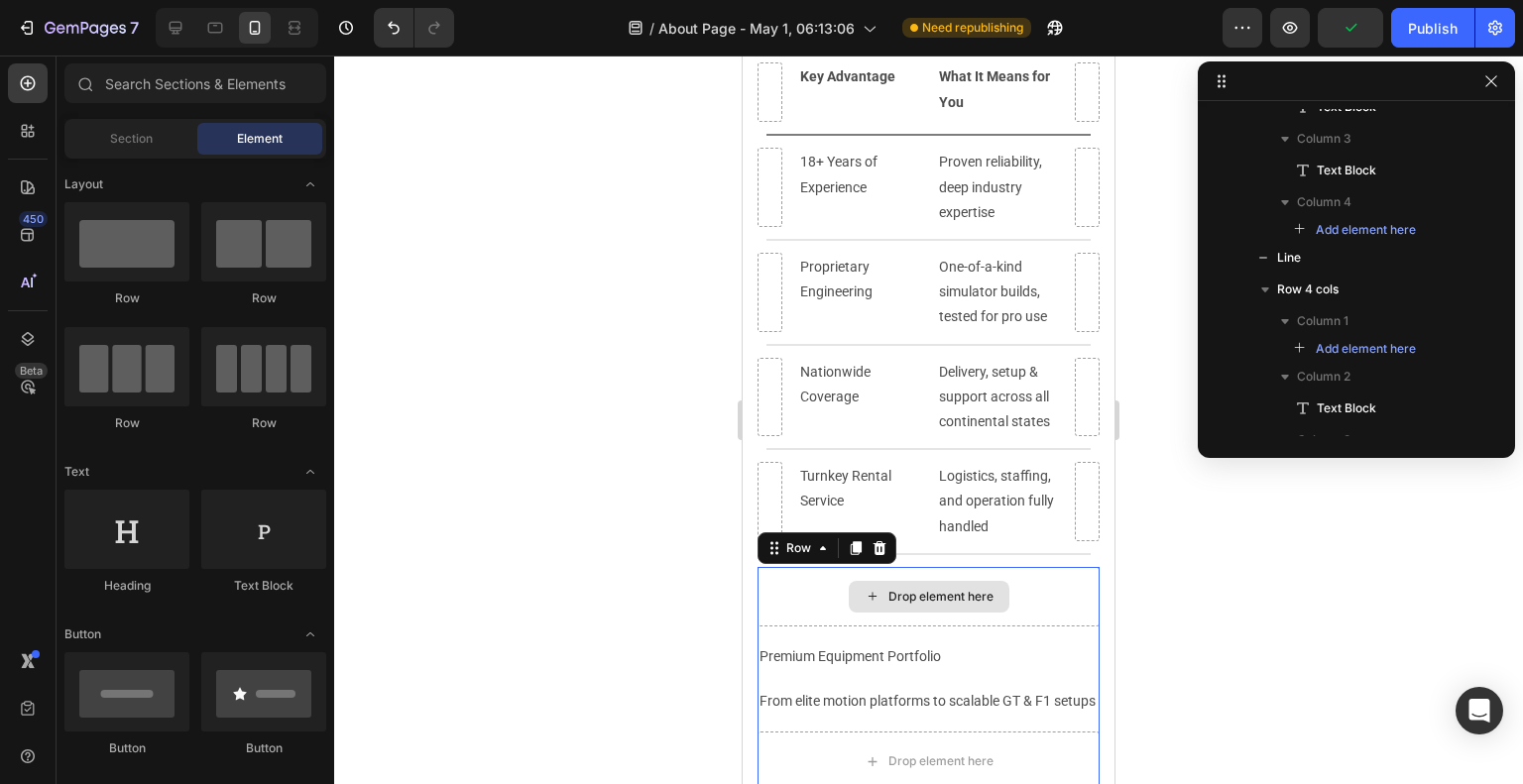 click on "Drop element here" at bounding box center [928, 597] 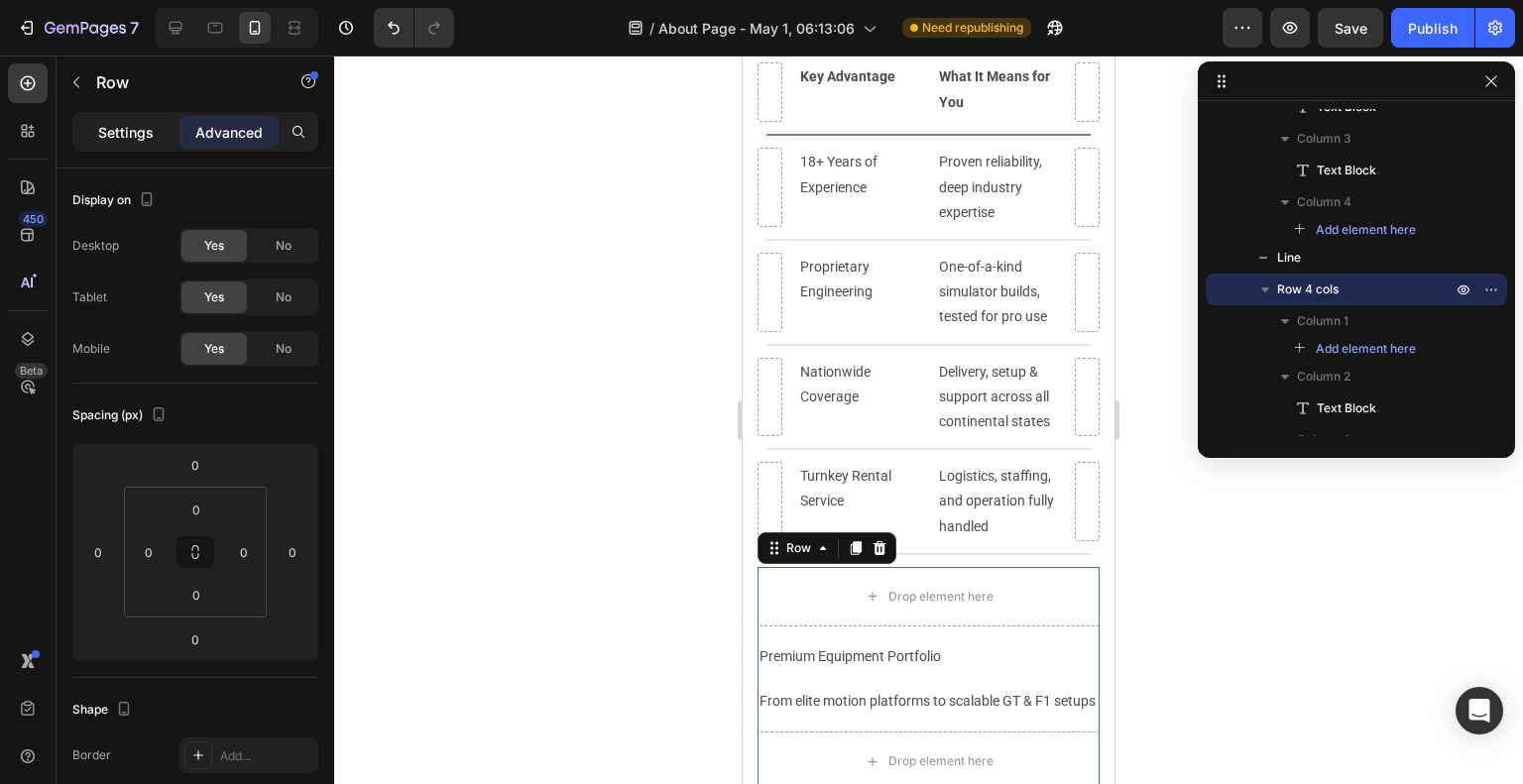 click on "Settings" at bounding box center [126, 132] 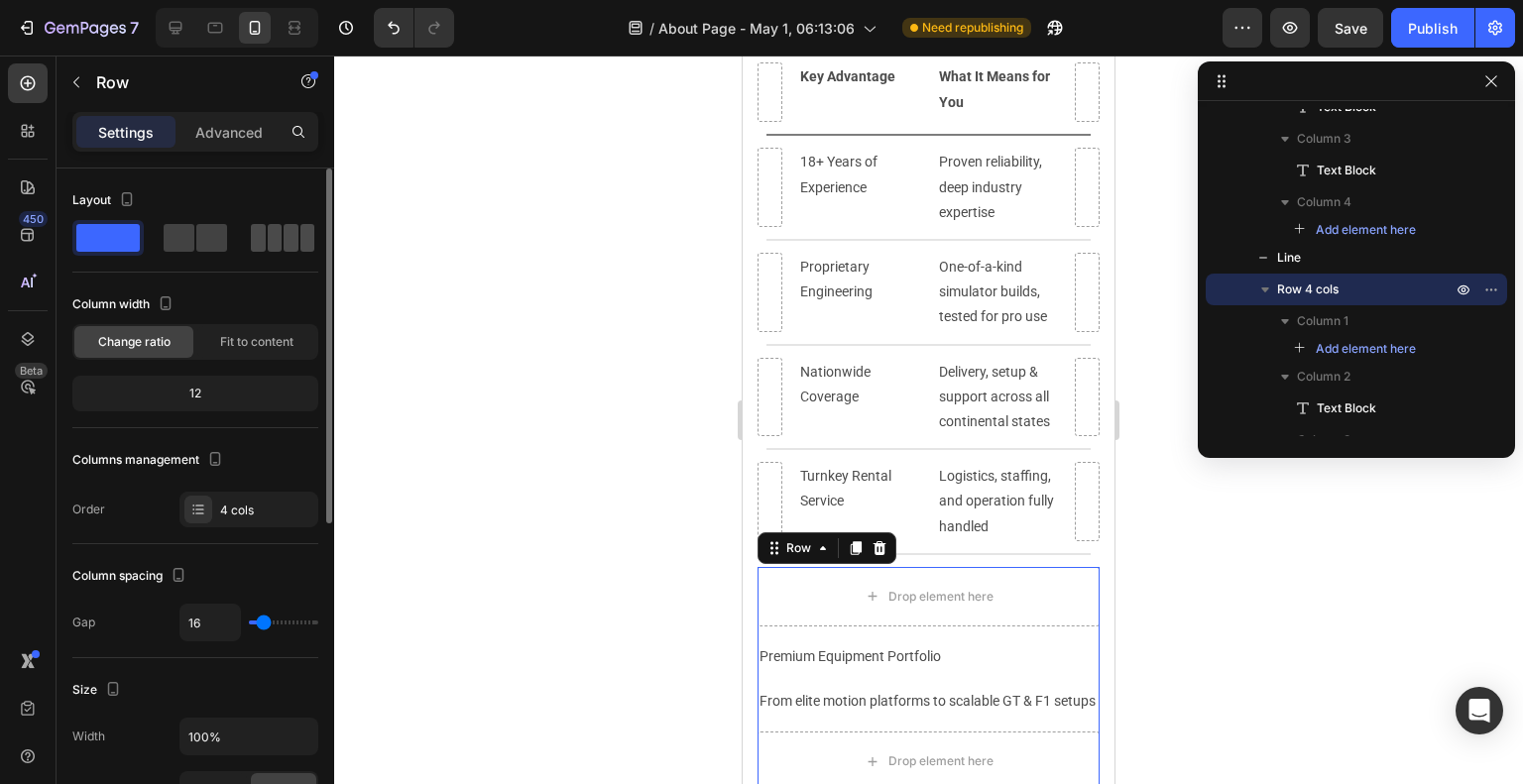 click at bounding box center (283, 238) 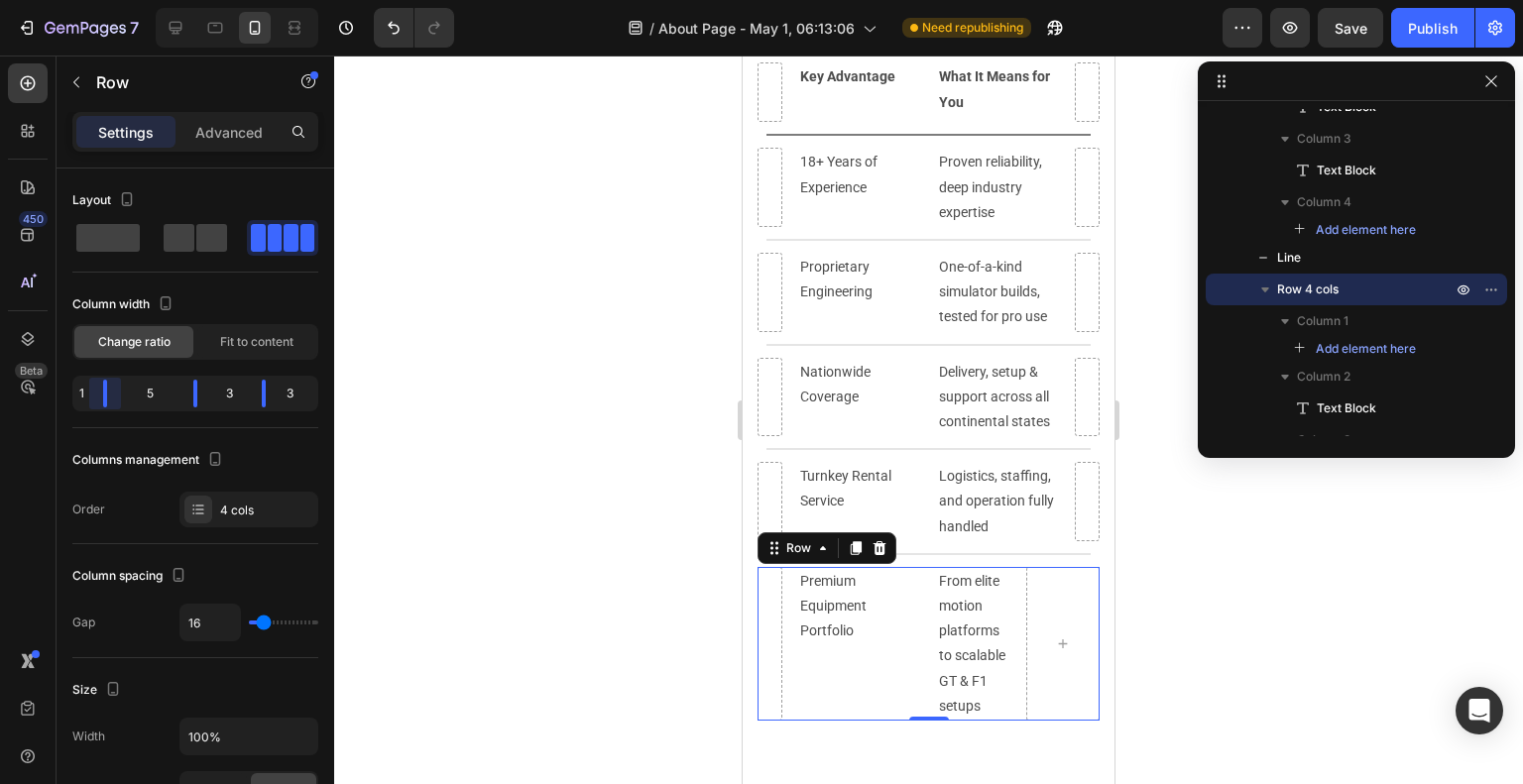 drag, startPoint x: 125, startPoint y: 401, endPoint x: 75, endPoint y: 395, distance: 50.358713 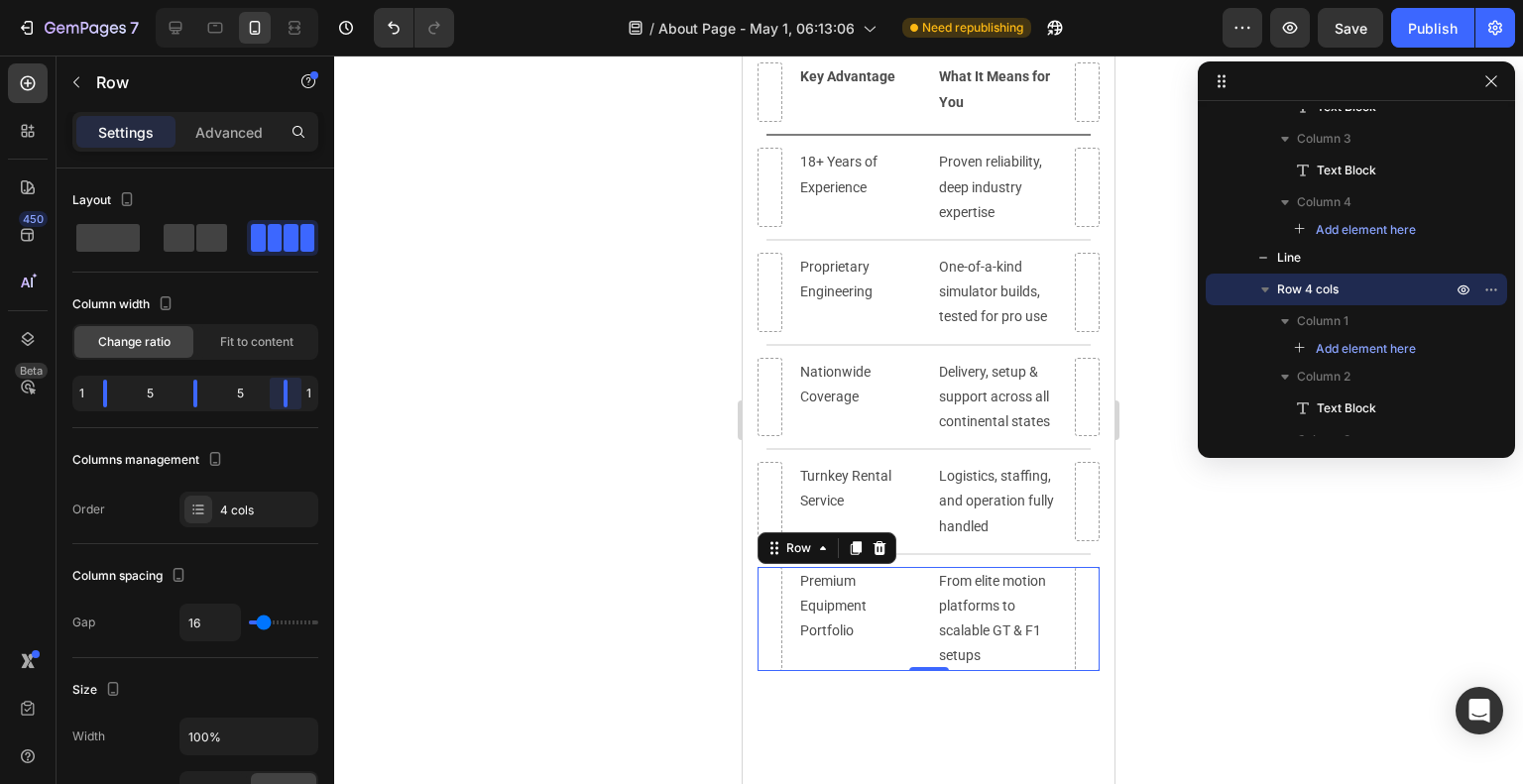 drag, startPoint x: 262, startPoint y: 394, endPoint x: 385, endPoint y: 397, distance: 123.03658 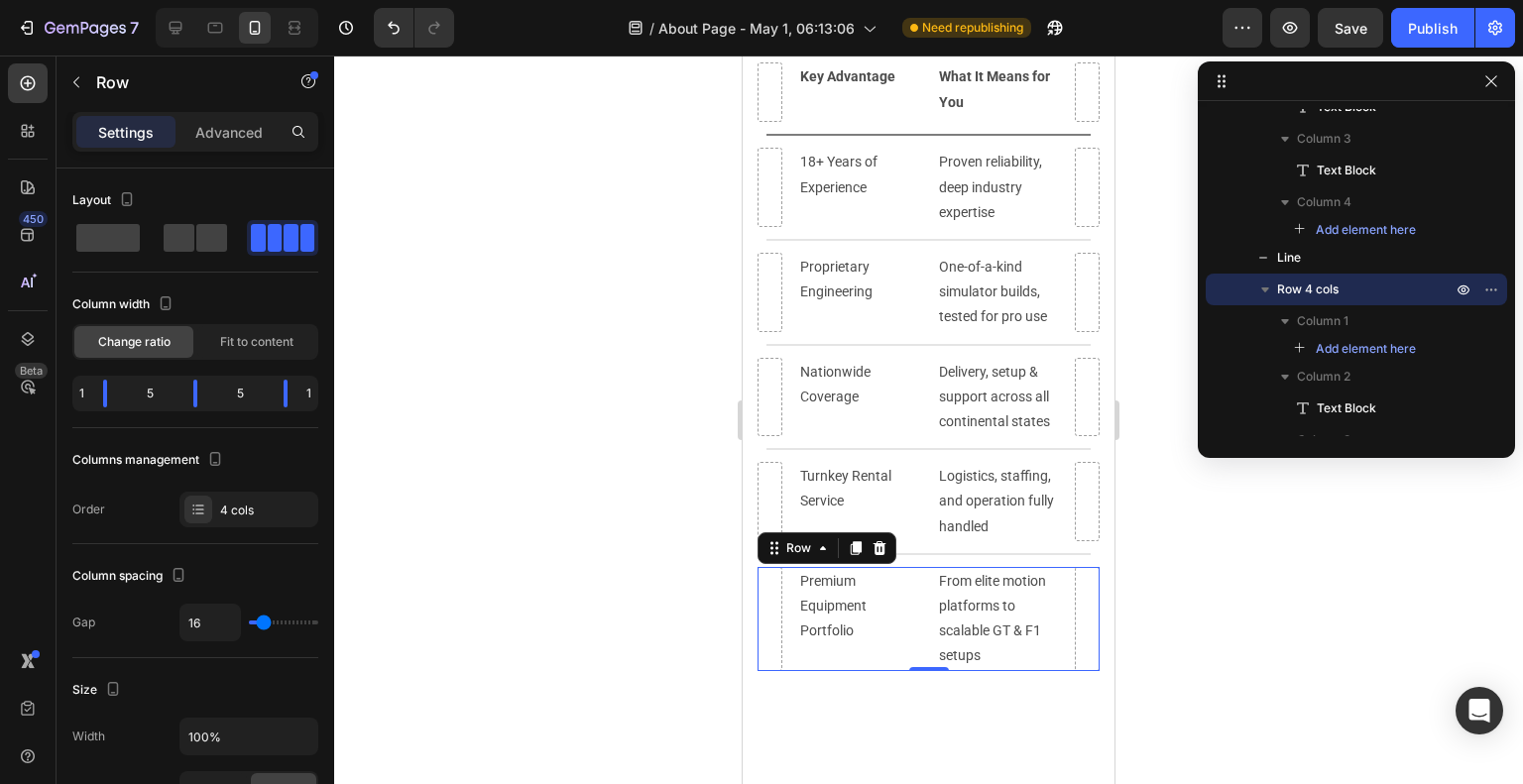 click 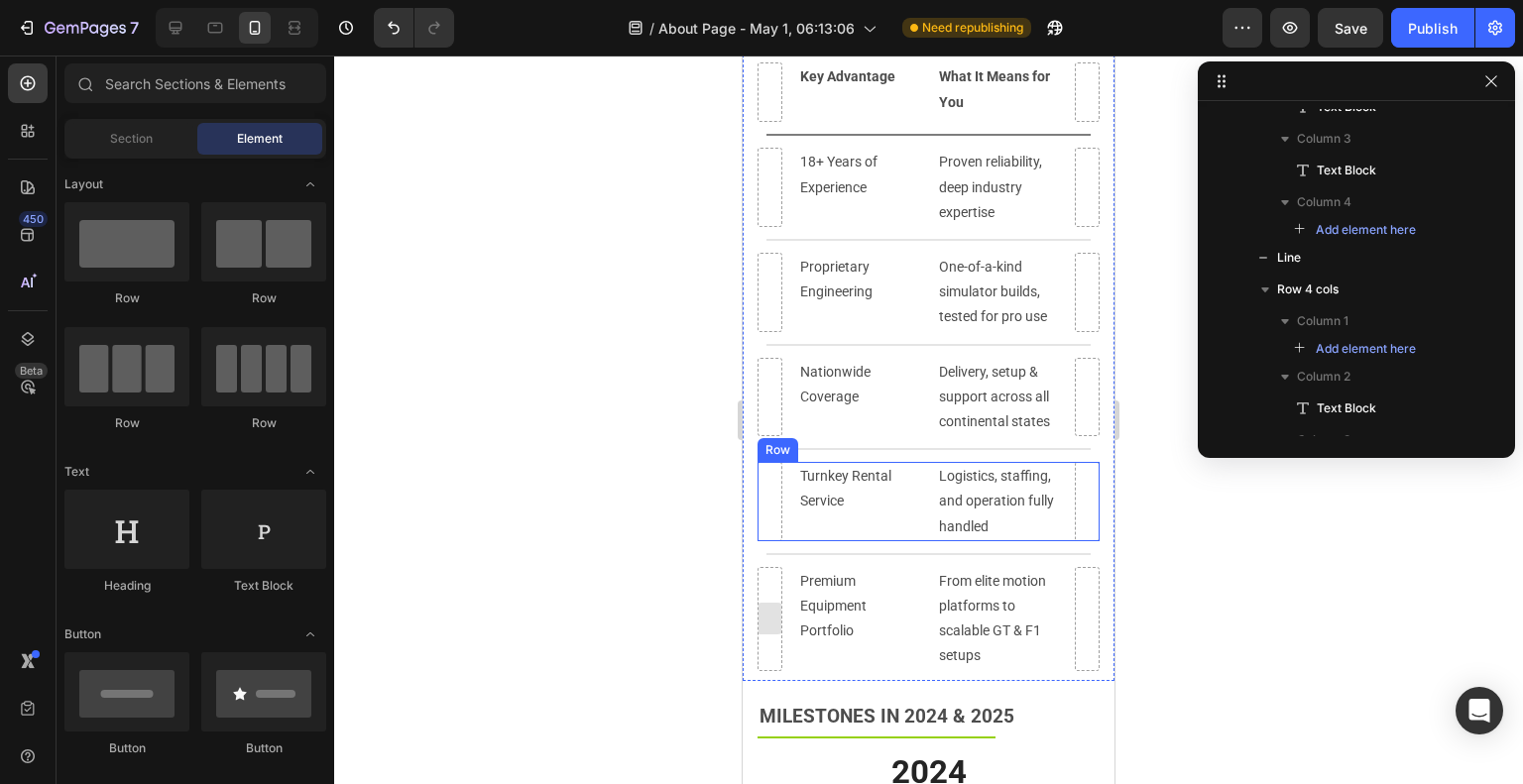 scroll, scrollTop: 3370, scrollLeft: 0, axis: vertical 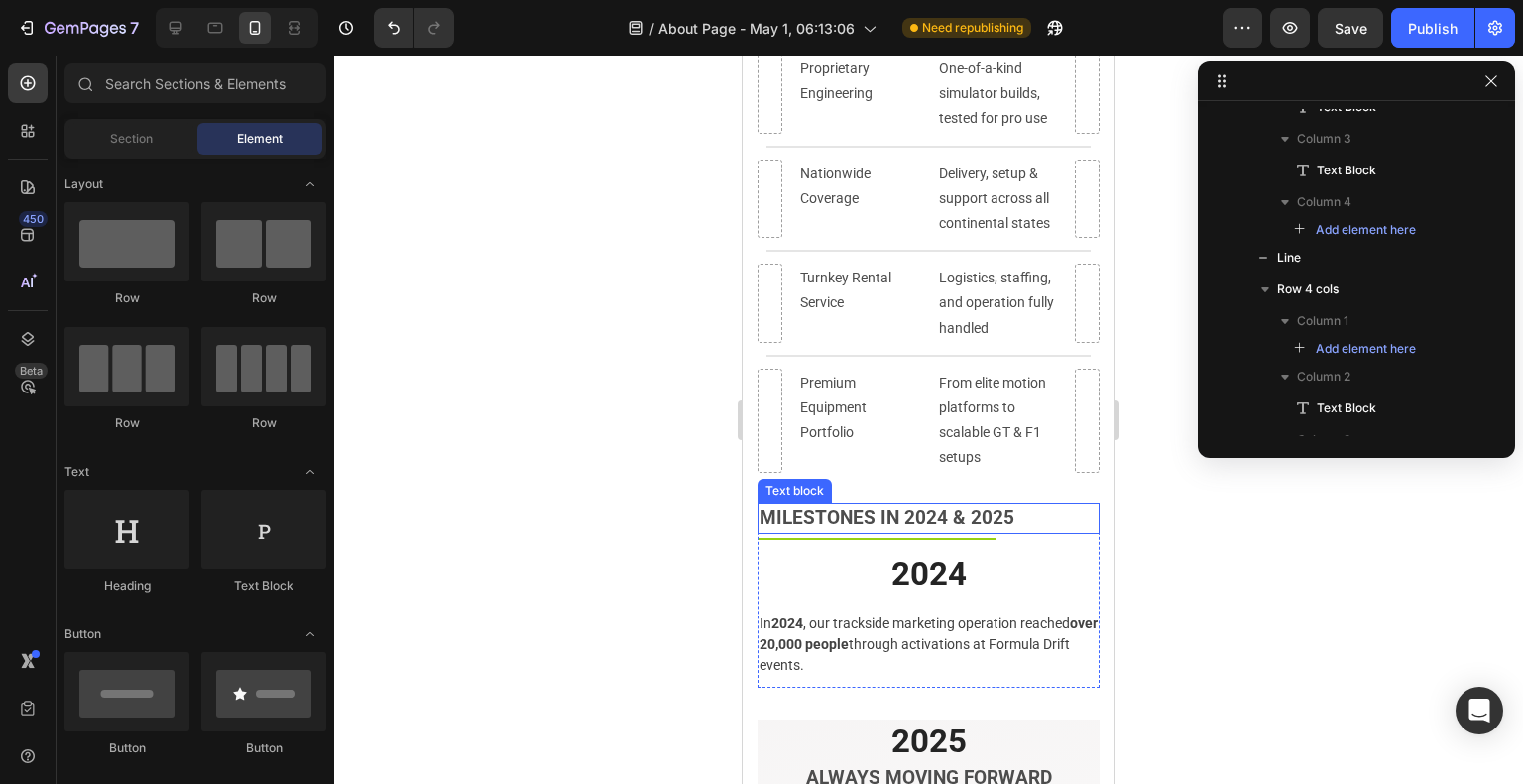 click on "Milestones in 2024 & 2025" at bounding box center (928, 518) 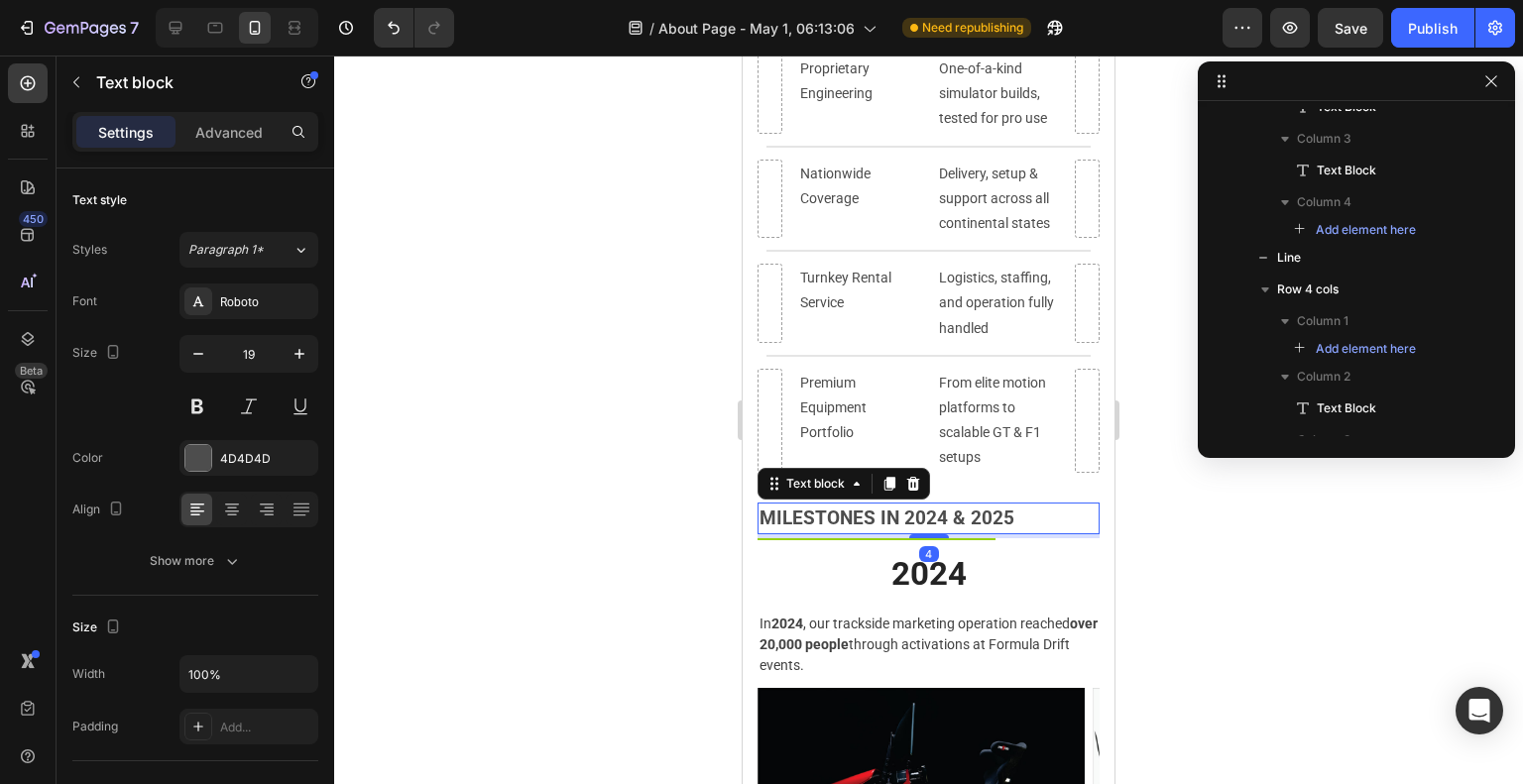 scroll, scrollTop: 2563, scrollLeft: 0, axis: vertical 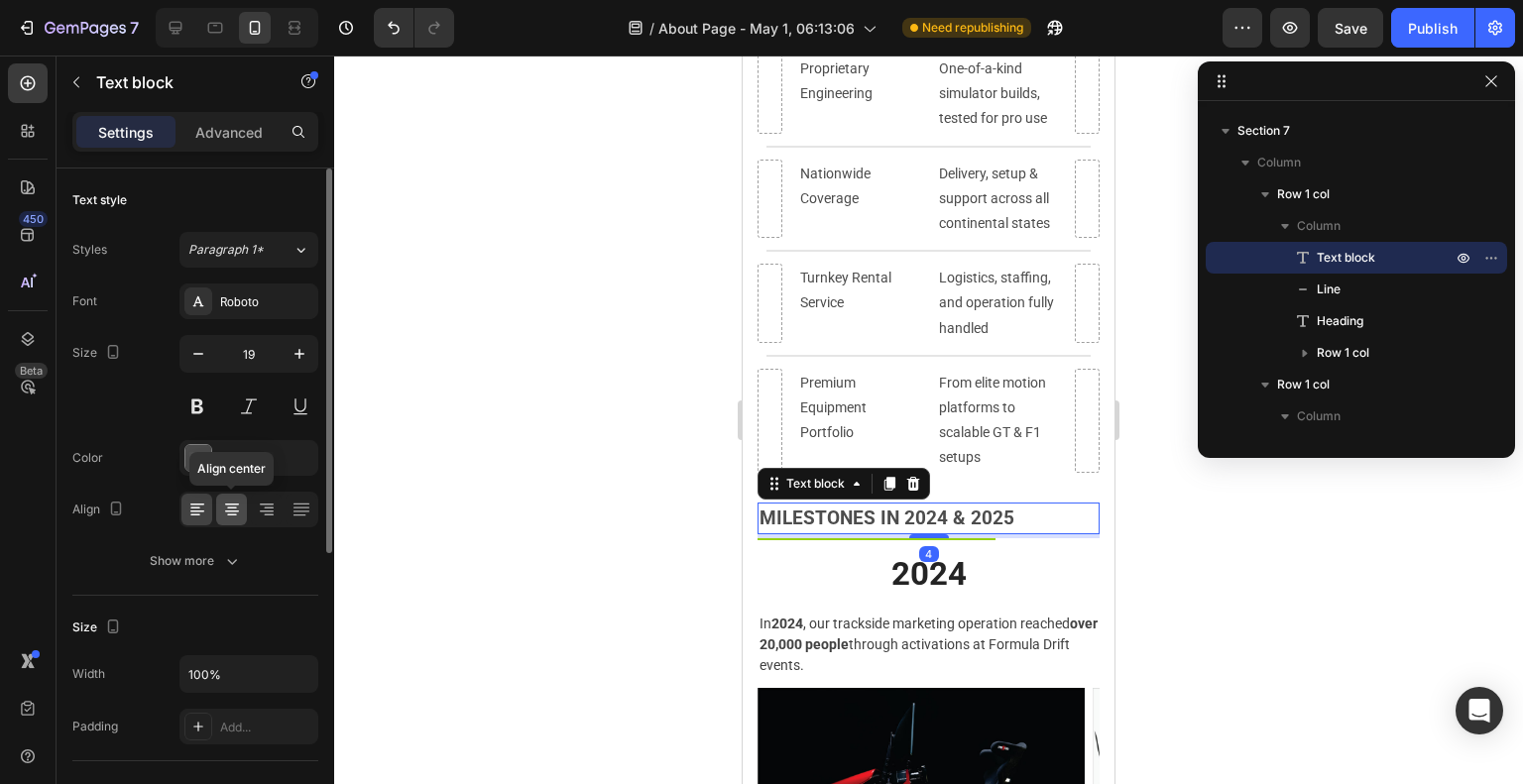 drag, startPoint x: 226, startPoint y: 506, endPoint x: 245, endPoint y: 504, distance: 19.104973 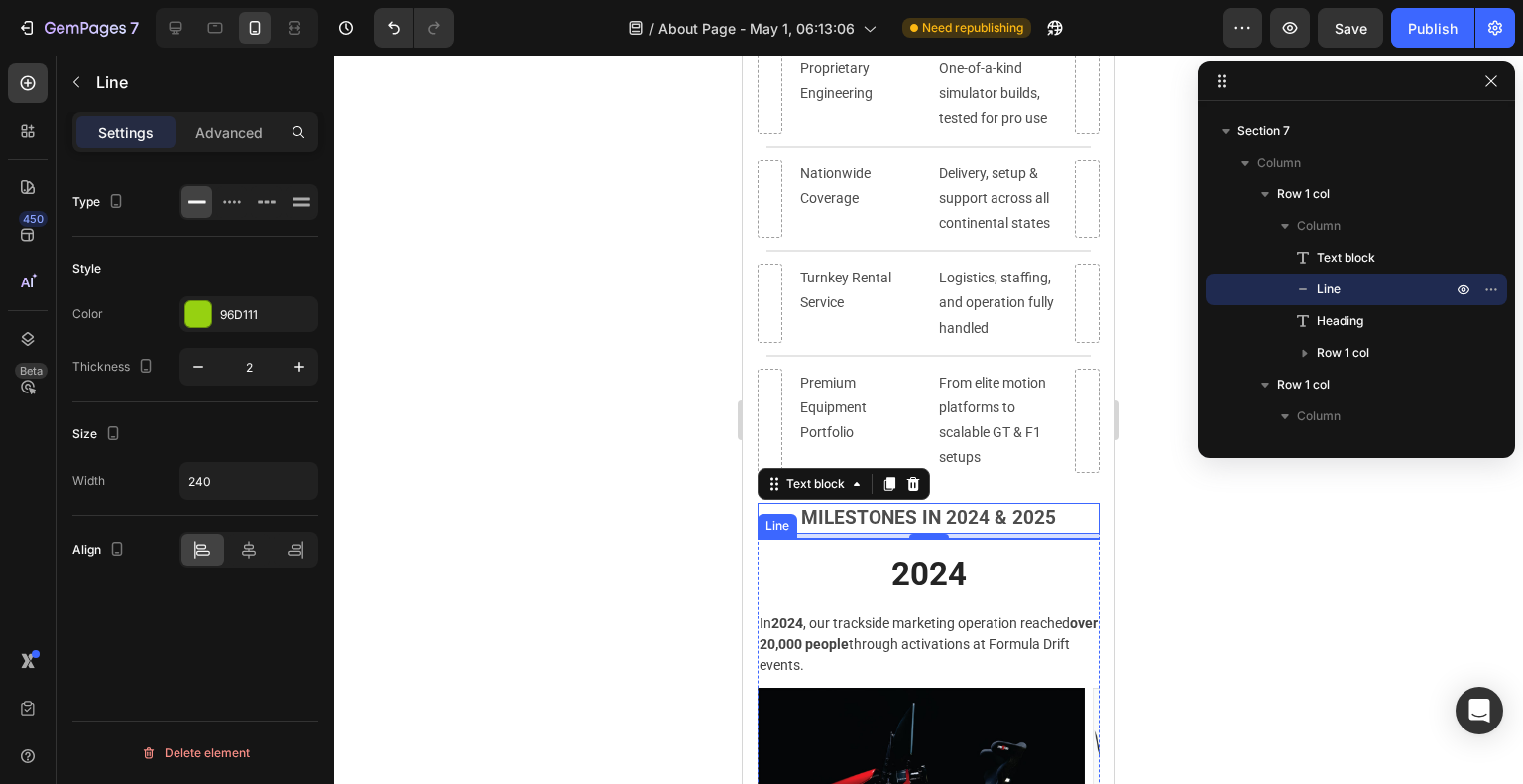click at bounding box center [877, 539] 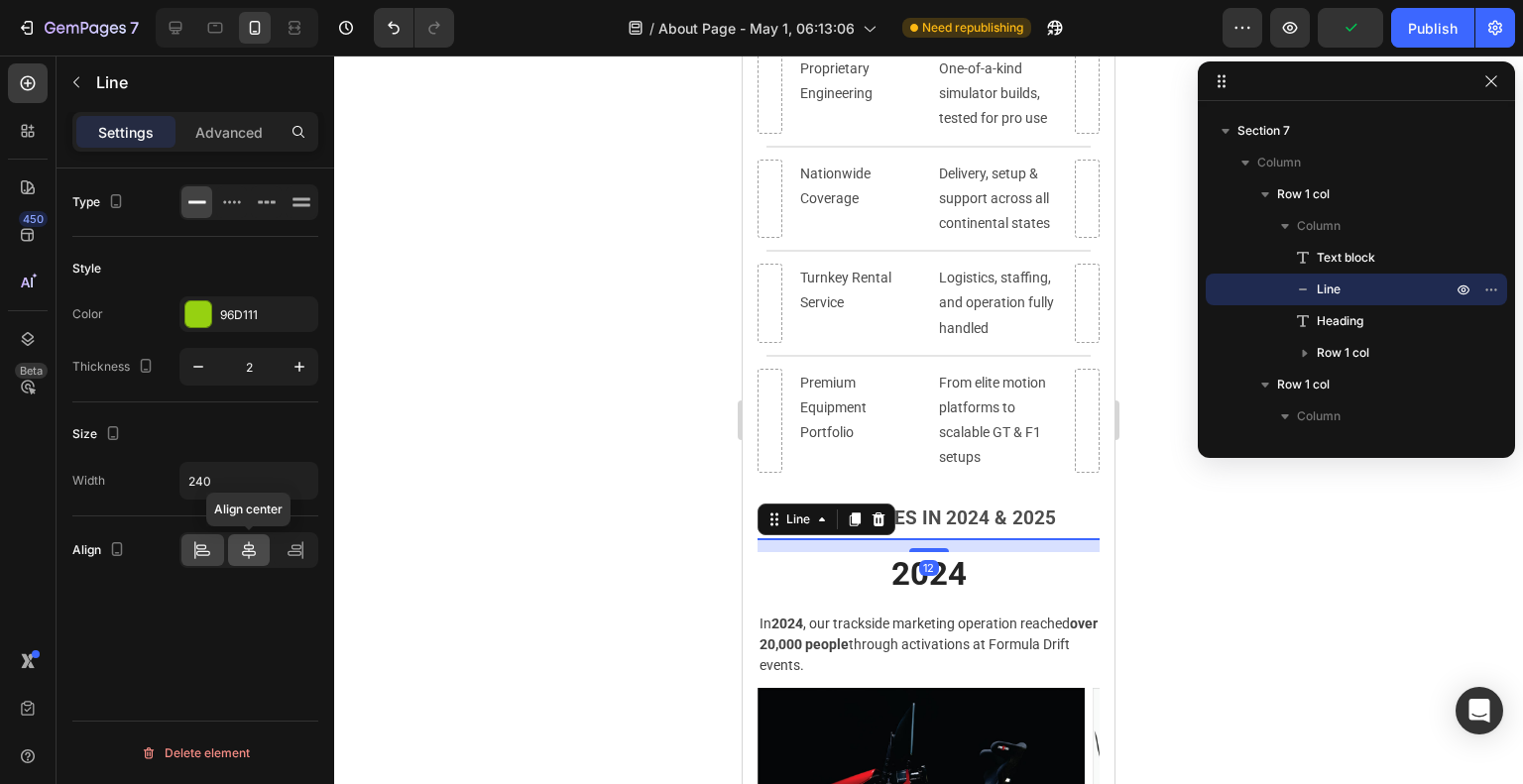 click 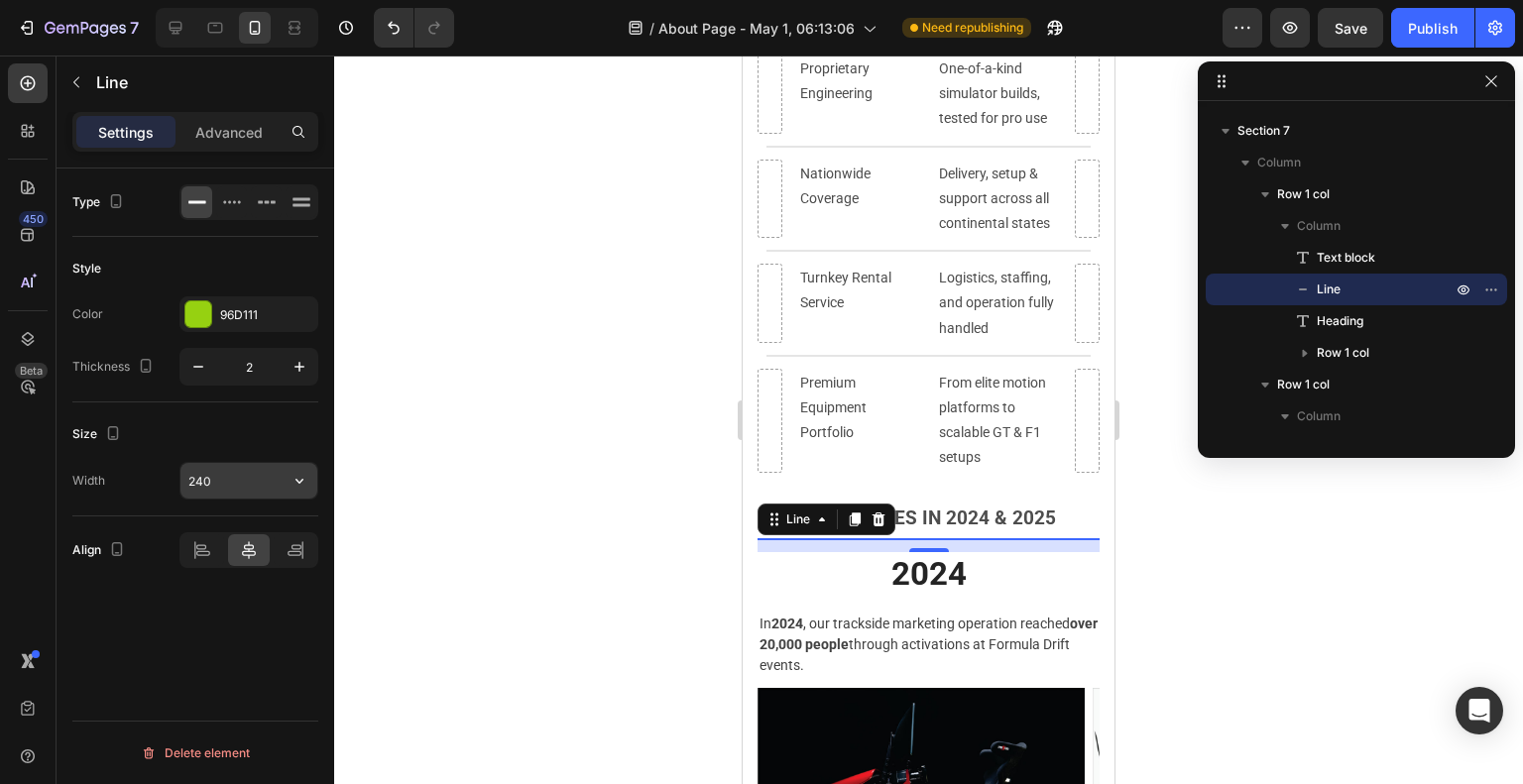 click on "240" at bounding box center (249, 481) 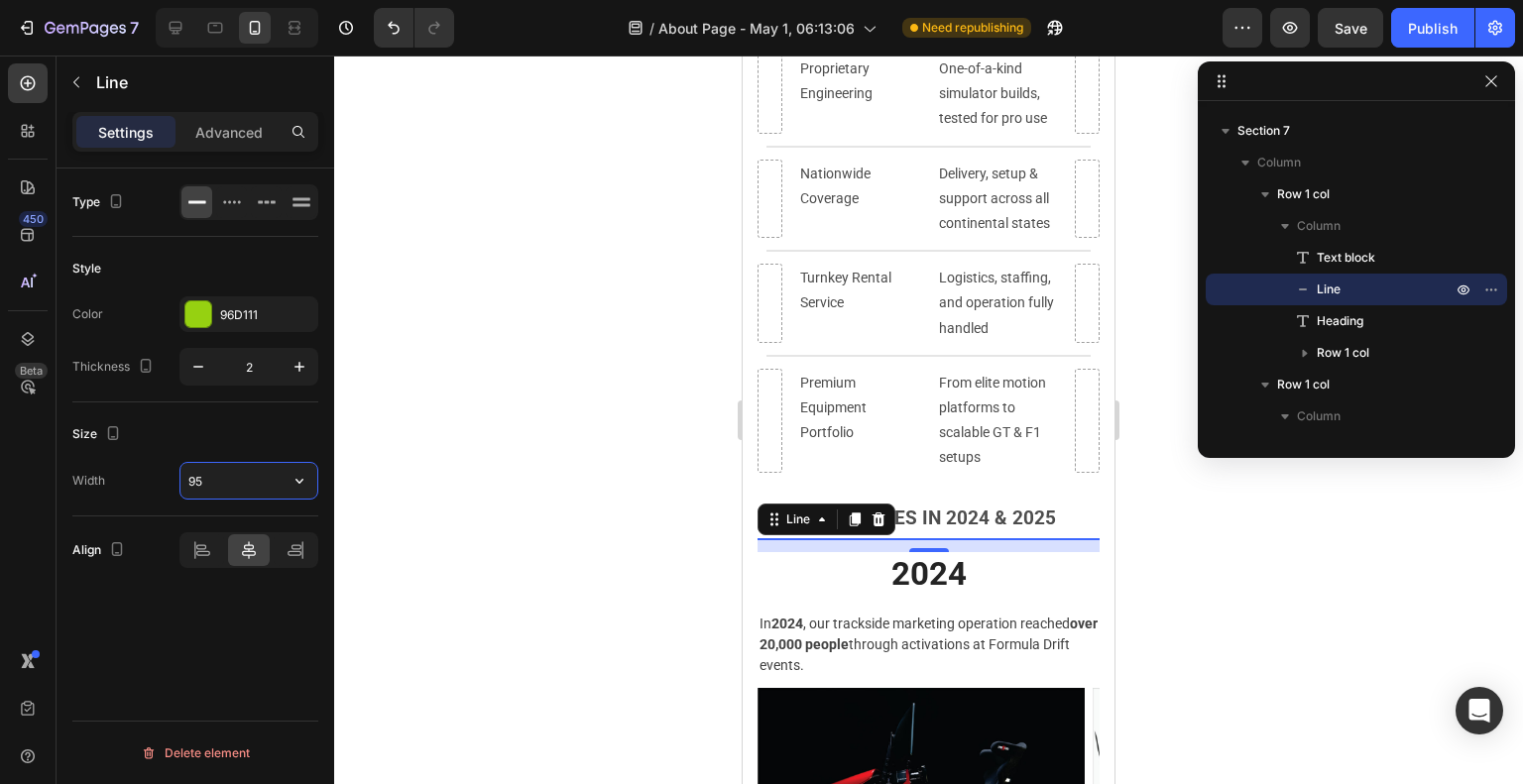 type on "95%" 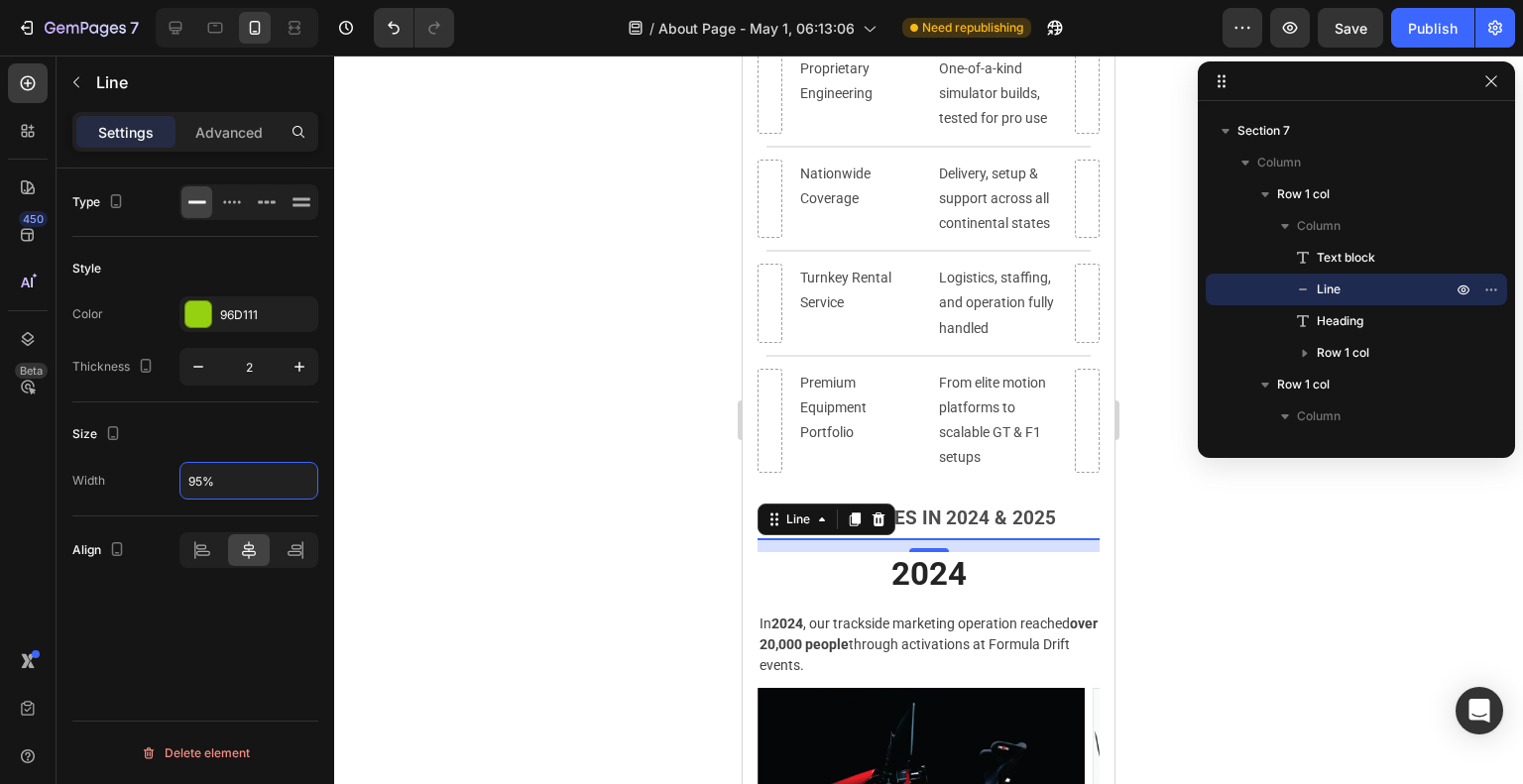 click 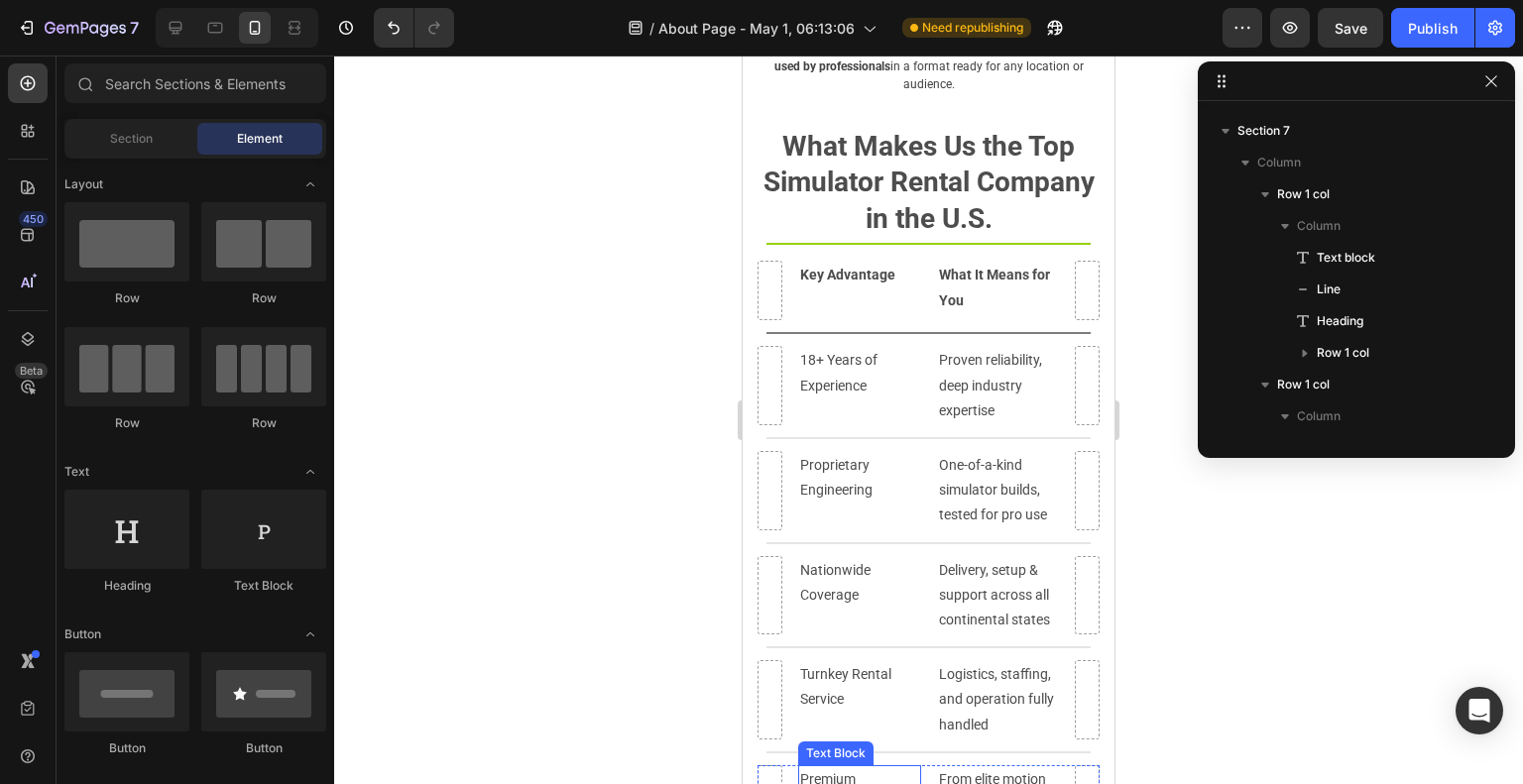 scroll, scrollTop: 2874, scrollLeft: 0, axis: vertical 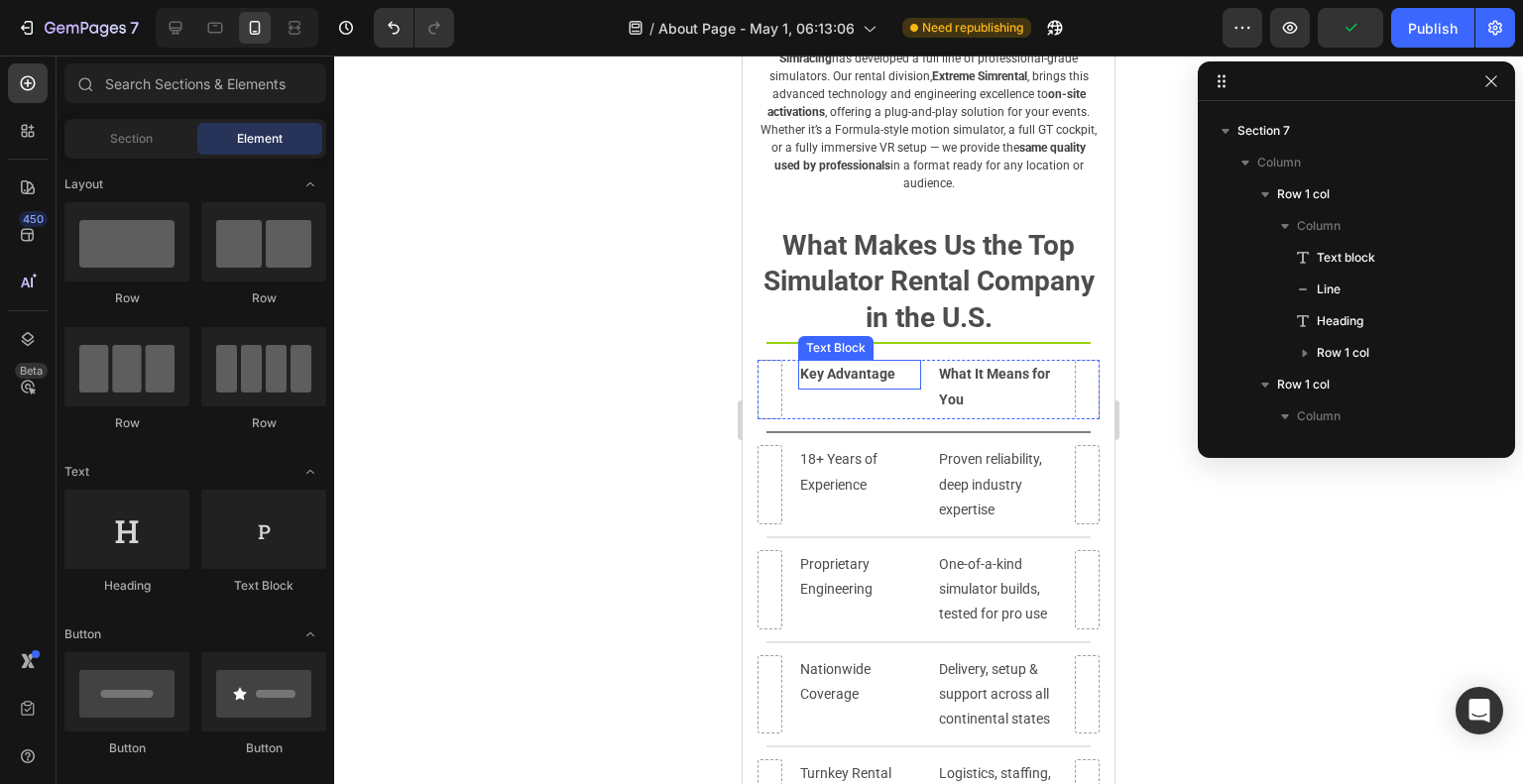 click on "Key Advantage" at bounding box center (860, 374) 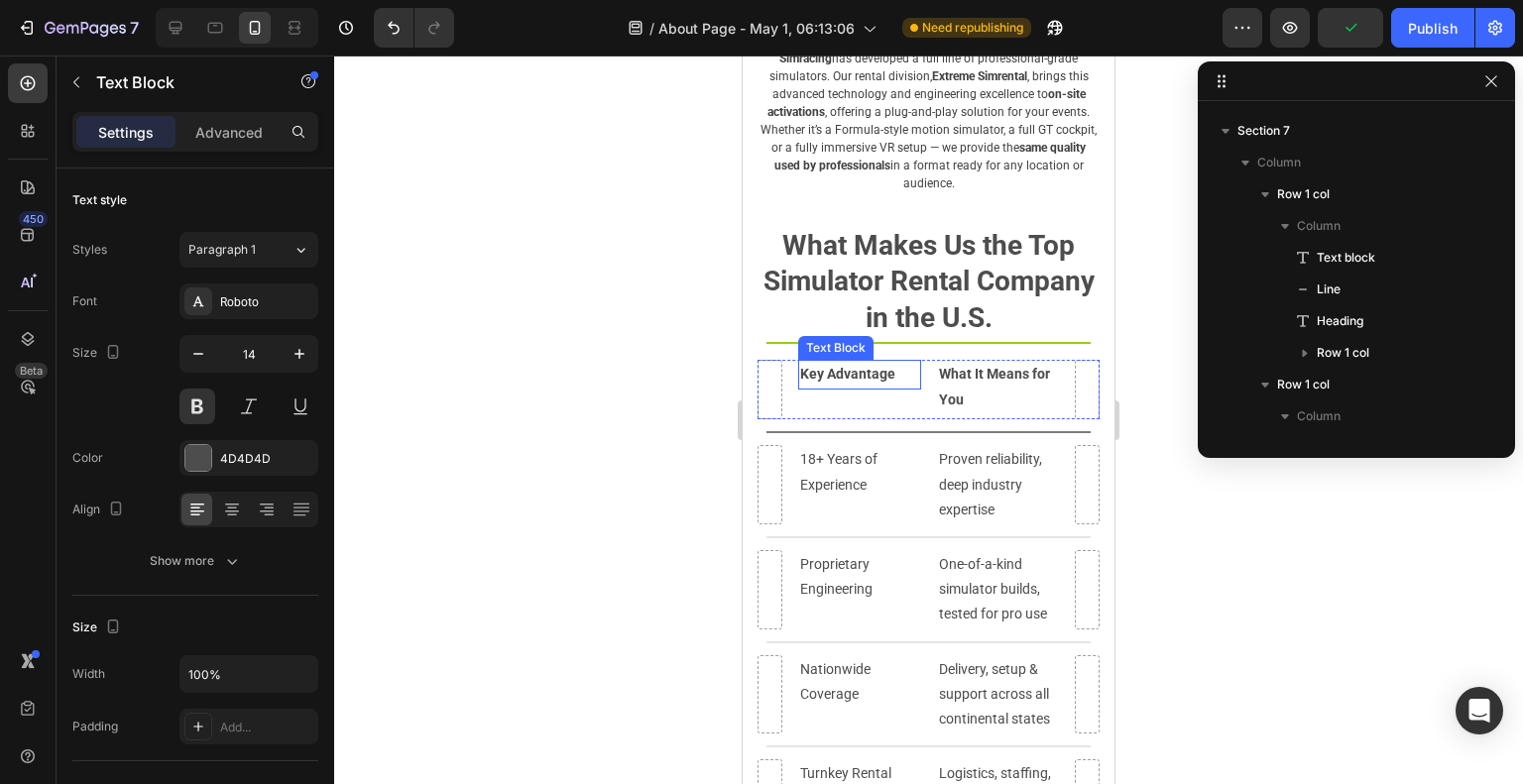 scroll, scrollTop: 716, scrollLeft: 0, axis: vertical 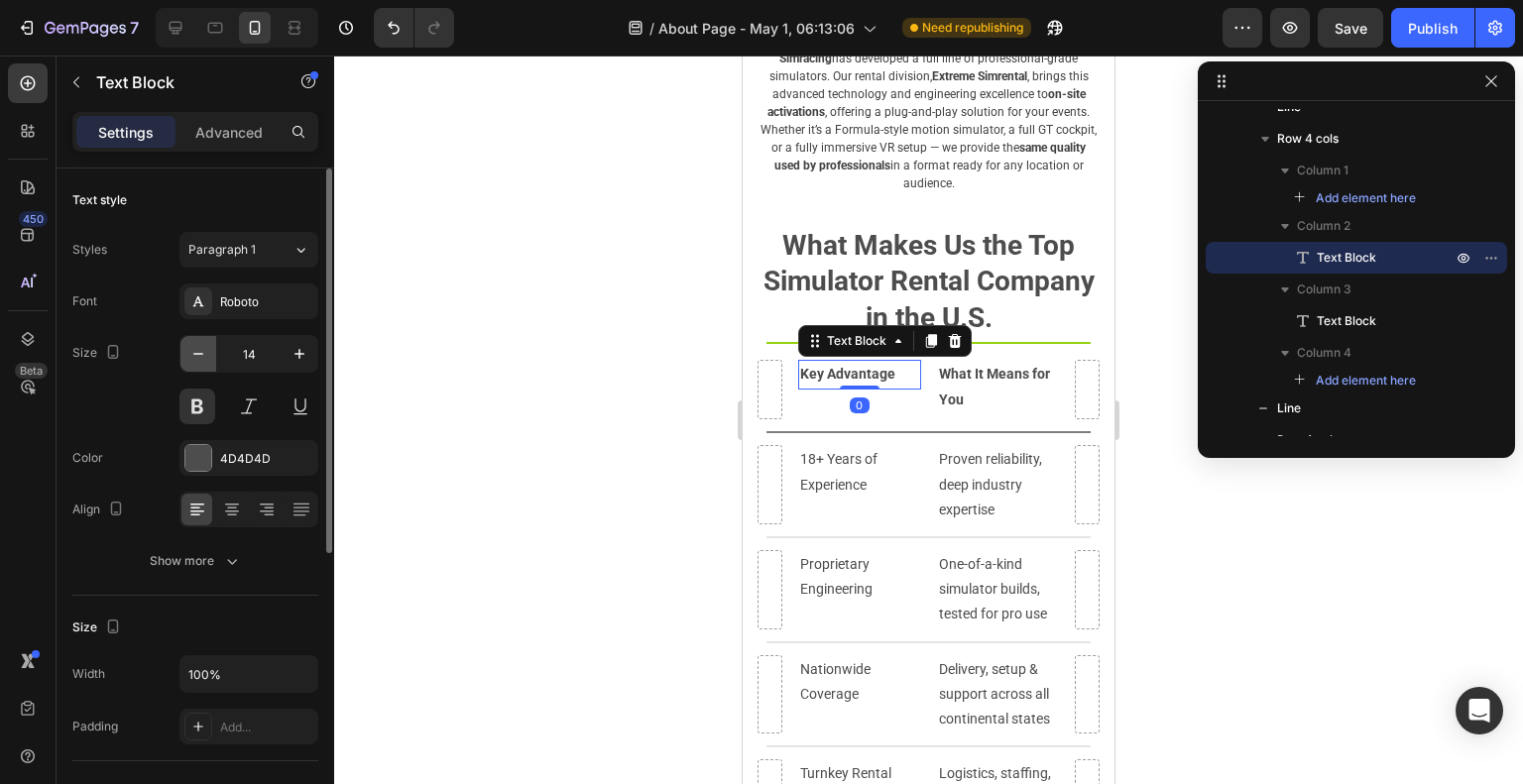 click 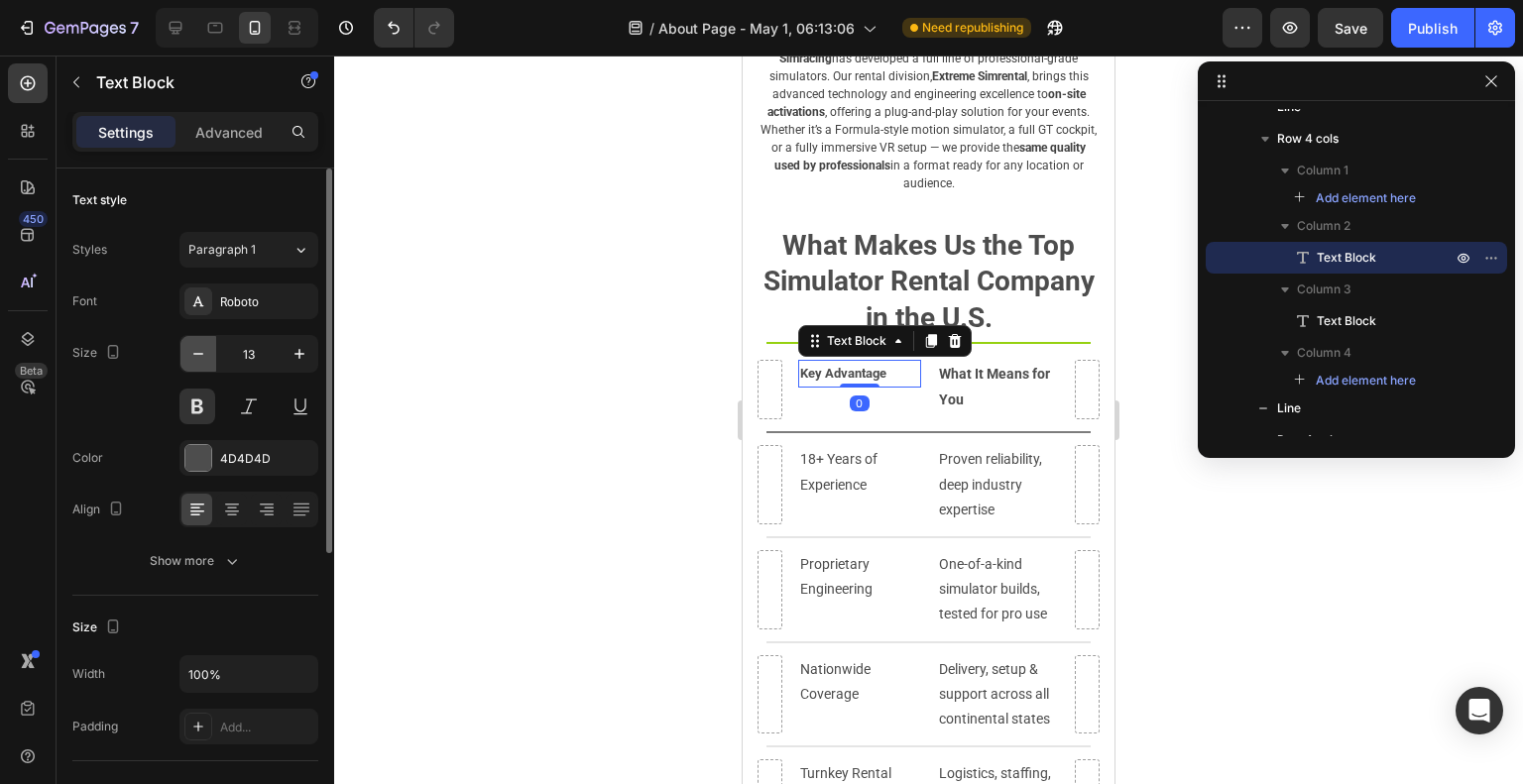 click 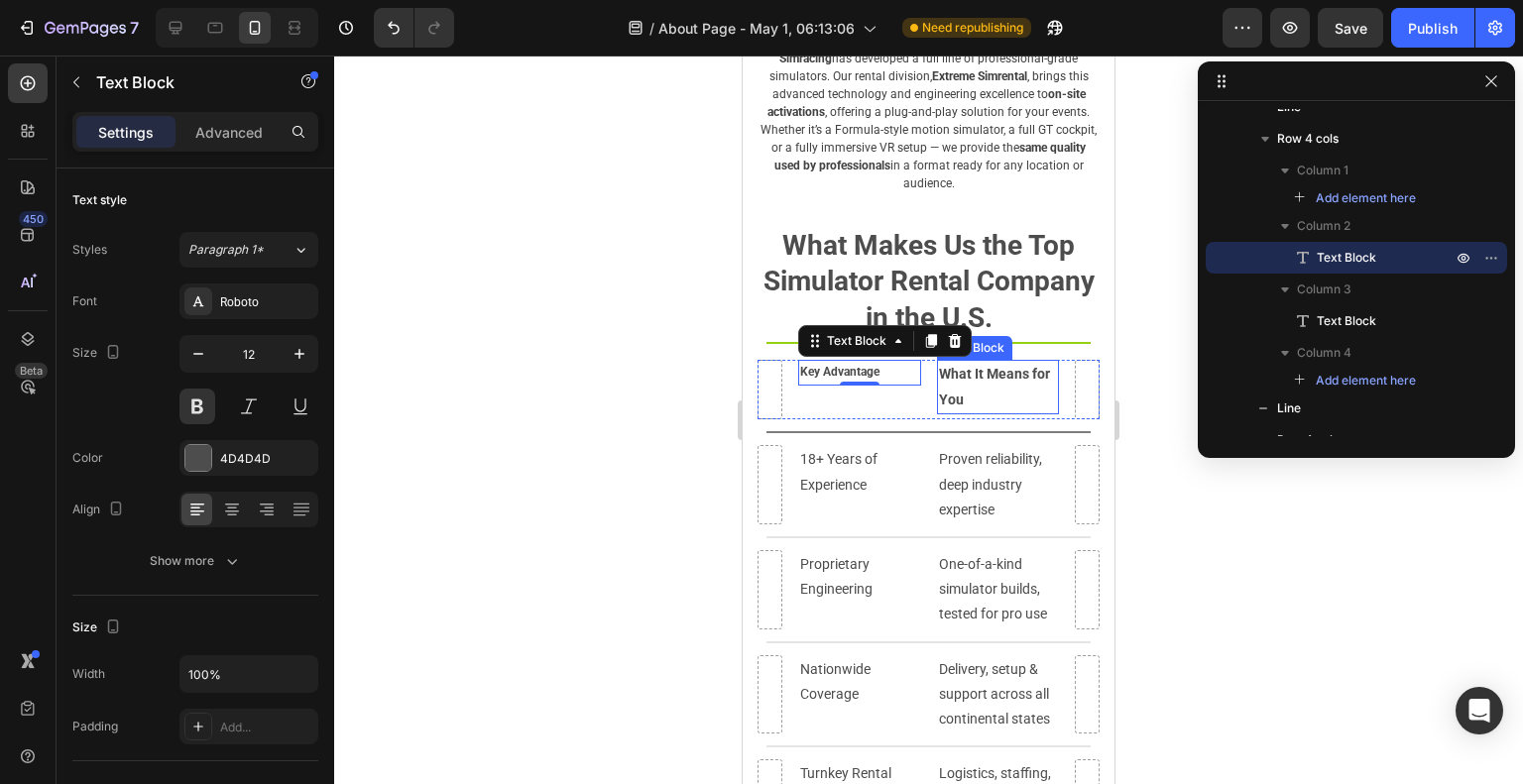 click on "What It Means for You" at bounding box center (998, 387) 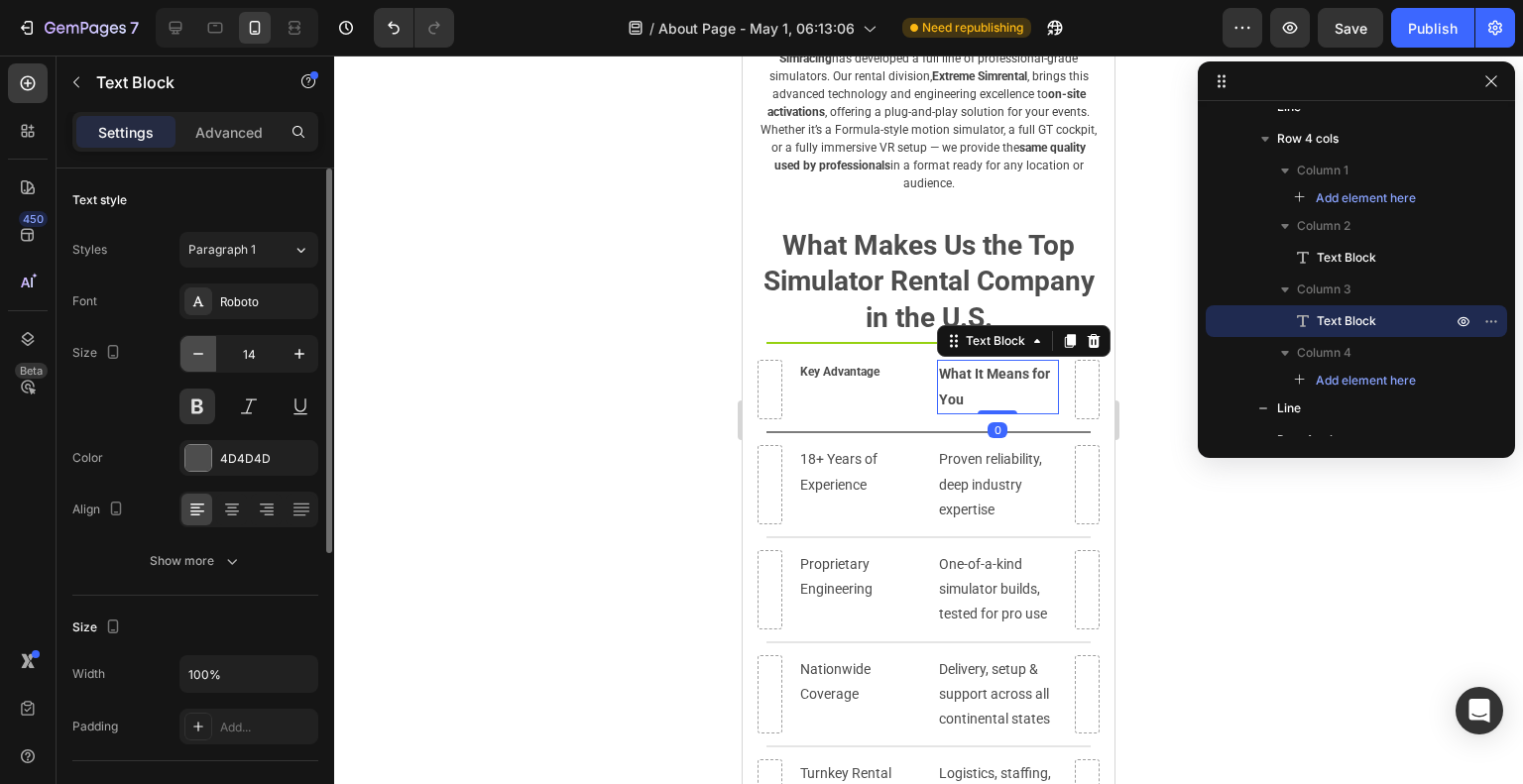 click 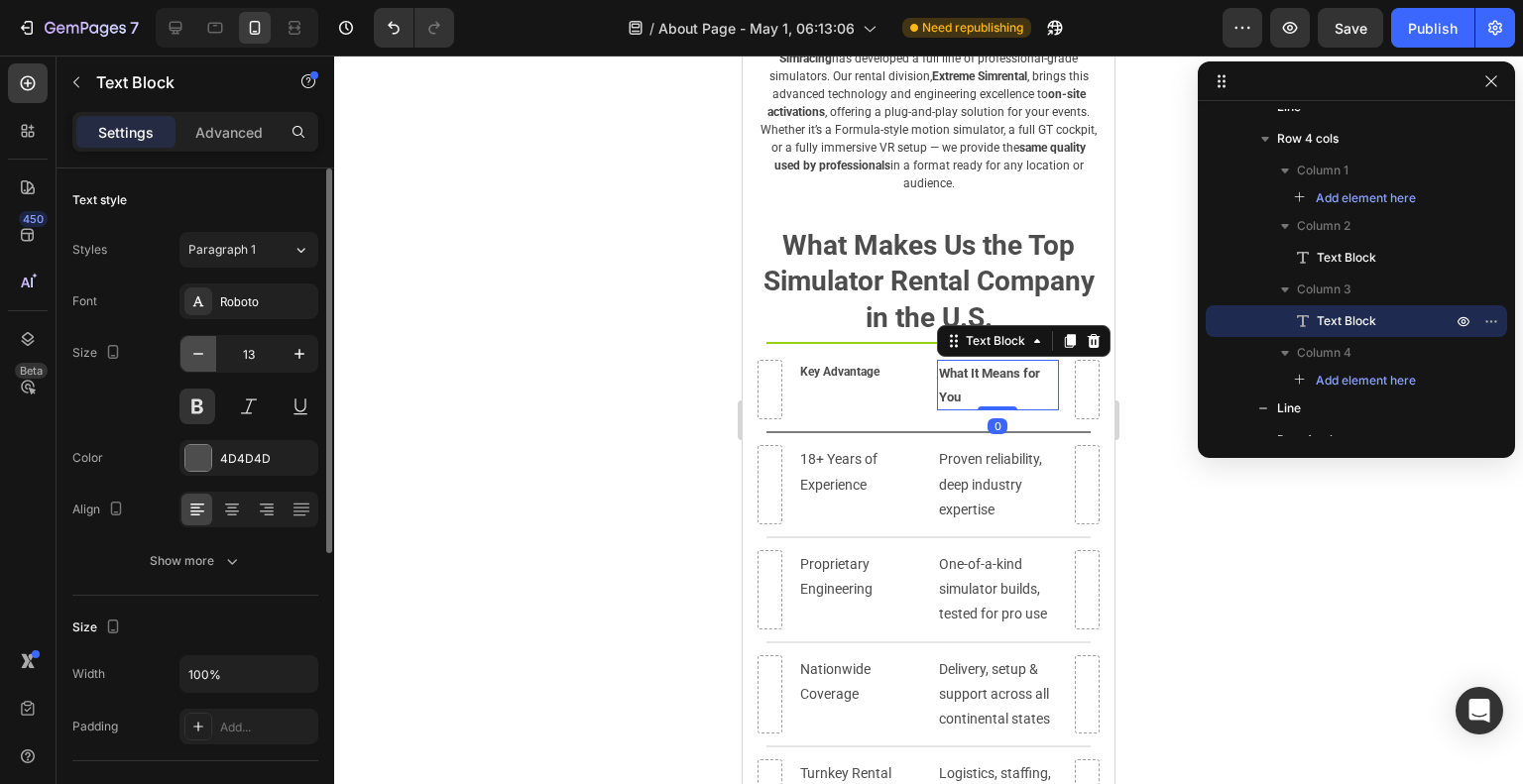 click 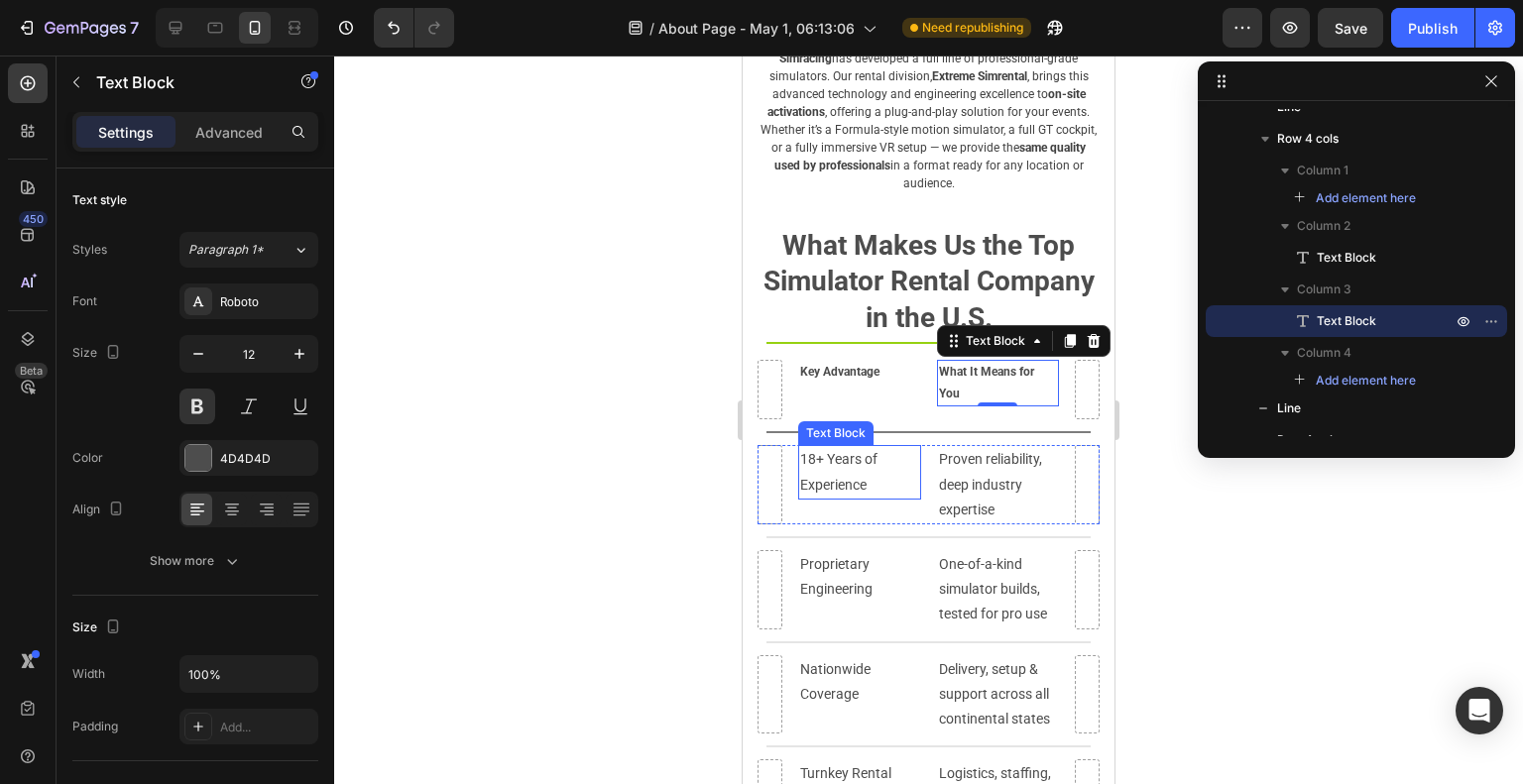 click on "18+ Years of Experience" at bounding box center (860, 472) 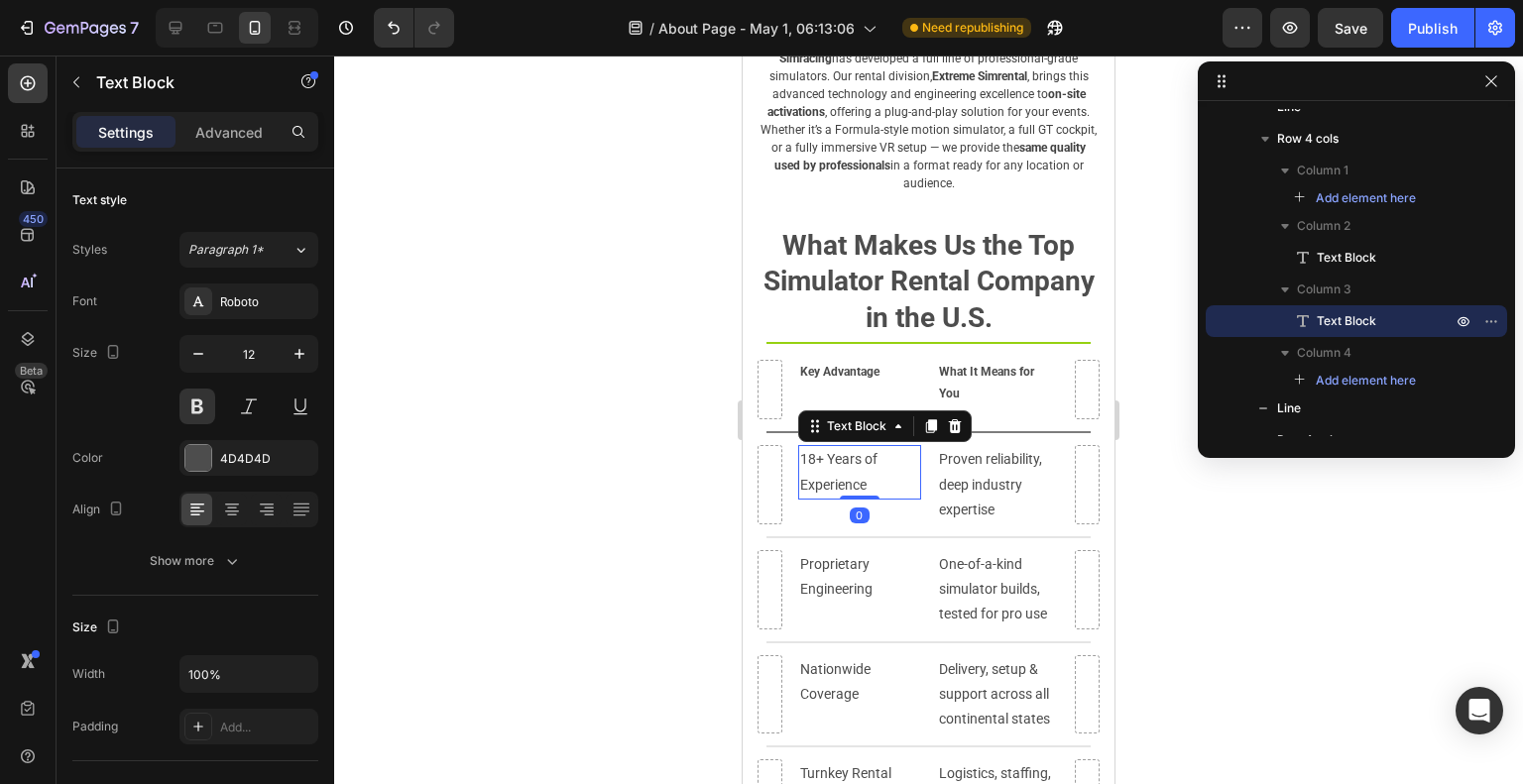 scroll, scrollTop: 1017, scrollLeft: 0, axis: vertical 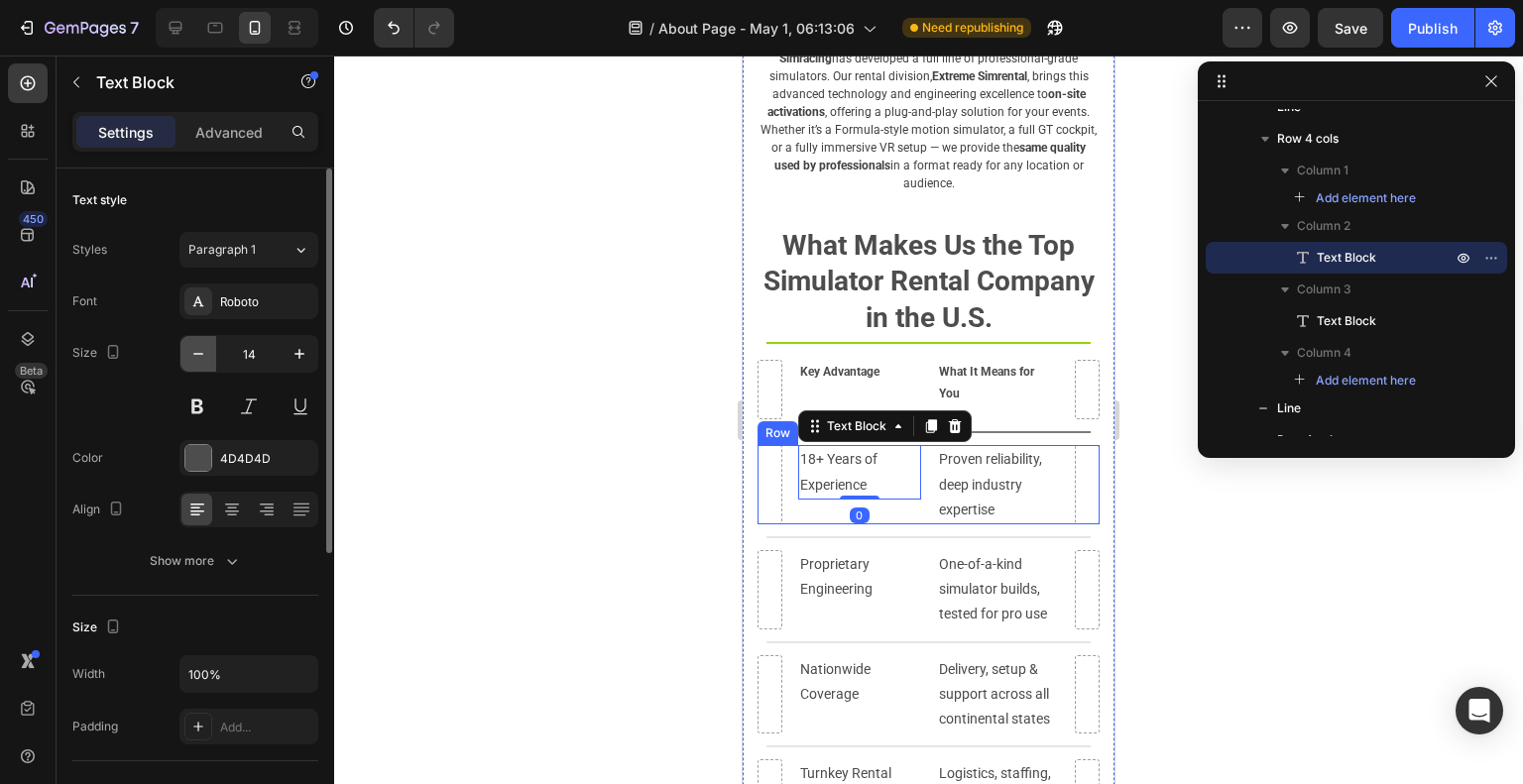 click 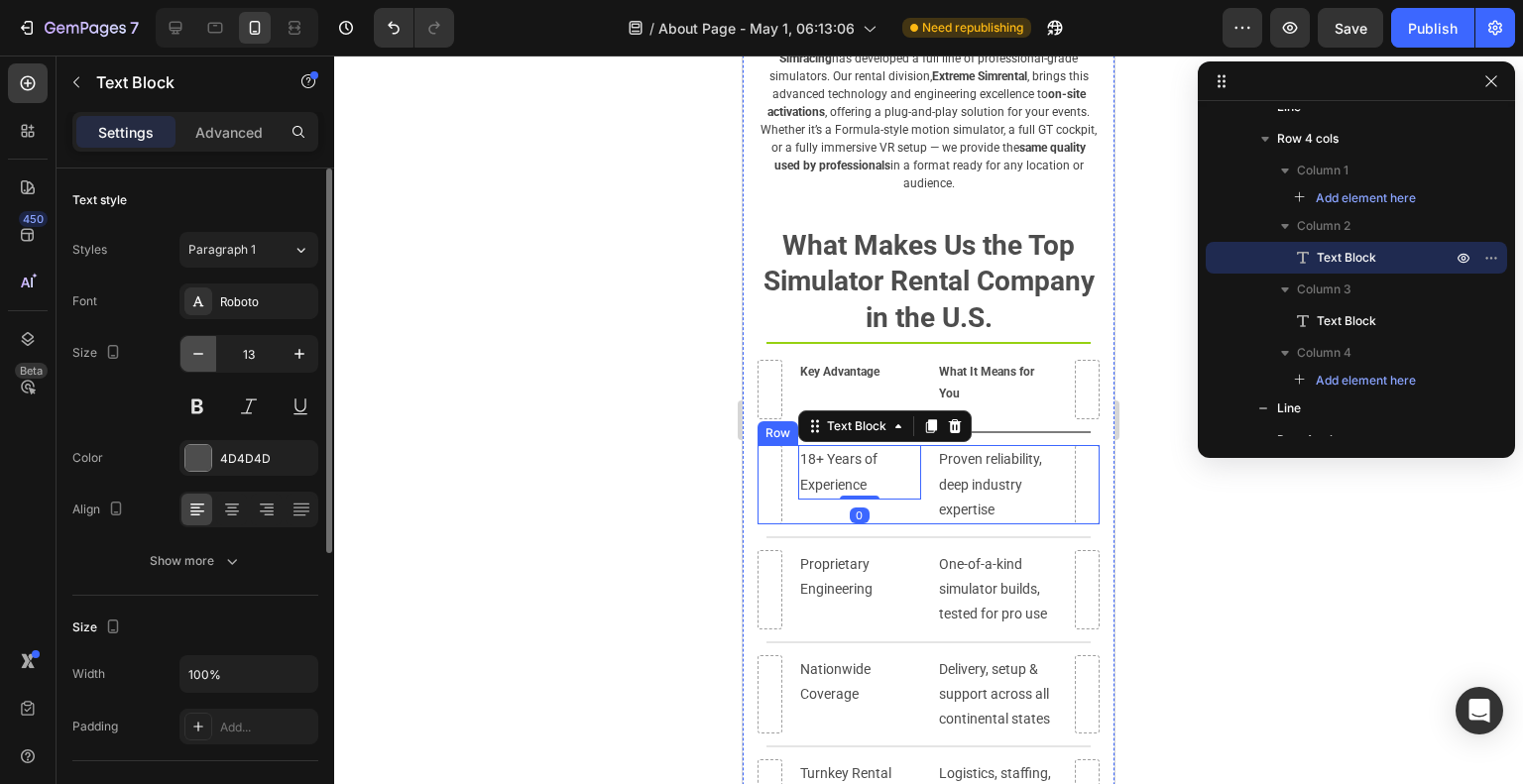 click 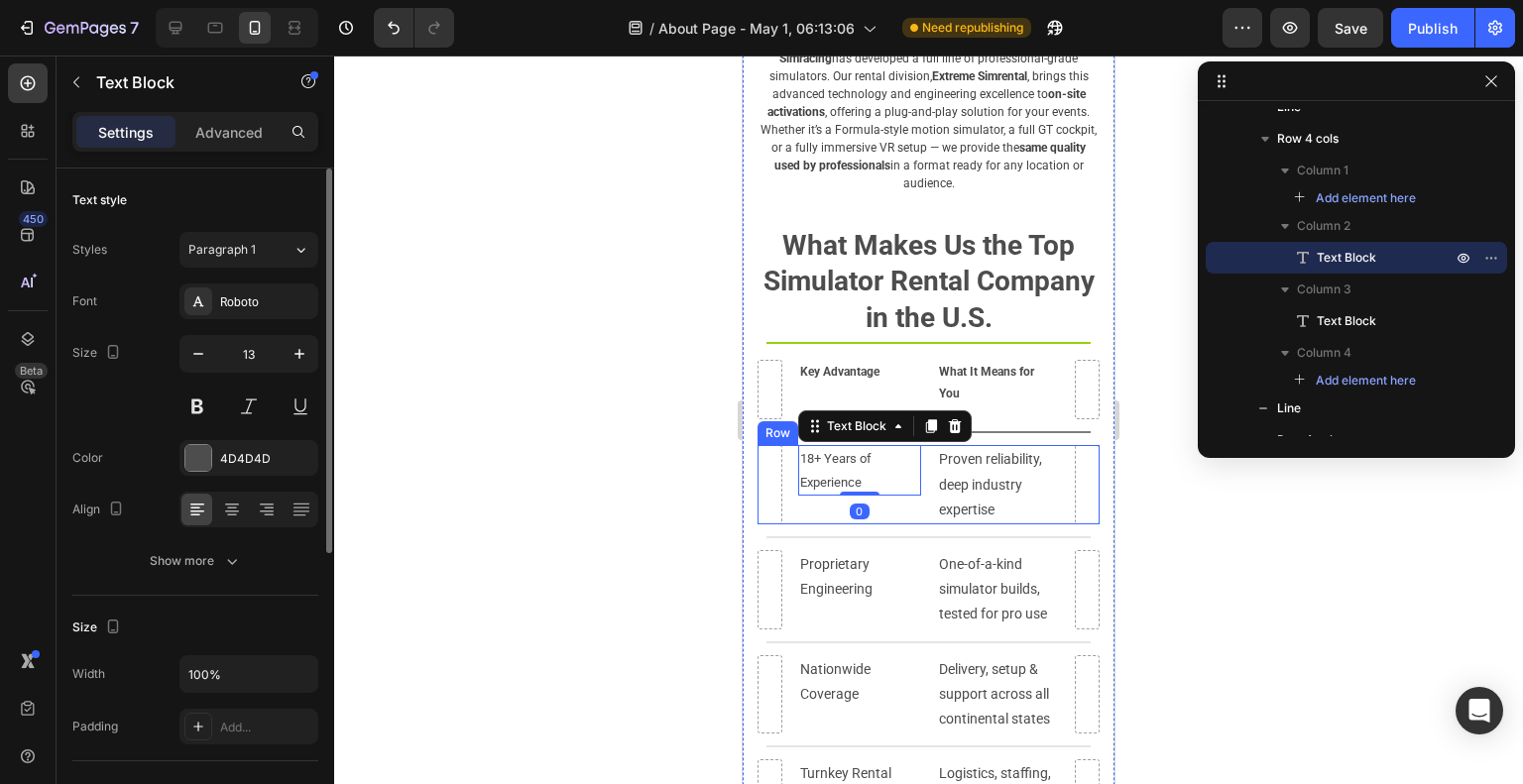 type on "12" 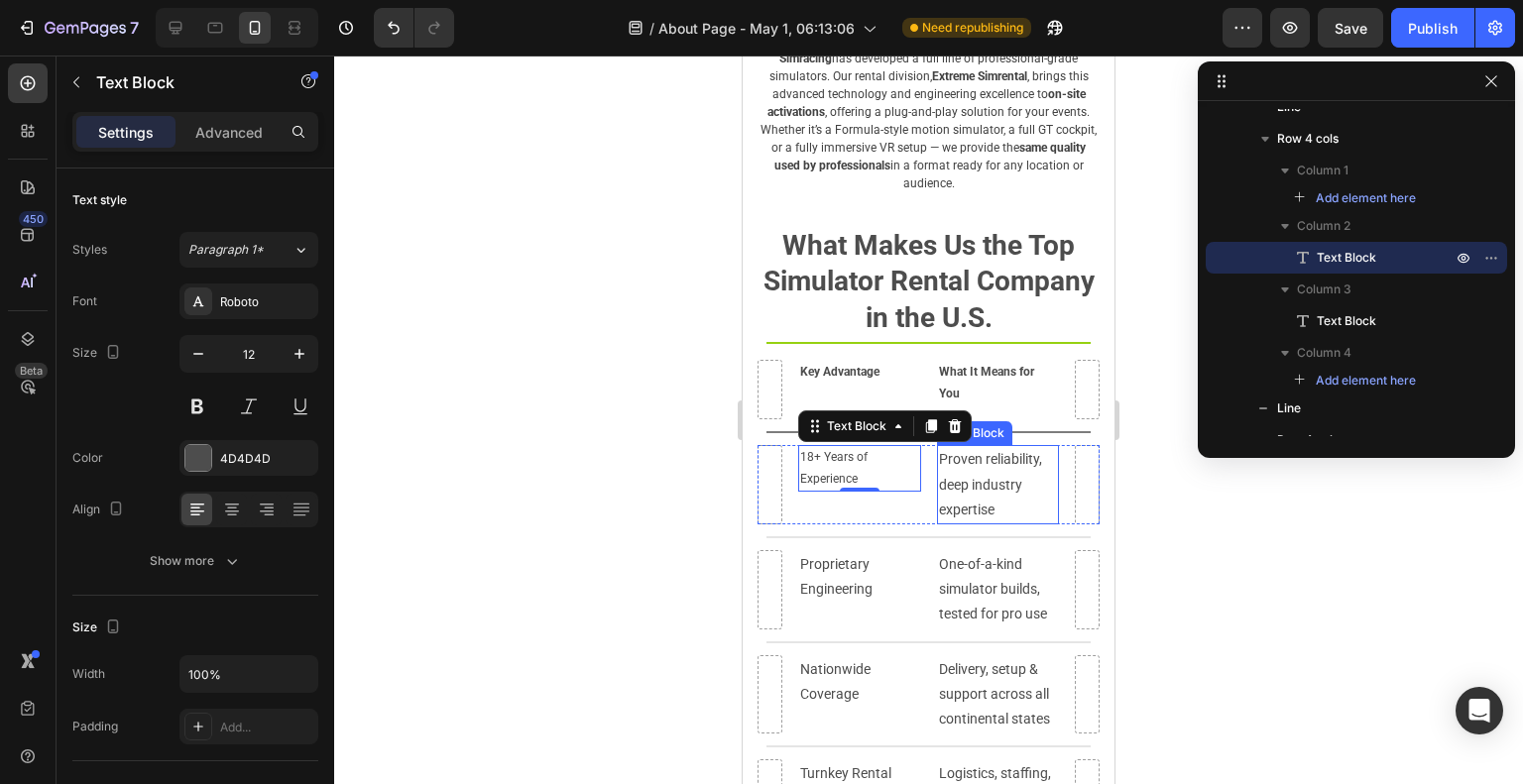 click on "Proven reliability, deep industry expertise" at bounding box center (998, 485) 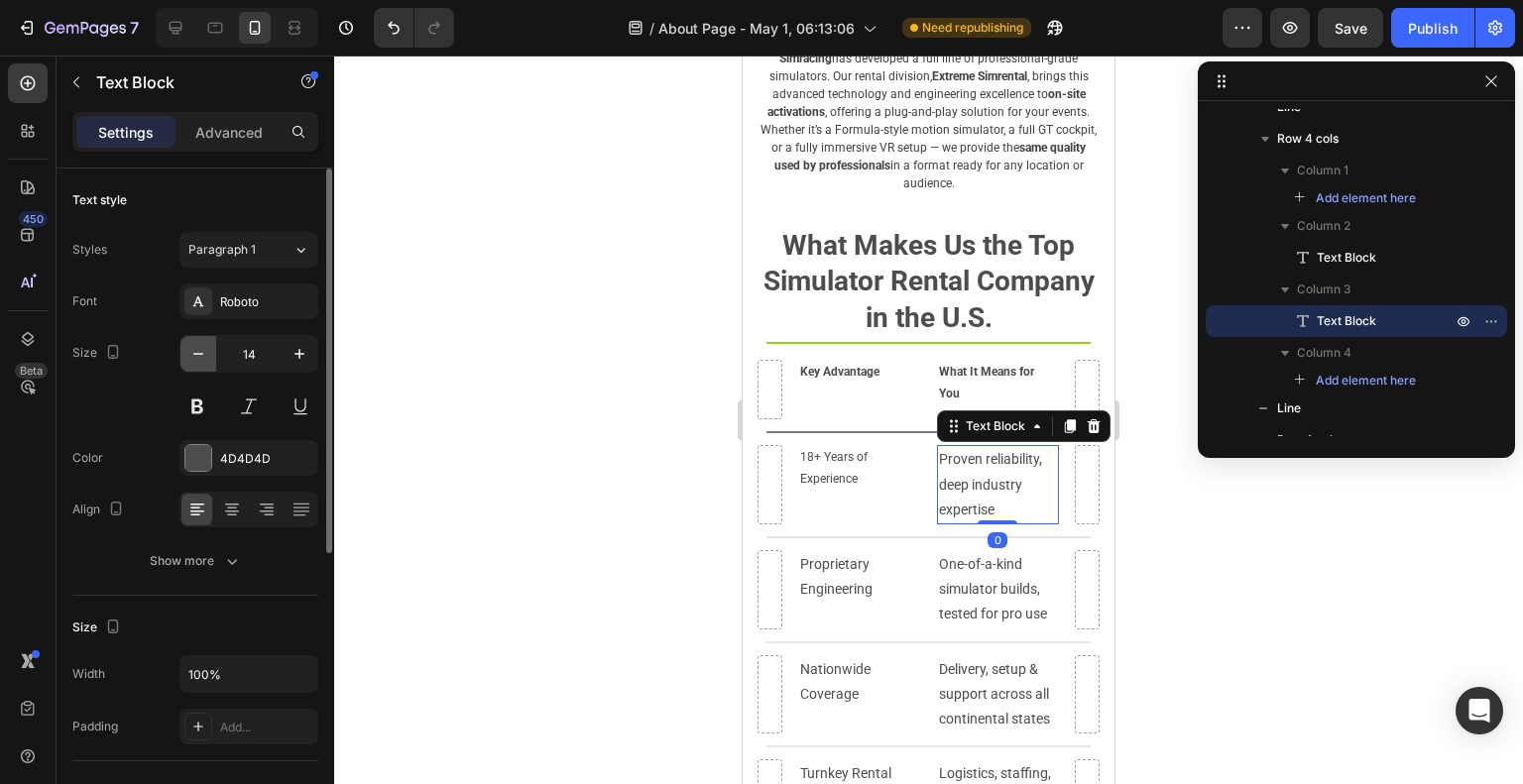 click 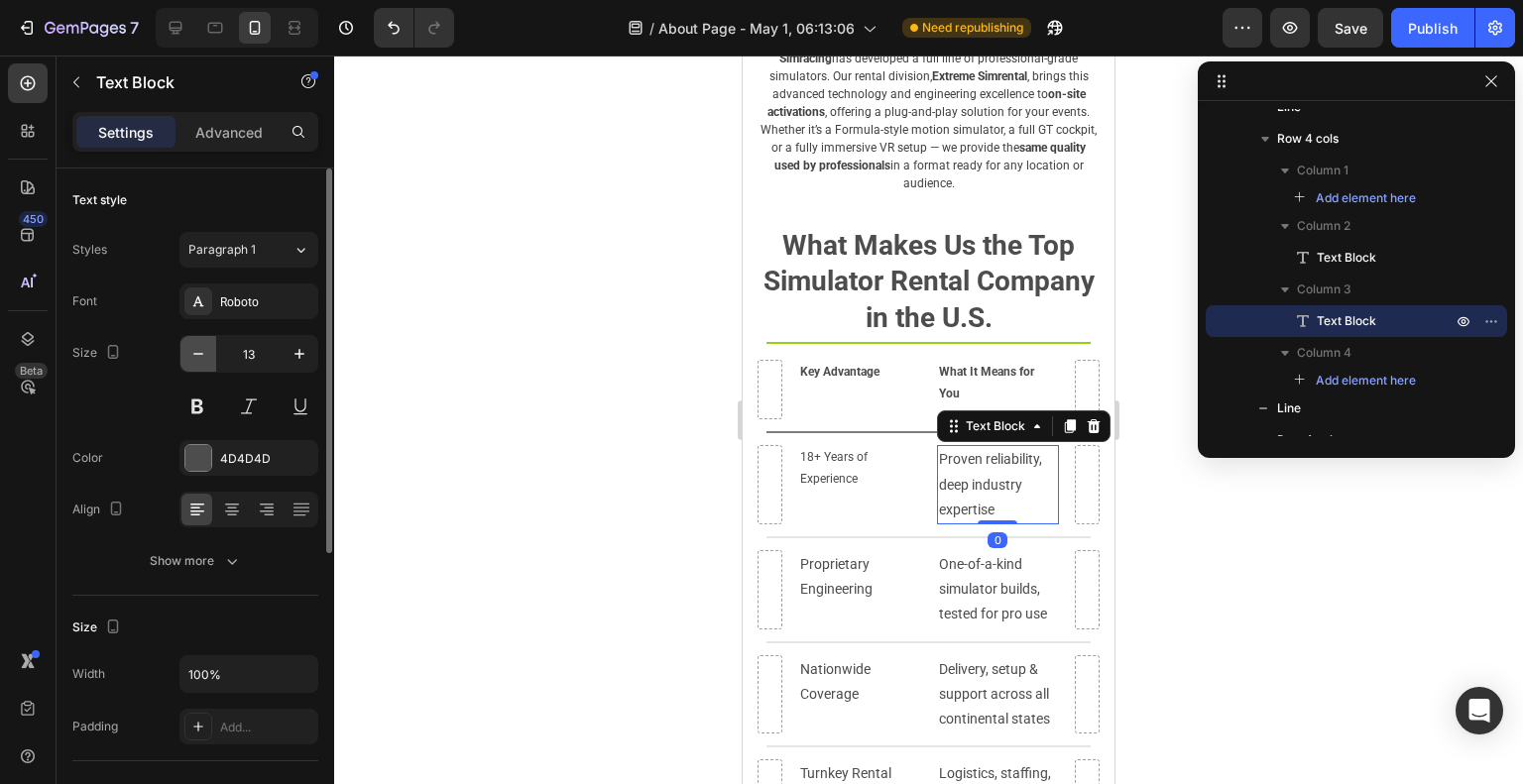 click 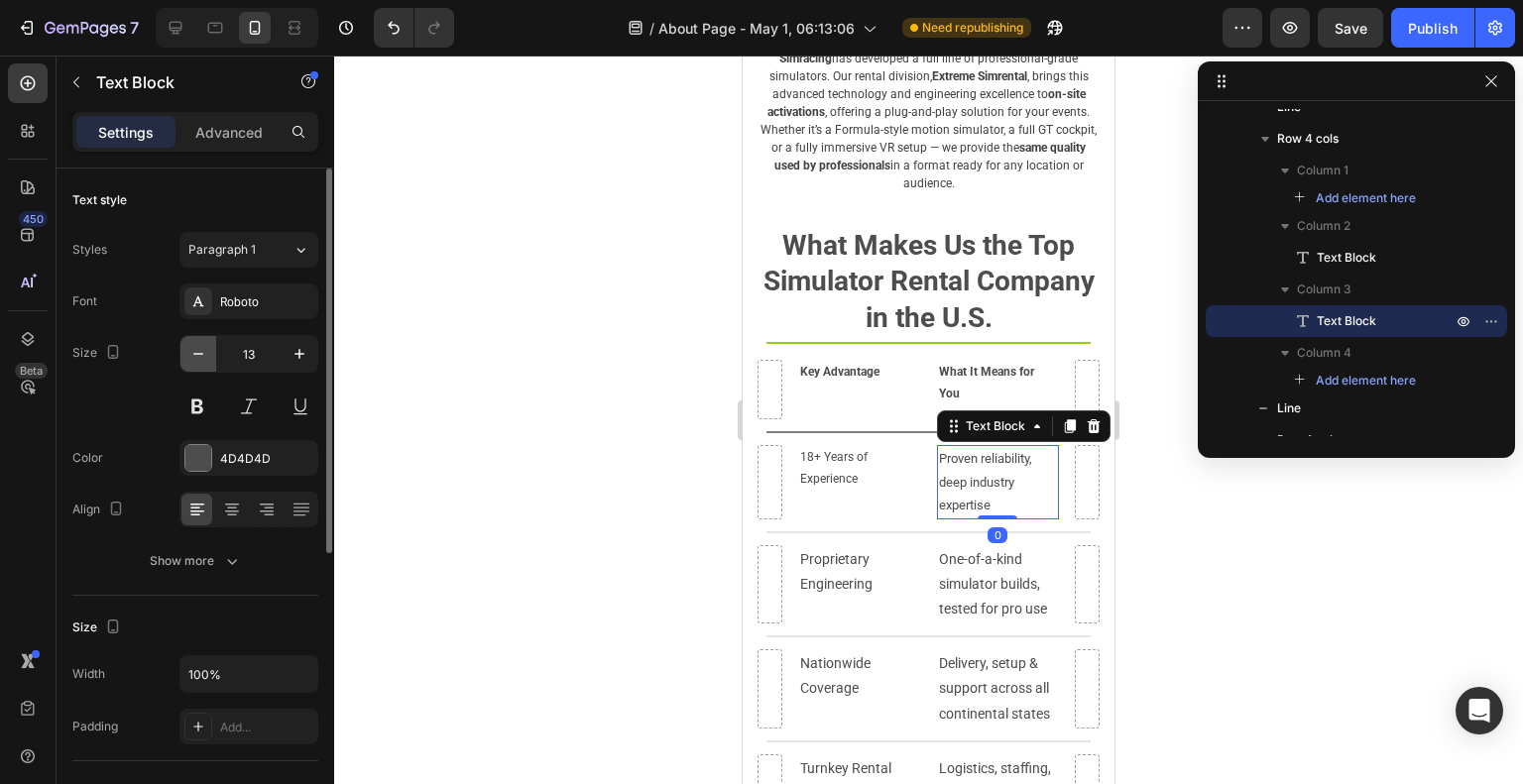 type on "12" 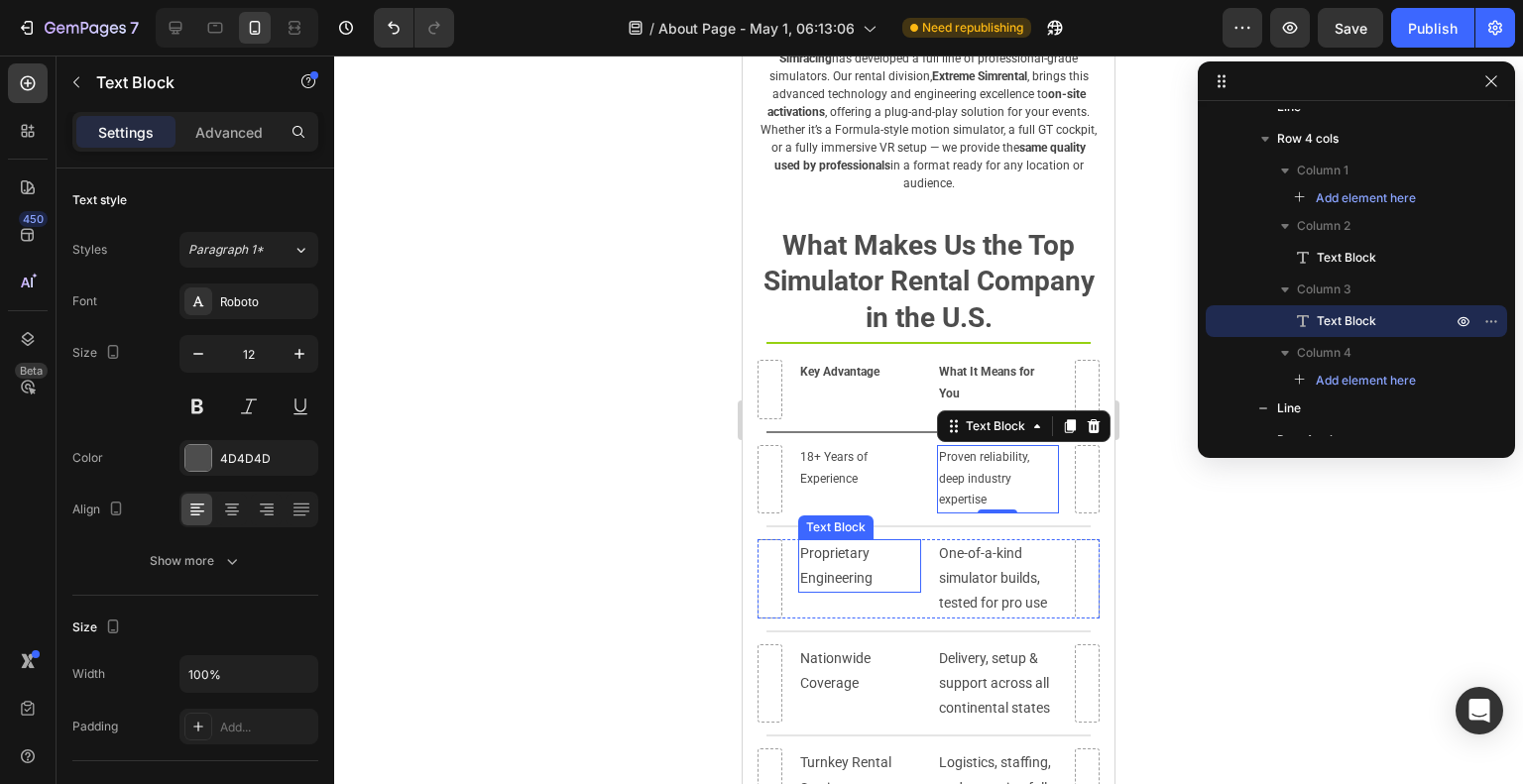 click on "Proprietary Engineering" at bounding box center (860, 566) 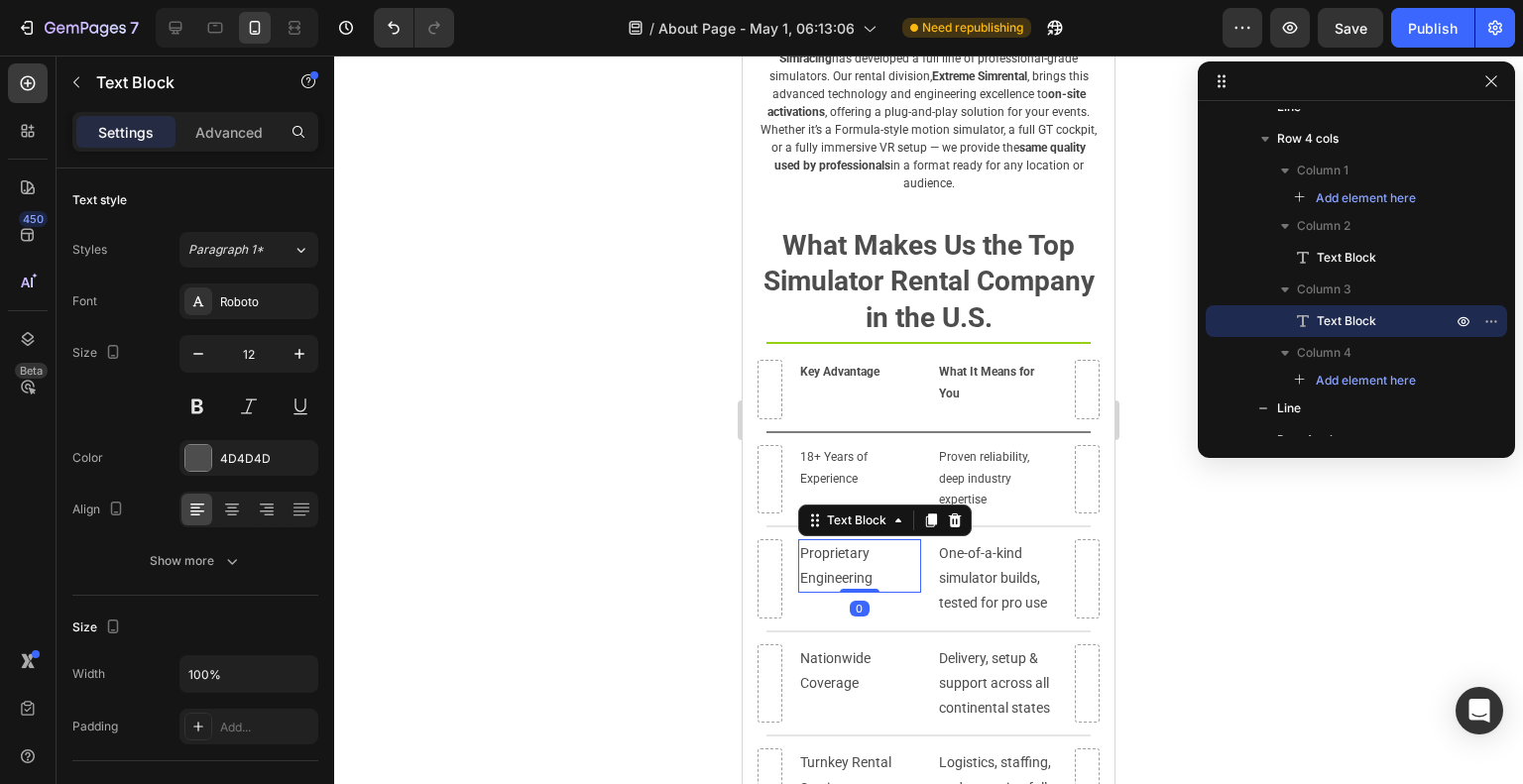 scroll, scrollTop: 1318, scrollLeft: 0, axis: vertical 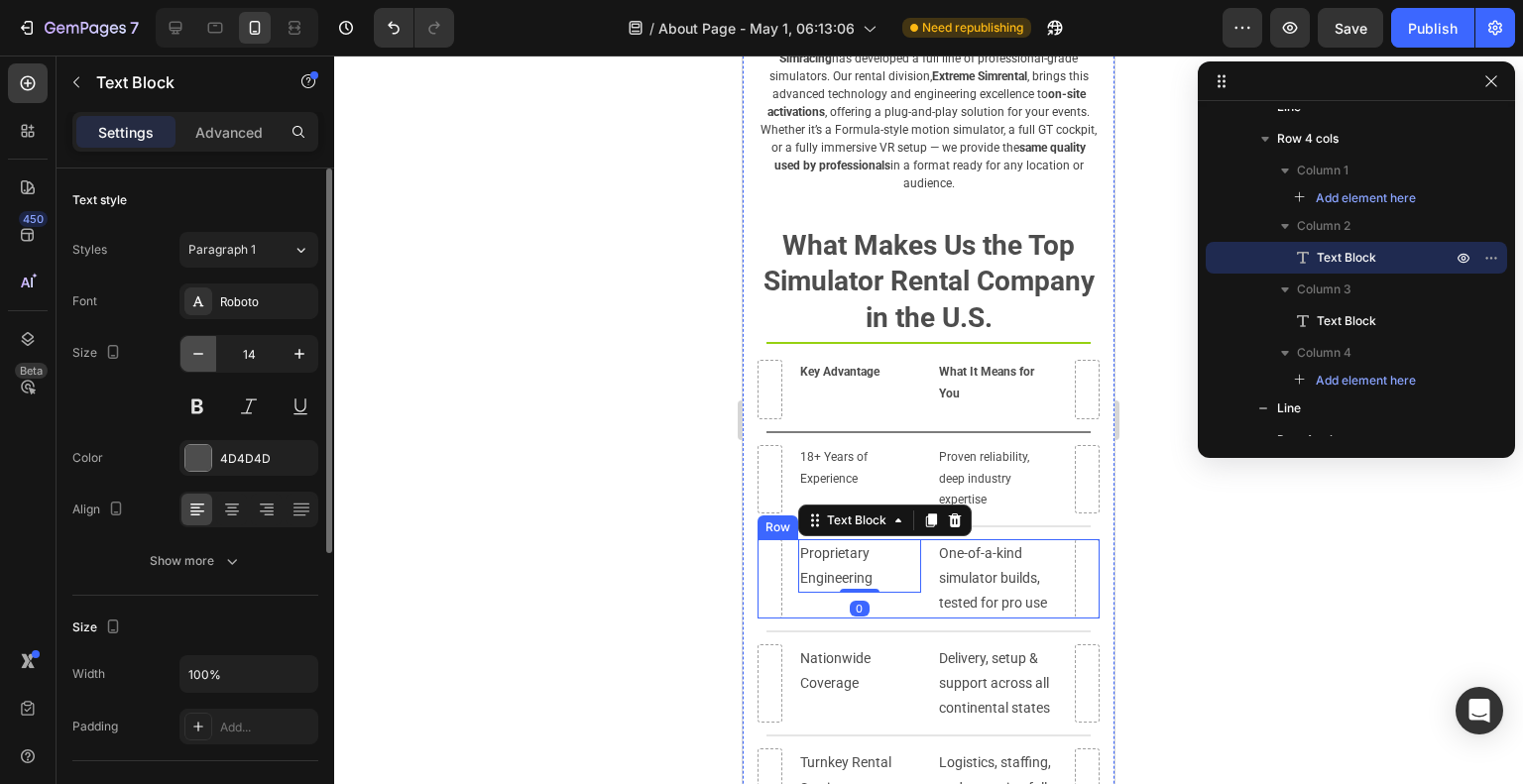 click 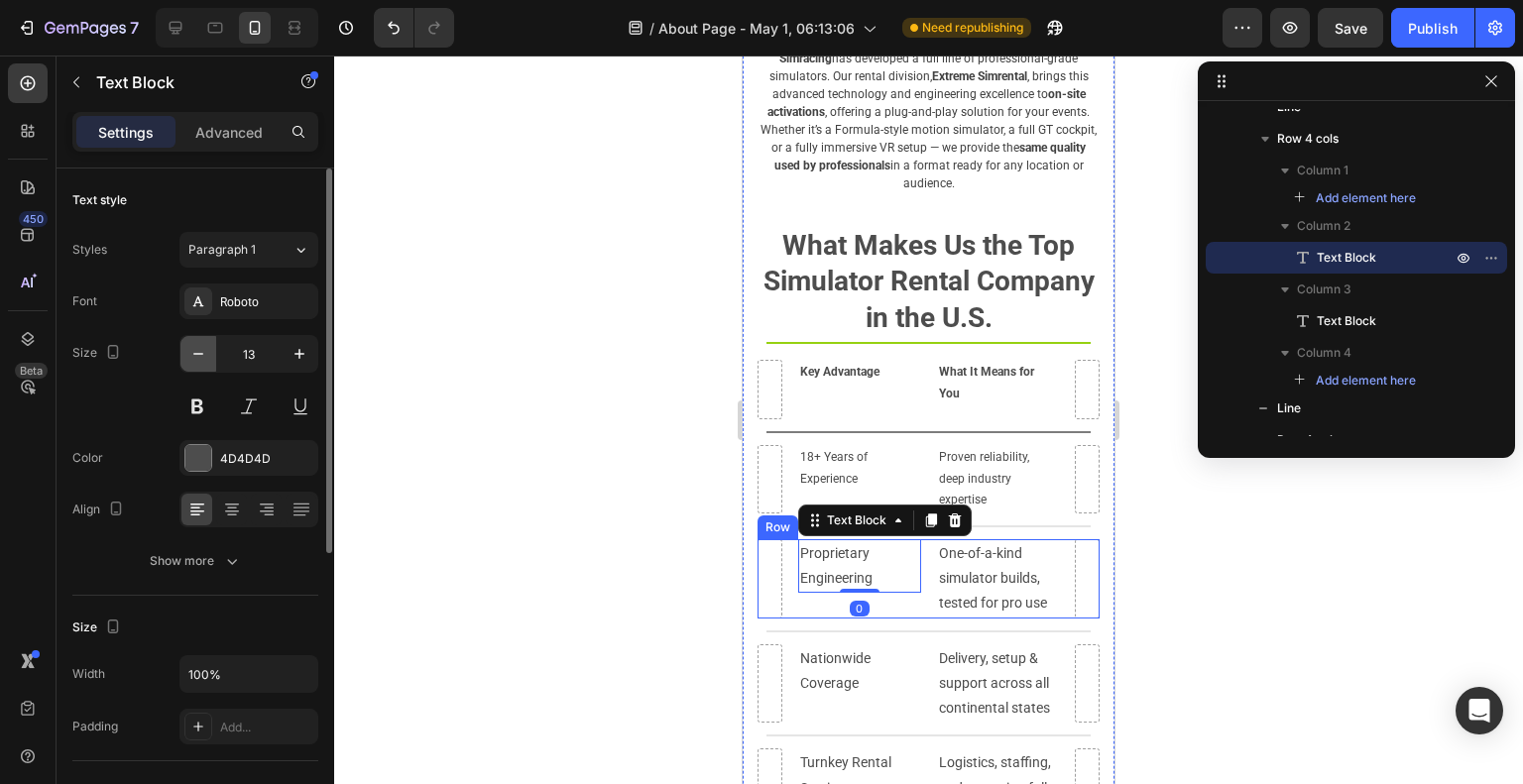 click 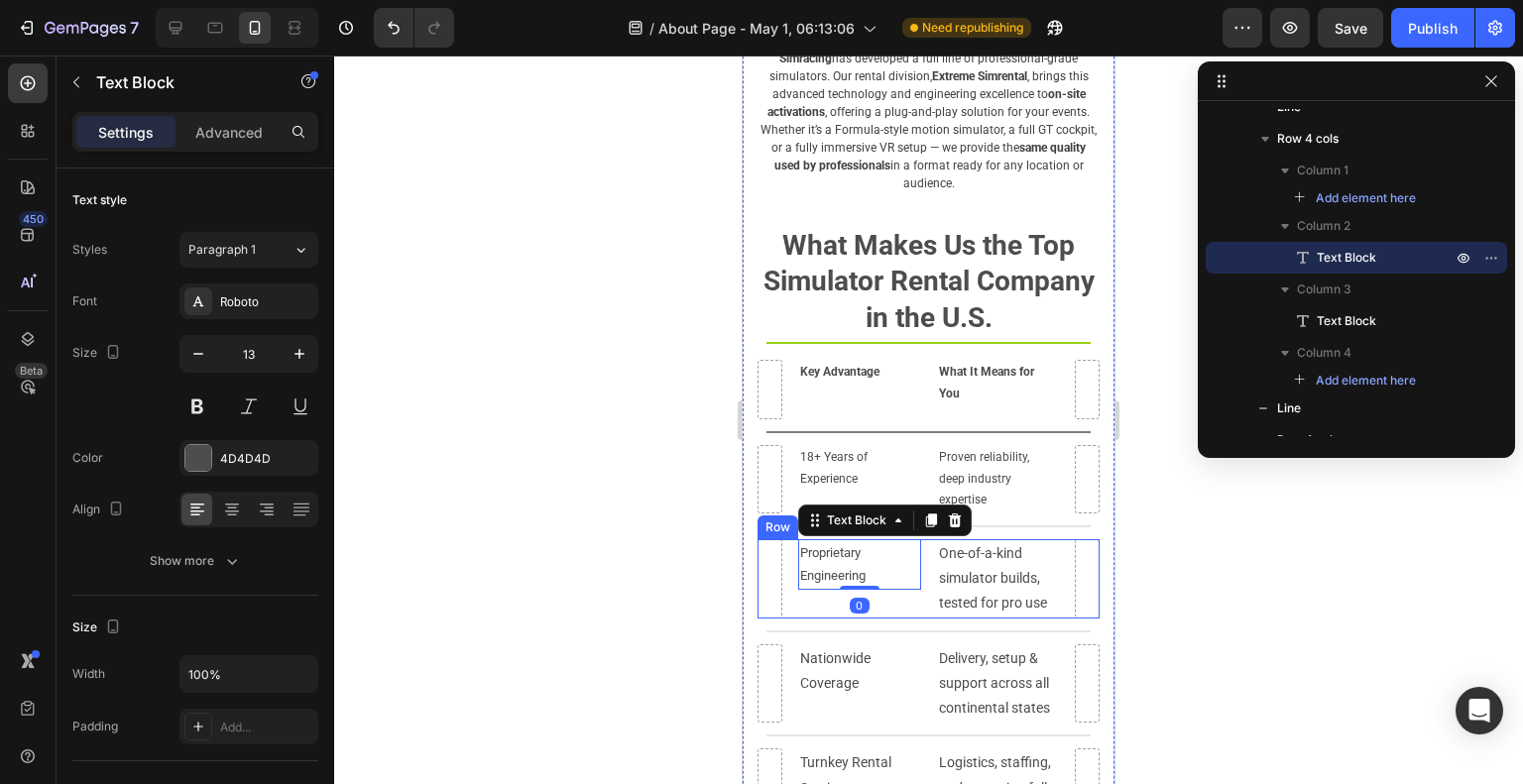 type on "12" 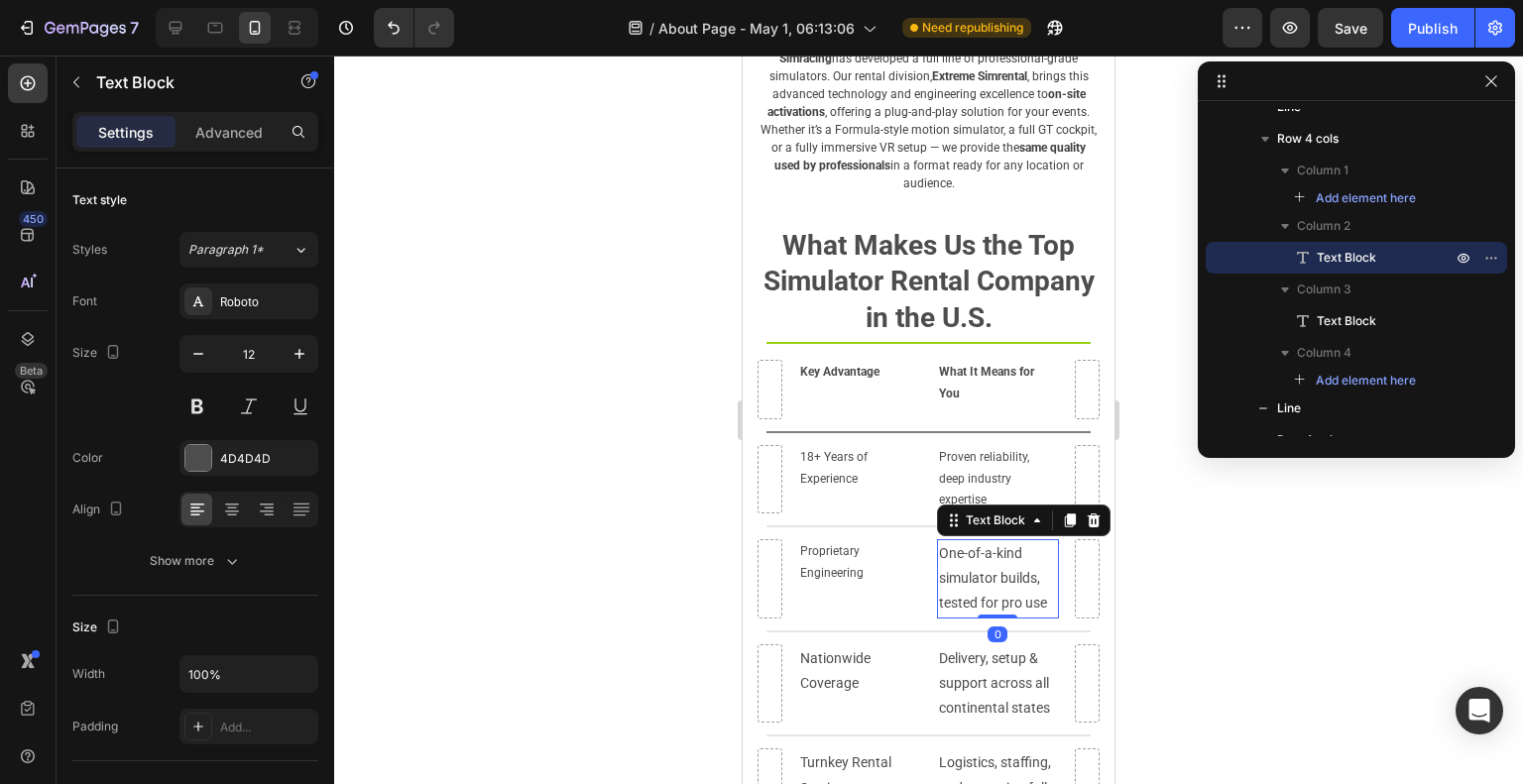 click on "One-of-a-kind simulator builds, tested for pro use" at bounding box center [998, 579] 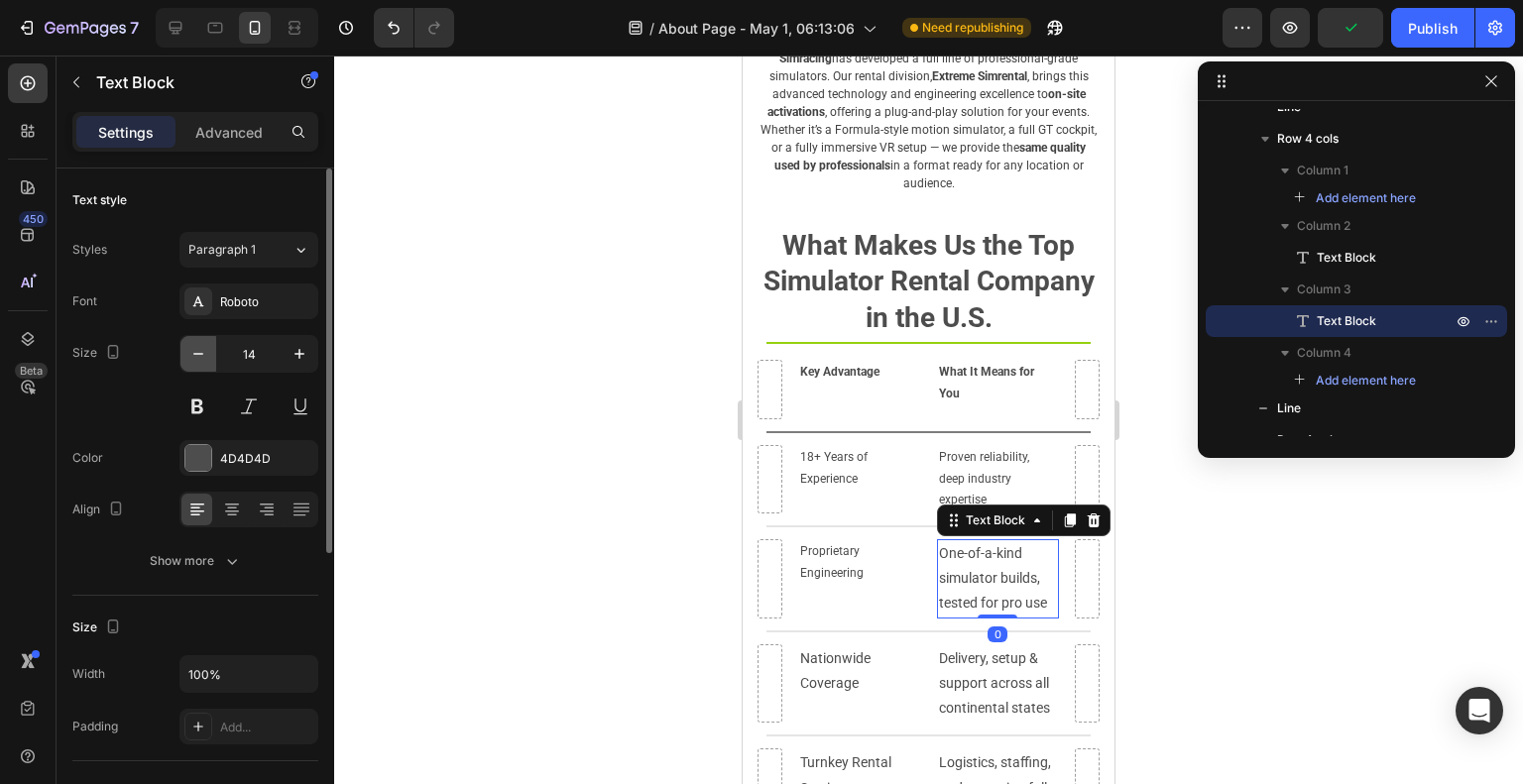 click 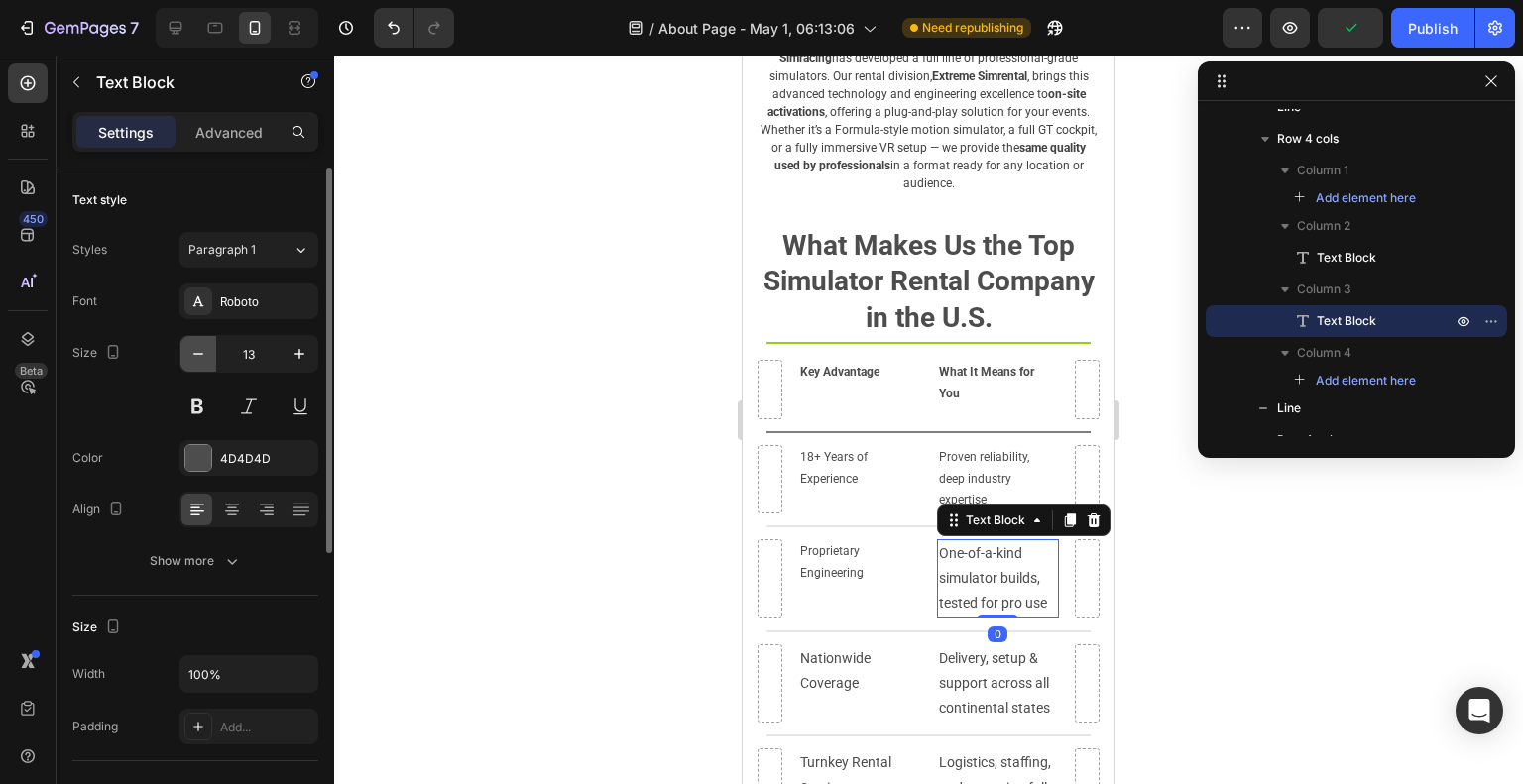 click 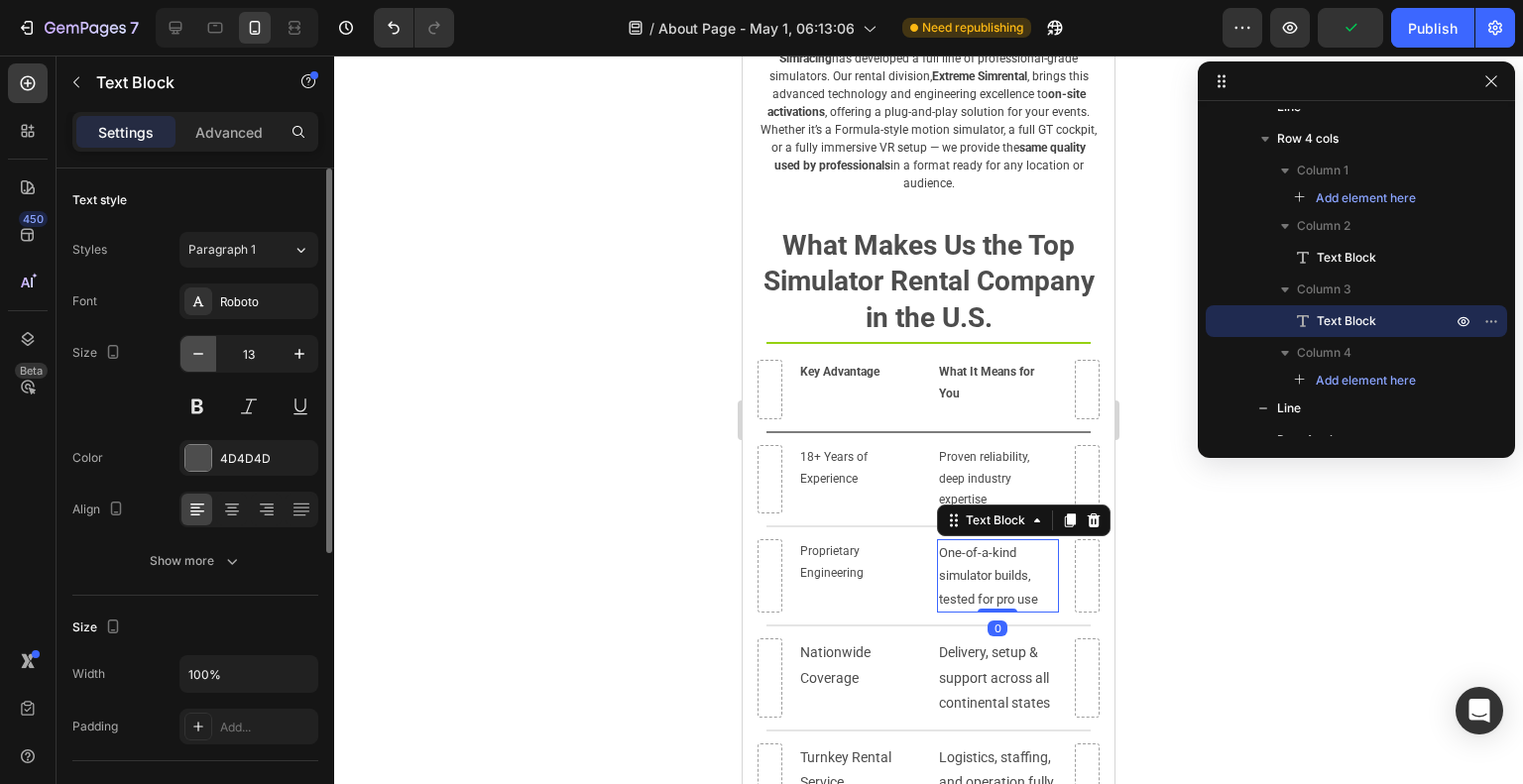 type on "12" 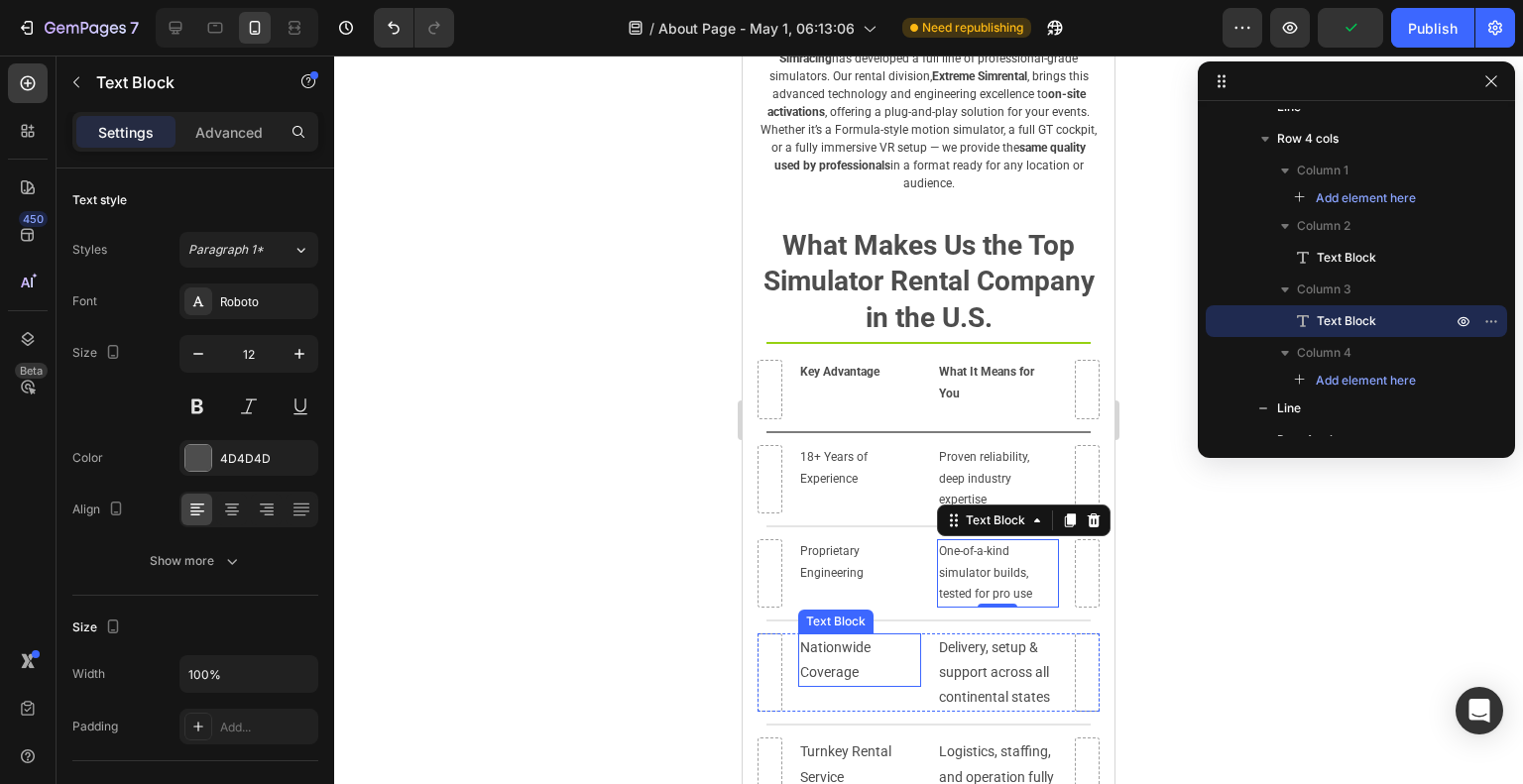 click on "Nationwide Coverage" at bounding box center (860, 660) 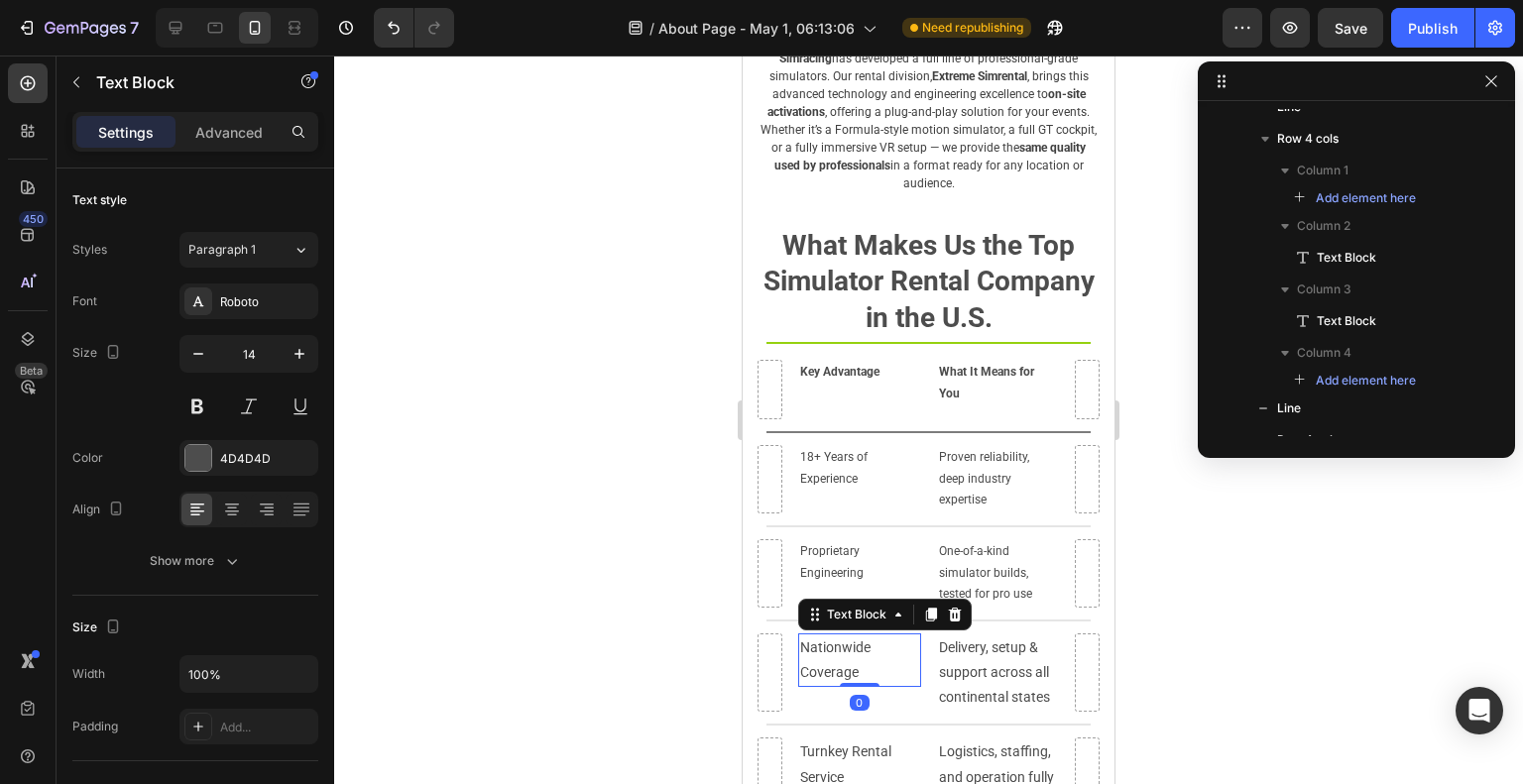 scroll, scrollTop: 1620, scrollLeft: 0, axis: vertical 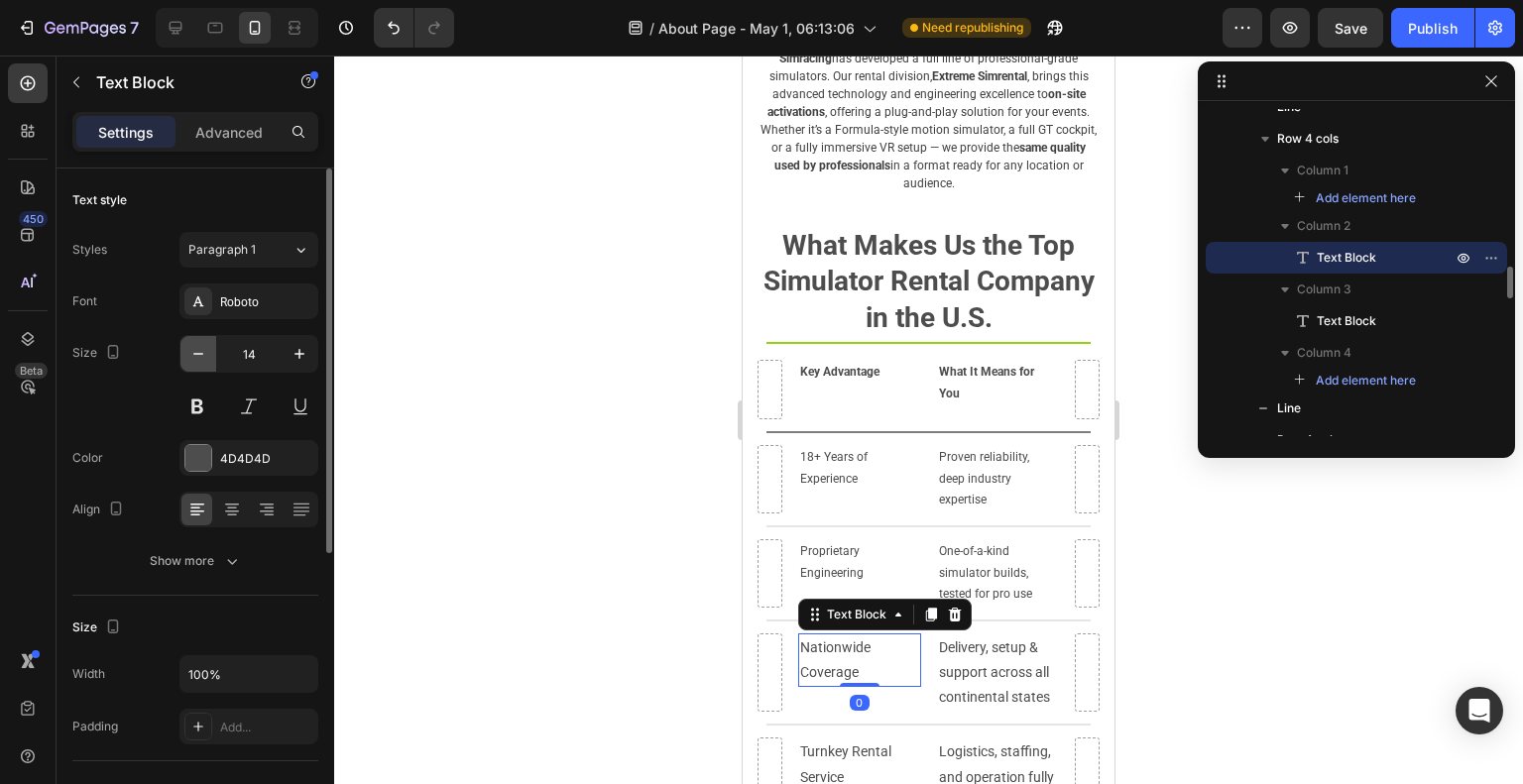 click 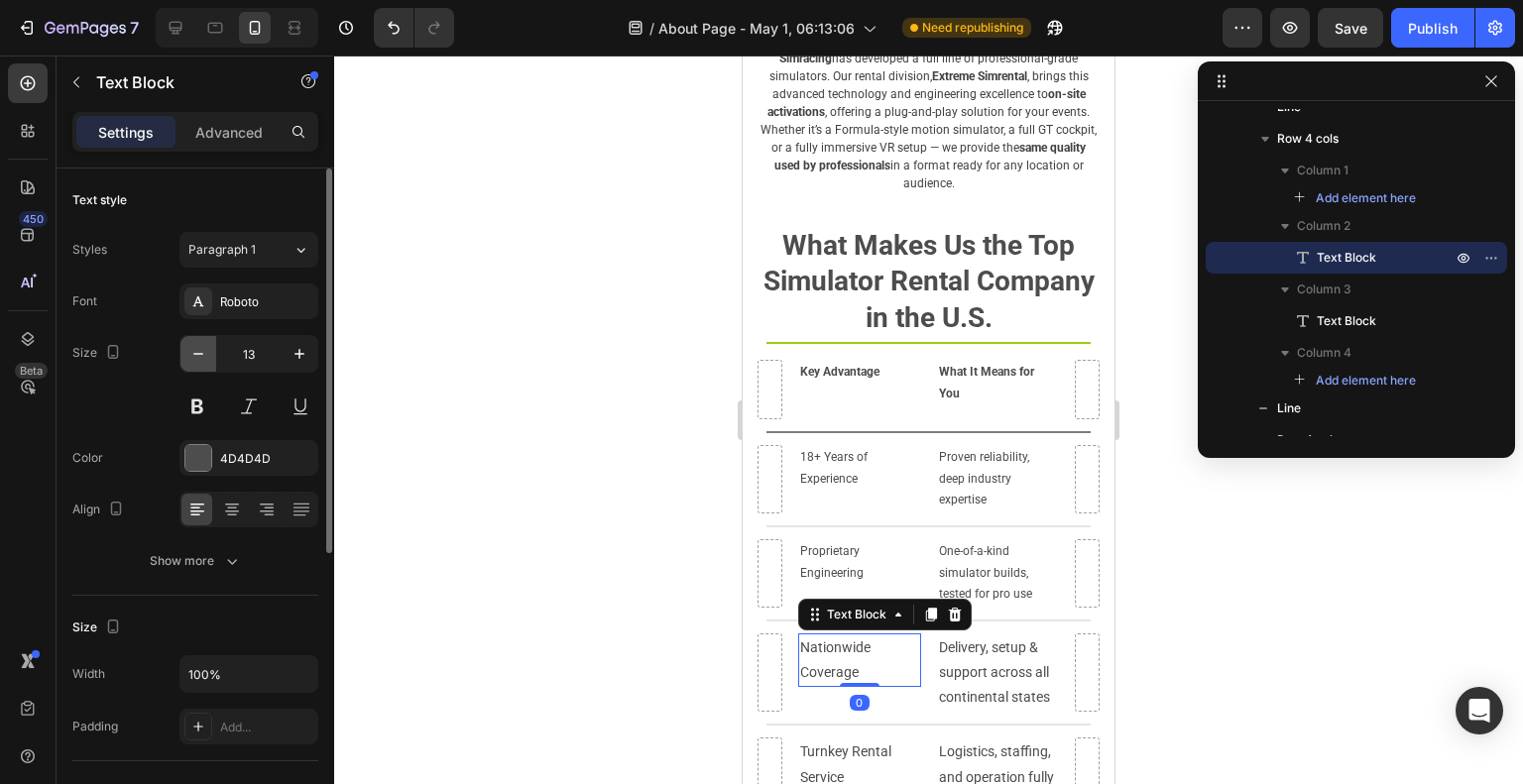 click 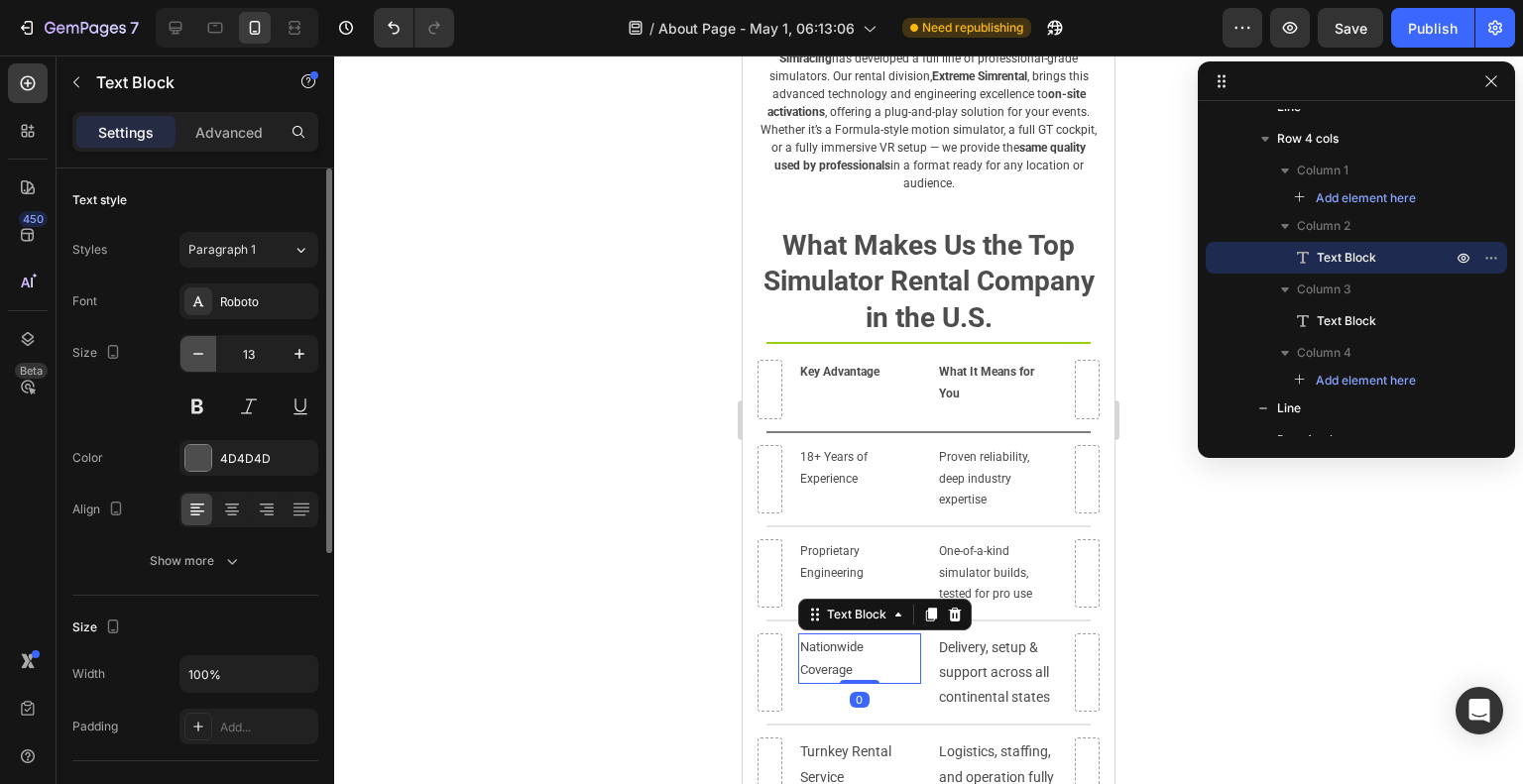 type on "12" 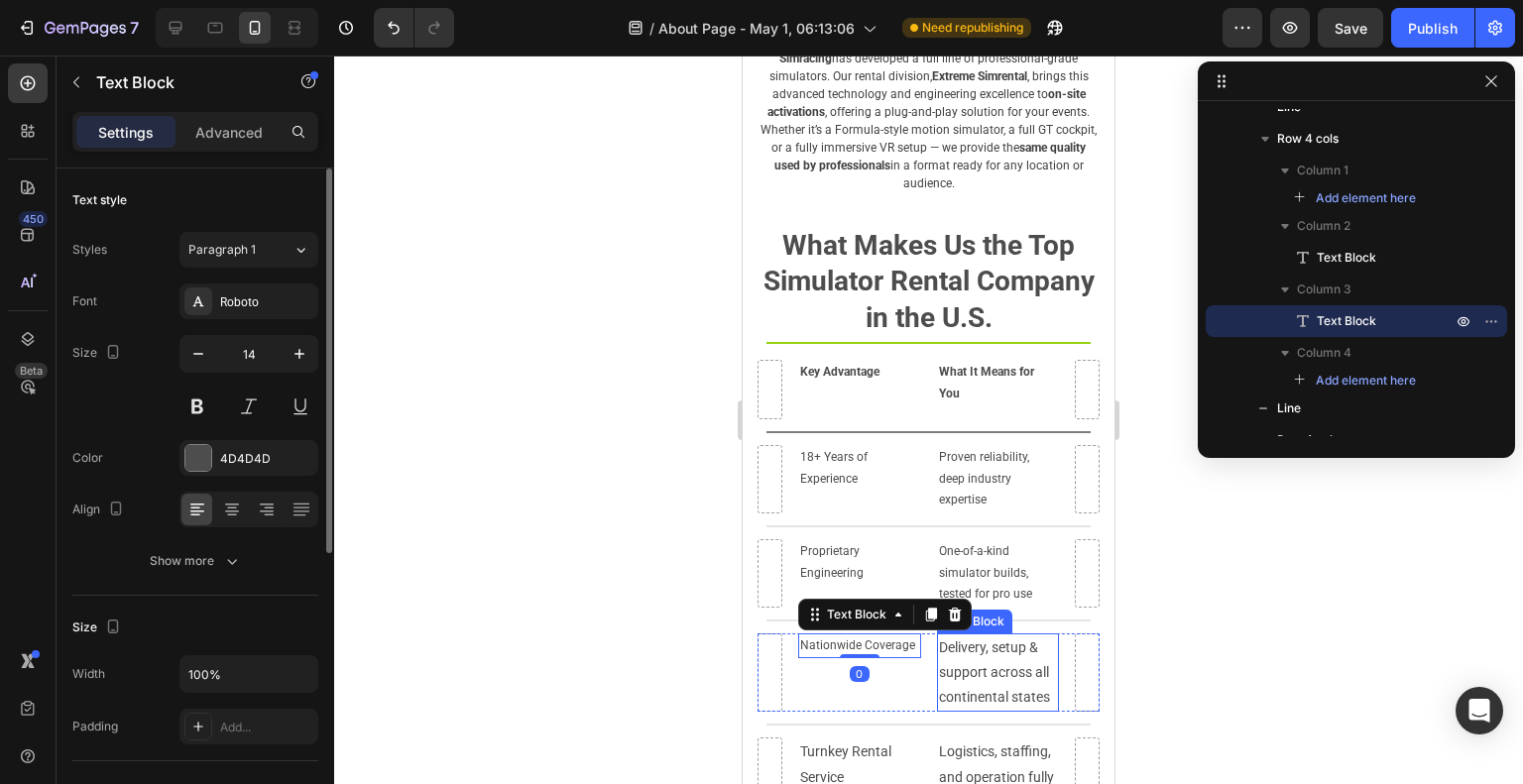 click on "Delivery, setup & support across all continental states" at bounding box center (998, 673) 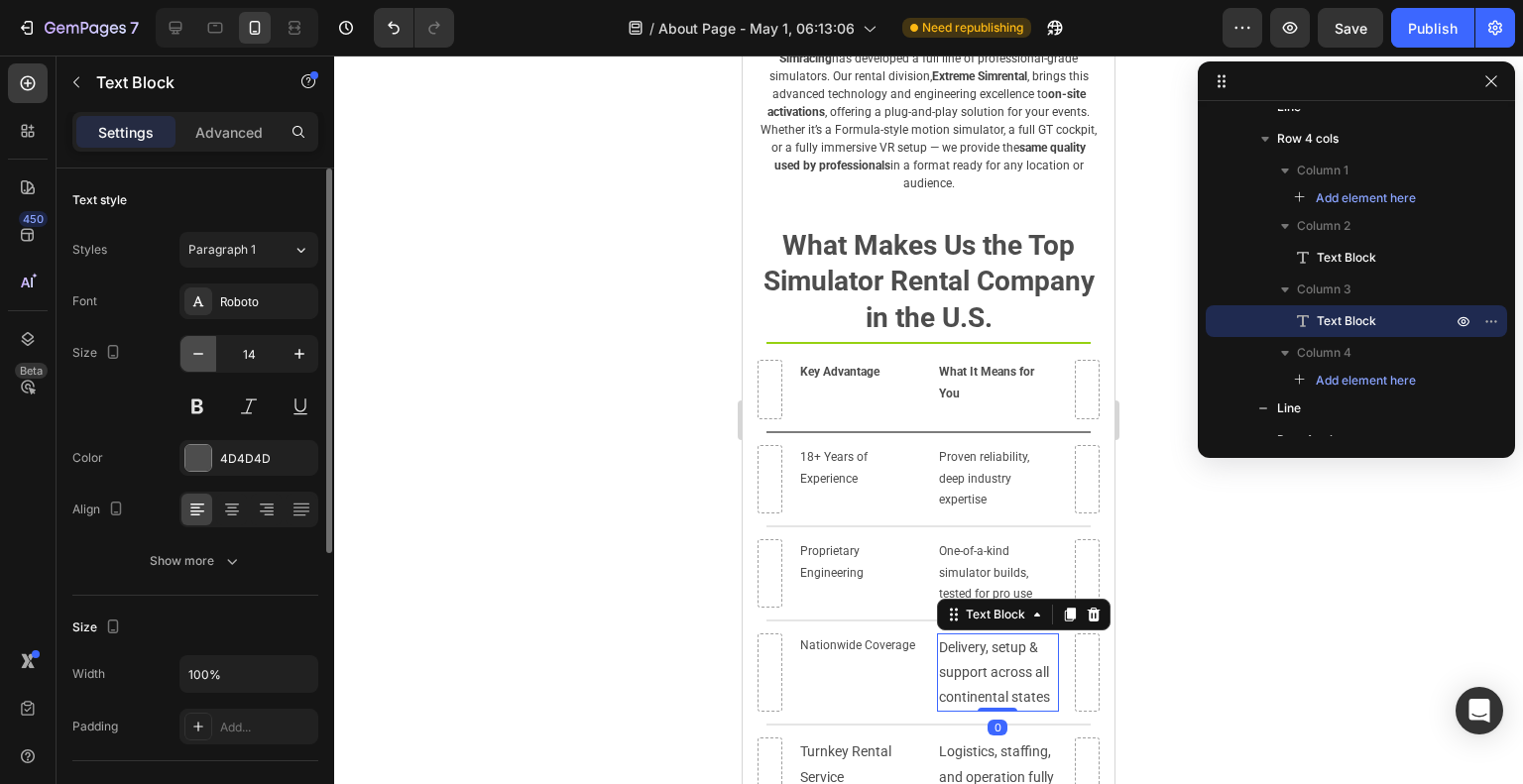 click 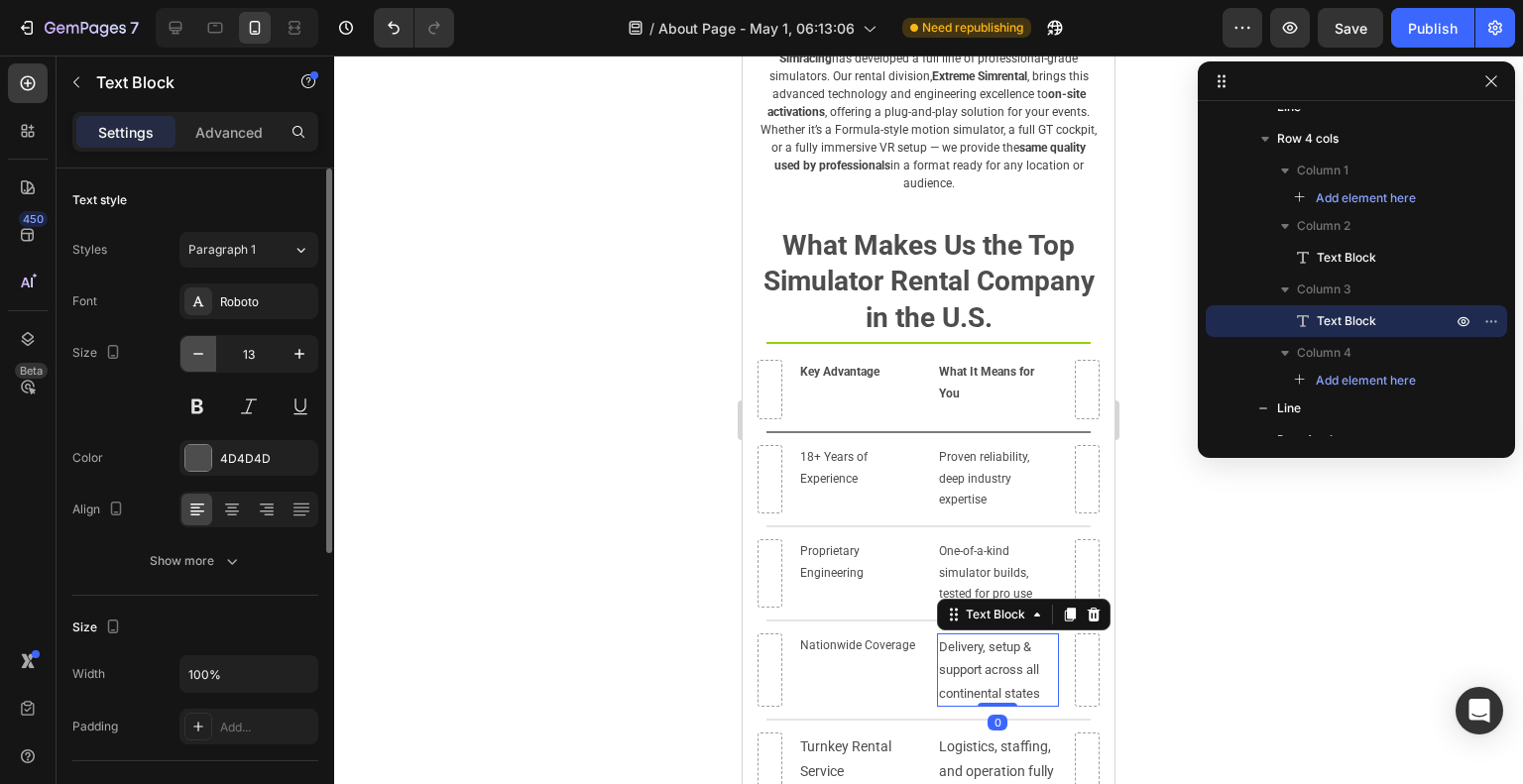 click 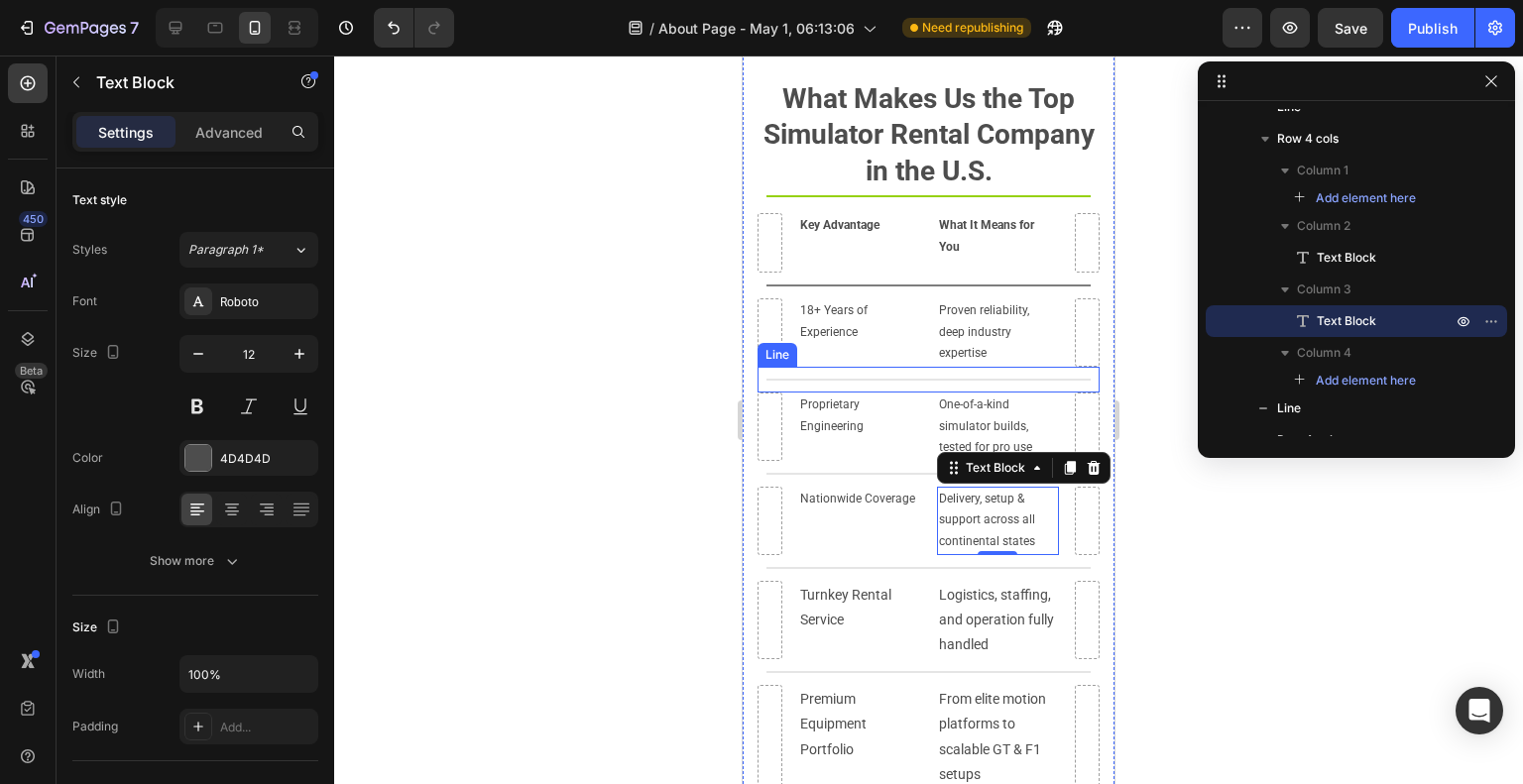 scroll, scrollTop: 3073, scrollLeft: 0, axis: vertical 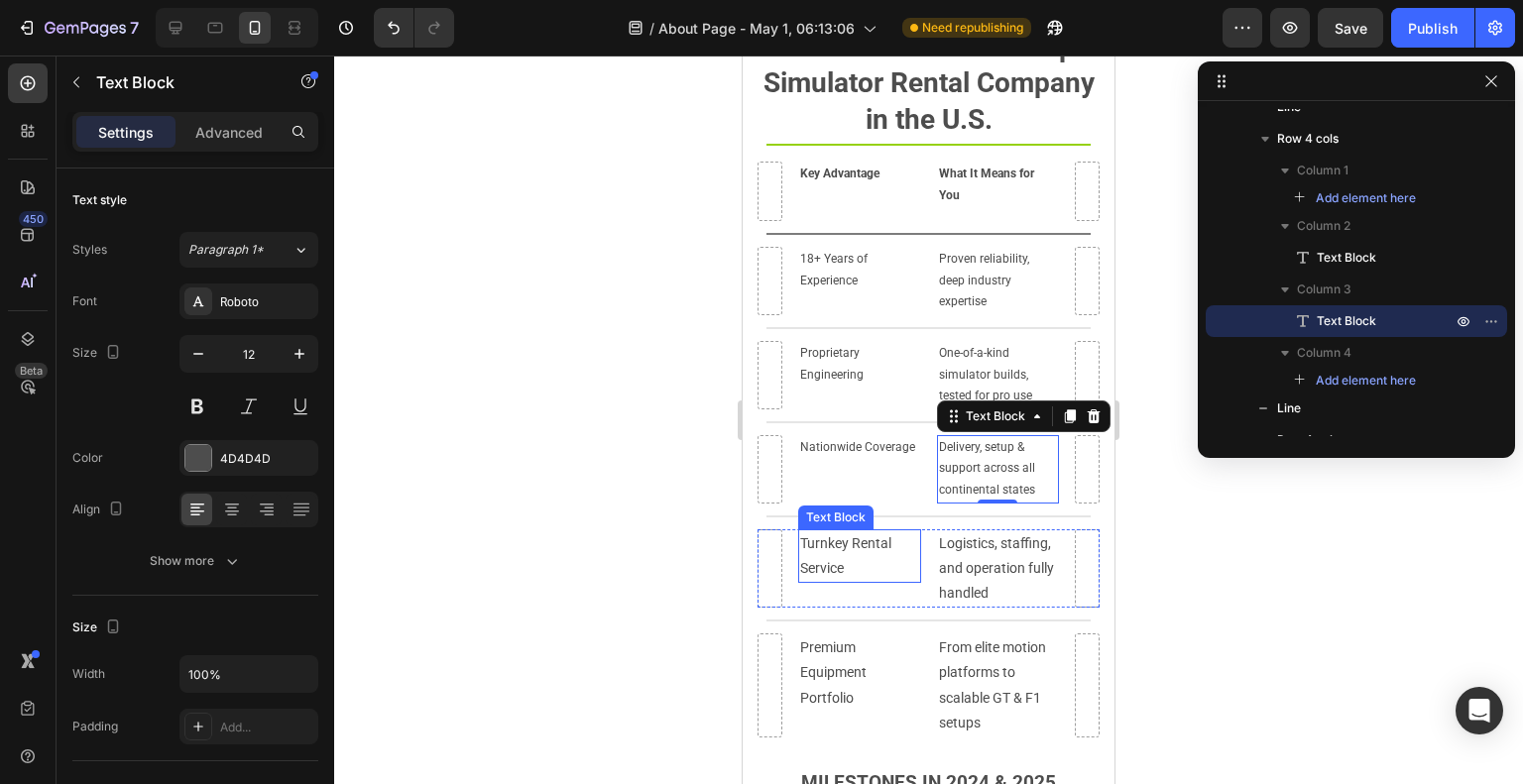 click on "Turnkey Rental Service" at bounding box center (860, 556) 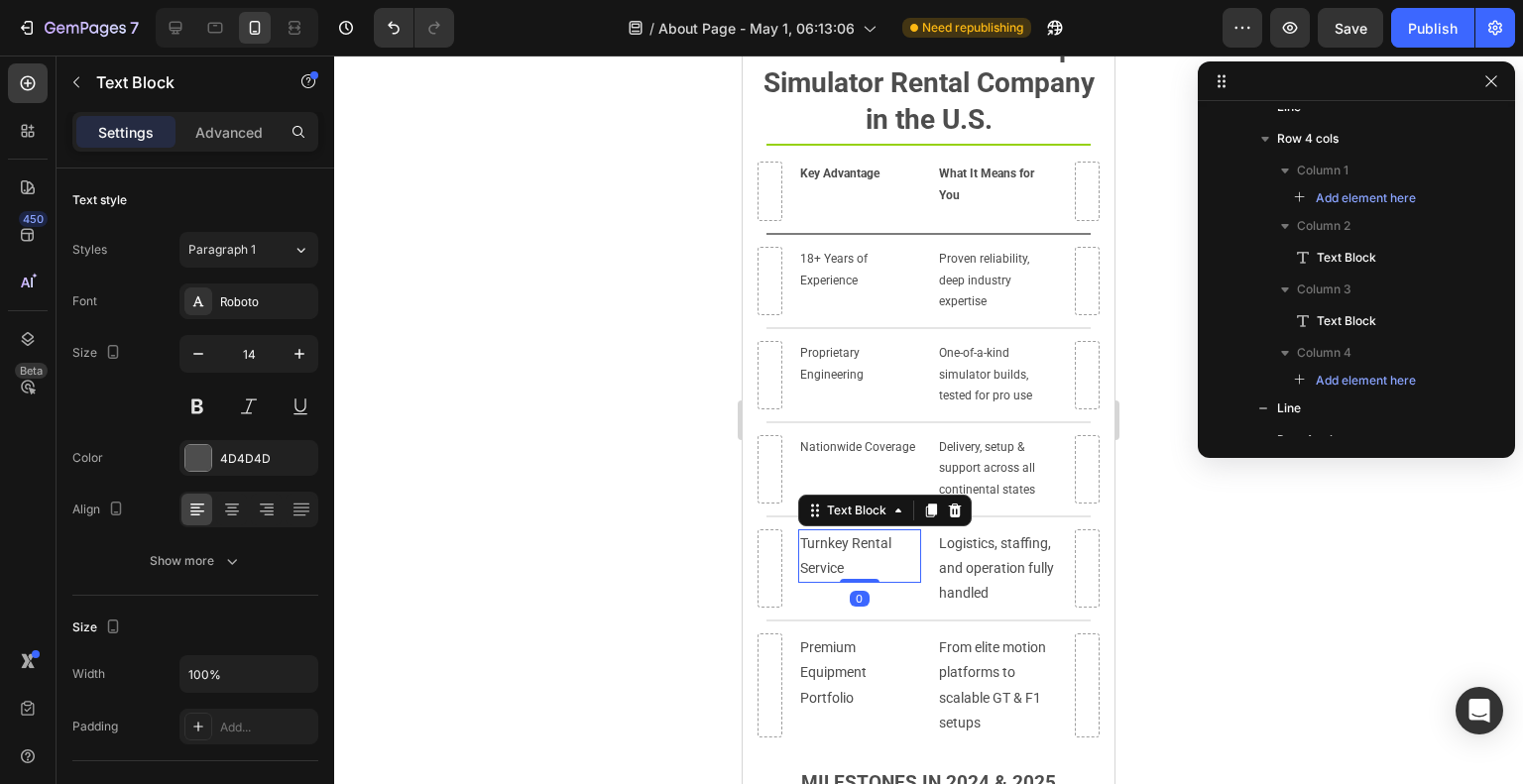 scroll, scrollTop: 1921, scrollLeft: 0, axis: vertical 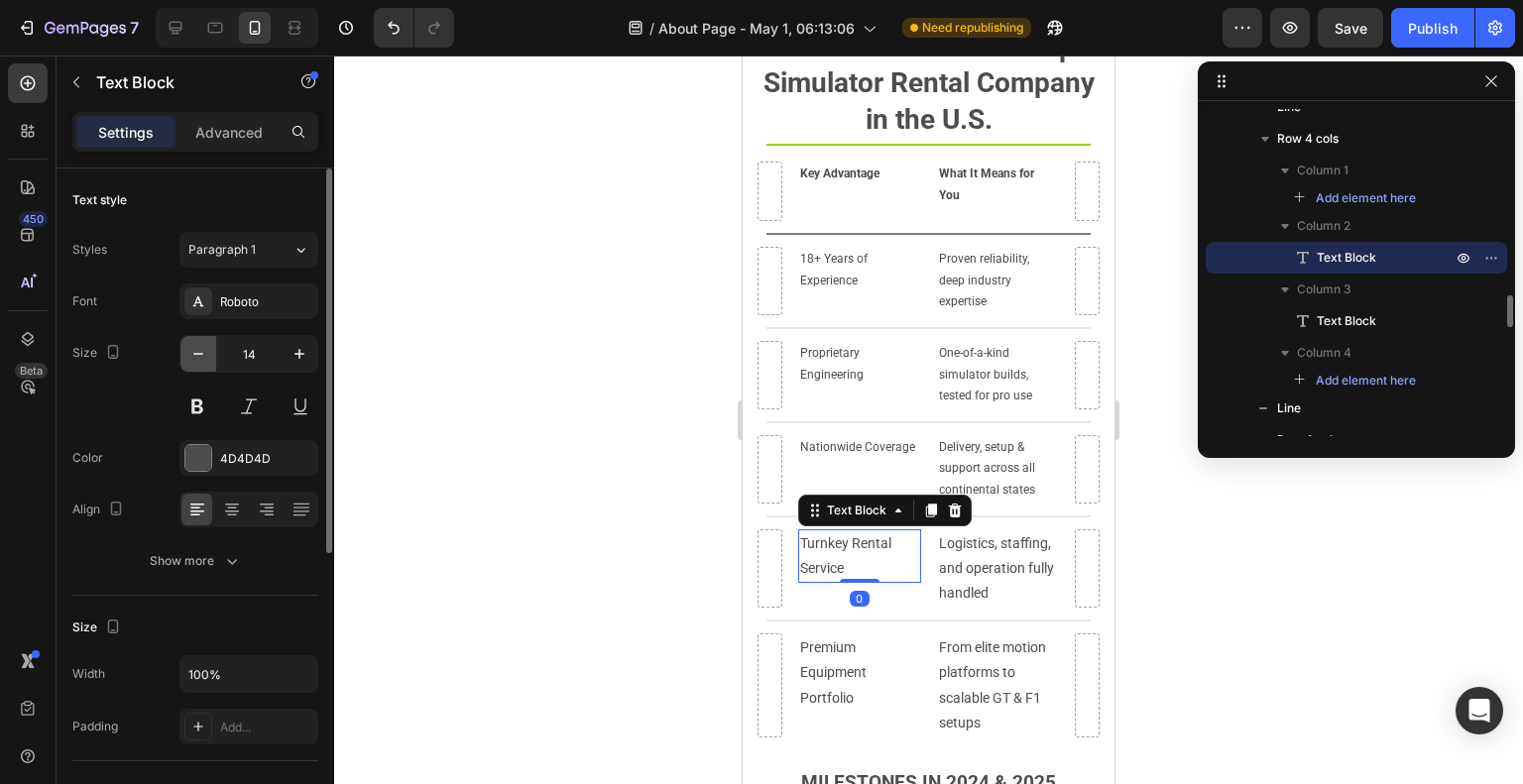 click 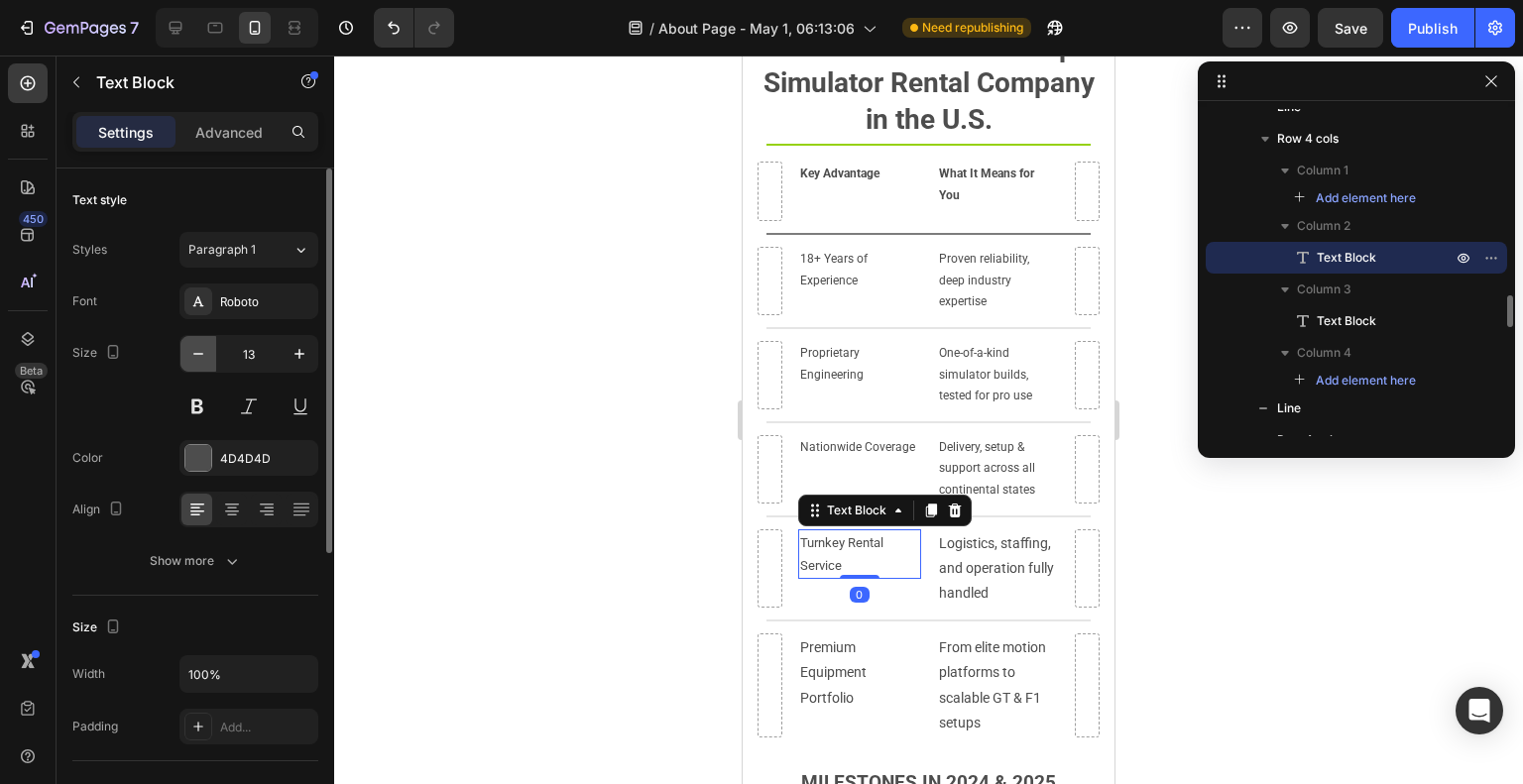 click 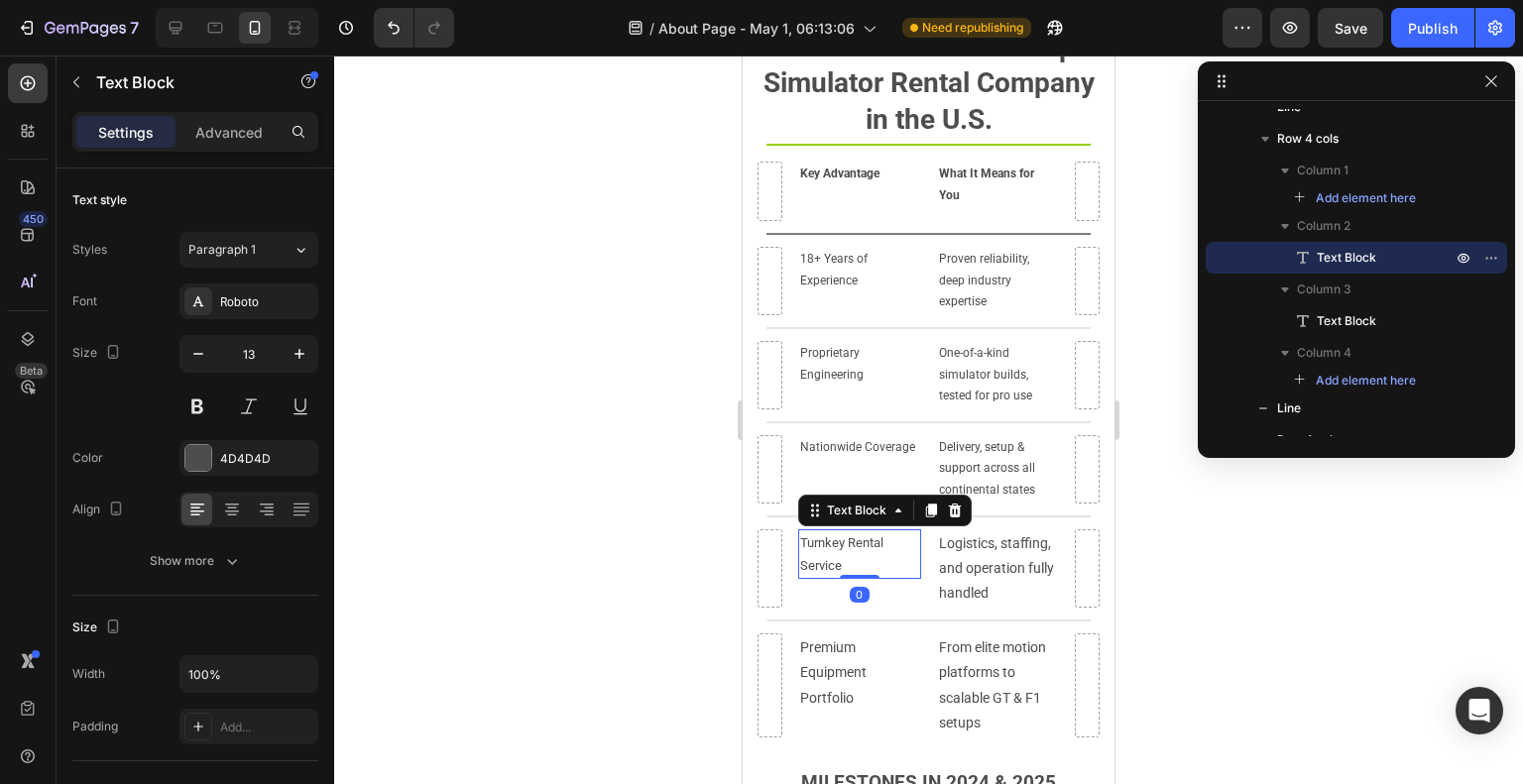 type on "12" 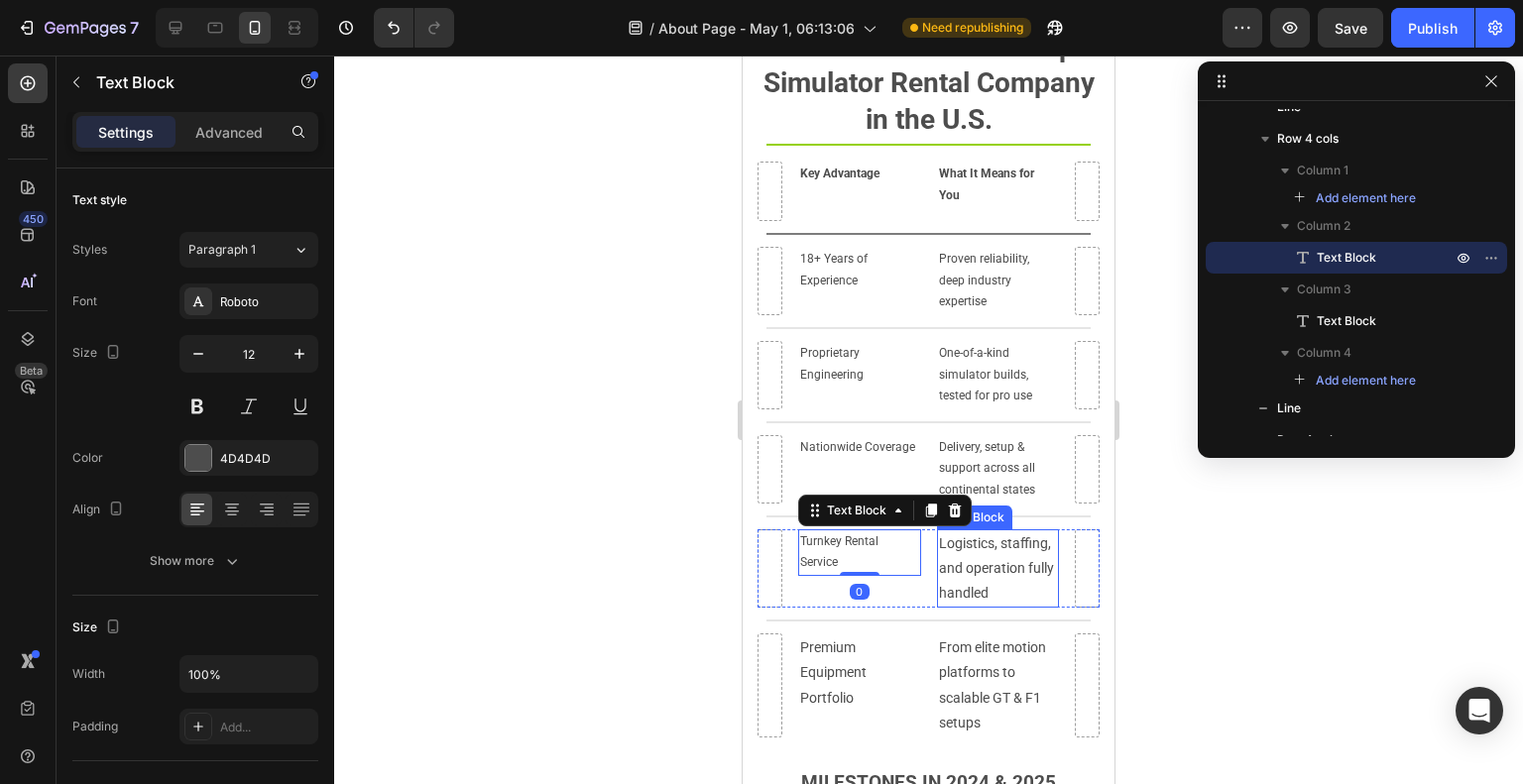 click on "Logistics, staffing, and operation fully handled" at bounding box center [998, 569] 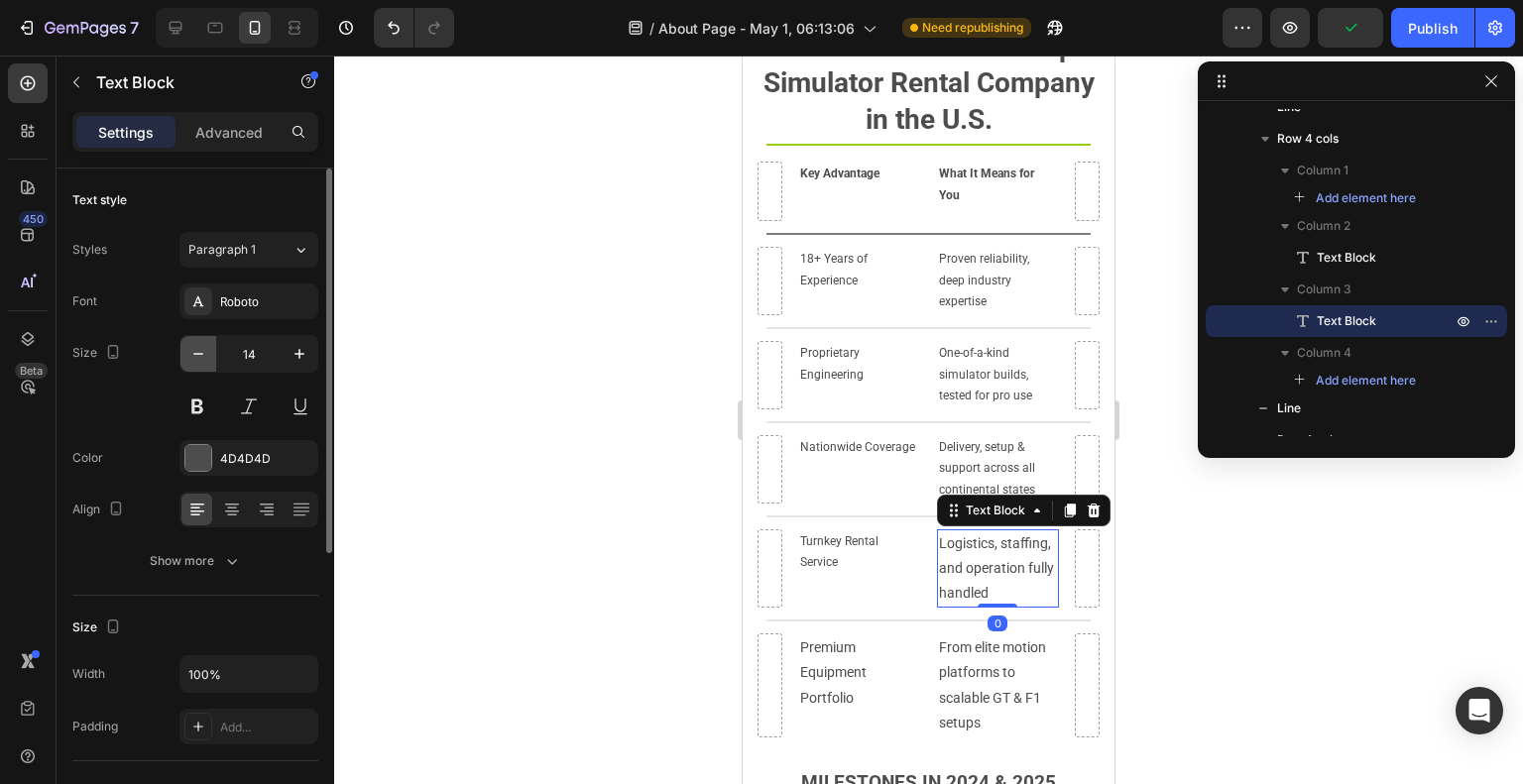 click 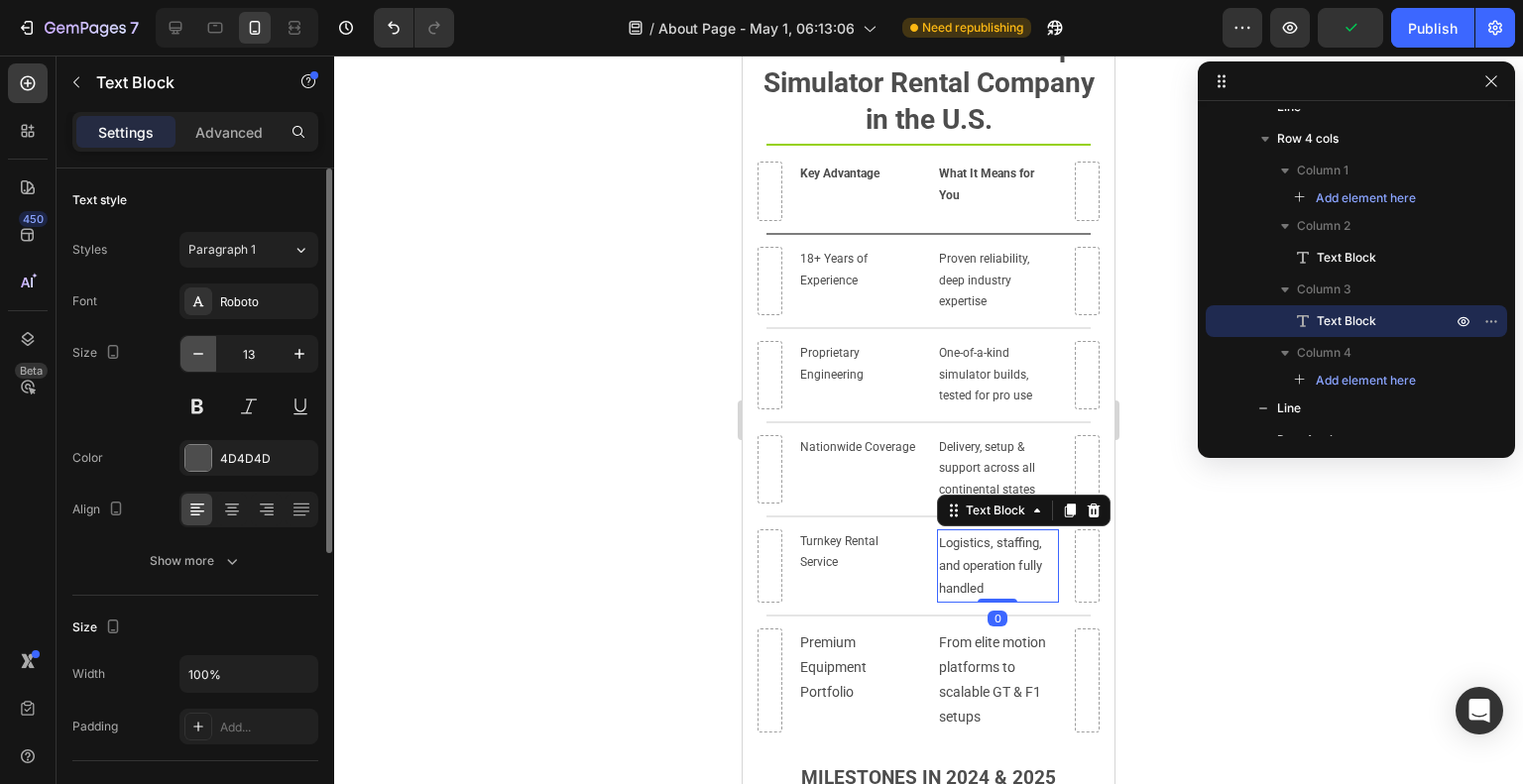 click 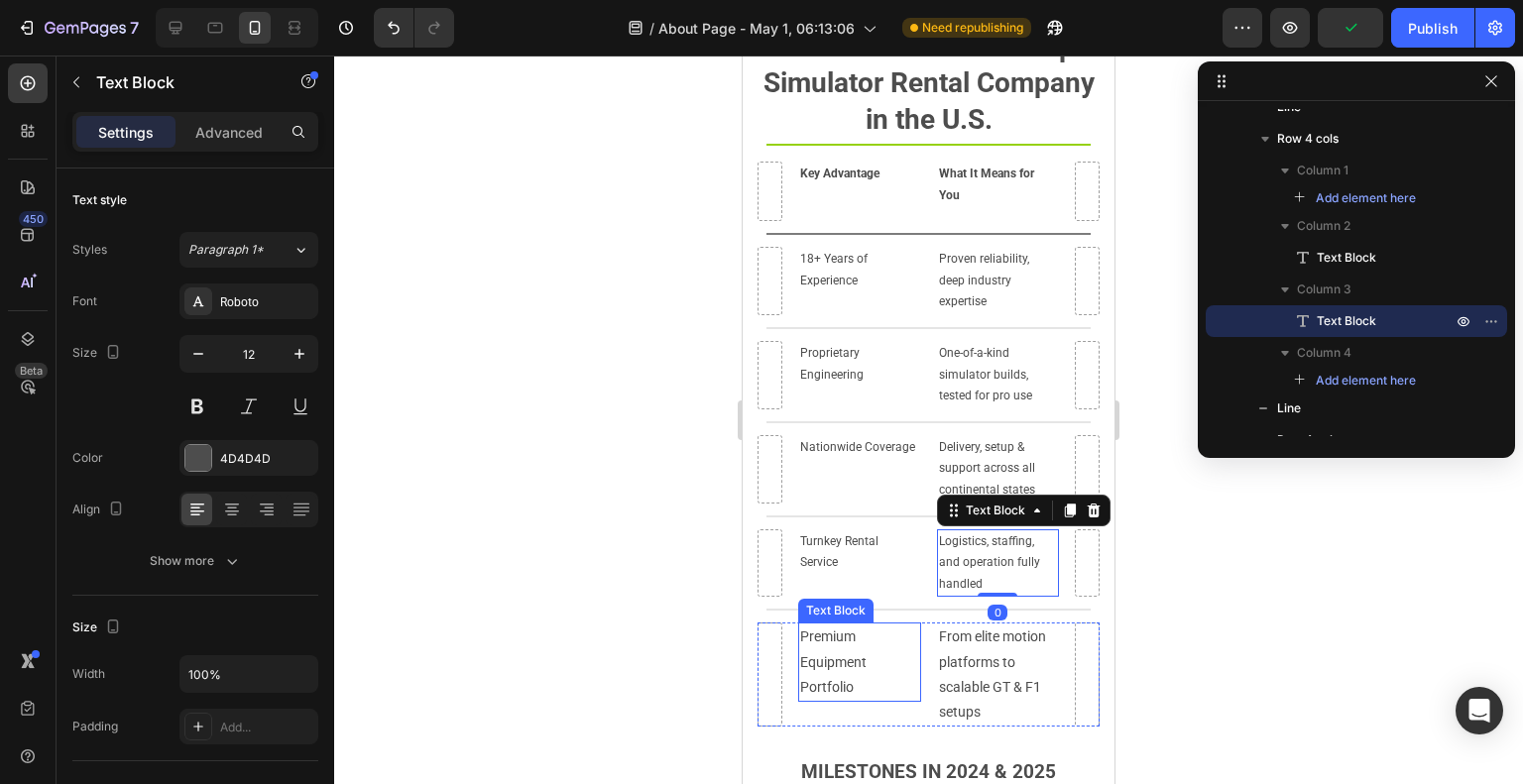 click on "Premium Equipment Portfolio" at bounding box center (860, 662) 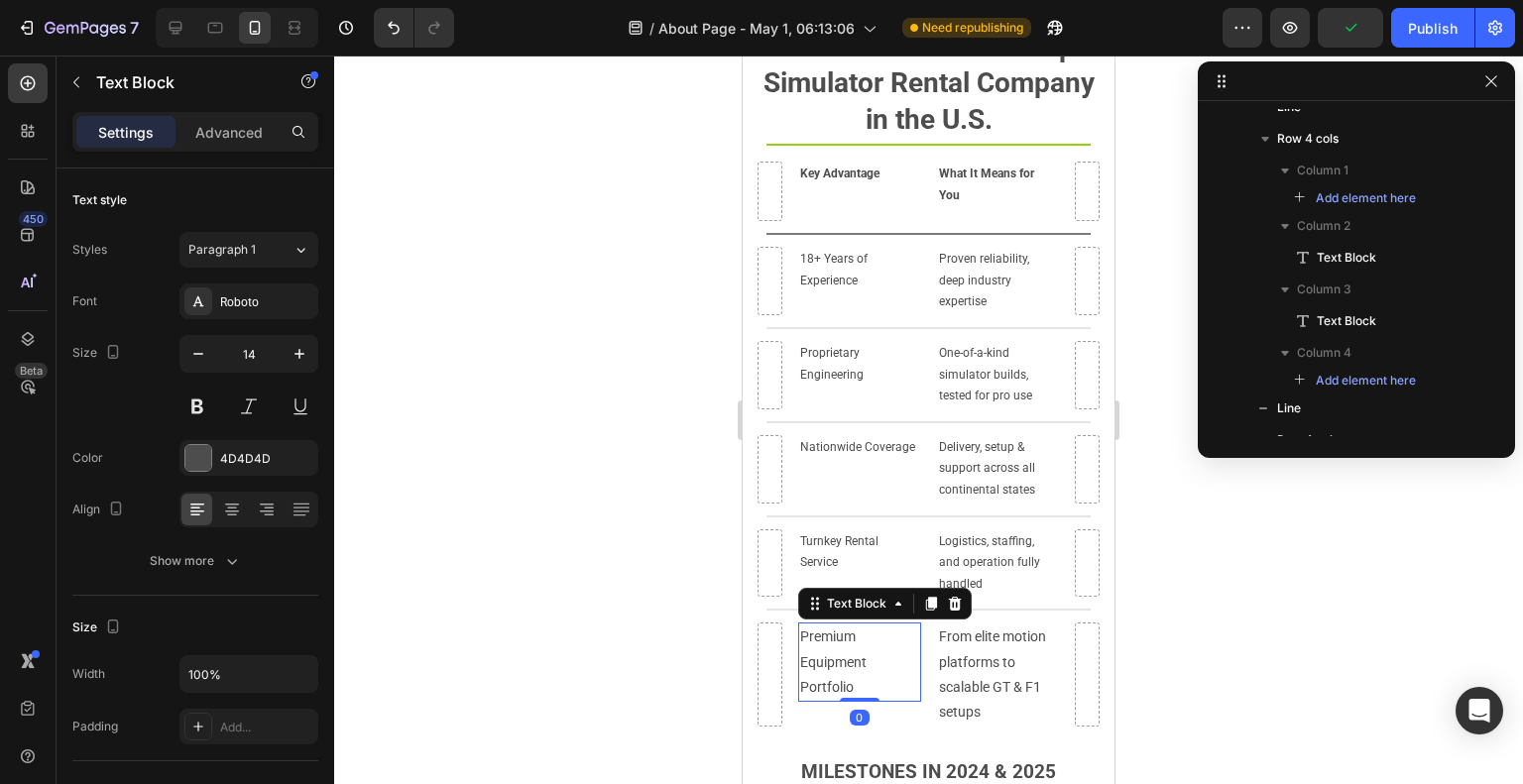 scroll, scrollTop: 2222, scrollLeft: 0, axis: vertical 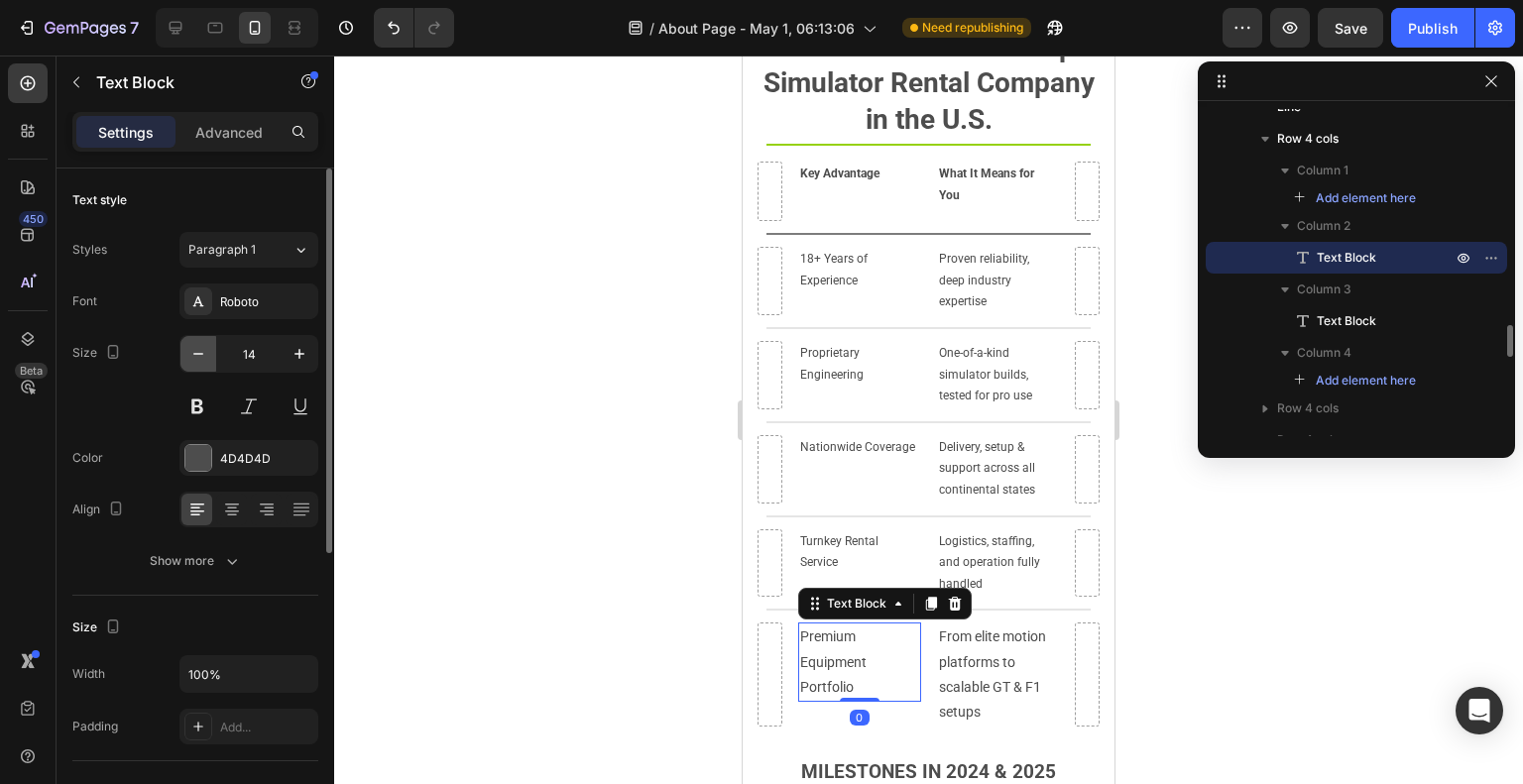 click 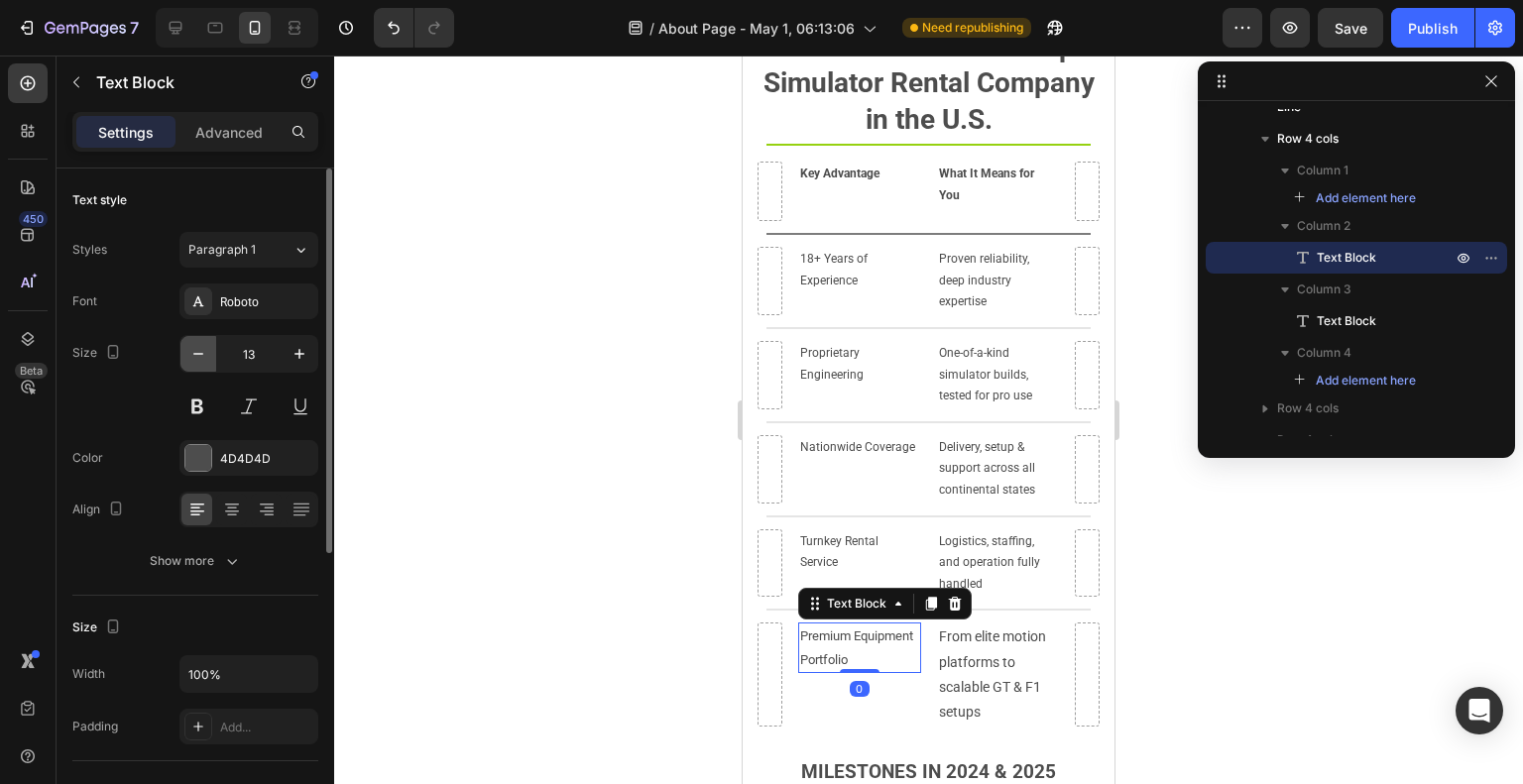 click 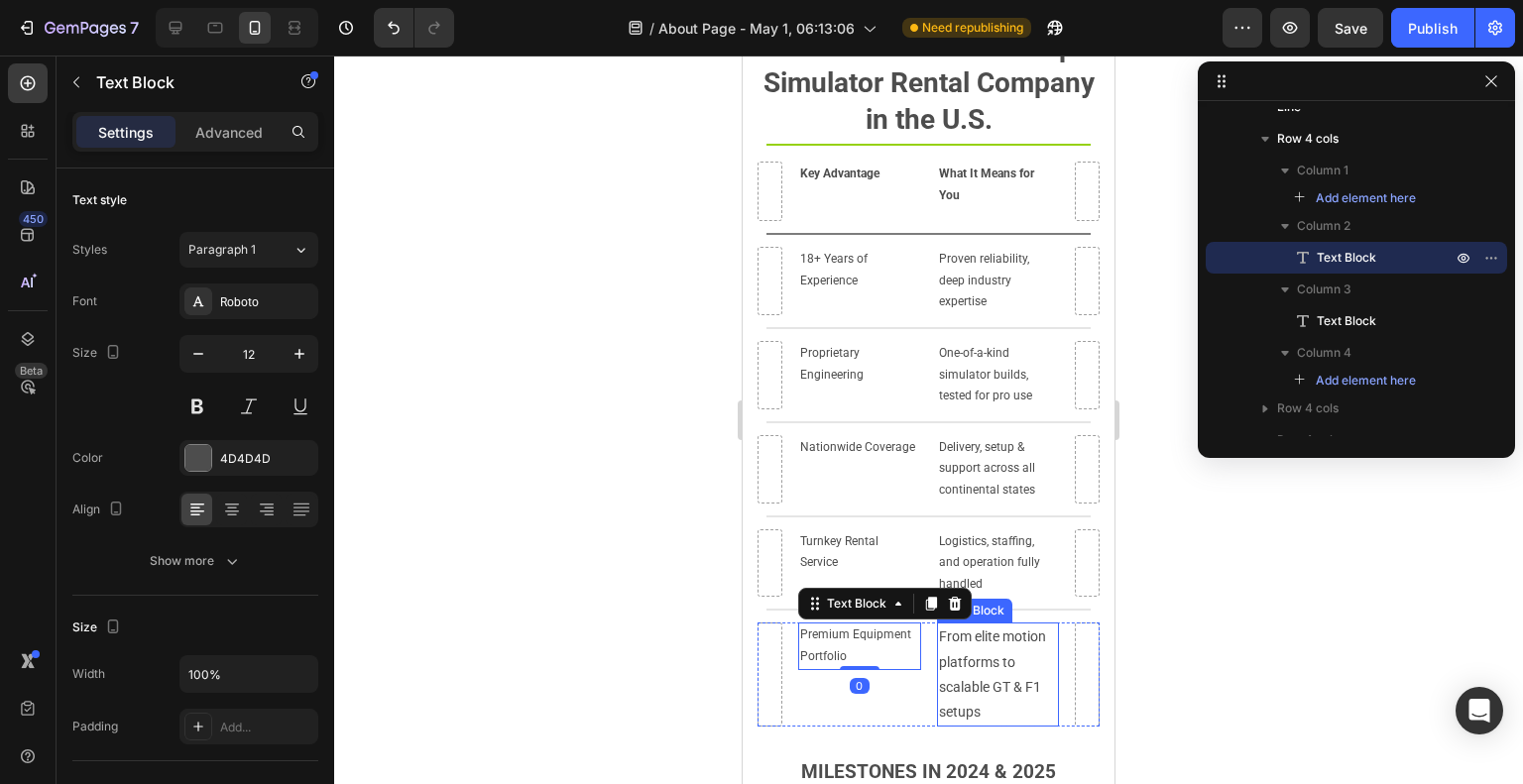 click on "From elite motion platforms to scalable GT & F1 setups" at bounding box center (998, 674) 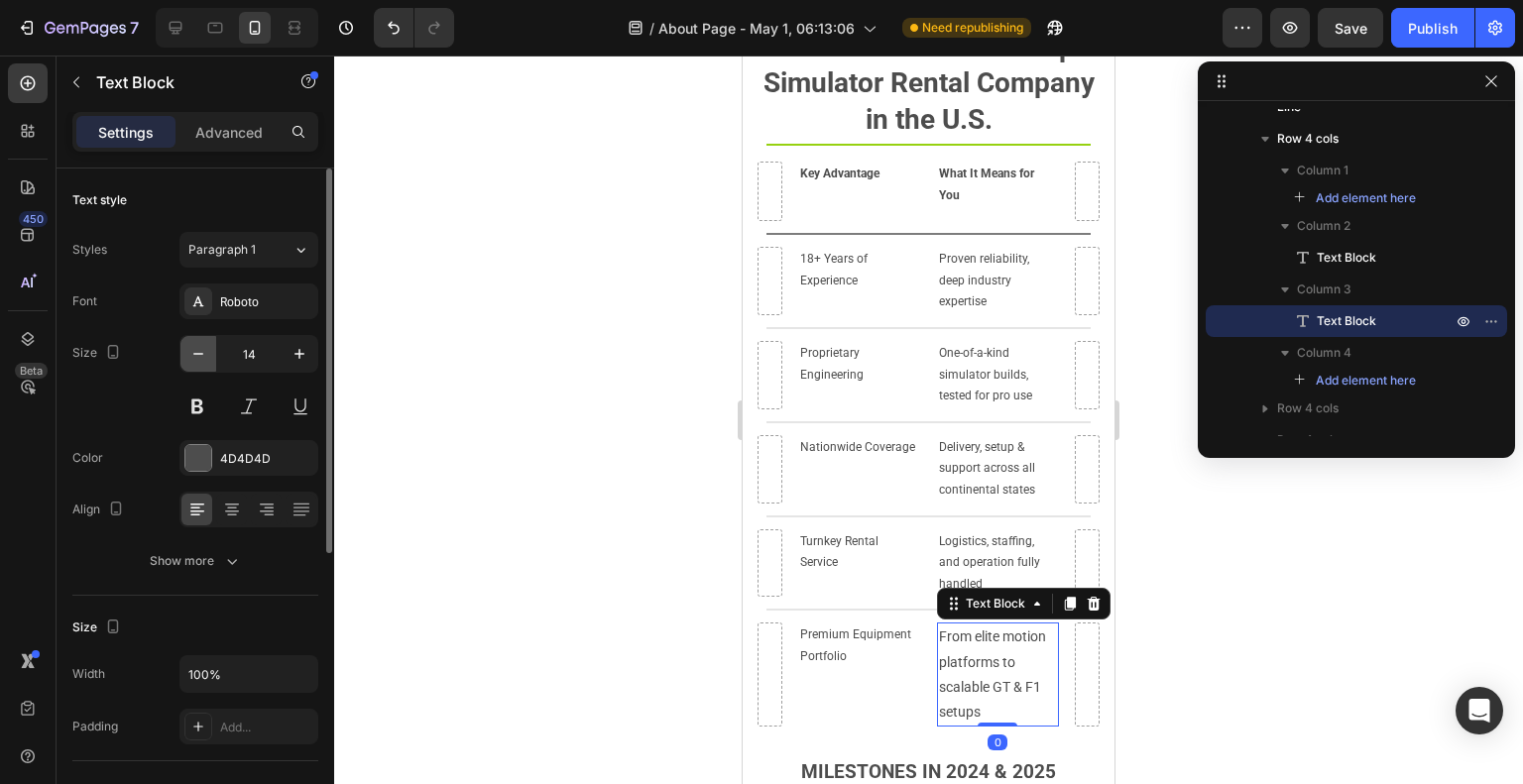 click 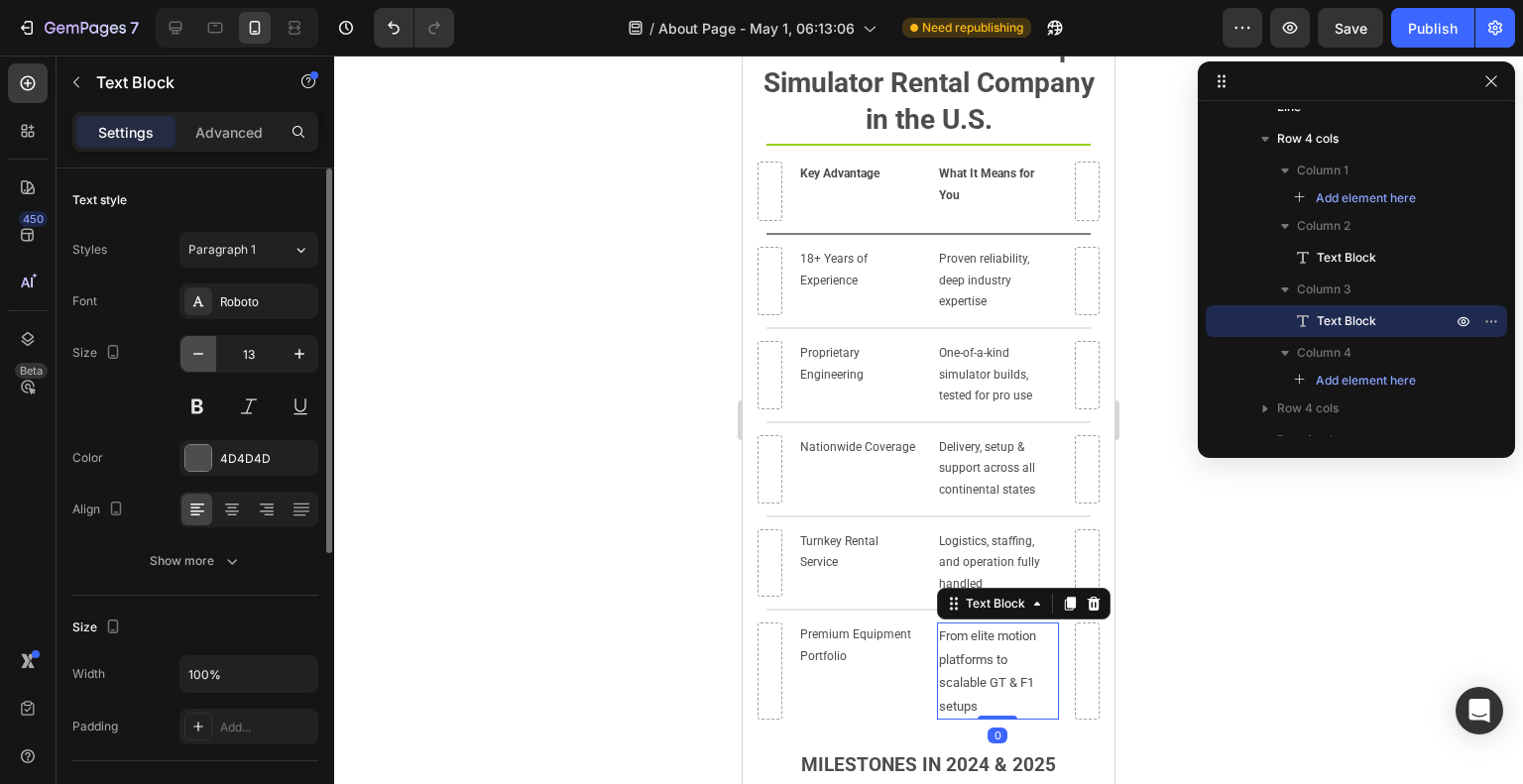click 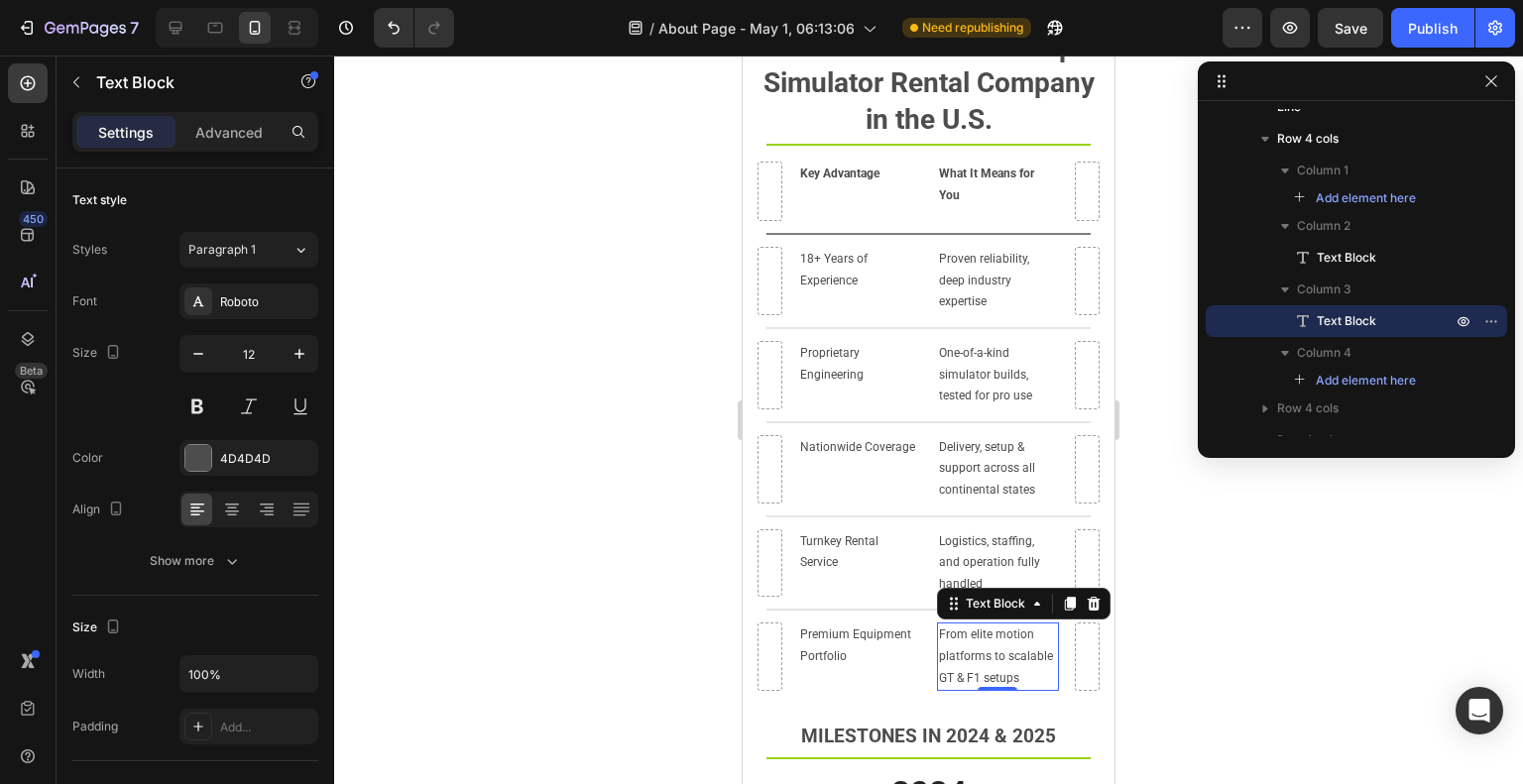 click 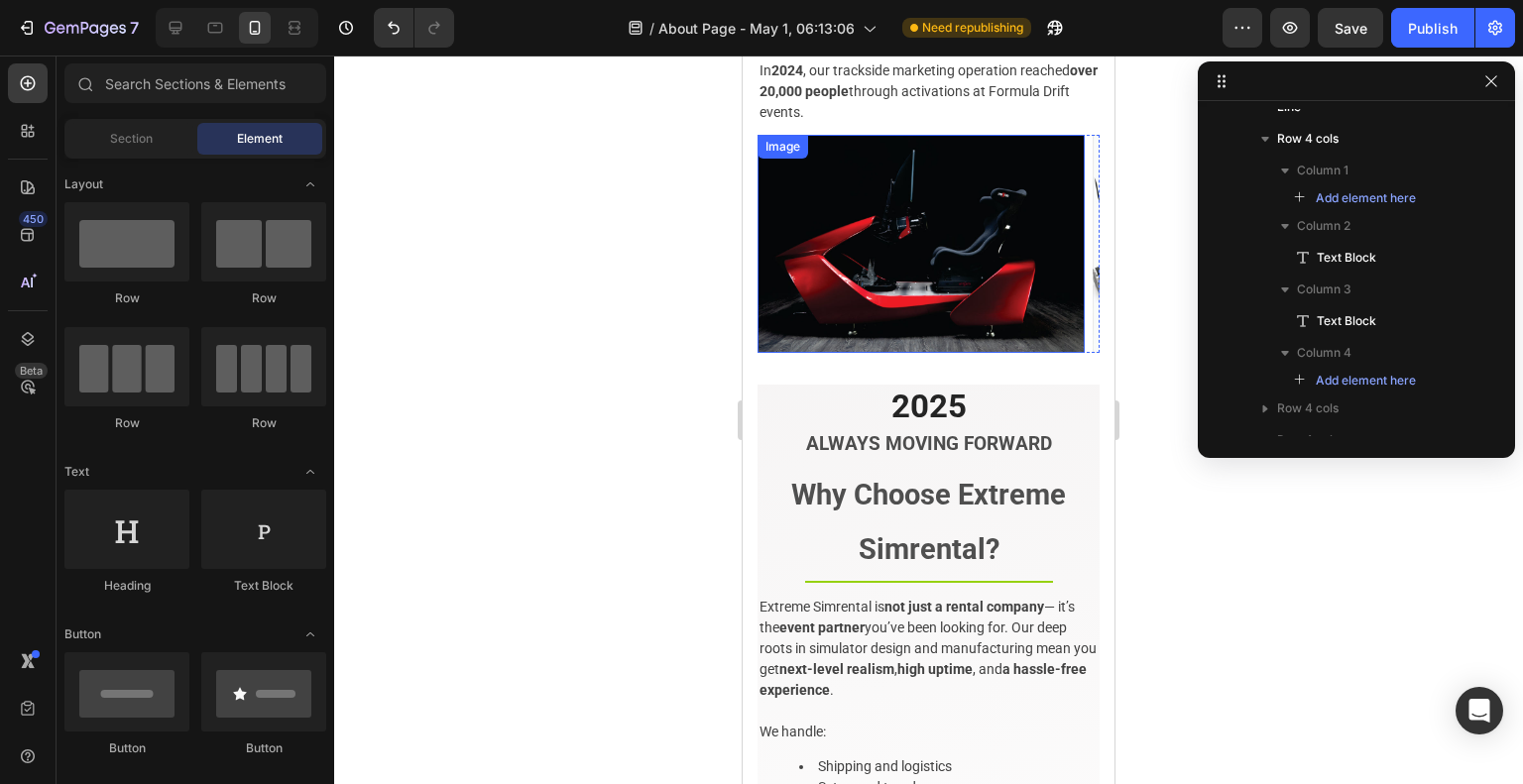 scroll, scrollTop: 3865, scrollLeft: 0, axis: vertical 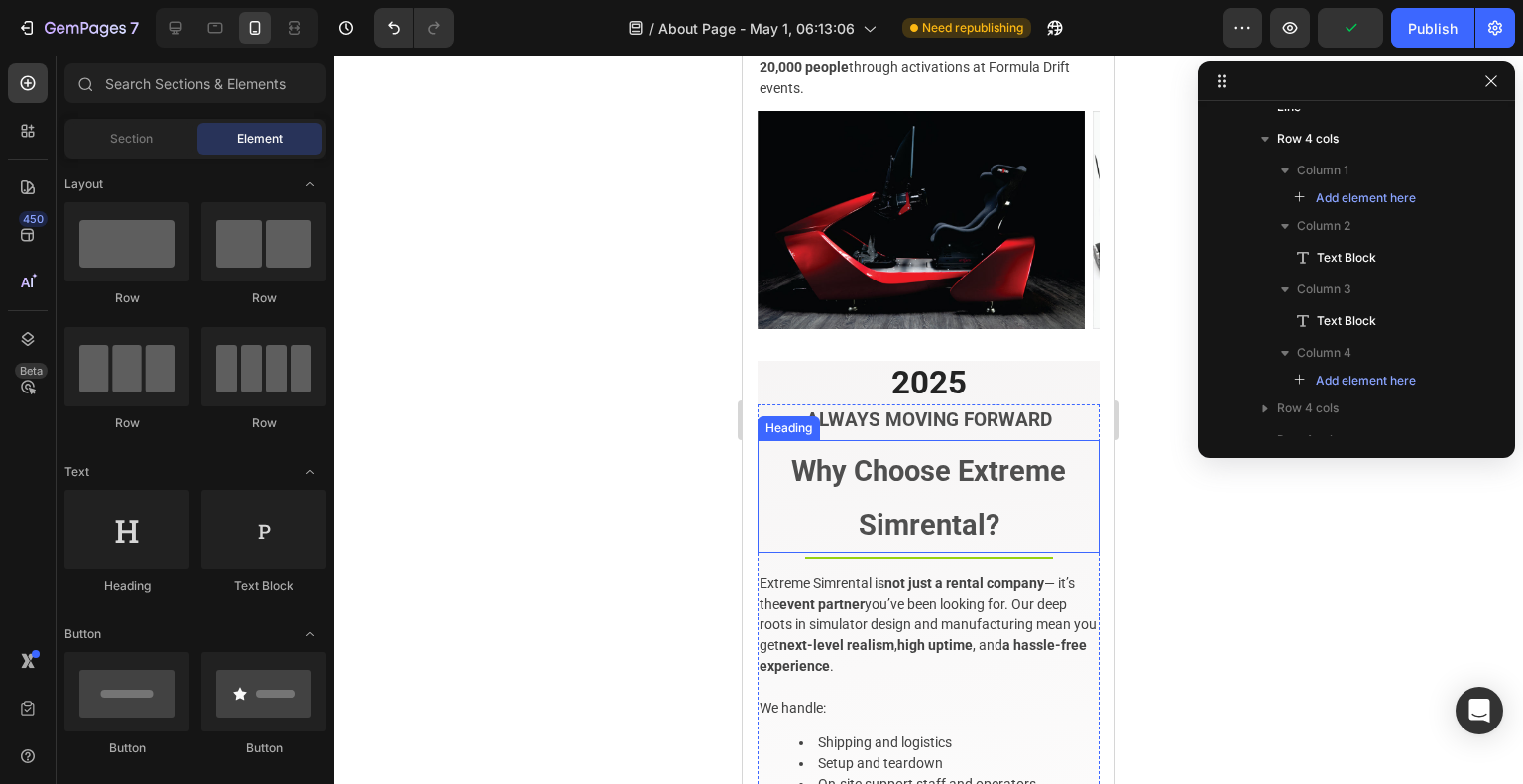 click on "Why Choose Extreme Simrental?" at bounding box center [928, 498] 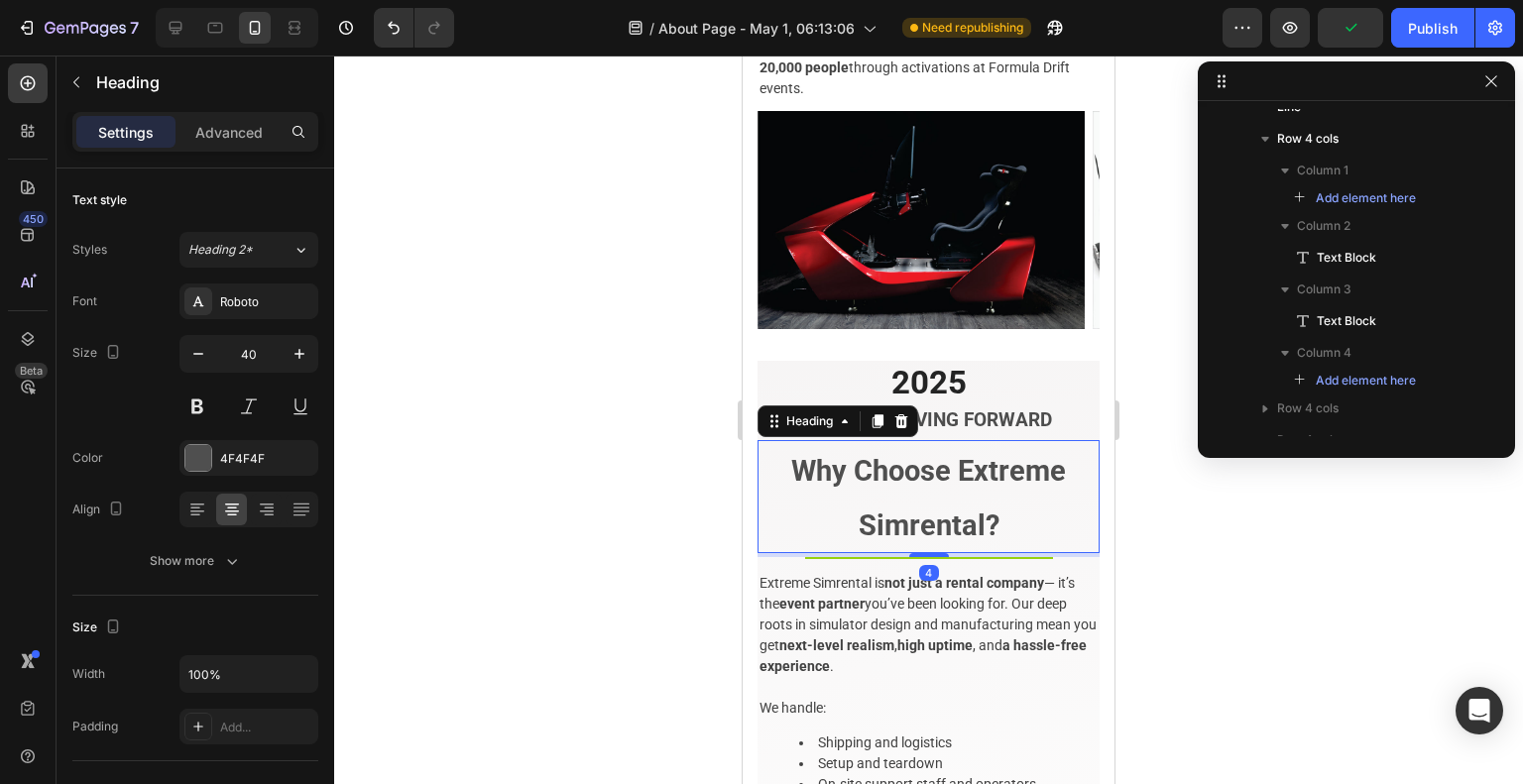 scroll, scrollTop: 2975, scrollLeft: 0, axis: vertical 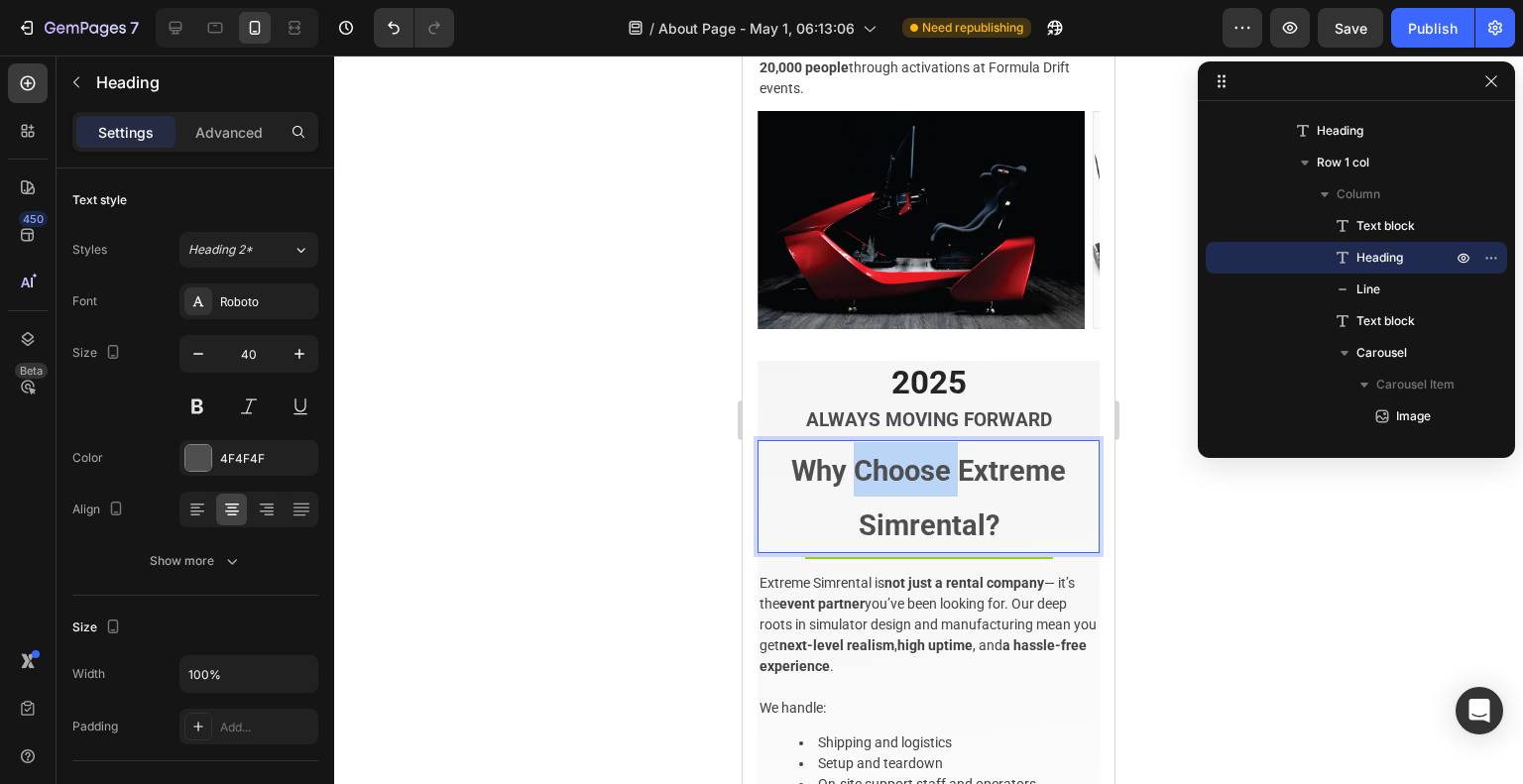 click on "Why Choose Extreme Simrental?" at bounding box center (928, 498) 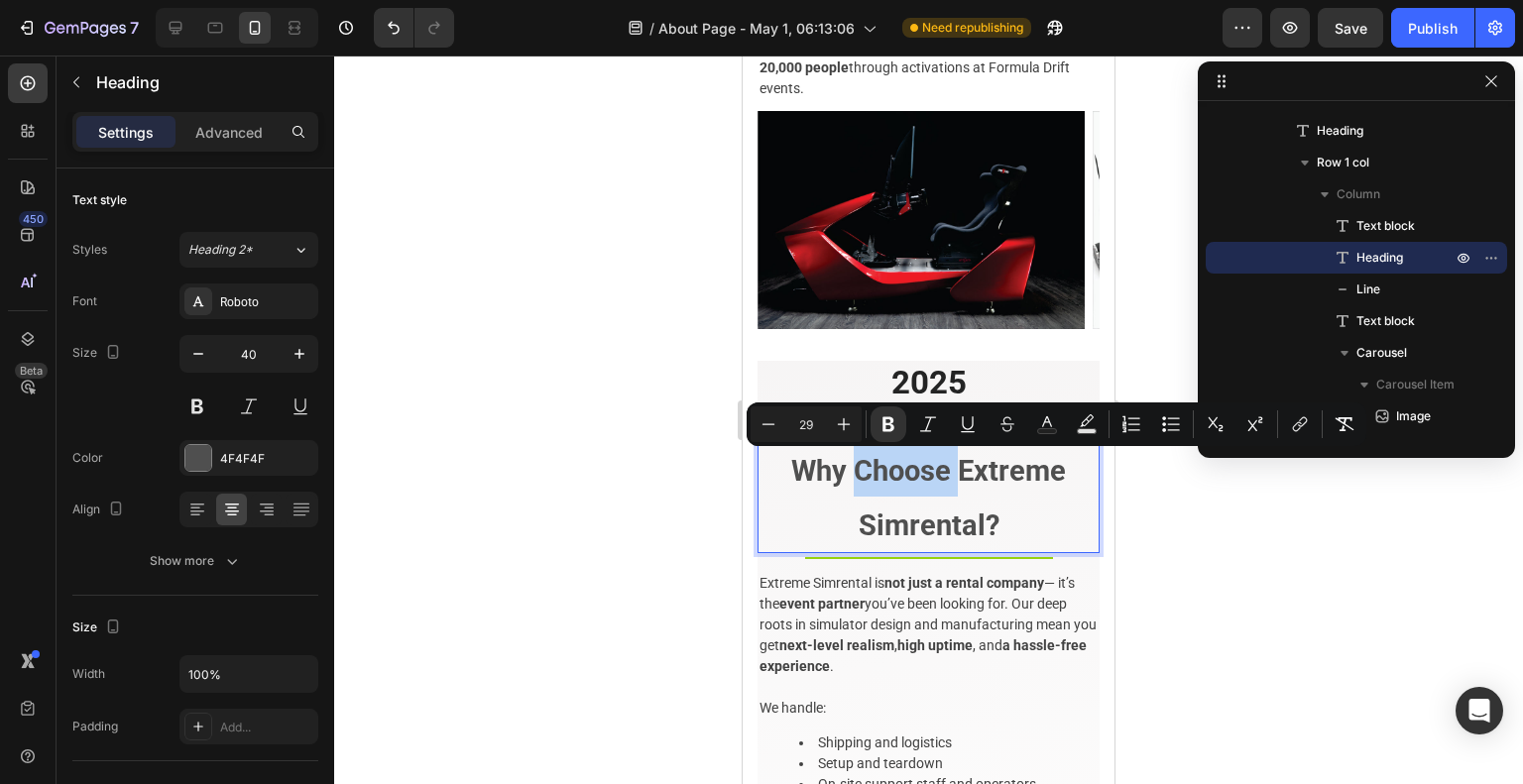 click on "Why Choose Extreme Simrental?" at bounding box center (928, 498) 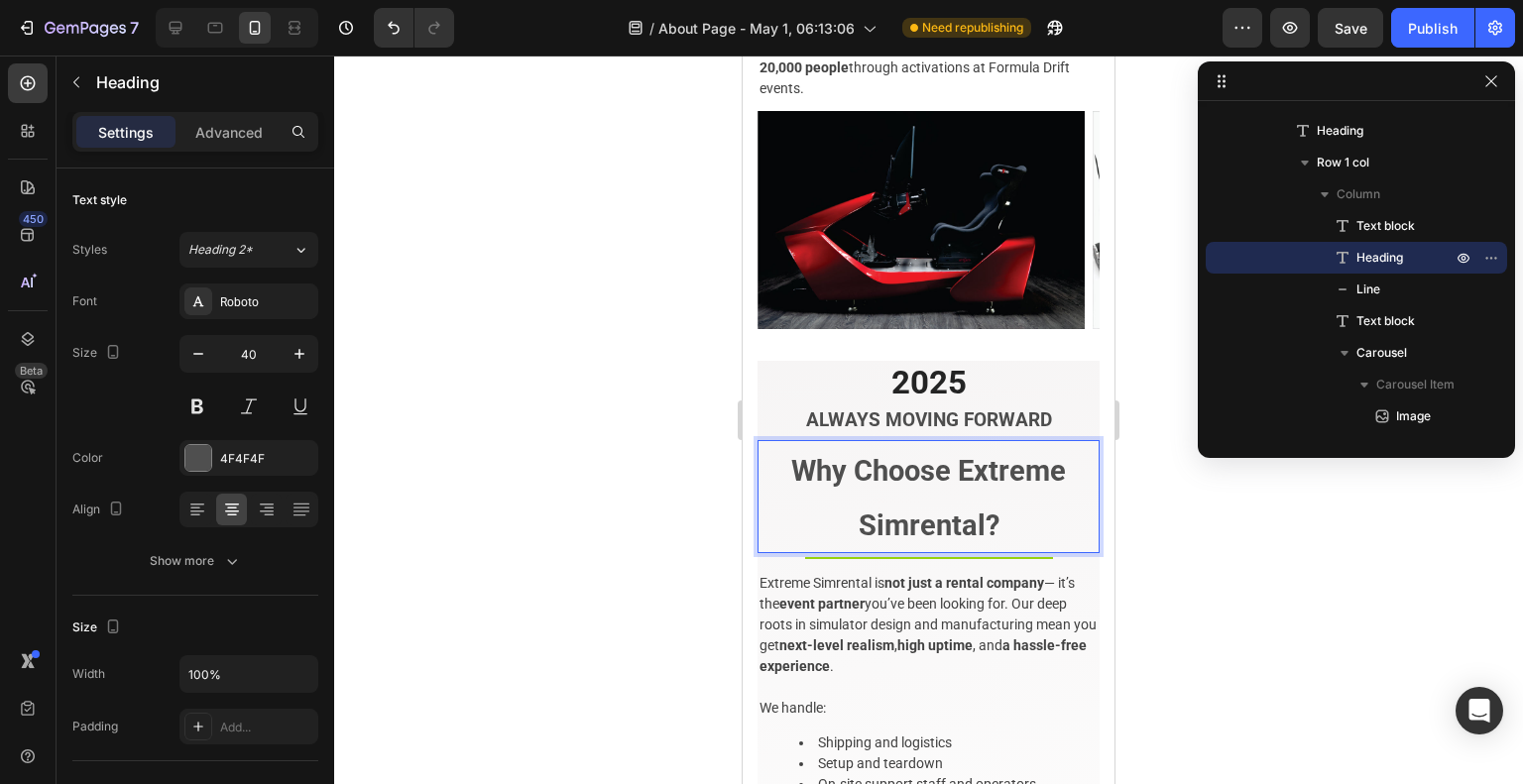 click on "Why Choose Extreme Simrental?" at bounding box center [928, 497] 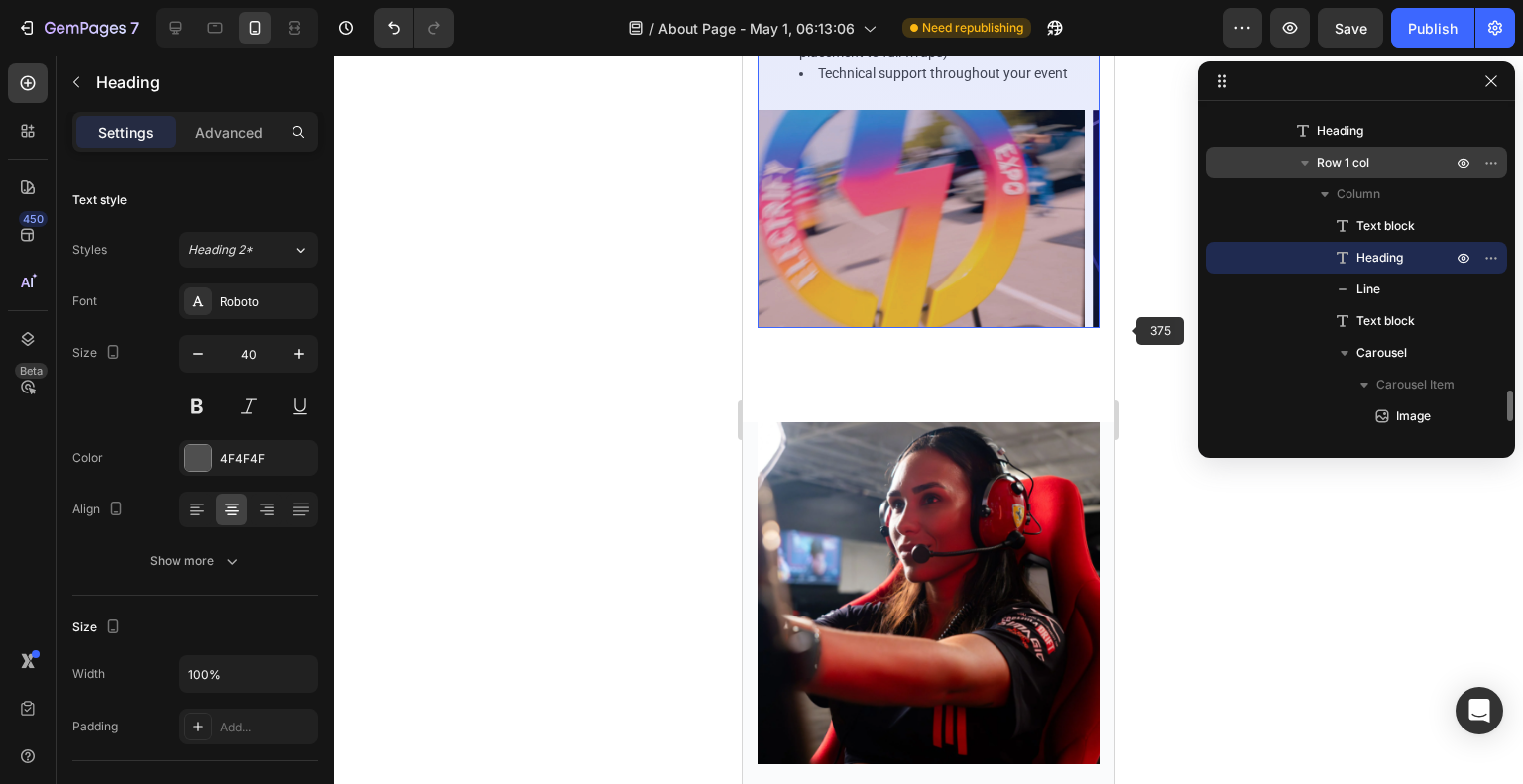 scroll, scrollTop: 4639, scrollLeft: 0, axis: vertical 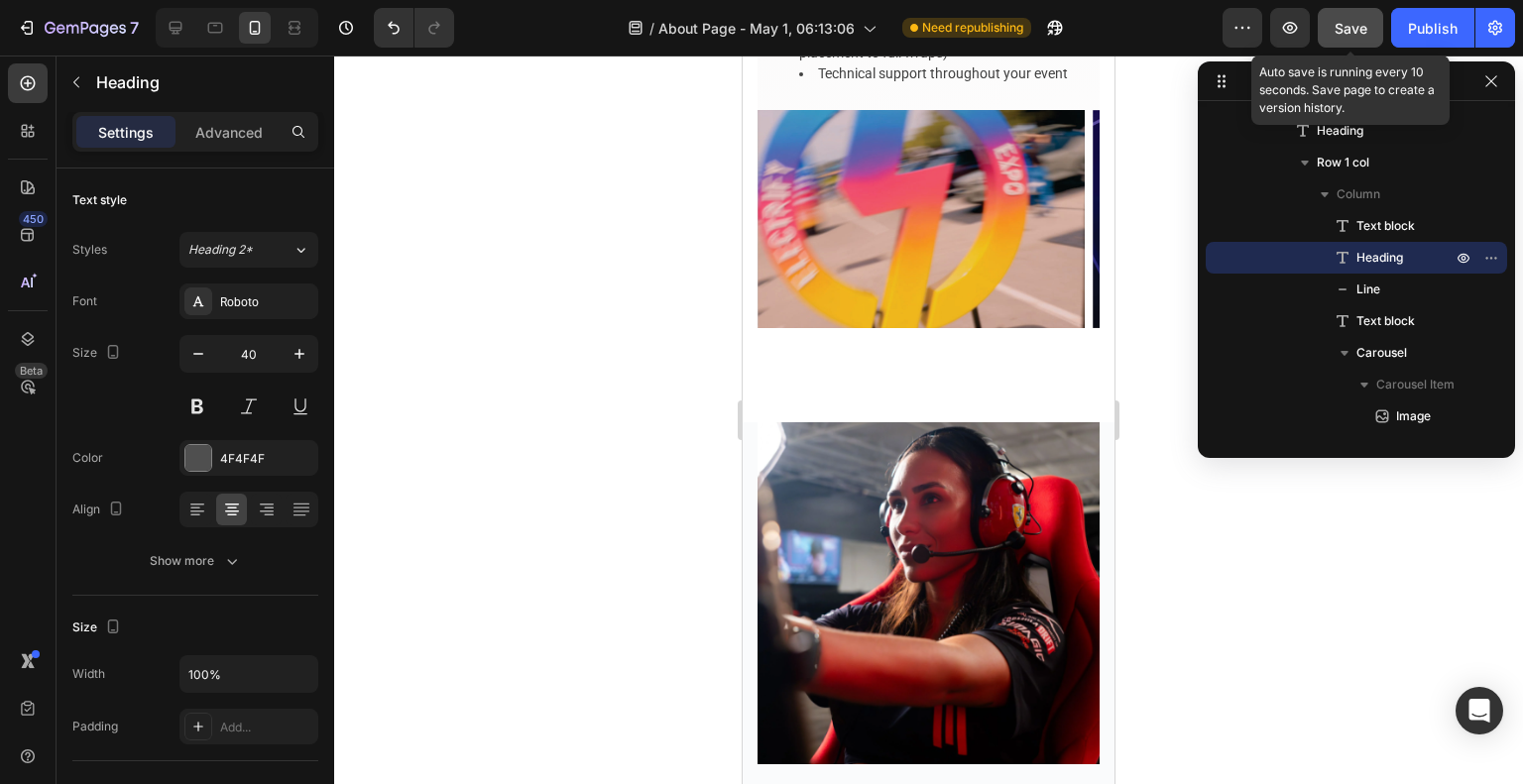click on "Save" at bounding box center [1350, 28] 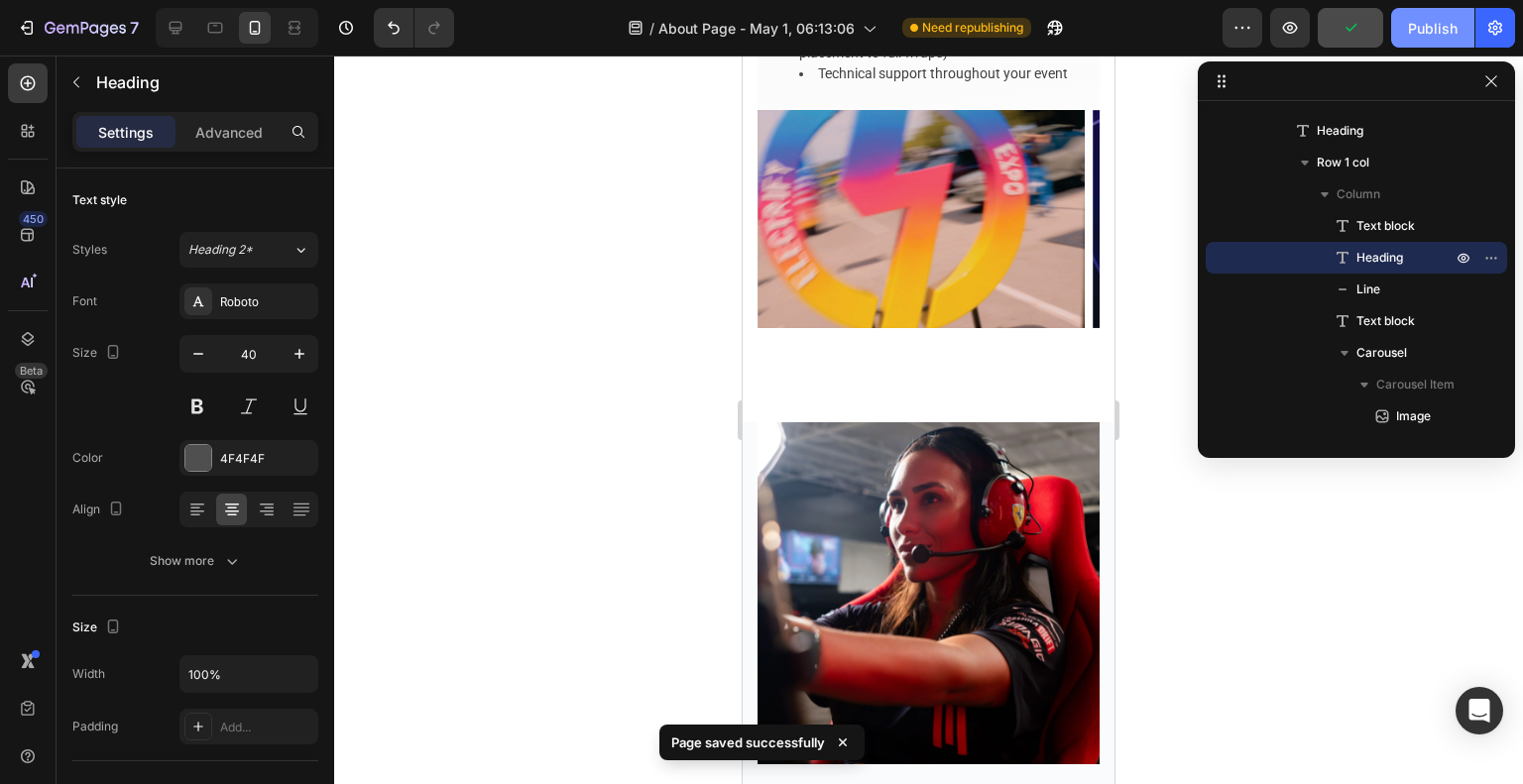 click on "Publish" at bounding box center (1433, 28) 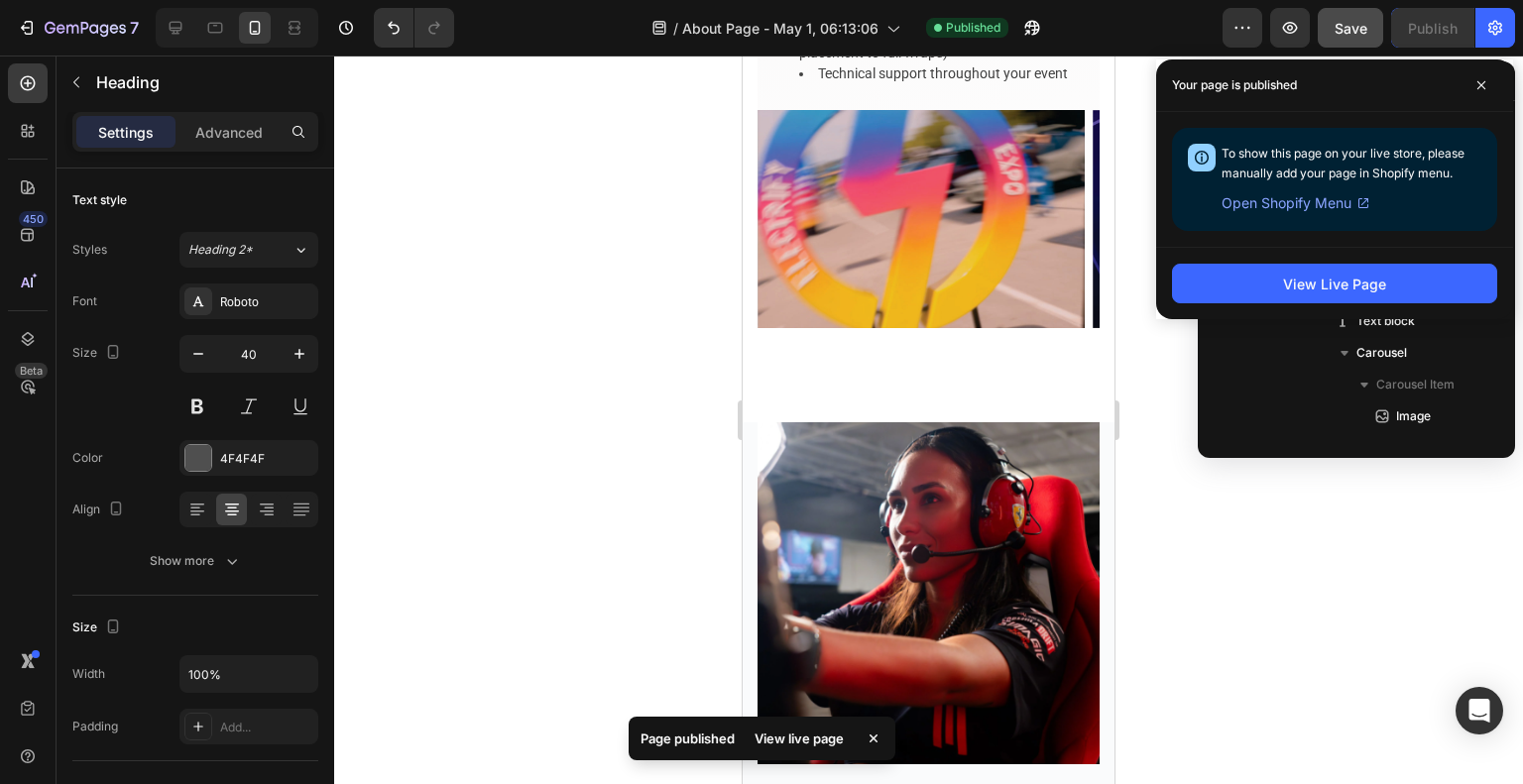 click 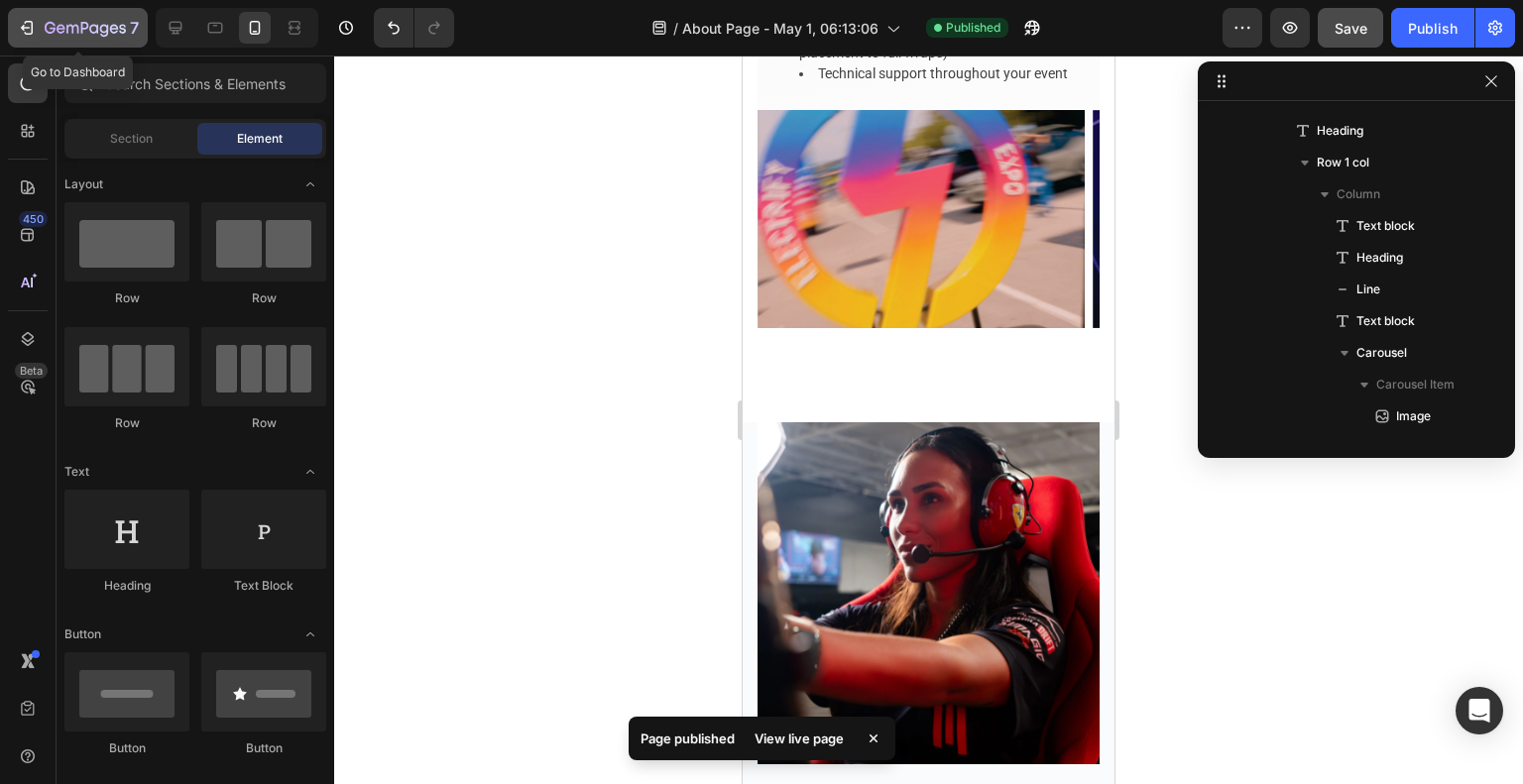 click 